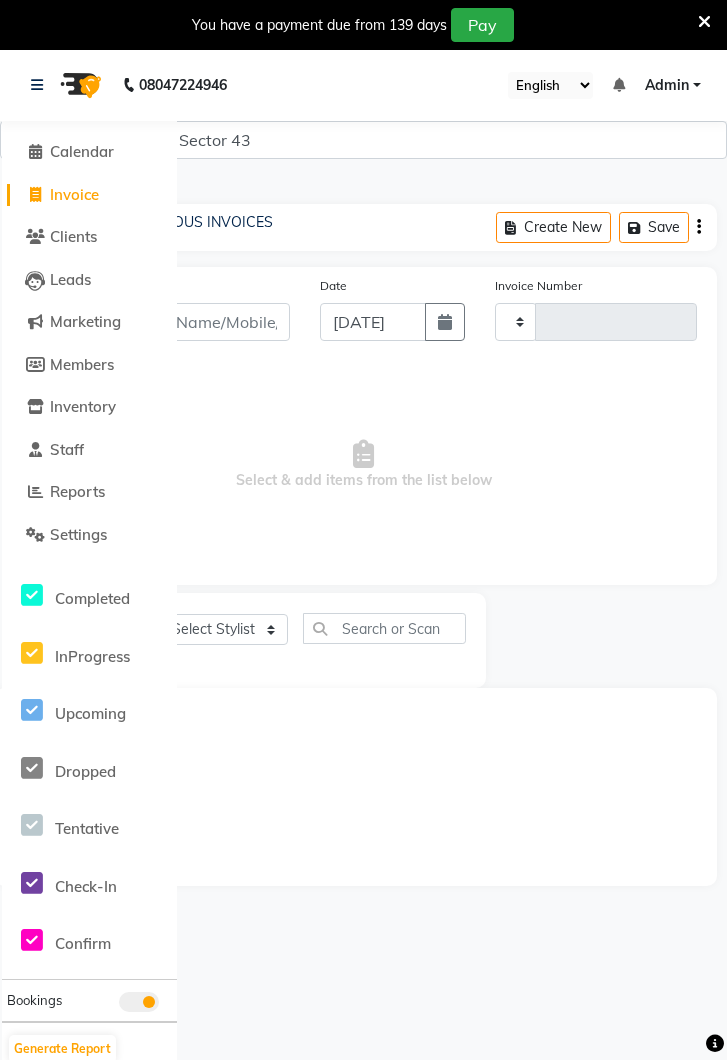 select on "service" 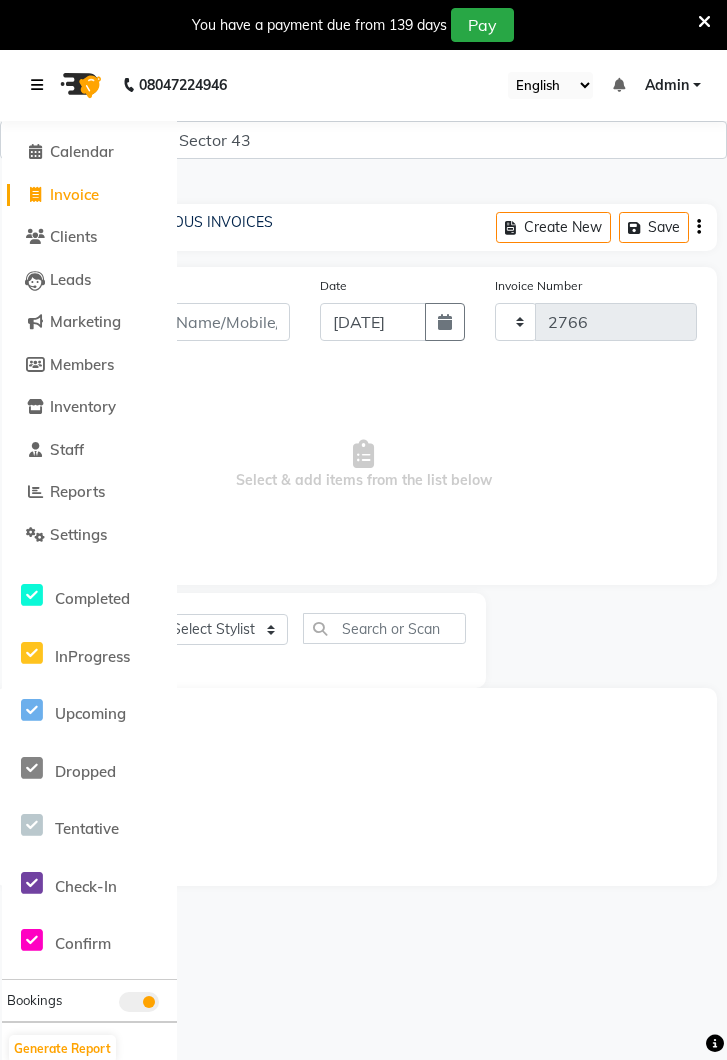 click at bounding box center [41, 85] 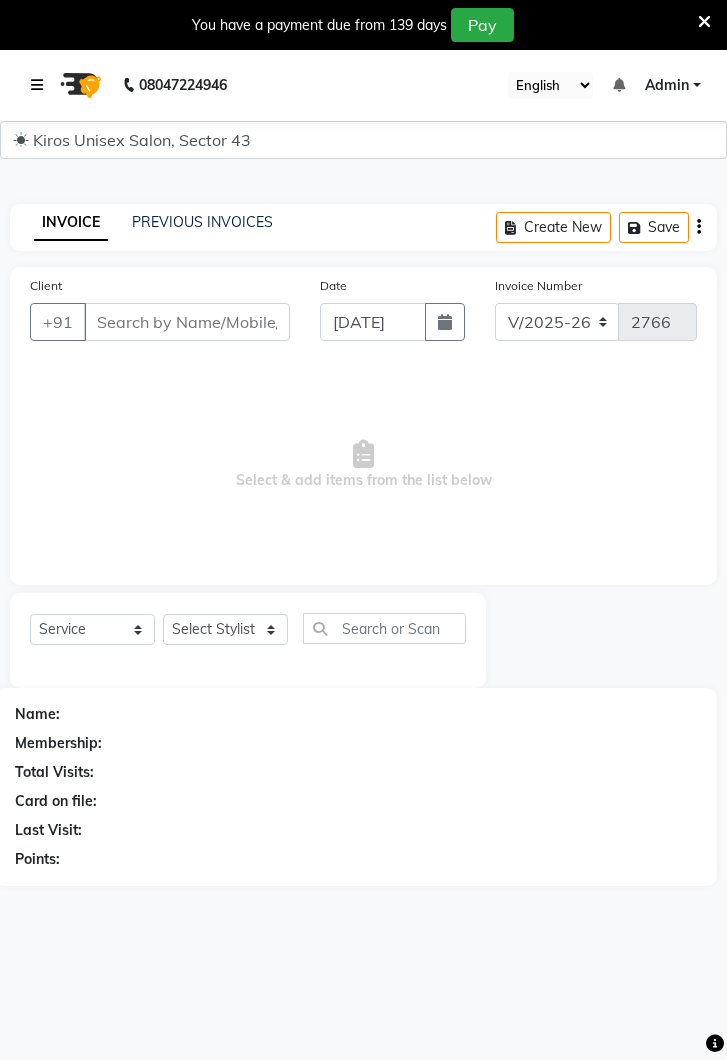 scroll, scrollTop: 0, scrollLeft: 0, axis: both 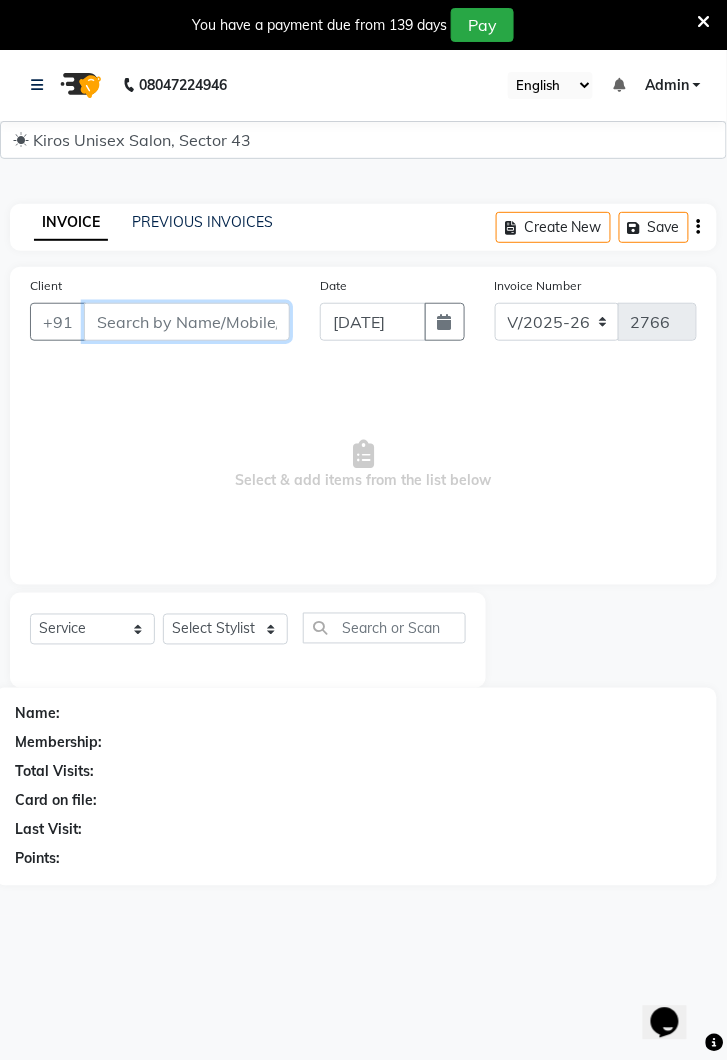 click on "Client" at bounding box center [187, 322] 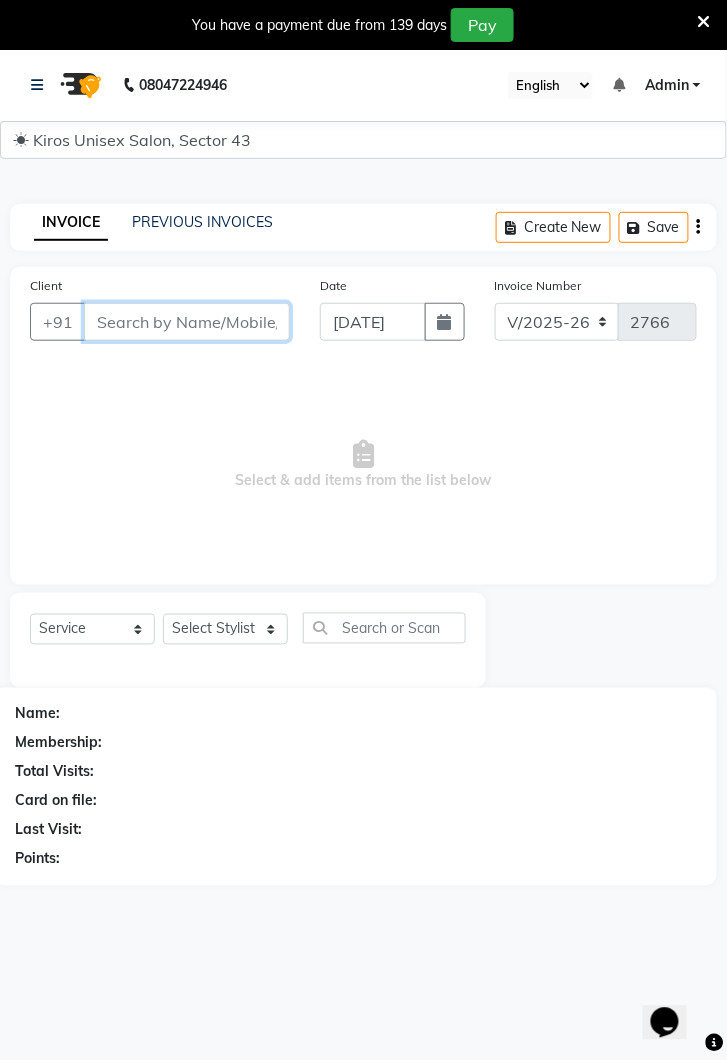 scroll, scrollTop: 0, scrollLeft: 0, axis: both 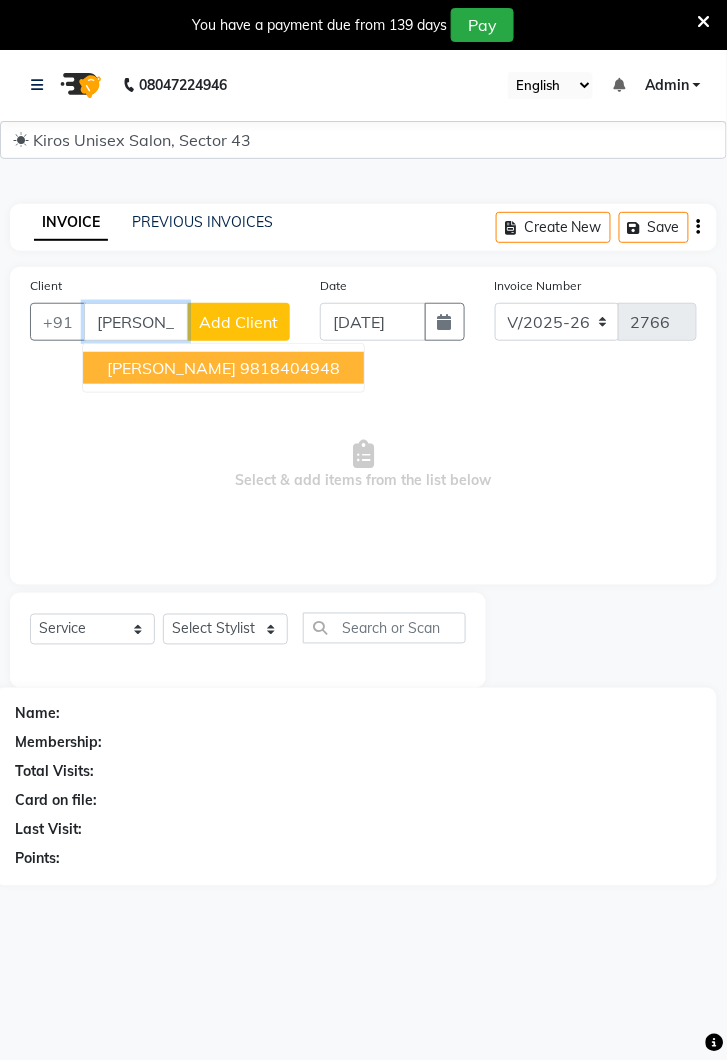 click on "9818404948" at bounding box center (290, 368) 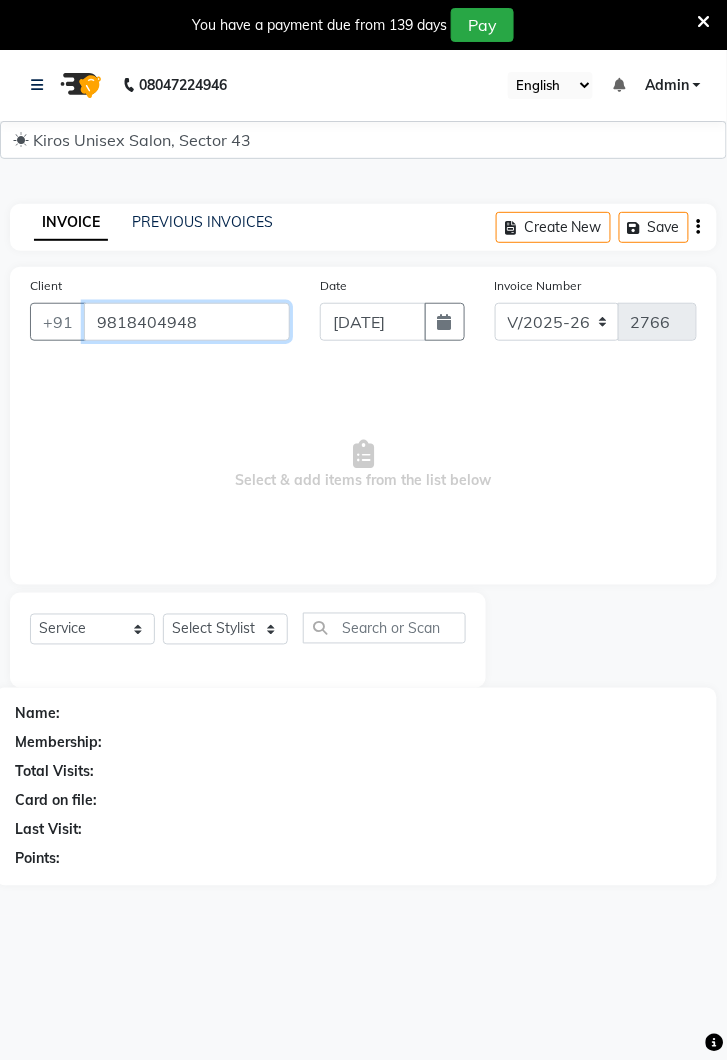 type on "9818404948" 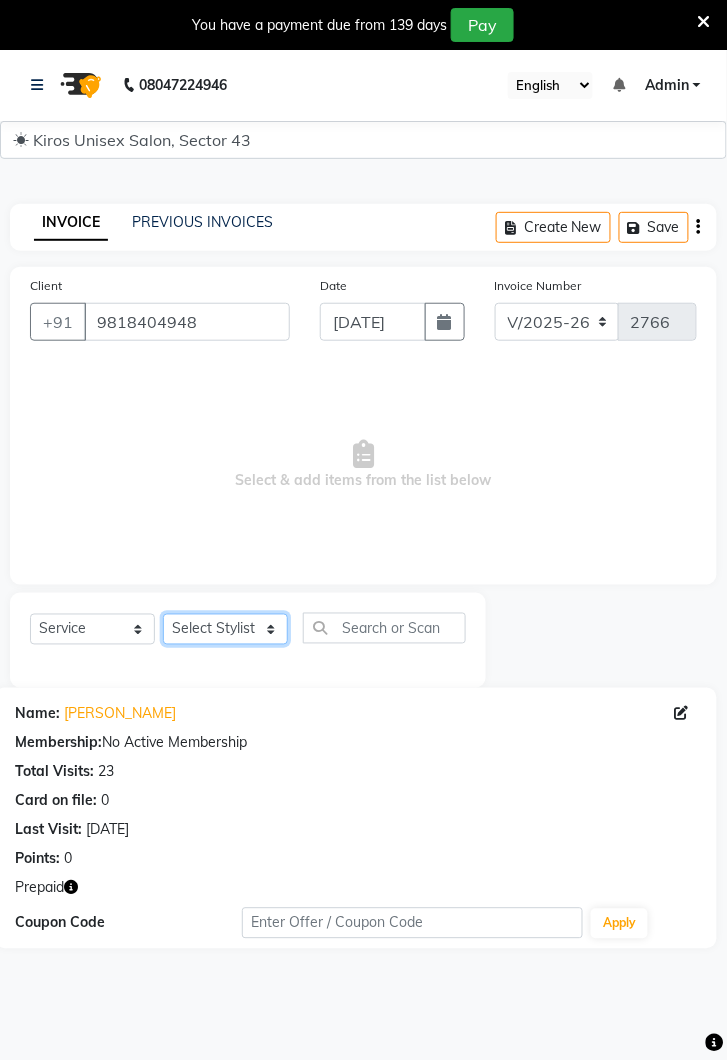 click on "Select Stylist Deepak [PERSON_NAME] [PERSON_NAME] Lamu [PERSON_NAME] [PERSON_NAME] Suraj" 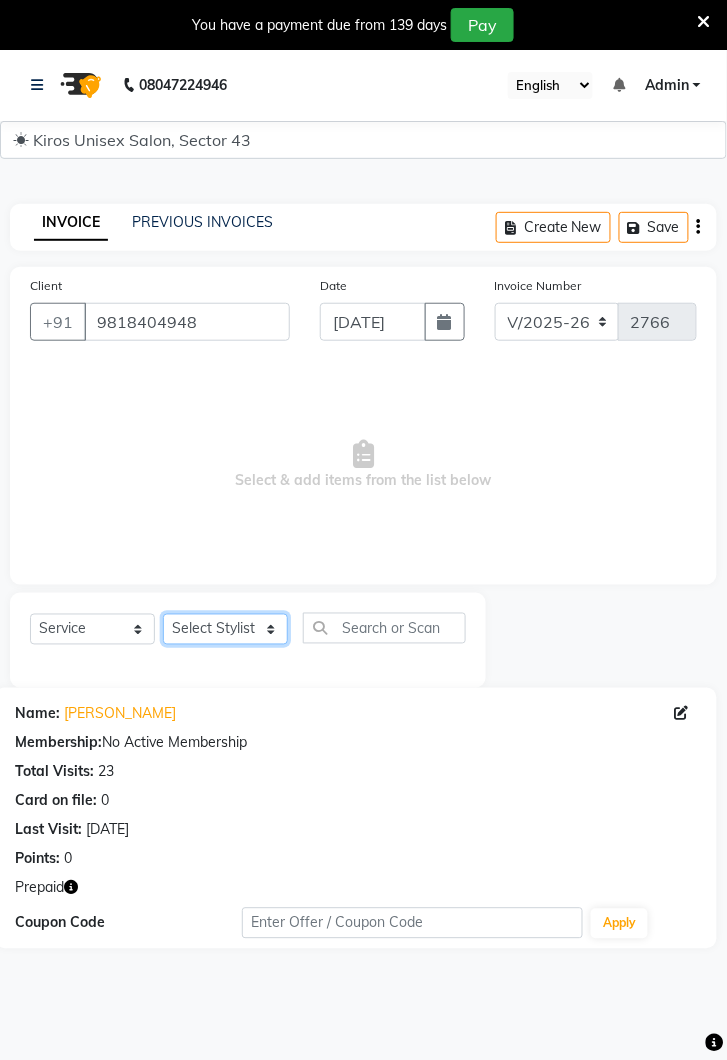 select on "74703" 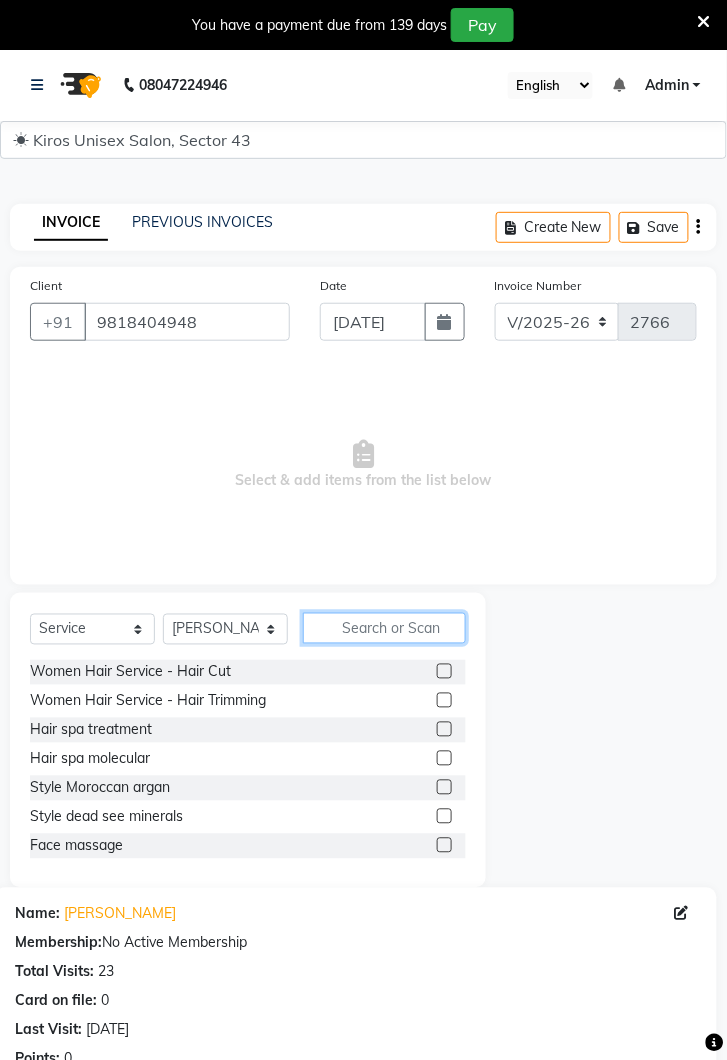 click 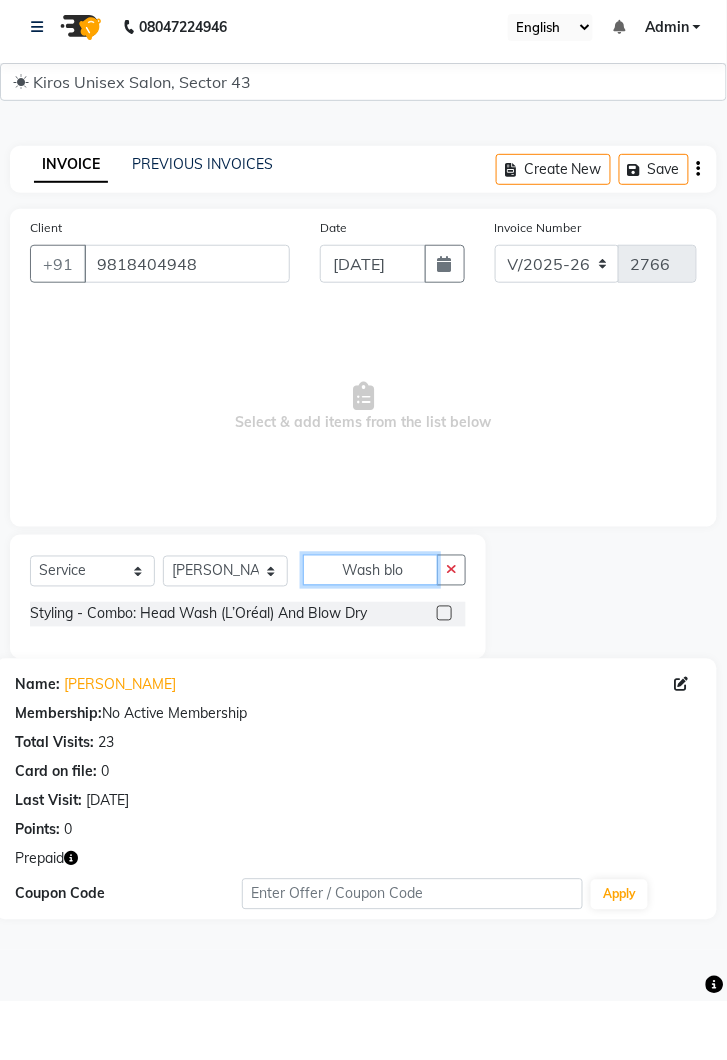 type on "Wash blo" 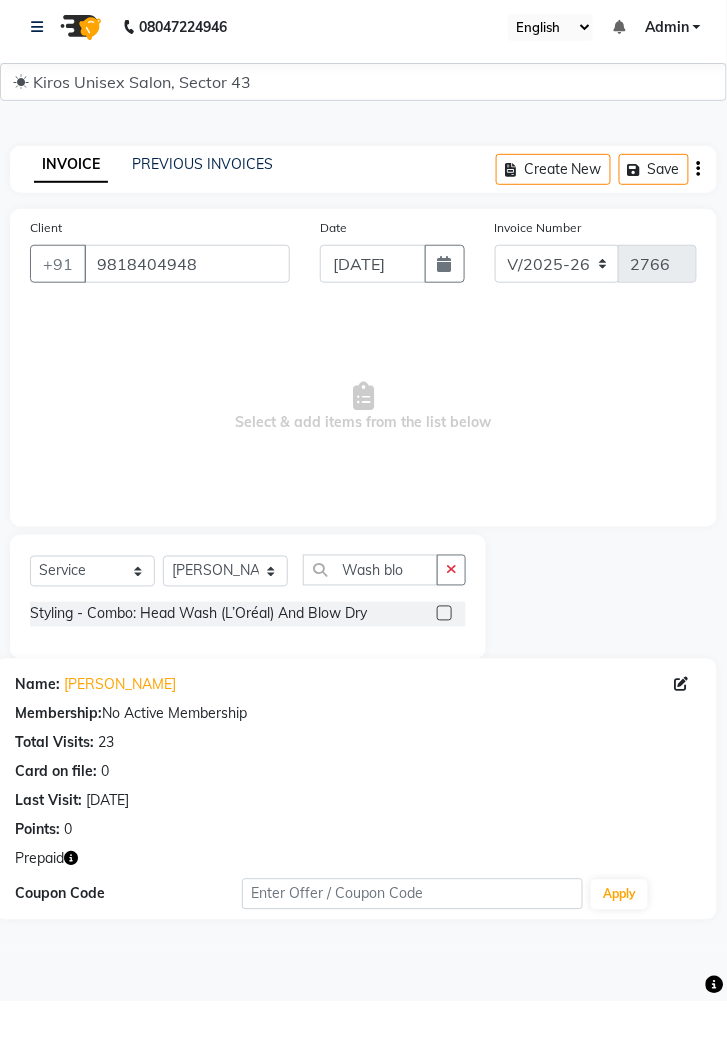 click 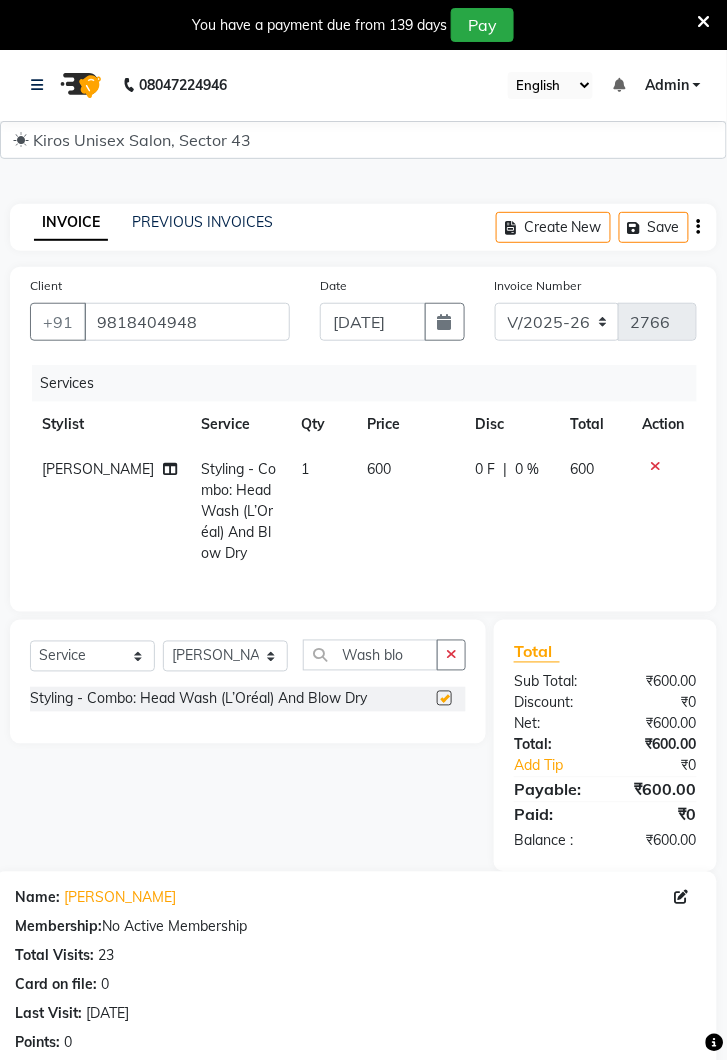 checkbox on "false" 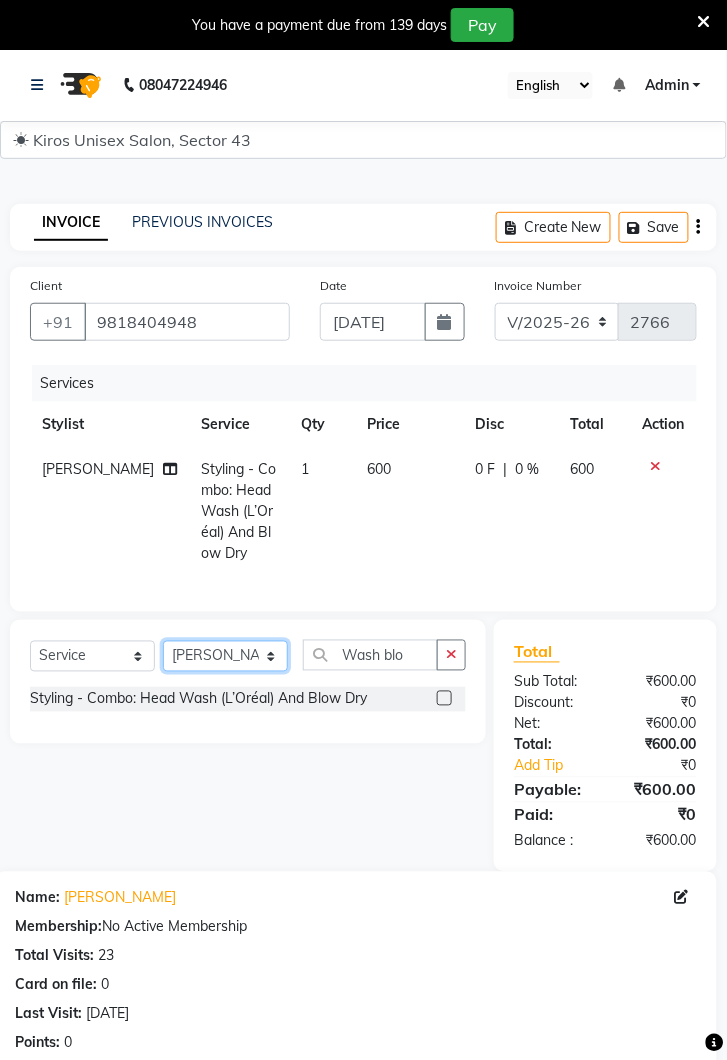 click on "Select Stylist Deepak Gunjan Habil Jeet Lalit Lamu Raj Rashmi Rony Sagar Suraj" 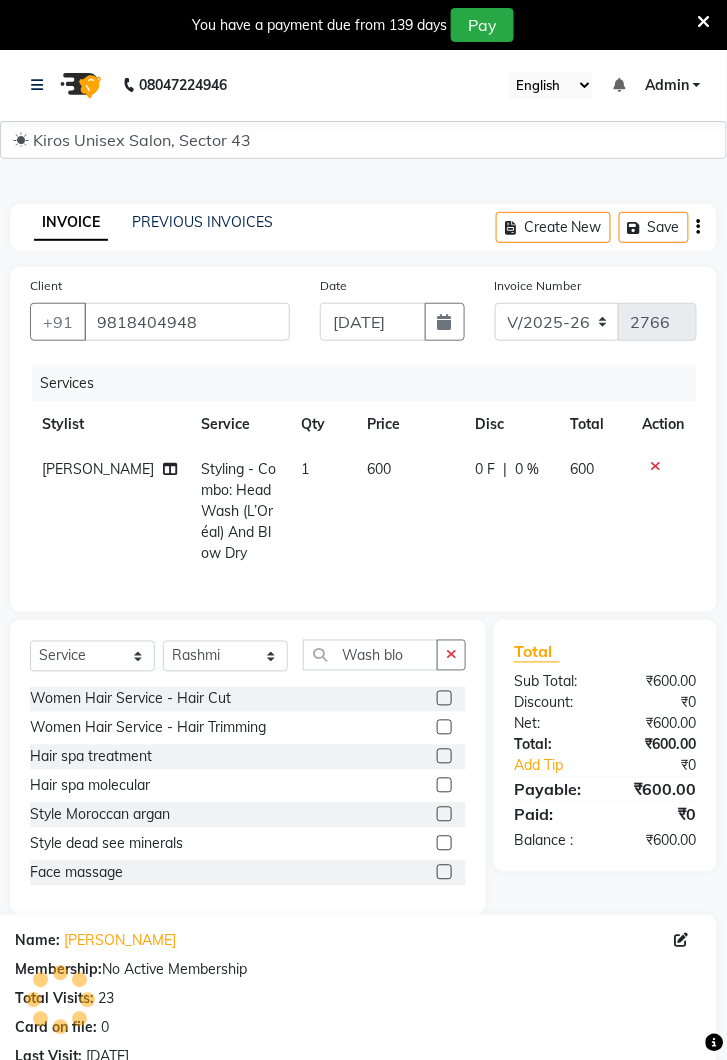 click 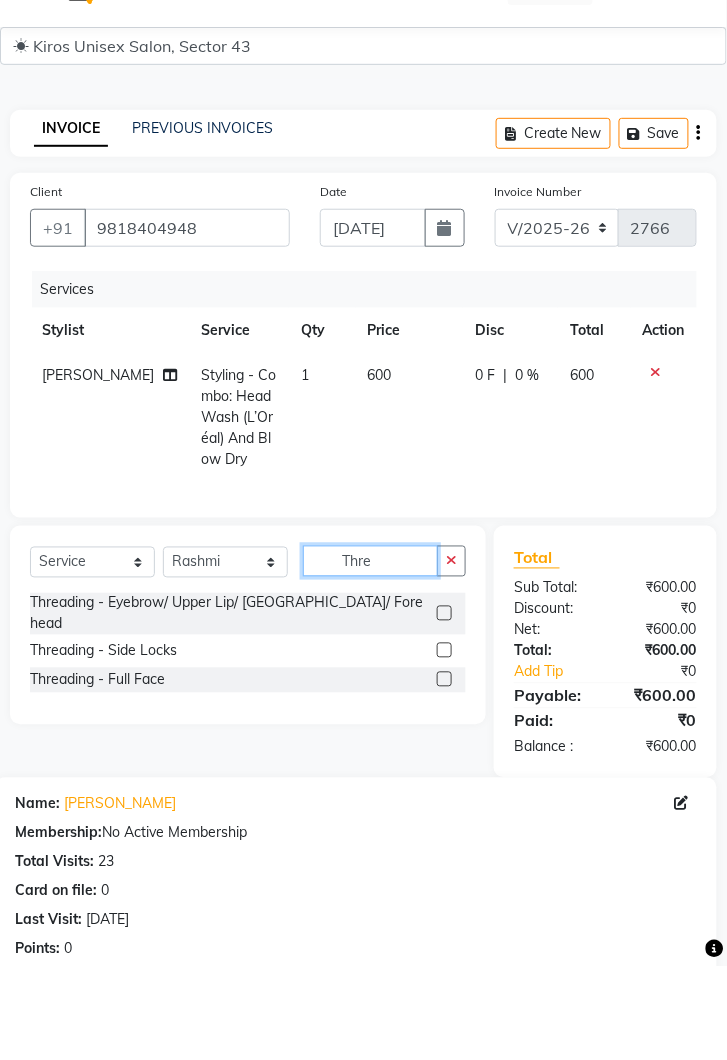 type on "Thre" 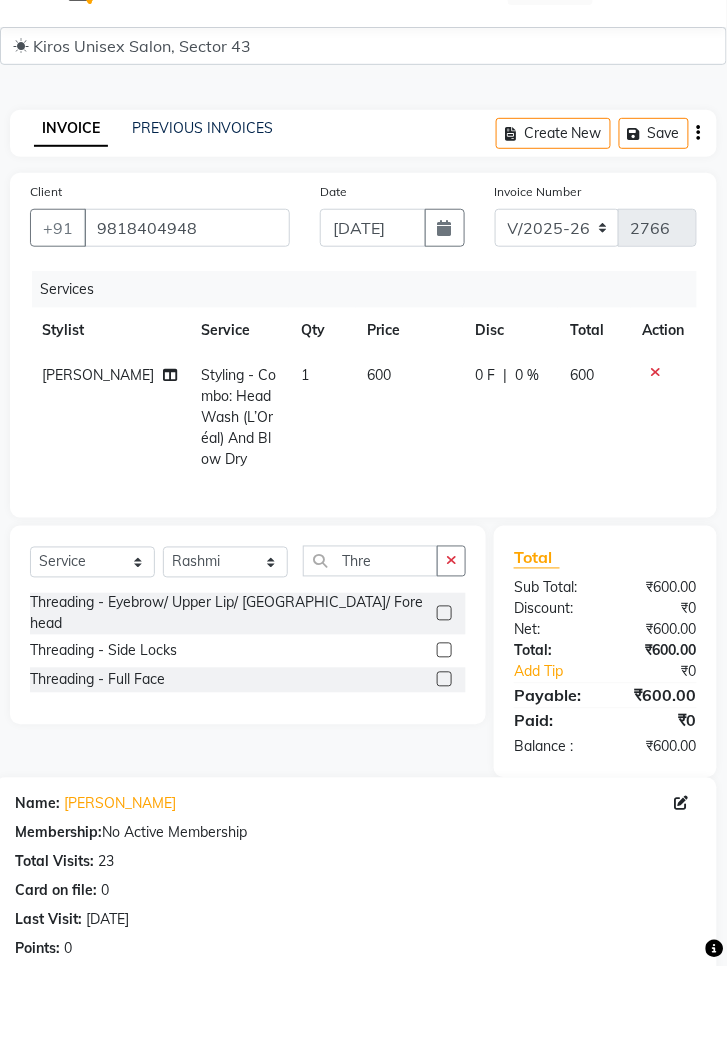 click 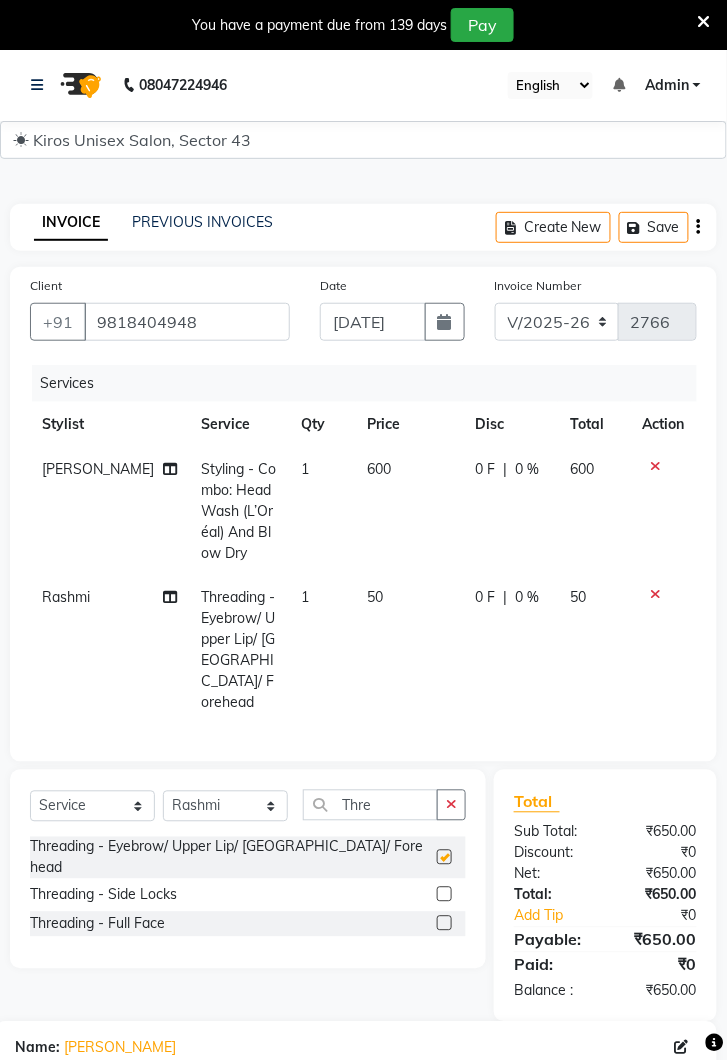checkbox on "false" 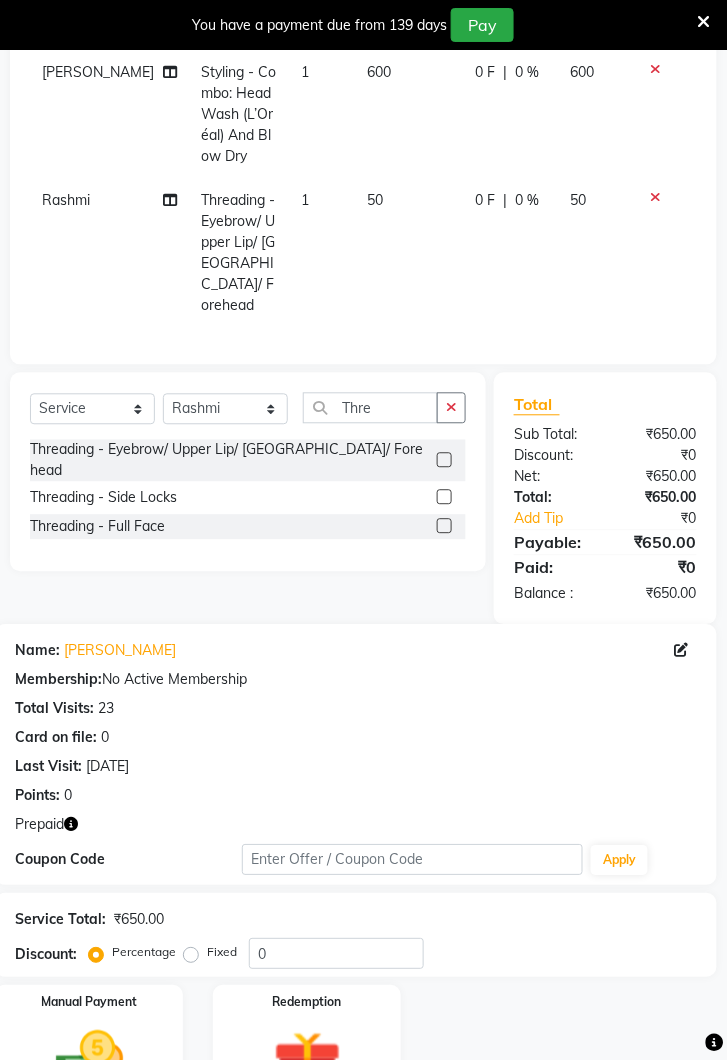 click 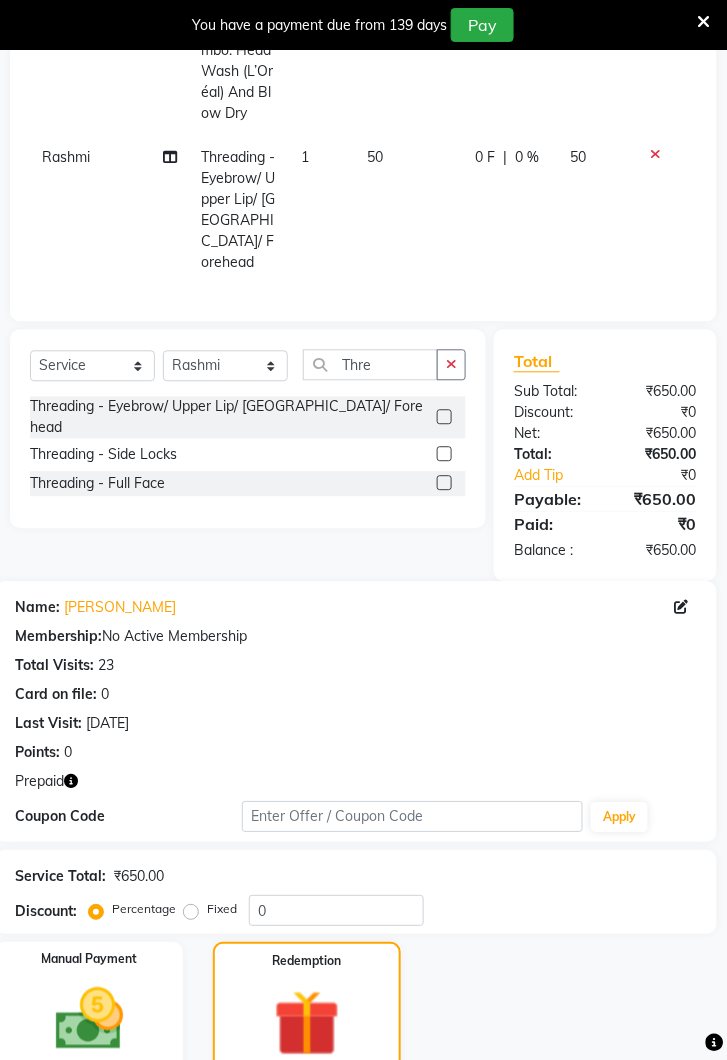 scroll, scrollTop: 527, scrollLeft: 0, axis: vertical 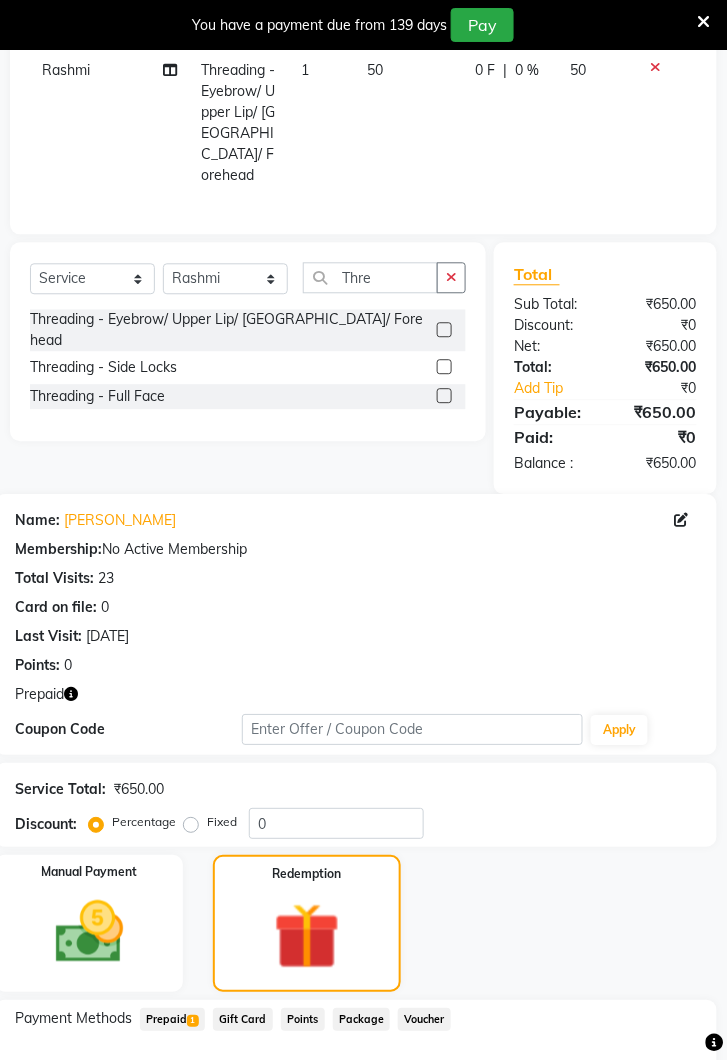 click on "Prepaid  1" 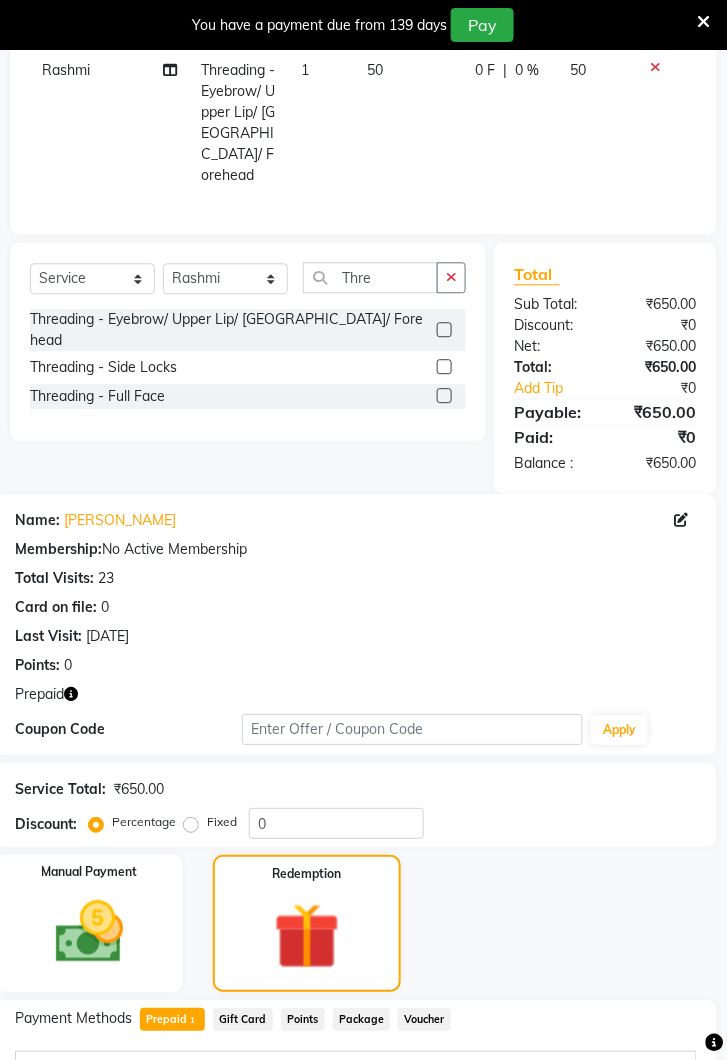 click on "Add" at bounding box center (649, 1101) 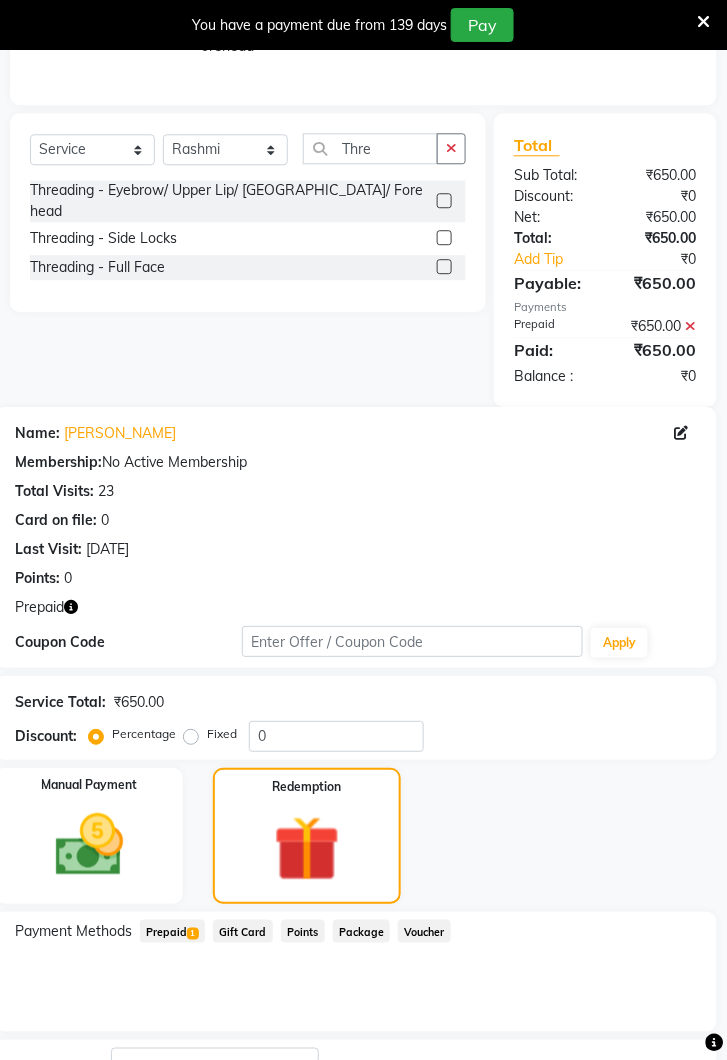 scroll, scrollTop: 681, scrollLeft: 0, axis: vertical 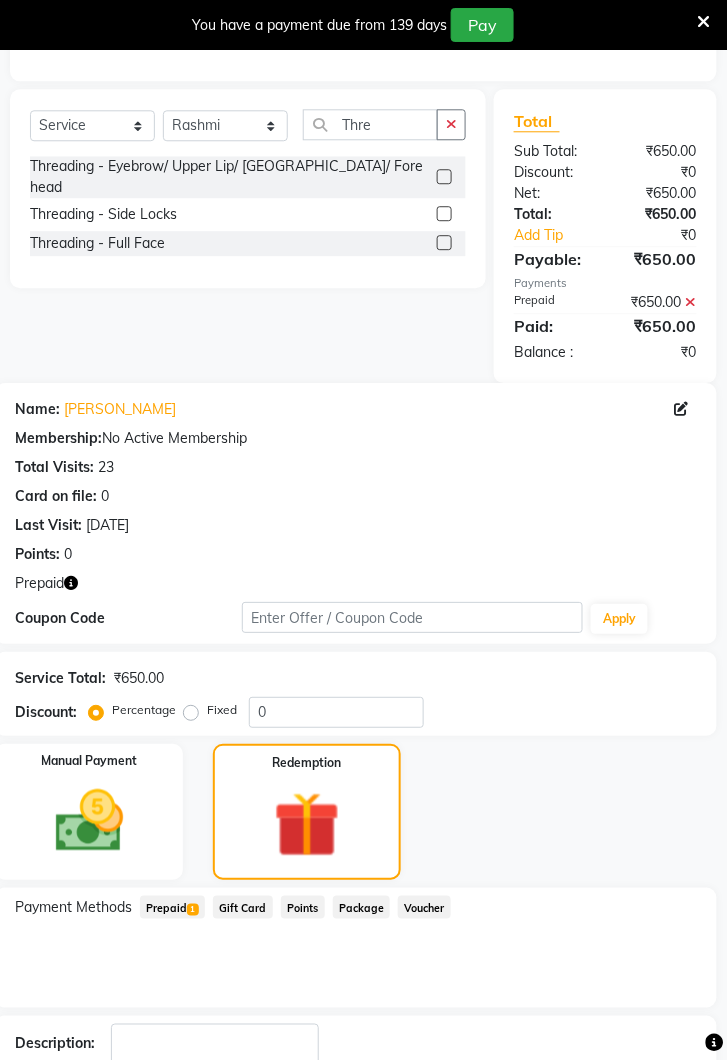 click on "Checkout" 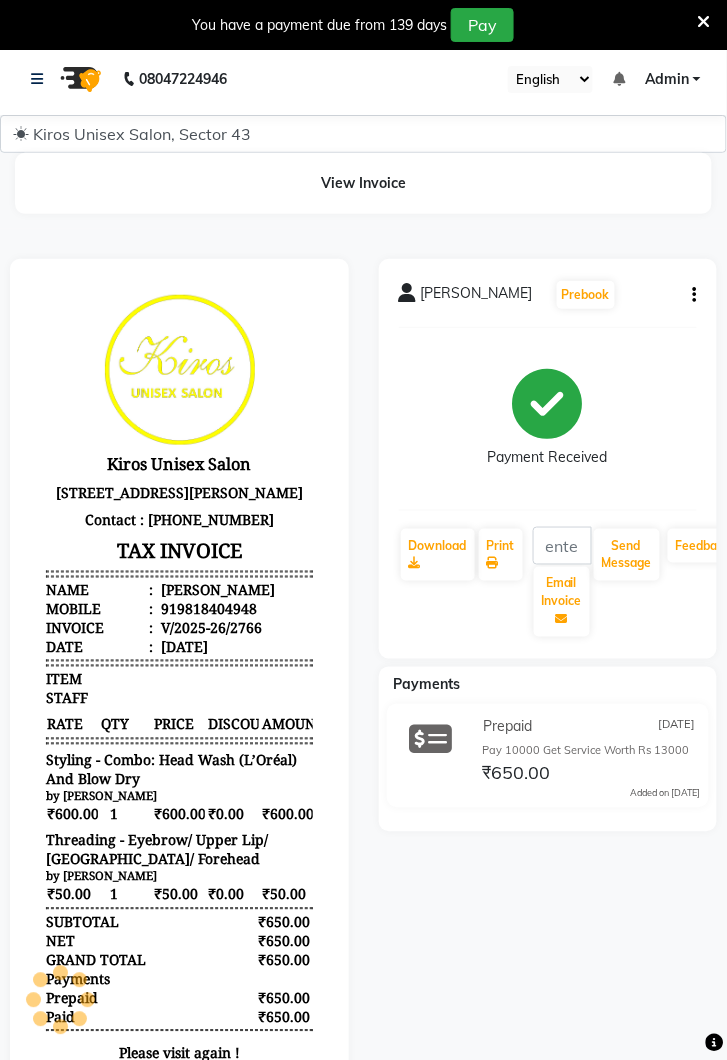 scroll, scrollTop: 0, scrollLeft: 0, axis: both 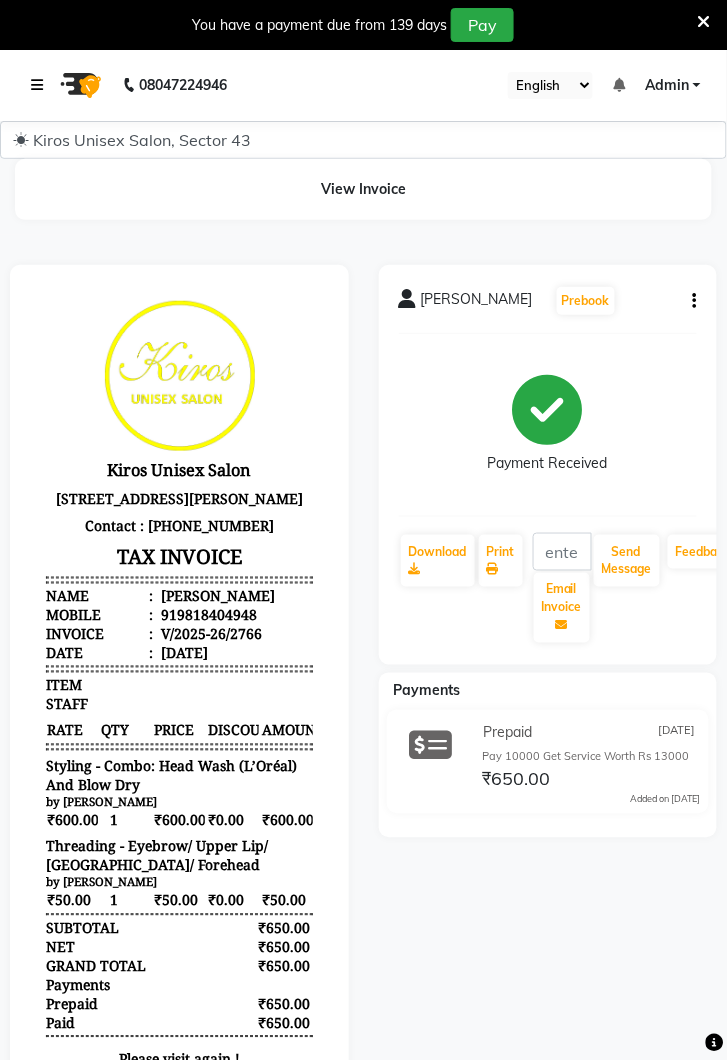 click at bounding box center (41, 85) 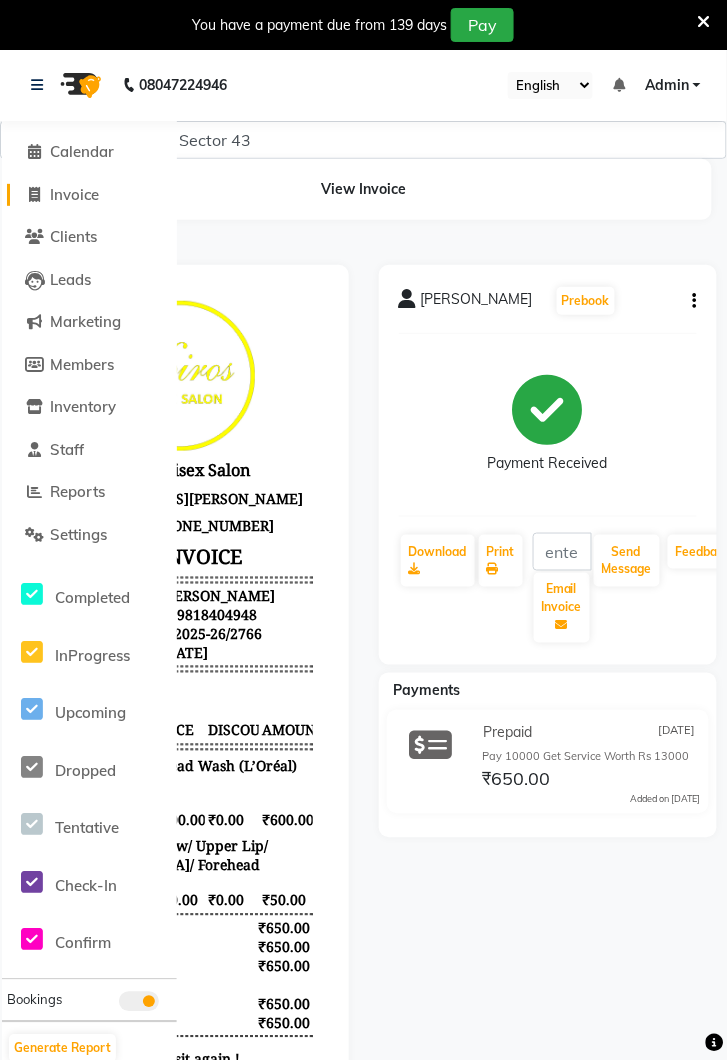 click on "Invoice" 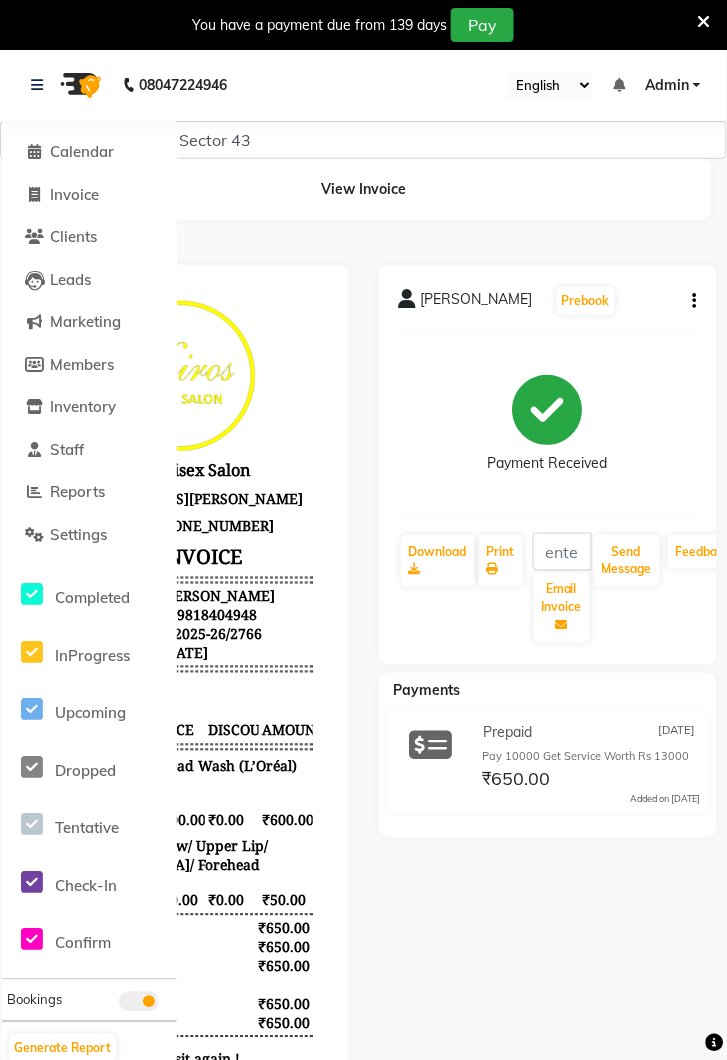 scroll, scrollTop: 49, scrollLeft: 0, axis: vertical 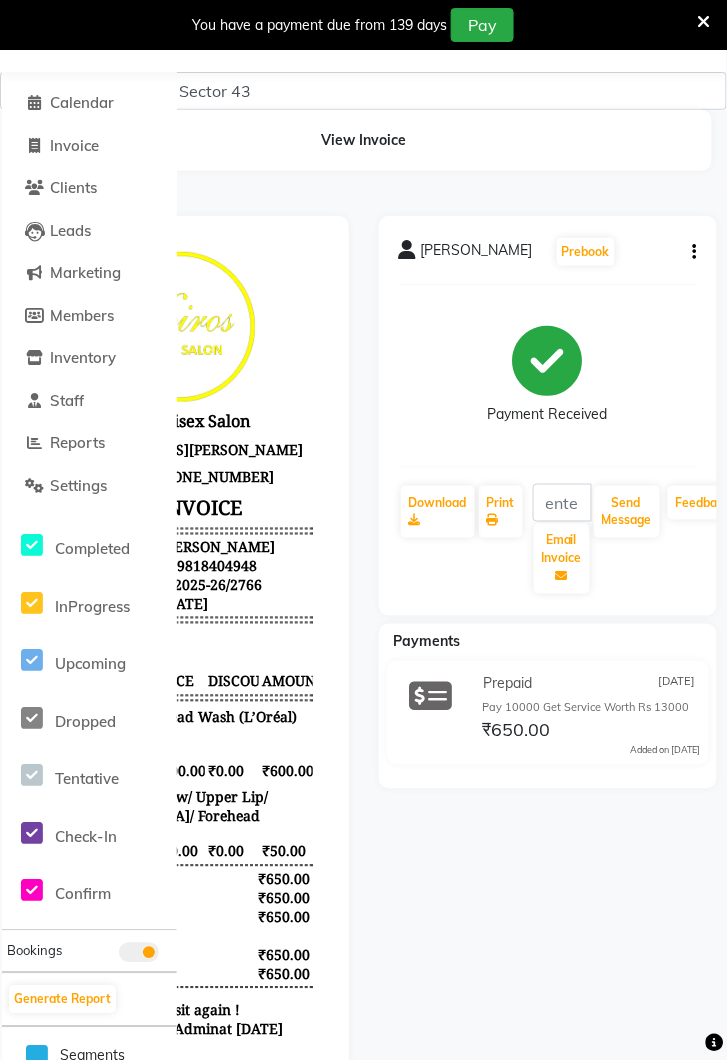 select on "5694" 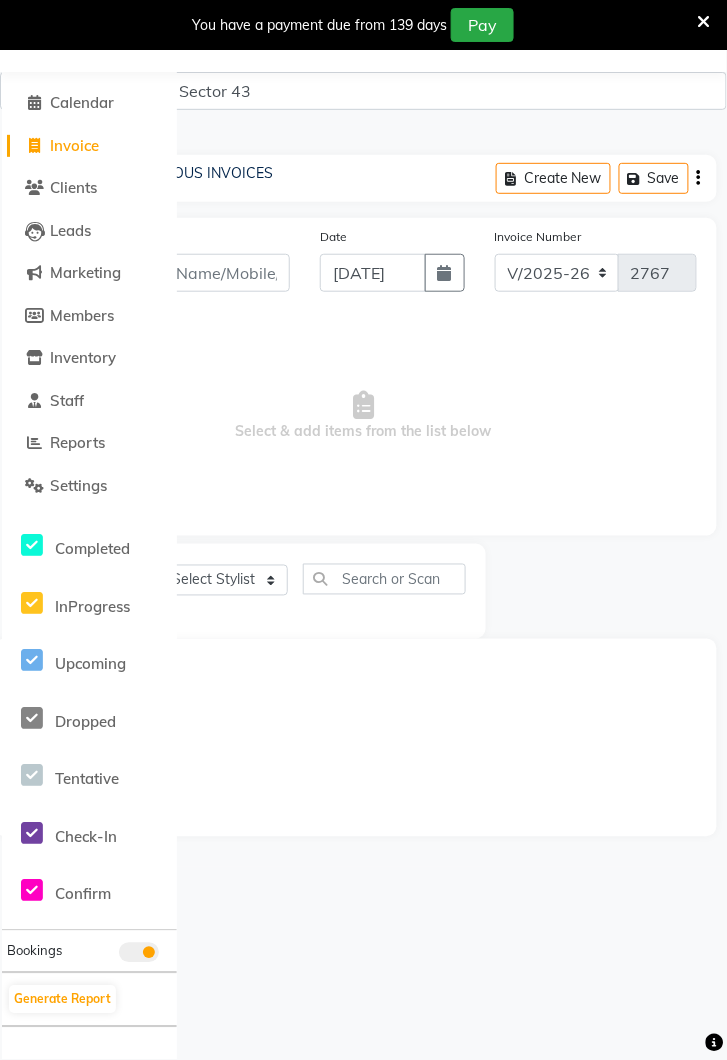 click on "Select & add items from the list below" at bounding box center [363, 416] 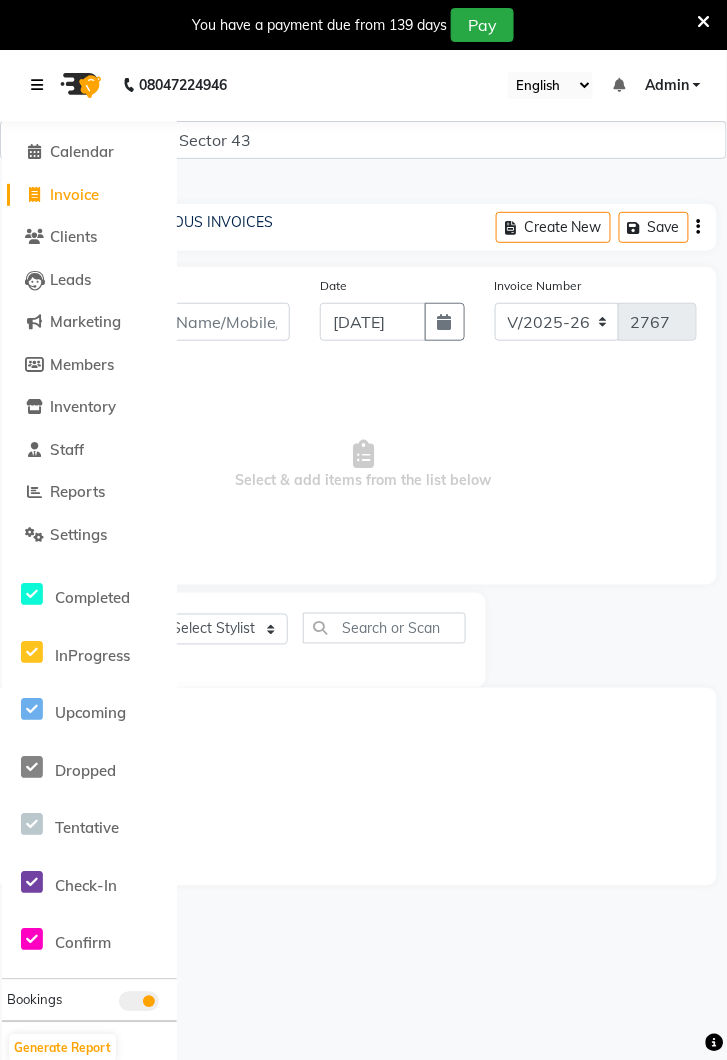 click at bounding box center (41, 85) 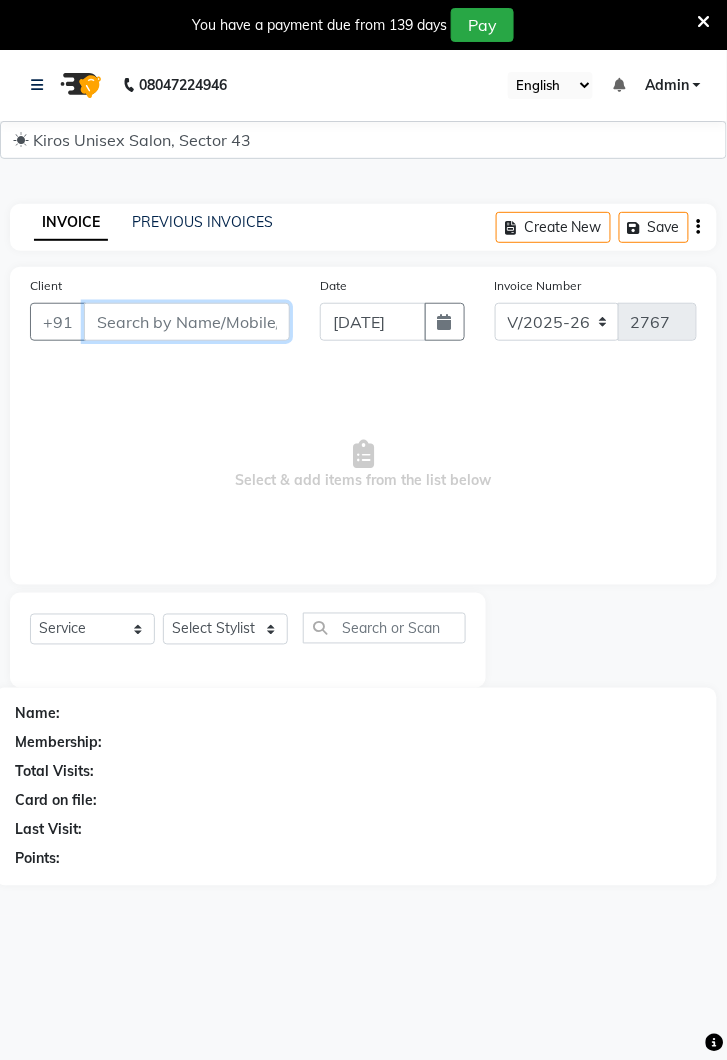 click on "Client" at bounding box center [187, 322] 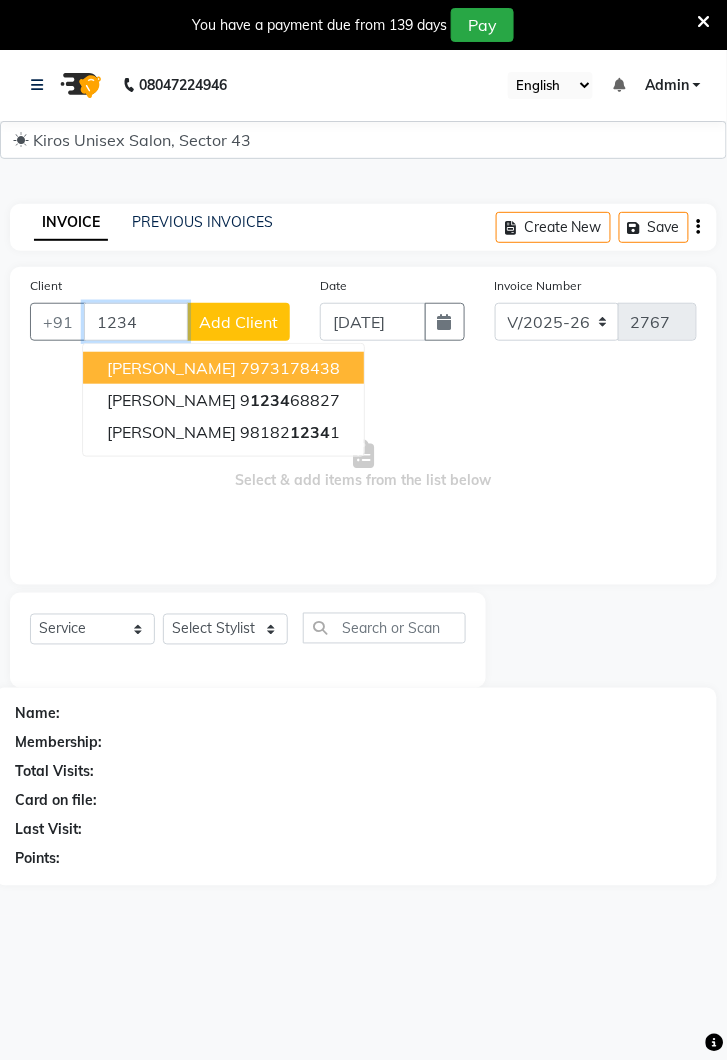 type on "1234" 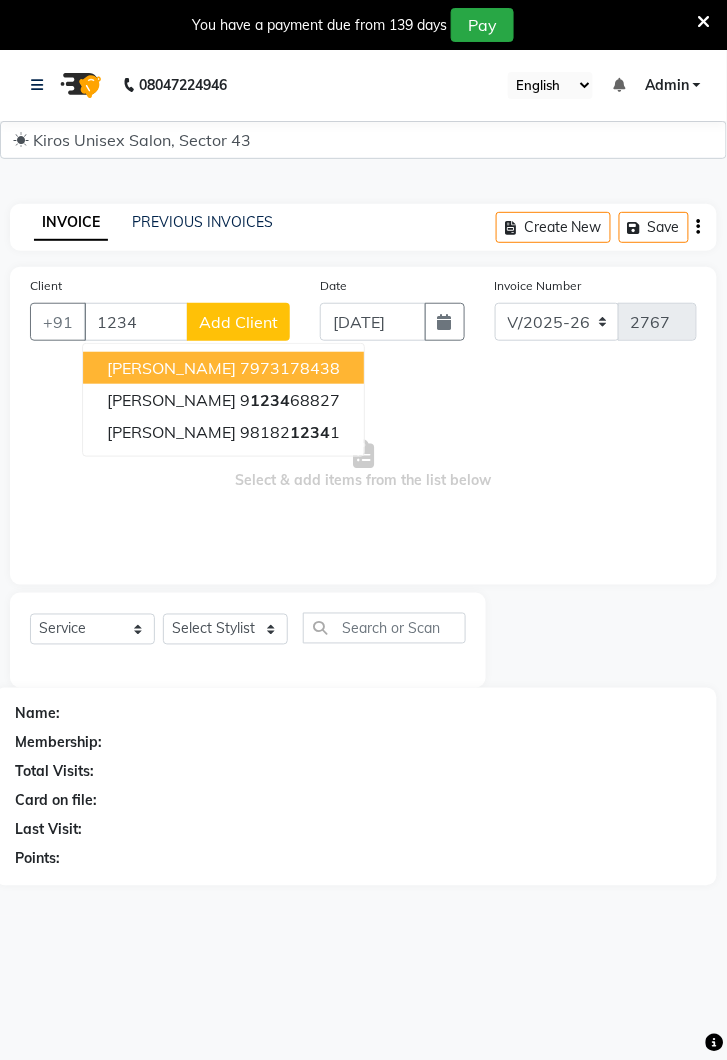 click on "Add Client" 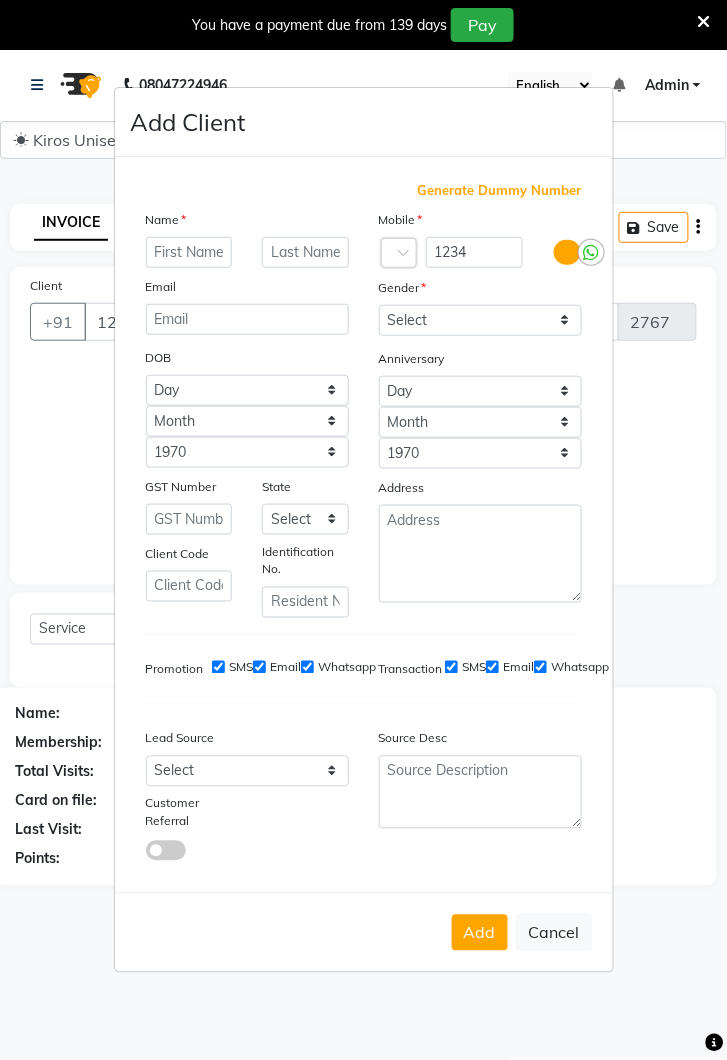 click on "Mobile" at bounding box center (480, 223) 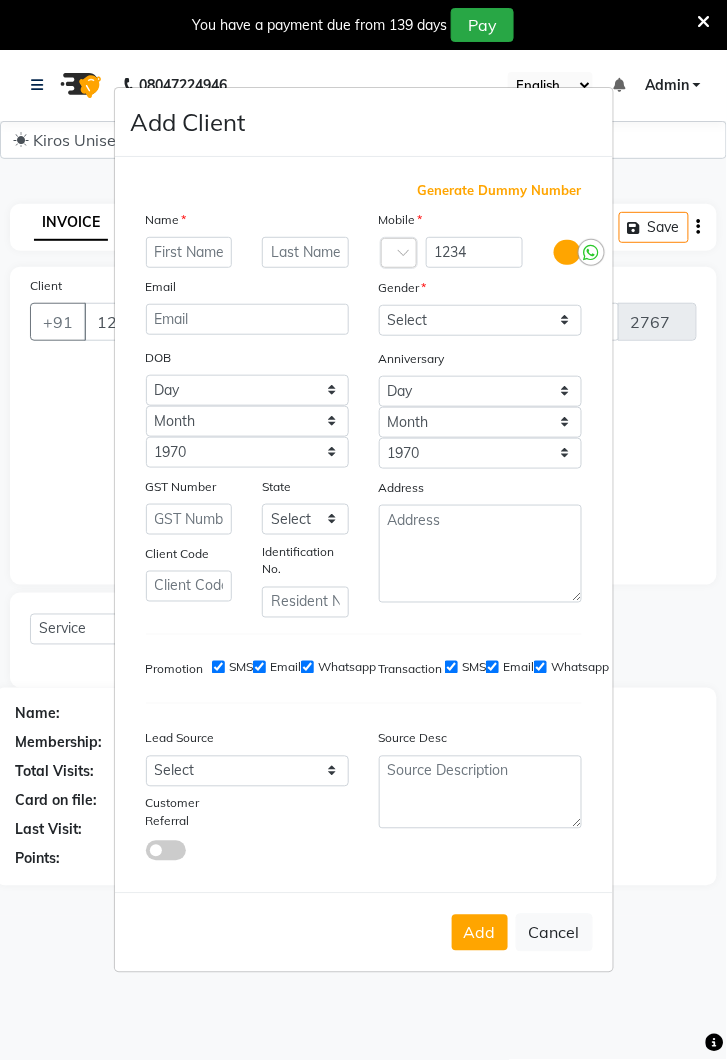 click on "Generate Dummy Number" at bounding box center [500, 191] 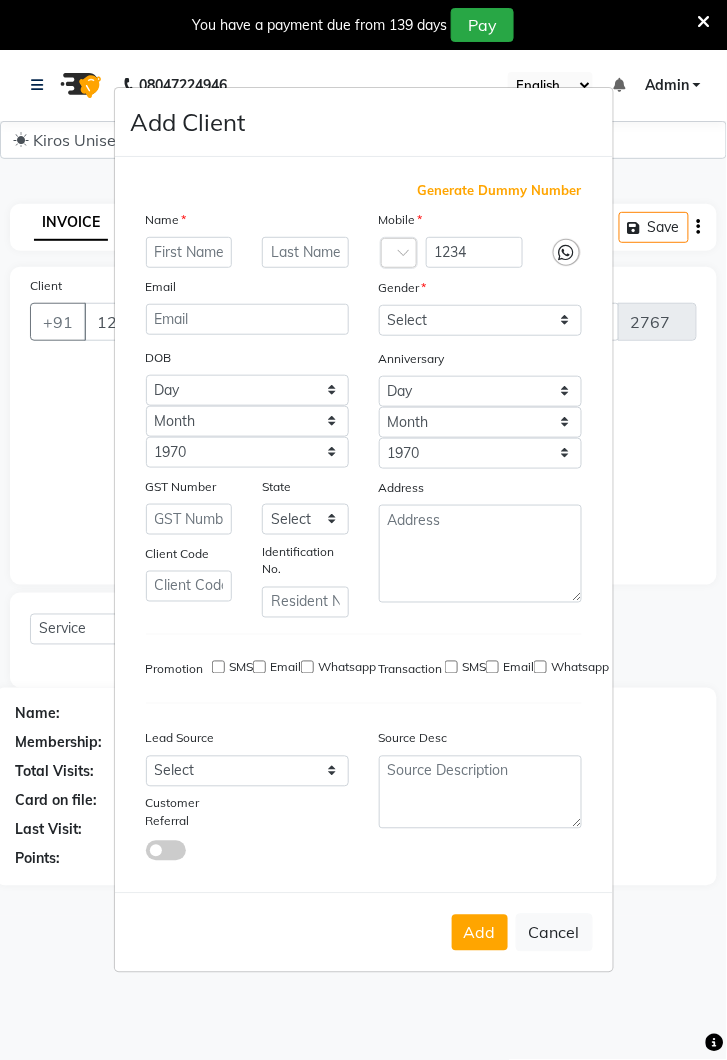 type on "1245000000092" 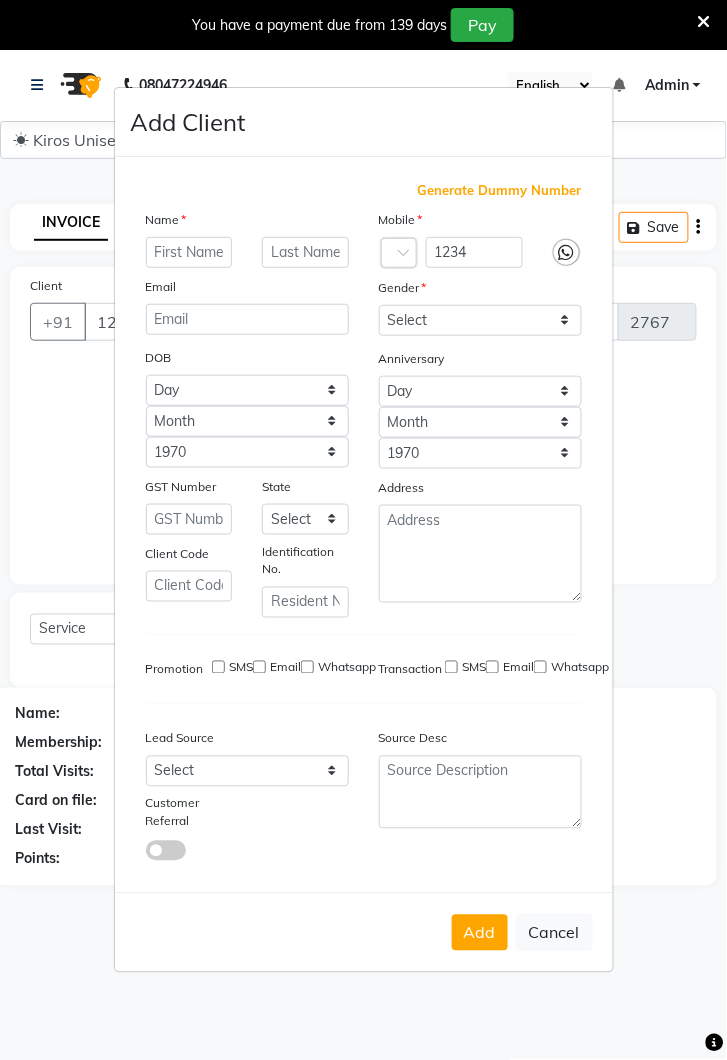 checkbox on "false" 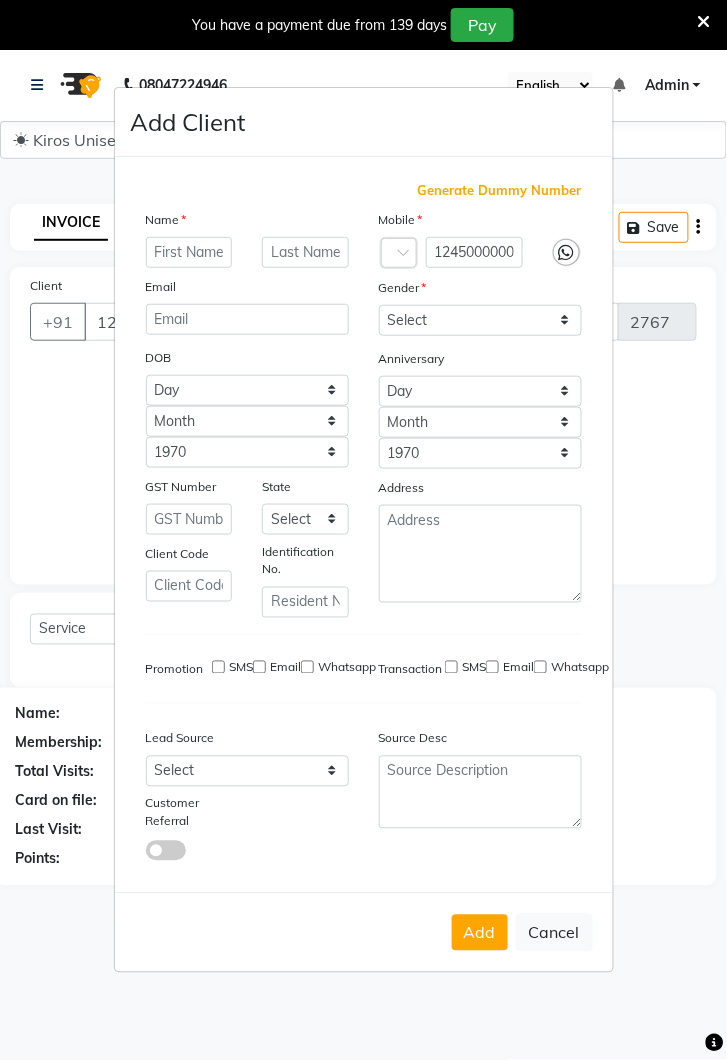 checkbox on "false" 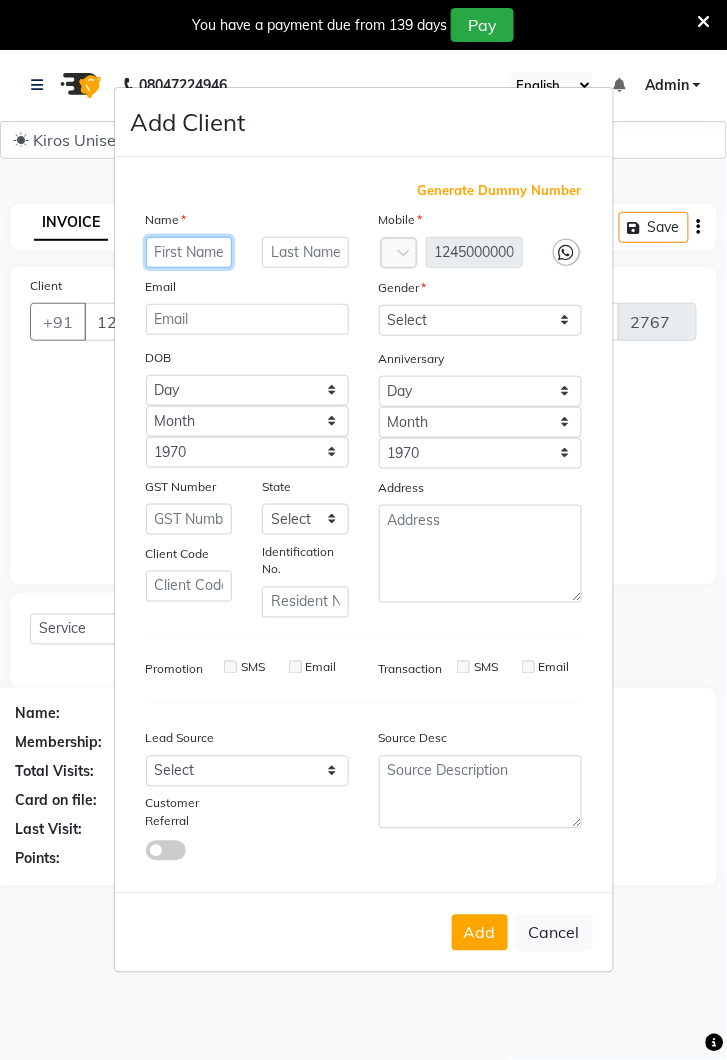 click at bounding box center (189, 252) 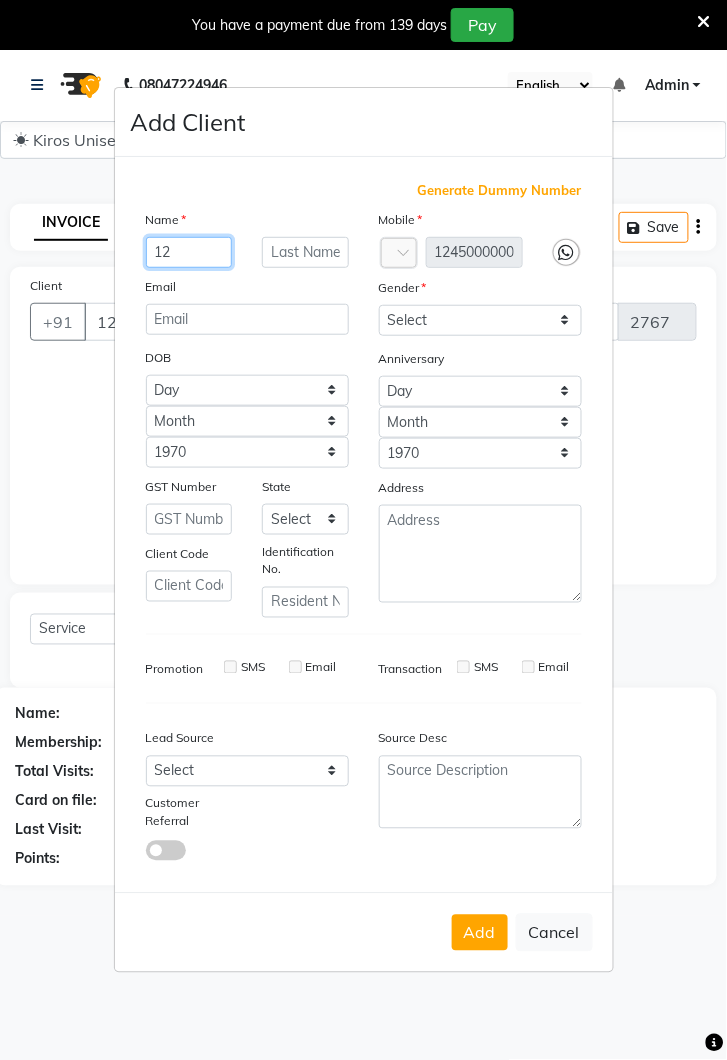 type on "1" 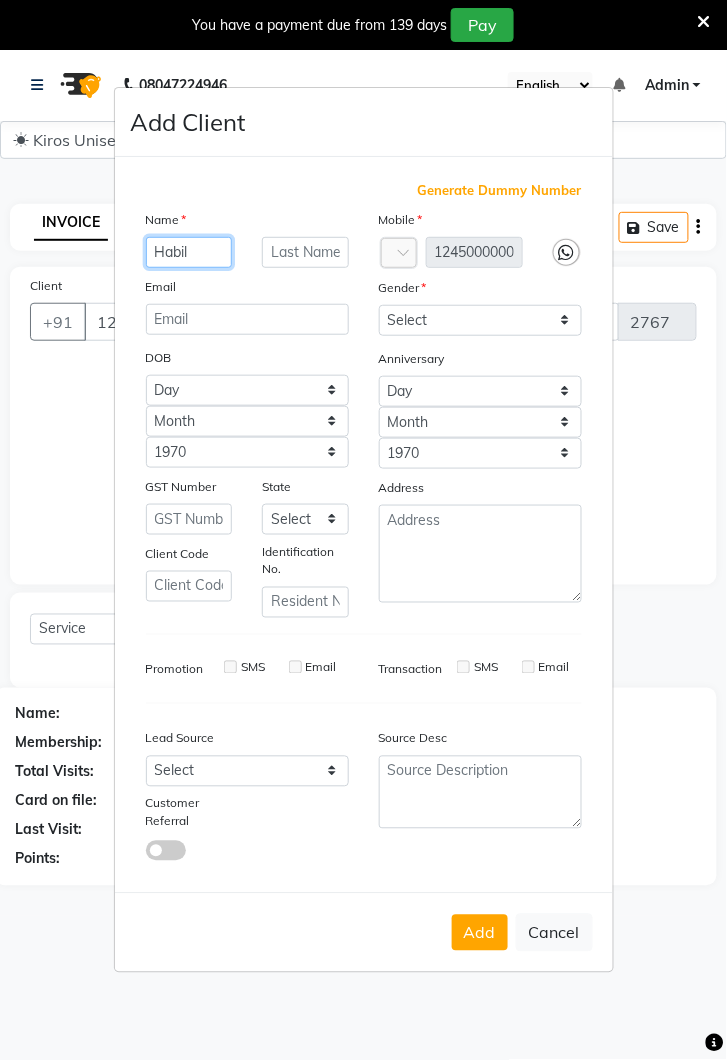 type on "Habil" 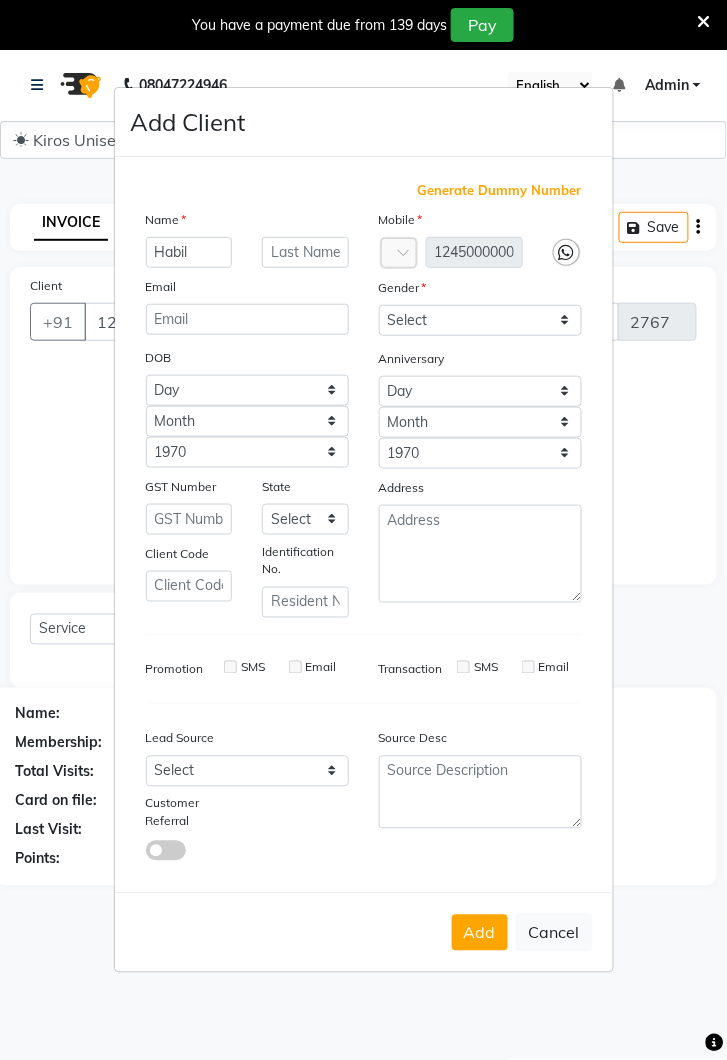 click on "Generate Dummy Number" at bounding box center [500, 191] 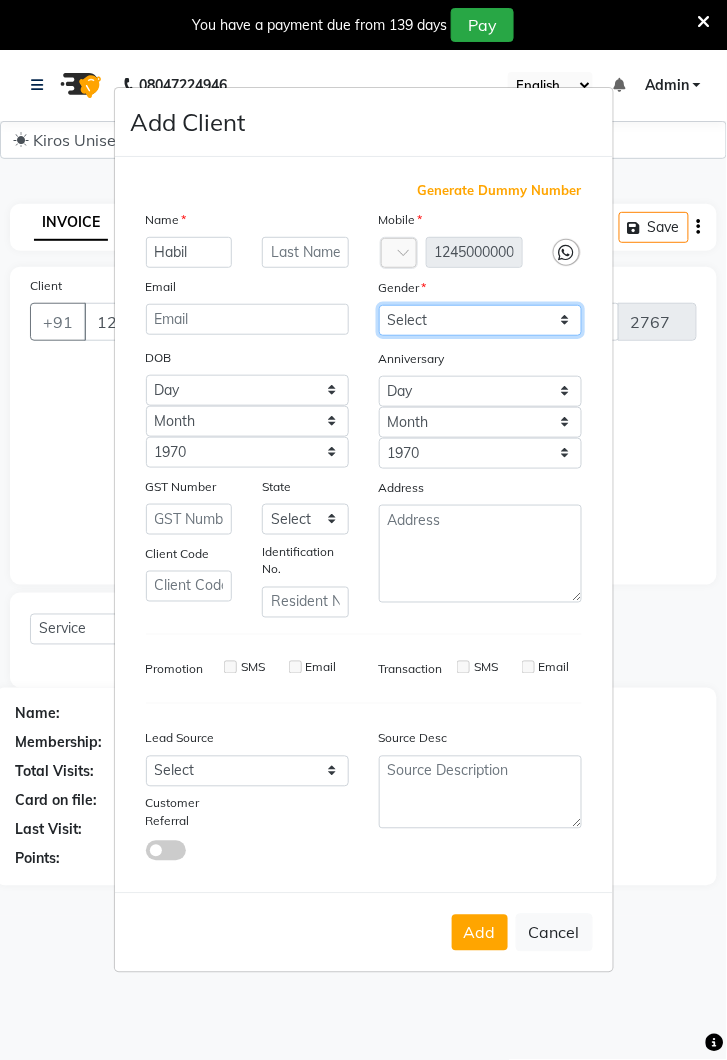 click on "Select Male Female Other Prefer Not To Say" at bounding box center [480, 320] 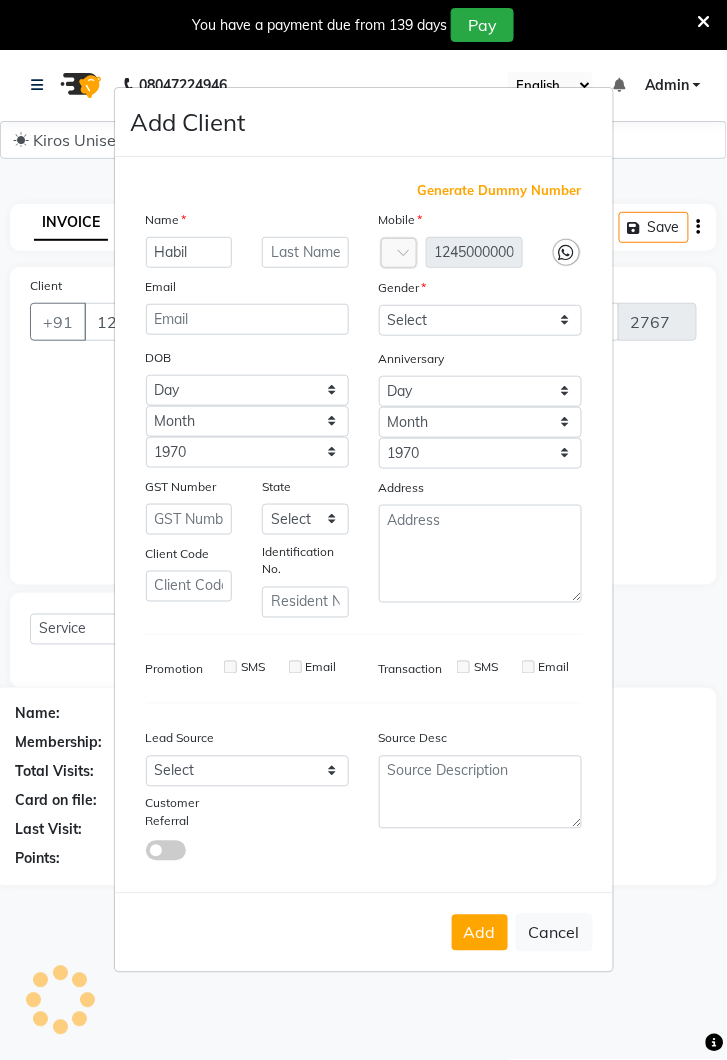 click on "Add" at bounding box center (480, 933) 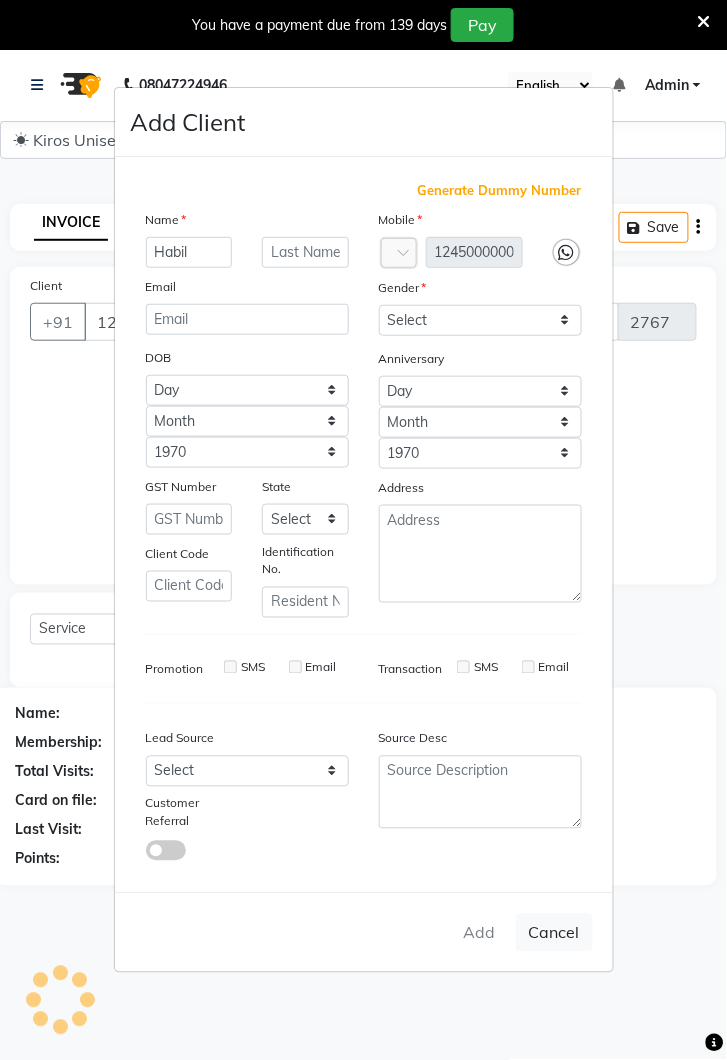 type on "1245000000092" 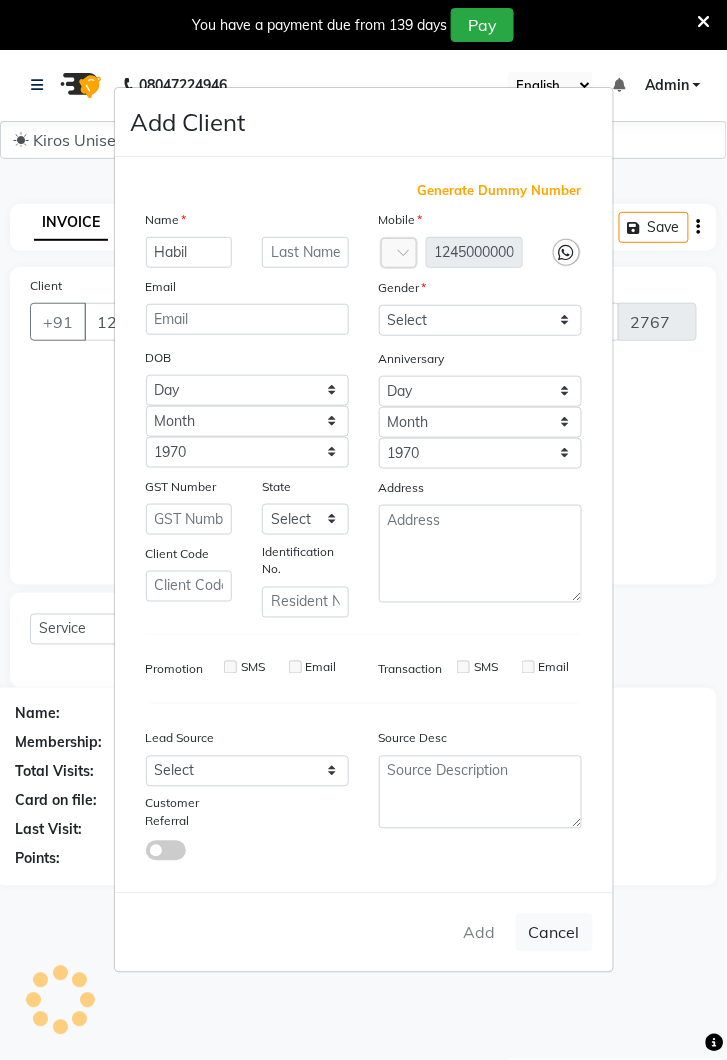 type 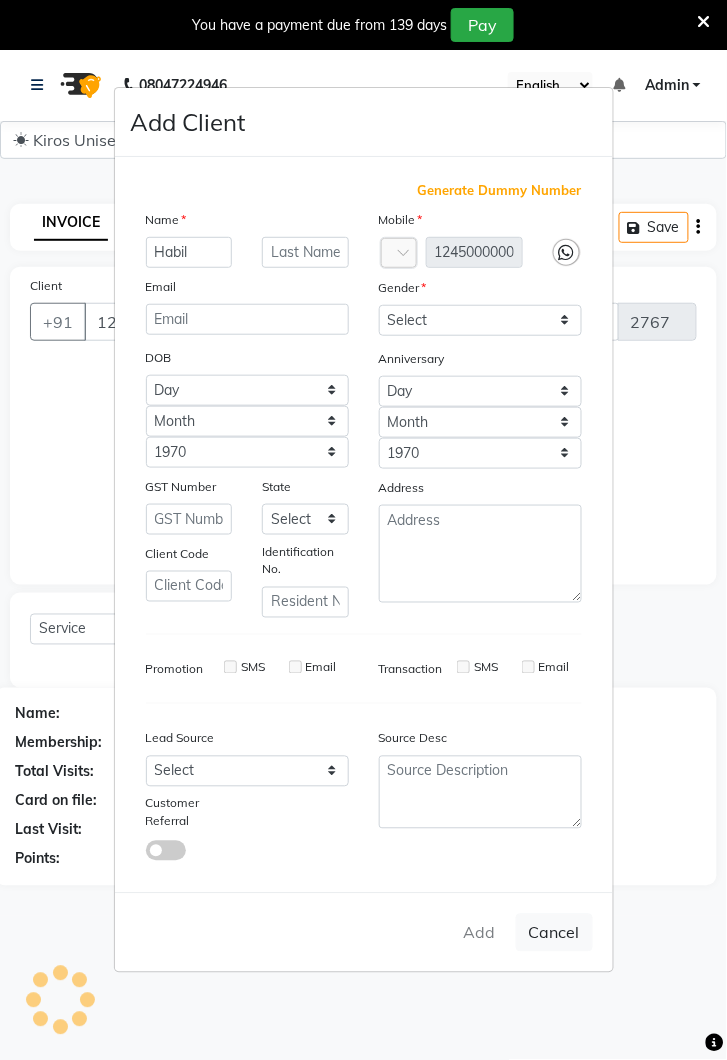 checkbox on "false" 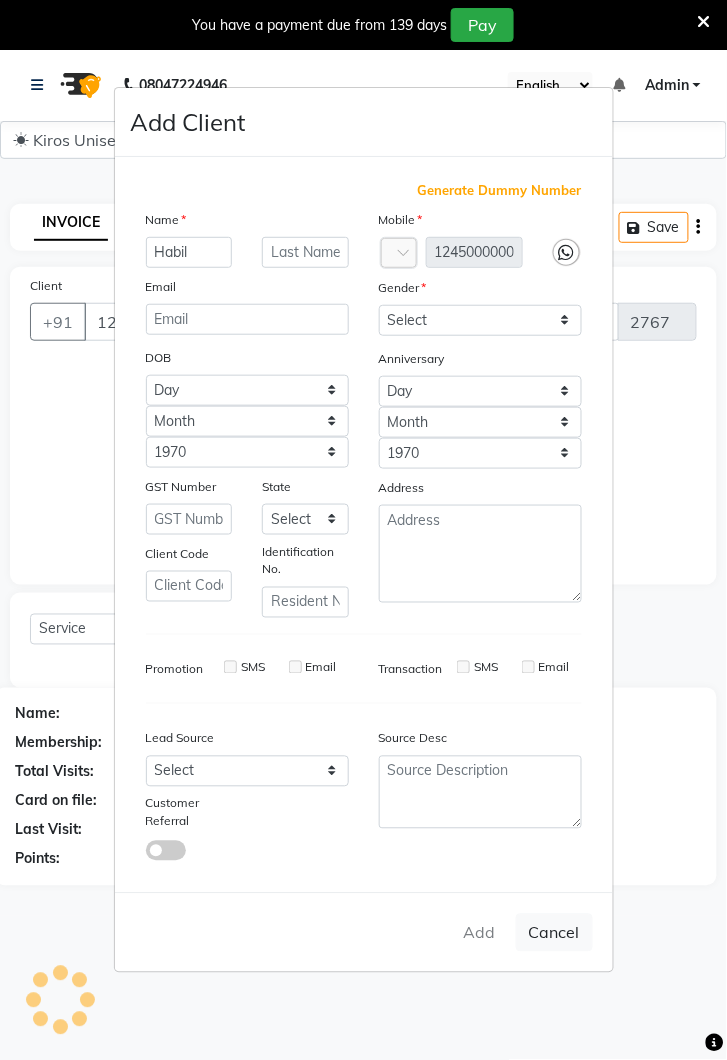 checkbox on "false" 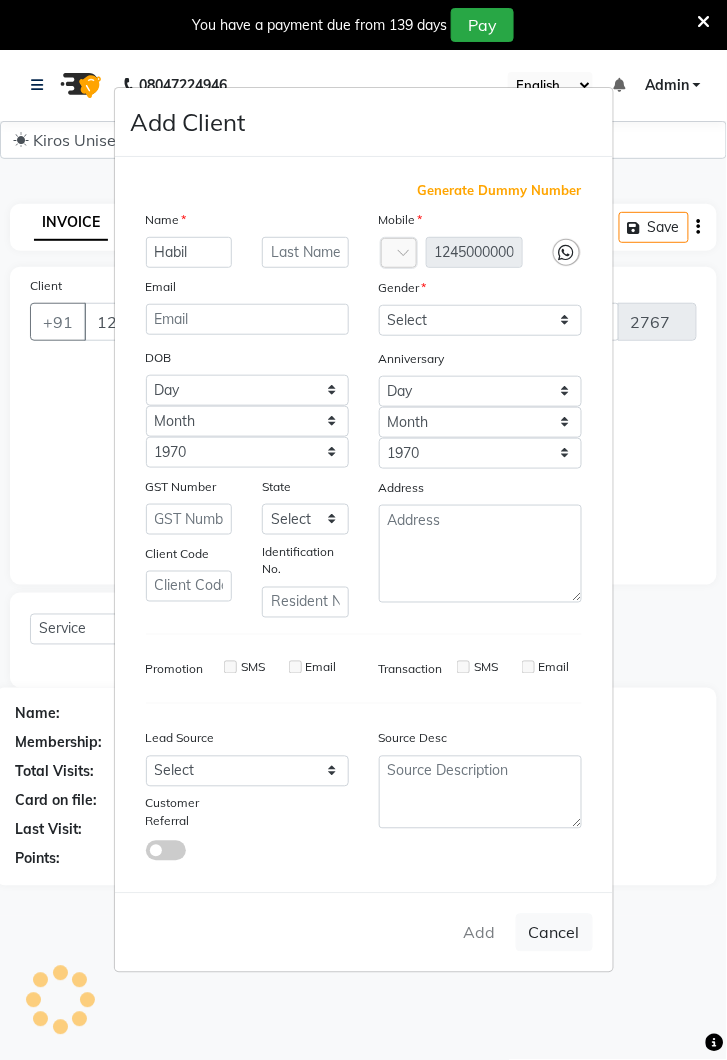 checkbox on "false" 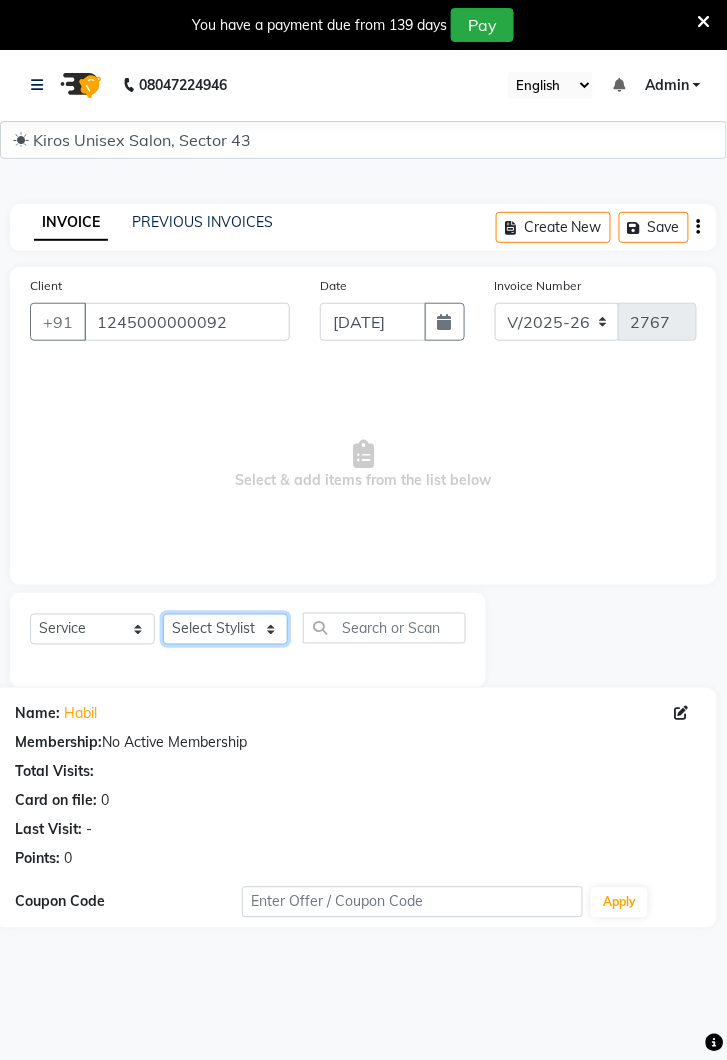 click on "Select Stylist Deepak Gunjan Habil Jeet Lalit Lamu Raj Rashmi Rony Sagar Suraj" 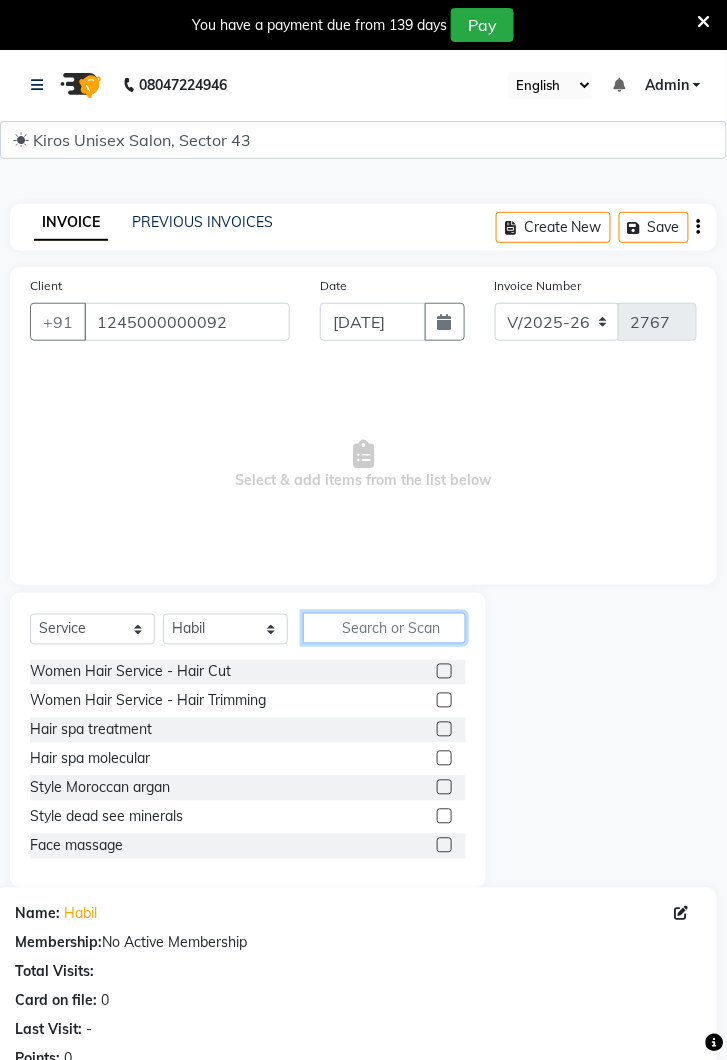 click 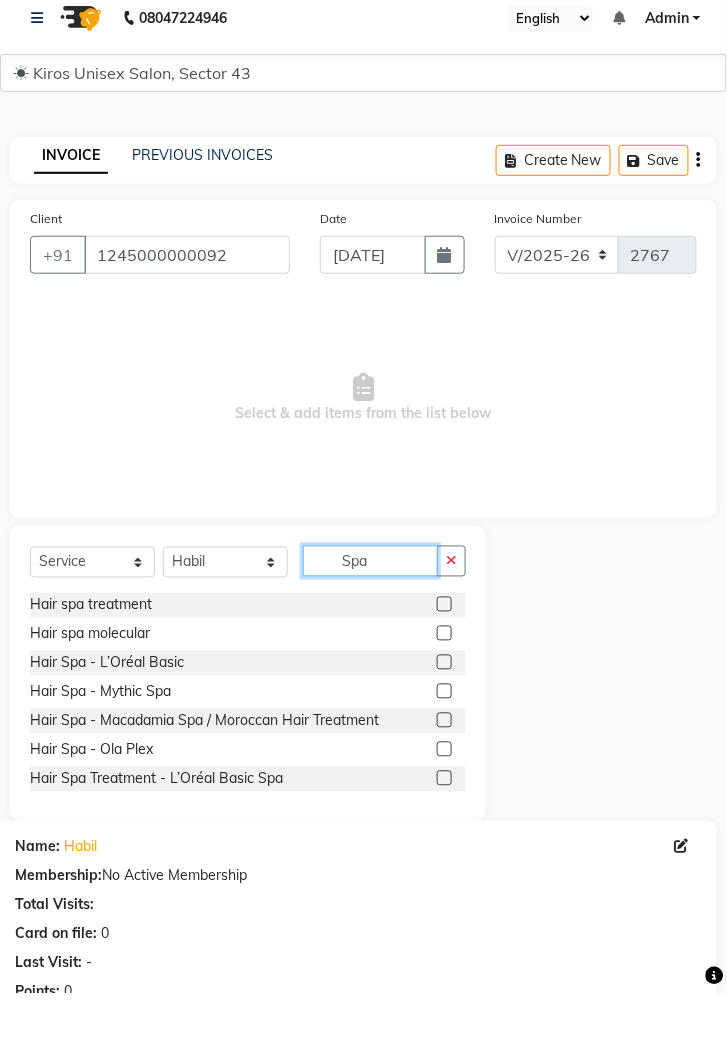 type on "Spa" 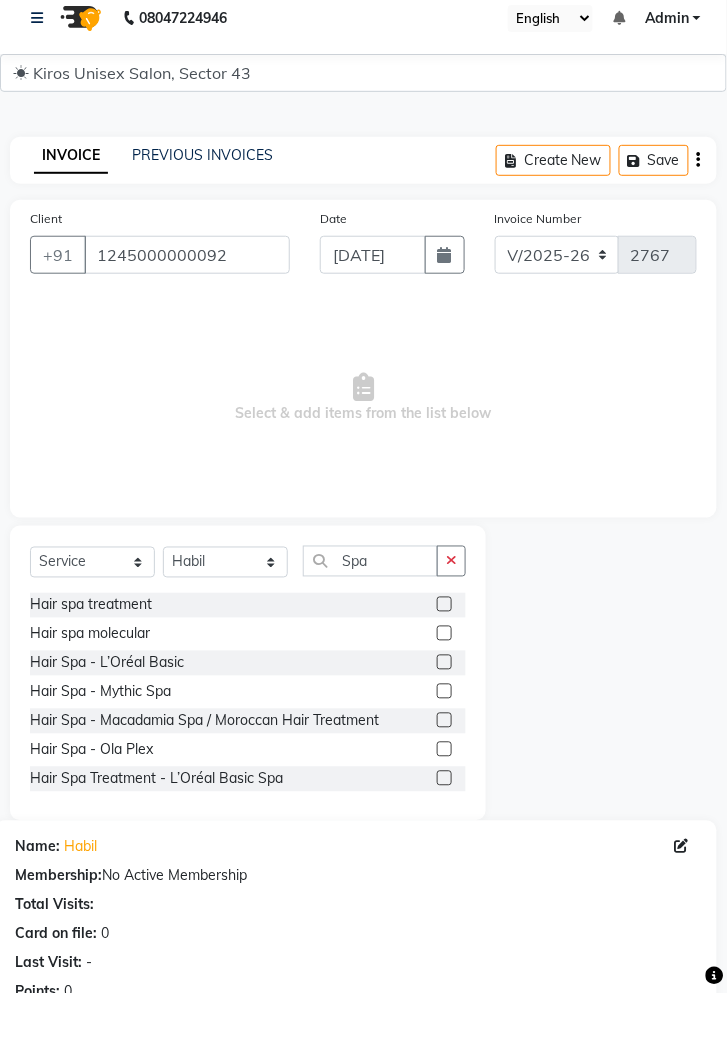 click 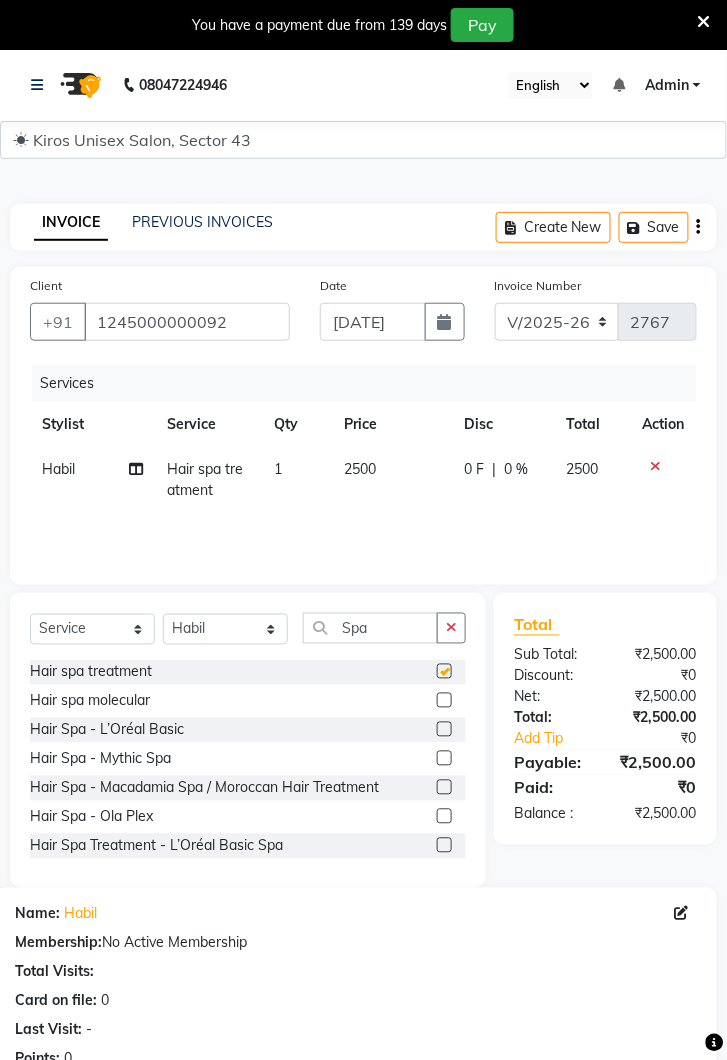 checkbox on "false" 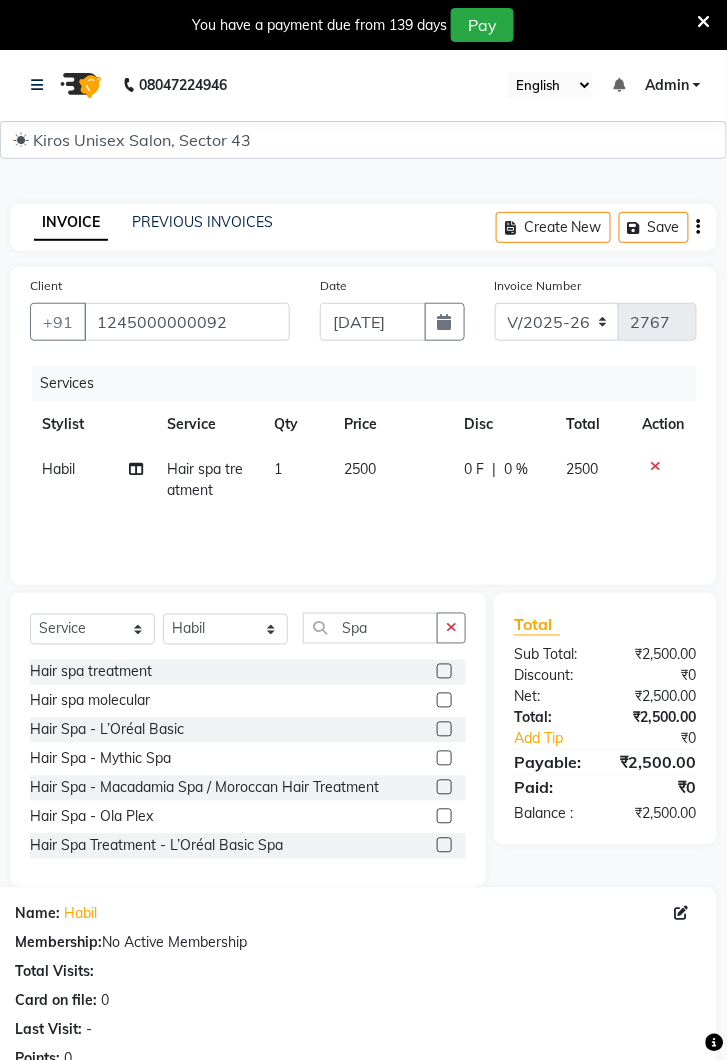 click on "2500" 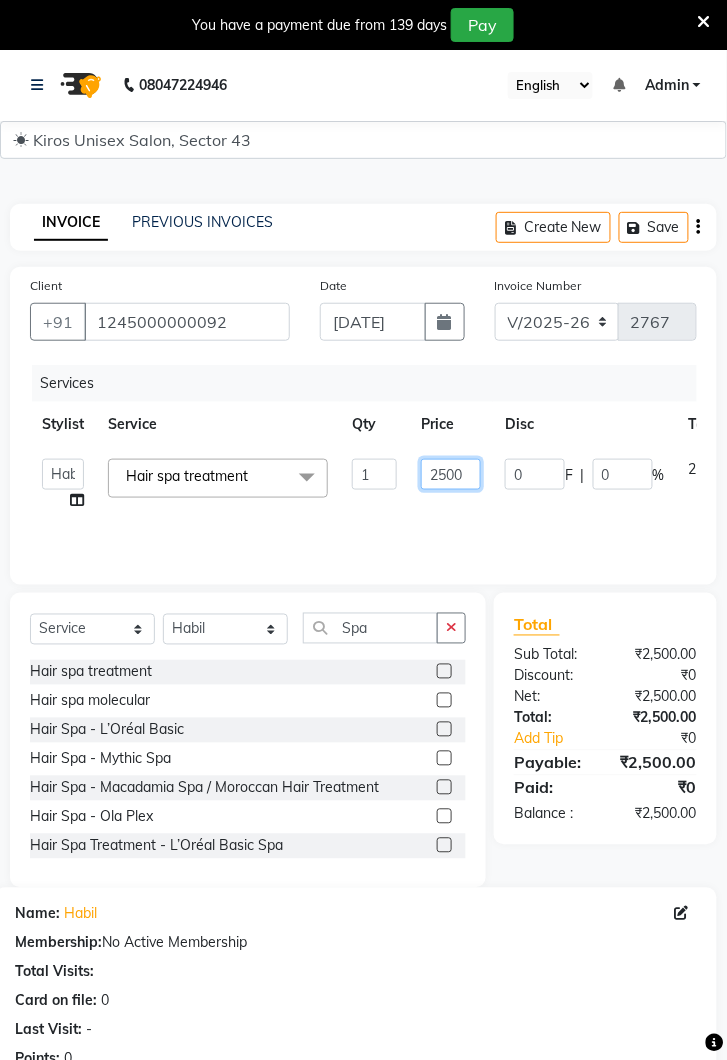 click on "2500" 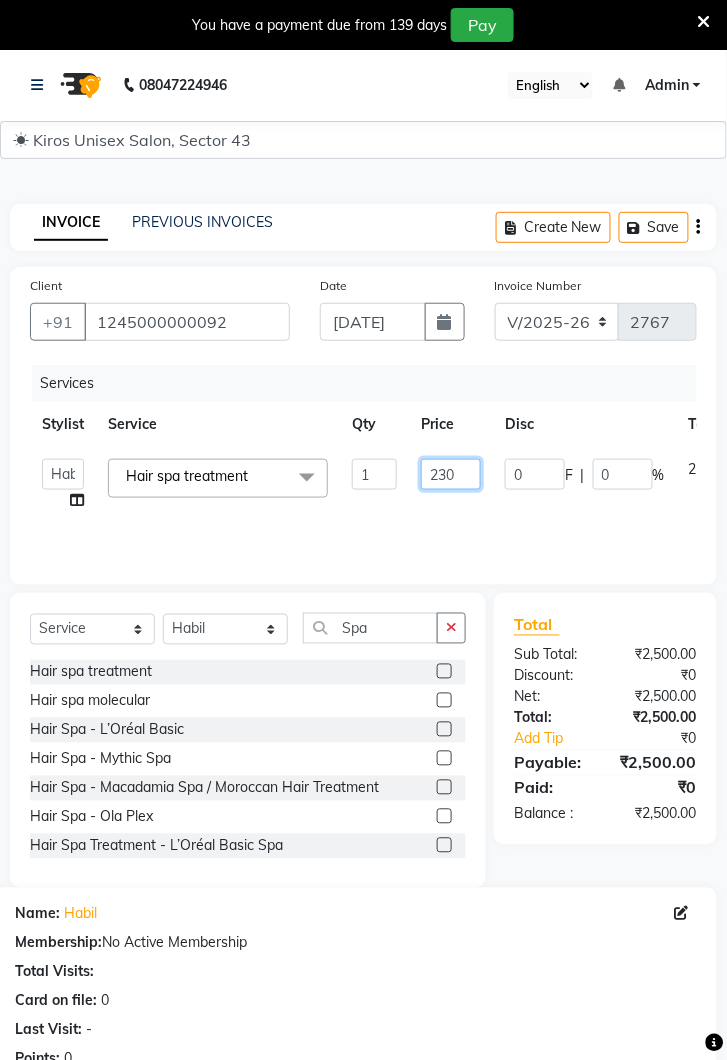 type on "2300" 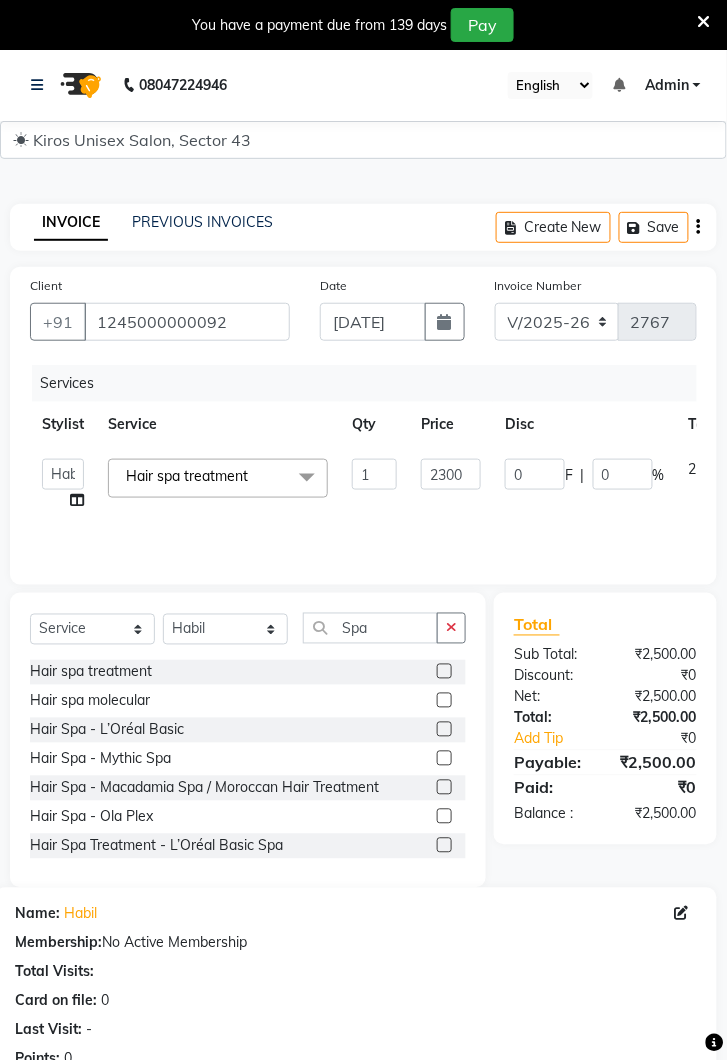click on "Services Stylist Service Qty Price Disc Total Action  Deepak   Gunjan   Habil   Jeet   Lalit   Lamu   Raj   Rashmi   Rony   Sagar   Suraj  Hair spa treatment  x Women Hair Service - Hair Cut Women Hair Service - Hair Trimming Hair spa treatment Hair spa molecular  Style Moroccan argan Style dead see minerals Face massage Under arms waxing Head Wash - L’Oréal Head Wash - Sulphate Free Head Wash - Gk Styling - Blow Dry Styling - Ironing Styling - Curls Styling - Combo: Head Wash (L’Oréal) And Blow Dry Threading - Eyebrow/ Upper Lip/ Chin/ Forehead Threading - Side Locks Threading - Full Face Hair Colour - Majirel Female Hair Colour - Inoa Female Hair Colour - Application Female Hair Colour - Majirel Hair Colour - Inoa Hair Colour - Application Hair Colour - Beard Colour Hair Spa - L’Oréal Basic Hair Spa - Mythic Spa Hair Spa - Macadamia Spa / Moroccan Hair Treatment Hair Spa - Ola Plex Hair Treatment - Dandruff/ Hair Fall Treatment Hair Treatment - Smoothening Hair Treatment - Keratin Shave - Clean 1" 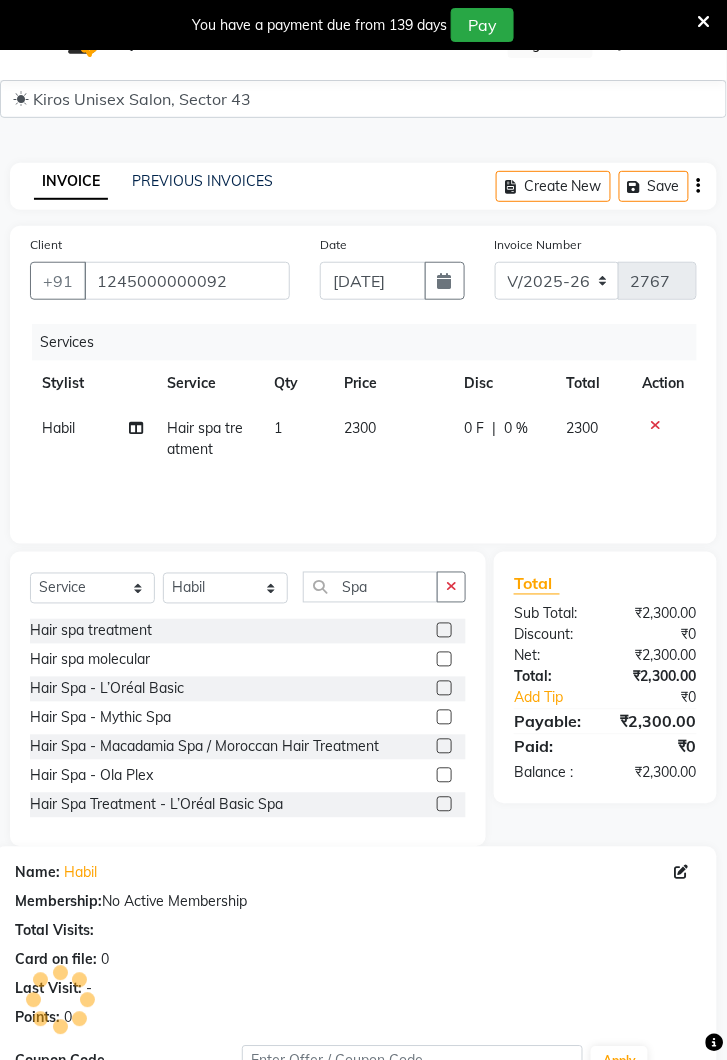 scroll, scrollTop: 285, scrollLeft: 0, axis: vertical 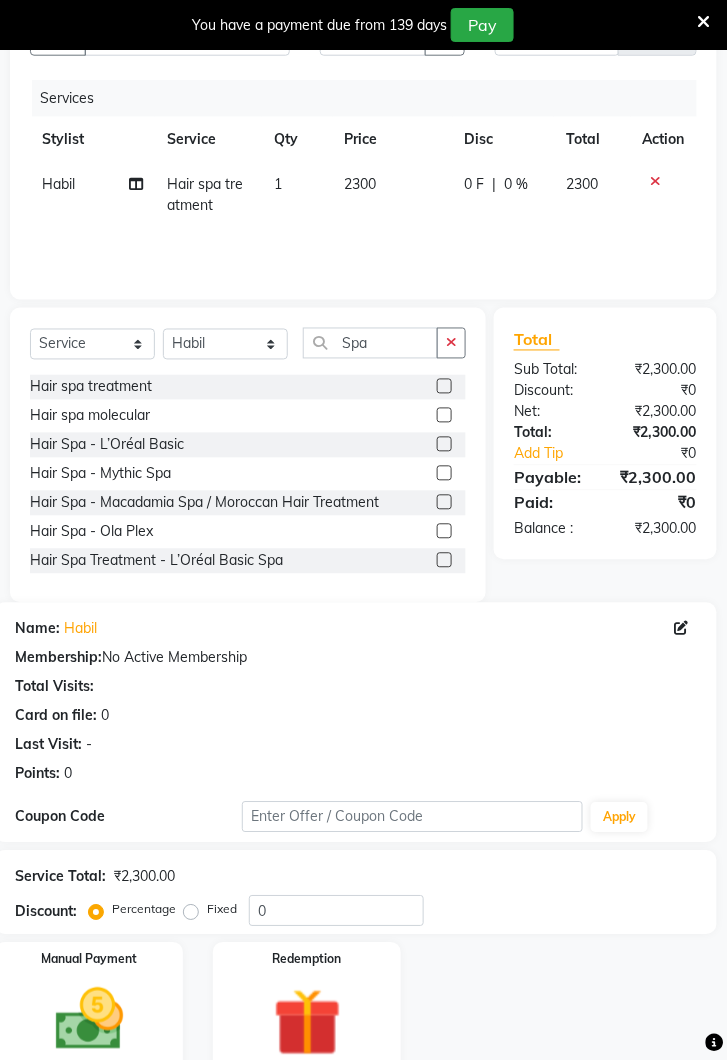 click 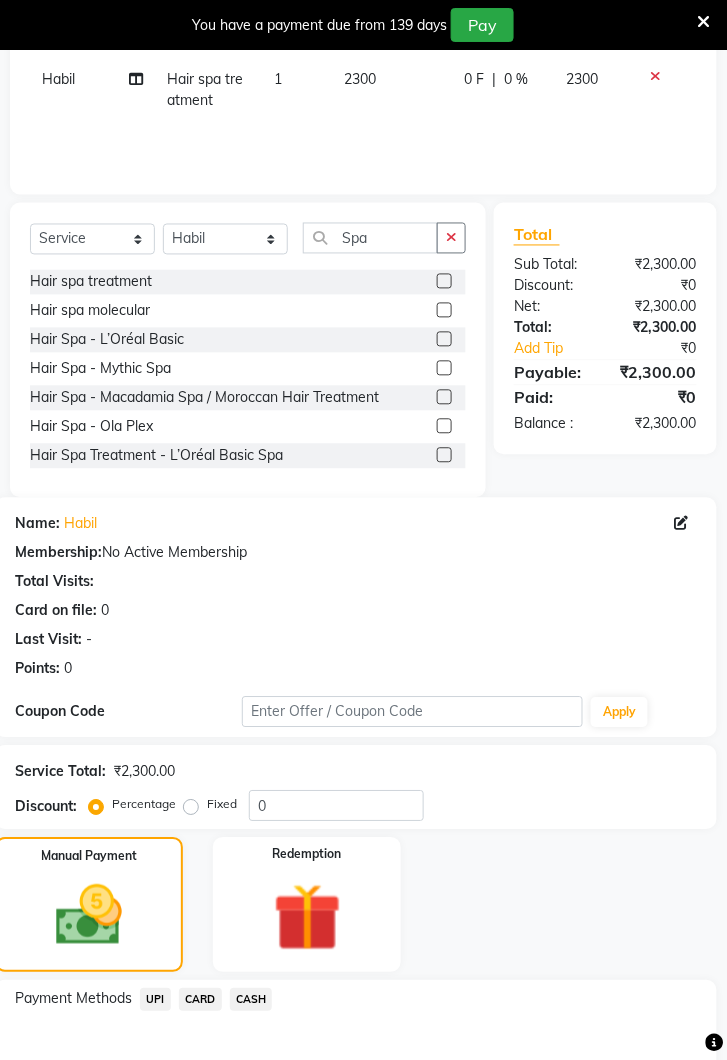 scroll, scrollTop: 413, scrollLeft: 0, axis: vertical 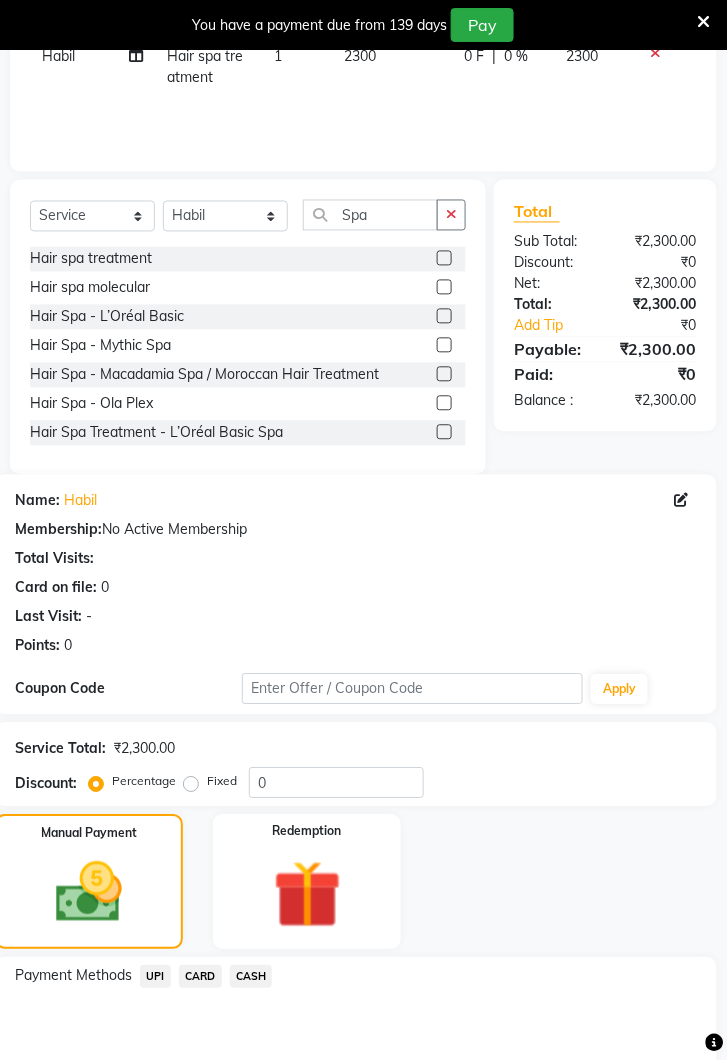 click on "CASH" 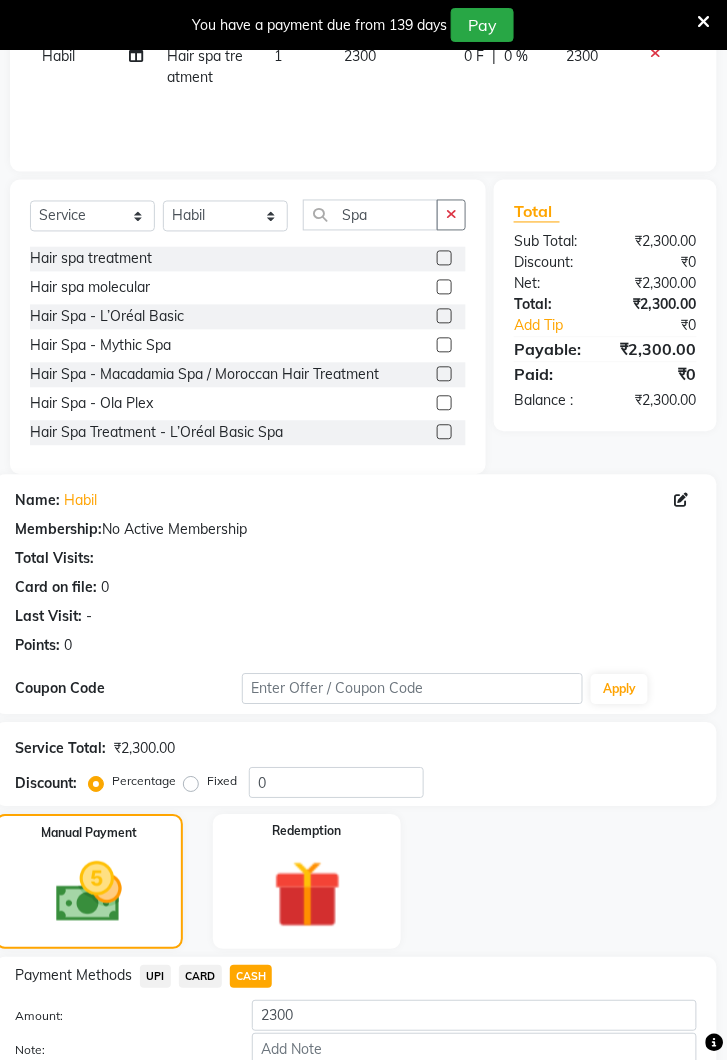 click on "Add Payment" 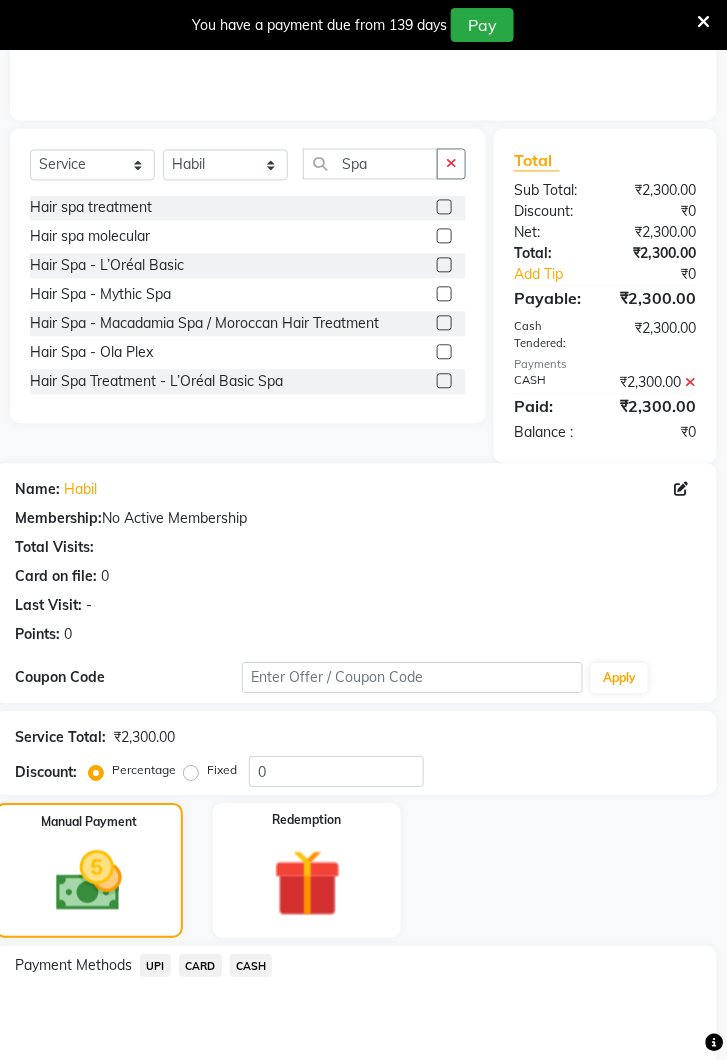 scroll, scrollTop: 586, scrollLeft: 0, axis: vertical 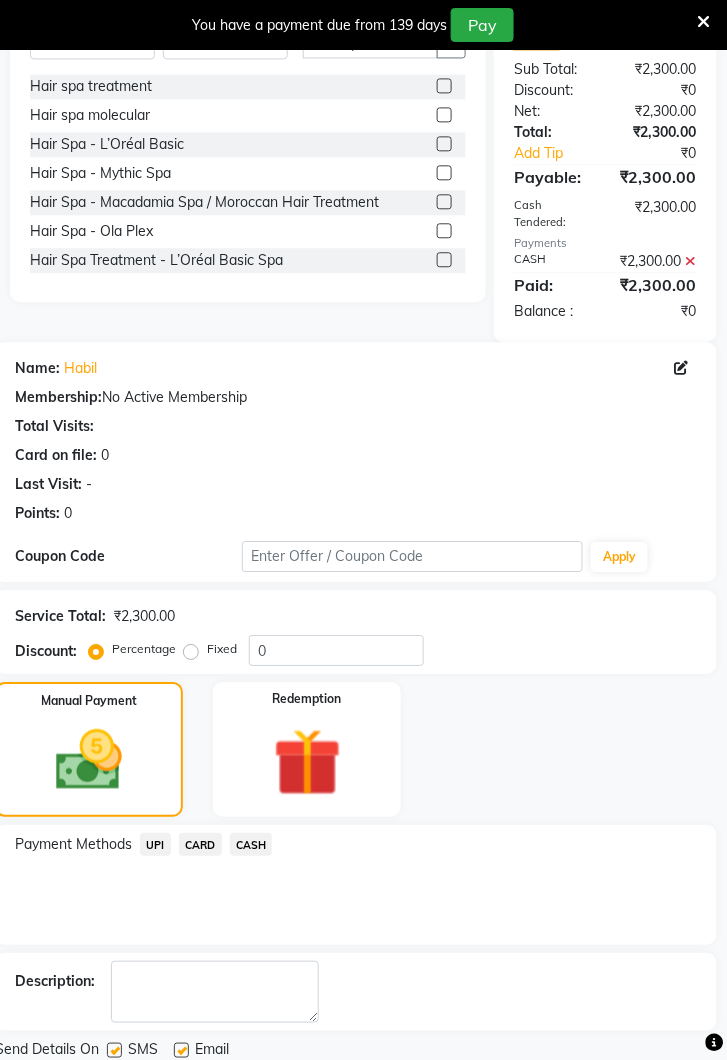 click on "Checkout" 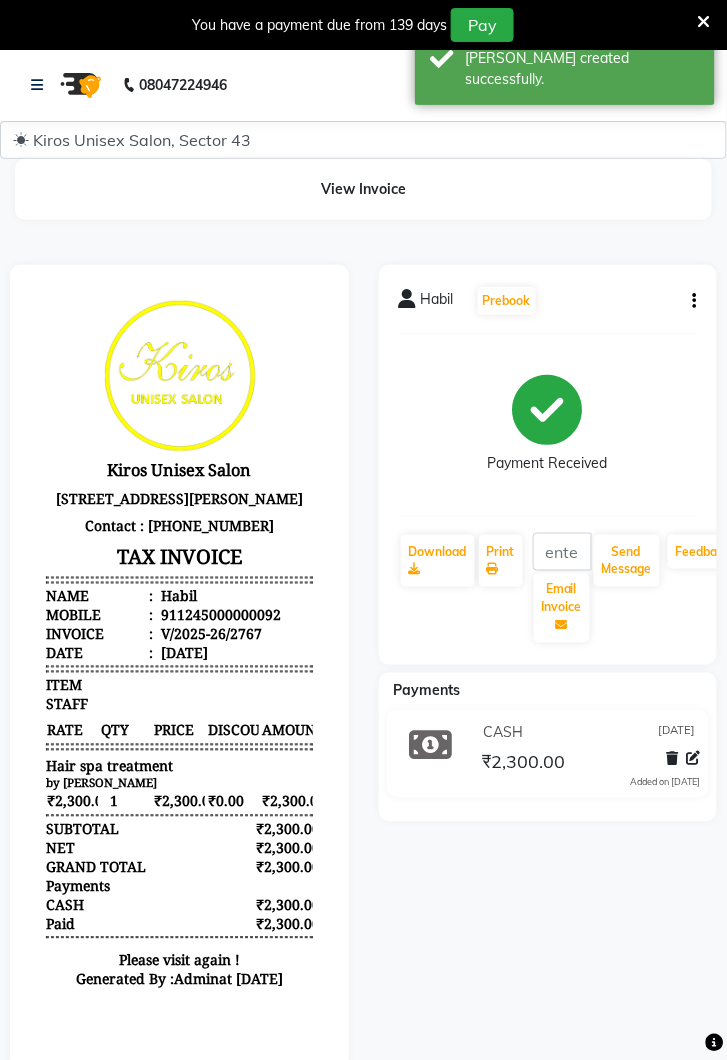scroll, scrollTop: 0, scrollLeft: 0, axis: both 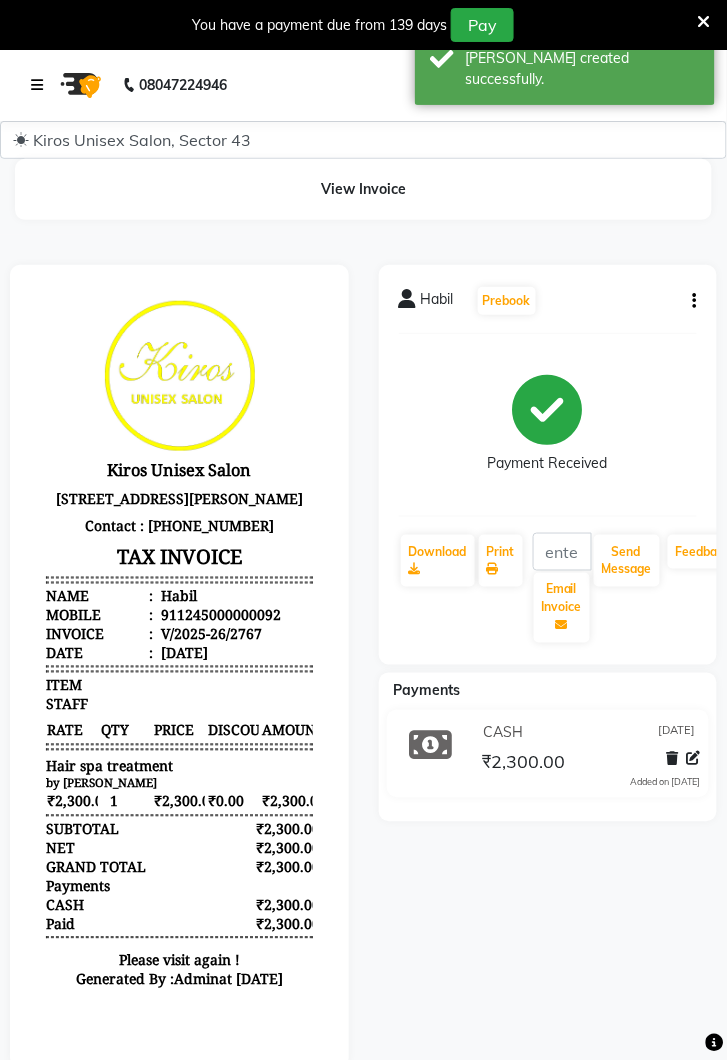 click at bounding box center [41, 85] 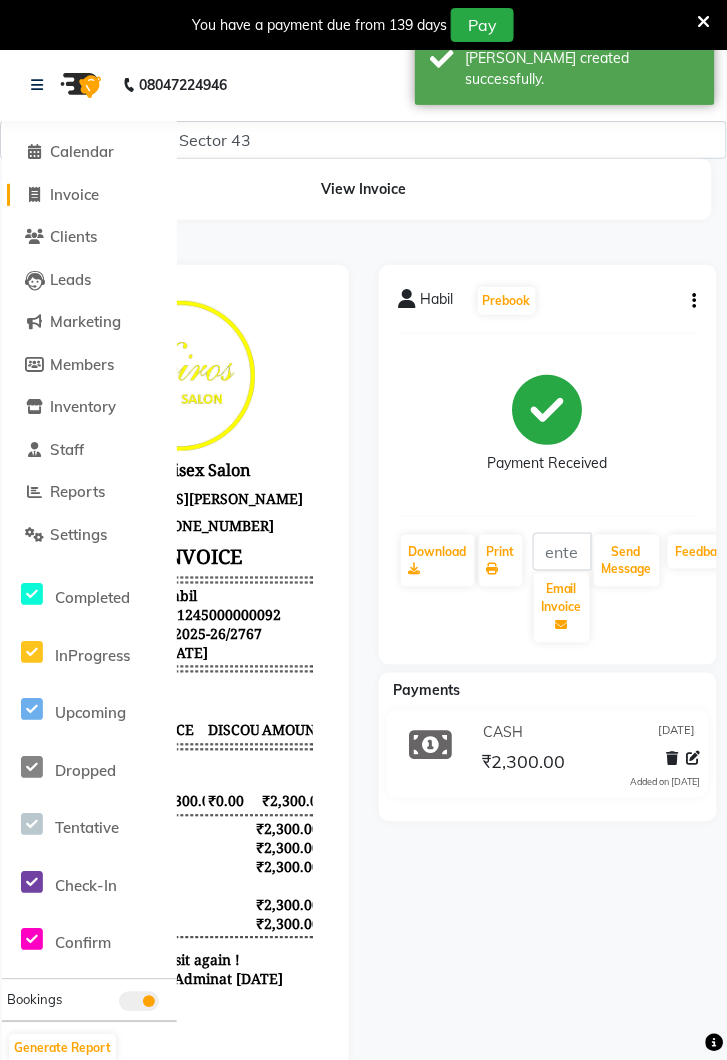 click on "Invoice" 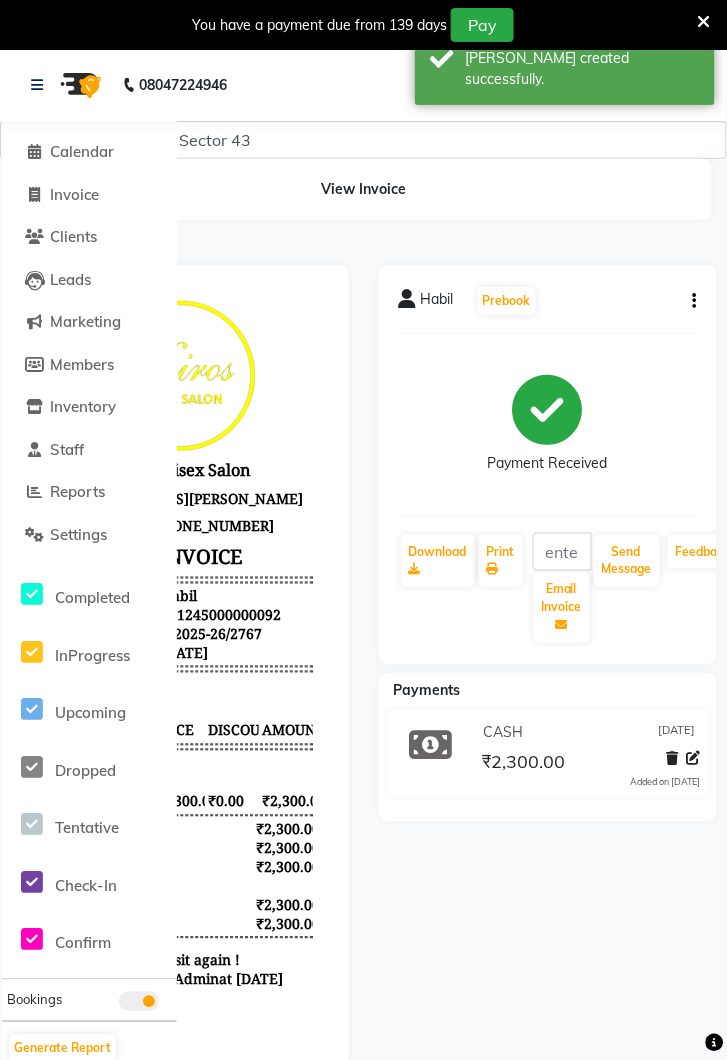 select on "service" 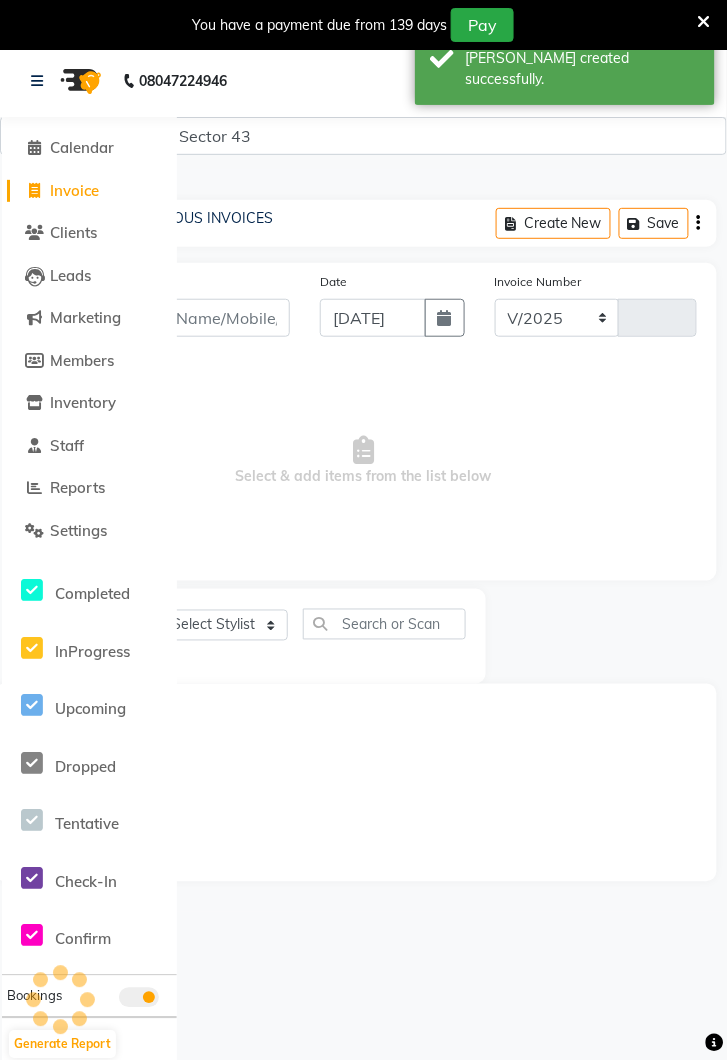 select on "5694" 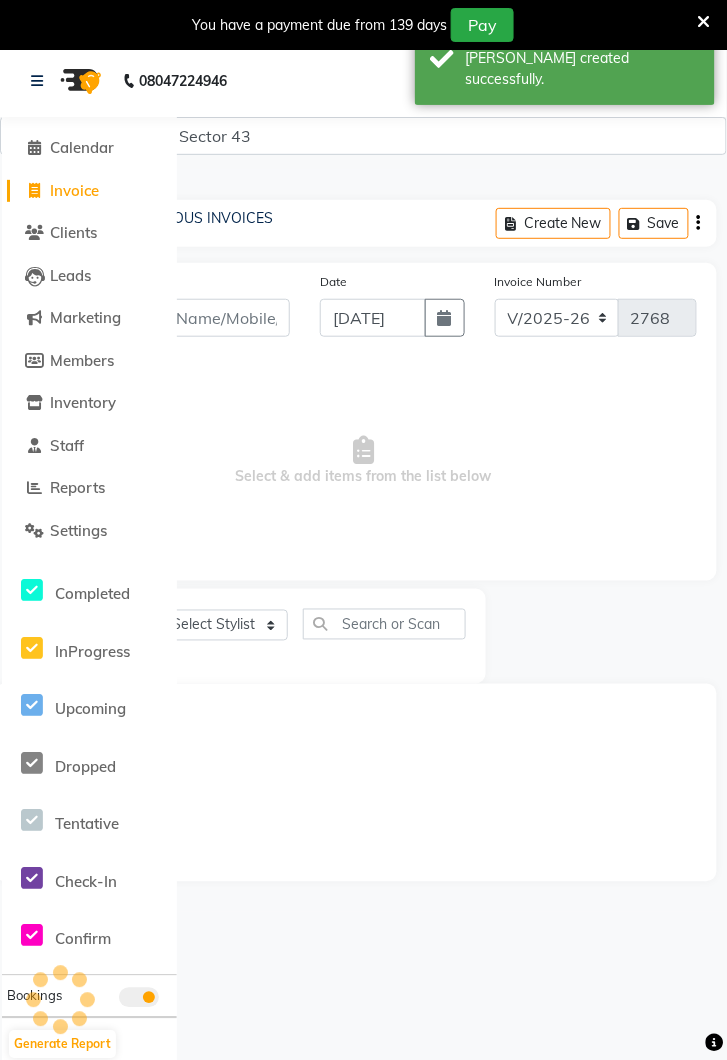scroll, scrollTop: 49, scrollLeft: 0, axis: vertical 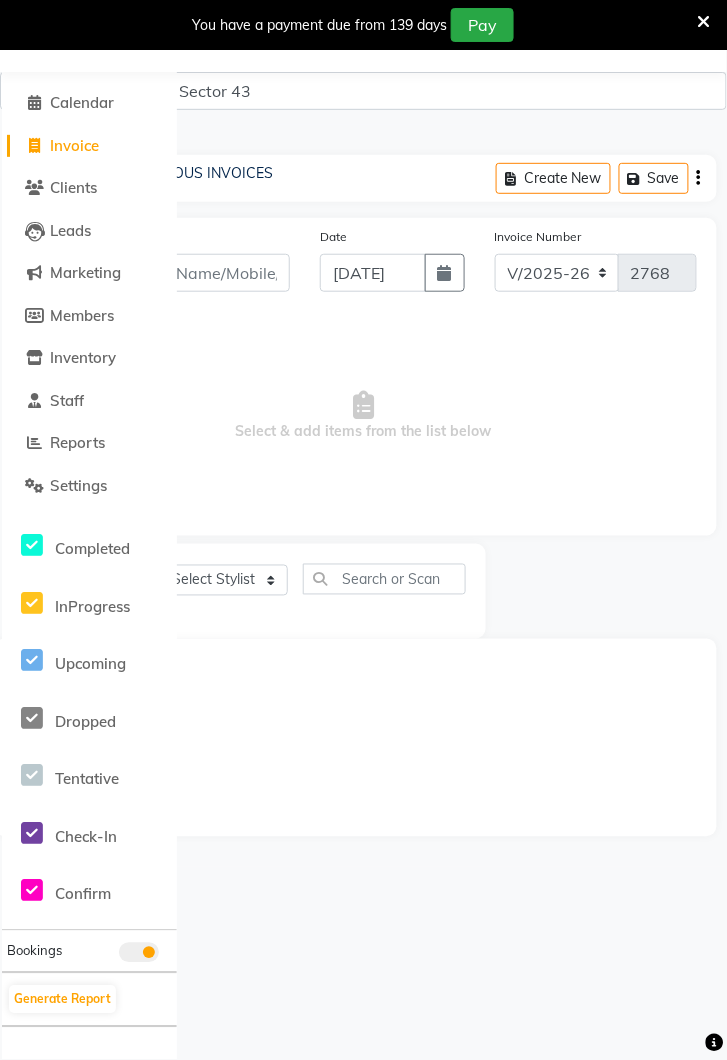click on "Select & add items from the list below" at bounding box center [363, 416] 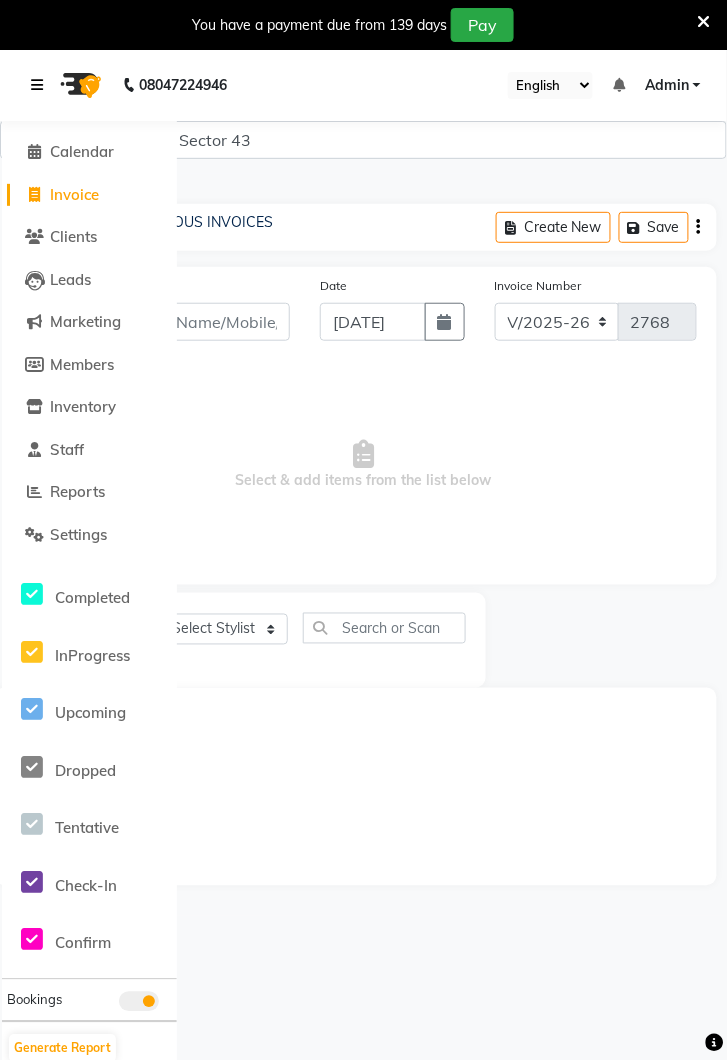 click at bounding box center (41, 85) 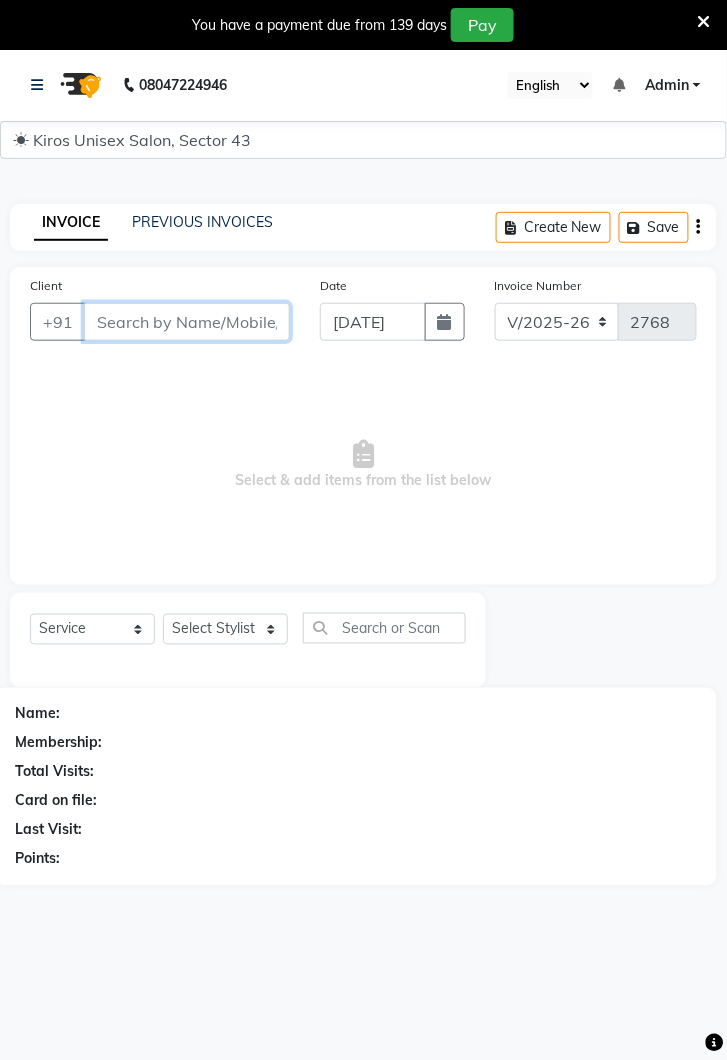 click on "Client" at bounding box center (187, 322) 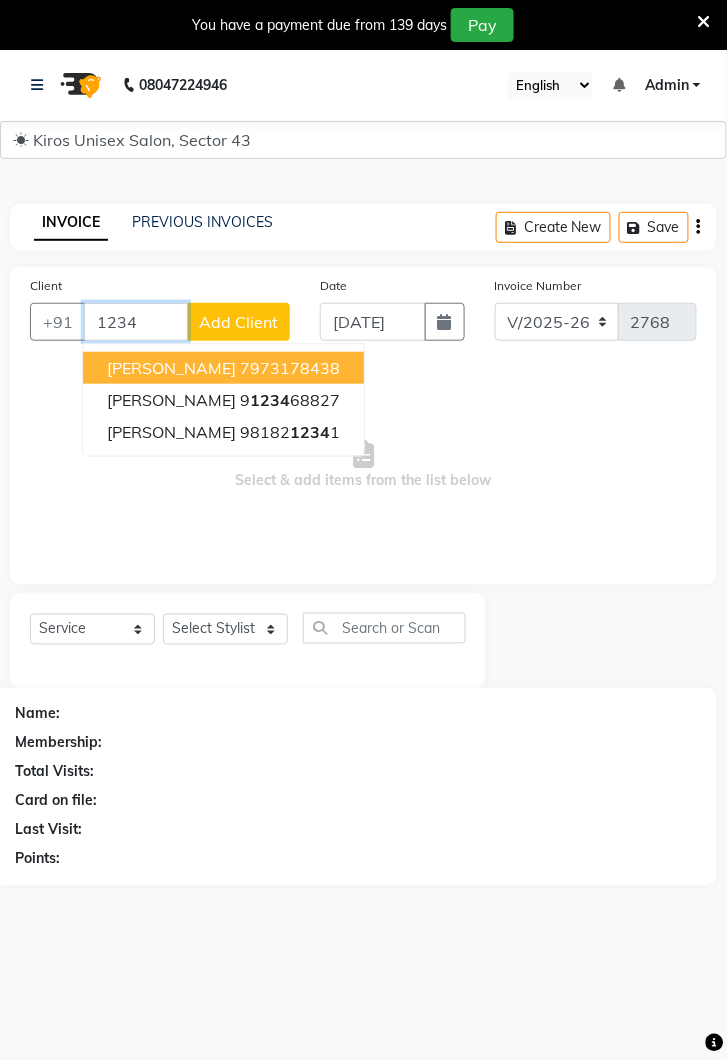 type on "1234" 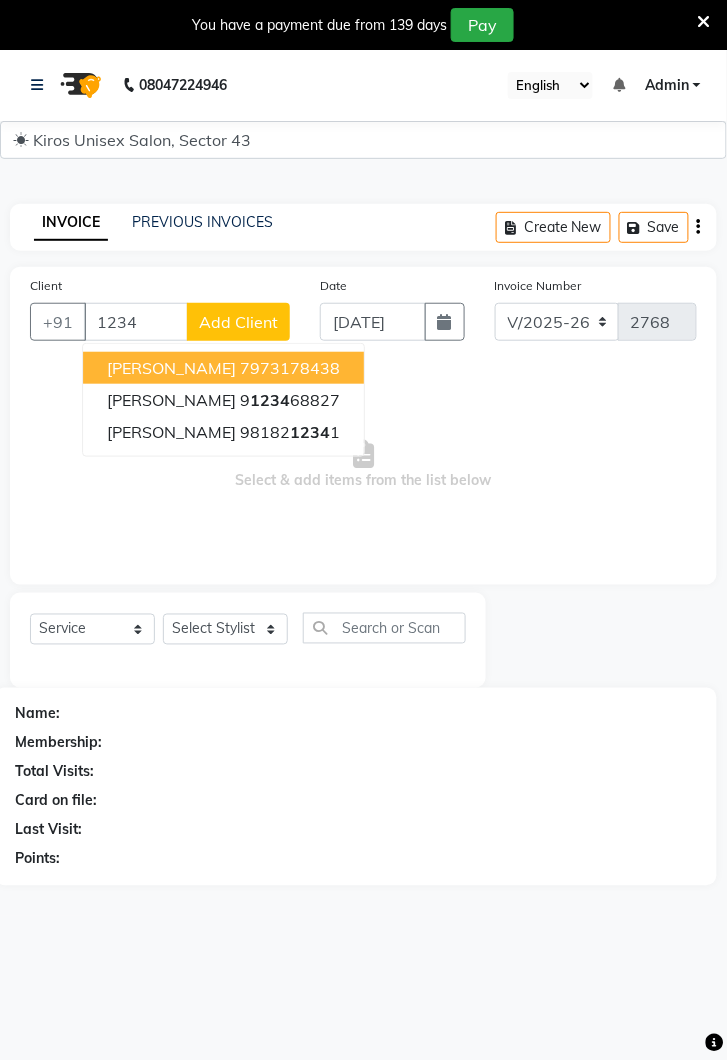 click on "Add Client" 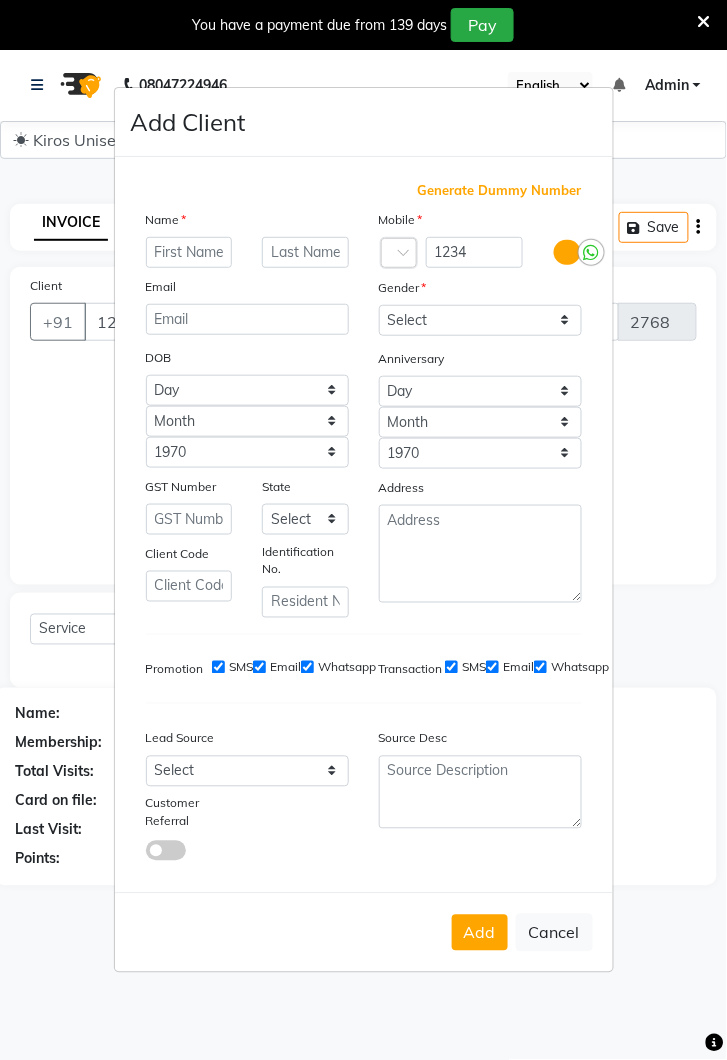 click on "Generate Dummy Number" at bounding box center (500, 191) 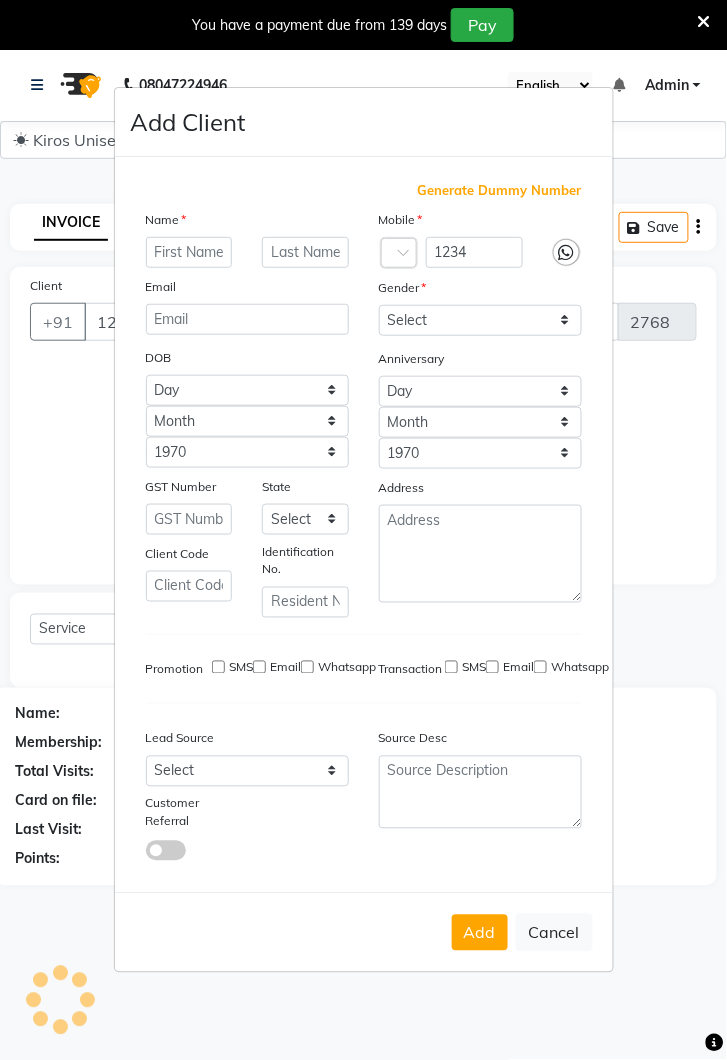 type on "1245000000093" 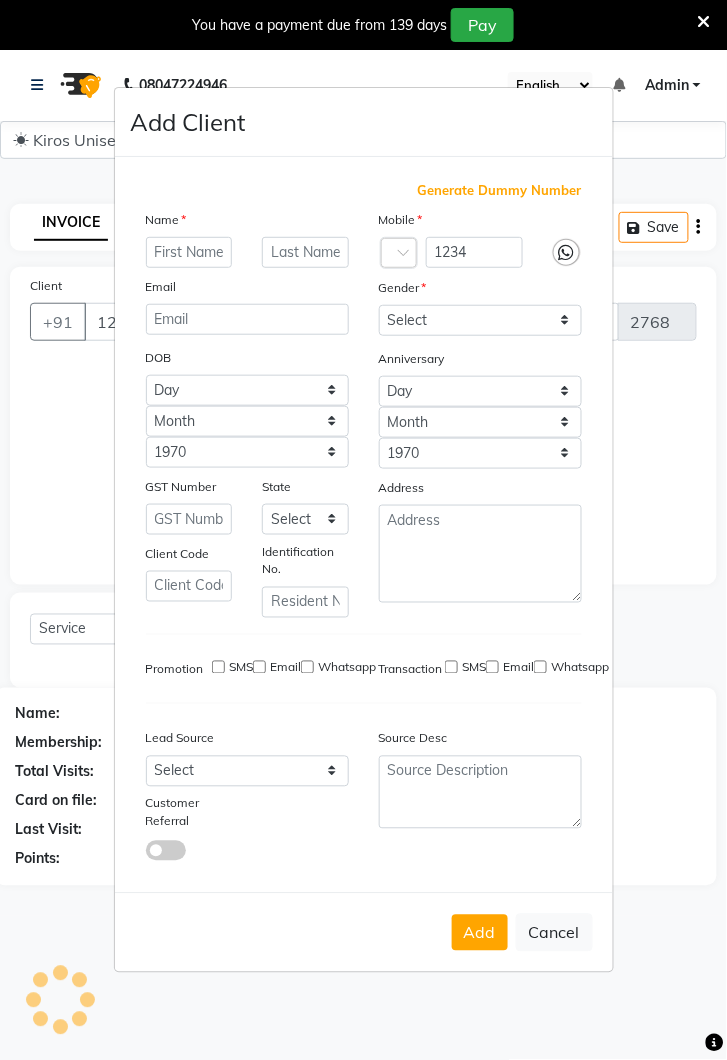 checkbox on "false" 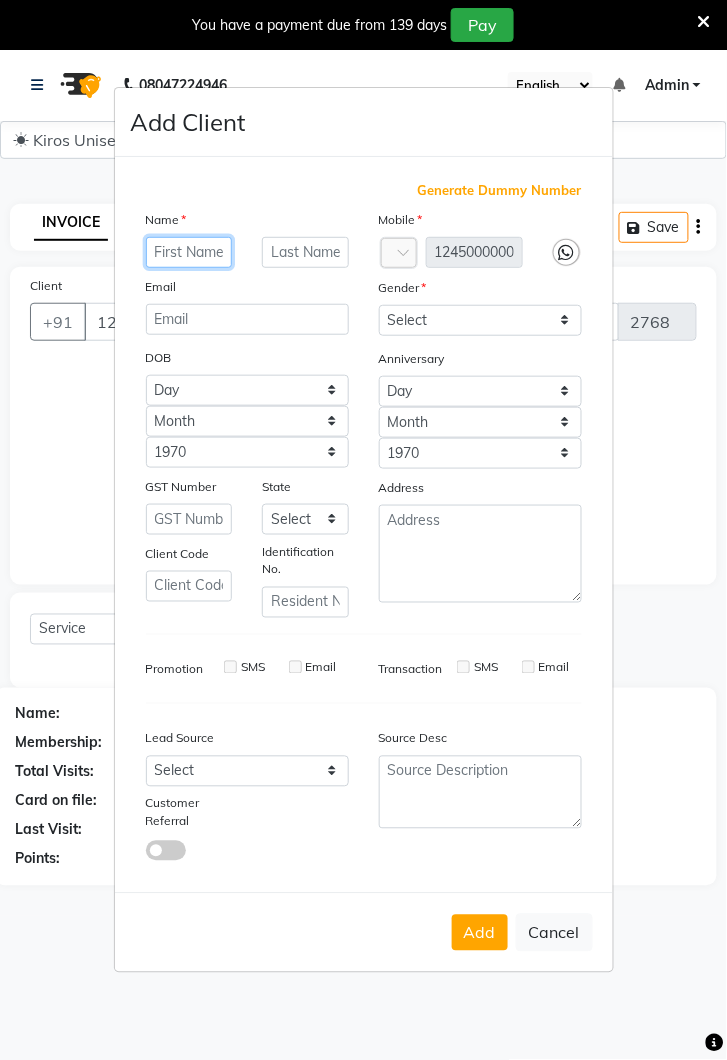 click at bounding box center [189, 252] 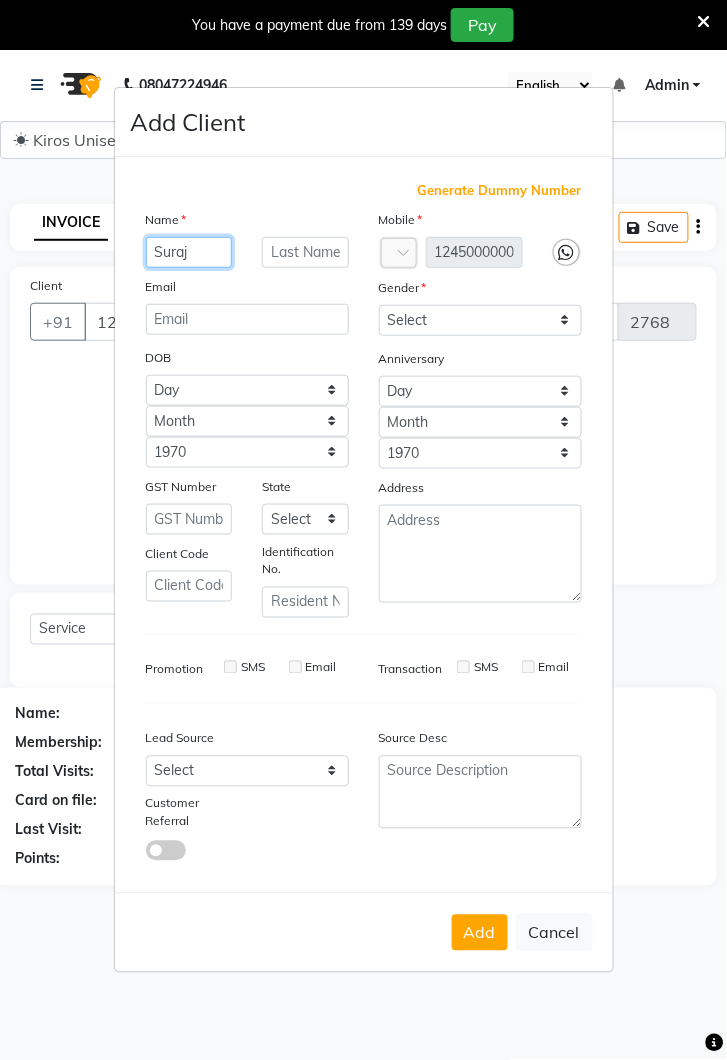 type on "Suraj" 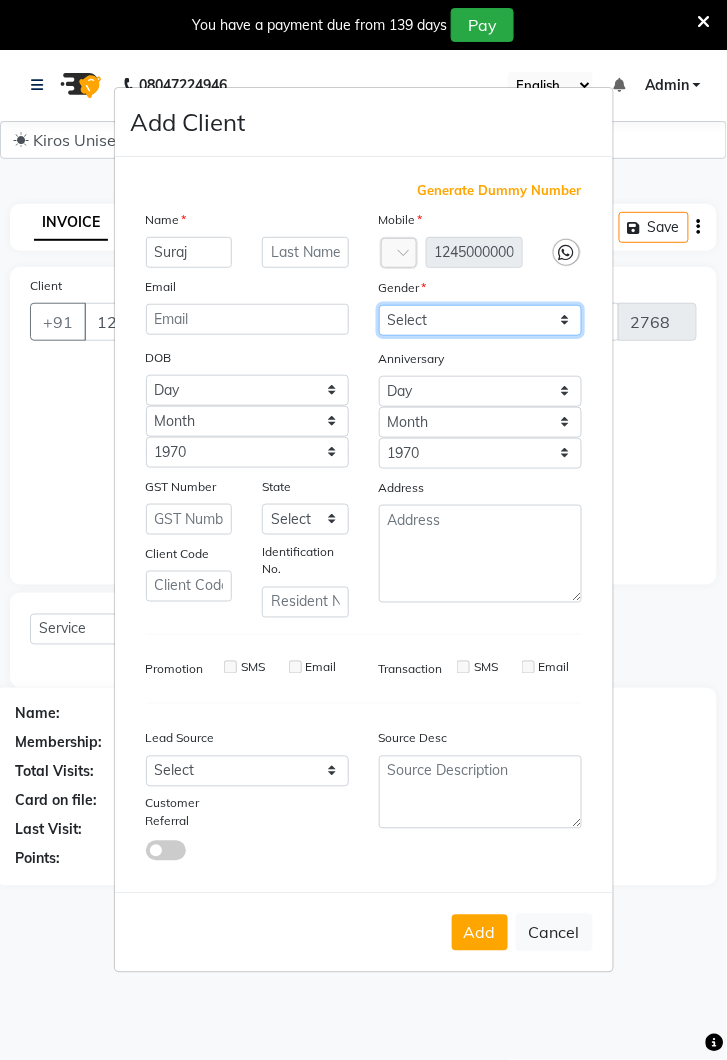 click on "Select [DEMOGRAPHIC_DATA] [DEMOGRAPHIC_DATA] Other Prefer Not To Say" at bounding box center (480, 320) 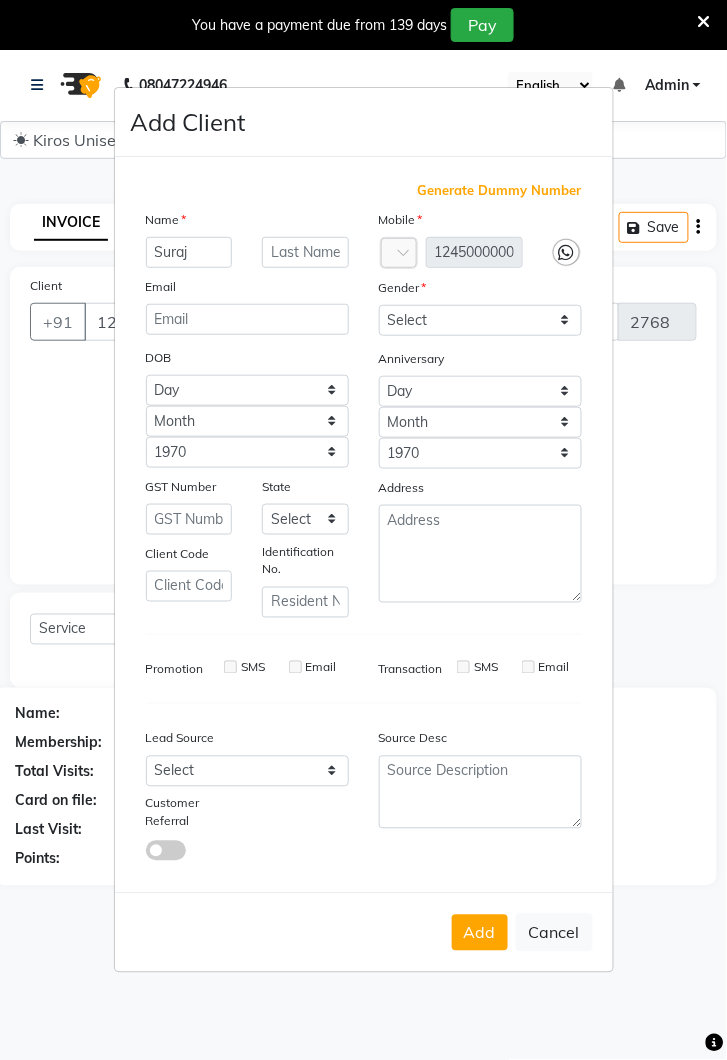 click on "Add" at bounding box center [480, 933] 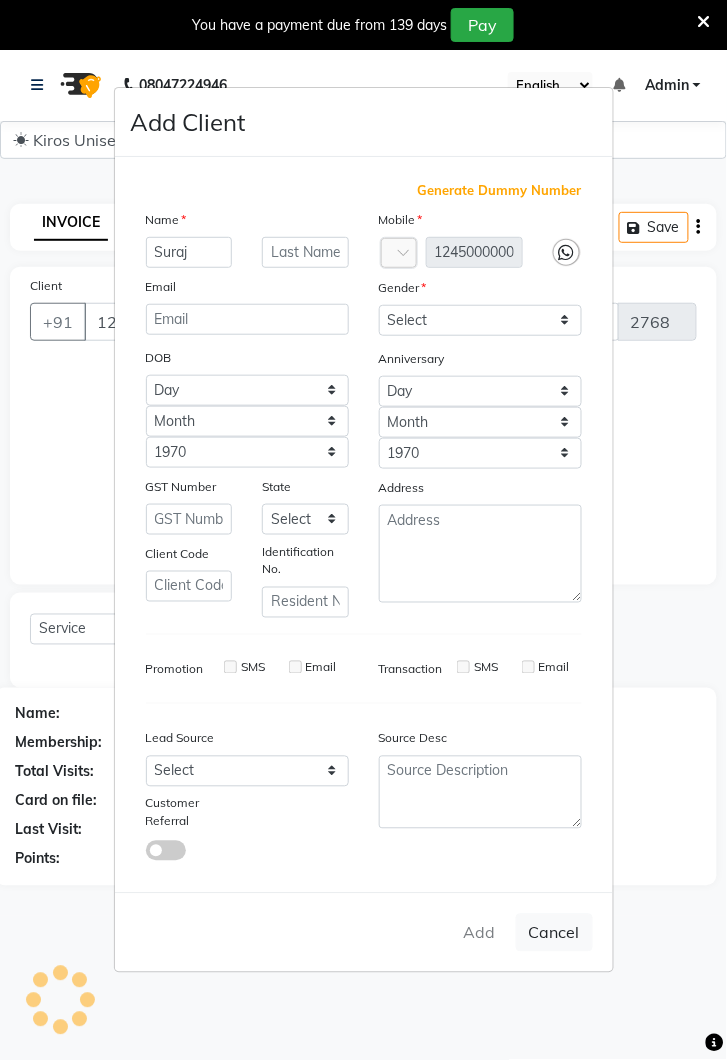 type on "1245000000093" 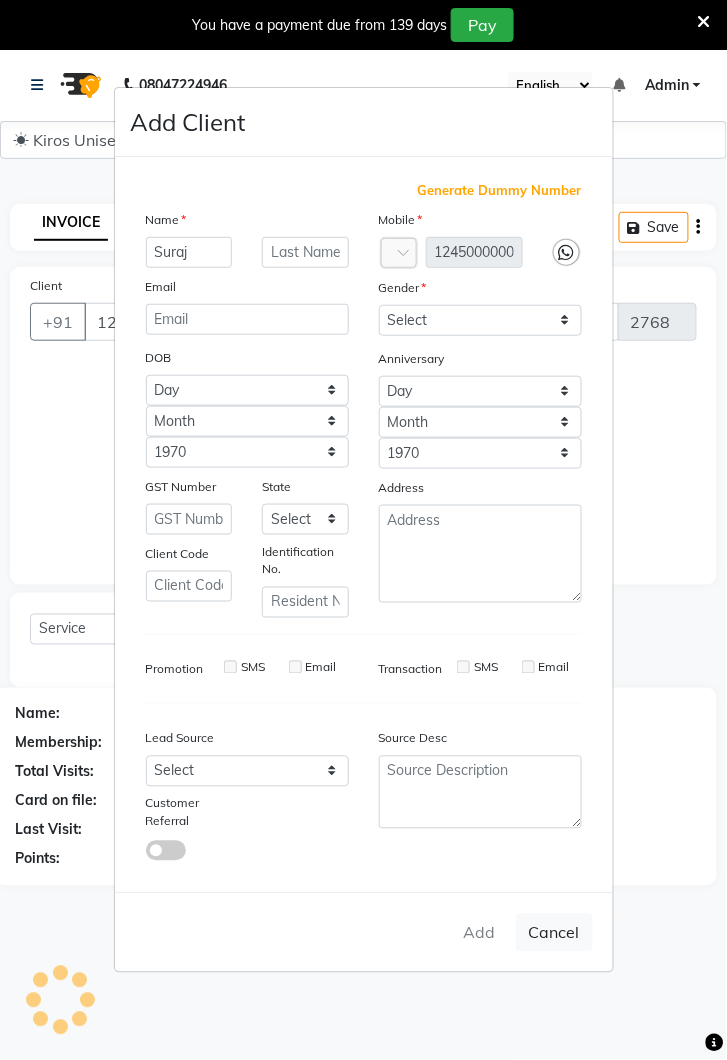 type 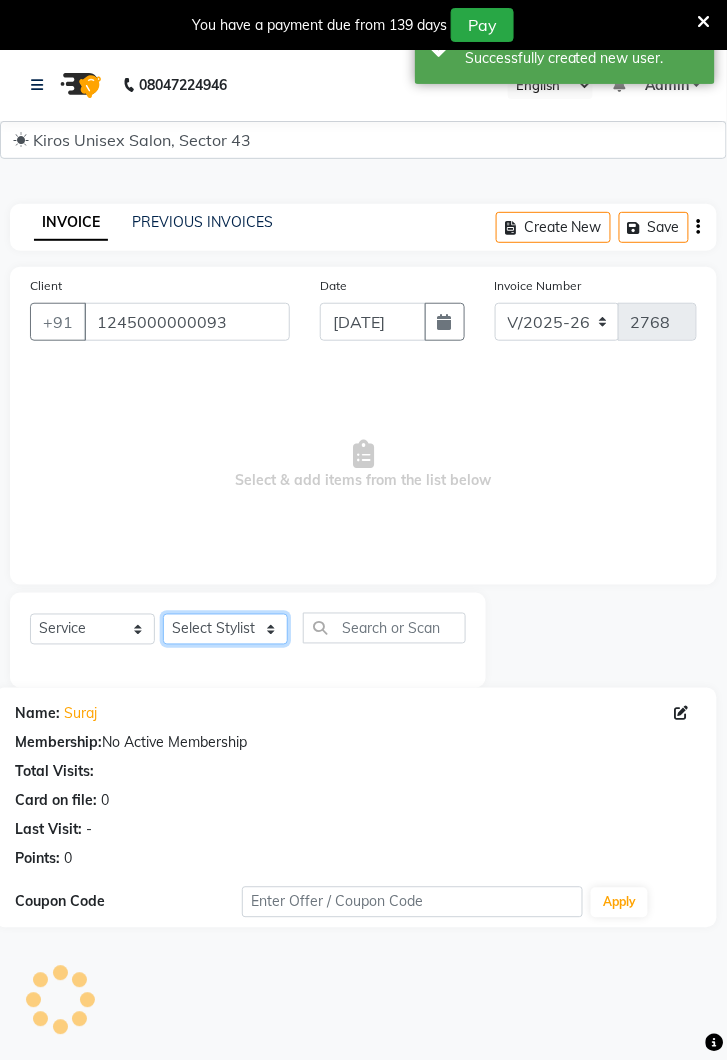 click on "Select Stylist Deepak [PERSON_NAME] [PERSON_NAME] Lamu [PERSON_NAME] [PERSON_NAME] Suraj" 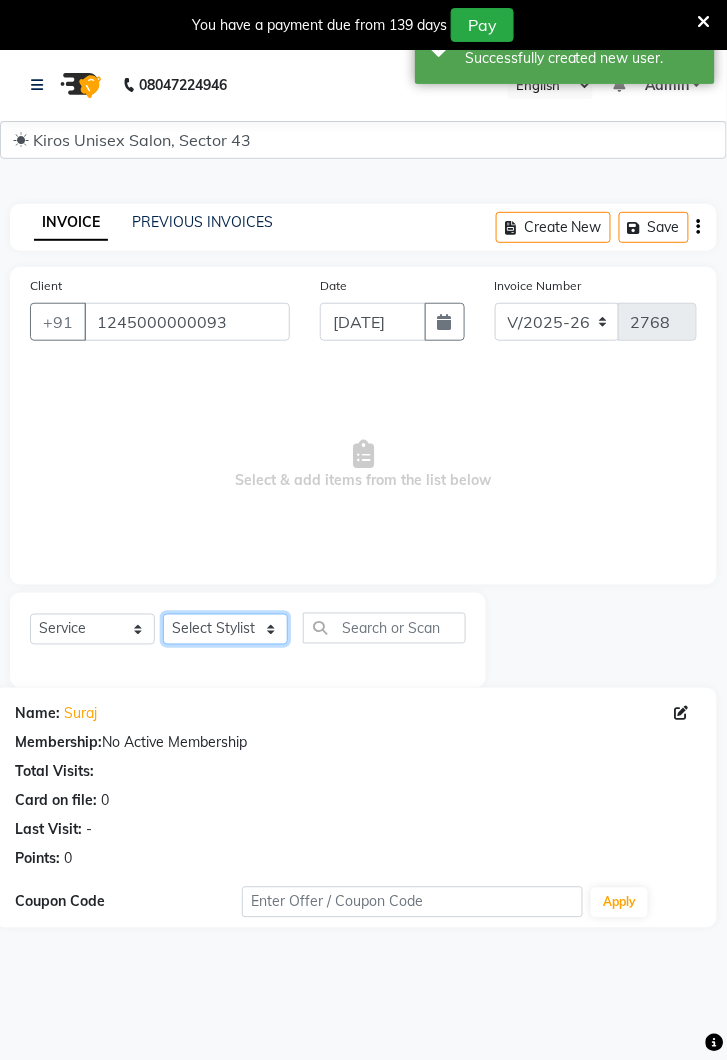 select on "78659" 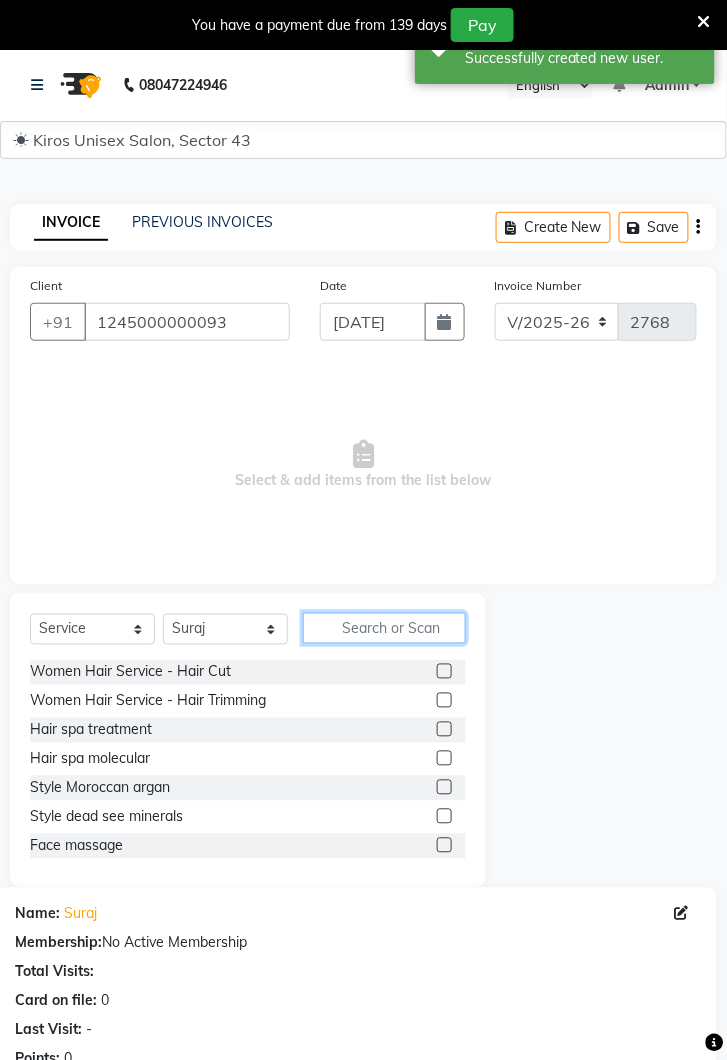 click 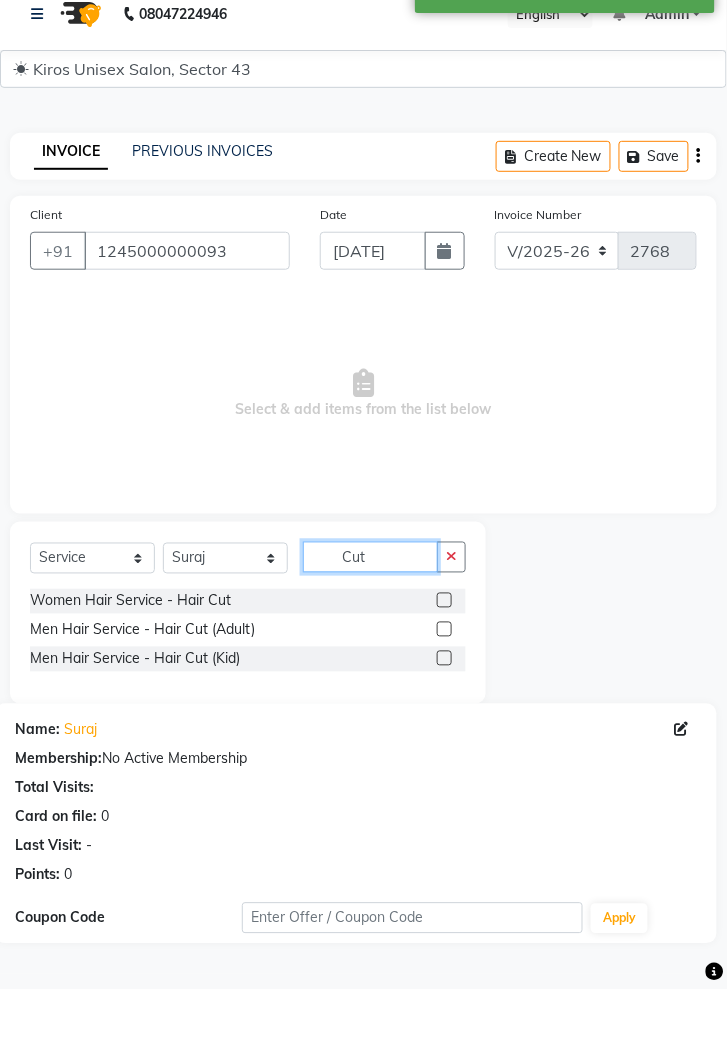 type on "Cut" 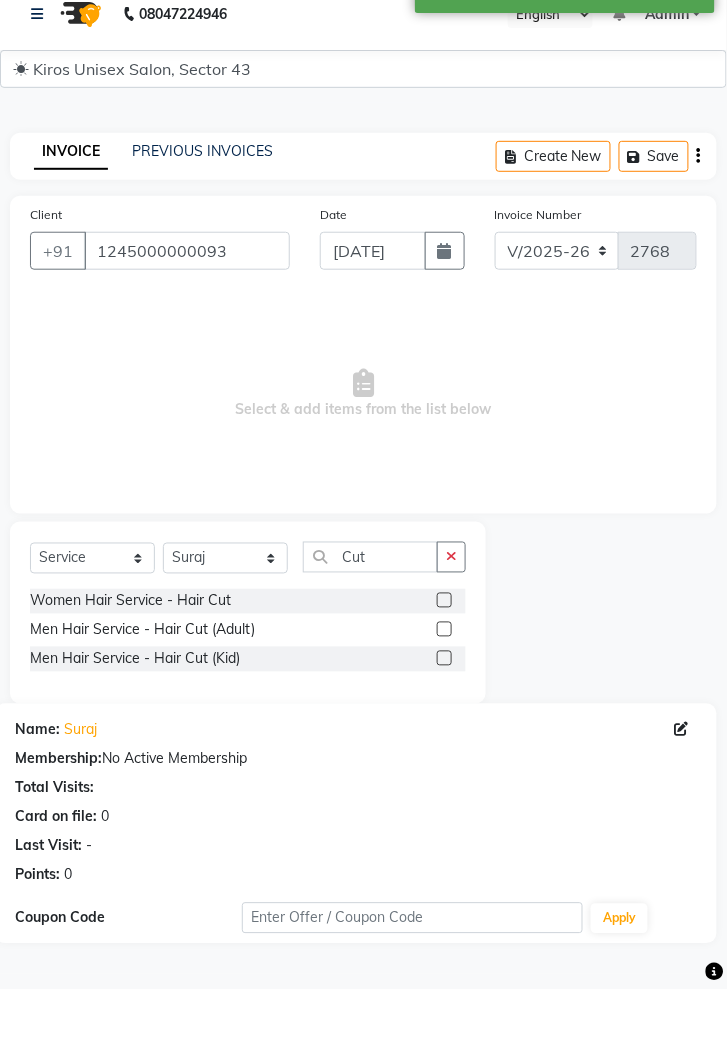 click 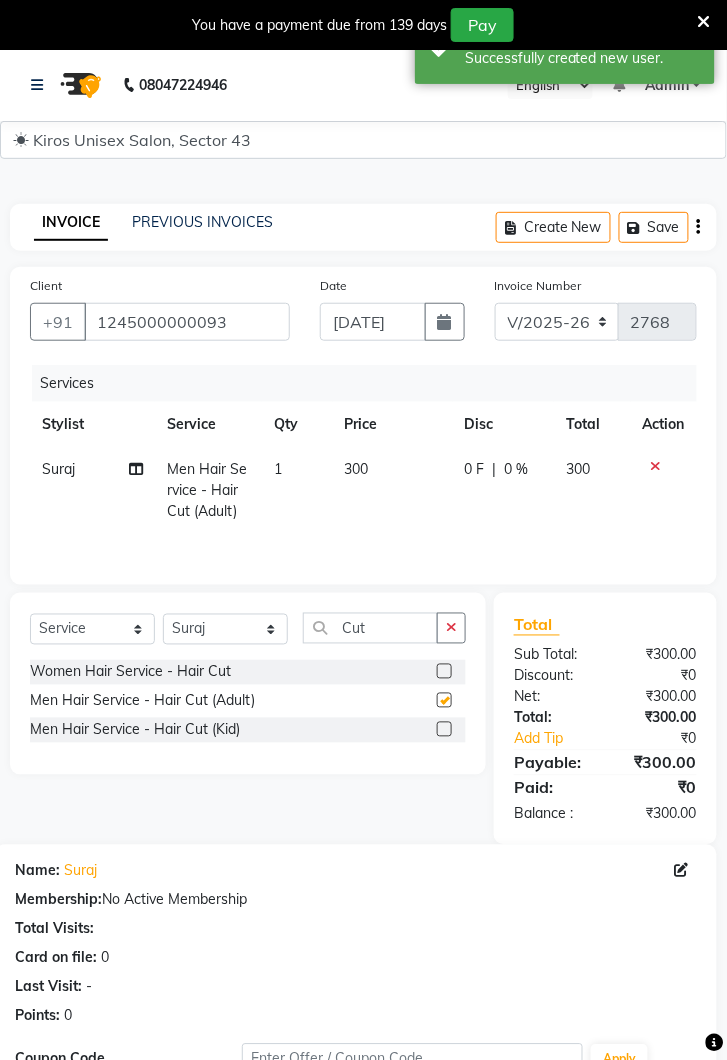 checkbox on "false" 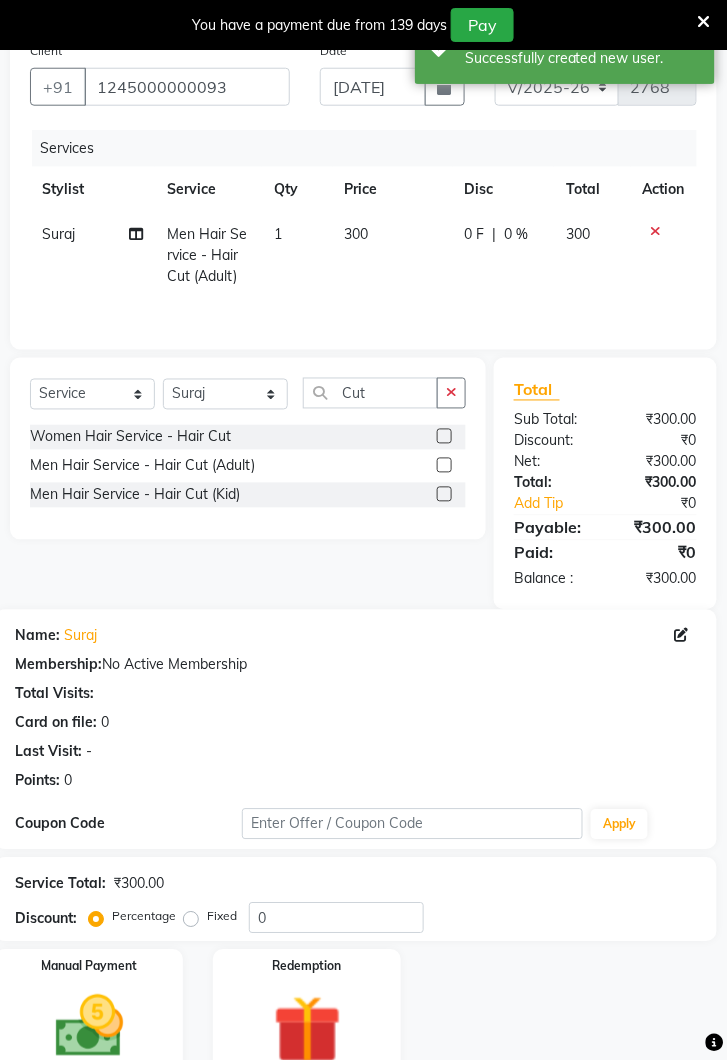 scroll, scrollTop: 241, scrollLeft: 0, axis: vertical 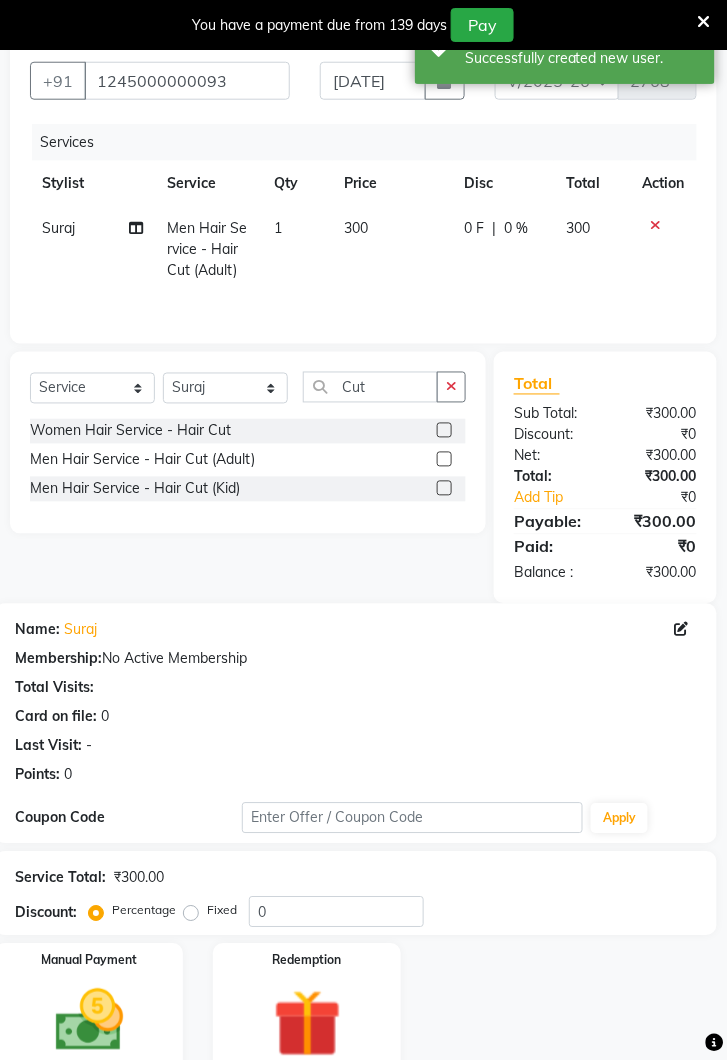 click on "300" 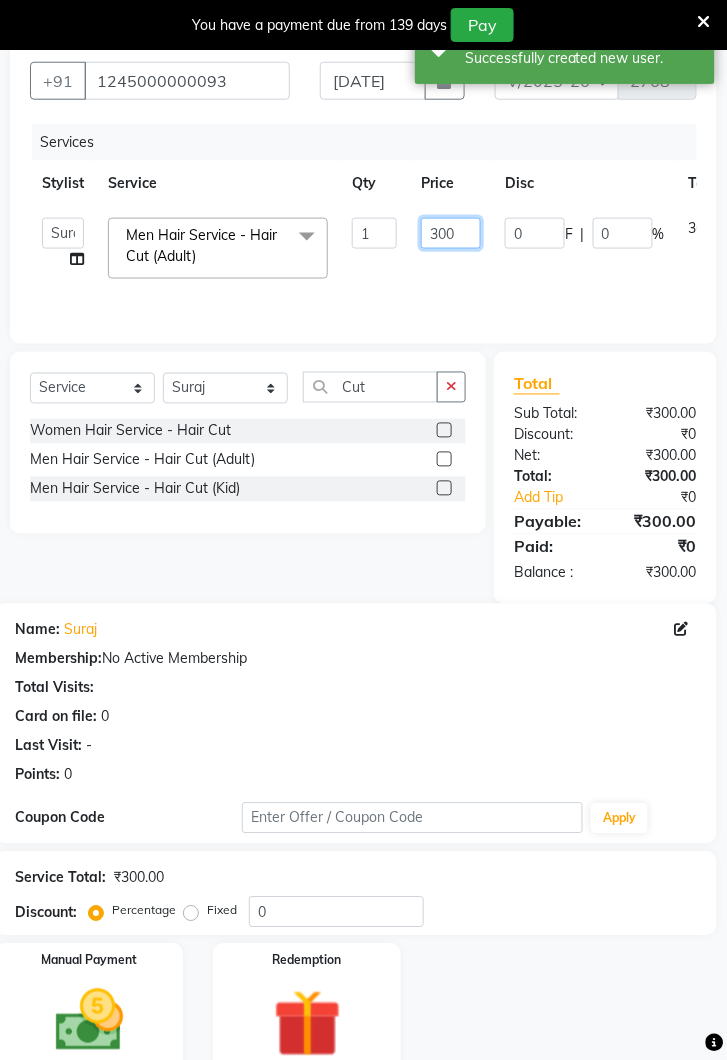 click on "300" 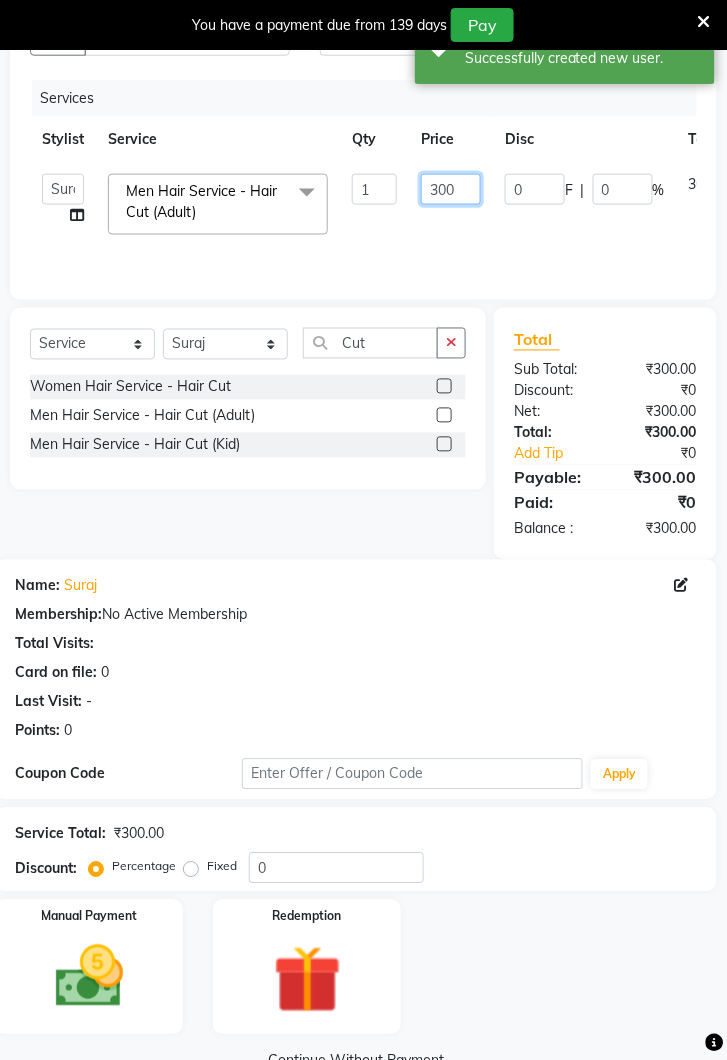 scroll, scrollTop: 300, scrollLeft: 0, axis: vertical 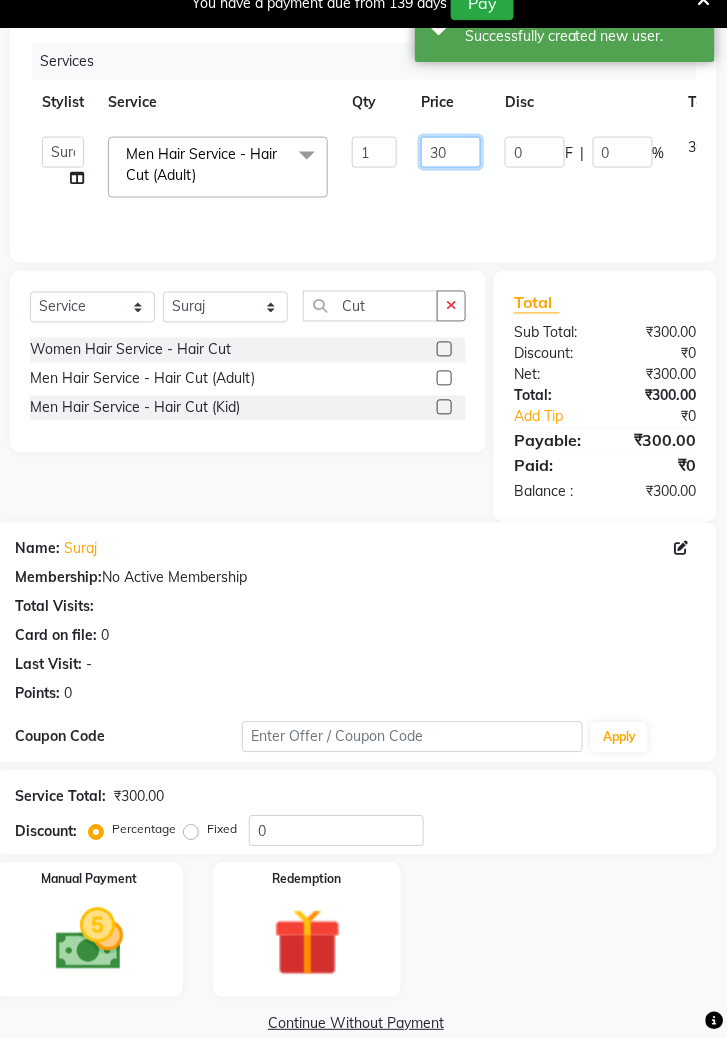 type on "3" 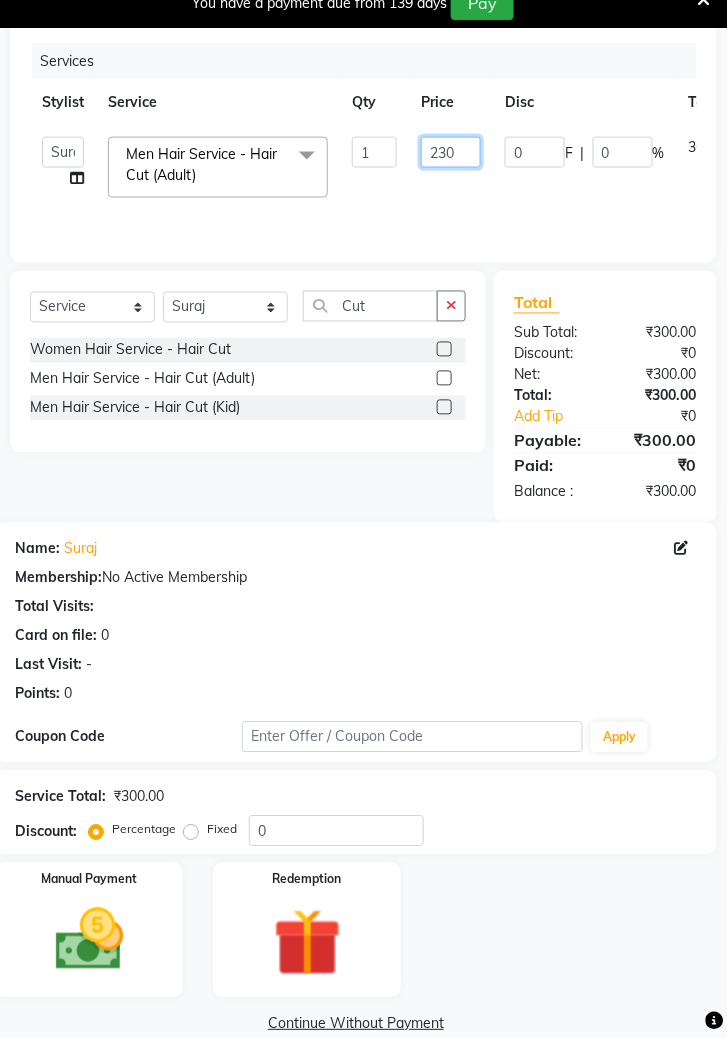 type on "2300" 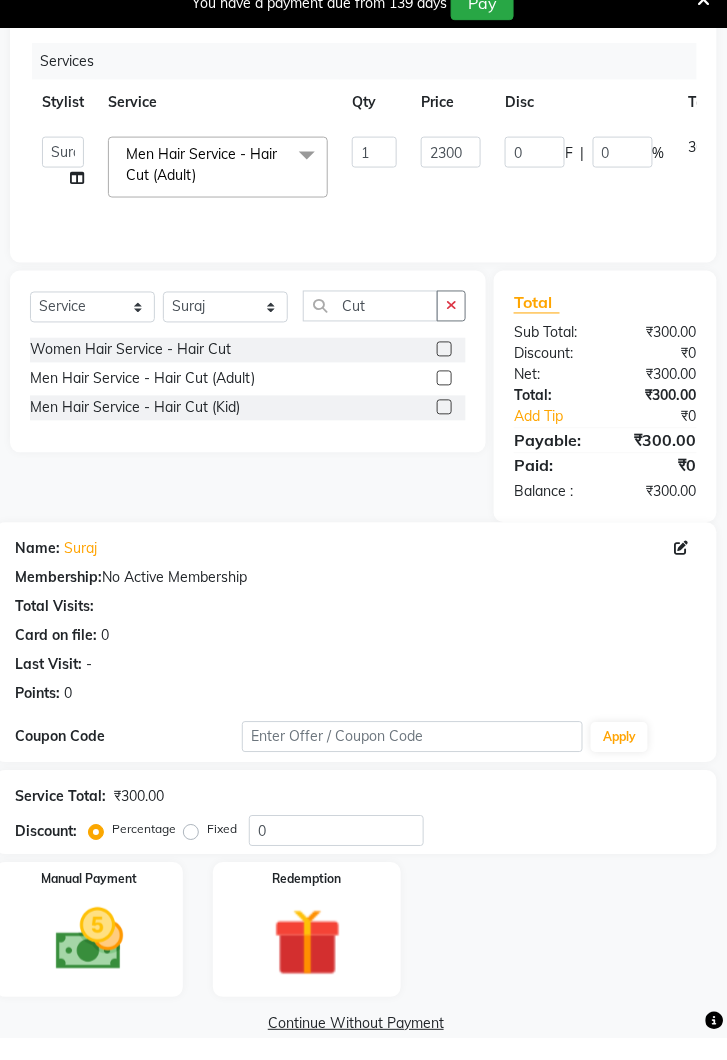 click on "2300" 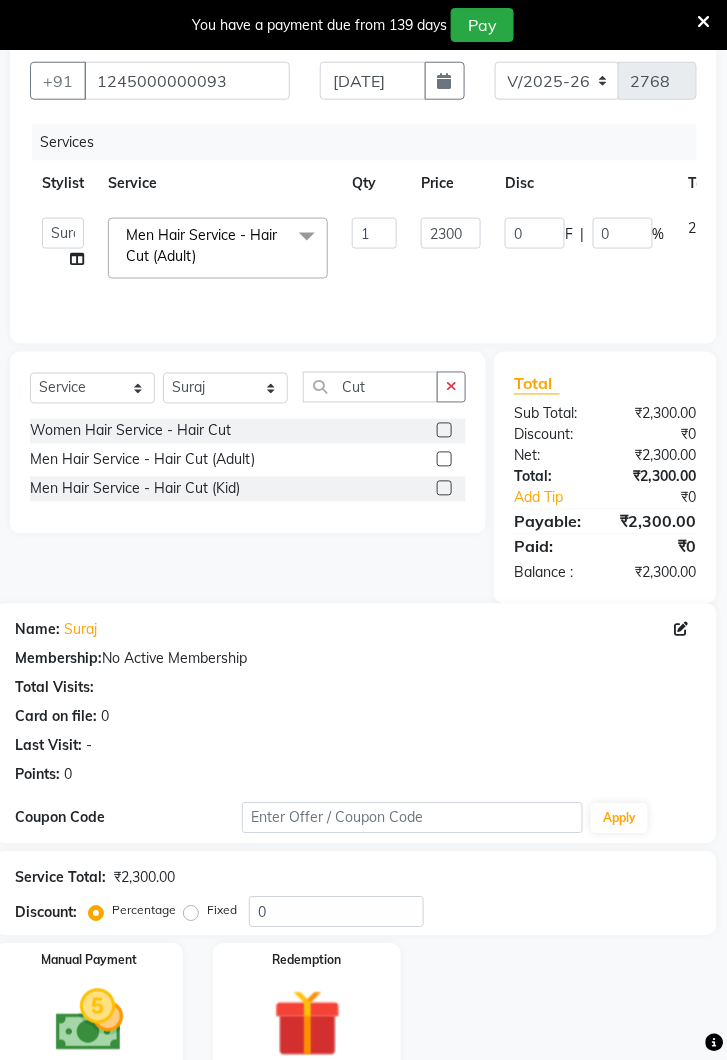 click 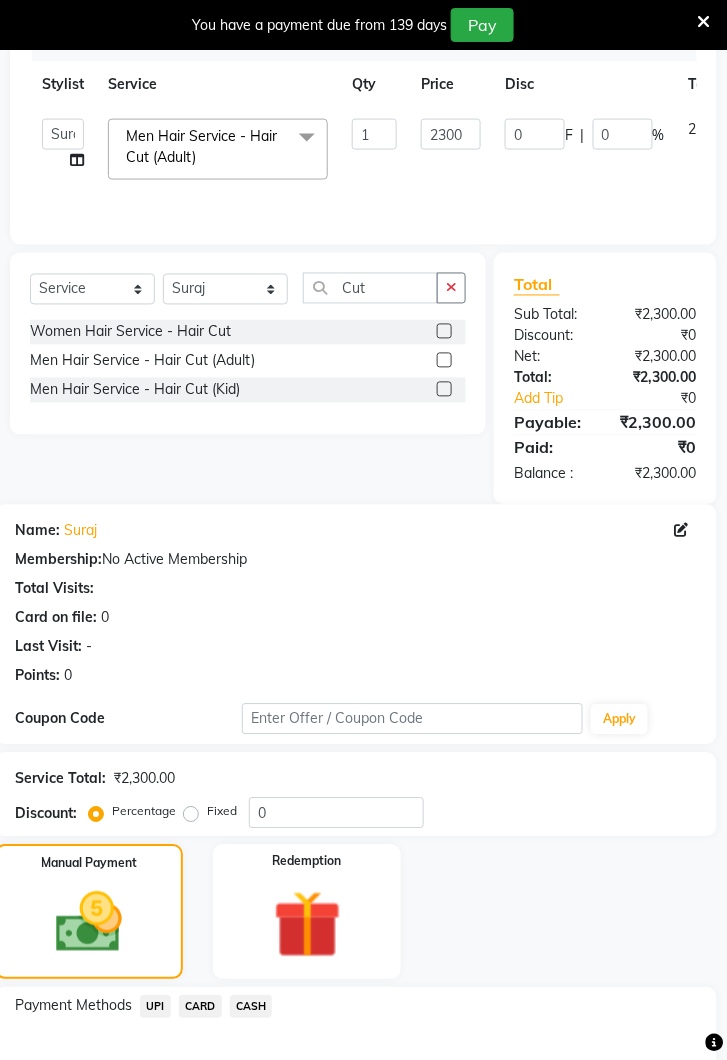 scroll, scrollTop: 369, scrollLeft: 0, axis: vertical 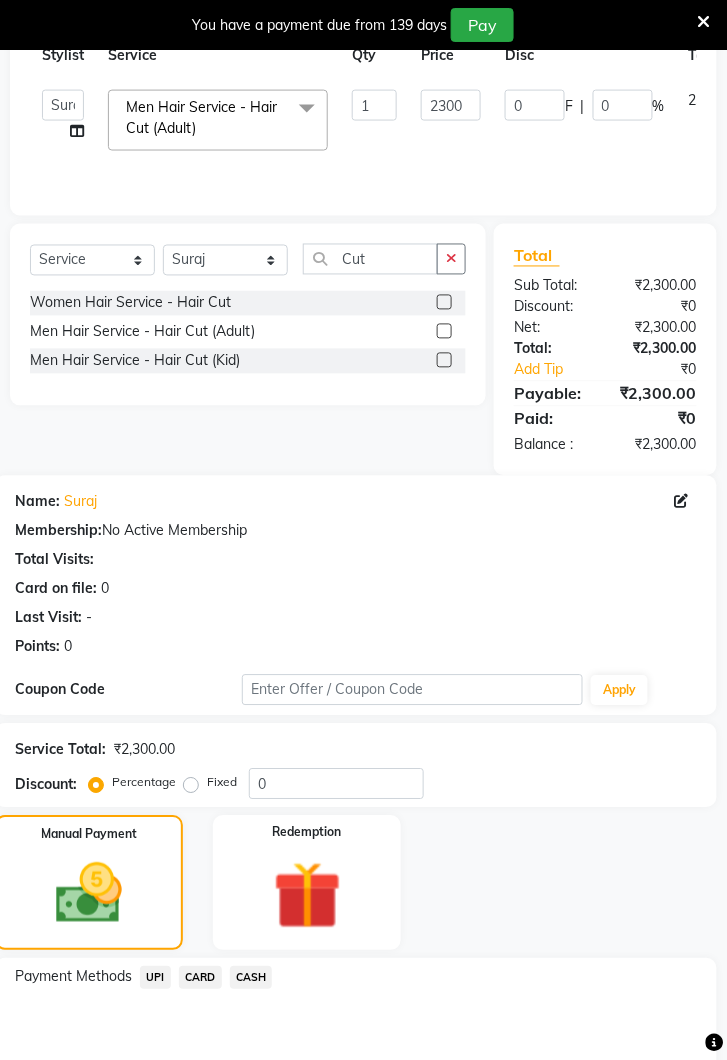 click on "CASH" 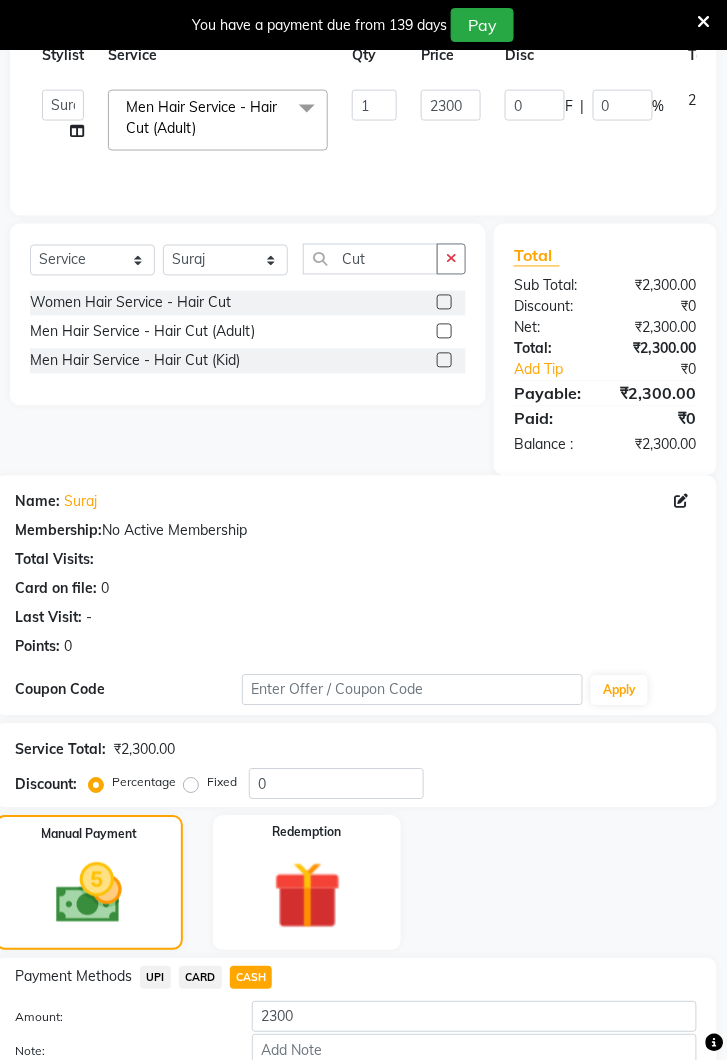 click on "UPI" 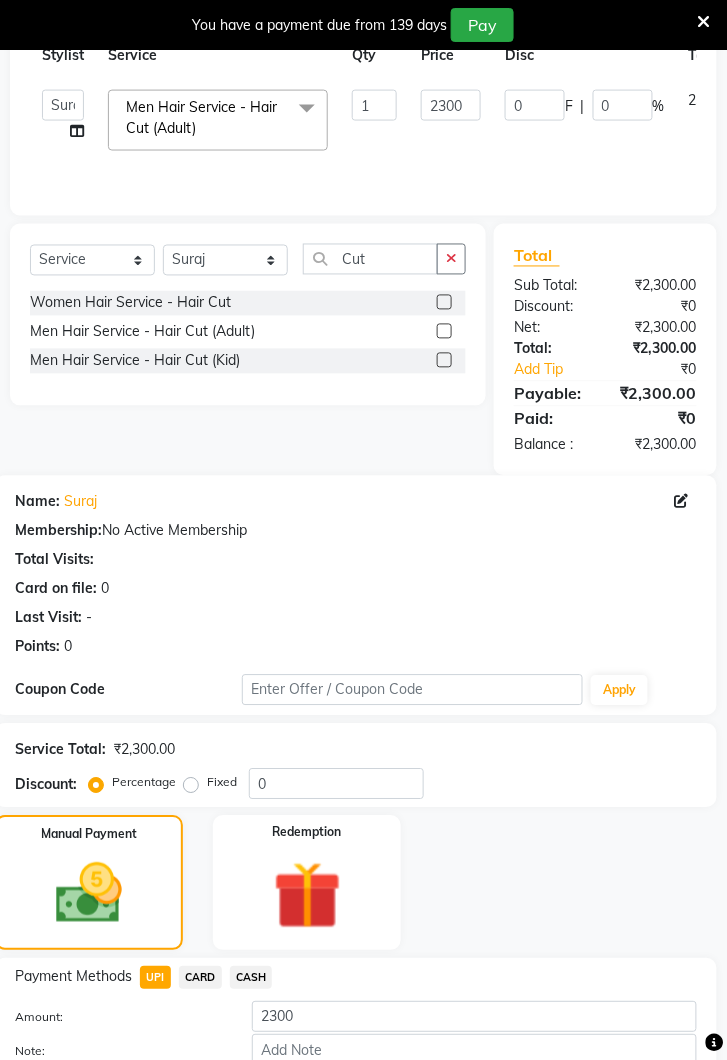 click on "Add Payment" 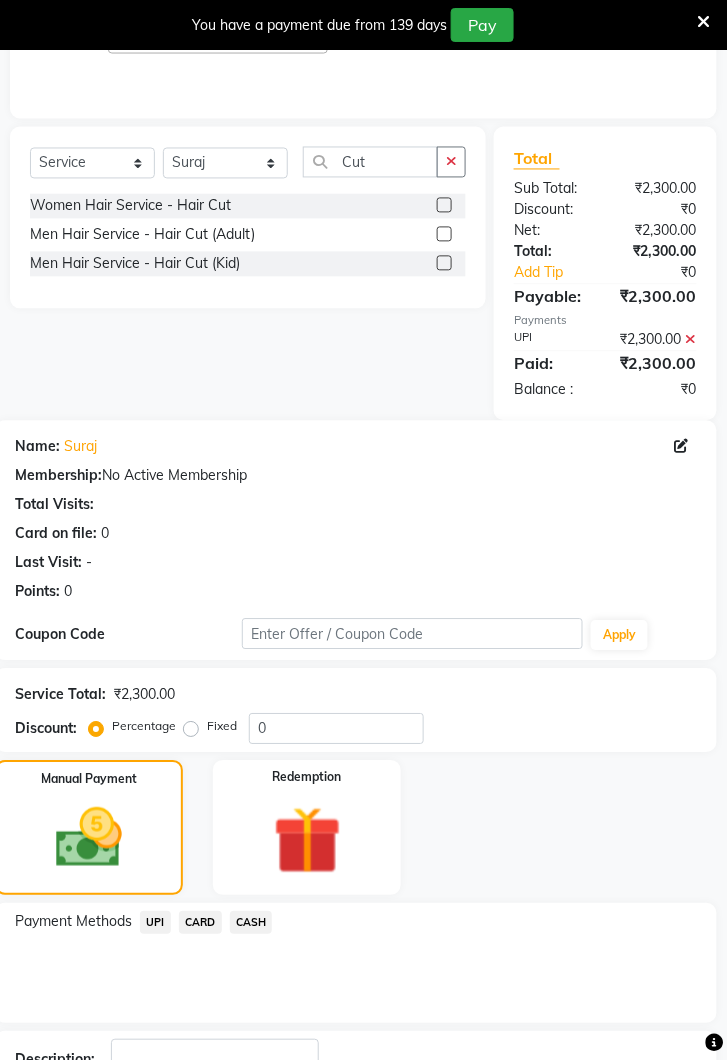 scroll, scrollTop: 545, scrollLeft: 0, axis: vertical 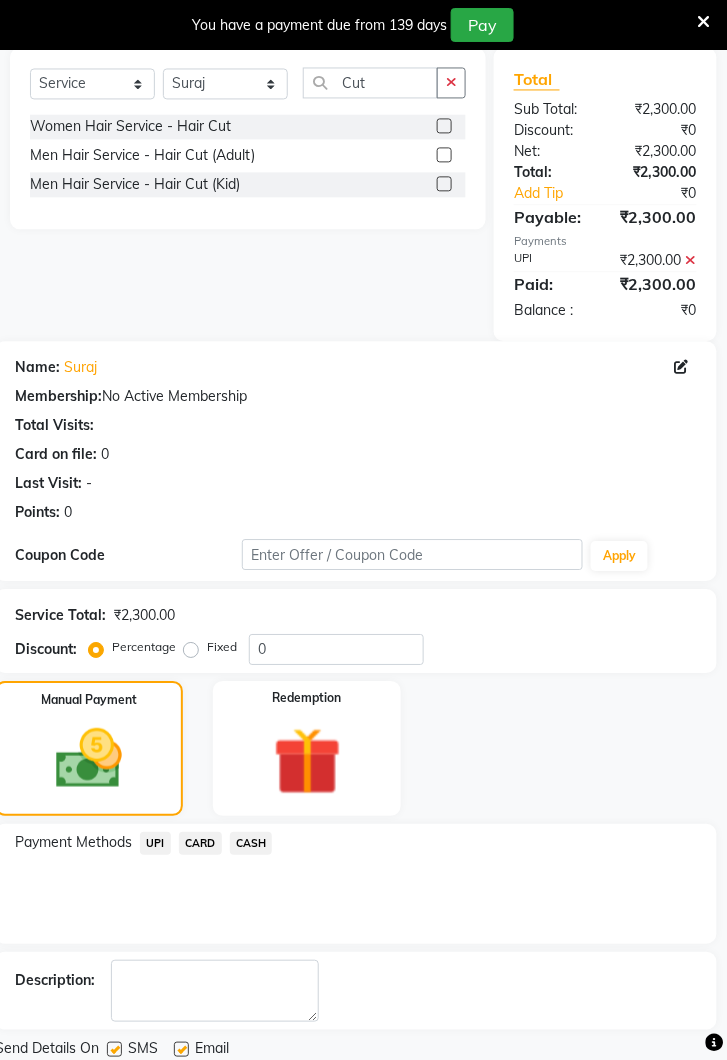 click on "Checkout" 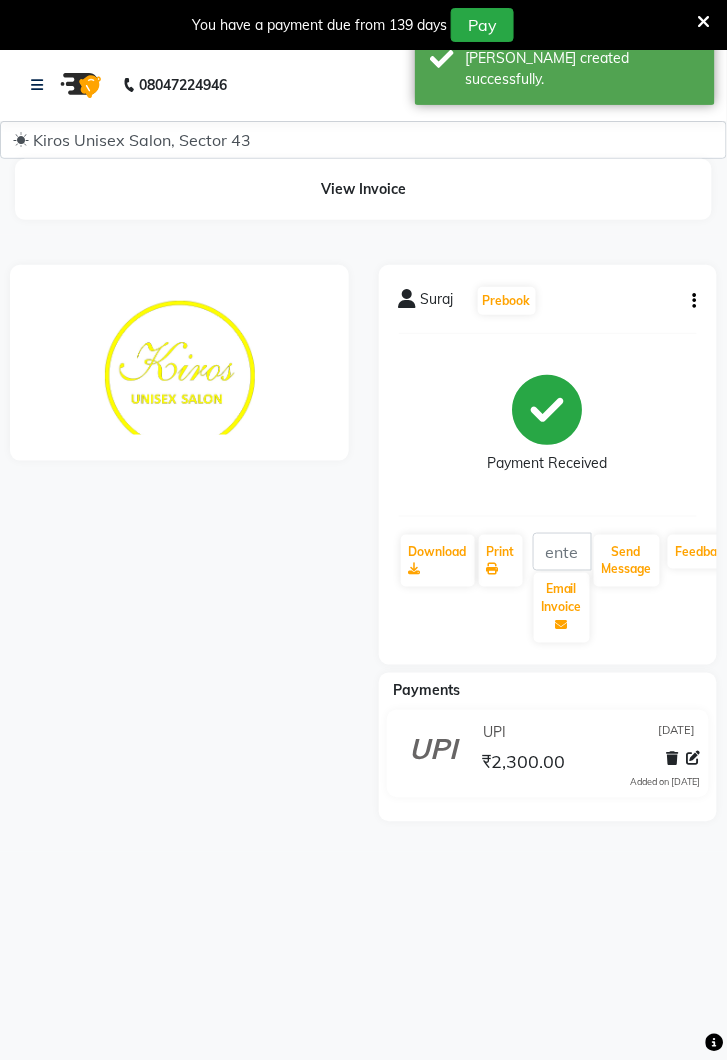scroll, scrollTop: 0, scrollLeft: 0, axis: both 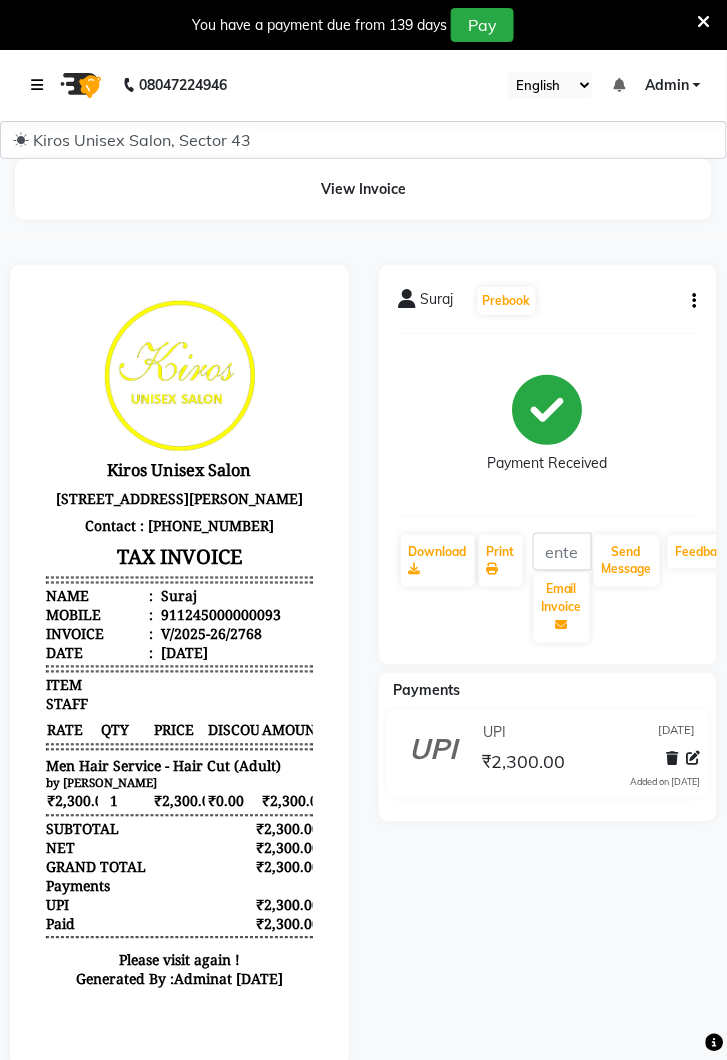 click at bounding box center (41, 85) 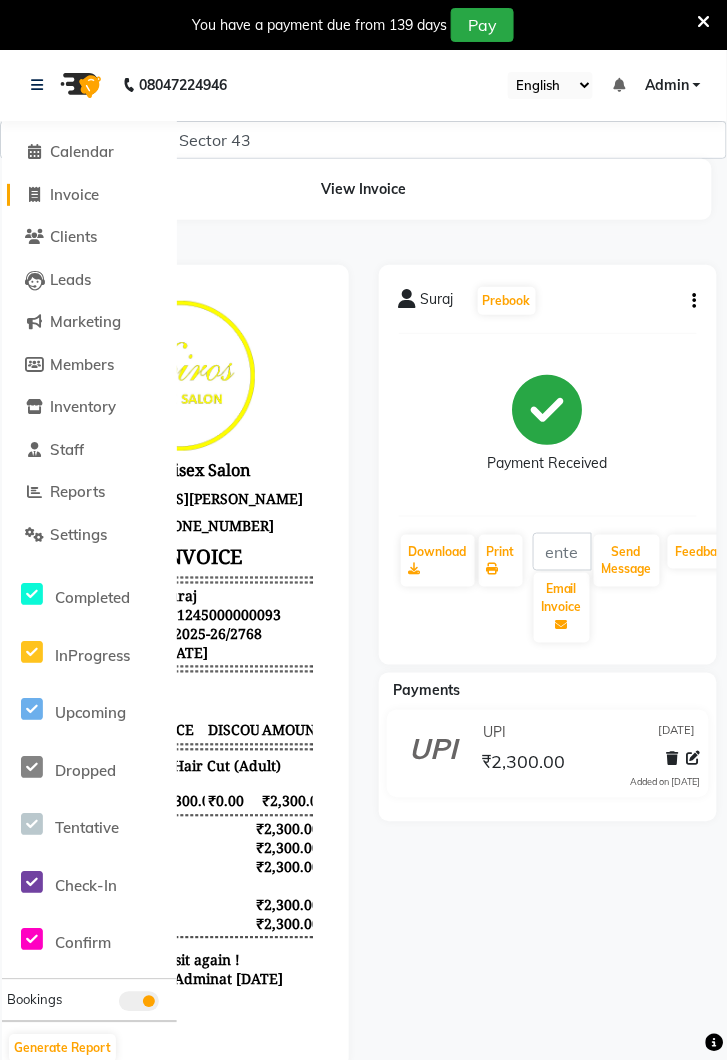 click on "Invoice" 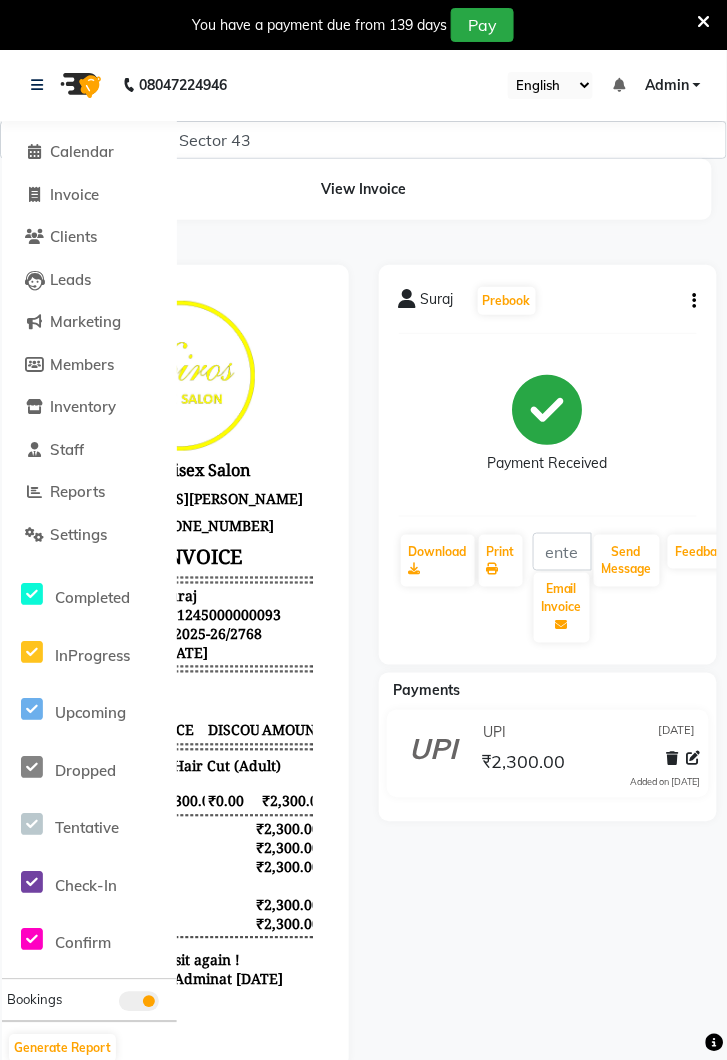 scroll, scrollTop: 30, scrollLeft: 0, axis: vertical 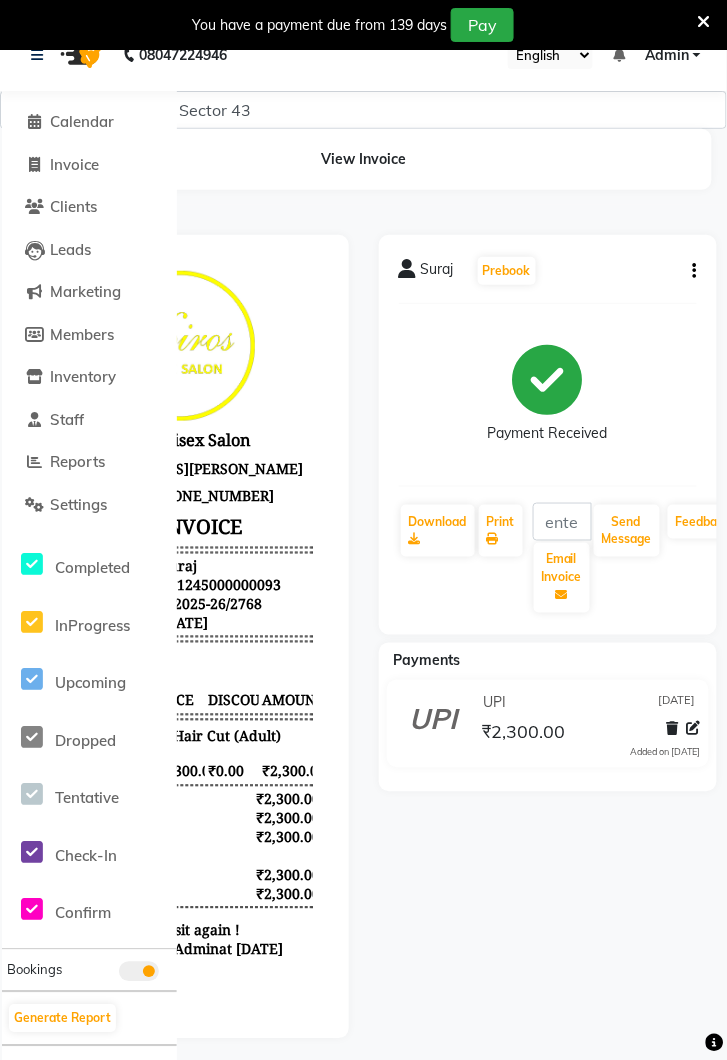 select on "5694" 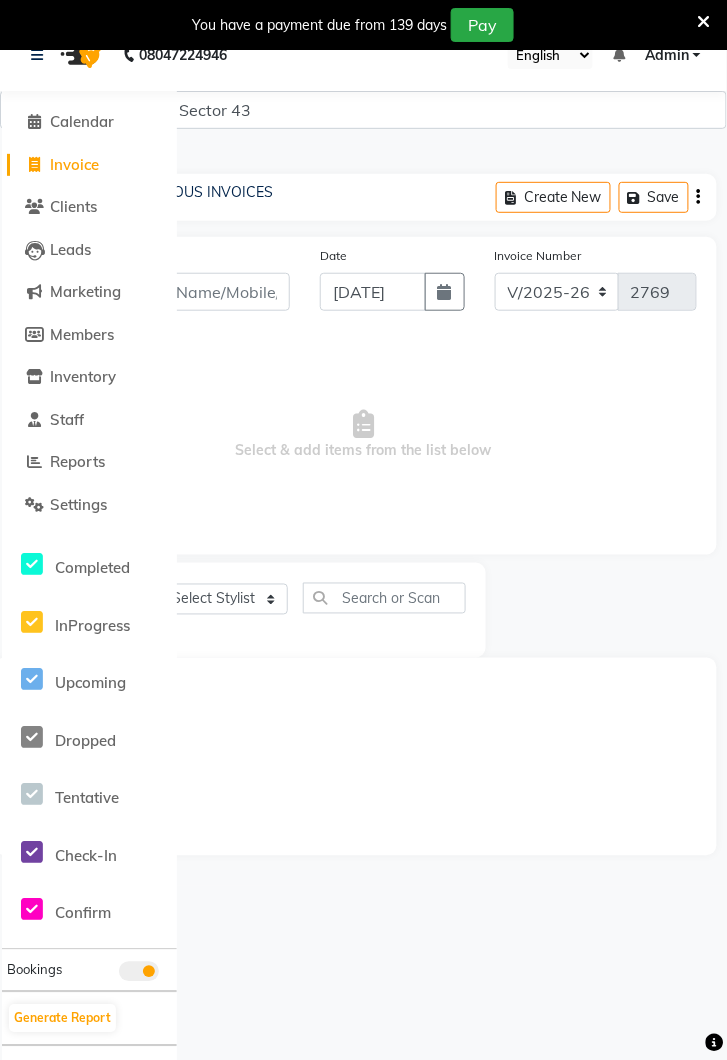 scroll, scrollTop: 0, scrollLeft: 0, axis: both 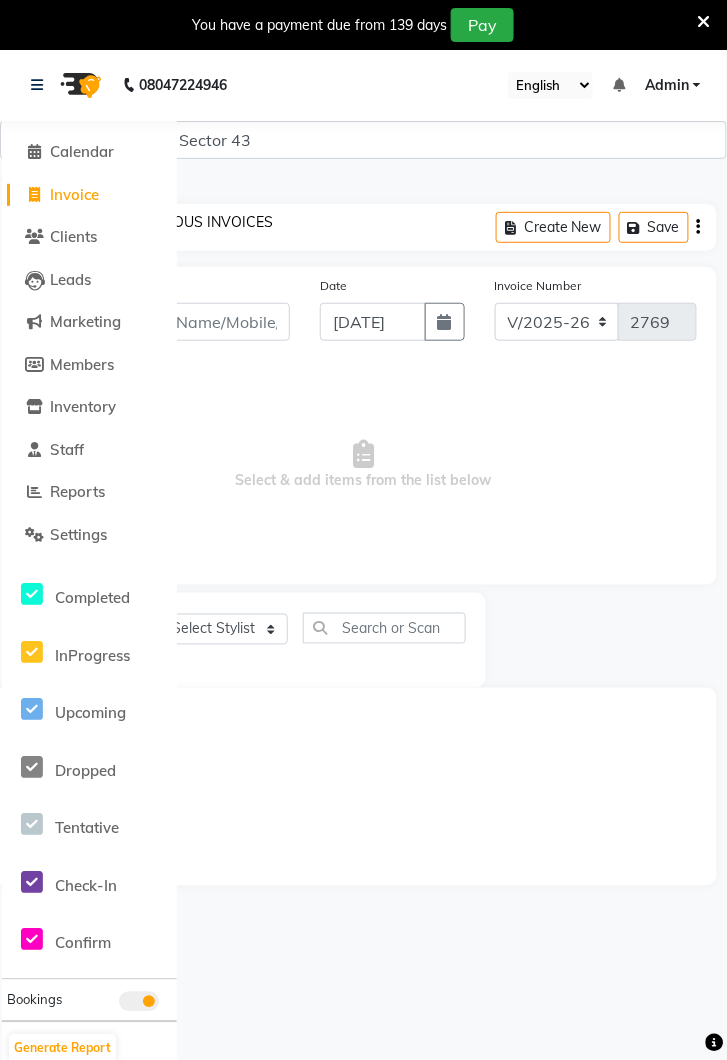 click on "PREVIOUS INVOICES" 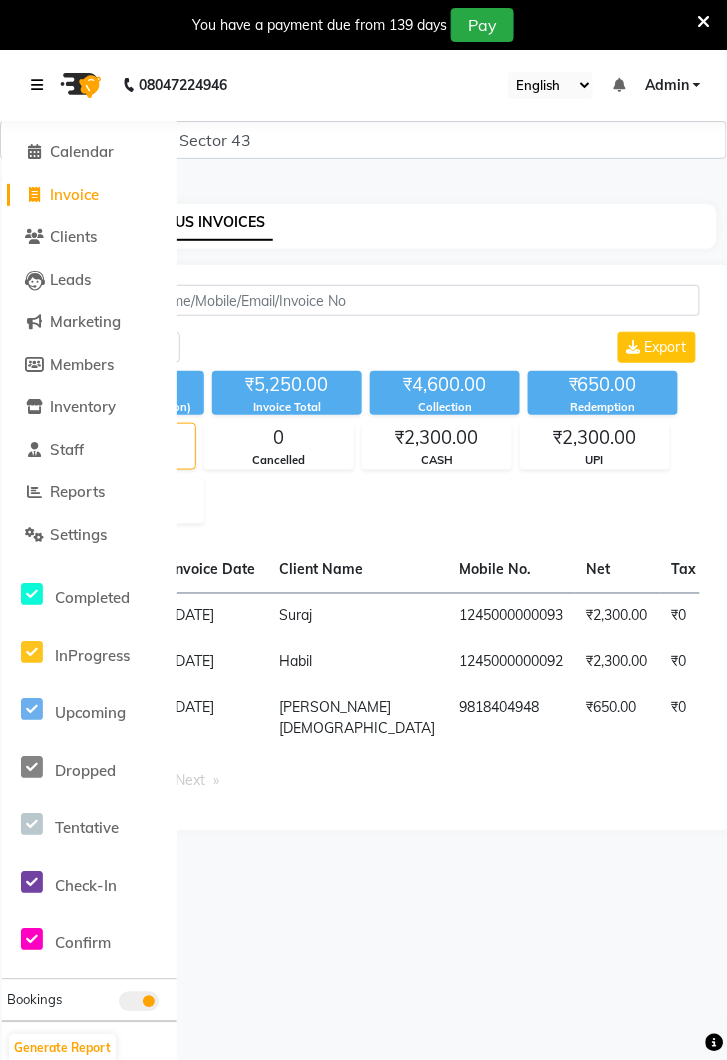 click at bounding box center (41, 85) 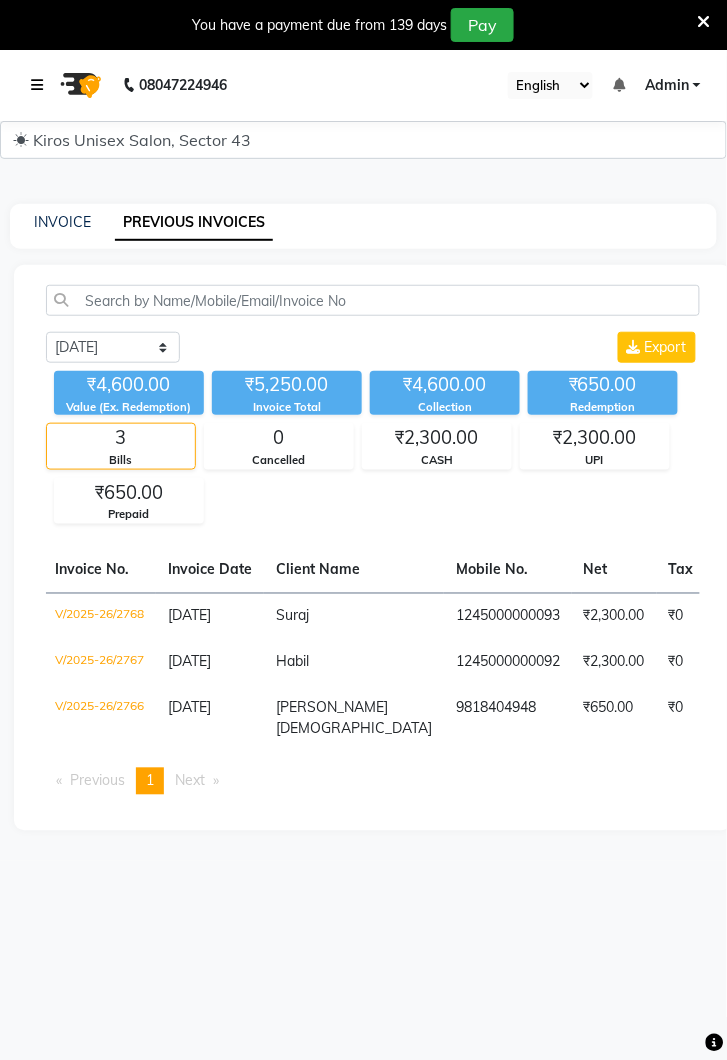 scroll, scrollTop: 0, scrollLeft: 0, axis: both 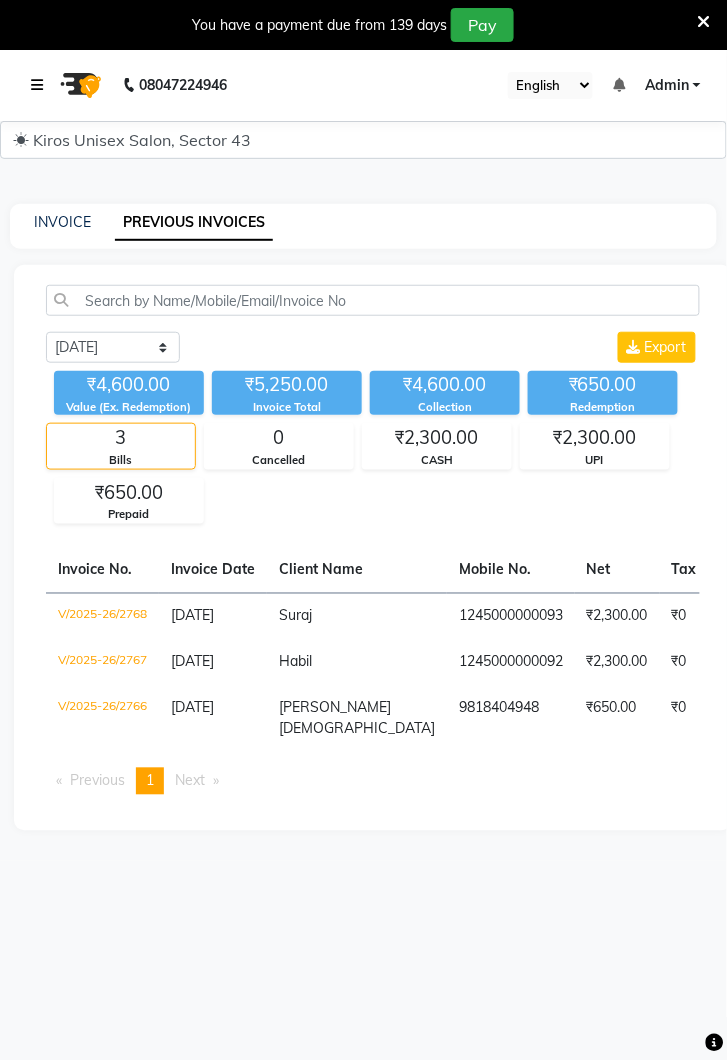 click at bounding box center [41, 85] 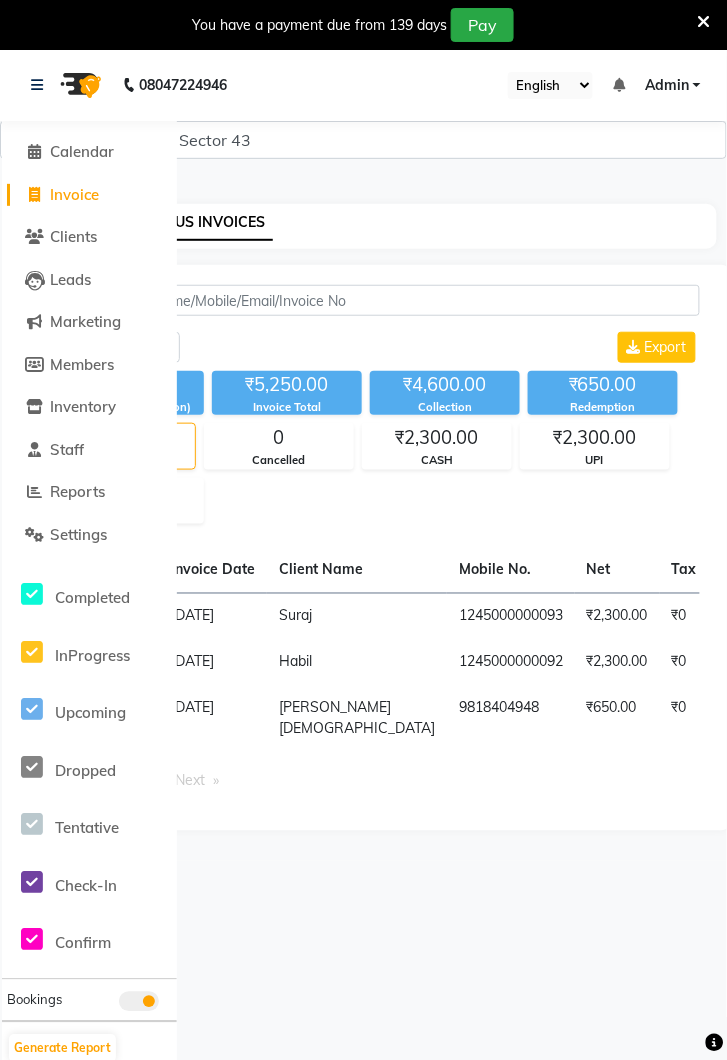 click on "Invoice" 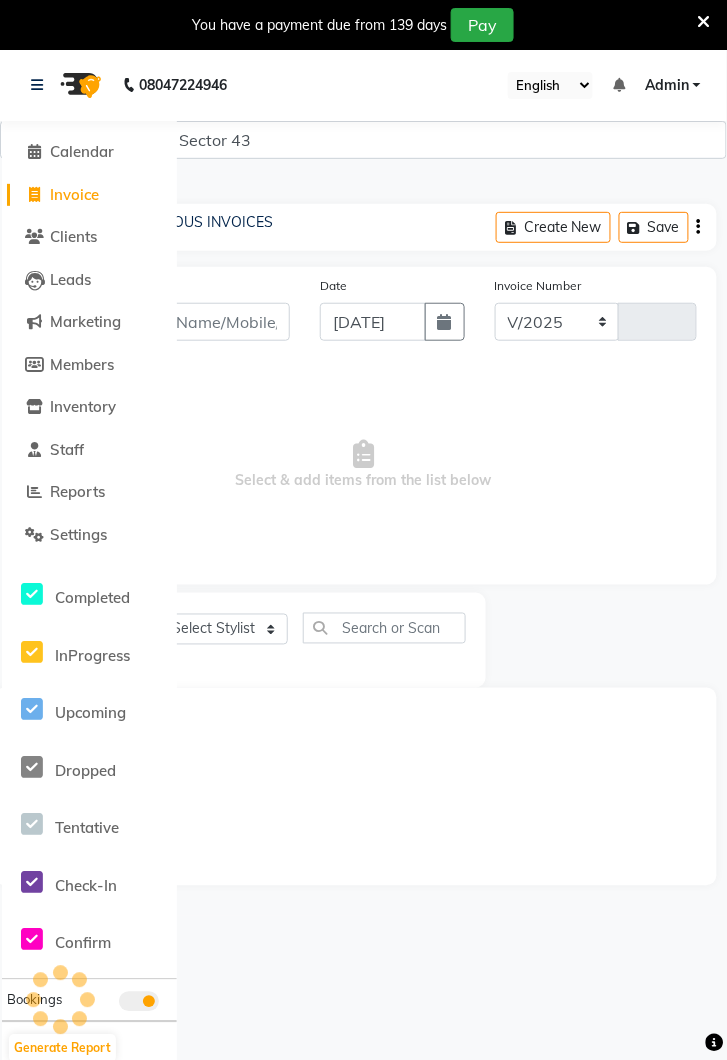 select on "5694" 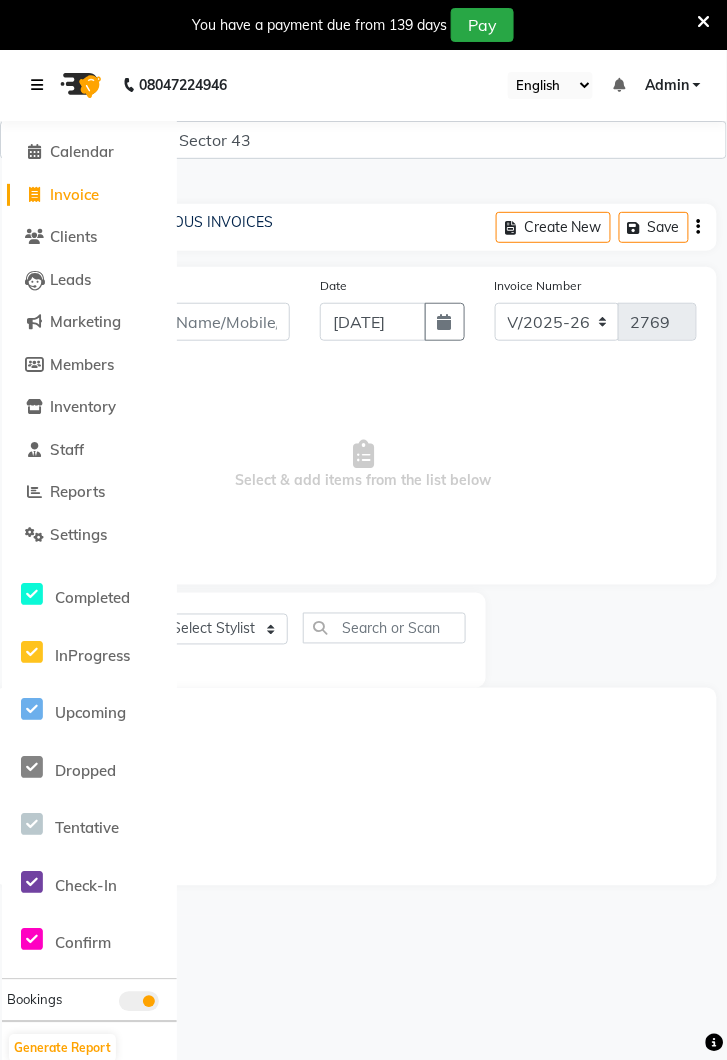 click at bounding box center (41, 85) 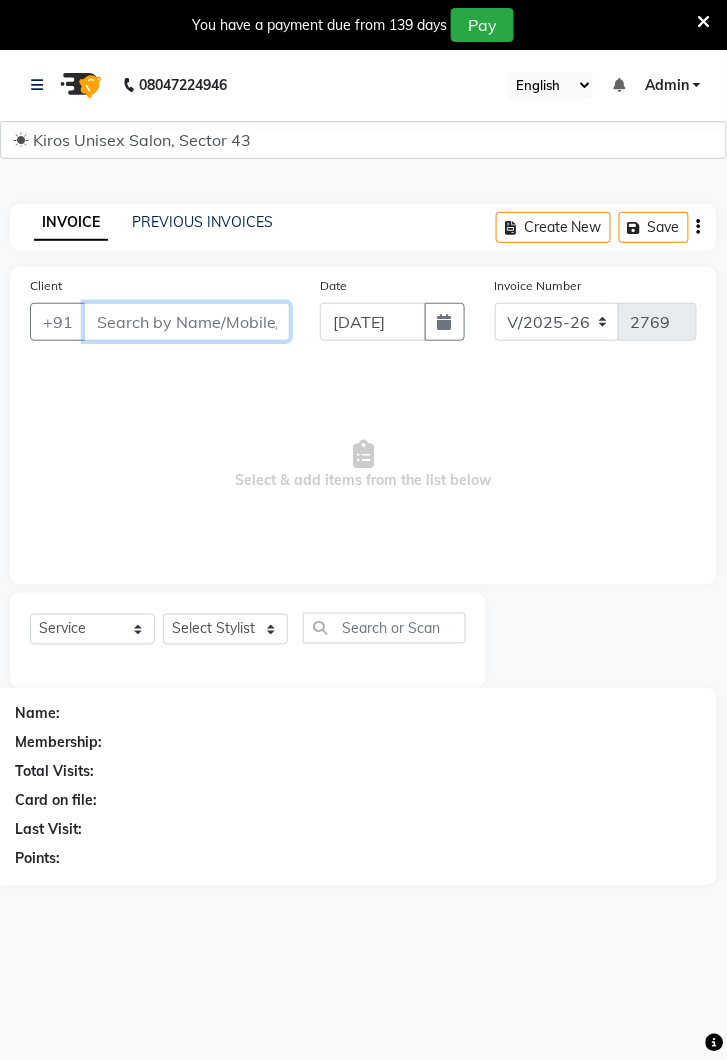 click on "Client" at bounding box center (187, 322) 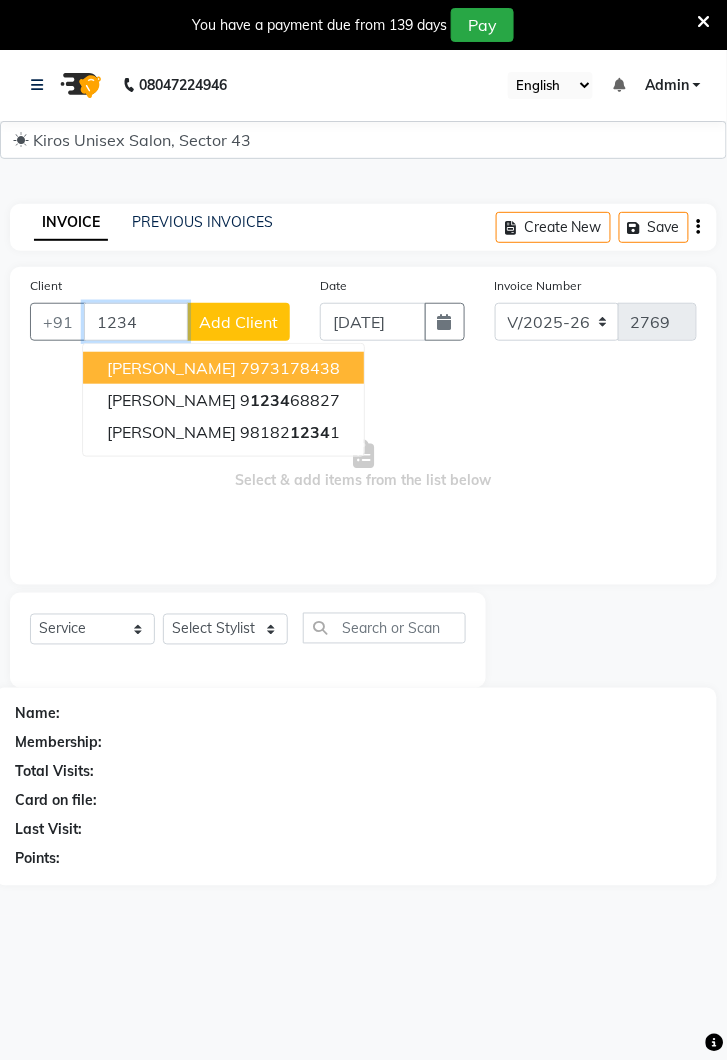 type on "1234" 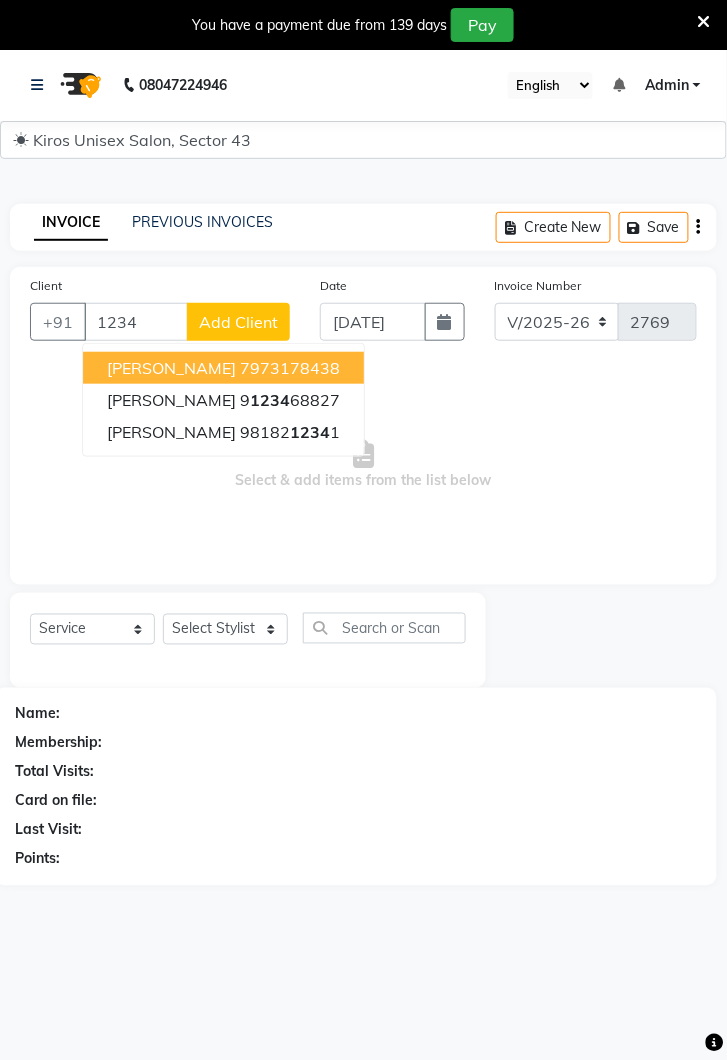 click on "Add Client" 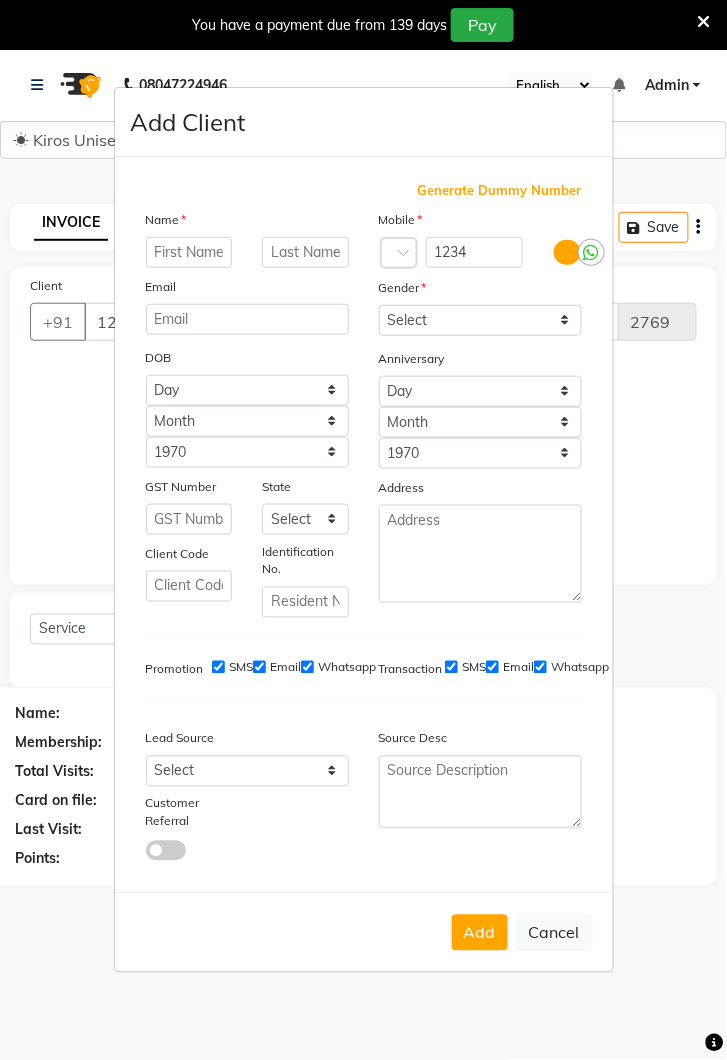 click on "Generate Dummy Number" at bounding box center (500, 191) 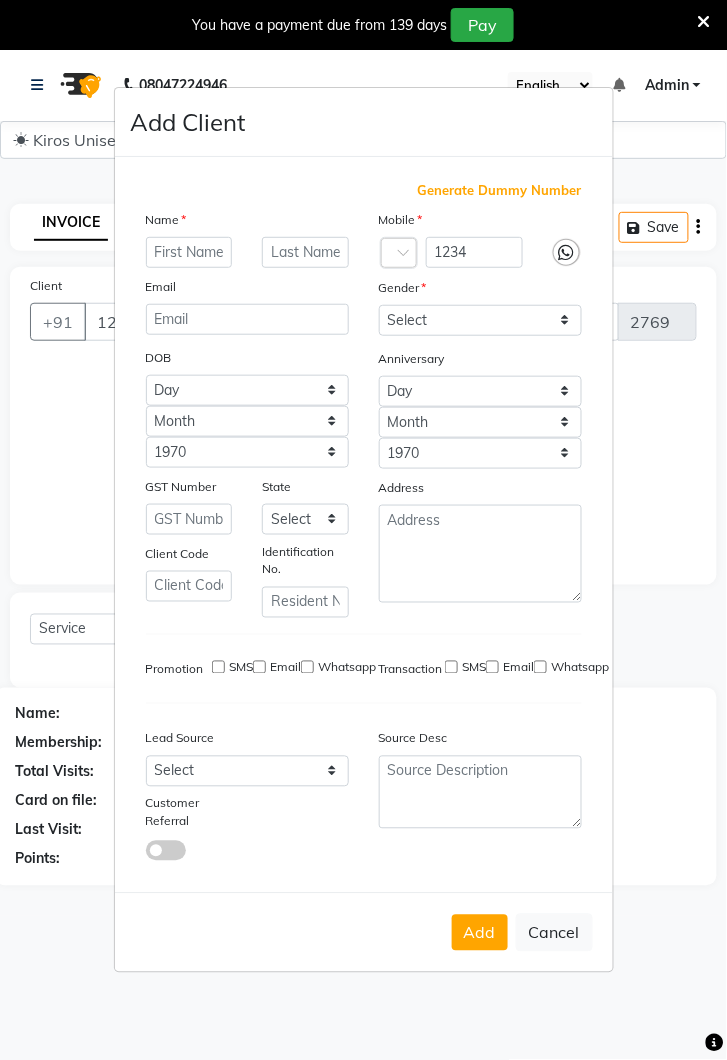 type on "1245000000094" 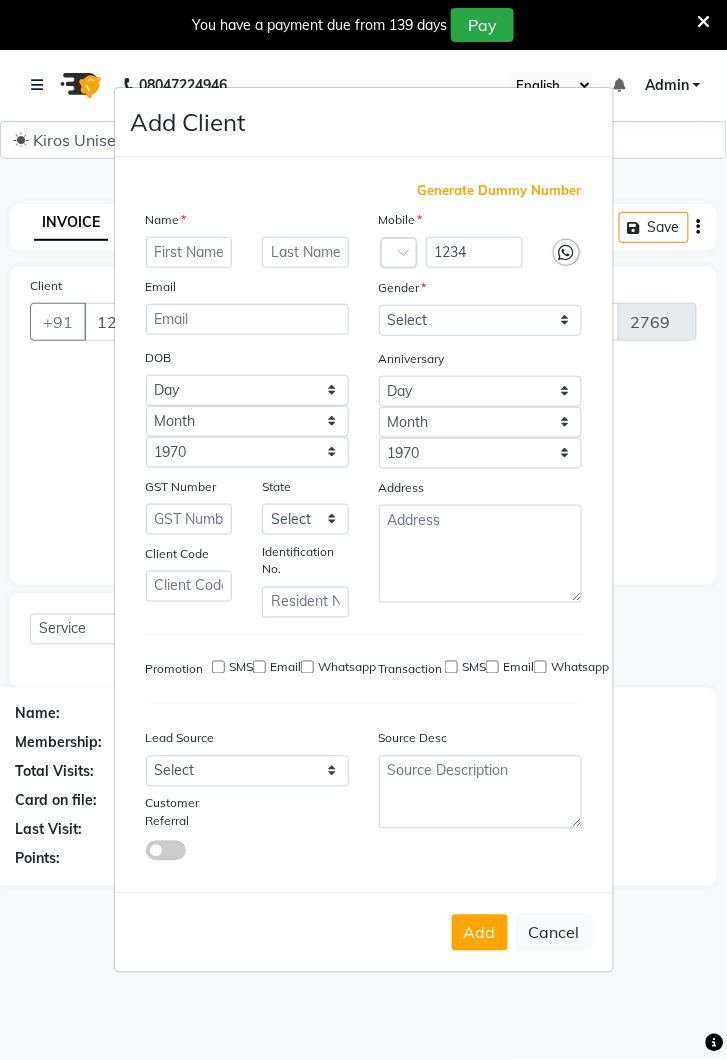 checkbox on "false" 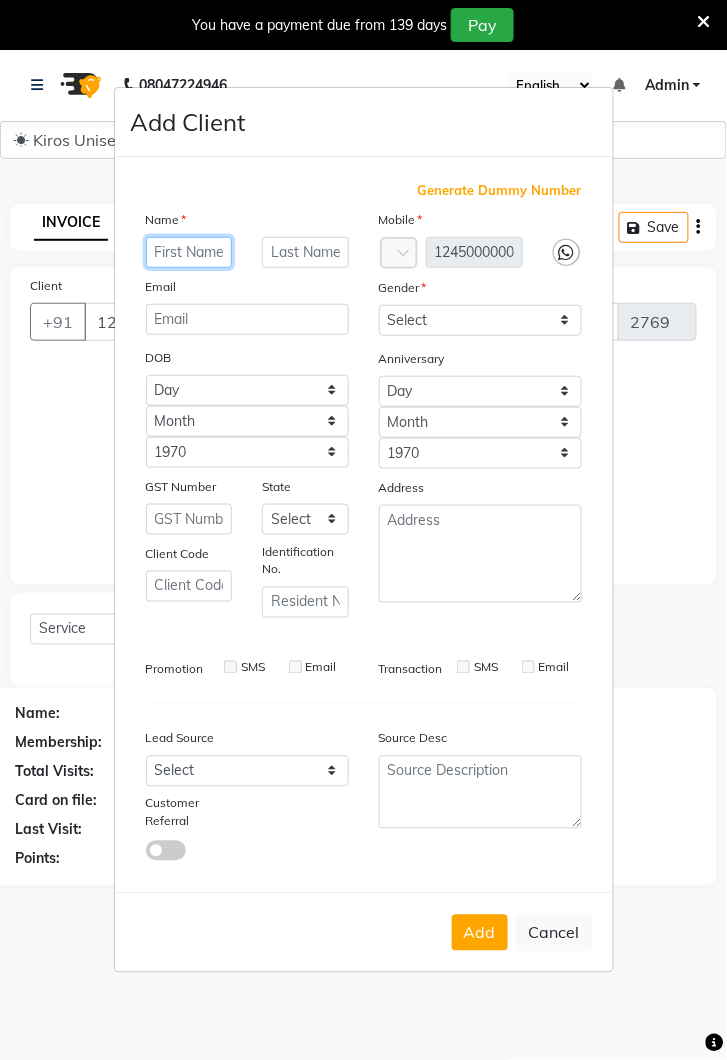 click at bounding box center [189, 252] 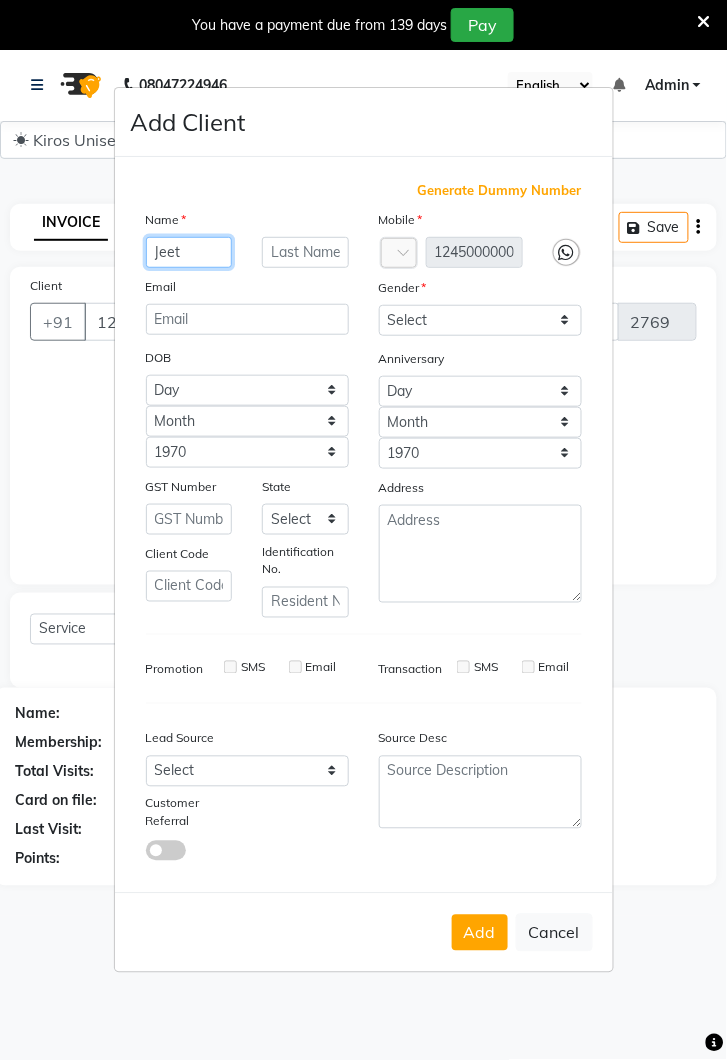 type on "Jeet" 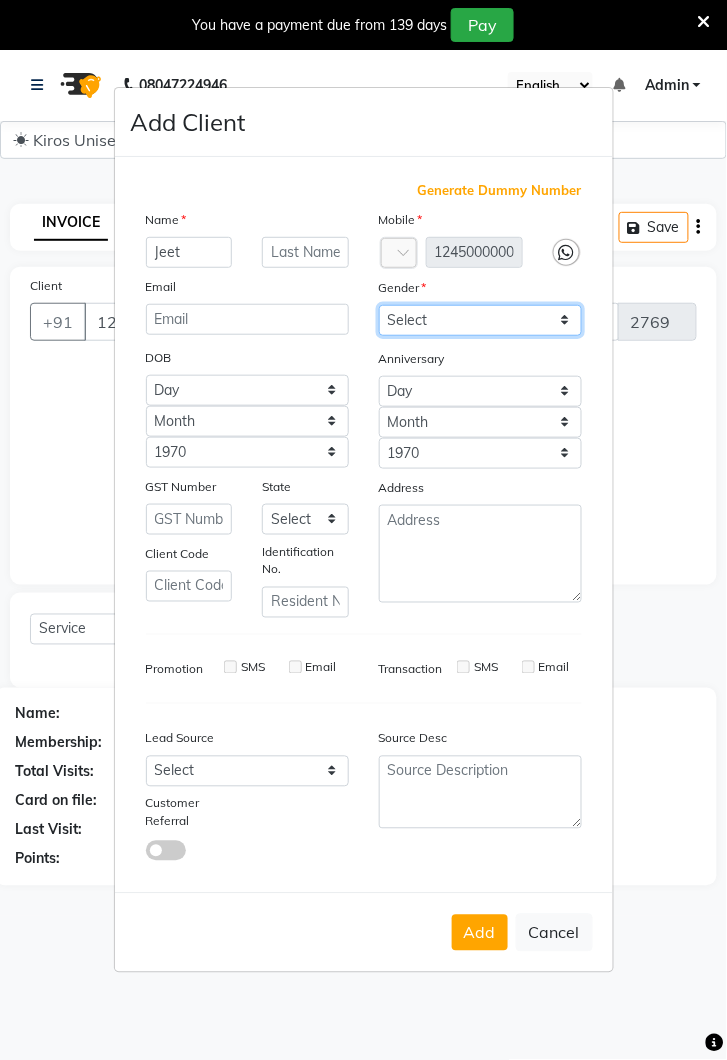 click on "Select [DEMOGRAPHIC_DATA] [DEMOGRAPHIC_DATA] Other Prefer Not To Say" at bounding box center [480, 320] 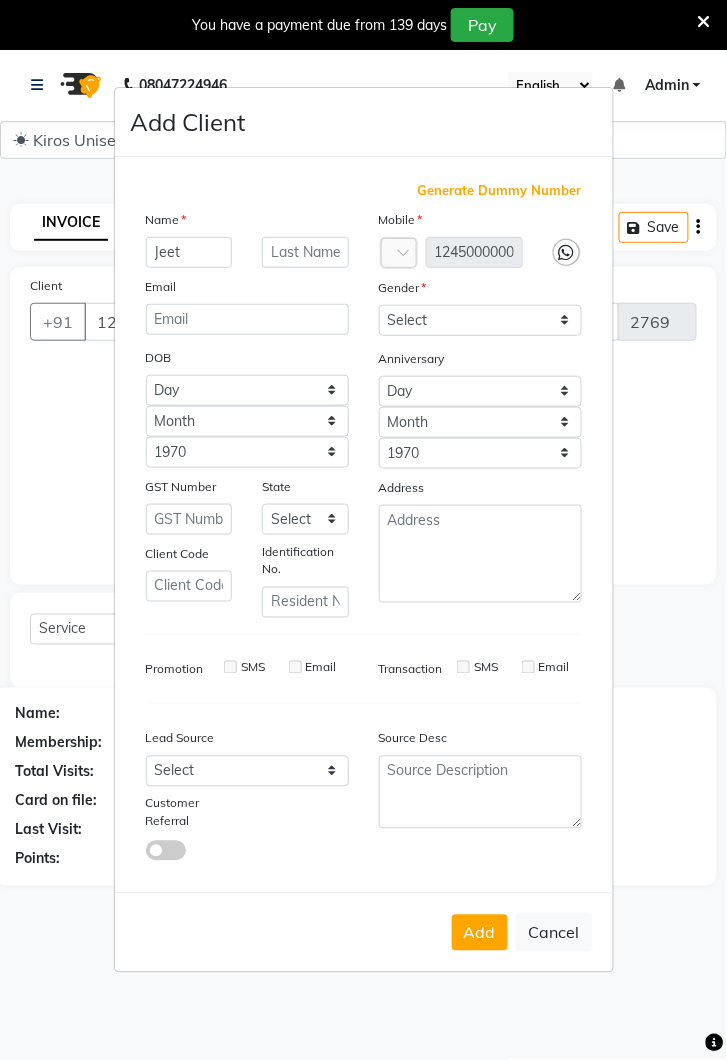 click on "Add" at bounding box center [480, 933] 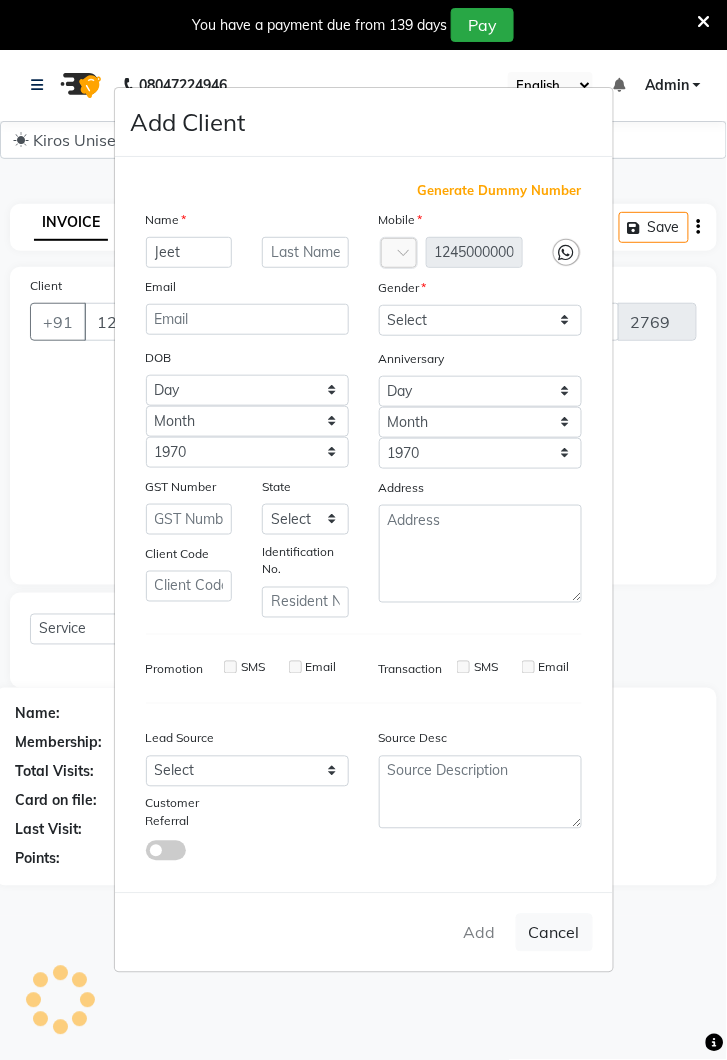 type on "1245000000094" 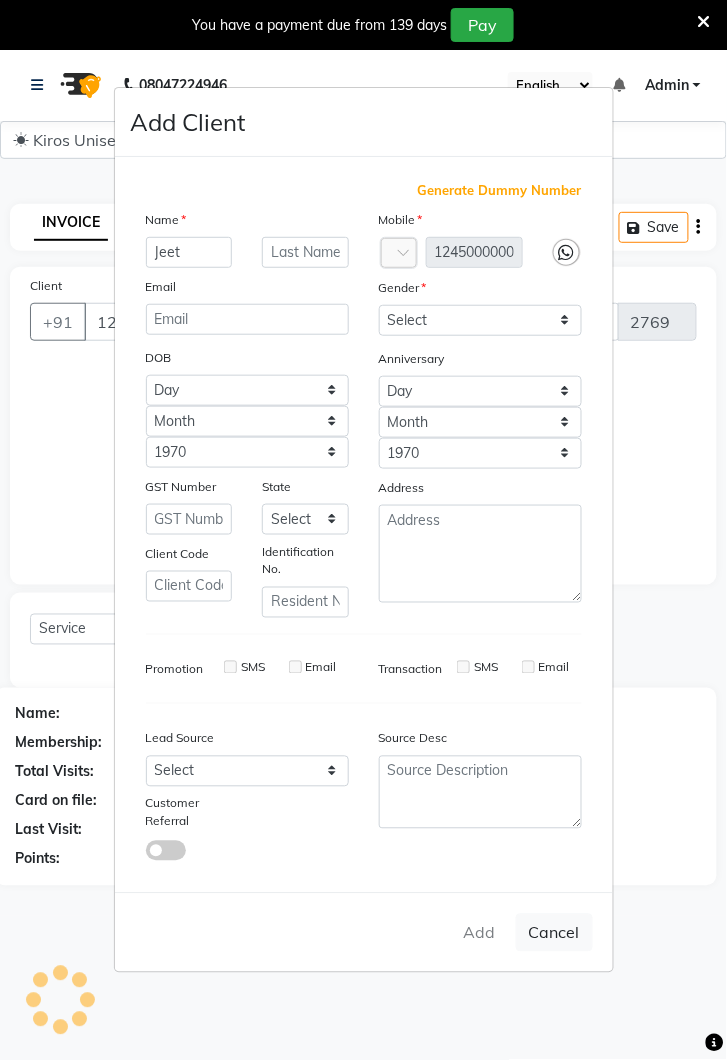 type 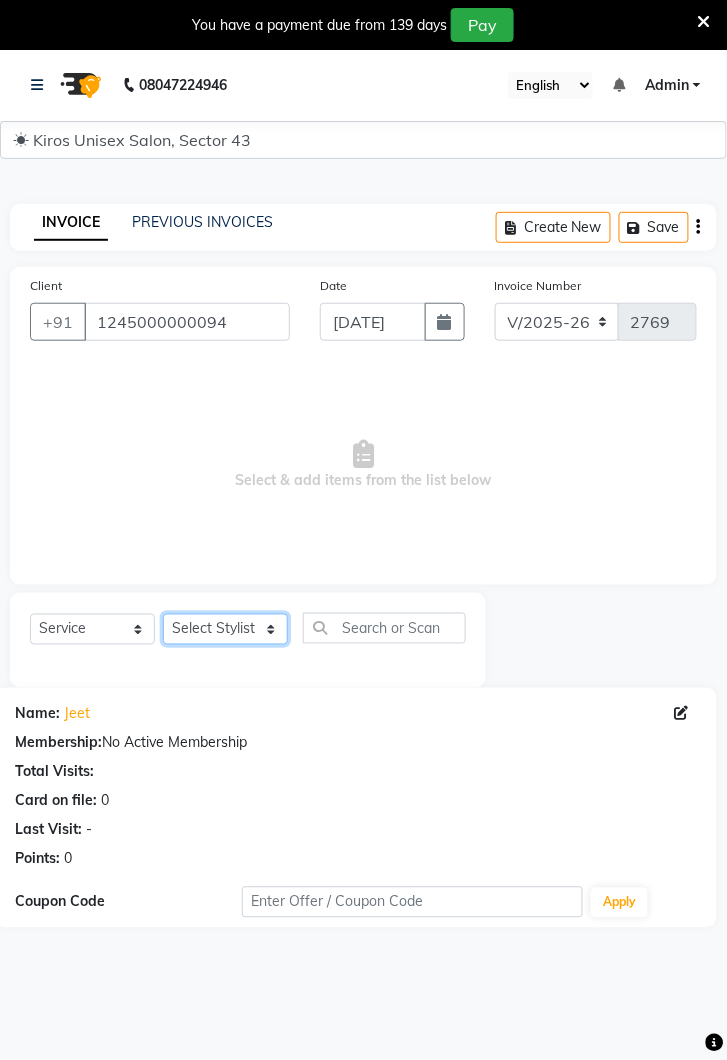 click on "Select Stylist Deepak [PERSON_NAME] [PERSON_NAME] Lamu [PERSON_NAME] [PERSON_NAME] Suraj" 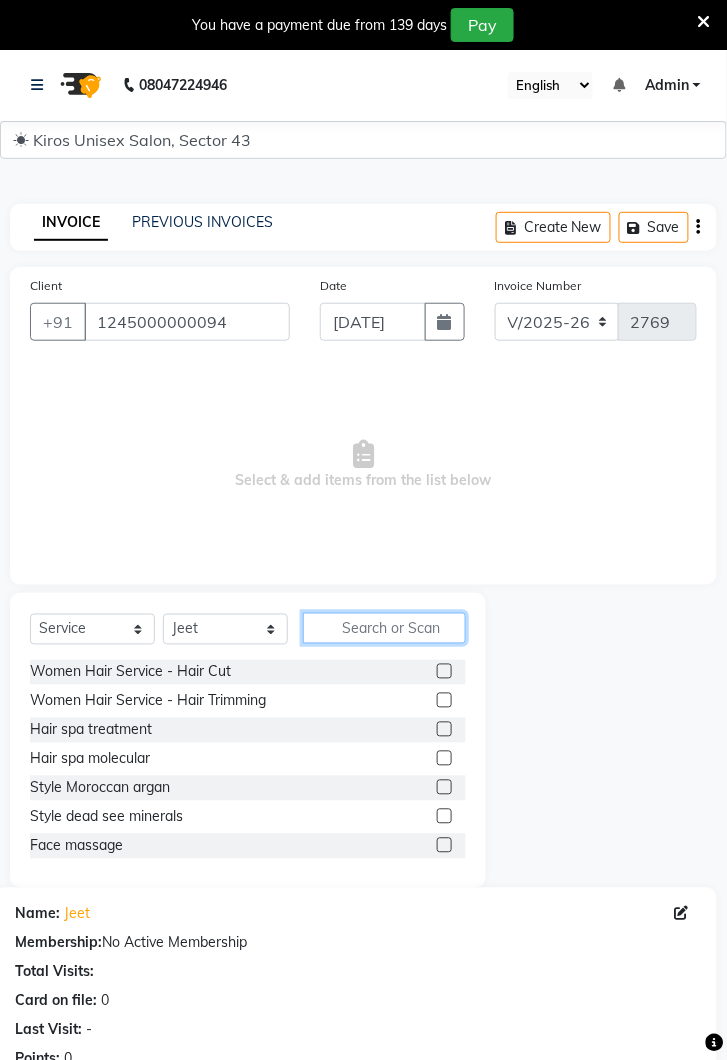 click 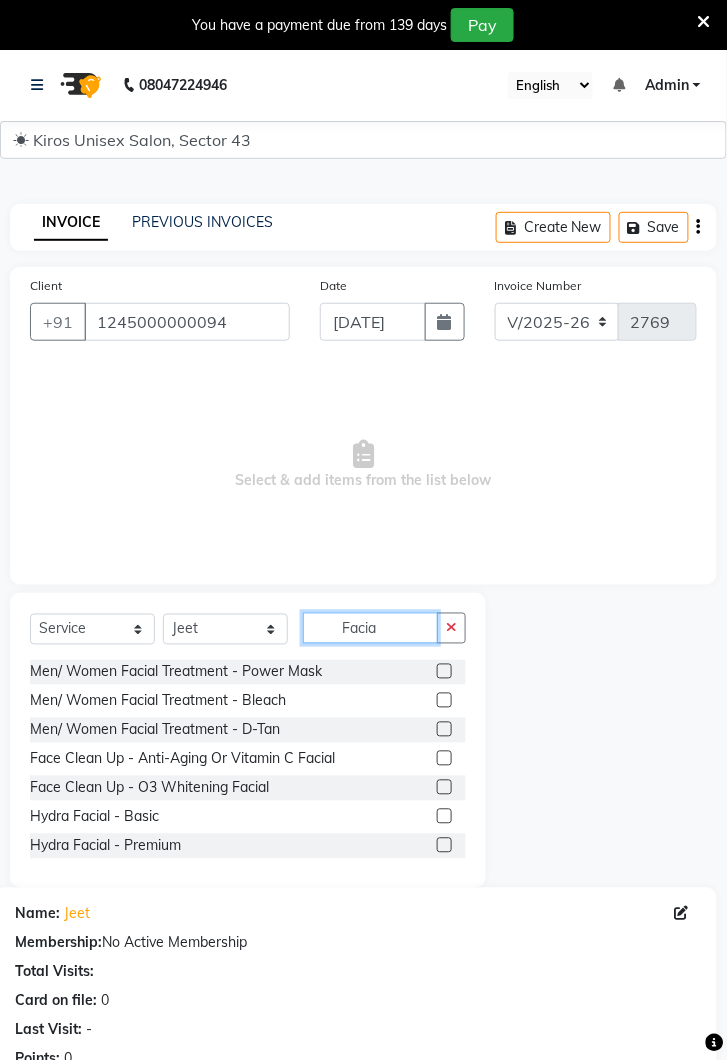 type on "Facia" 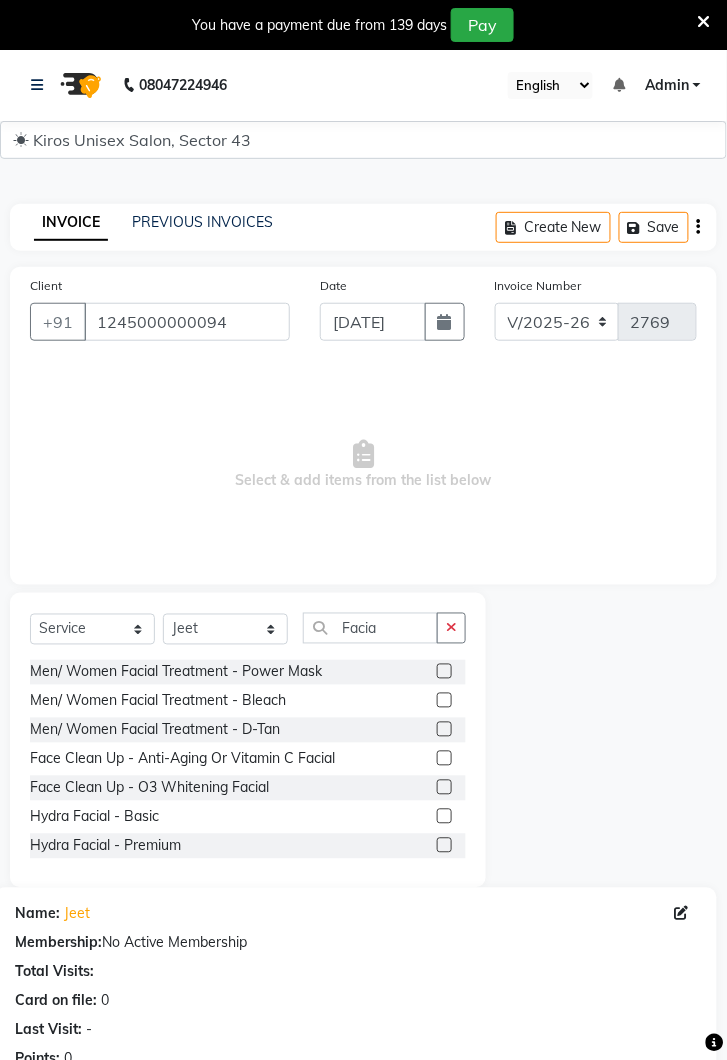 click 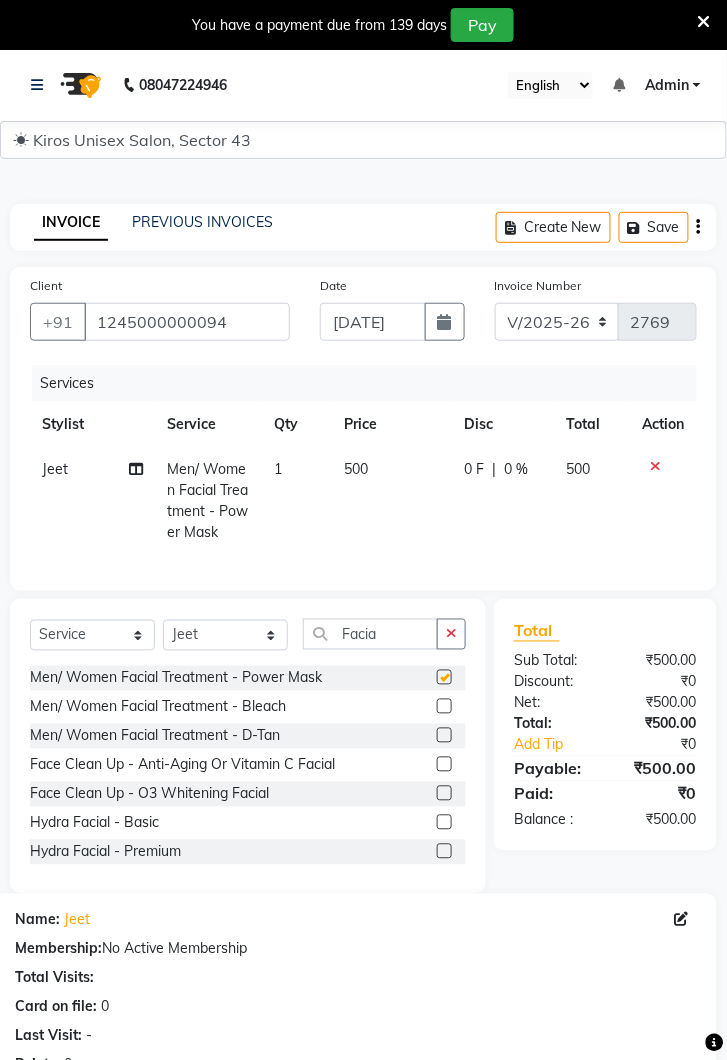 checkbox on "false" 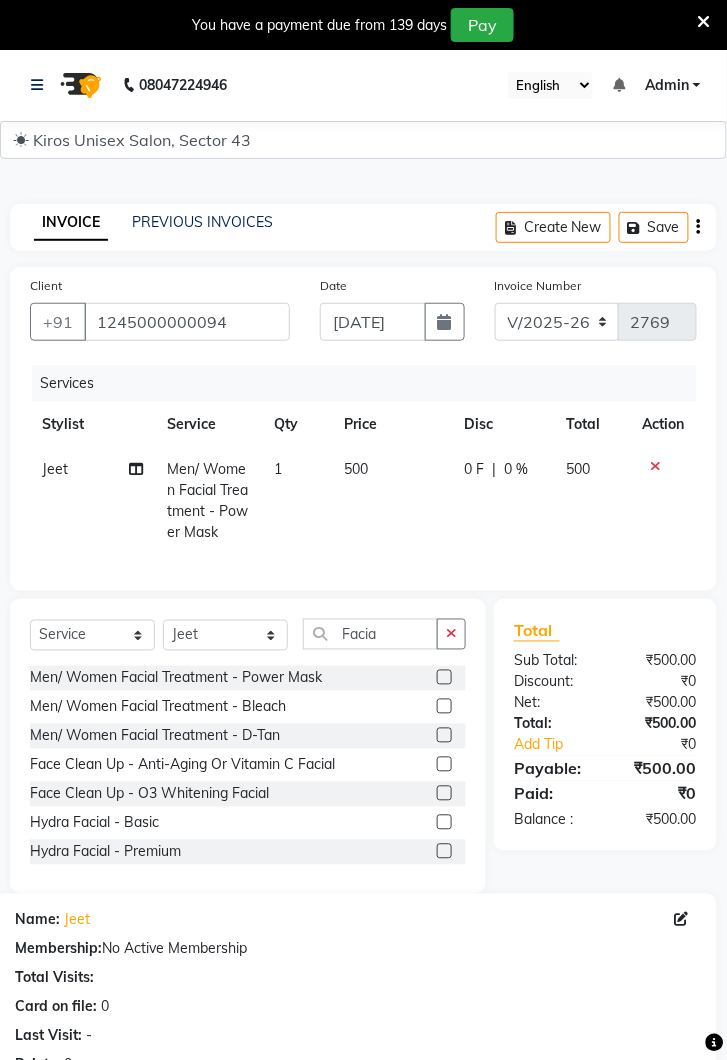 click on "500" 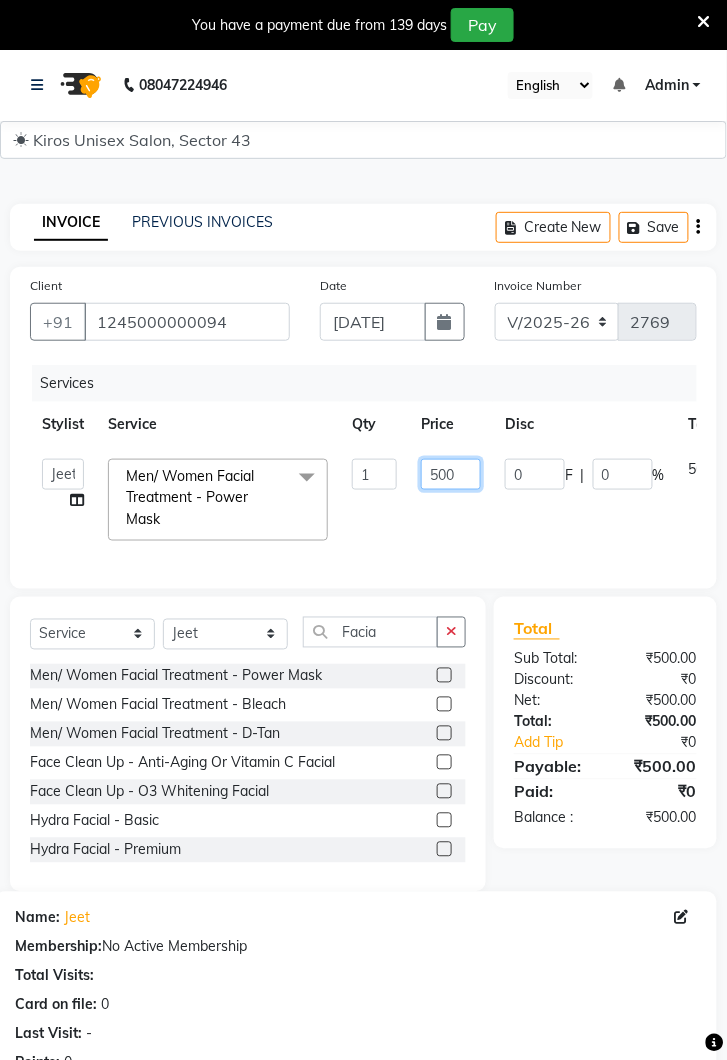 click on "500" 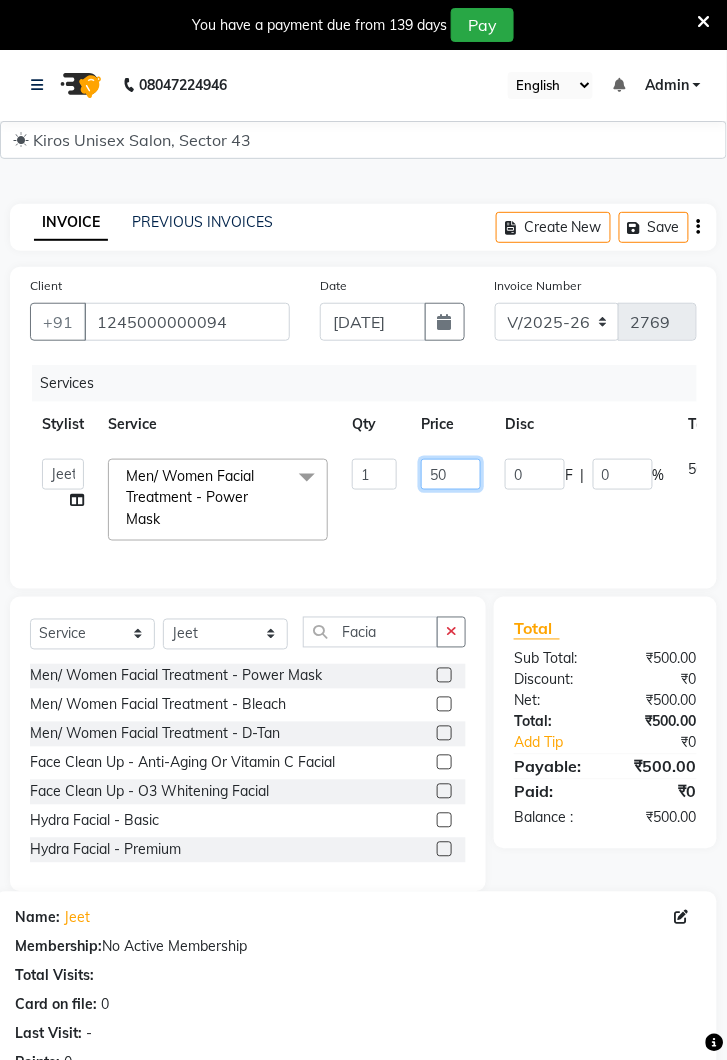 type on "5" 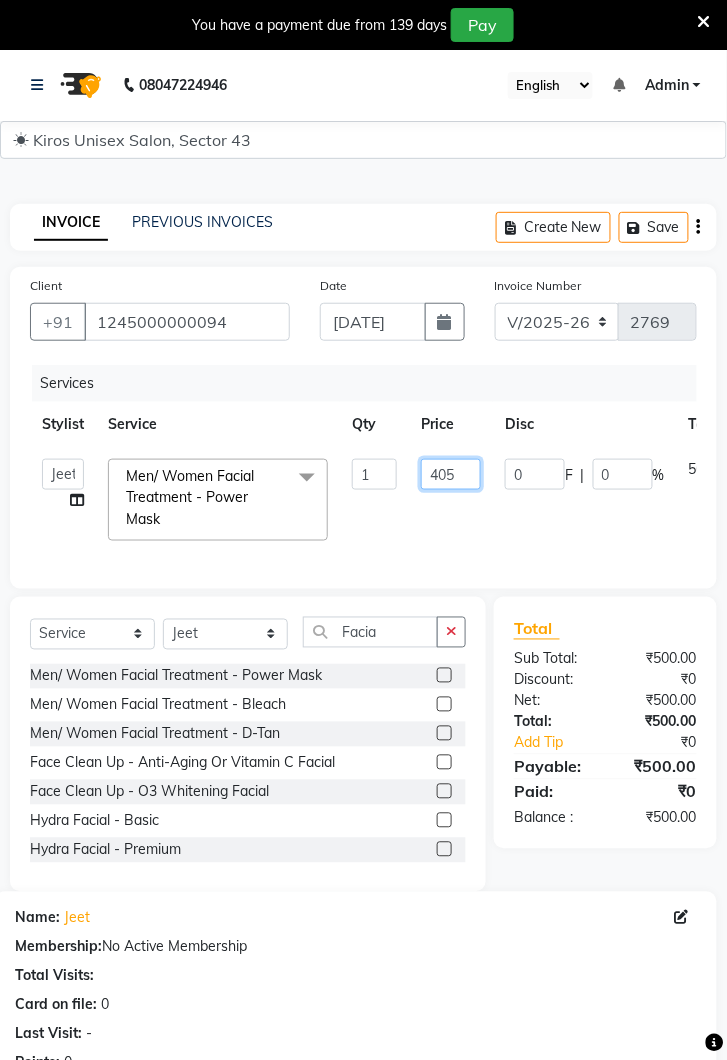 type on "4050" 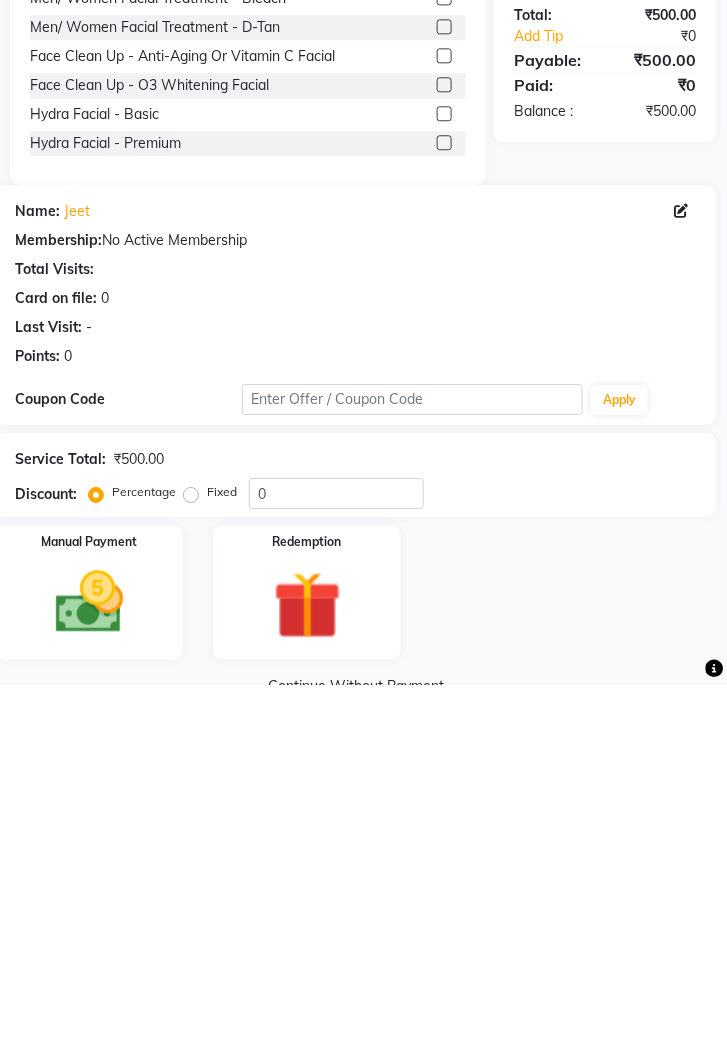 scroll, scrollTop: 376, scrollLeft: 0, axis: vertical 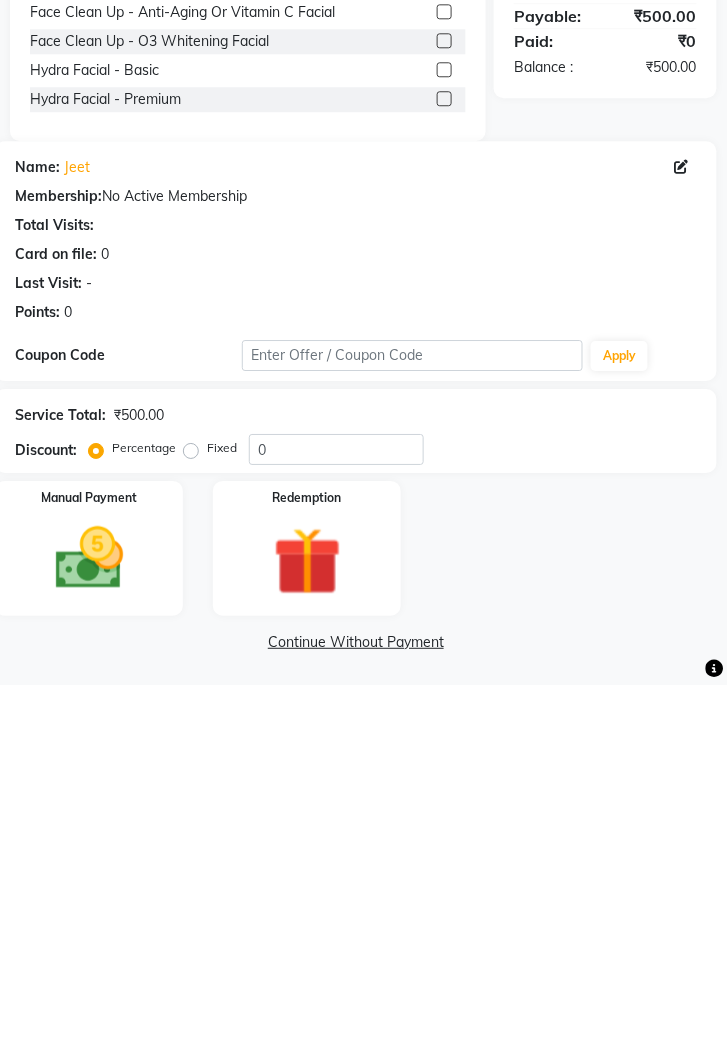 click 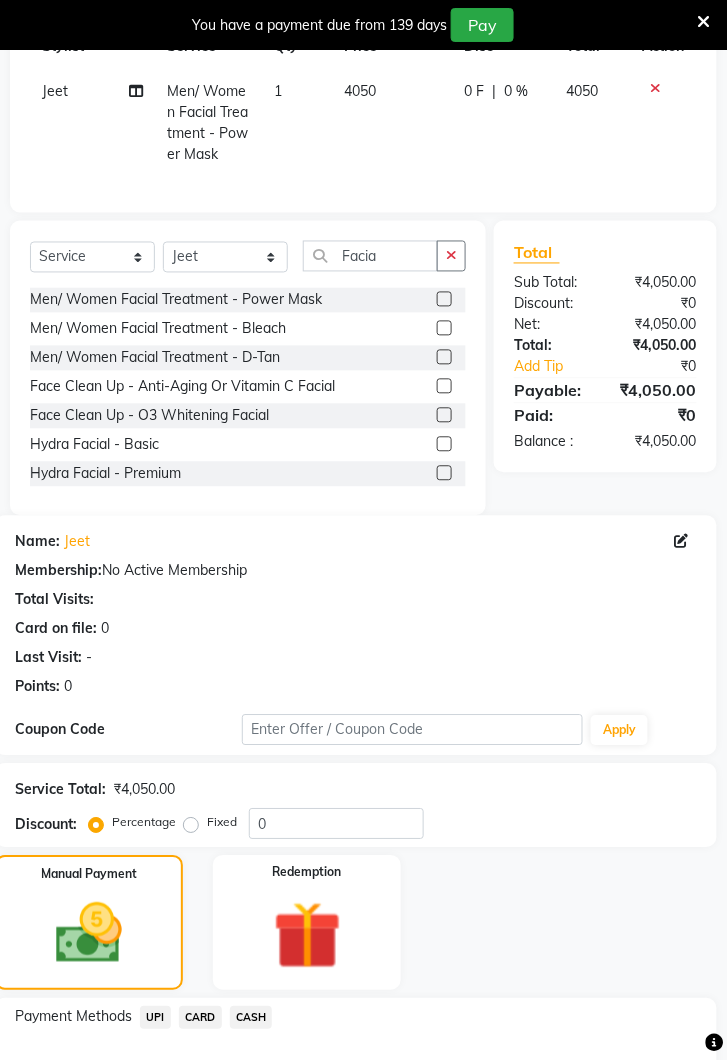 scroll, scrollTop: 419, scrollLeft: 0, axis: vertical 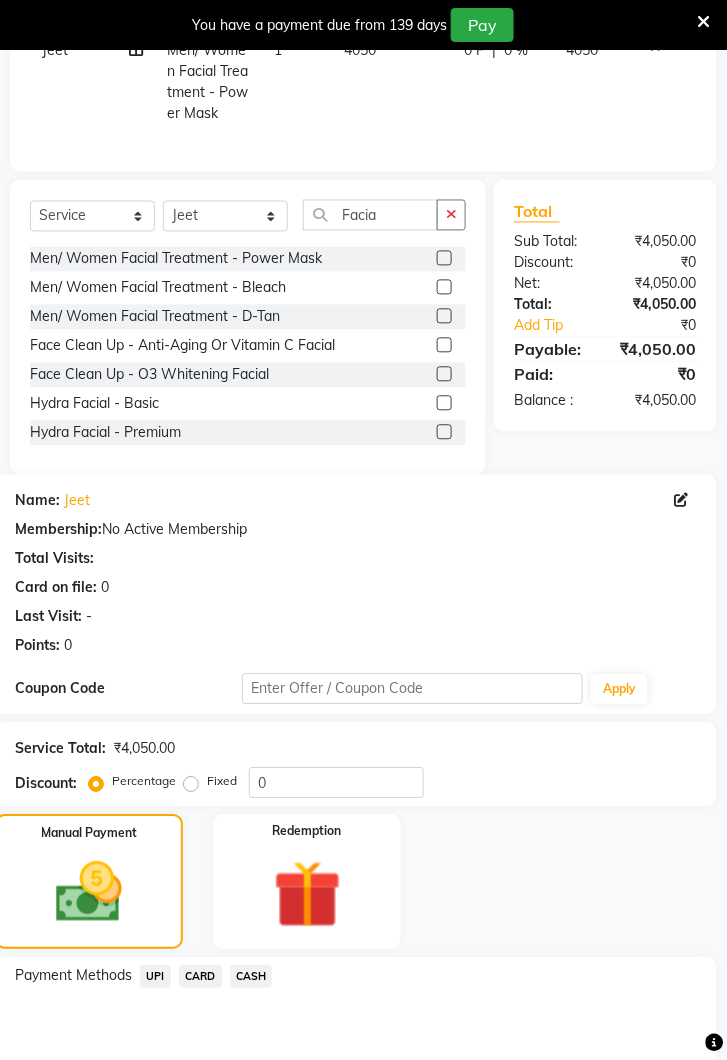 click on "UPI" 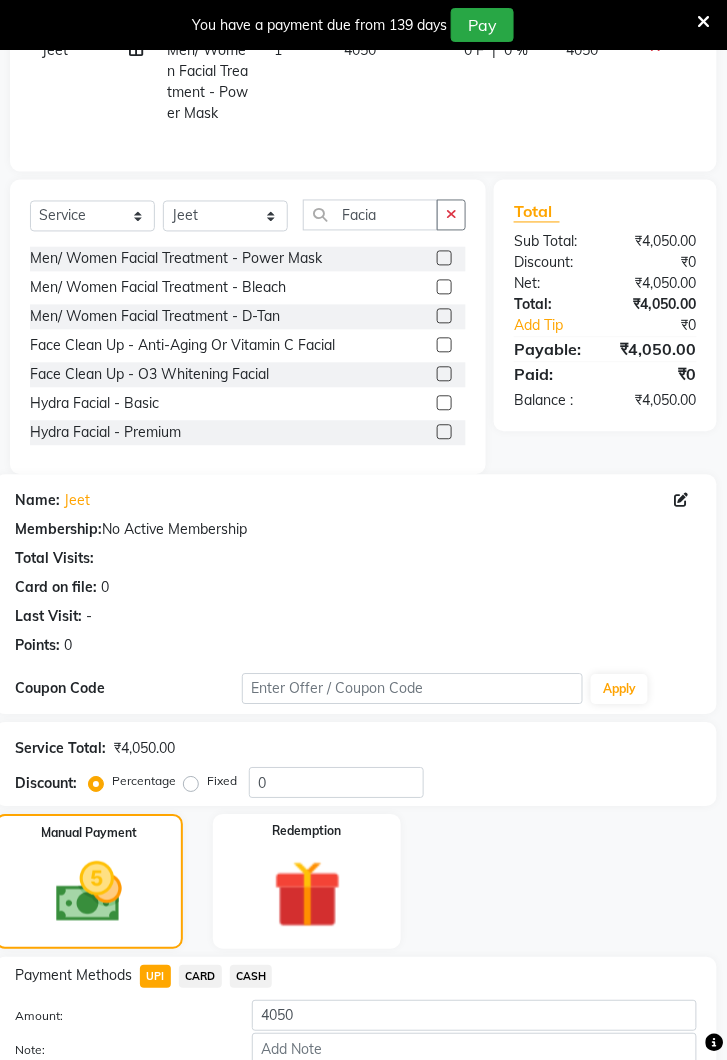 click on "Add Payment" 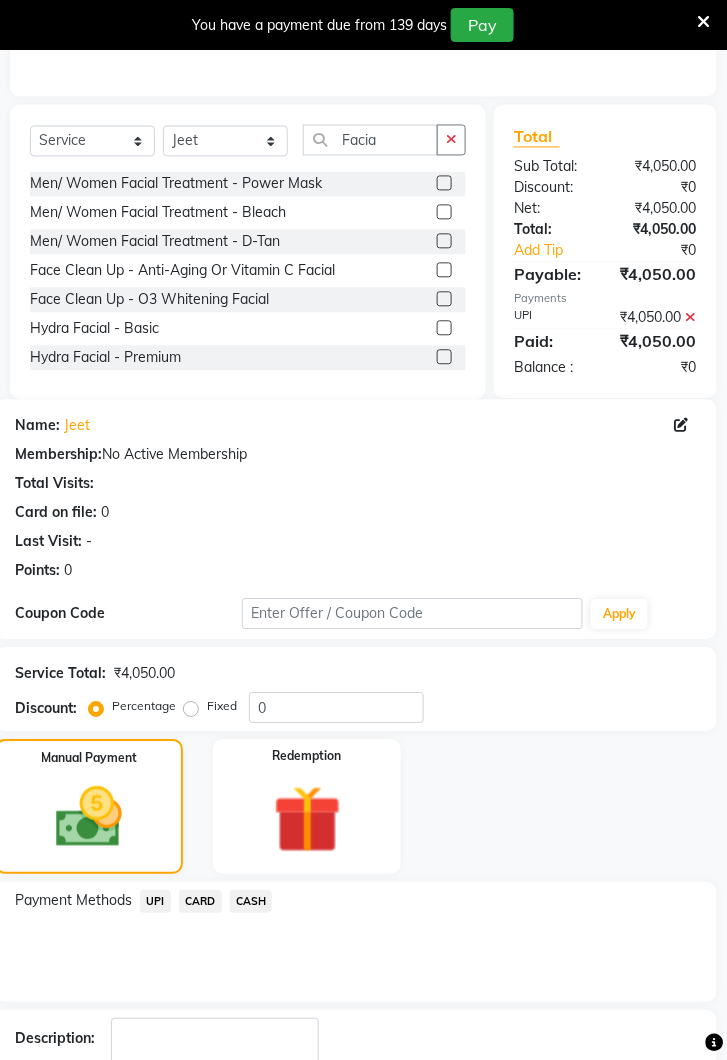 scroll, scrollTop: 550, scrollLeft: 0, axis: vertical 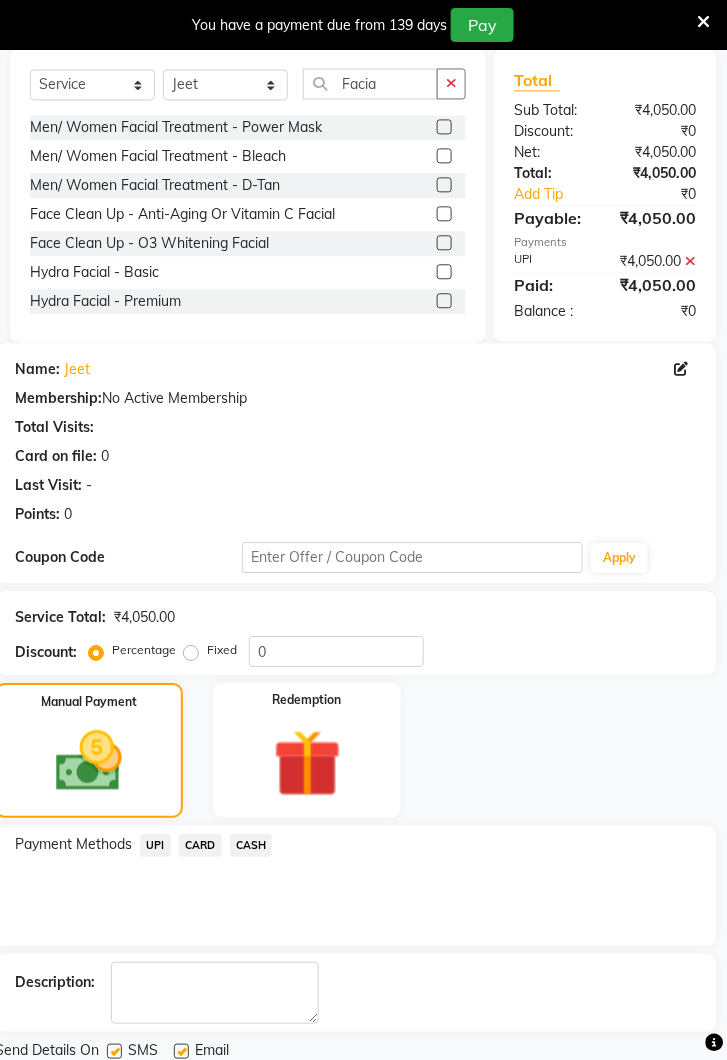 click on "Checkout" 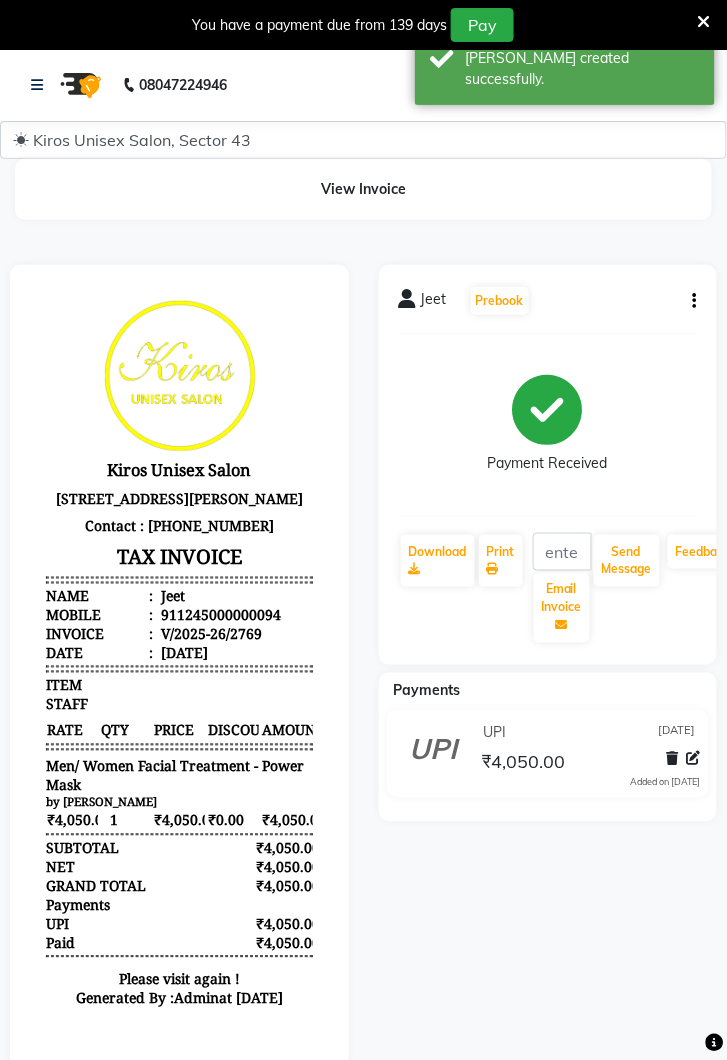 scroll, scrollTop: 0, scrollLeft: 0, axis: both 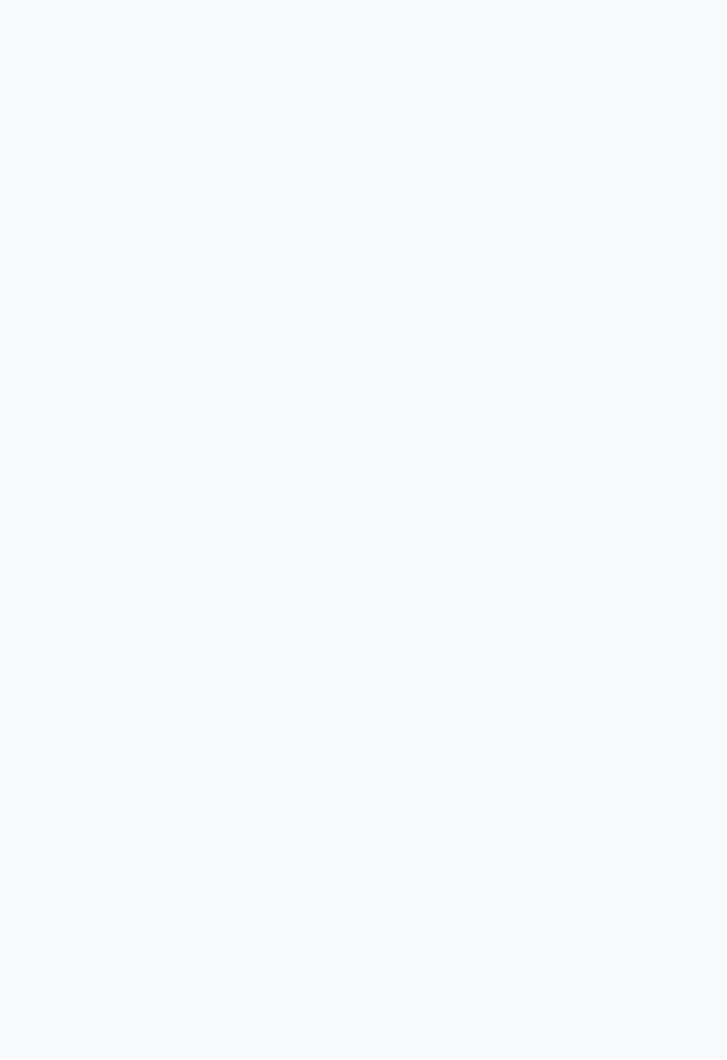 click at bounding box center (363, 530) 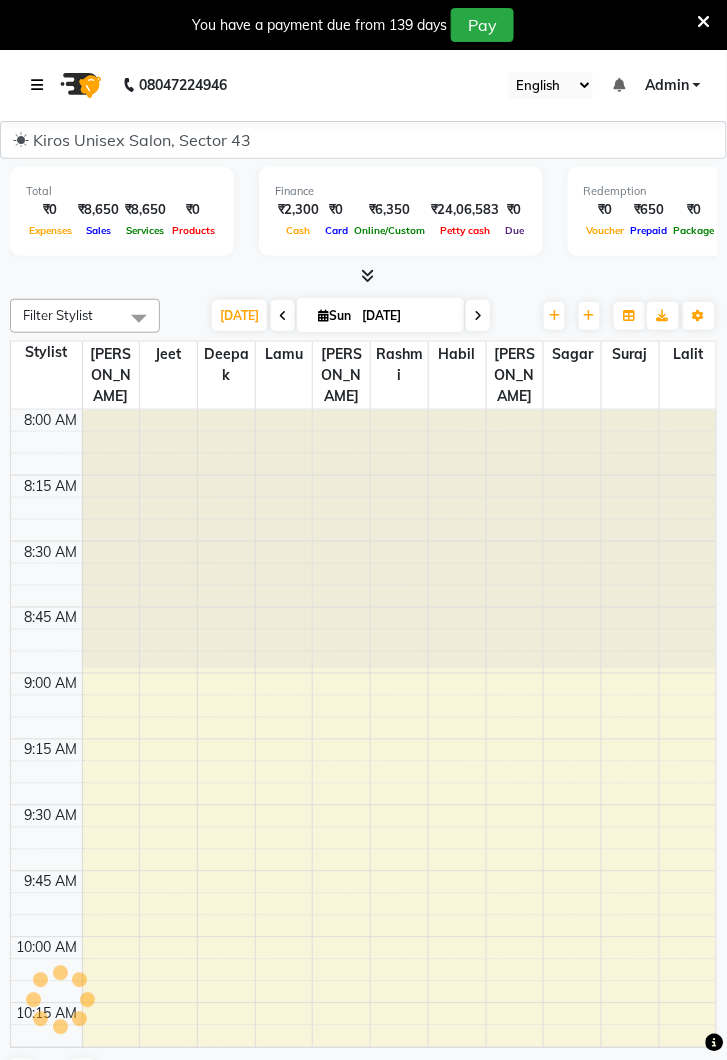 click at bounding box center (41, 85) 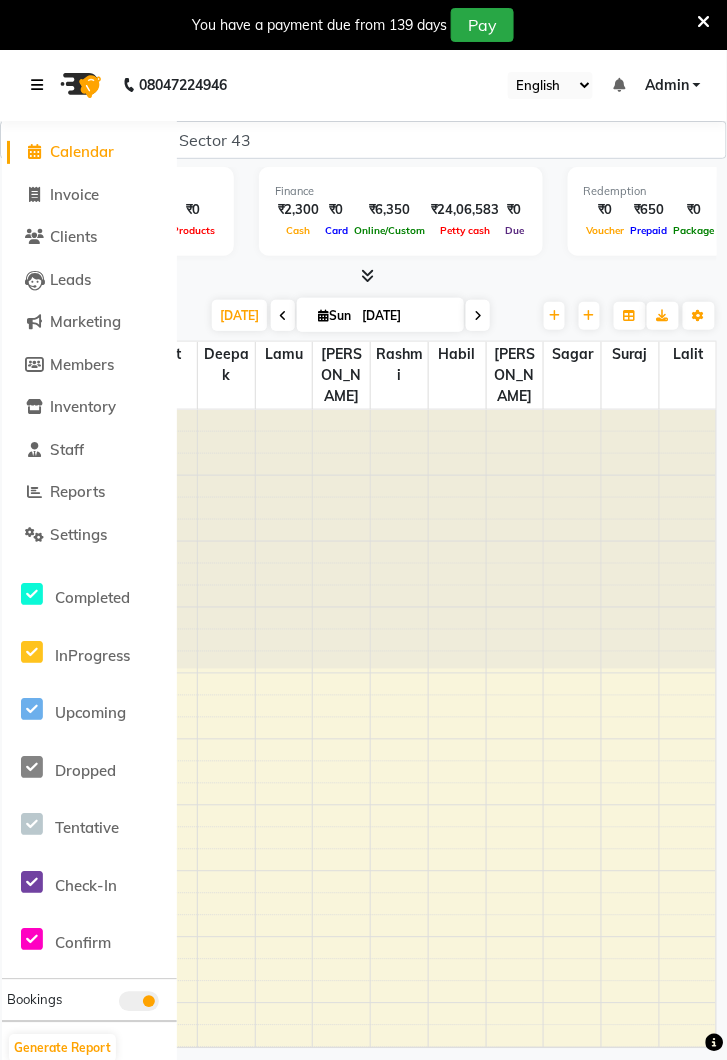 scroll, scrollTop: 0, scrollLeft: 0, axis: both 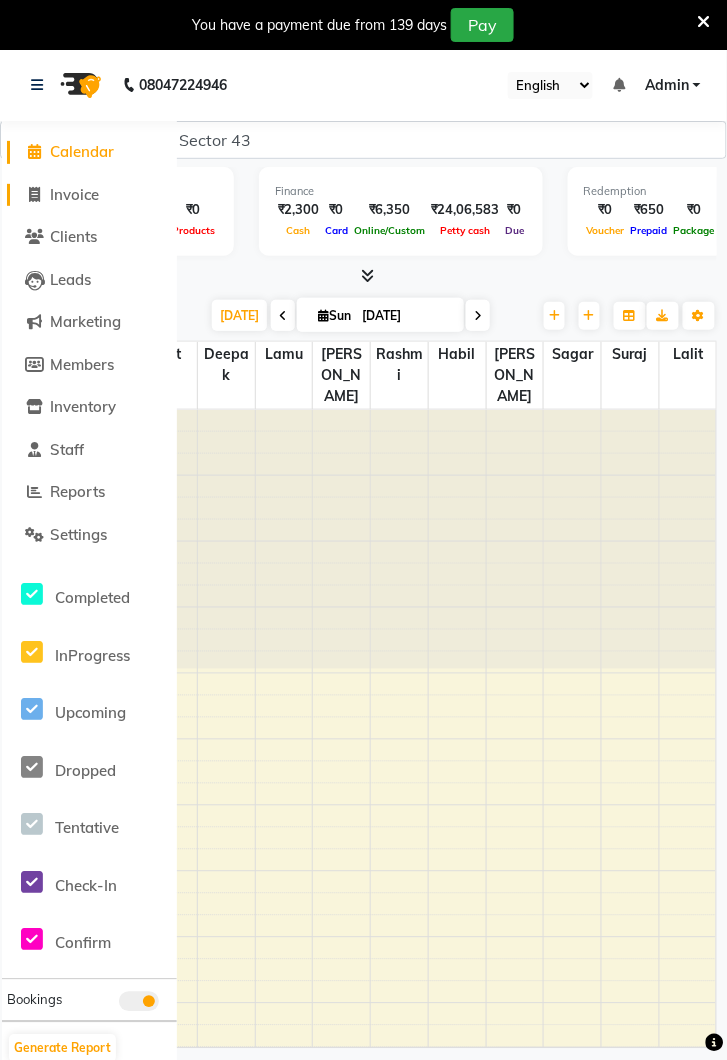 click on "Invoice" 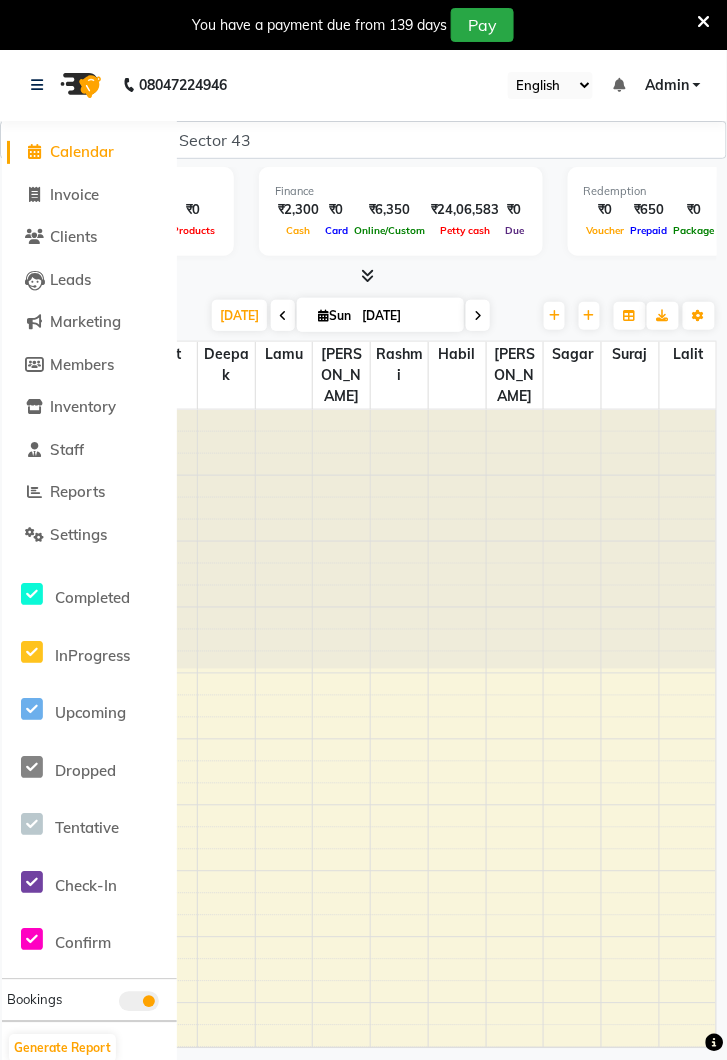 select on "service" 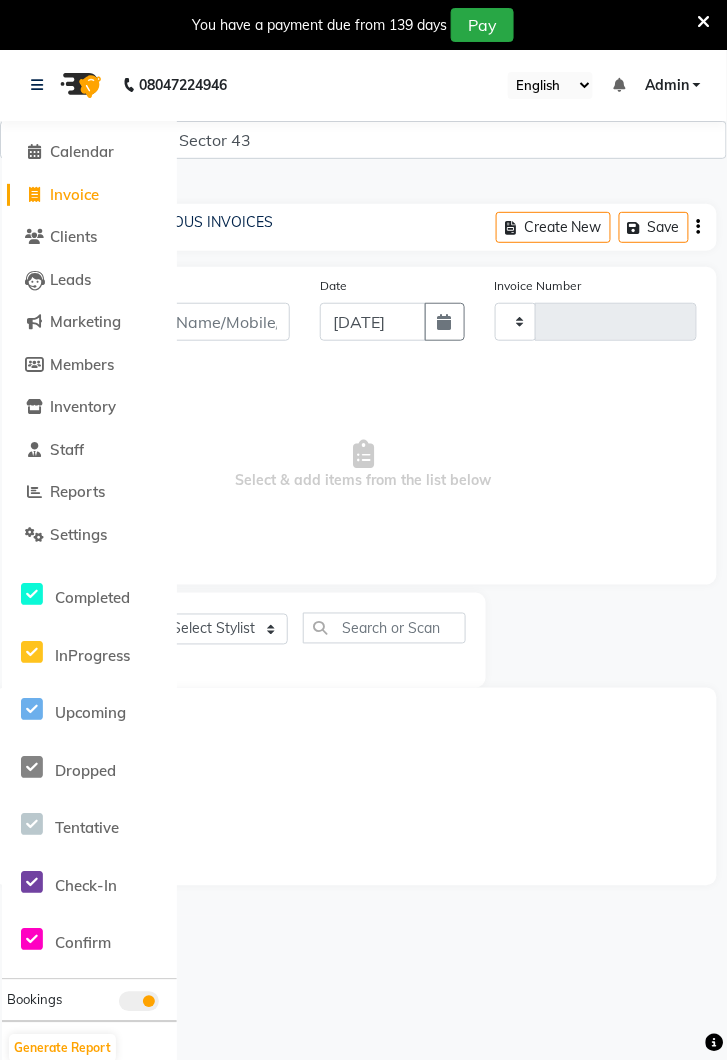 type on "2770" 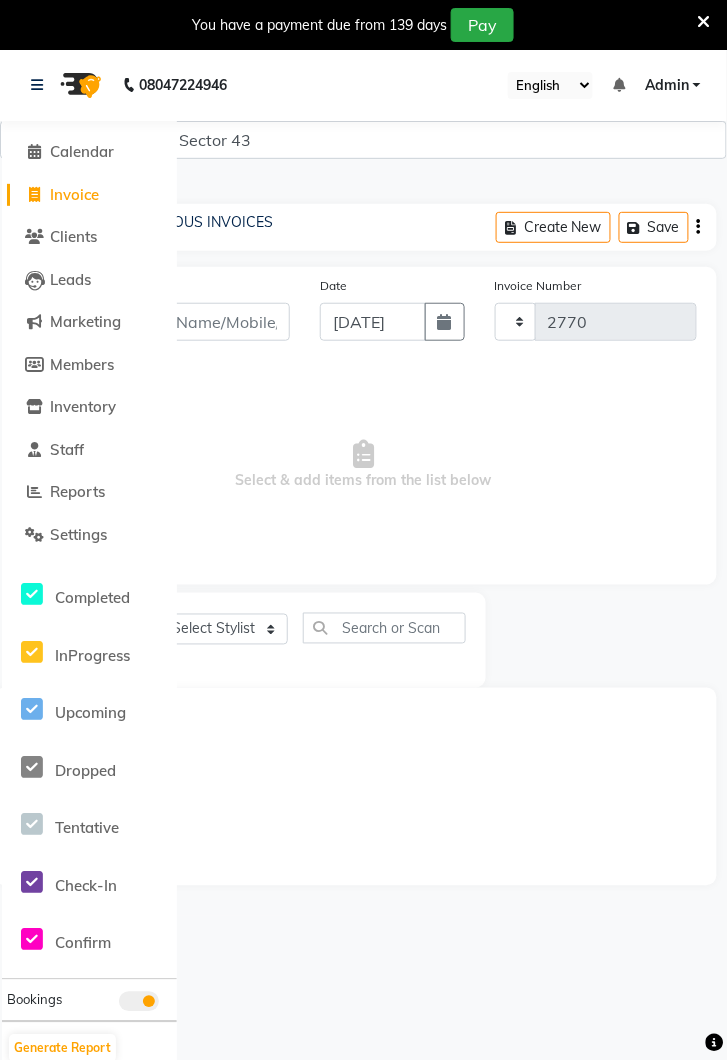 select on "5694" 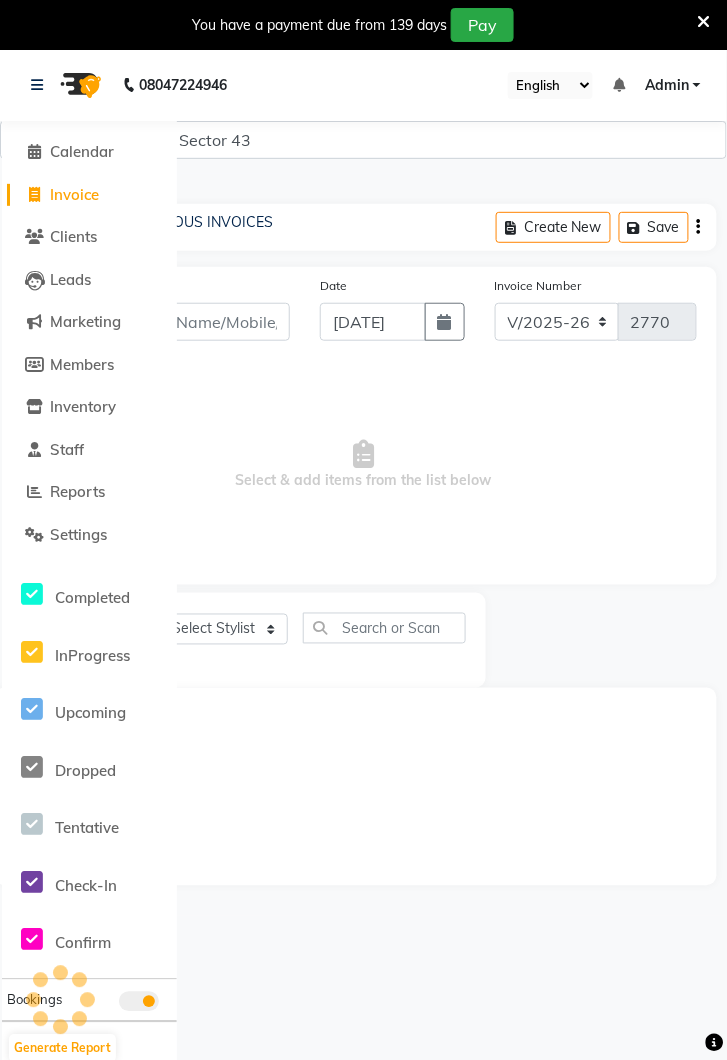 scroll, scrollTop: 0, scrollLeft: 0, axis: both 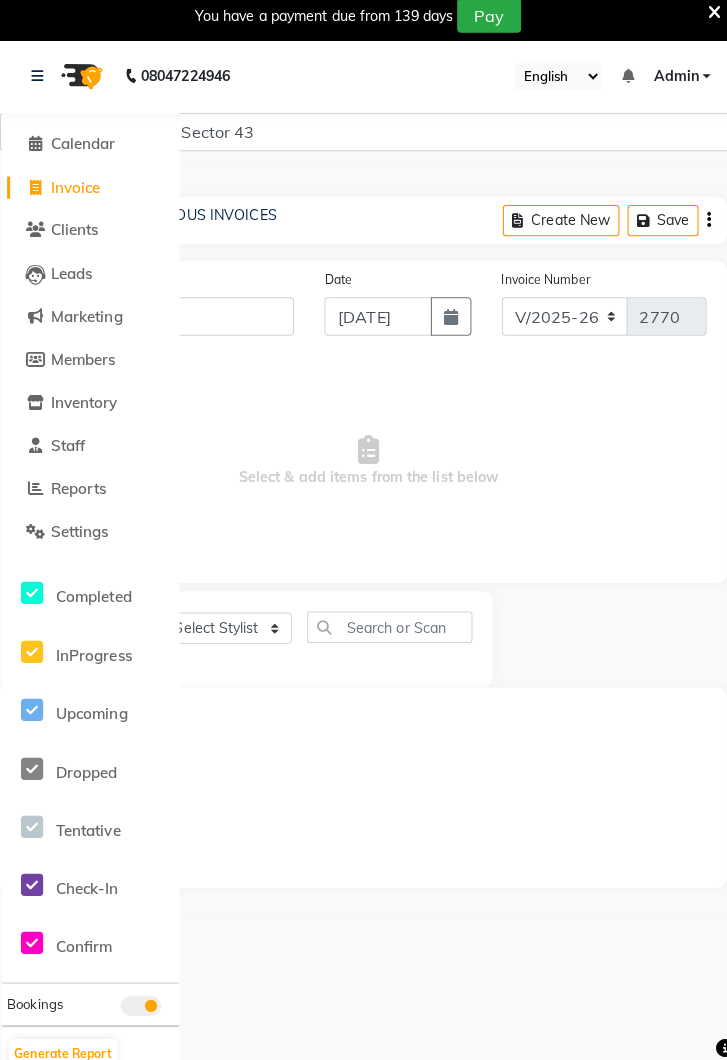 type on "383" 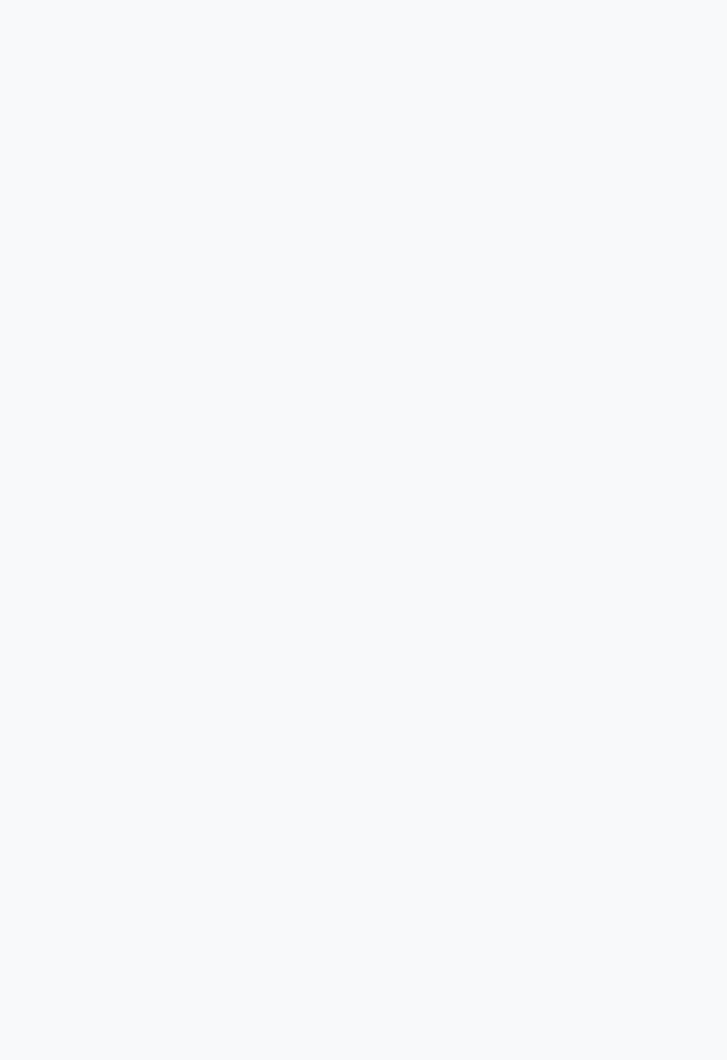 scroll, scrollTop: 0, scrollLeft: 0, axis: both 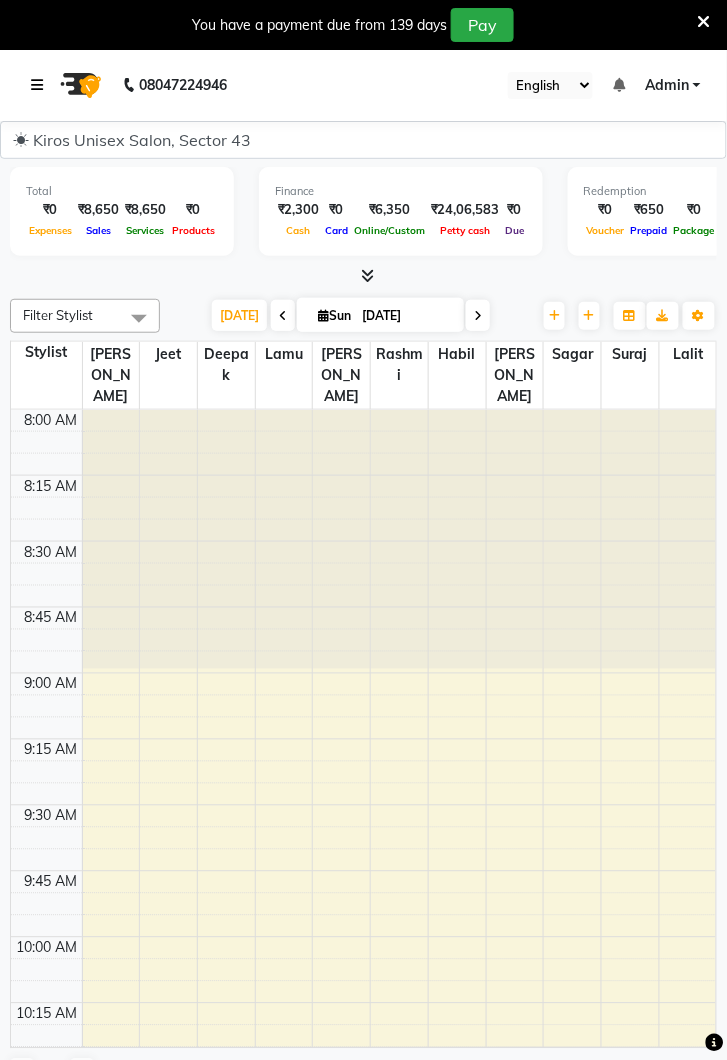click at bounding box center [41, 85] 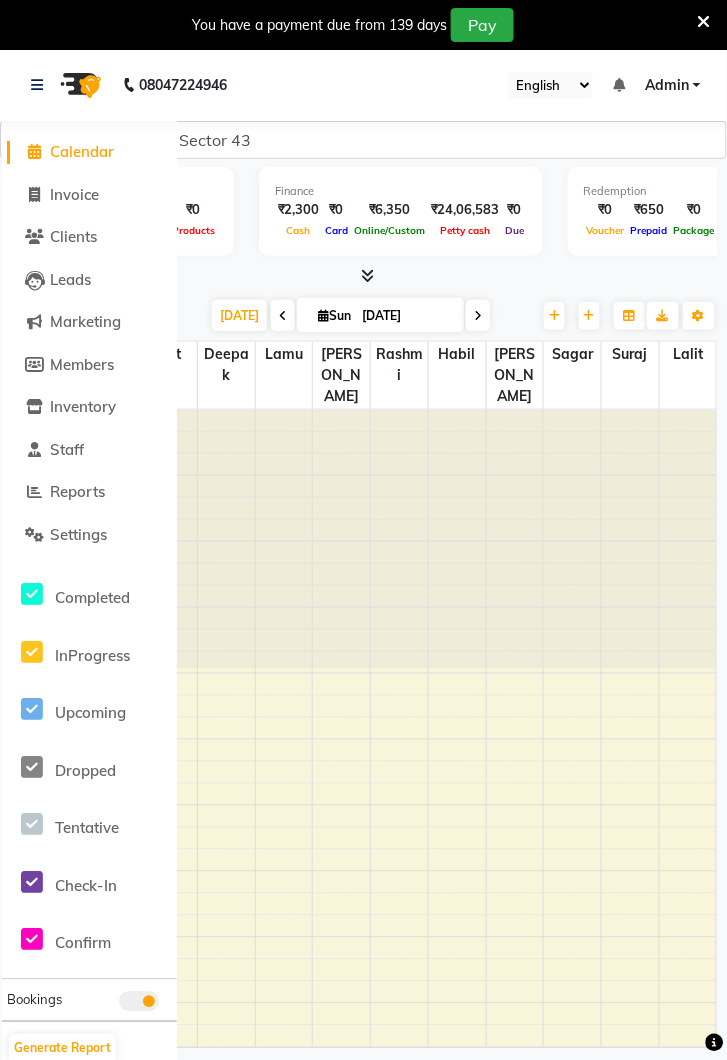 click on "Invoice" 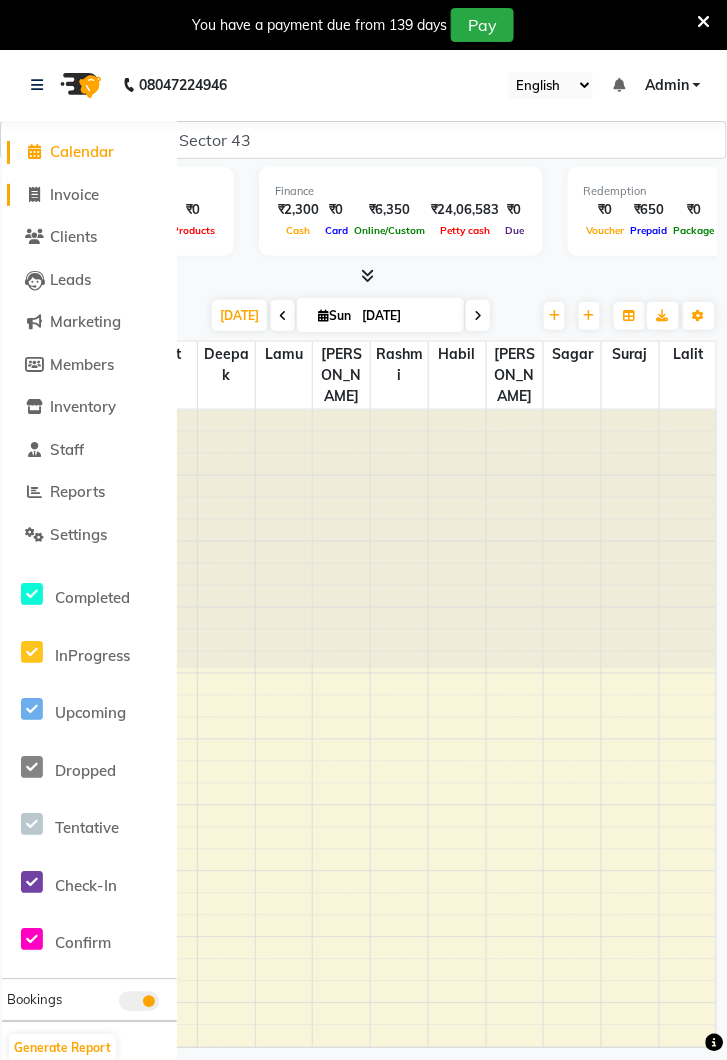 click on "Invoice" 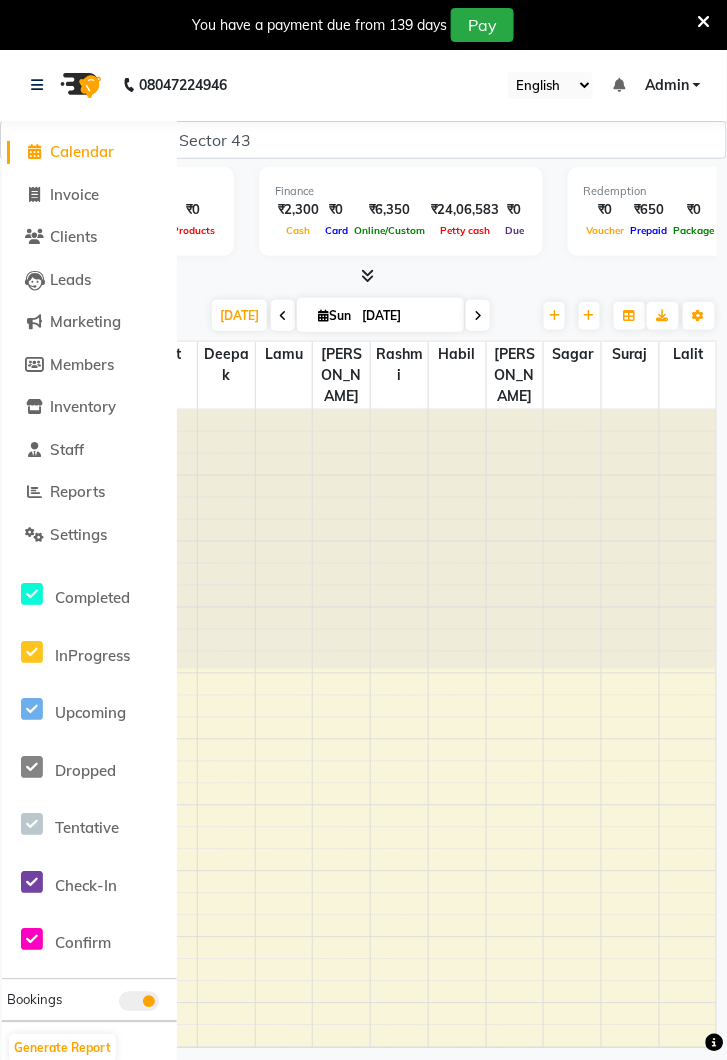 select on "service" 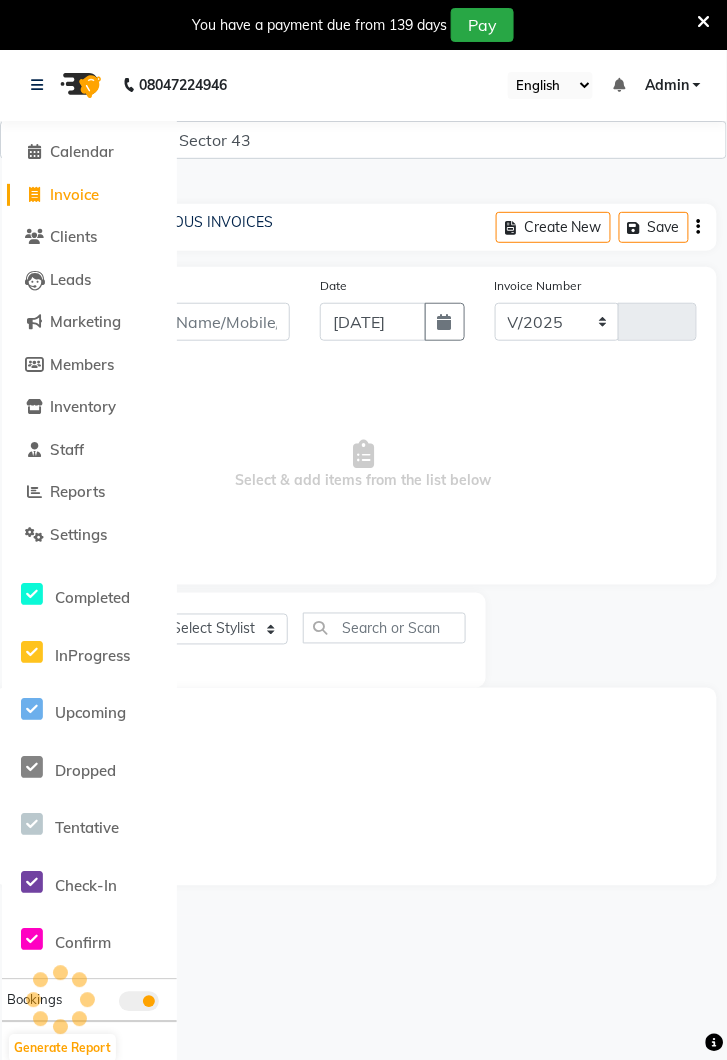 select on "5694" 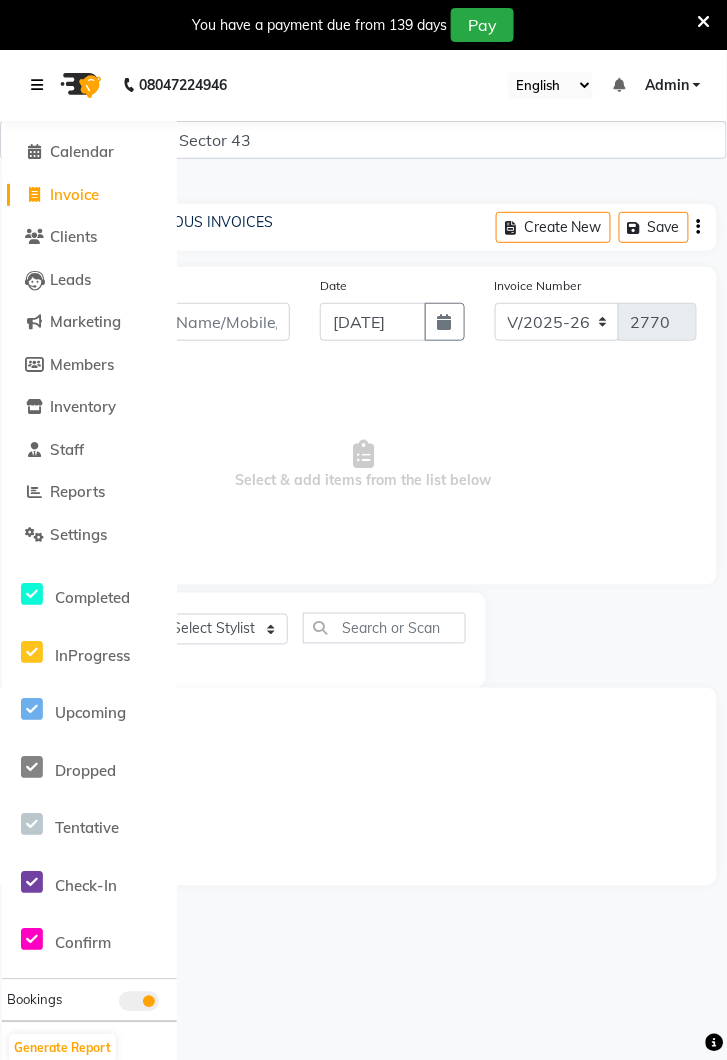 click at bounding box center (41, 85) 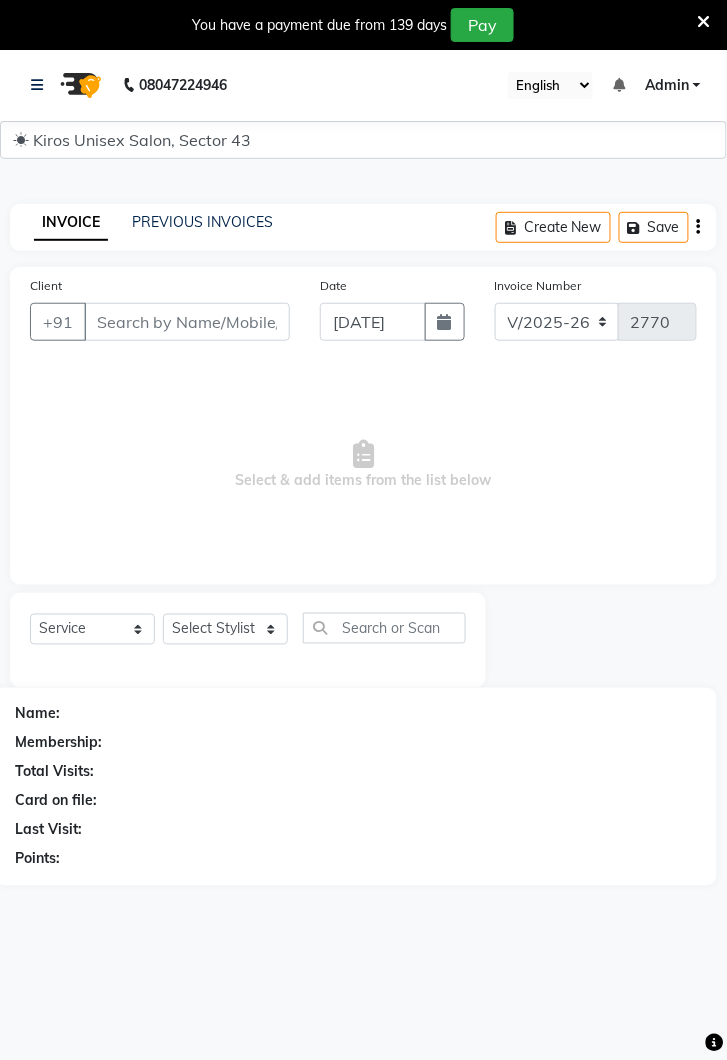 click on "INVOICE PREVIOUS INVOICES Create New   Save  Client +91 Date 13-07-2025 Invoice Number V/2025 V/2025-26 2770  Select & add items from the list below  Select  Service  Product  Membership  Package Voucher Prepaid Gift Card  Select Stylist Deepak Gunjan Habil Jeet Lalit Lamu Raj Rashmi Rony Sagar Suraj Name: Membership: Total Visits: Card on file: Last Visit:  Points:" 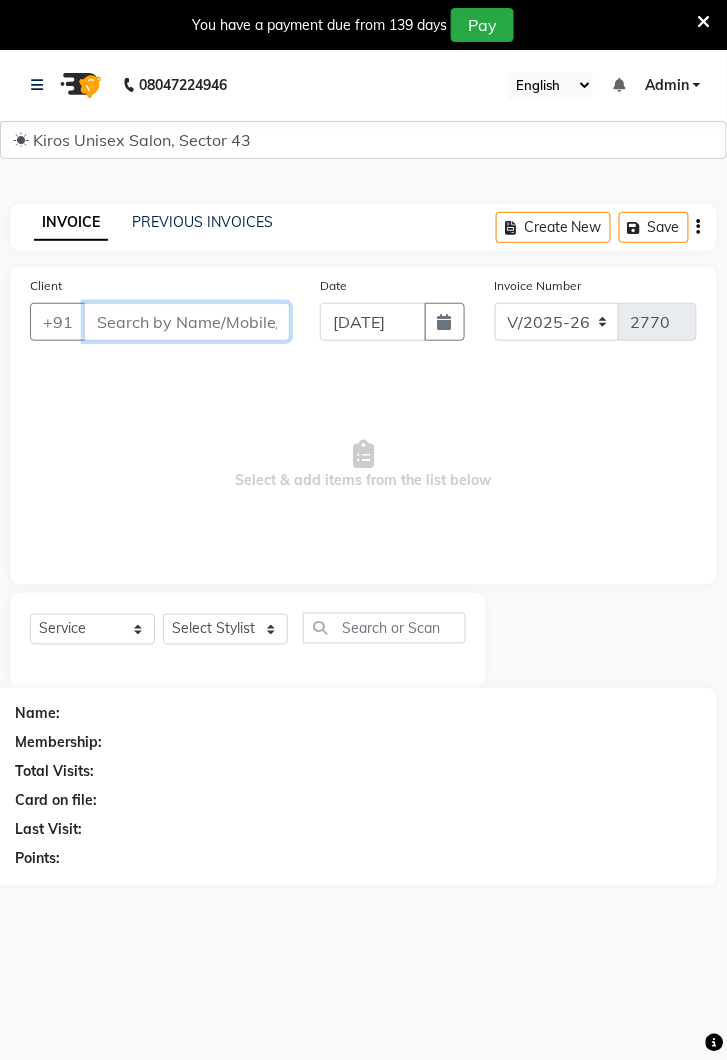 click on "Client" at bounding box center [187, 322] 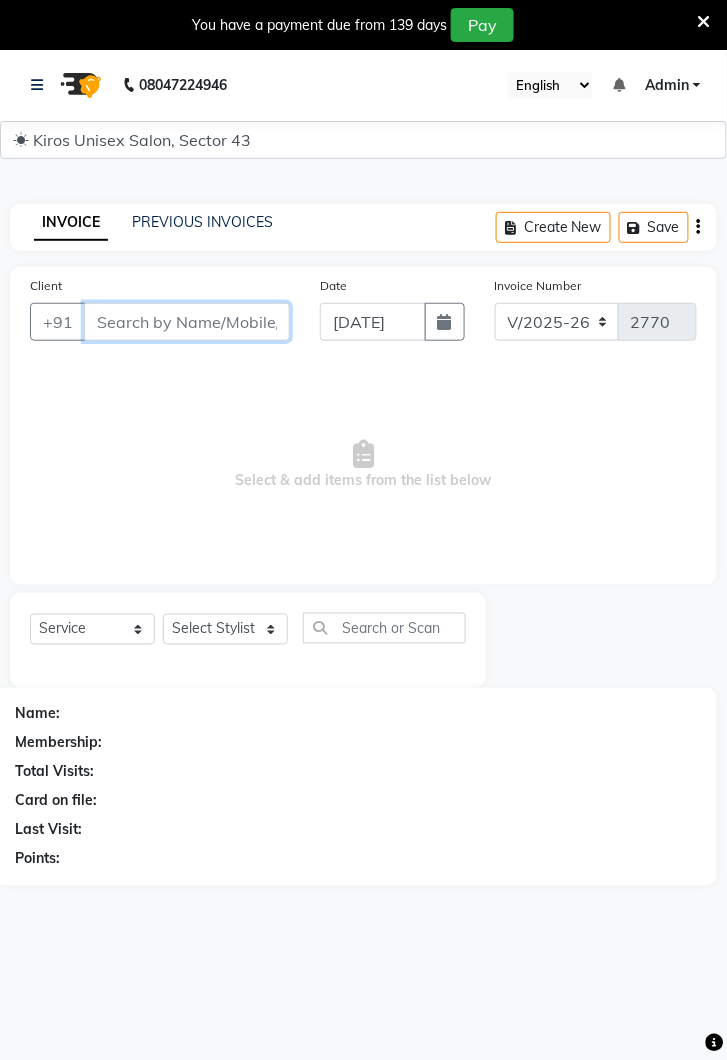 type on "y" 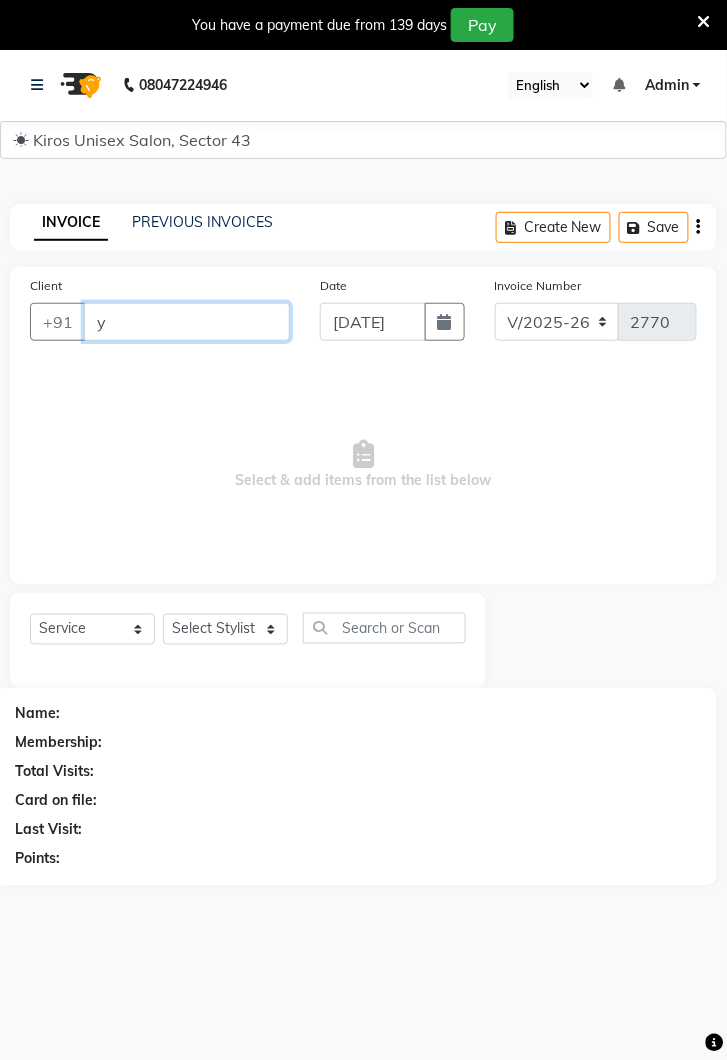 type 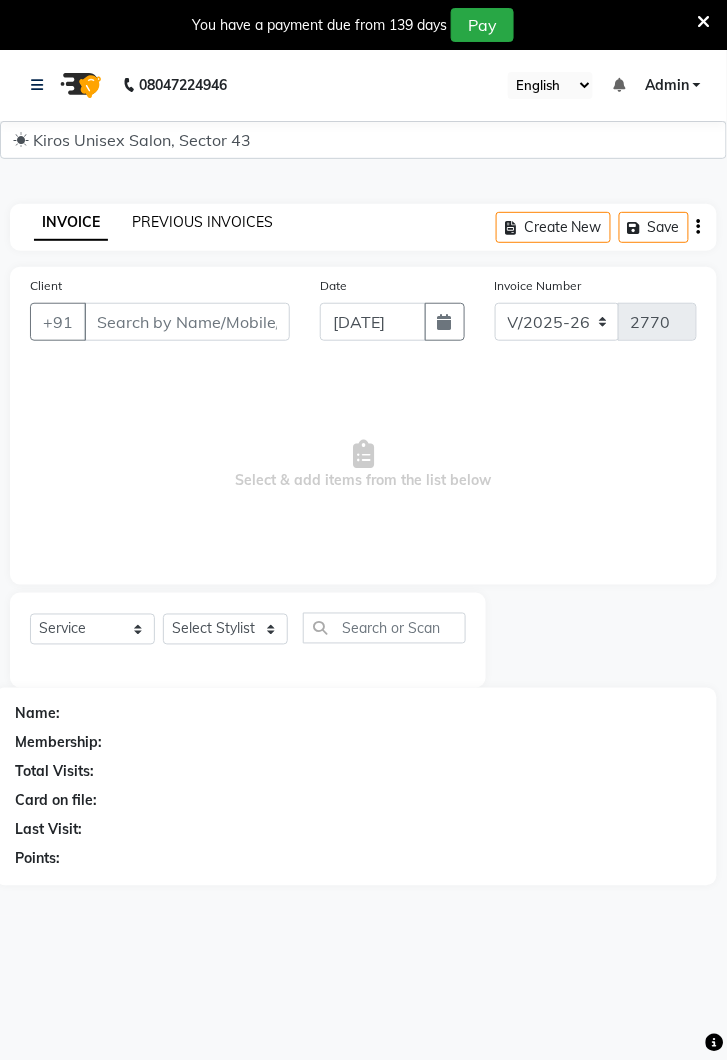 click on "PREVIOUS INVOICES" 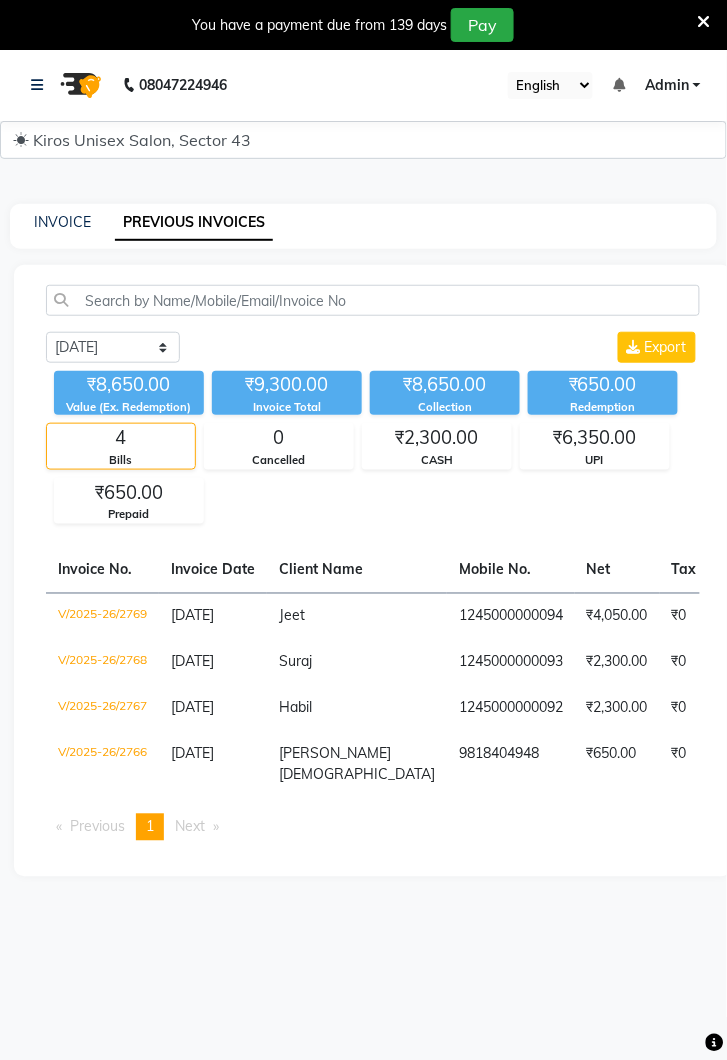 click on "₹4,050.00" 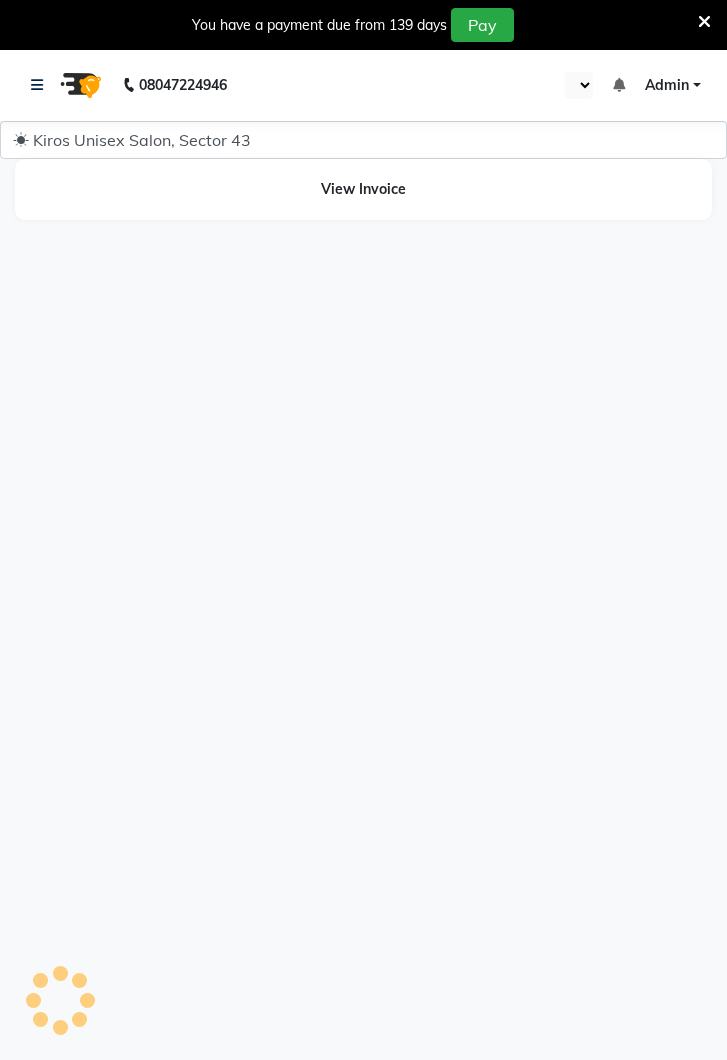 scroll, scrollTop: 0, scrollLeft: 0, axis: both 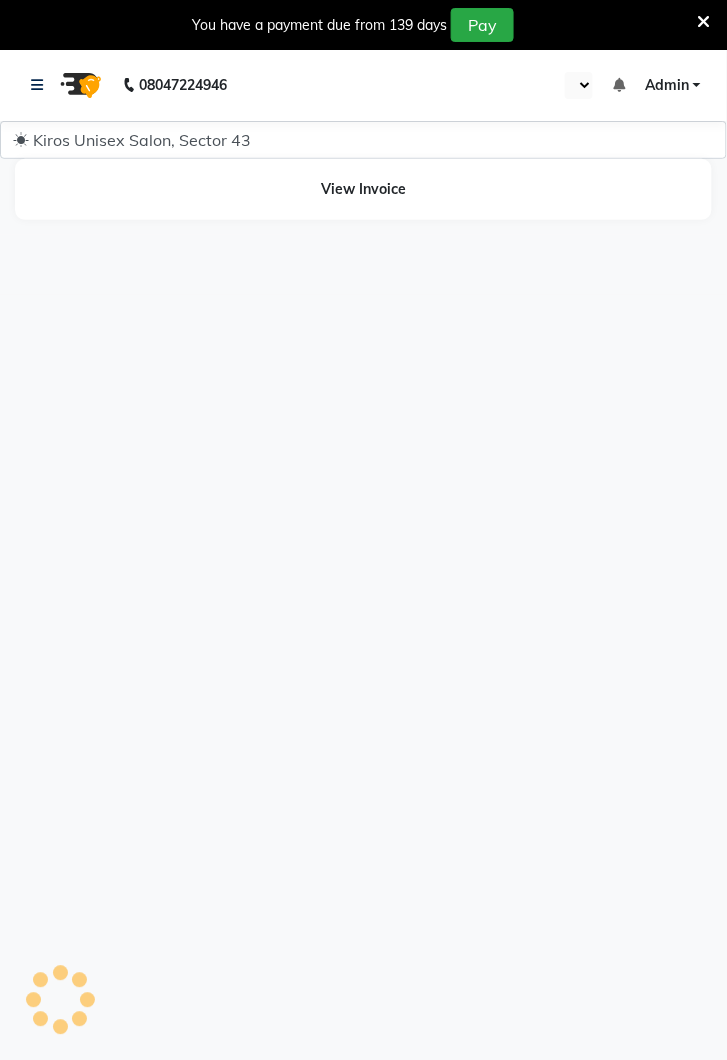 select on "en" 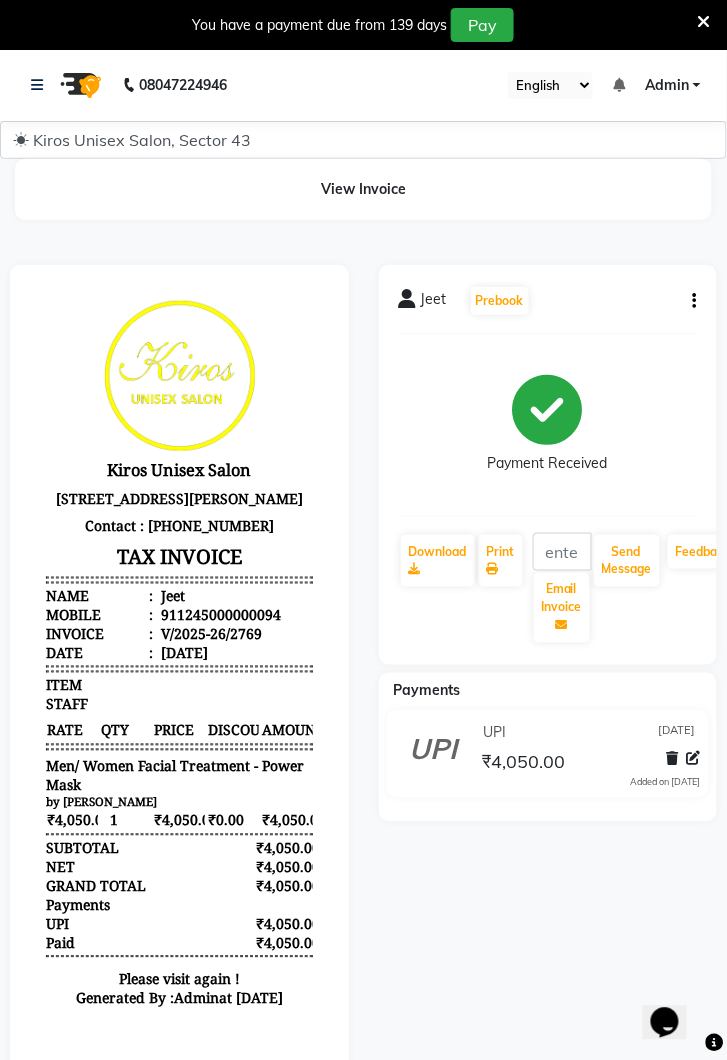 scroll, scrollTop: 0, scrollLeft: 0, axis: both 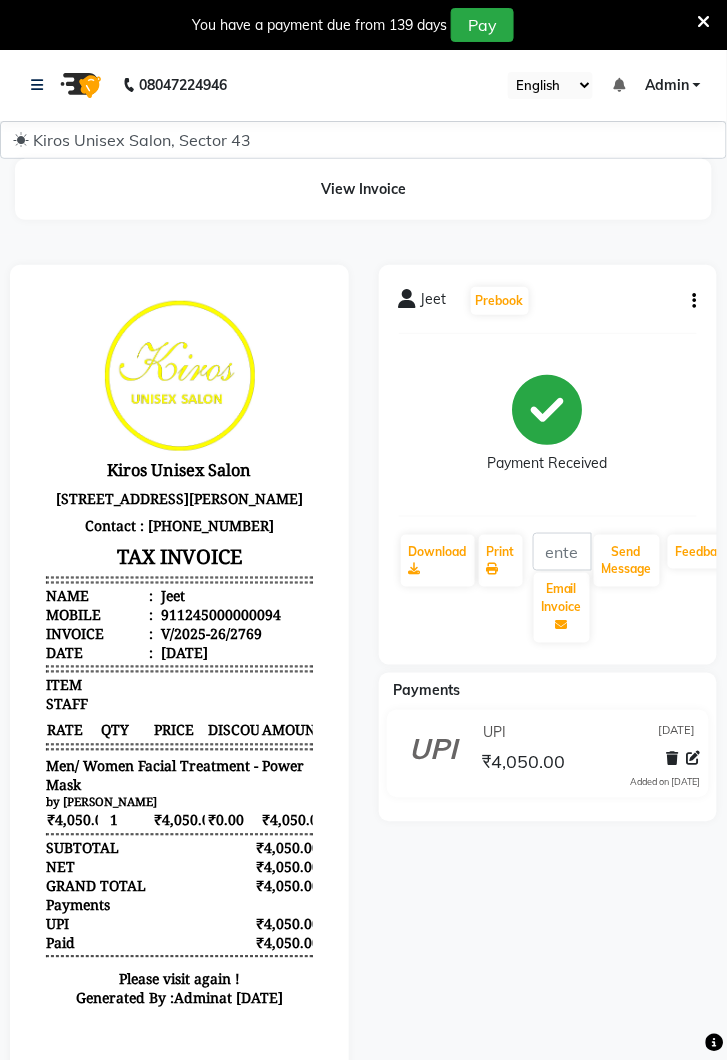 click 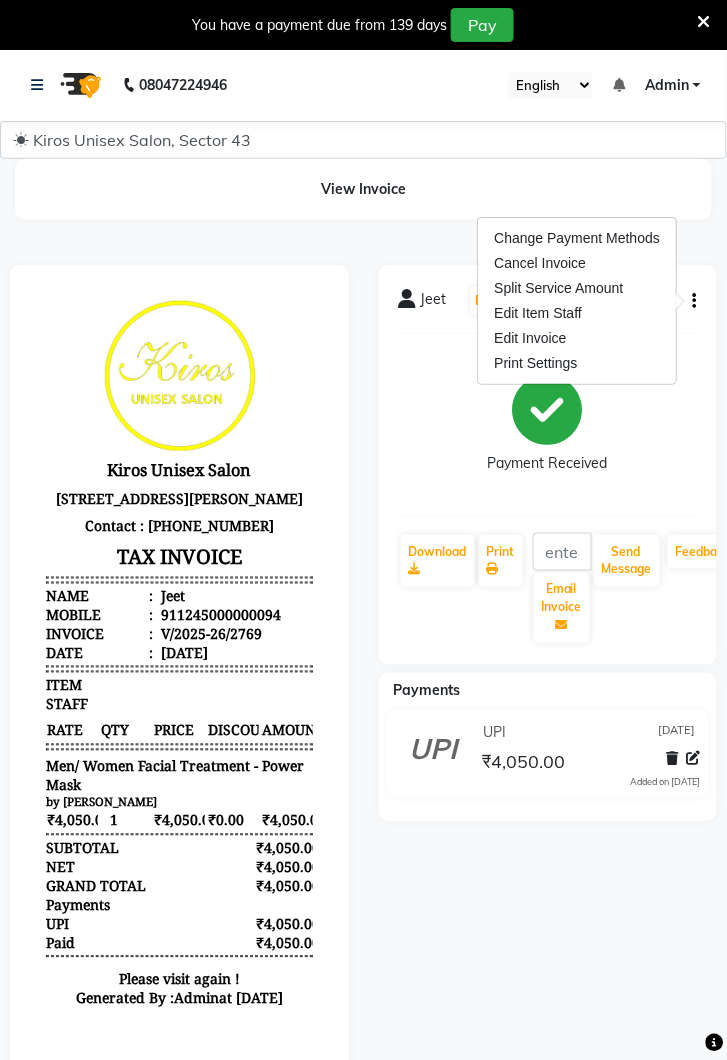 click on "Edit Invoice" at bounding box center [578, 338] 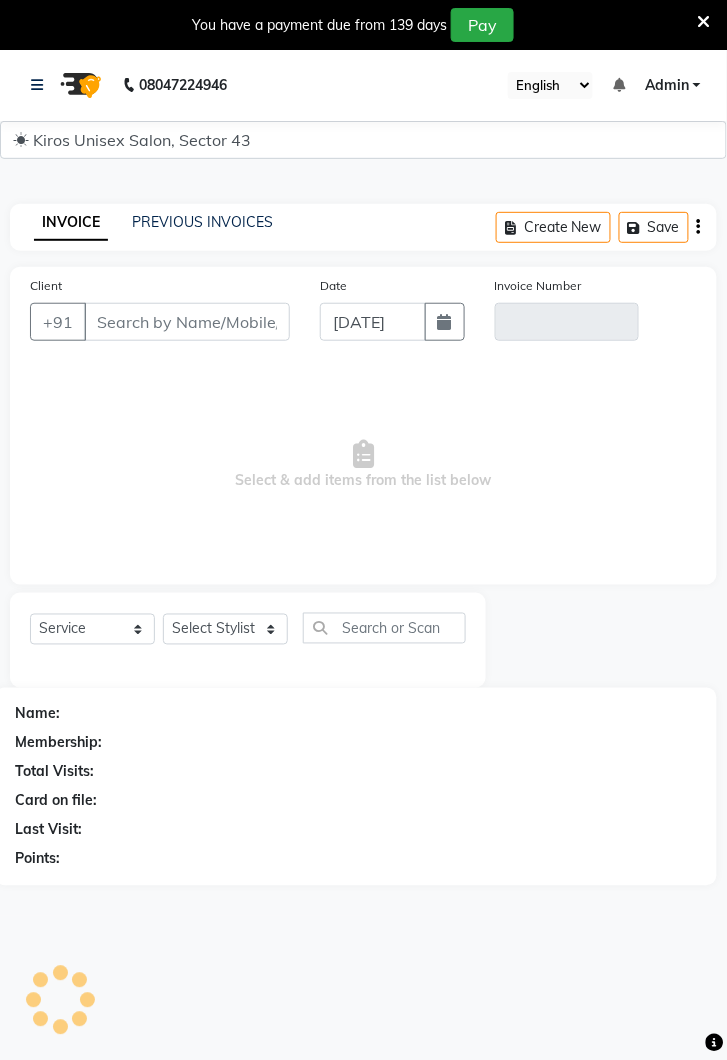 scroll, scrollTop: 49, scrollLeft: 0, axis: vertical 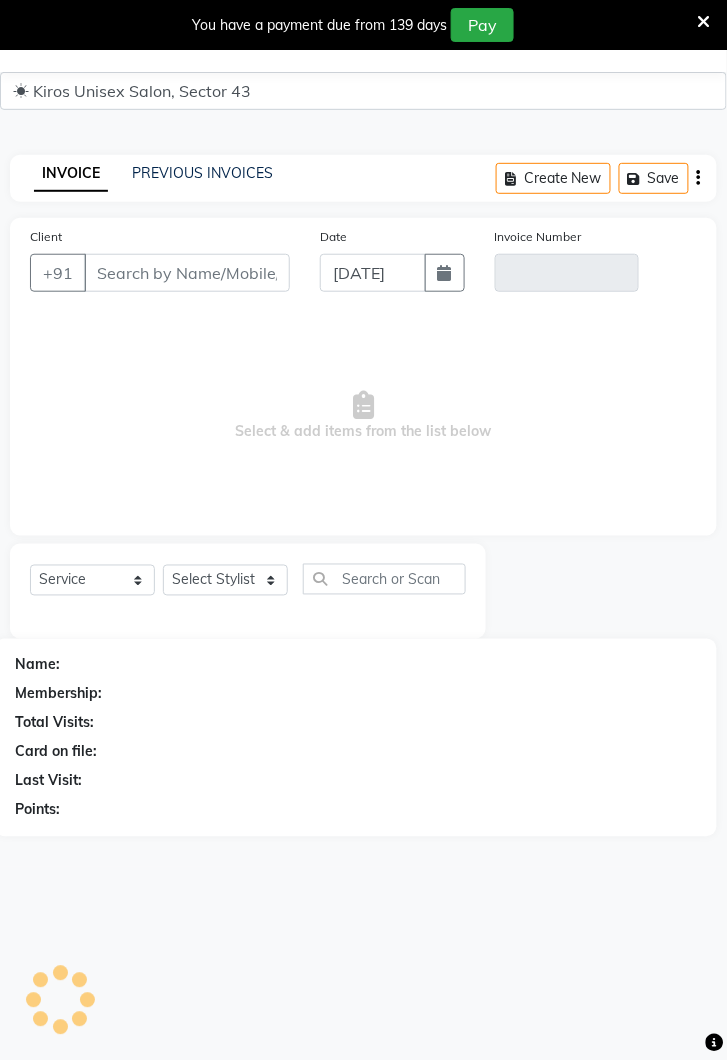type on "1245000000094" 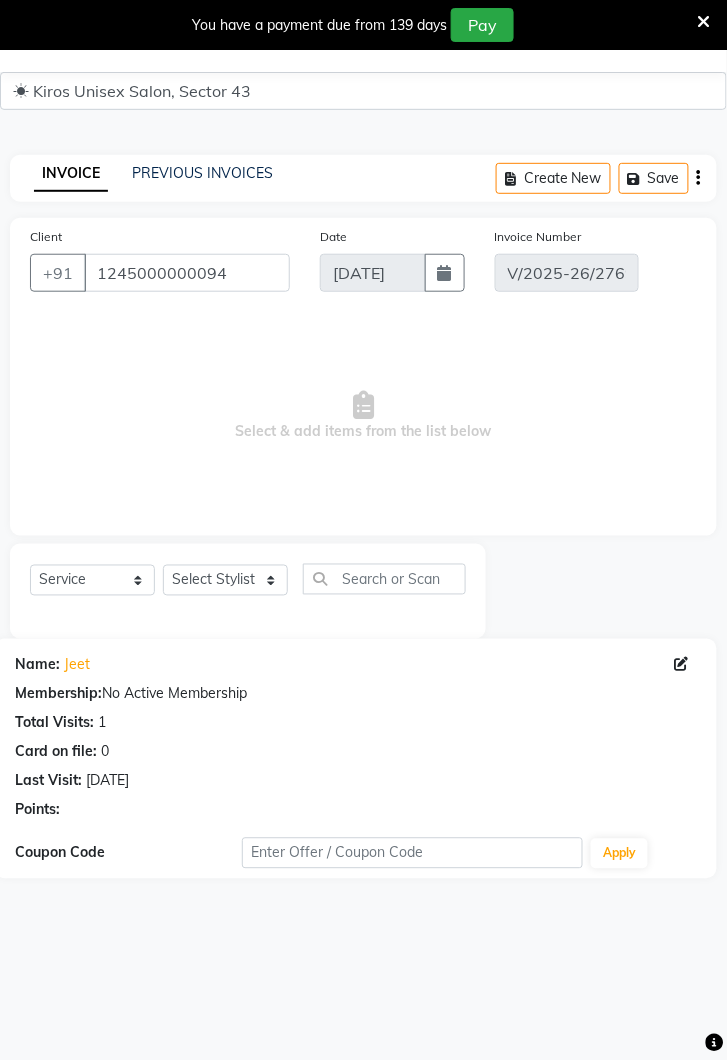 select on "select" 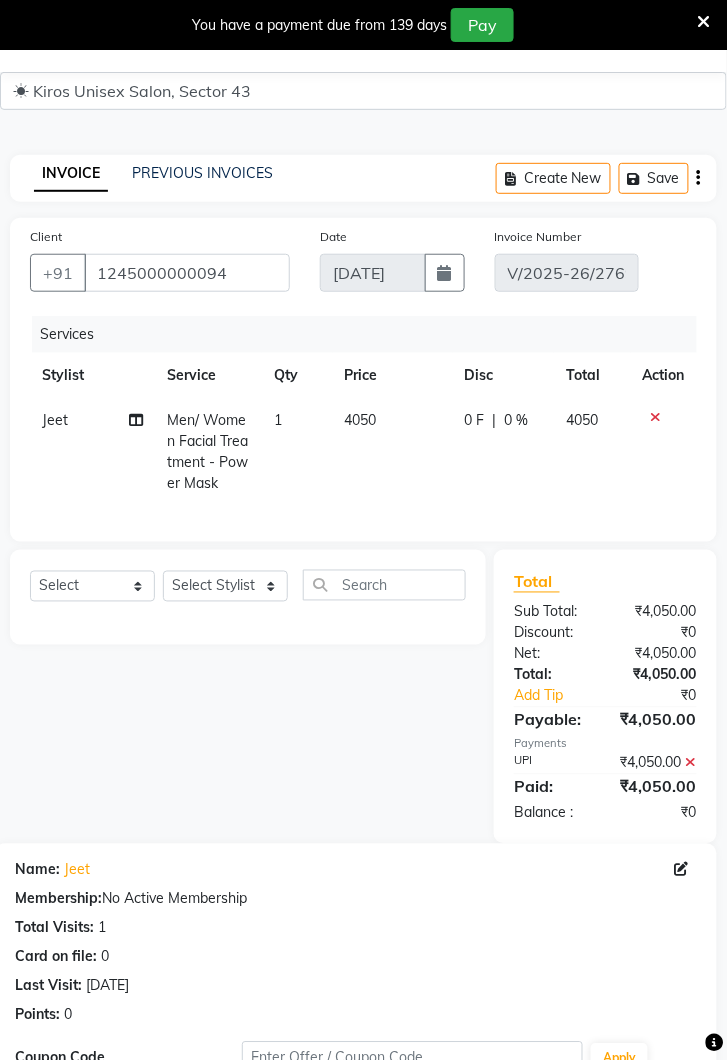 click on "4050" 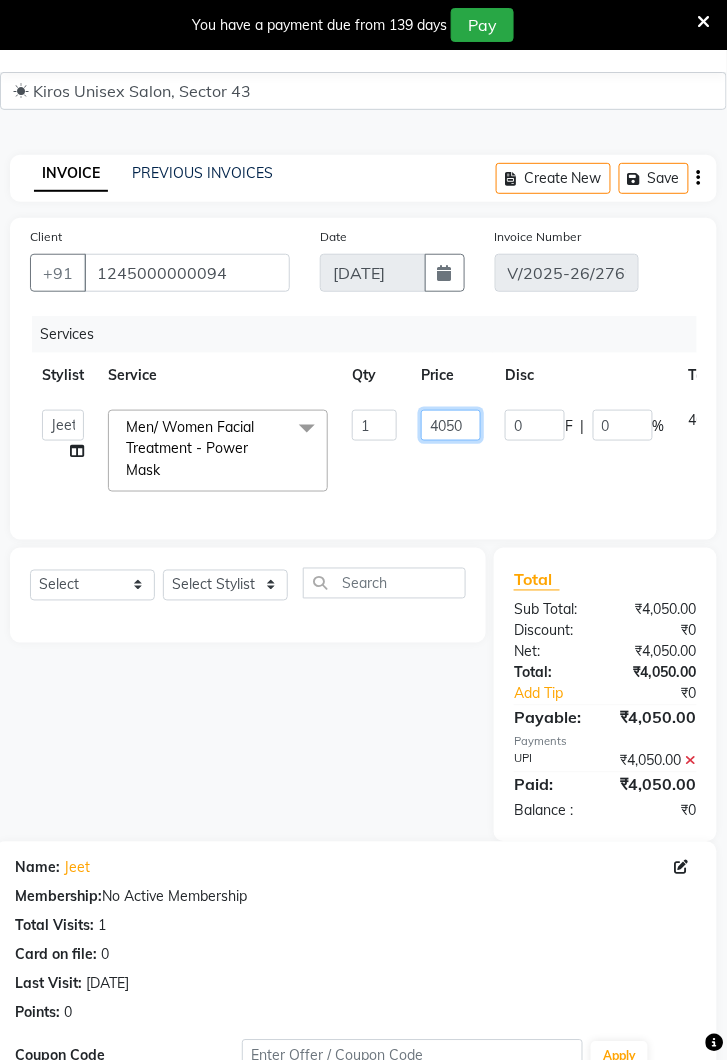 click on "4050" 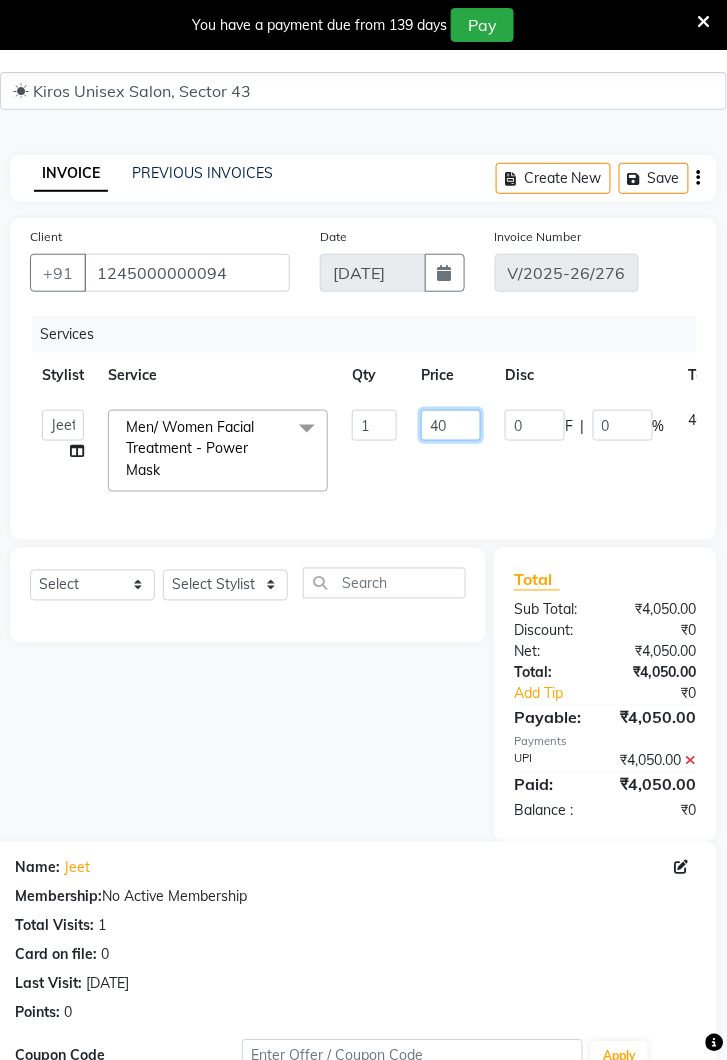 type on "4" 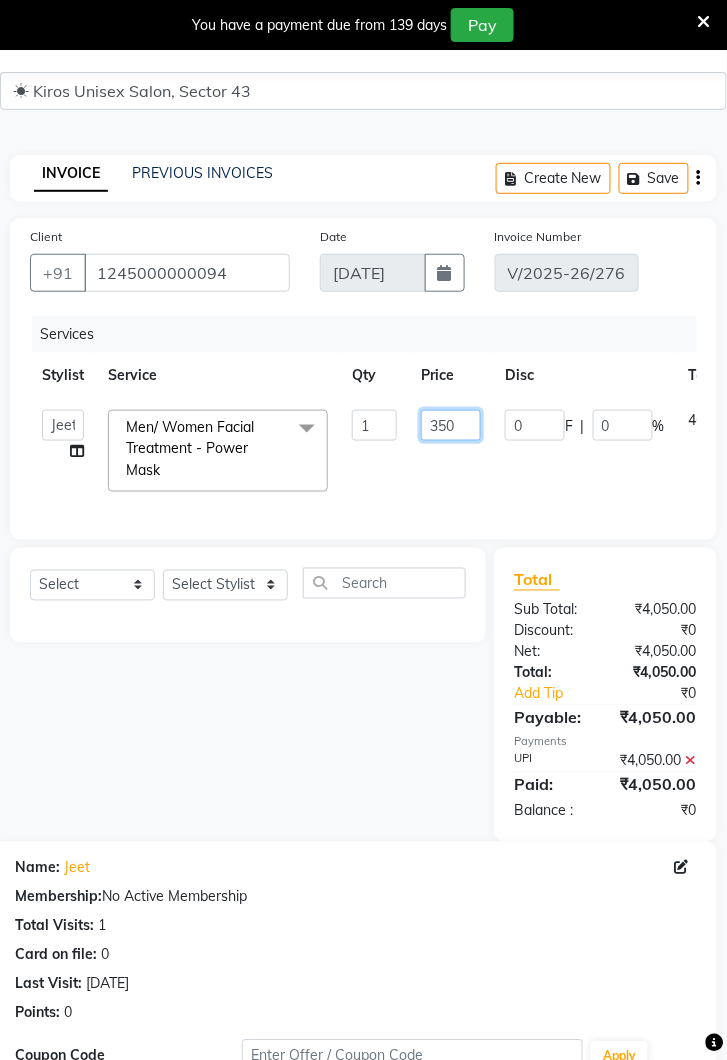 type on "3500" 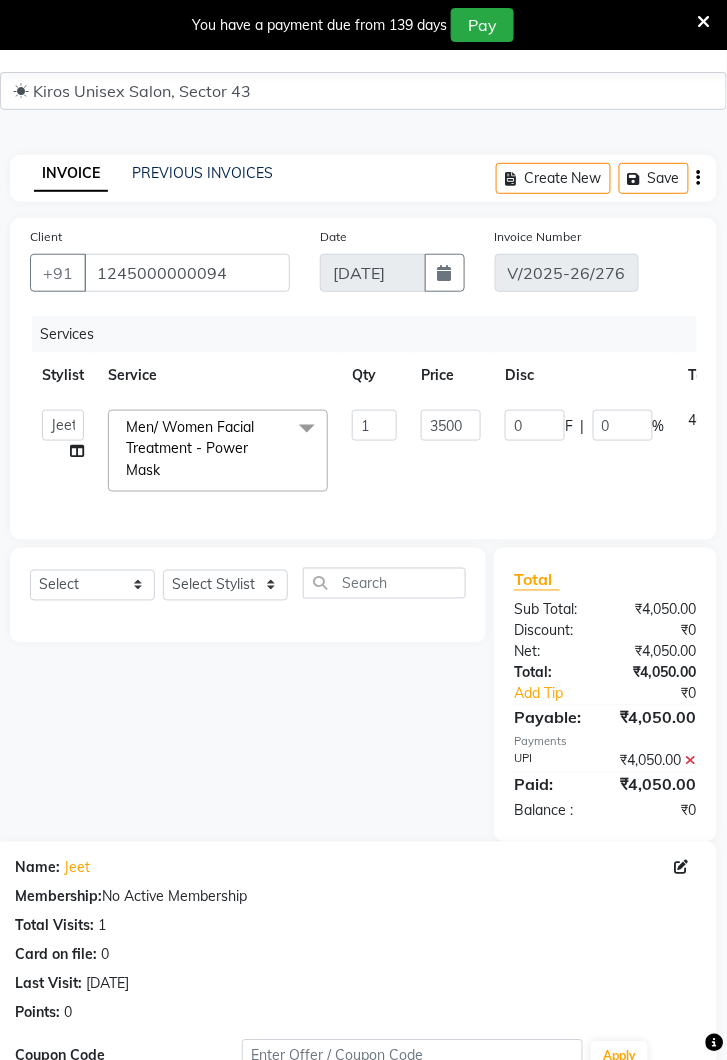 click on "0 F | 0 %" 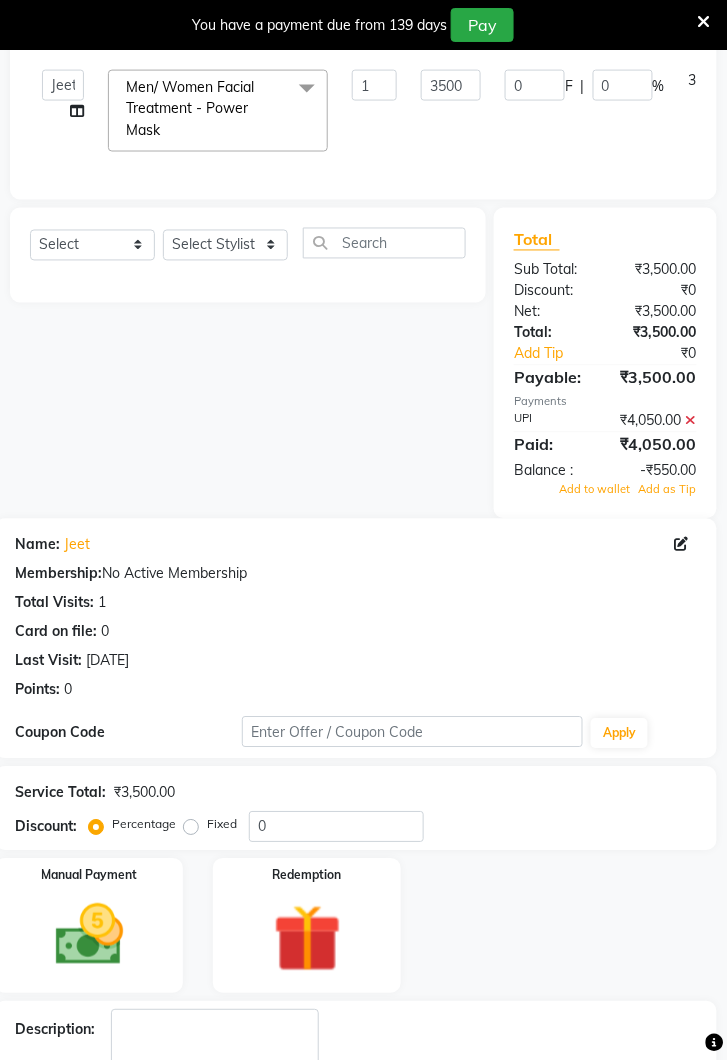 scroll, scrollTop: 407, scrollLeft: 0, axis: vertical 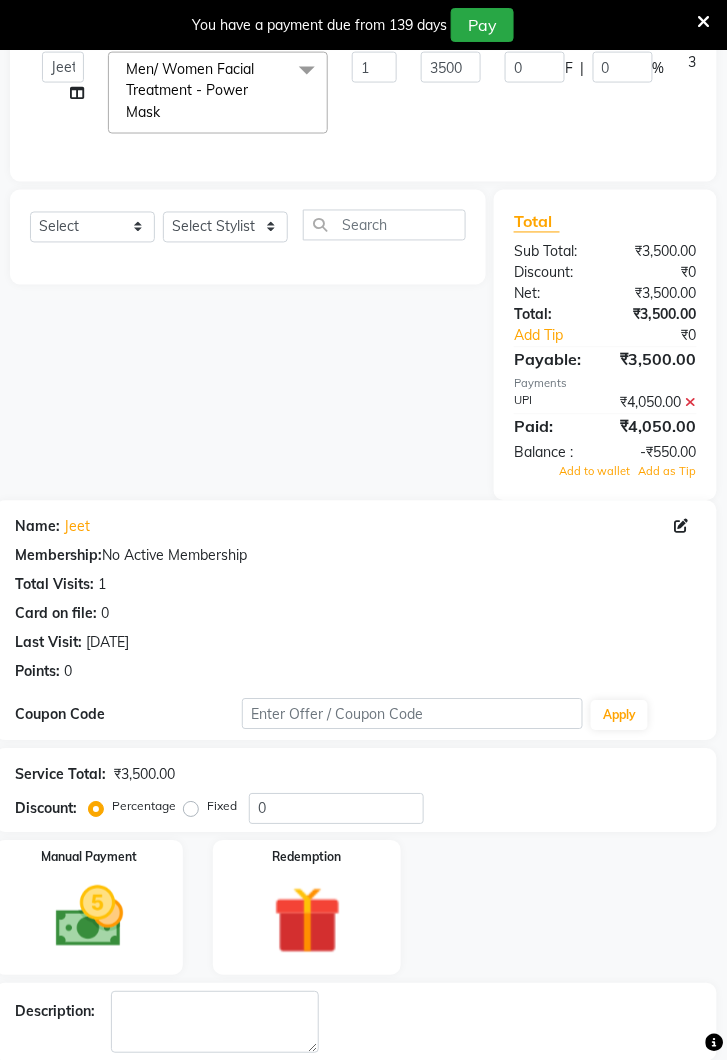 click 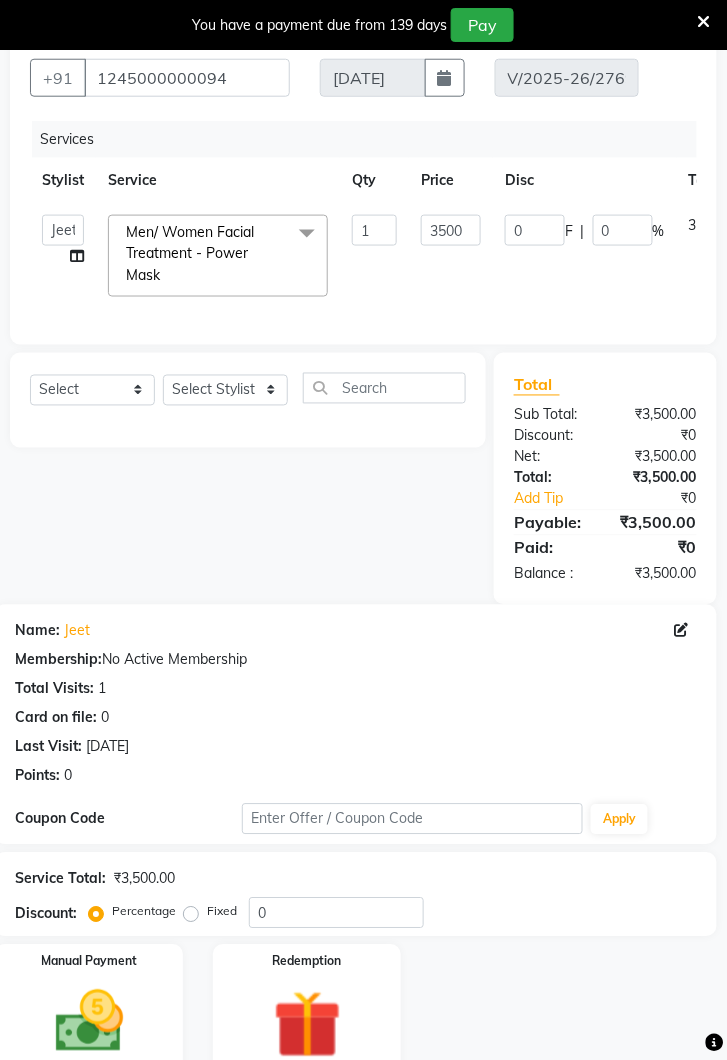click 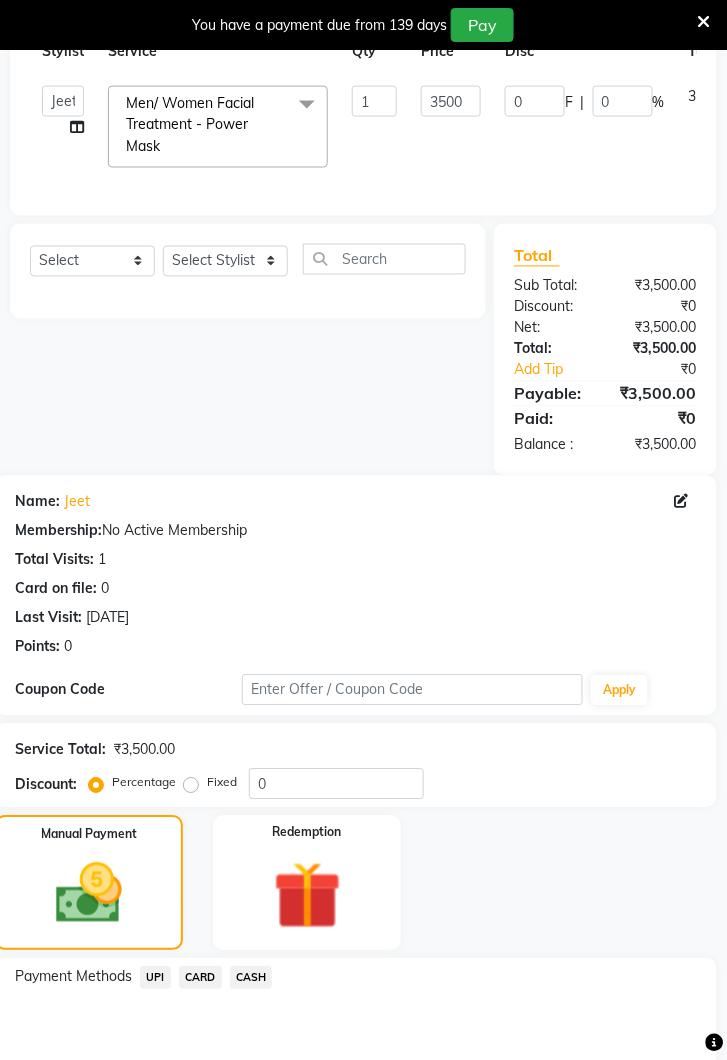 click on "UPI" 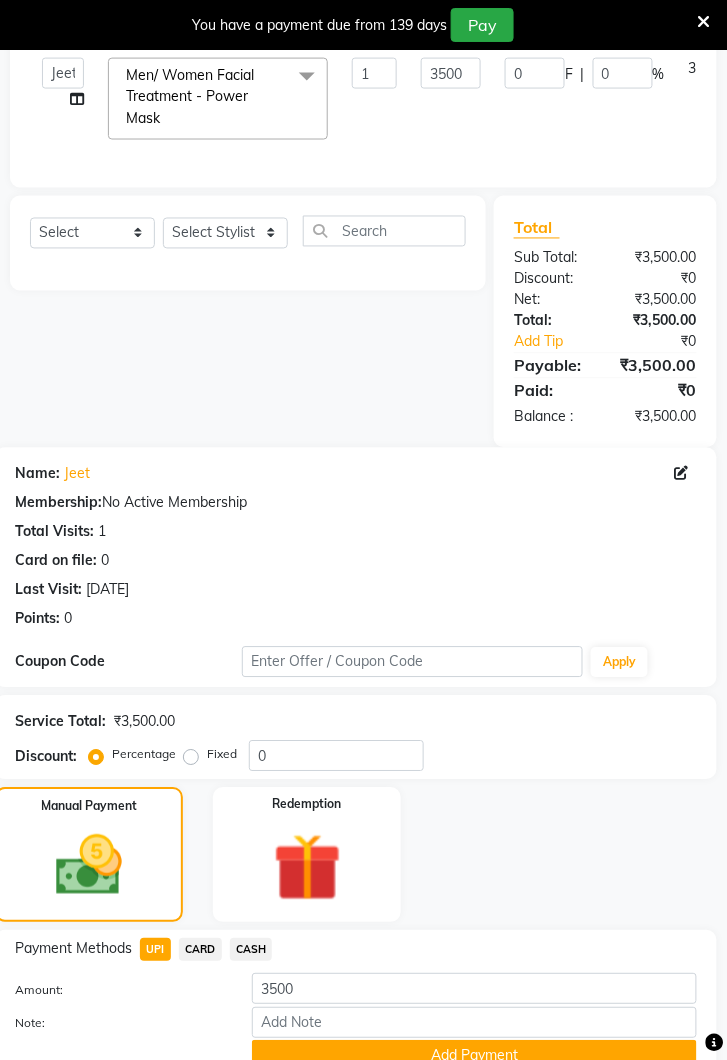 click on "Add Payment" 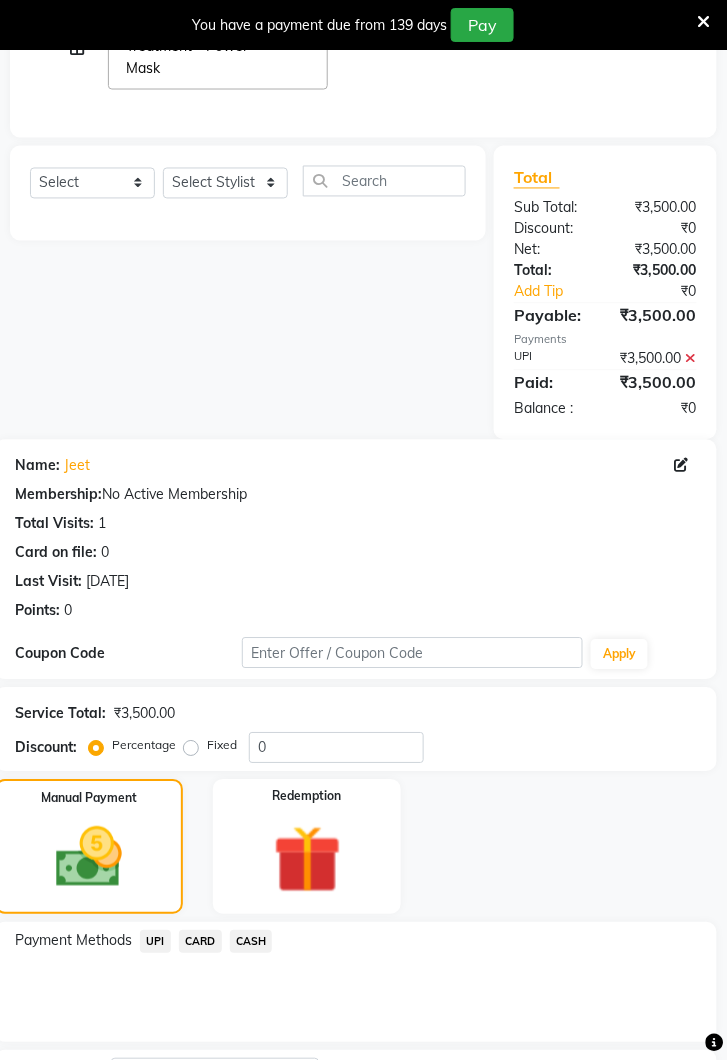 scroll, scrollTop: 518, scrollLeft: 0, axis: vertical 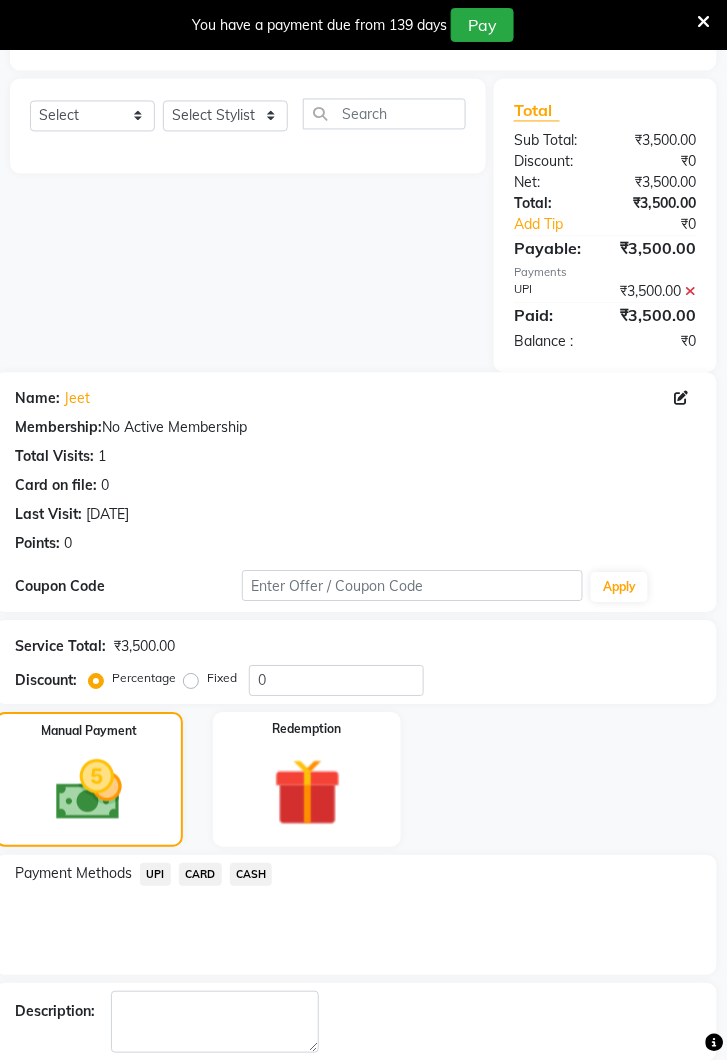 click on "Update Invoice" 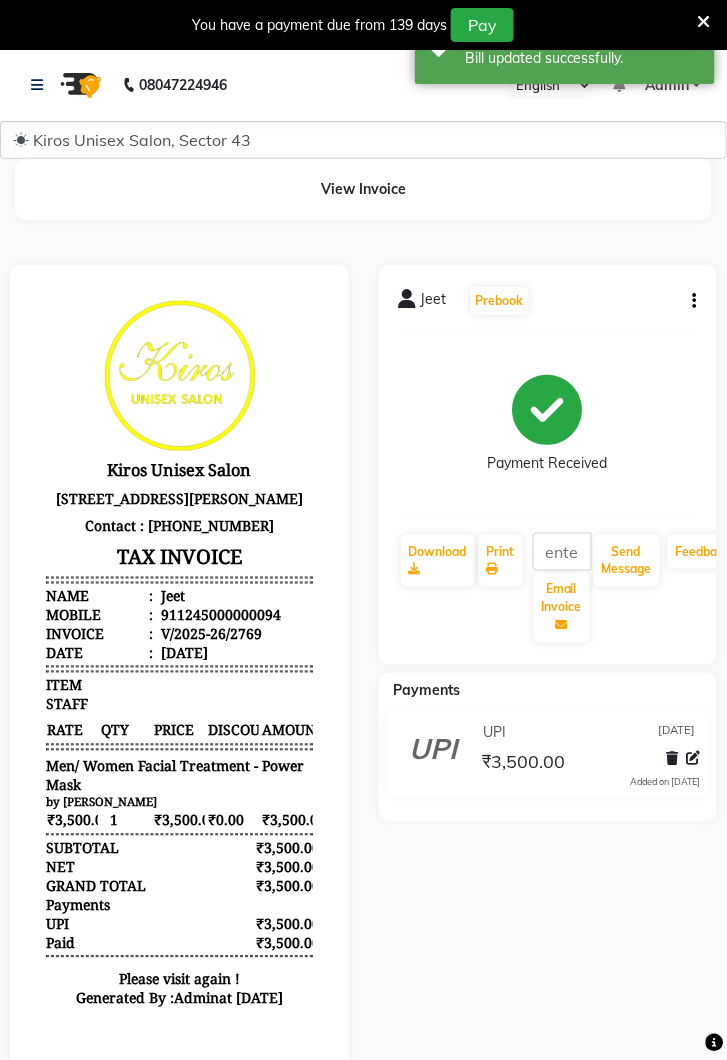 scroll, scrollTop: 0, scrollLeft: 0, axis: both 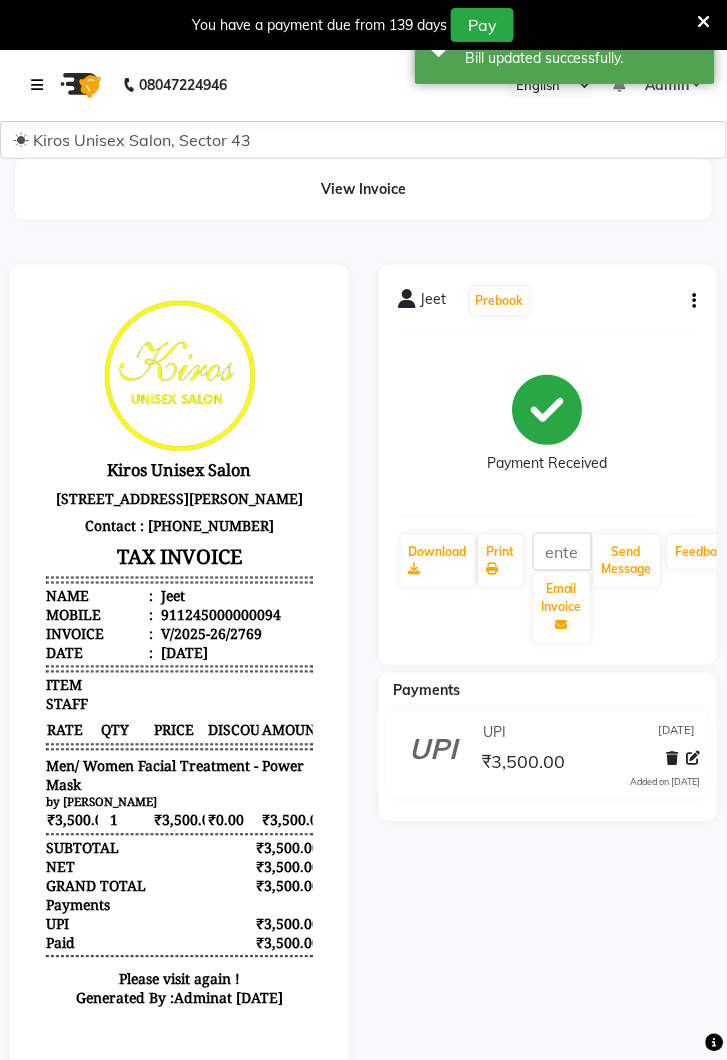 click at bounding box center [41, 85] 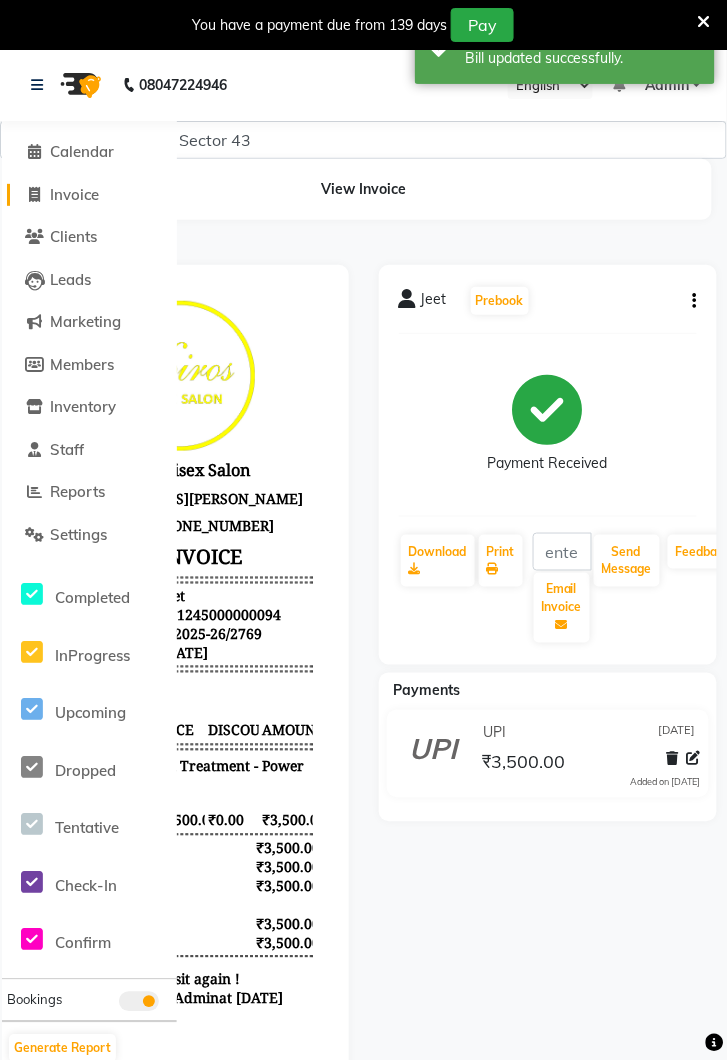 click on "Invoice" 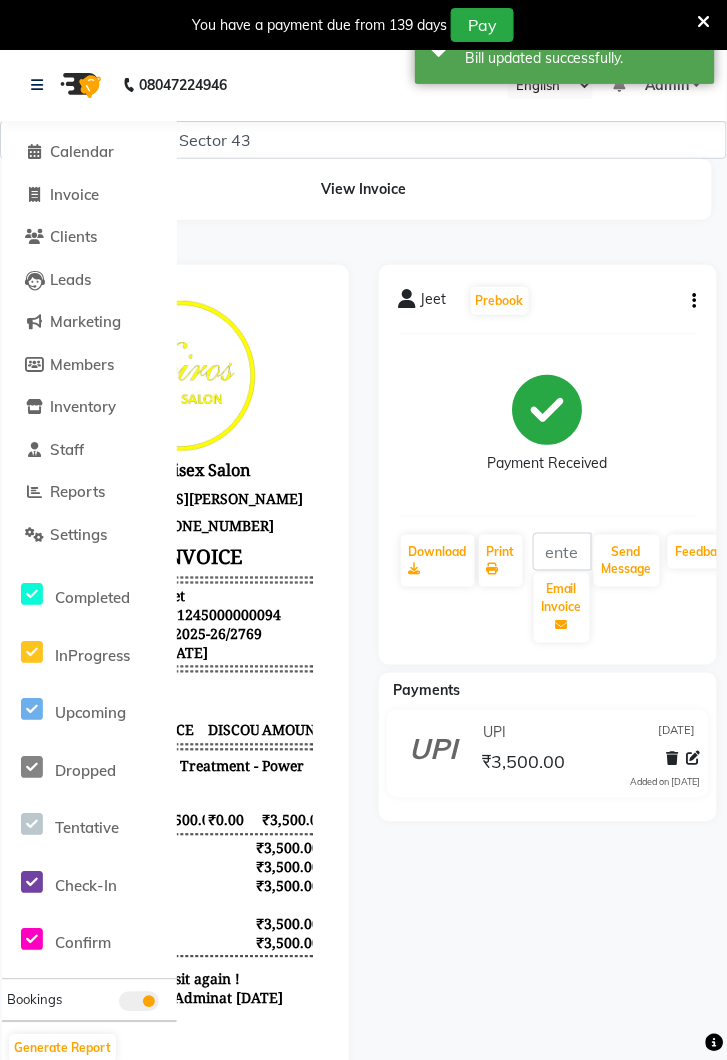 select on "service" 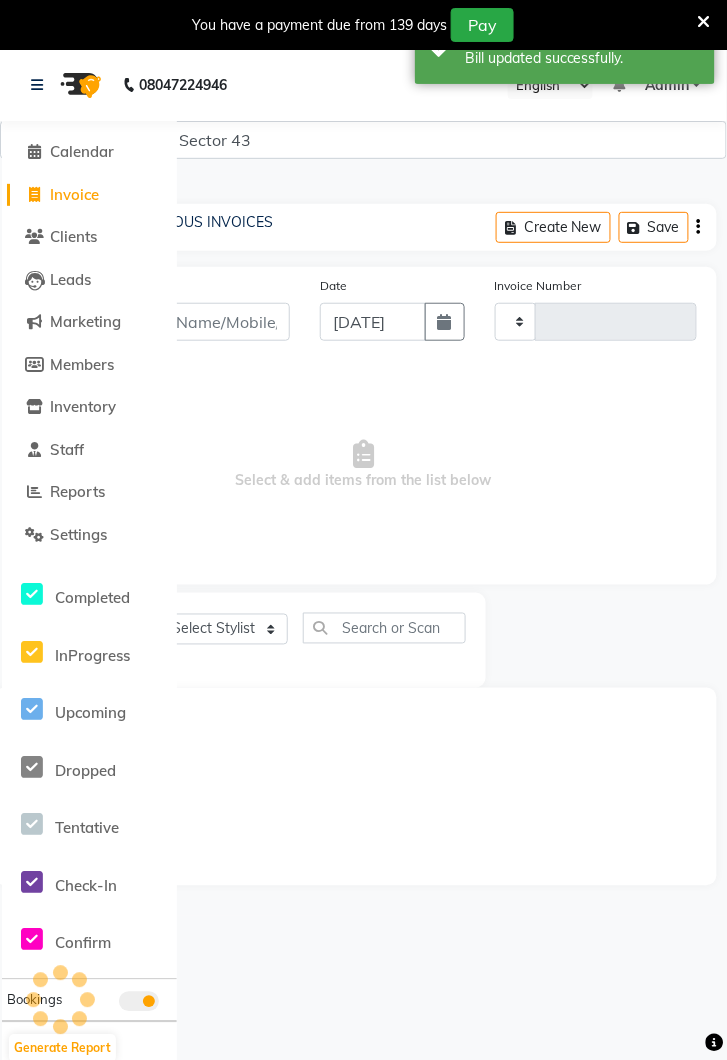 type on "2770" 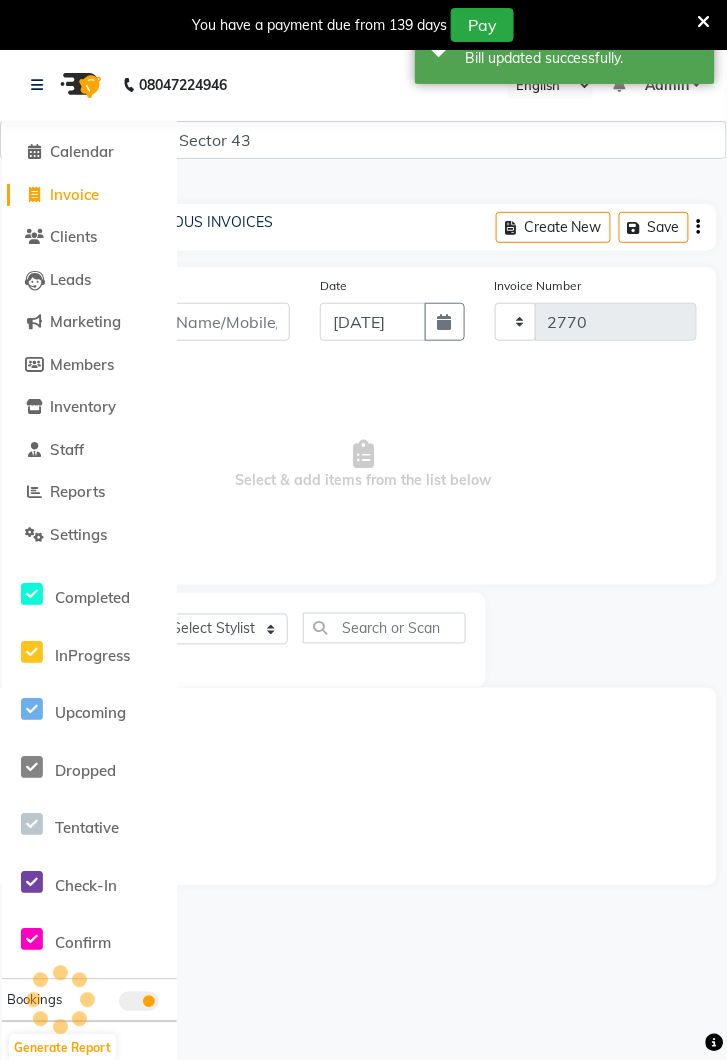 select on "5694" 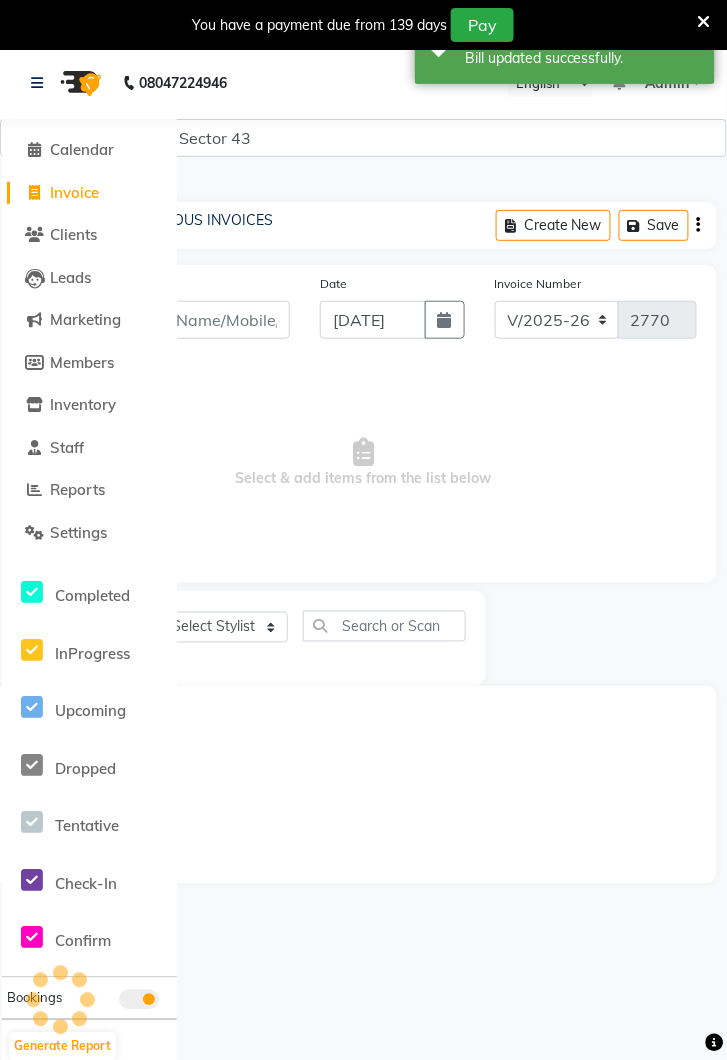 scroll, scrollTop: 0, scrollLeft: 0, axis: both 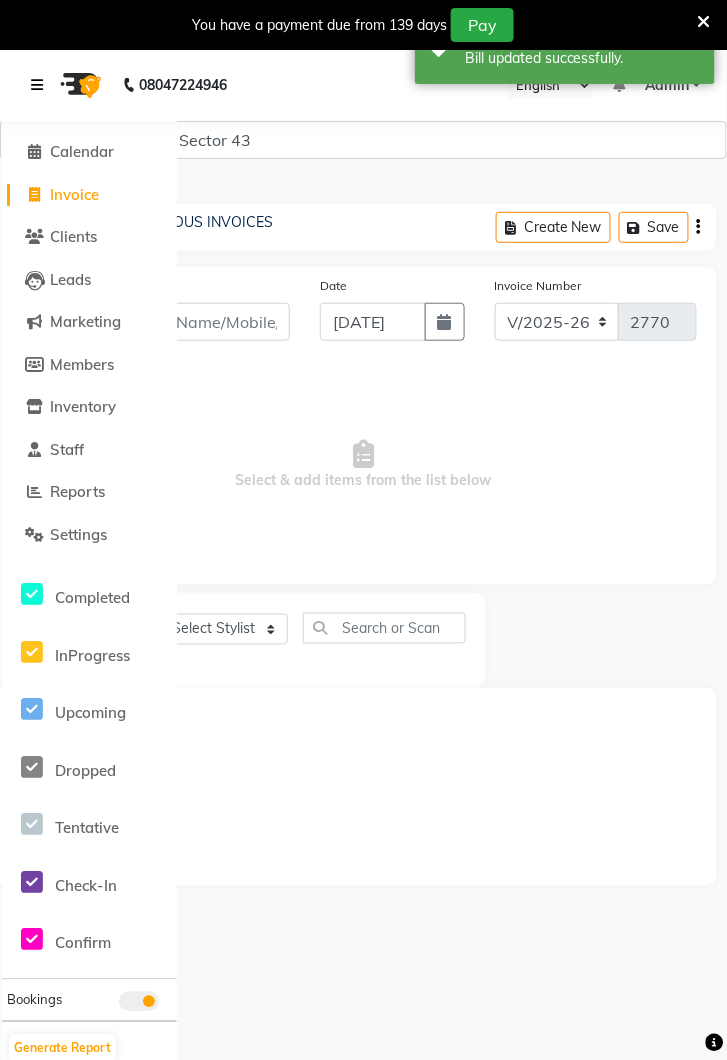 click at bounding box center [37, 85] 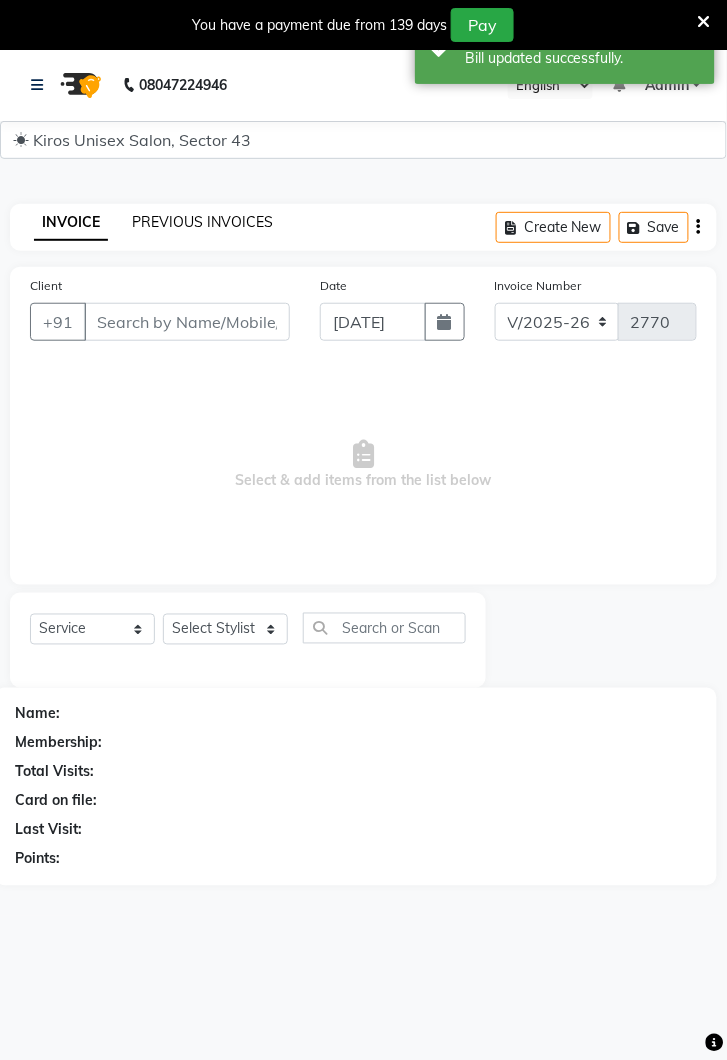 click on "PREVIOUS INVOICES" 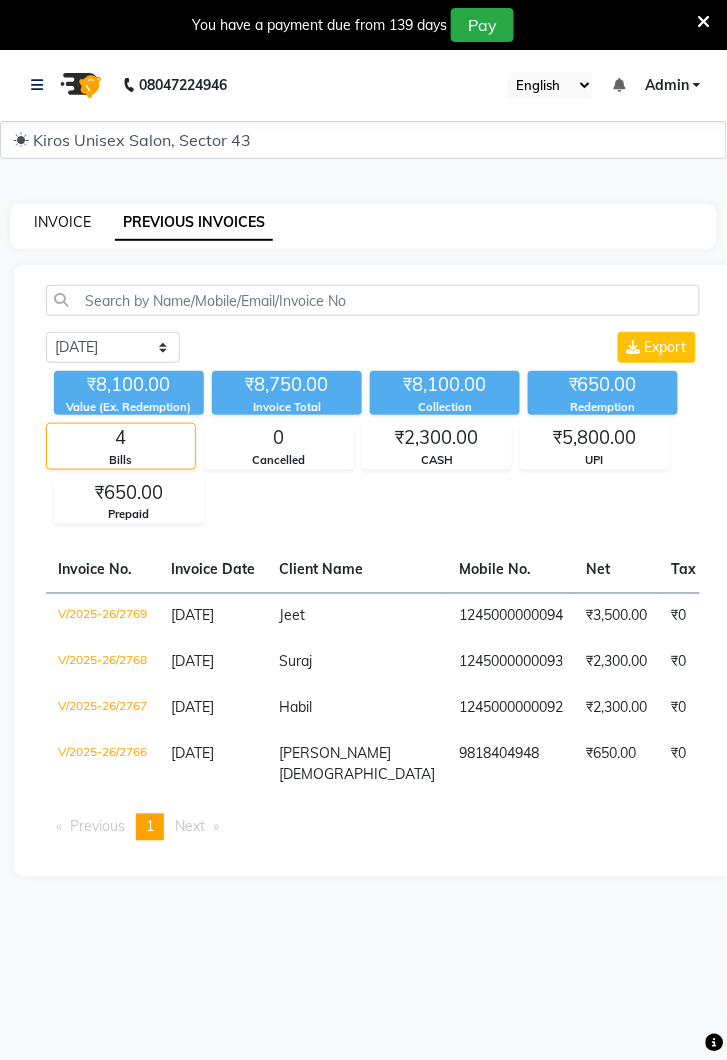click on "INVOICE" 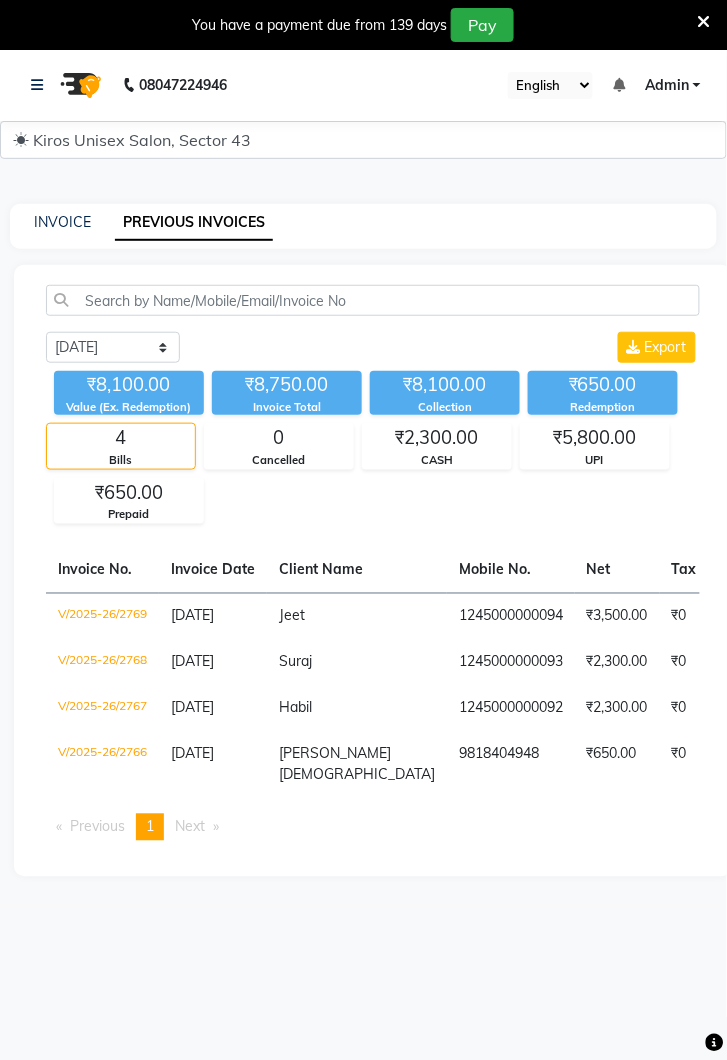 select on "5694" 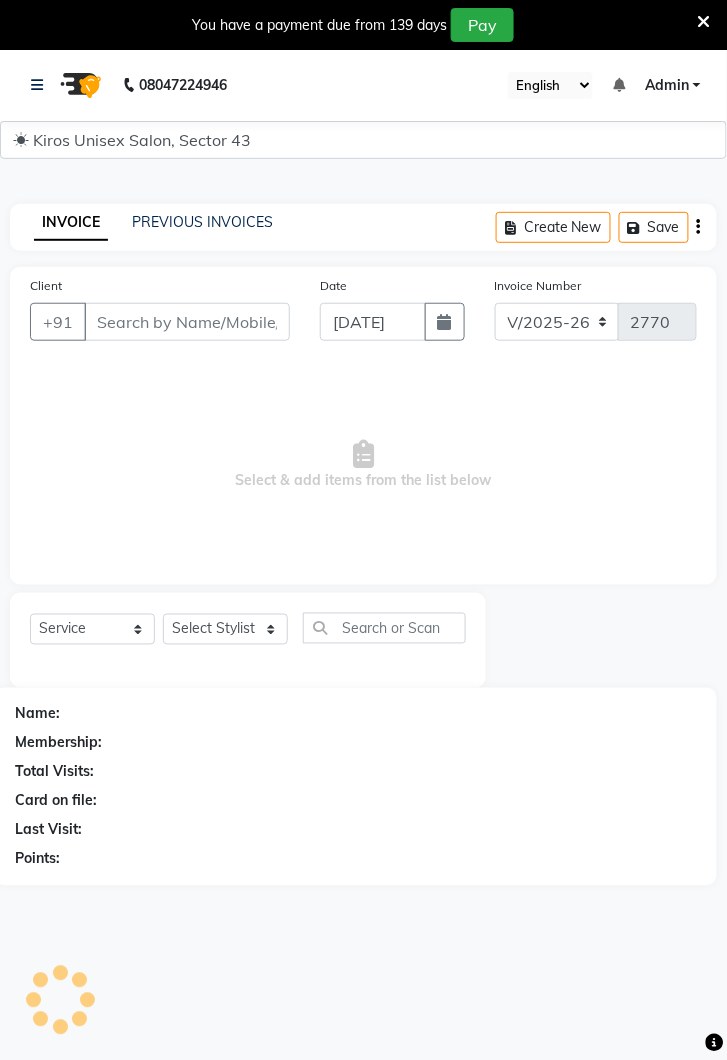scroll, scrollTop: 7, scrollLeft: 0, axis: vertical 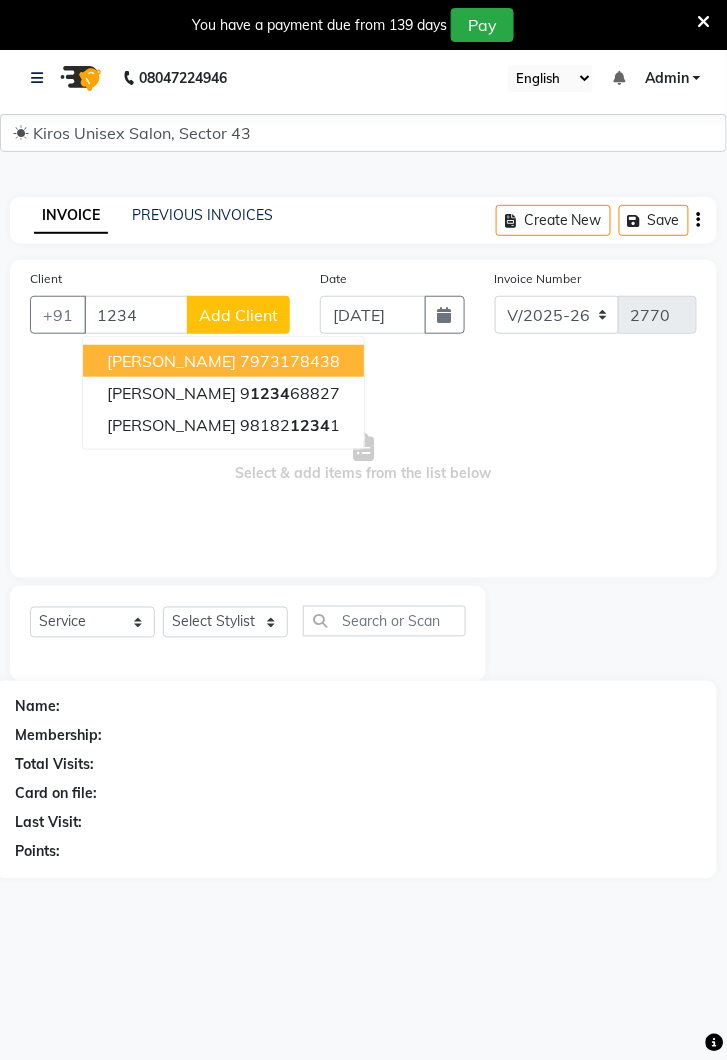 type on "1234" 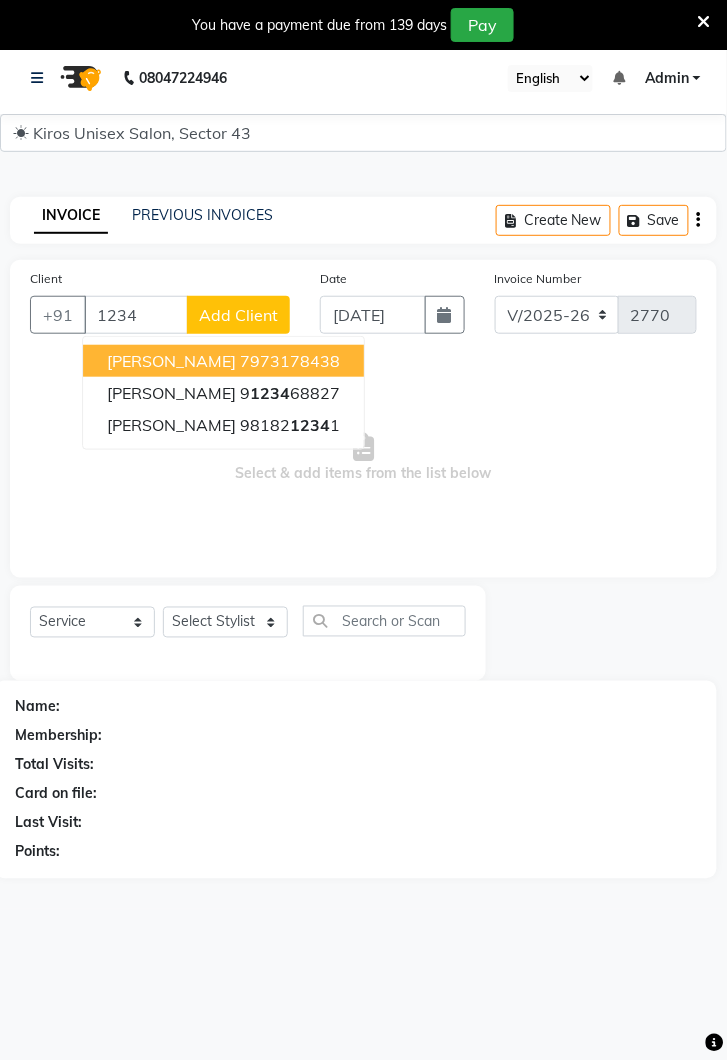 click on "Add Client" 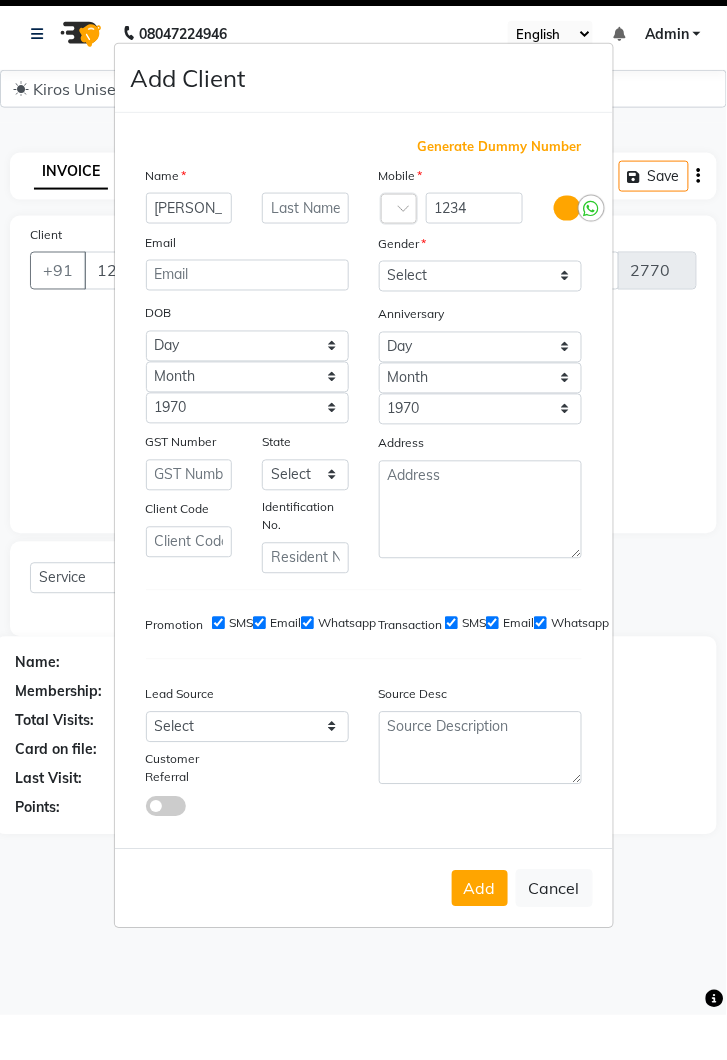 type on "[PERSON_NAME]" 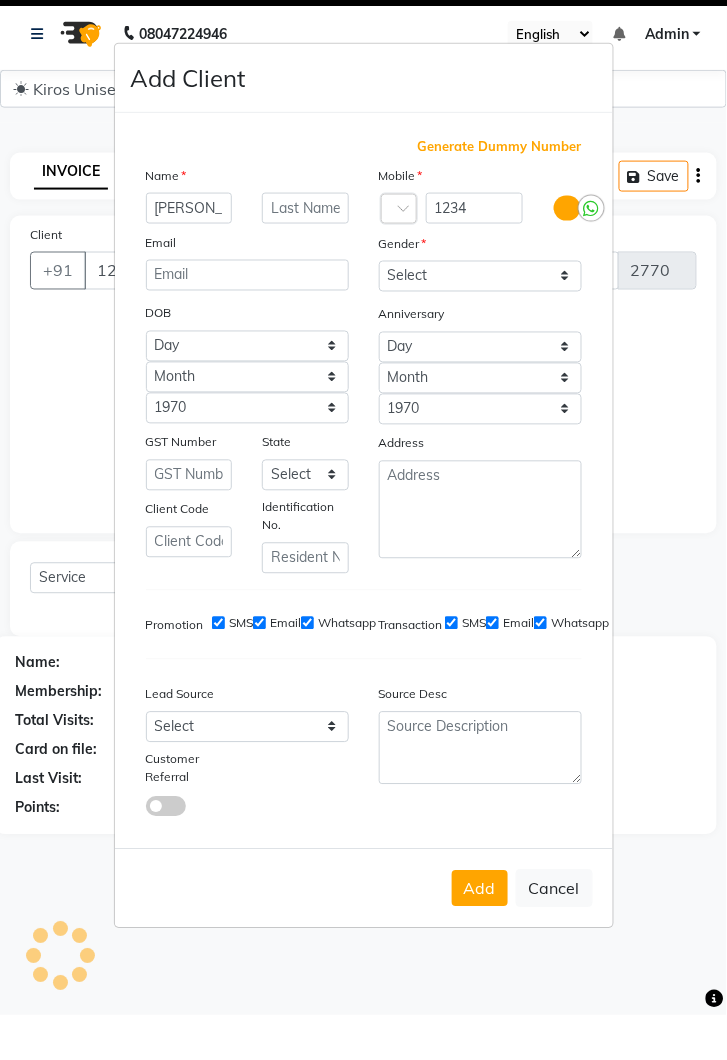 scroll, scrollTop: 7, scrollLeft: 0, axis: vertical 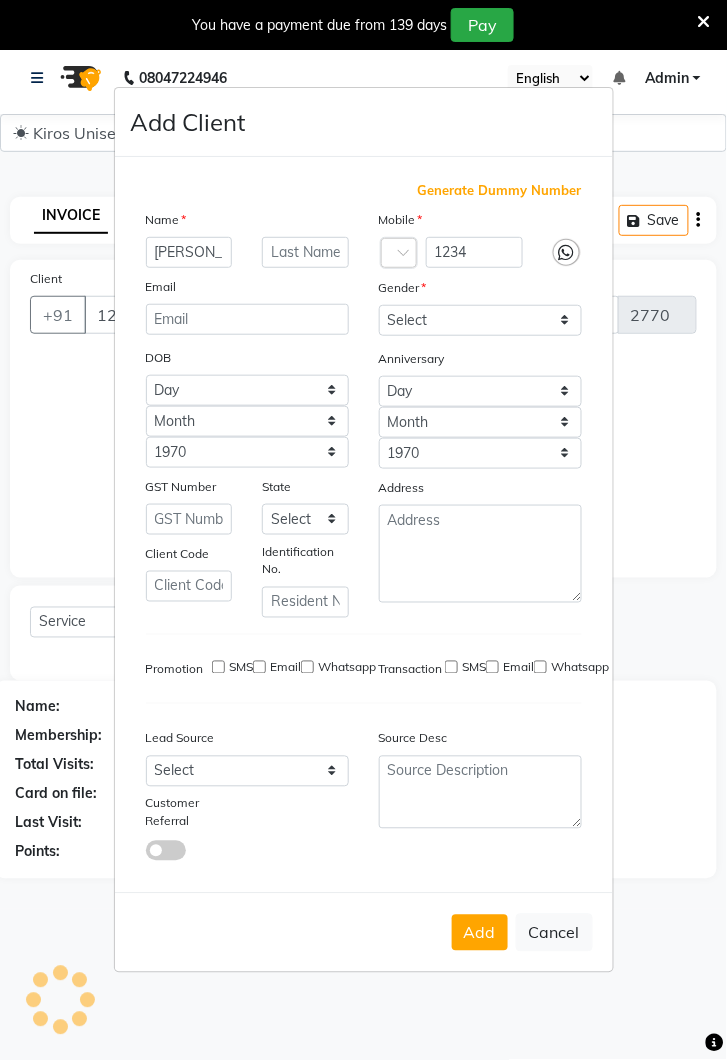 type on "1245000000095" 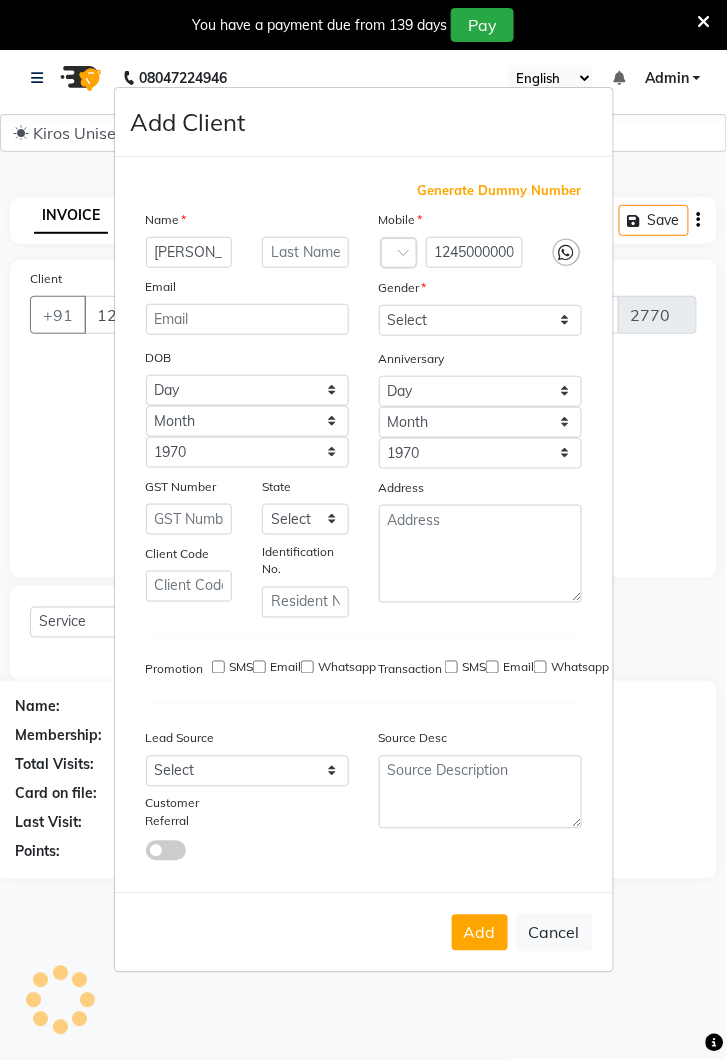 checkbox on "false" 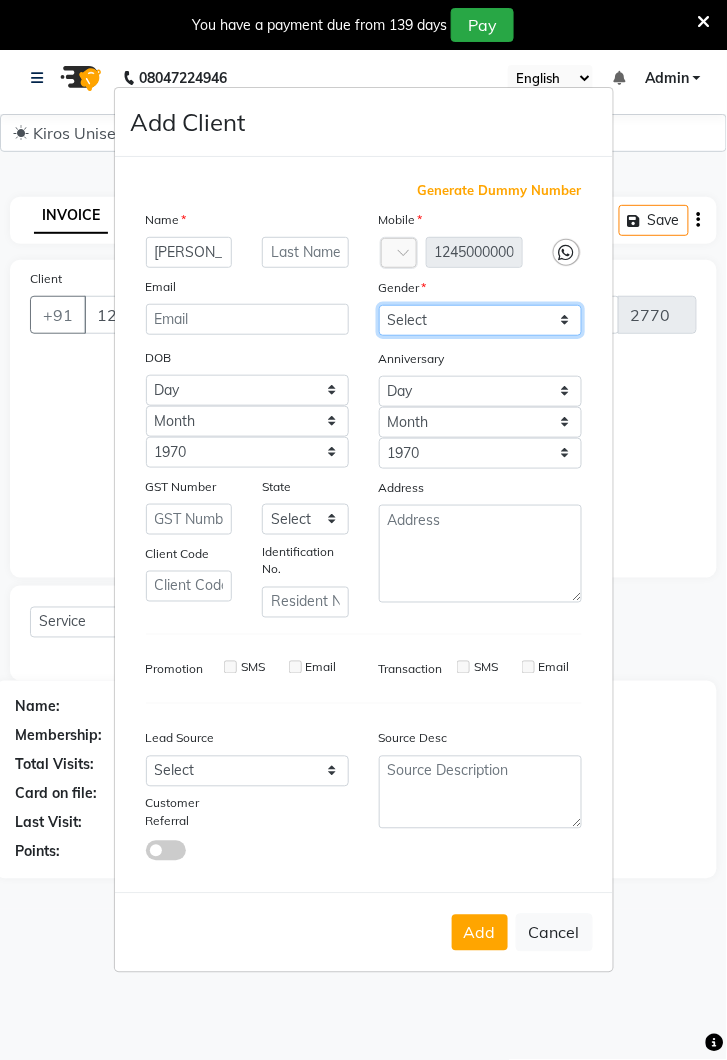 click on "Select Male Female Other Prefer Not To Say" at bounding box center [480, 320] 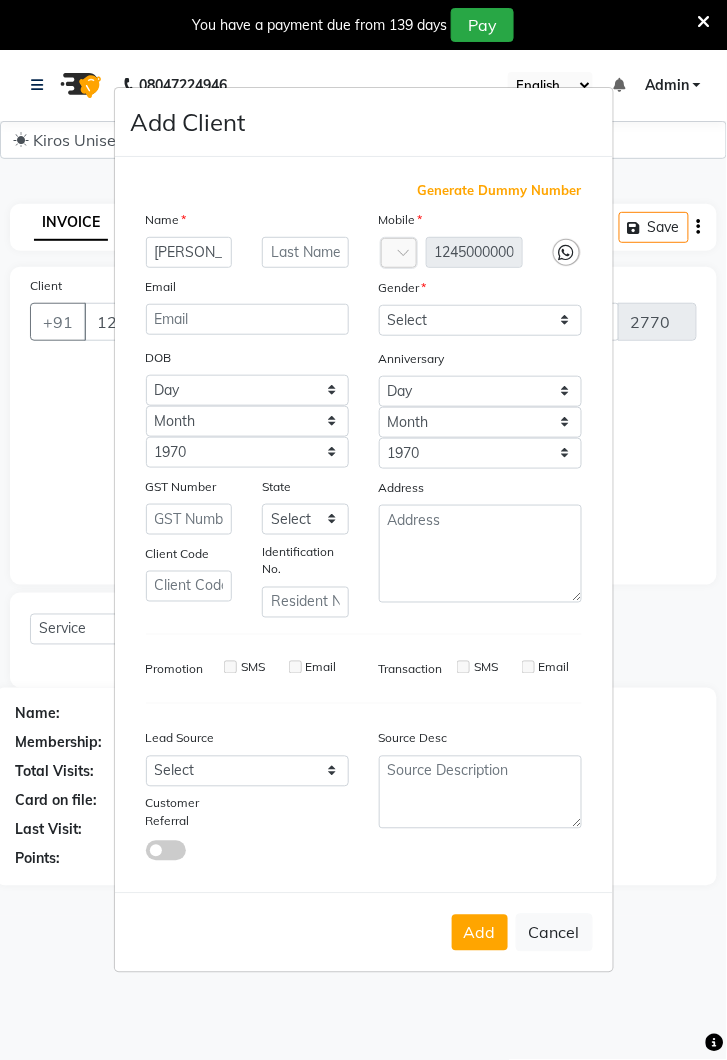 click on "Add" at bounding box center (480, 933) 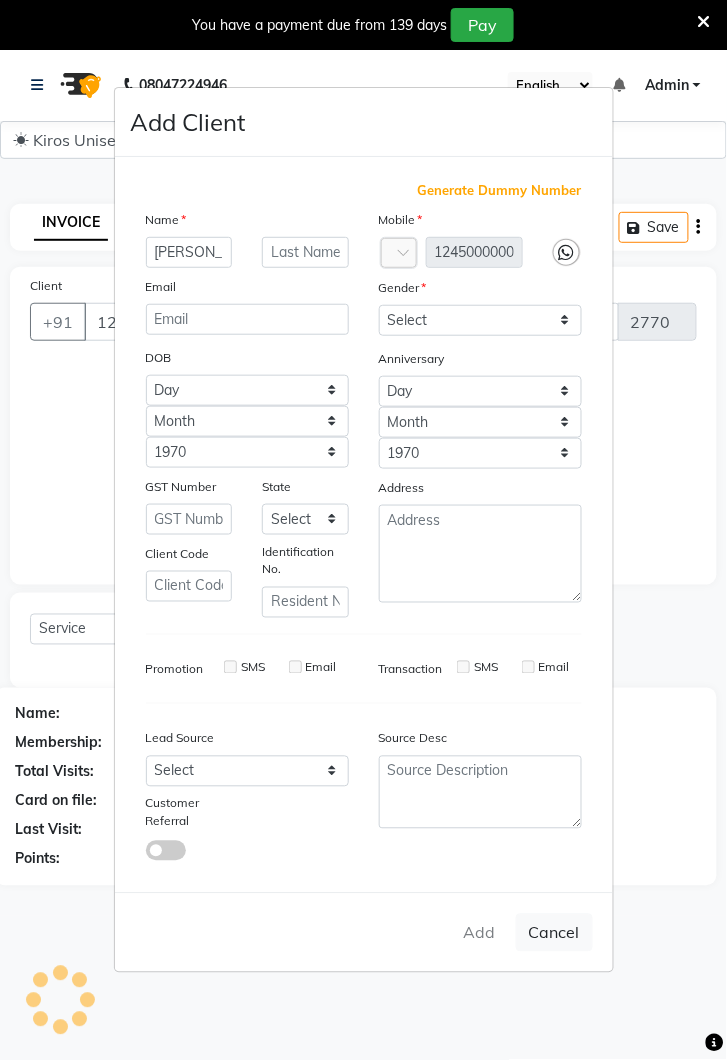 type on "1245000000095" 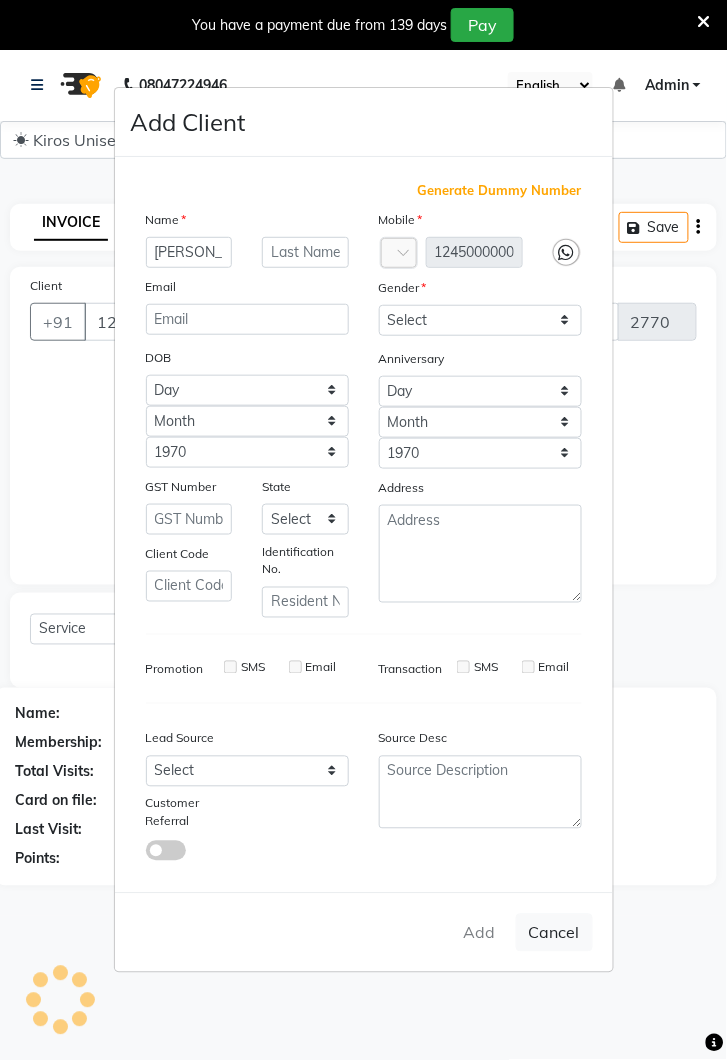 type 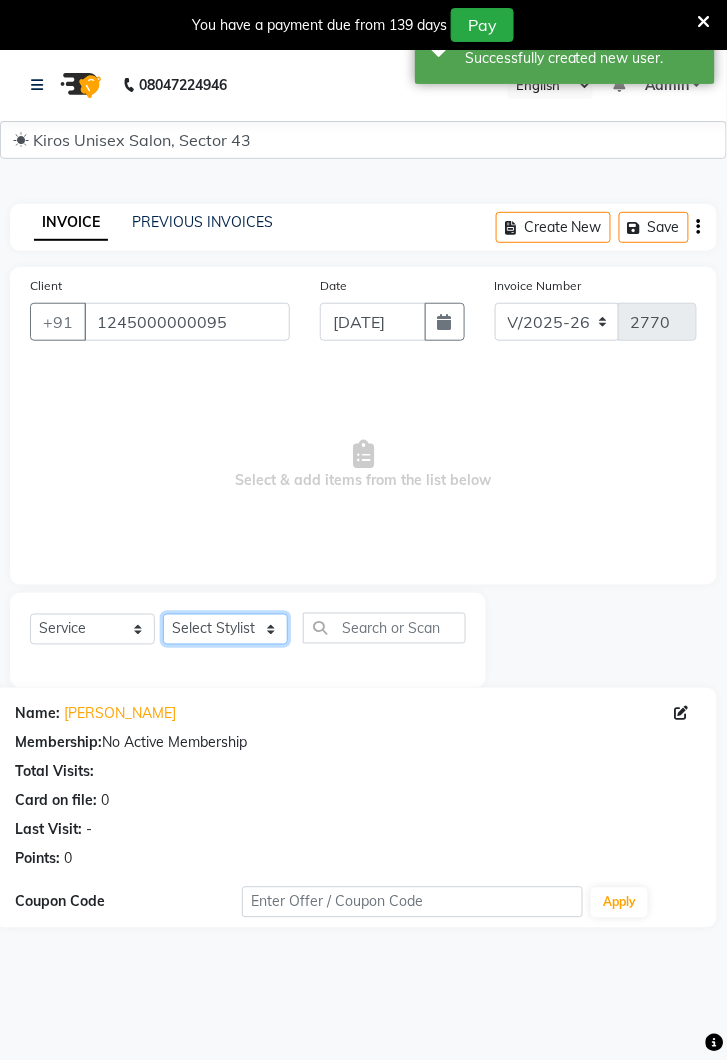 click on "Select Stylist Deepak [PERSON_NAME] [PERSON_NAME] Lamu [PERSON_NAME] [PERSON_NAME] Suraj" 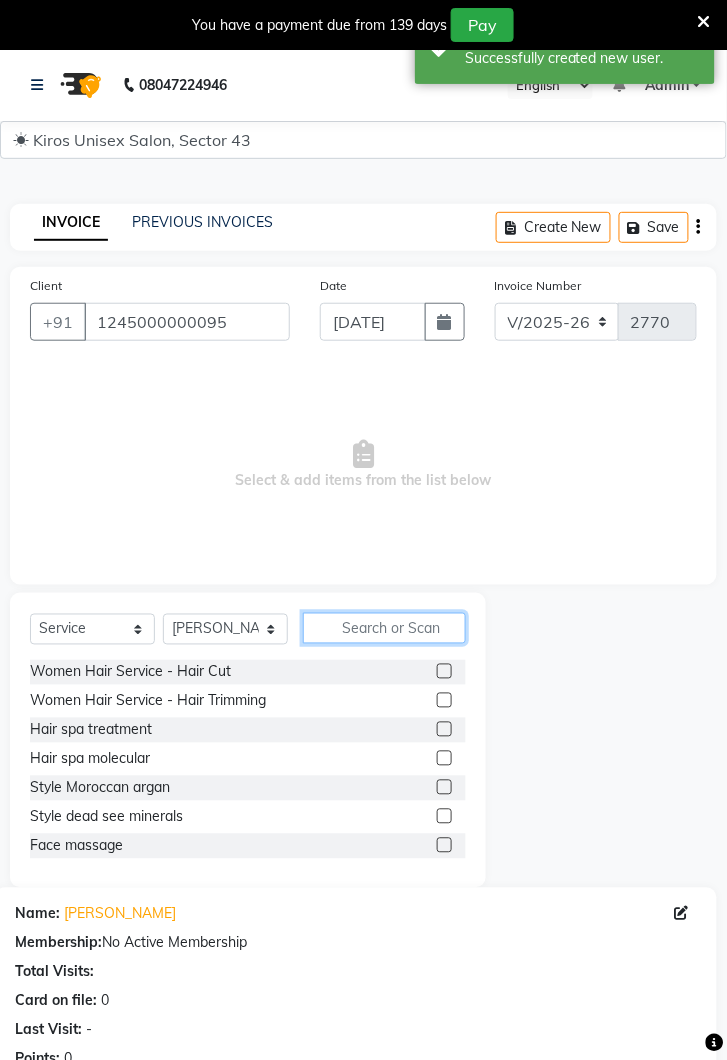 click 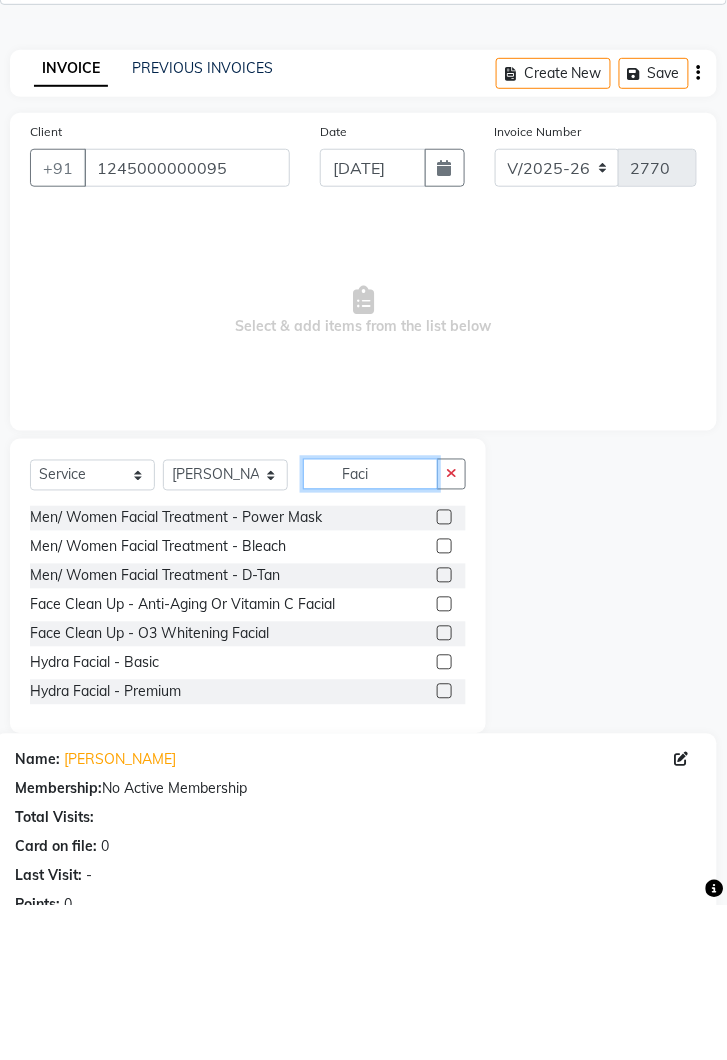 type on "Faci" 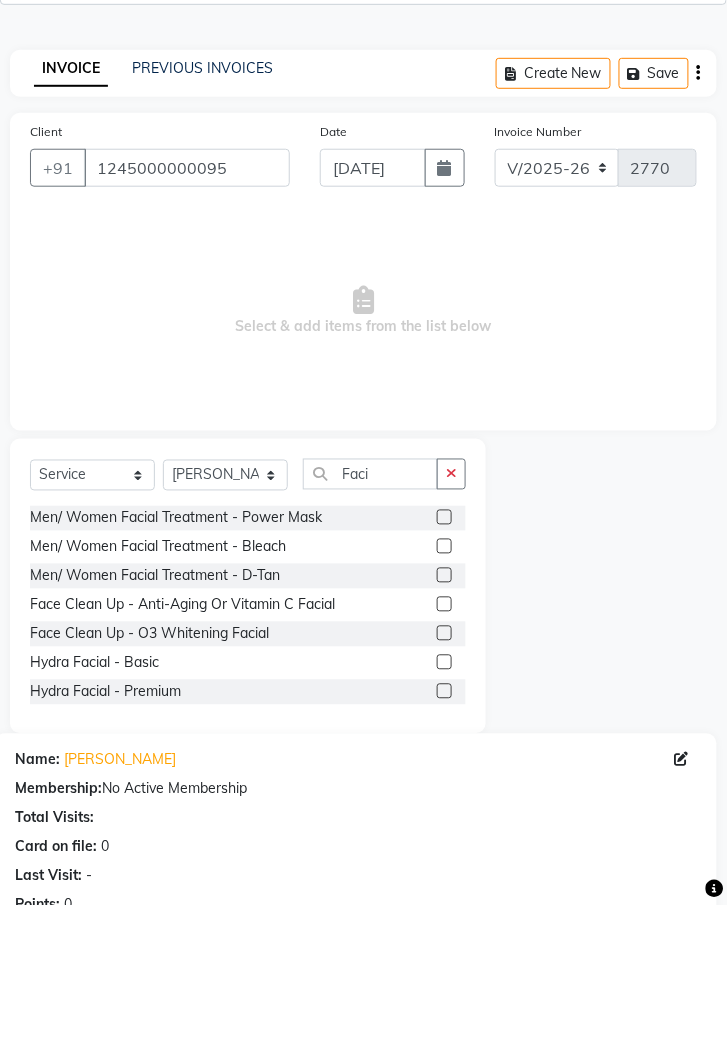 click 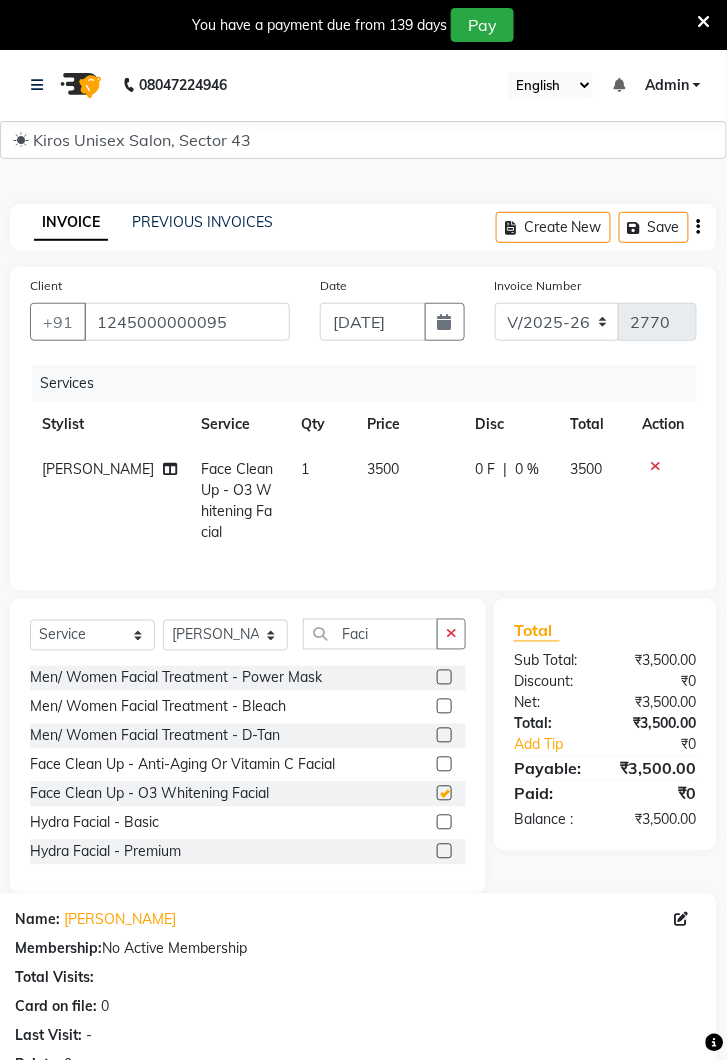 checkbox on "false" 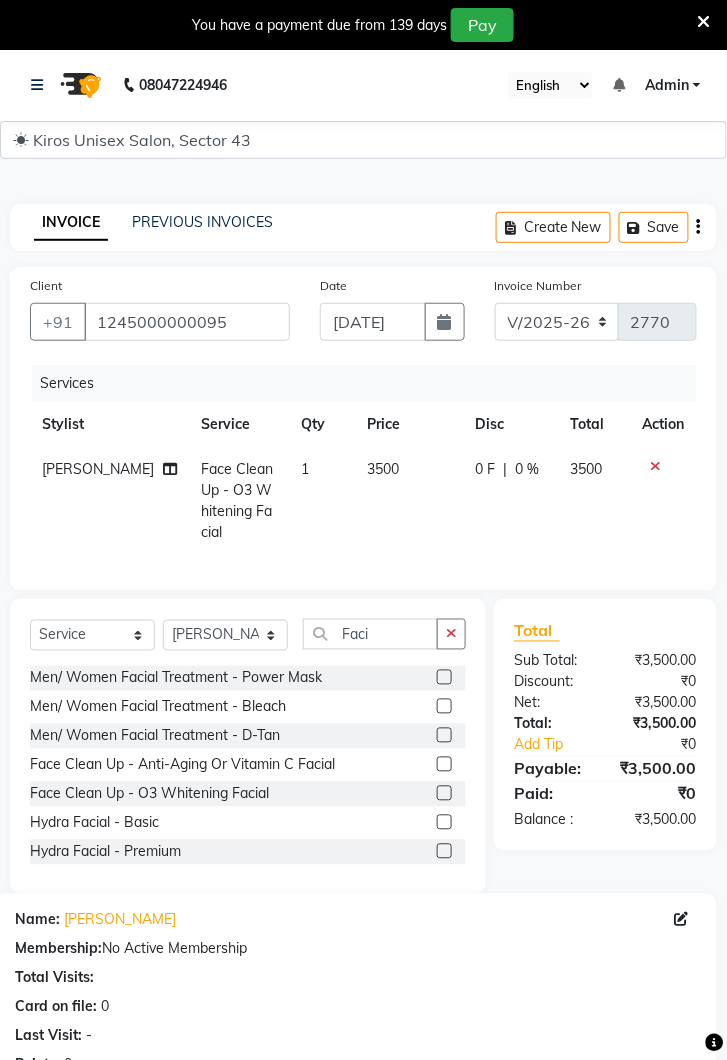 click on "3500" 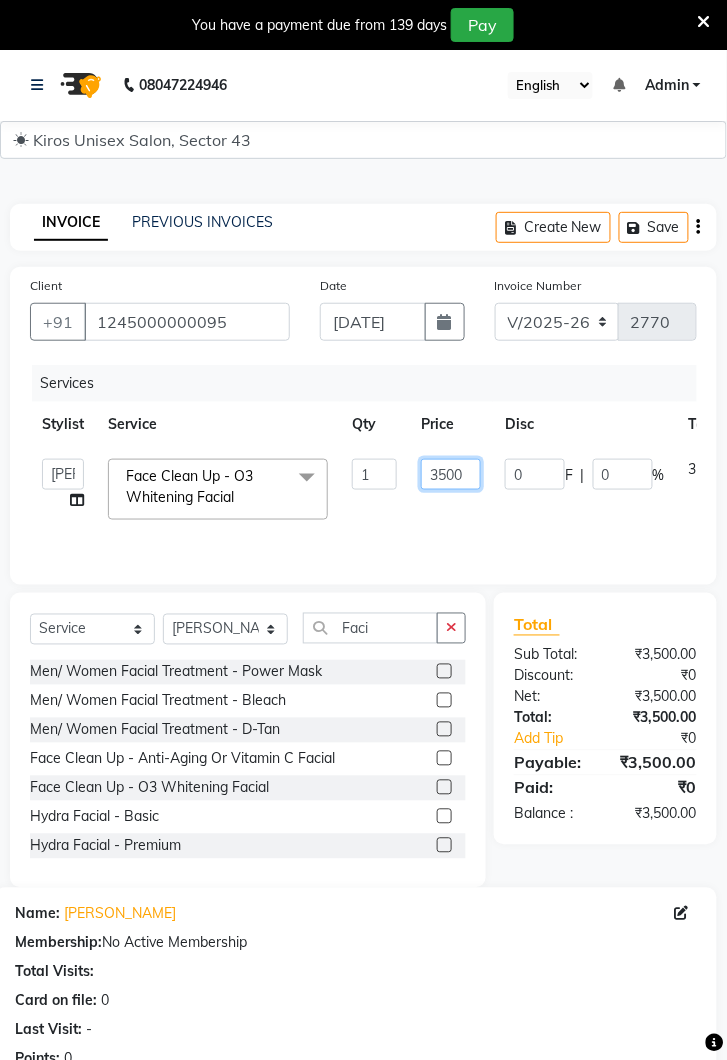 click on "3500" 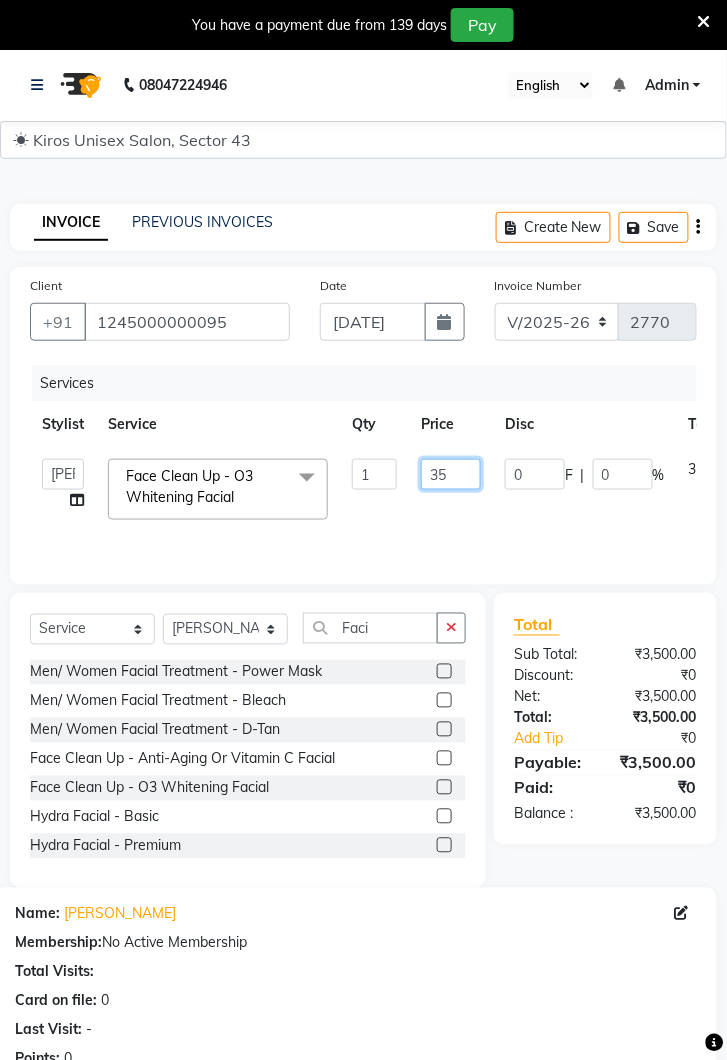 type on "3" 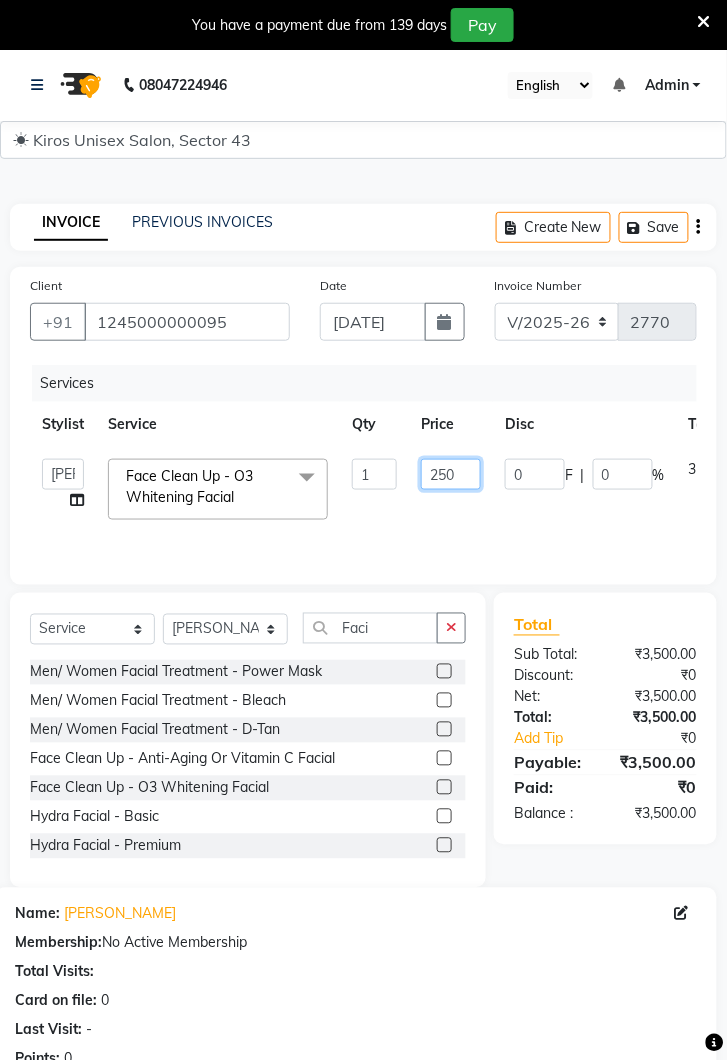 type on "2500" 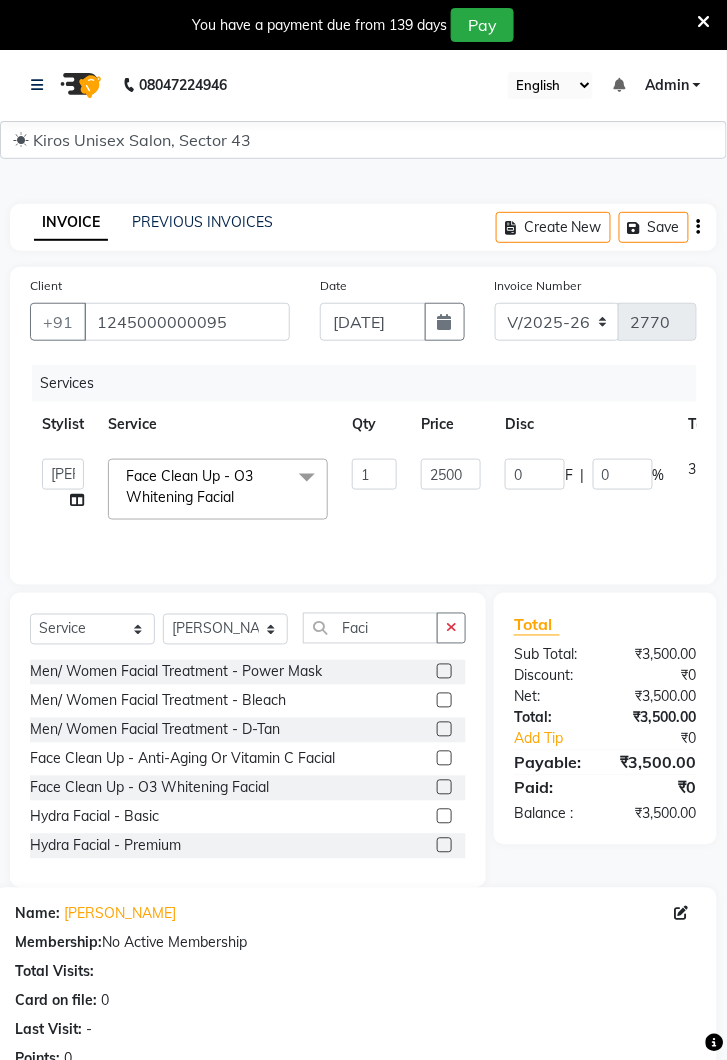 click on "0 F | 0 %" 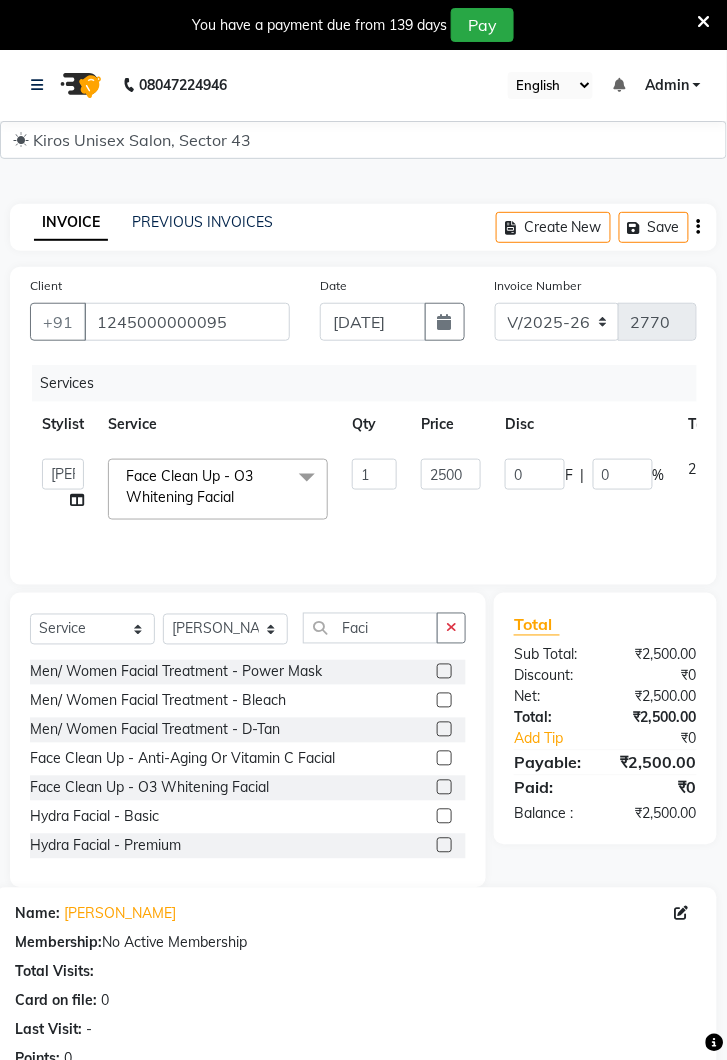 scroll, scrollTop: 285, scrollLeft: 0, axis: vertical 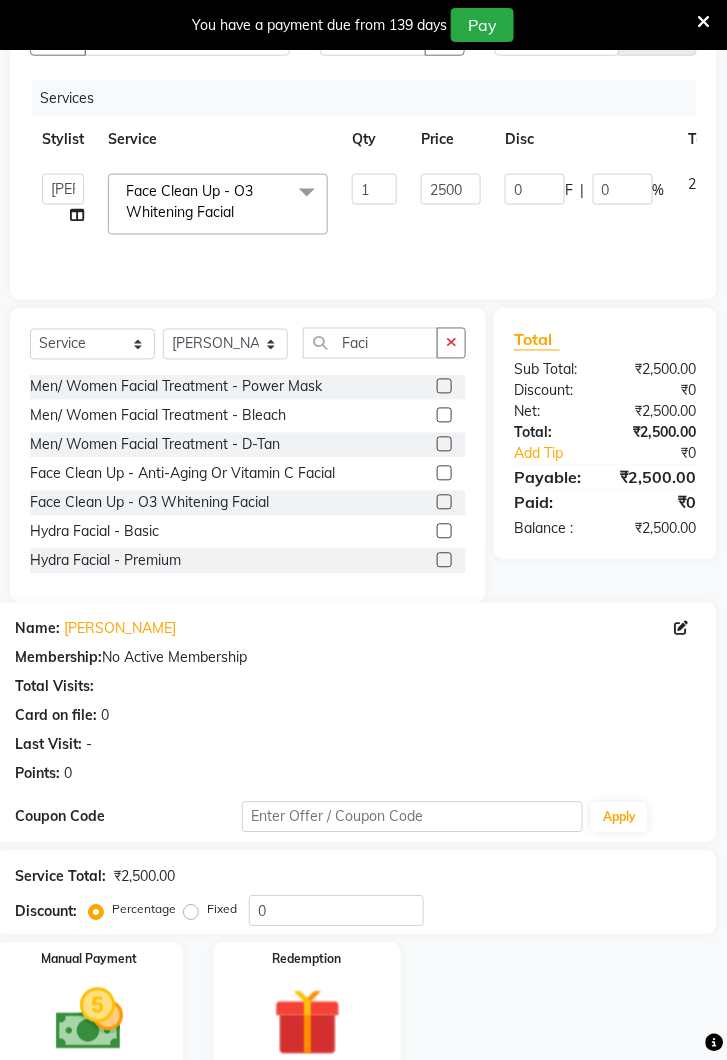 click 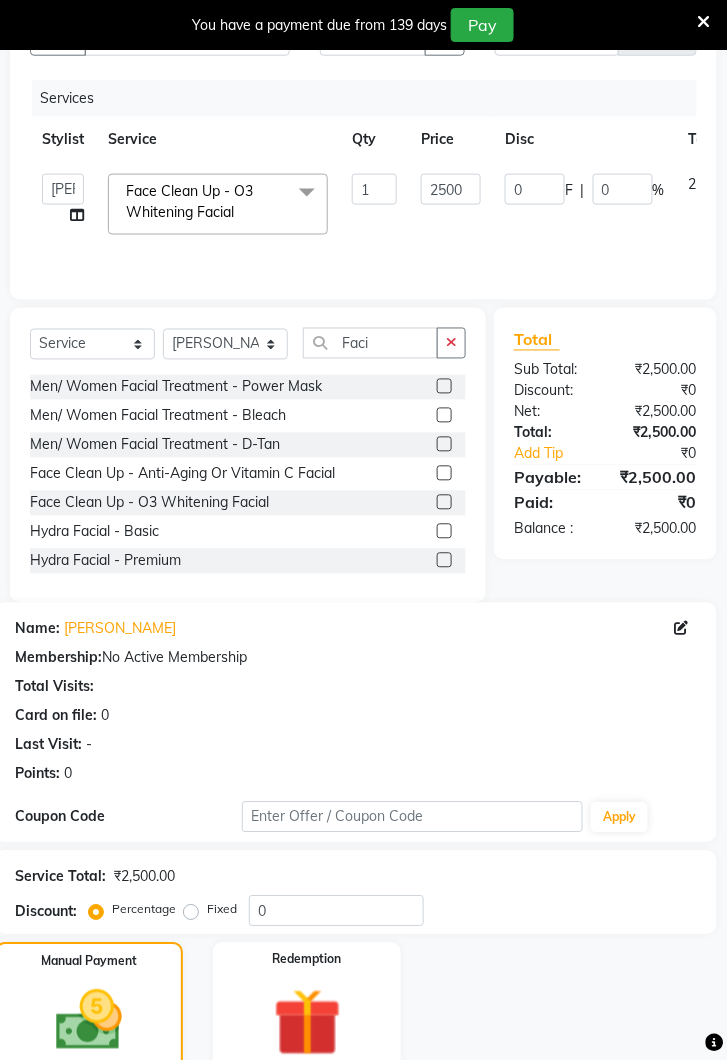 click on "UPI" 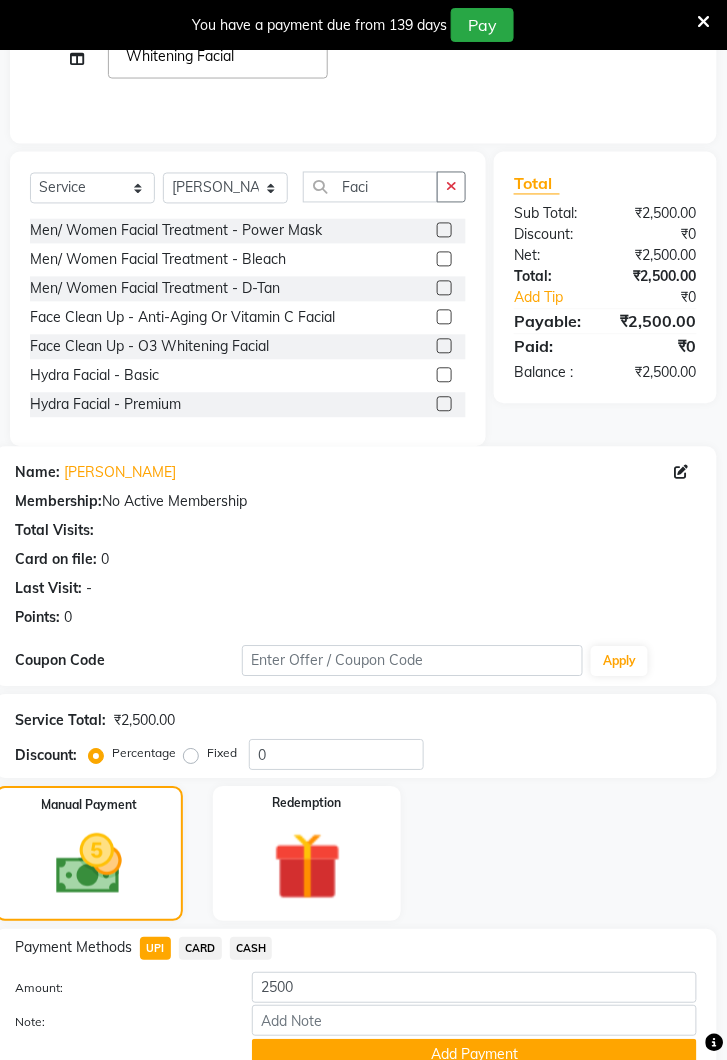 click on "Add Payment" 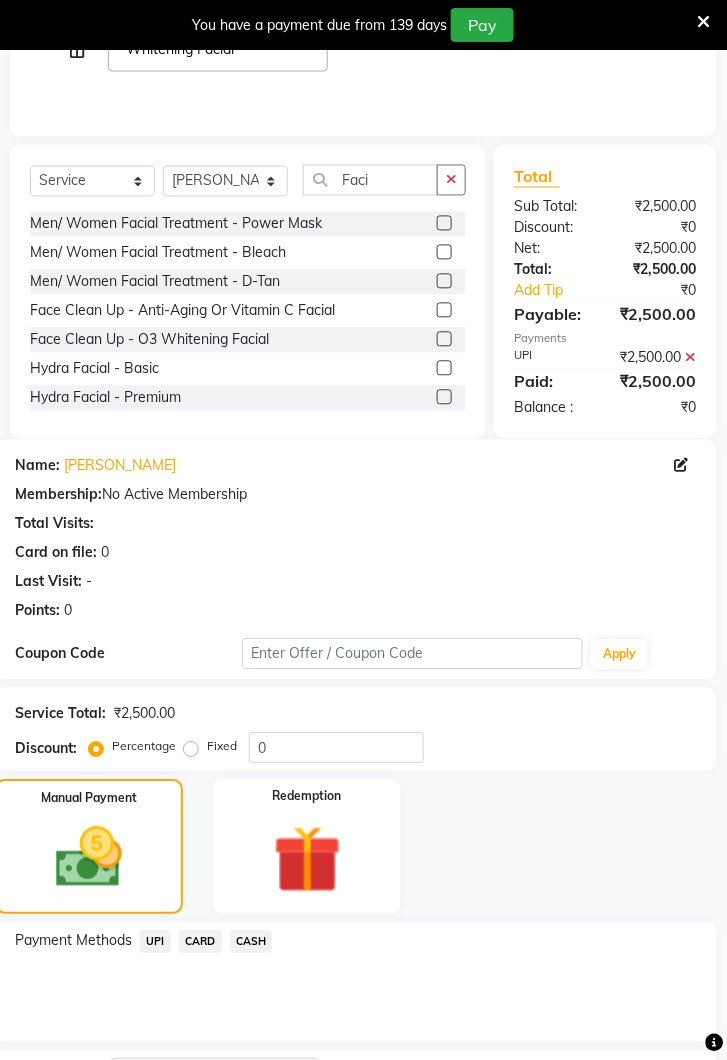 scroll, scrollTop: 545, scrollLeft: 0, axis: vertical 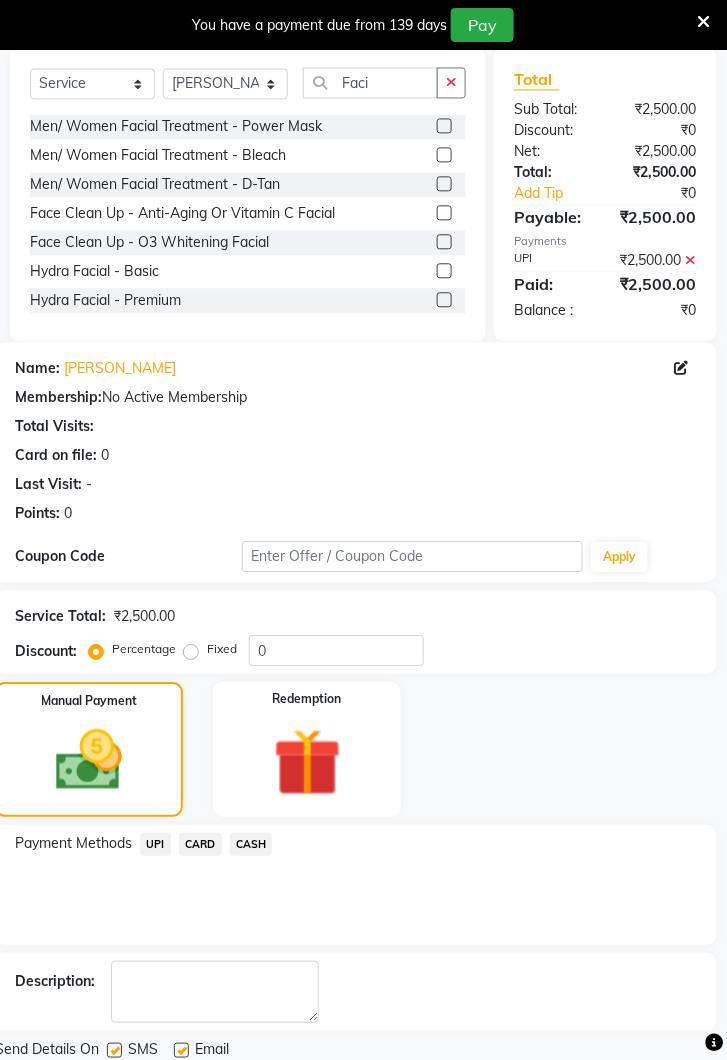 click on "Checkout" 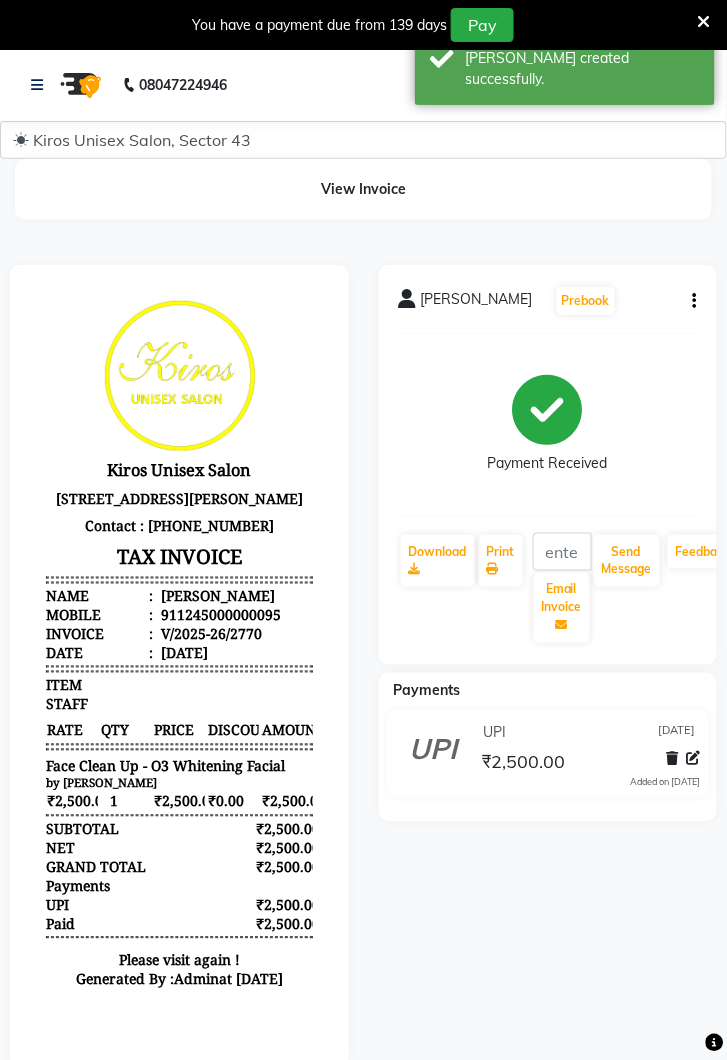 scroll, scrollTop: 0, scrollLeft: 0, axis: both 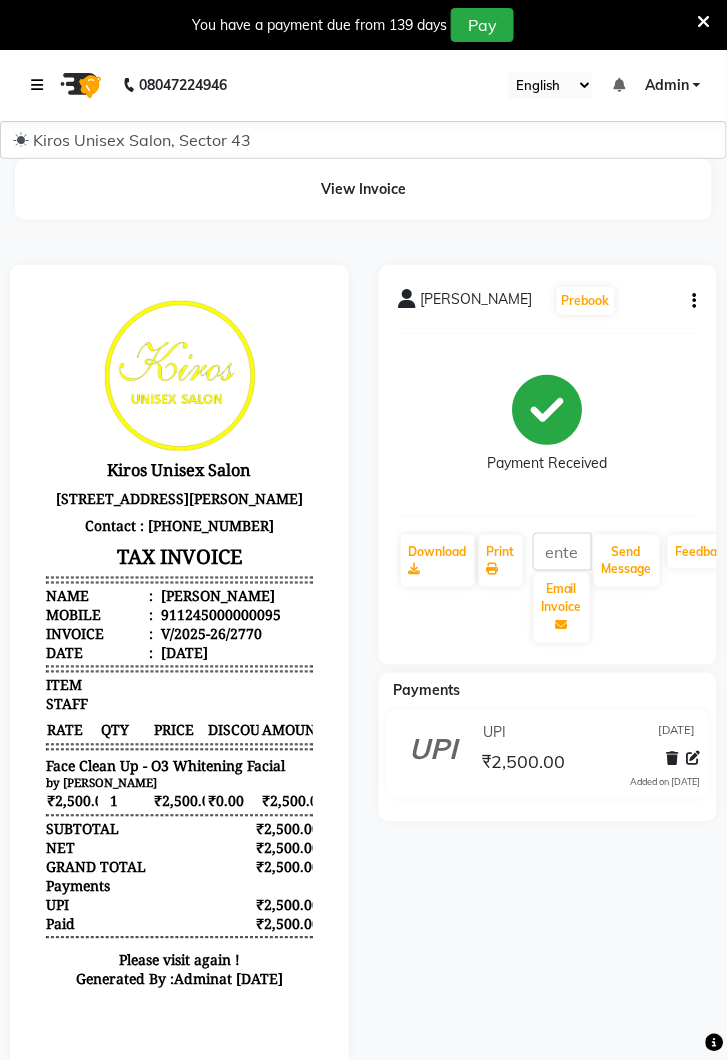 click at bounding box center (37, 85) 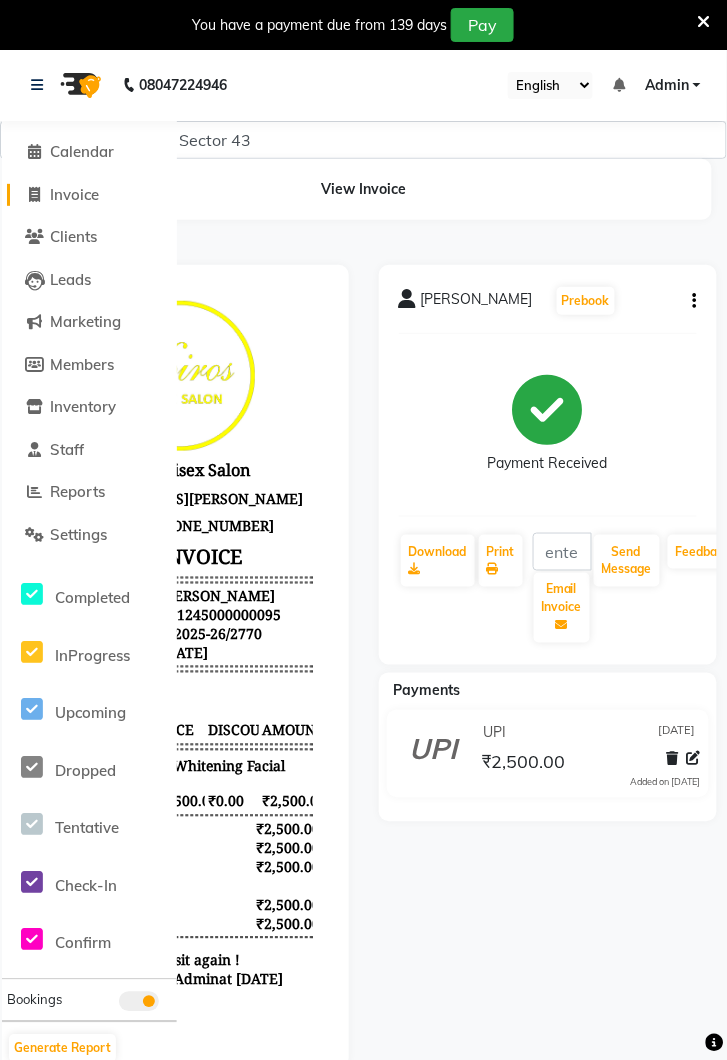click on "Invoice" 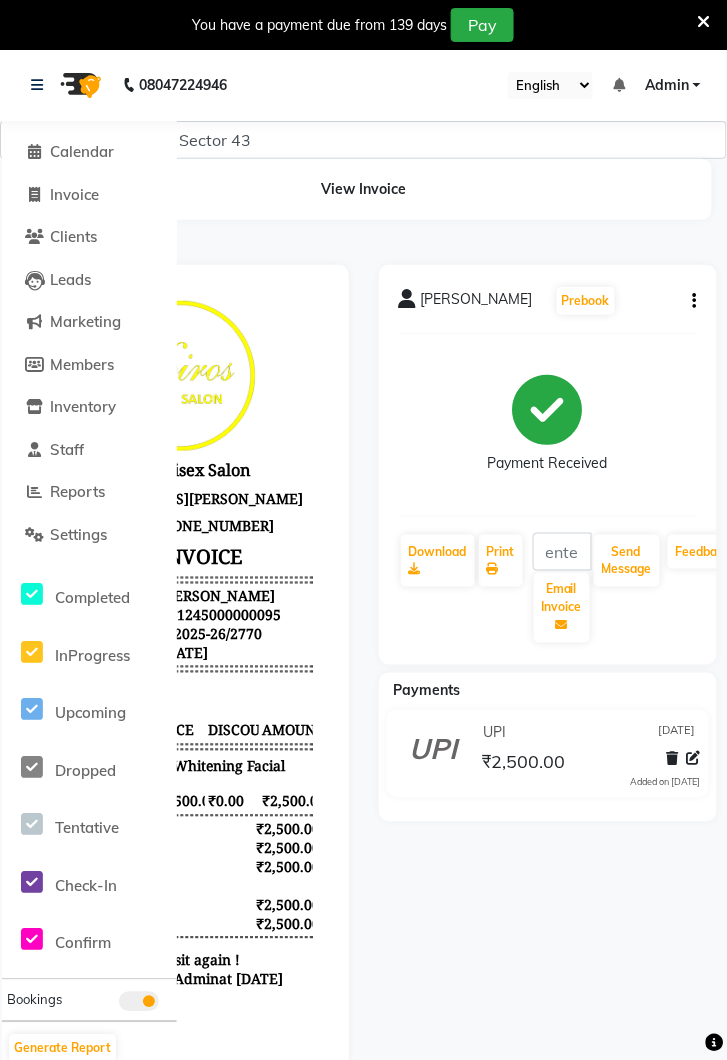 select on "service" 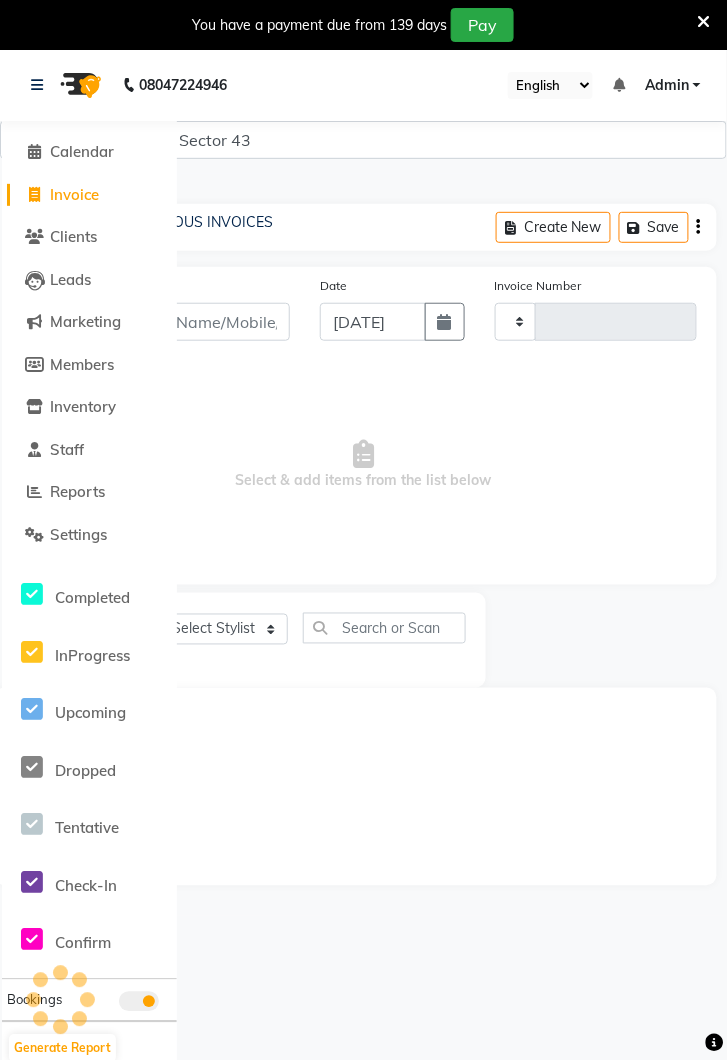 type on "2771" 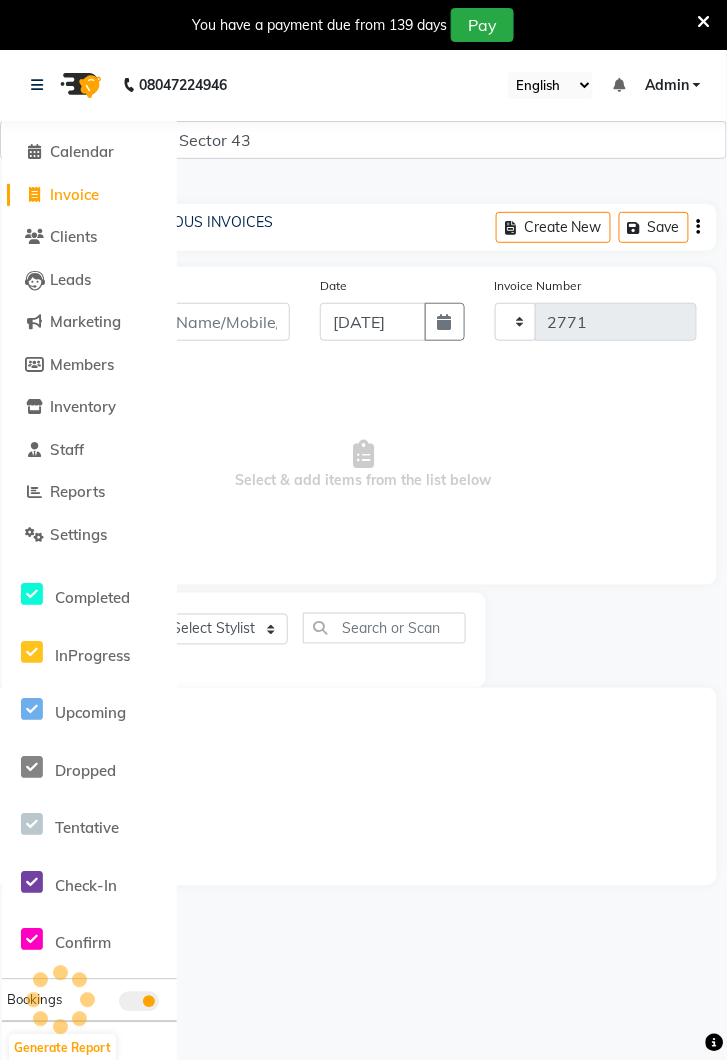 select on "5694" 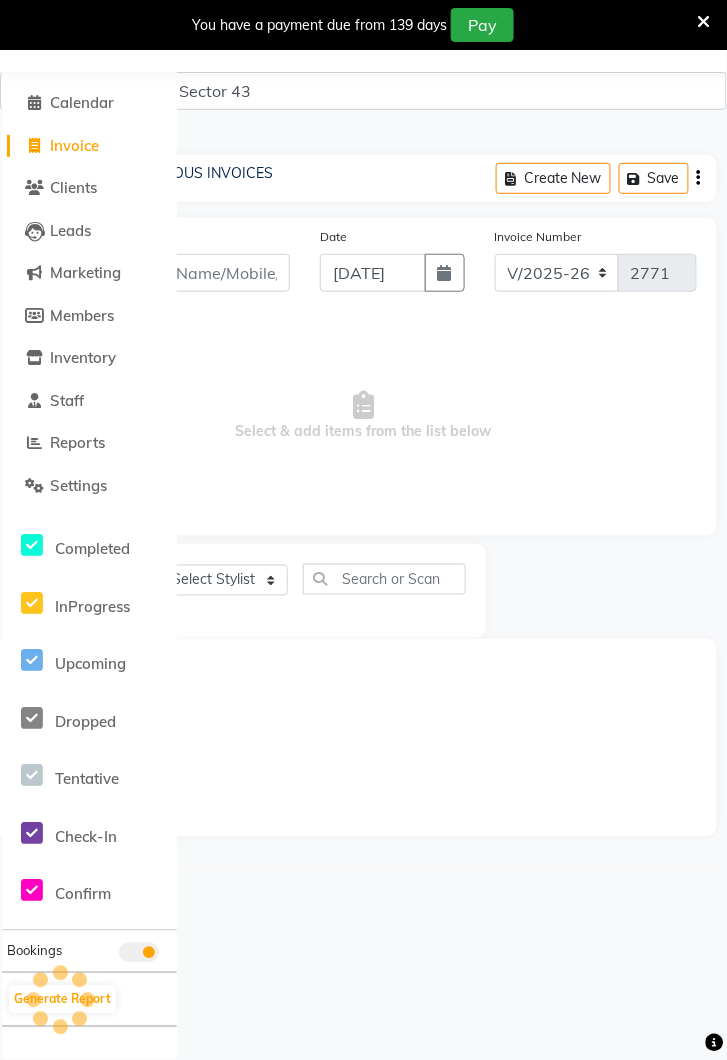 scroll, scrollTop: 0, scrollLeft: 0, axis: both 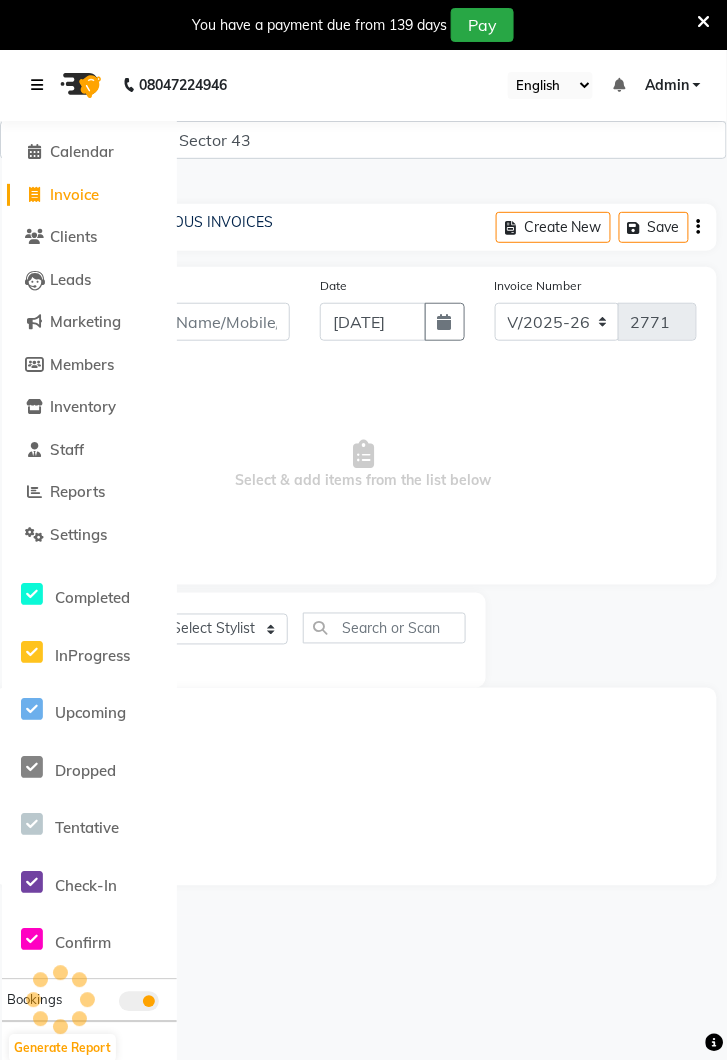 click at bounding box center (37, 85) 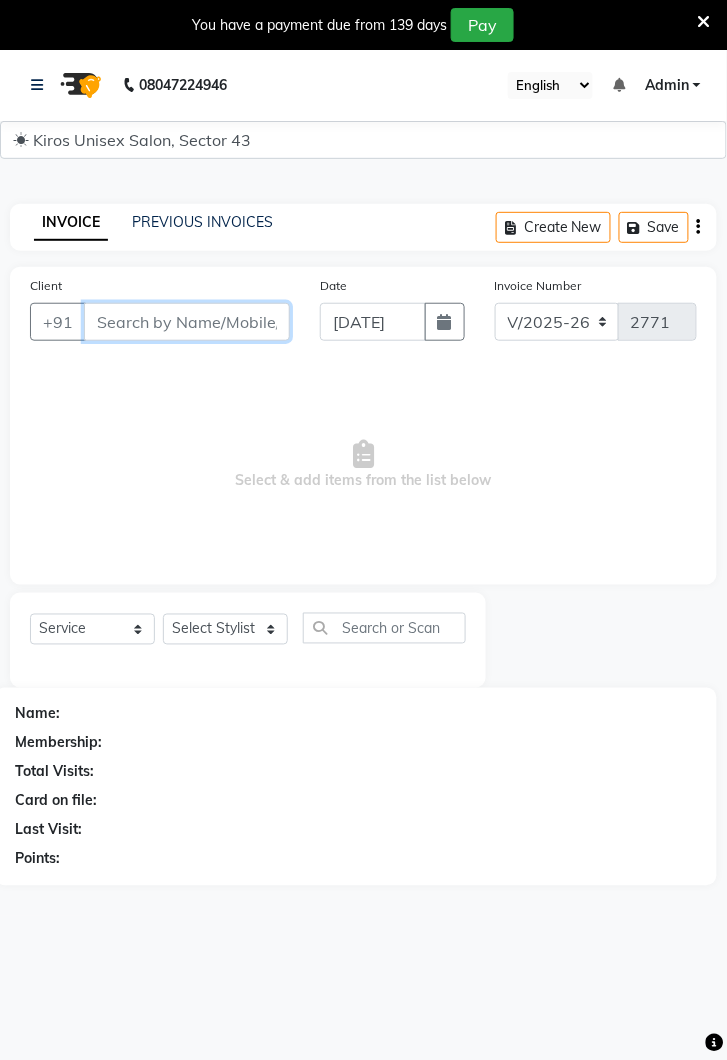 click on "Client" at bounding box center (187, 322) 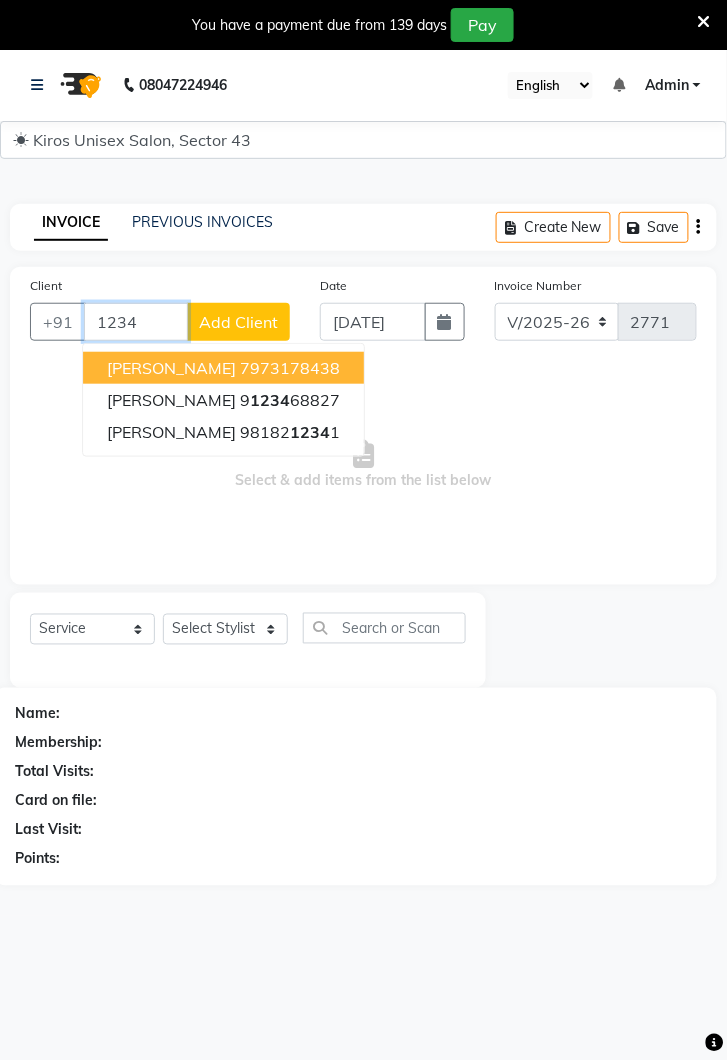 type on "1234" 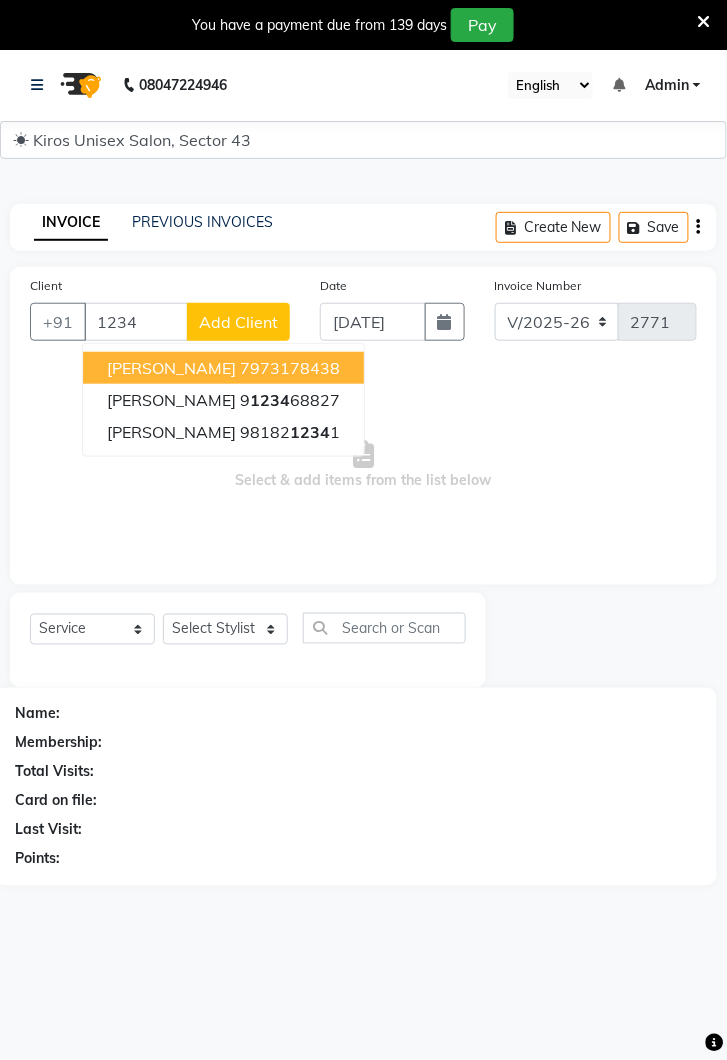 click on "Add Client" 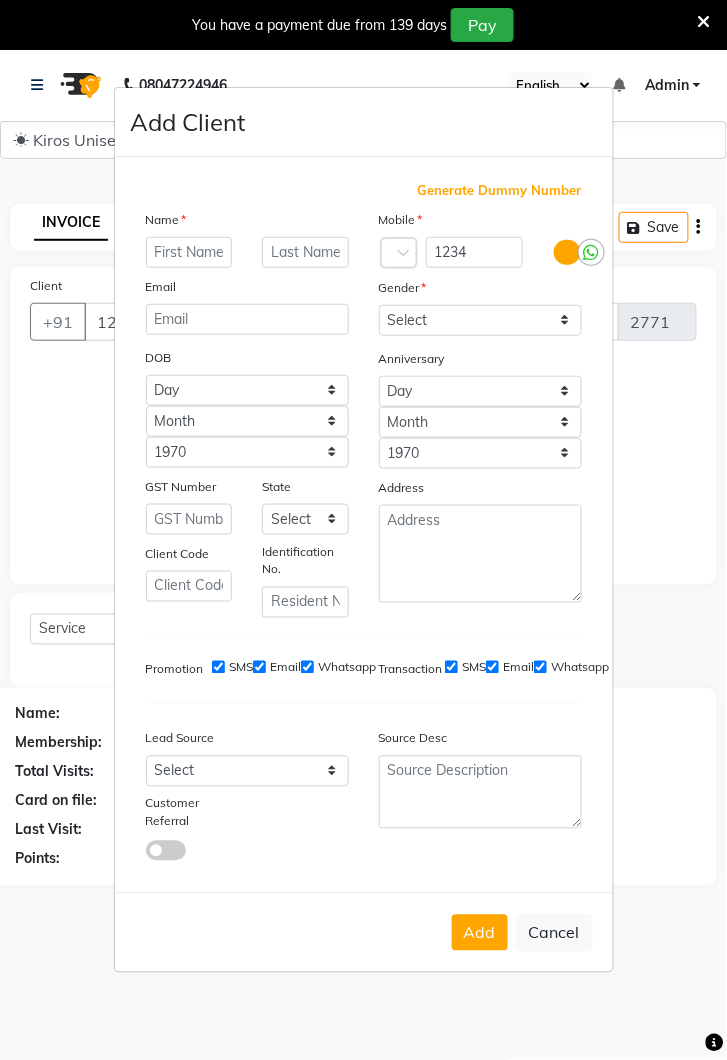 click on "Generate Dummy Number" at bounding box center (500, 191) 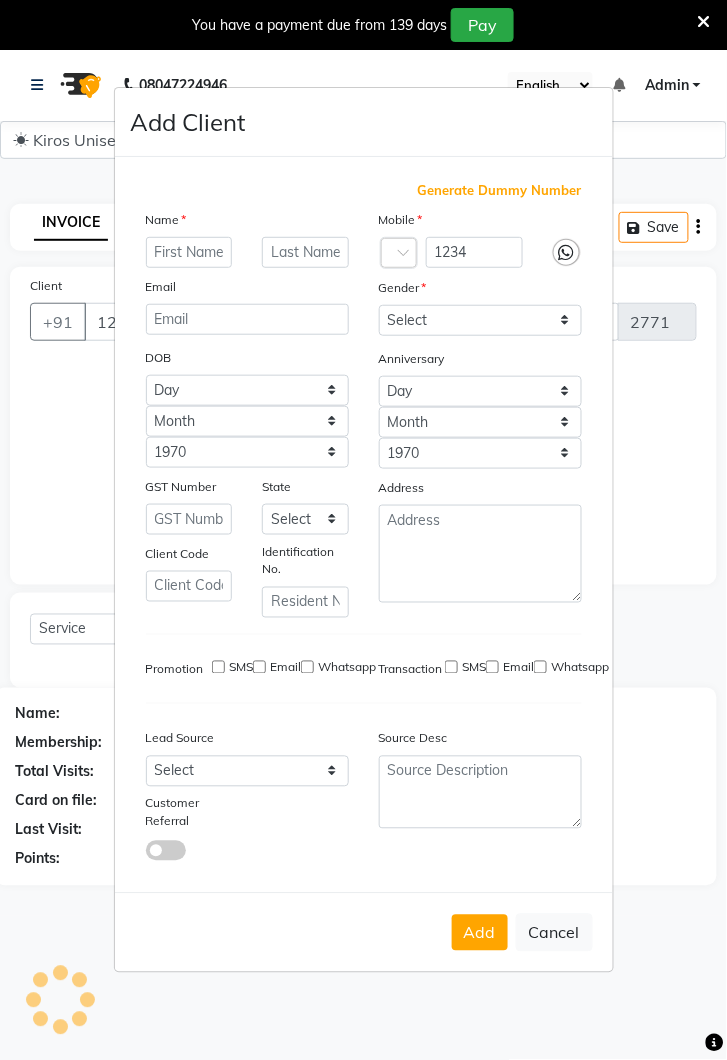 type on "1245000000096" 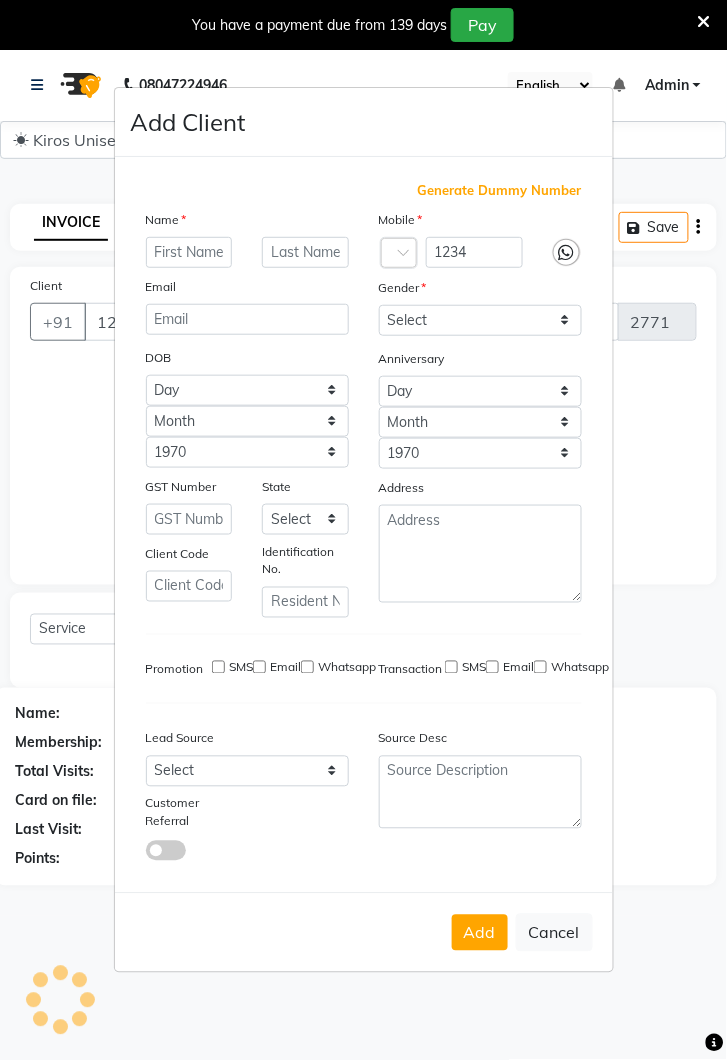 checkbox on "false" 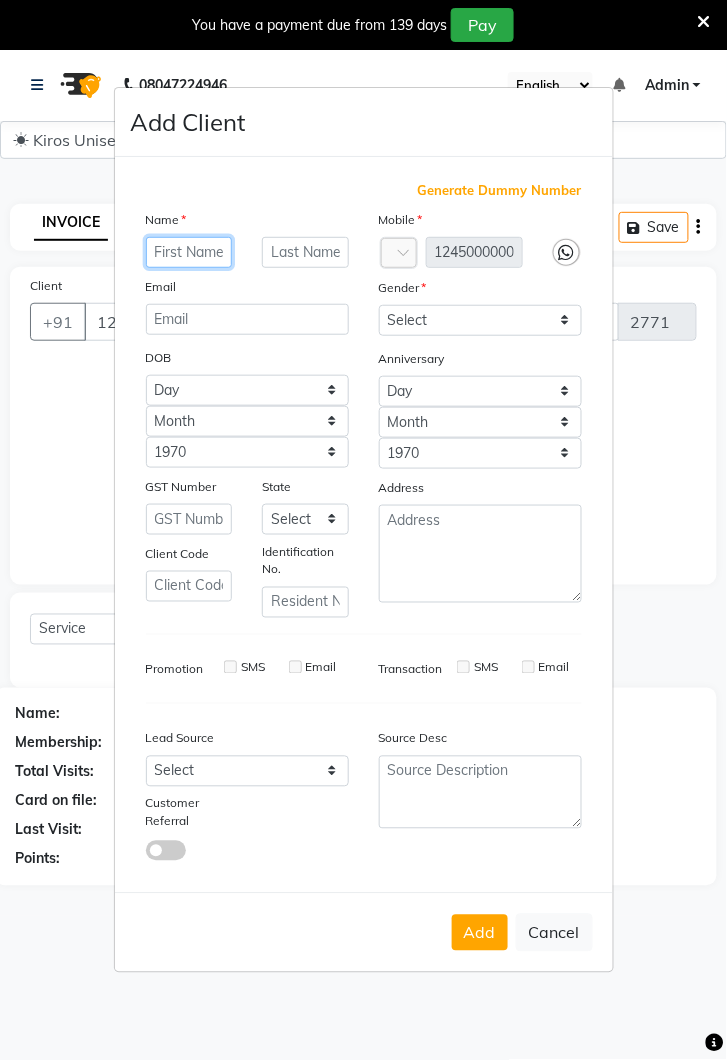 click at bounding box center [189, 252] 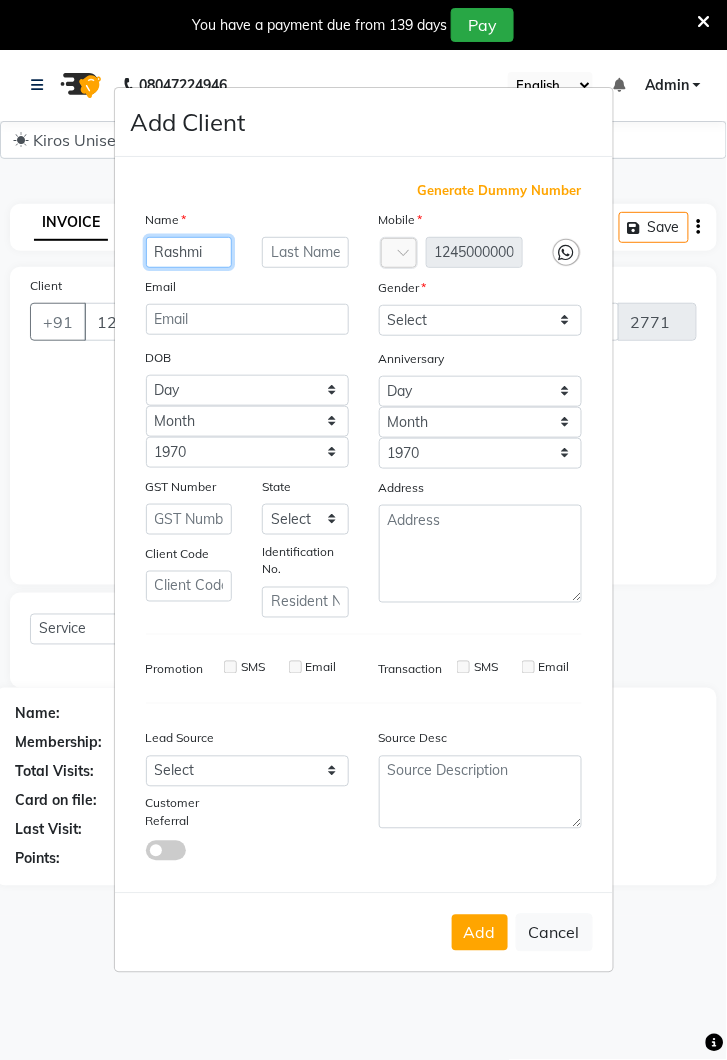 type on "Rashmi" 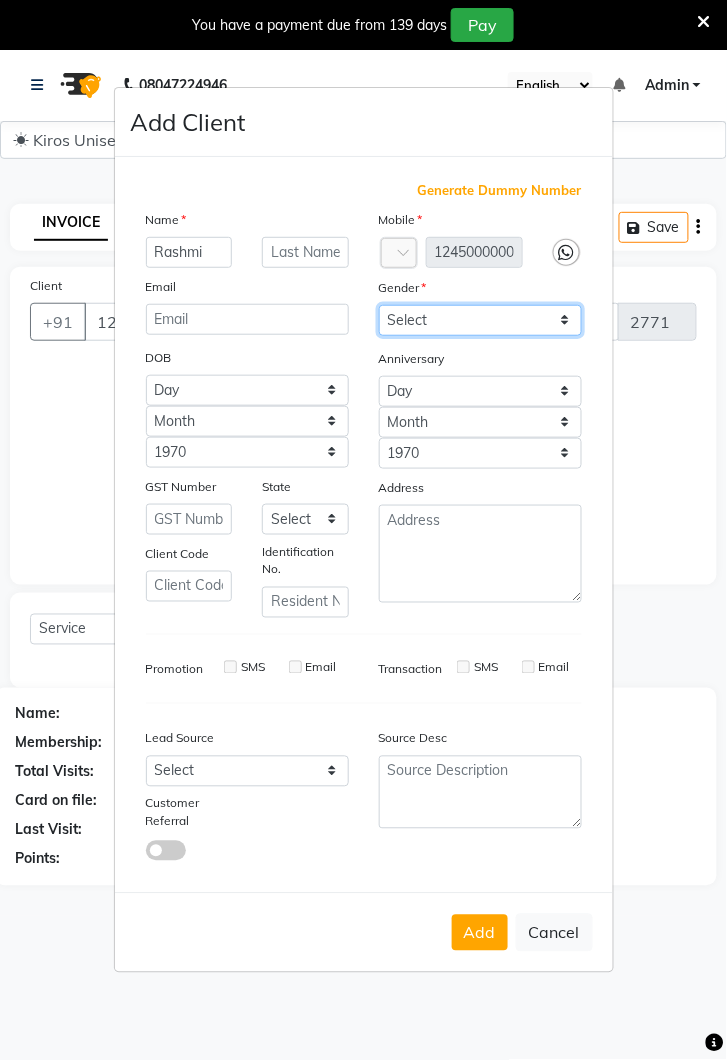 click on "Select [DEMOGRAPHIC_DATA] [DEMOGRAPHIC_DATA] Other Prefer Not To Say" at bounding box center (480, 320) 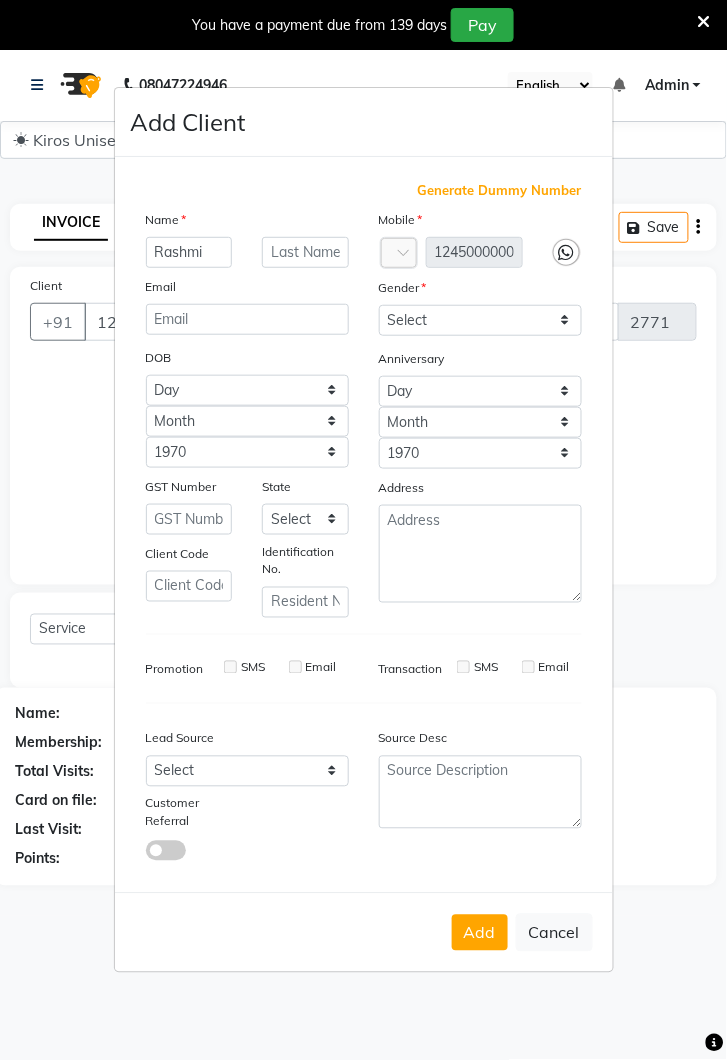 click on "Add" at bounding box center (480, 933) 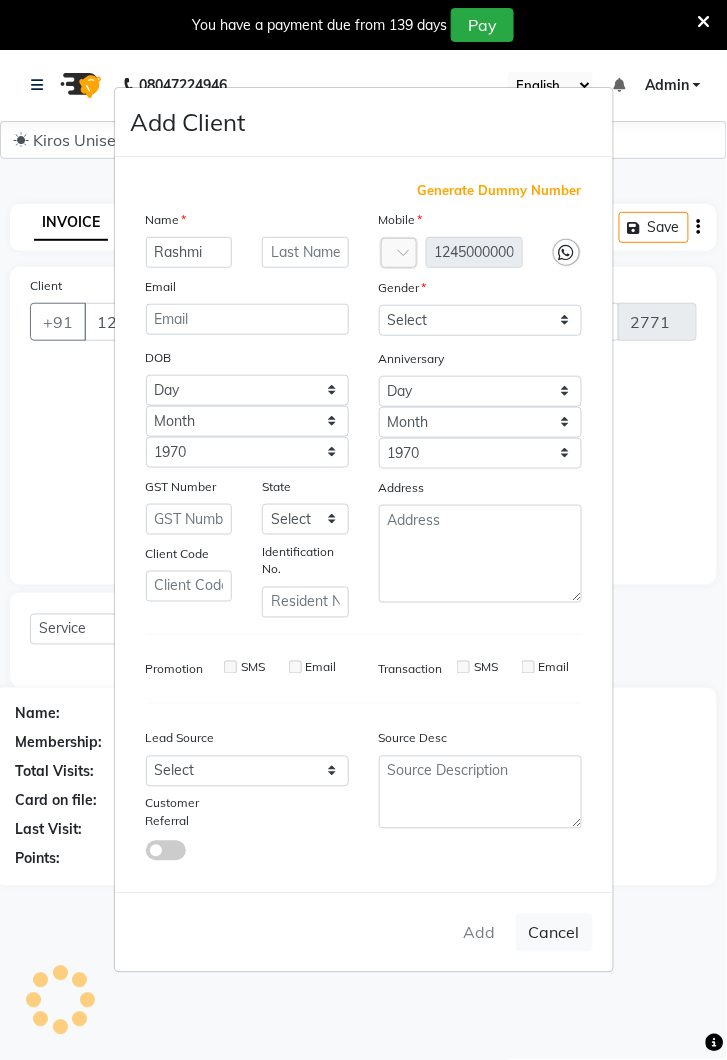 type on "1245000000096" 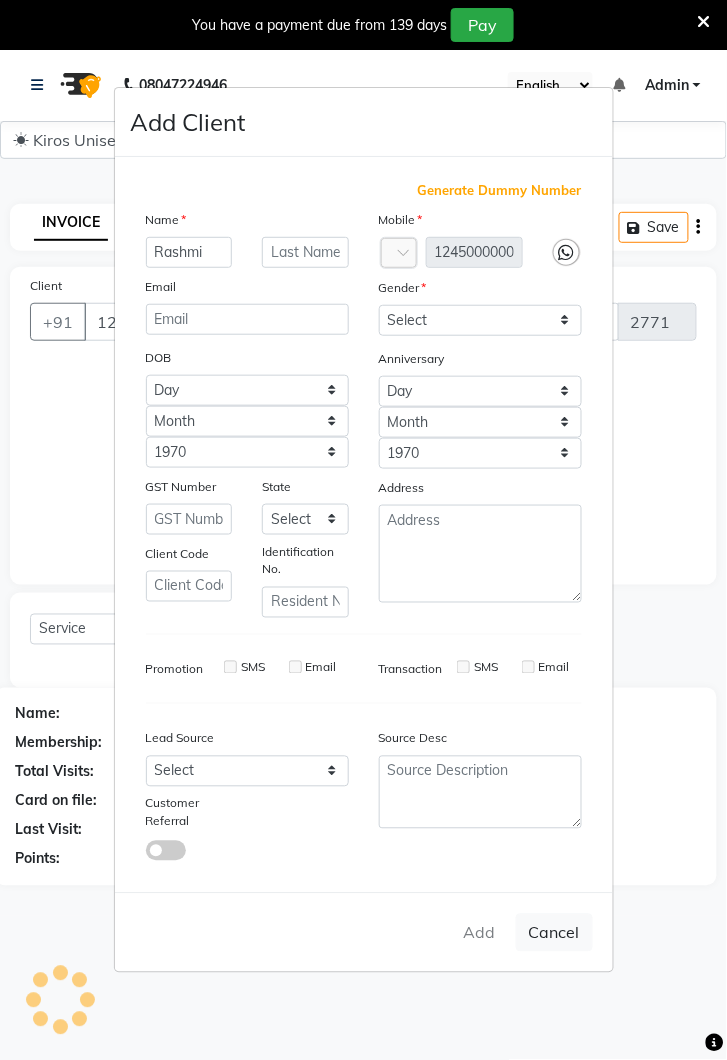 type 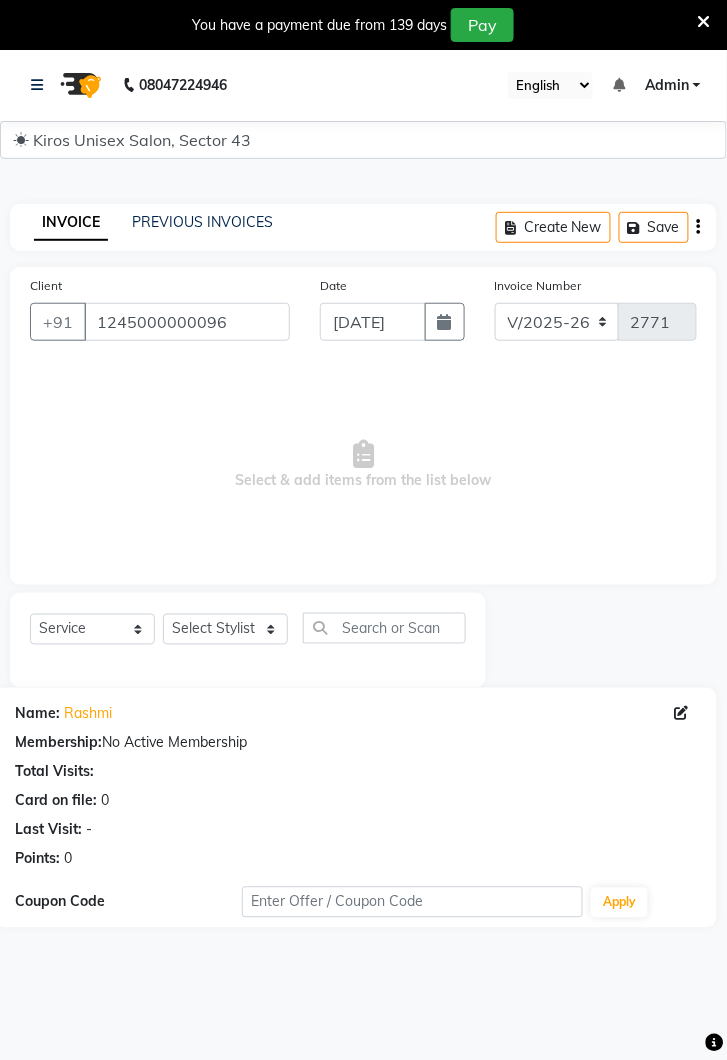 click on "Points:   0" 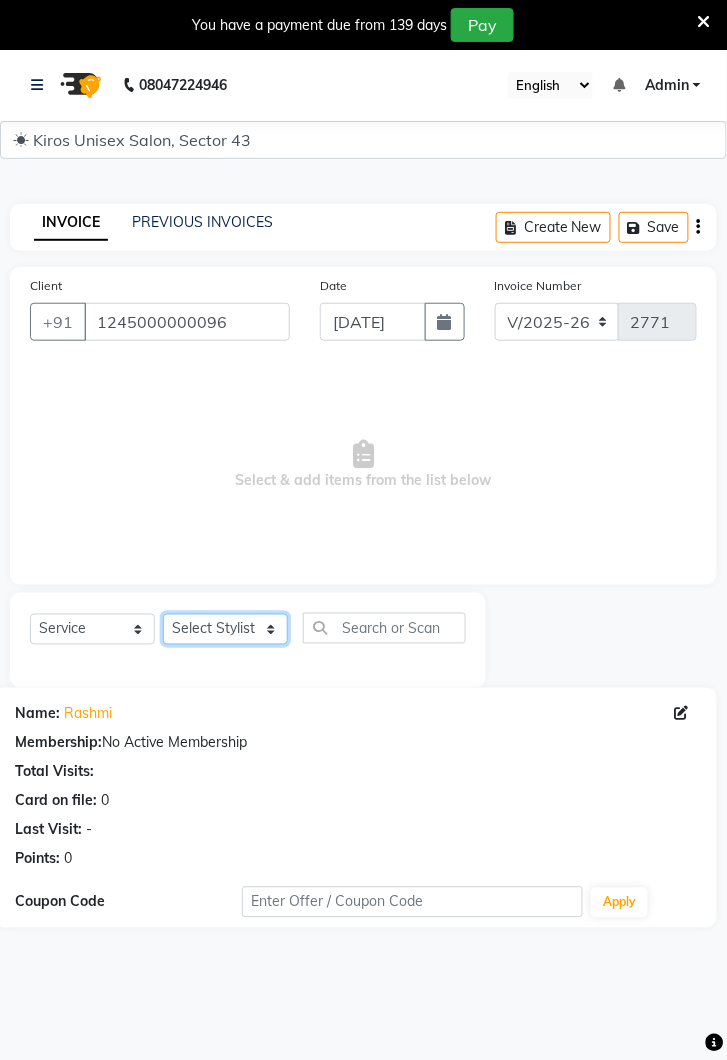 click on "Select Stylist Deepak [PERSON_NAME] [PERSON_NAME] Lamu [PERSON_NAME] [PERSON_NAME] Suraj" 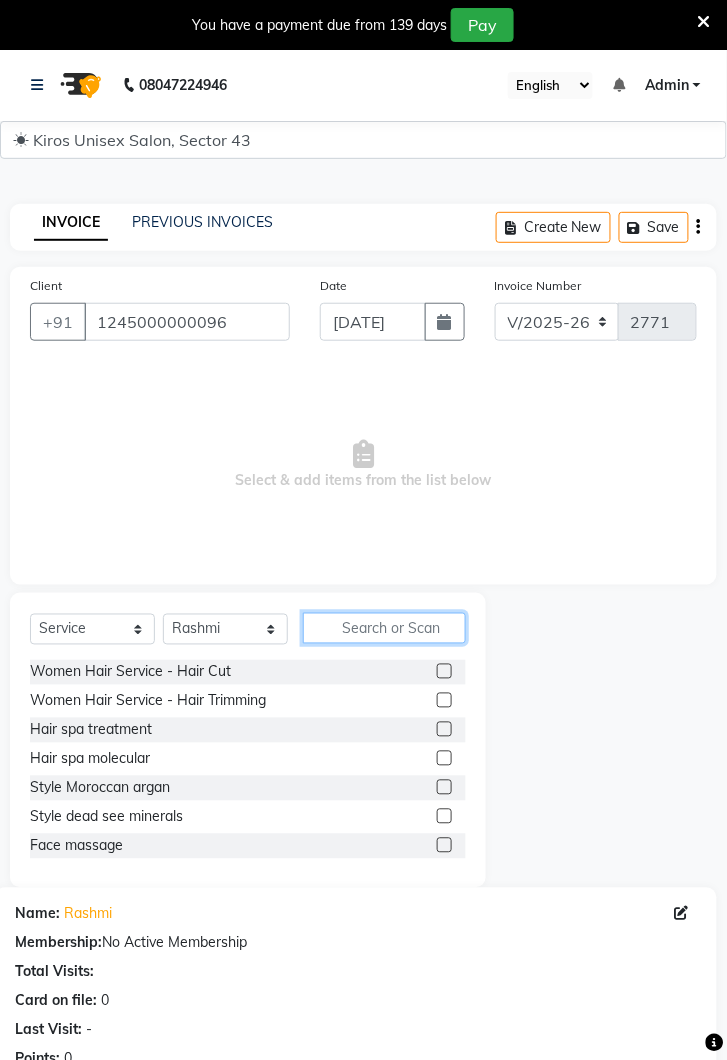 click 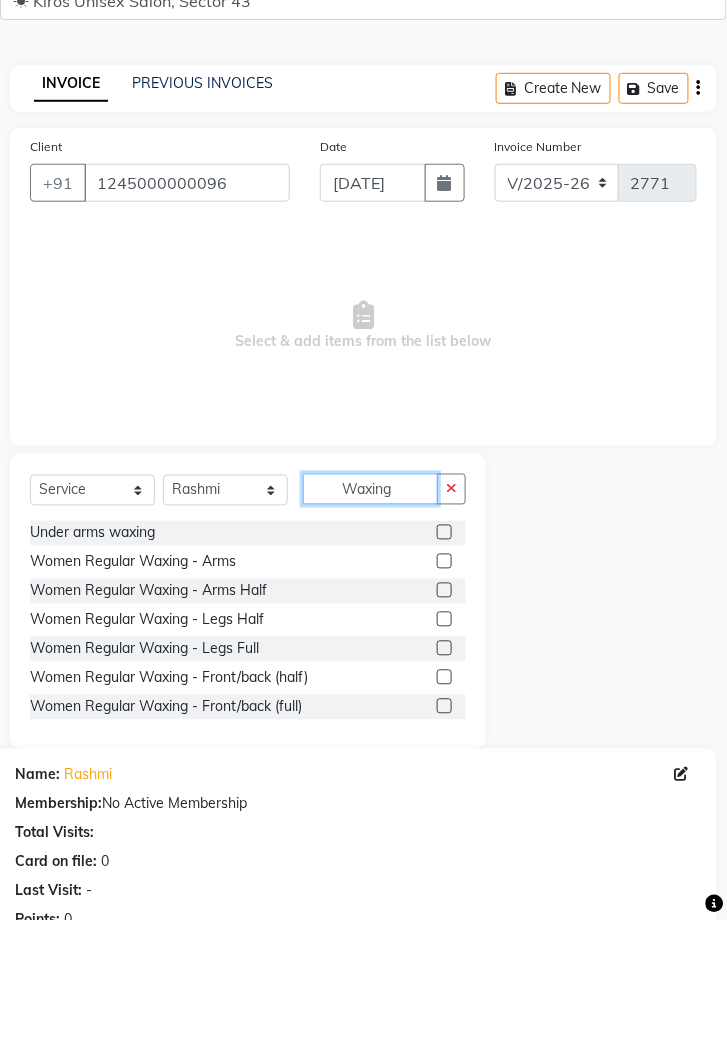 type on "Waxing" 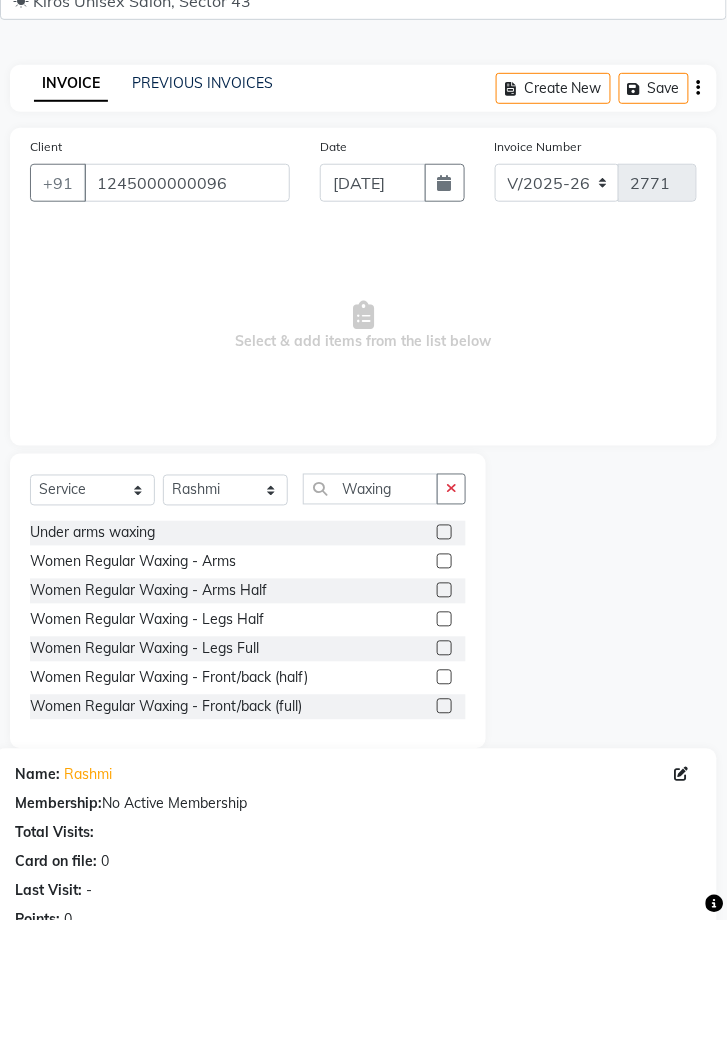 click 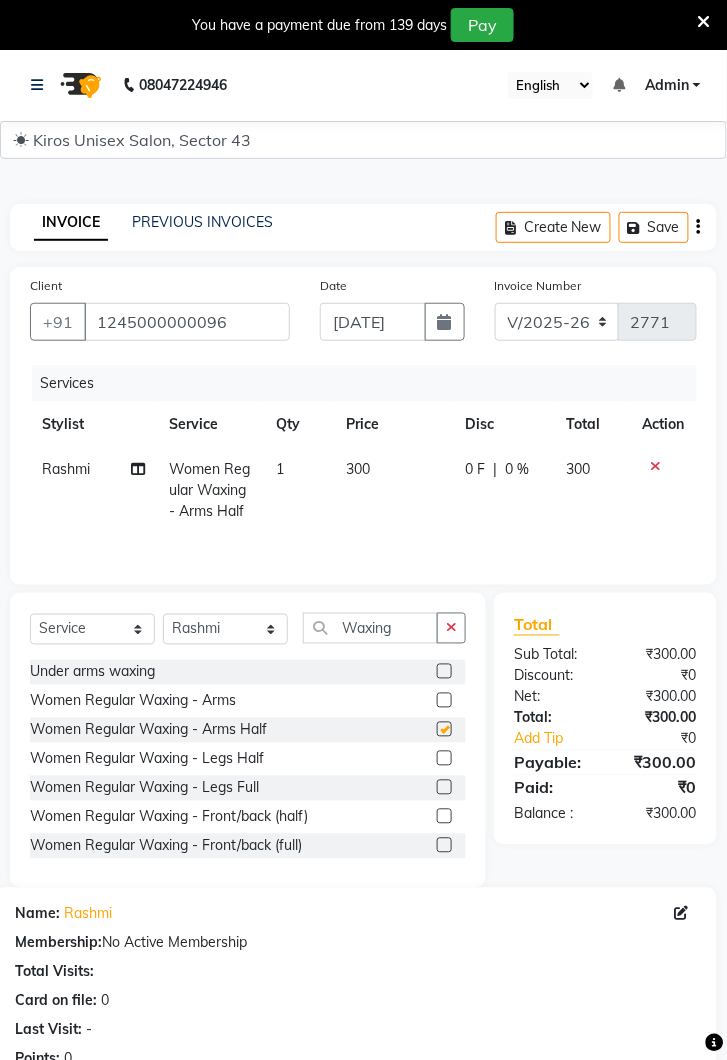 checkbox on "false" 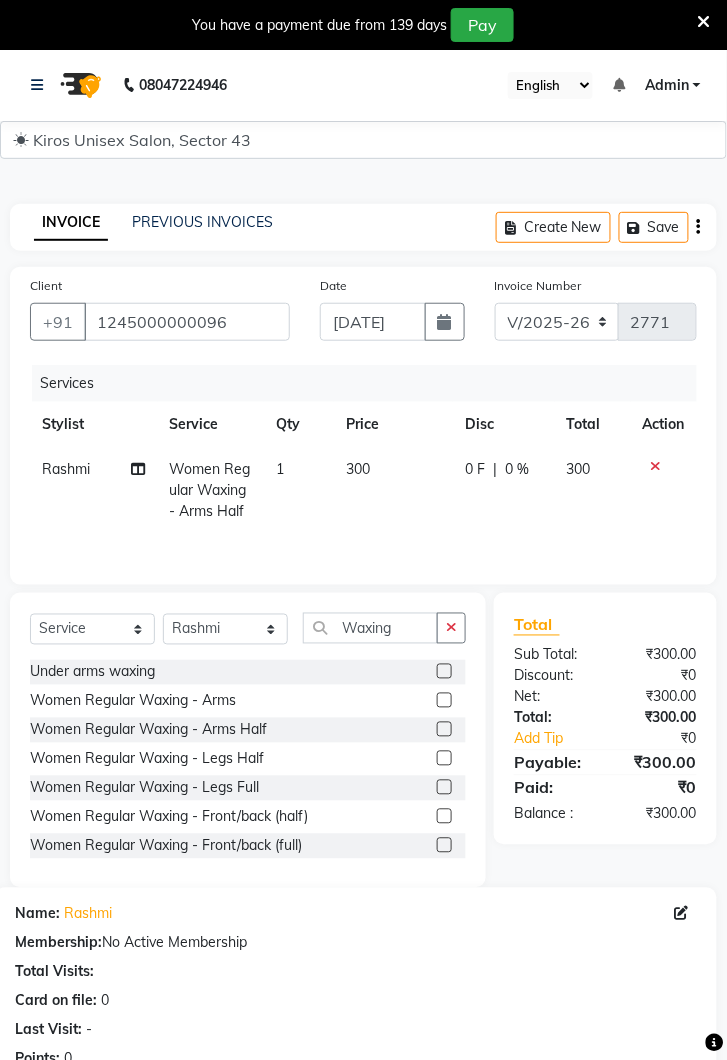 click on "300" 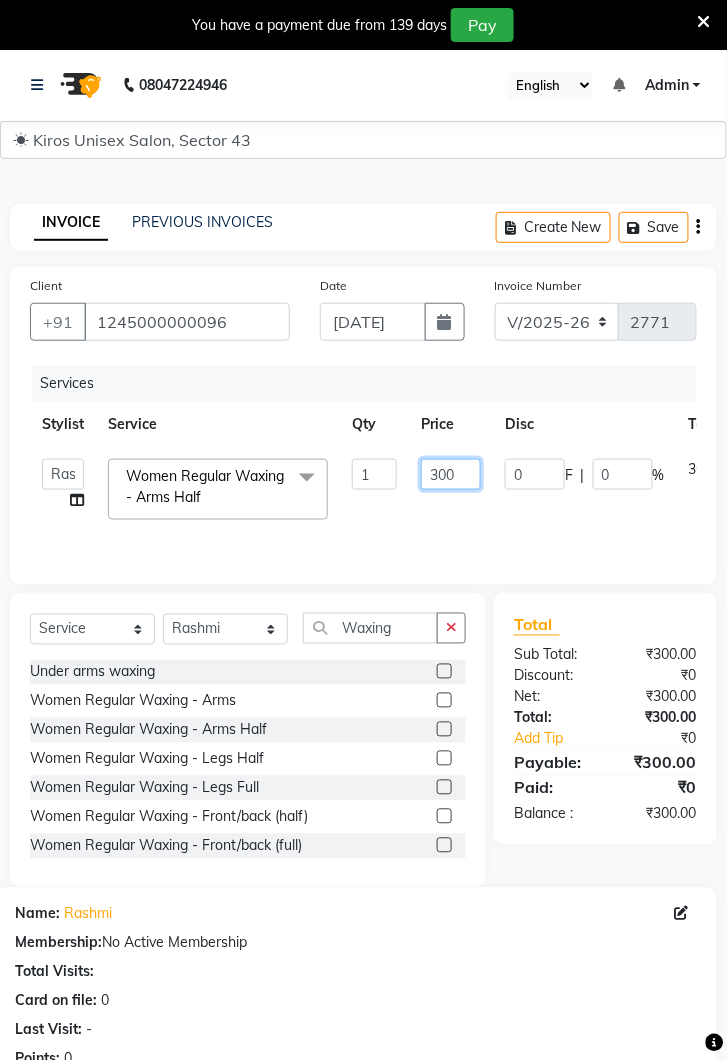 click on "300" 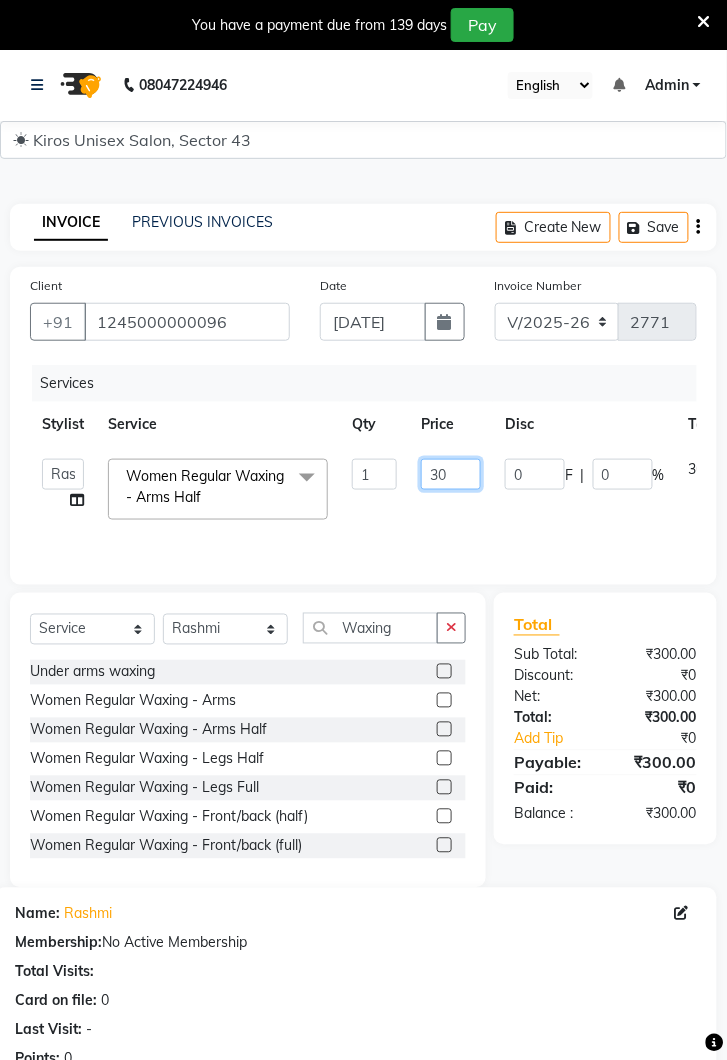 type on "3" 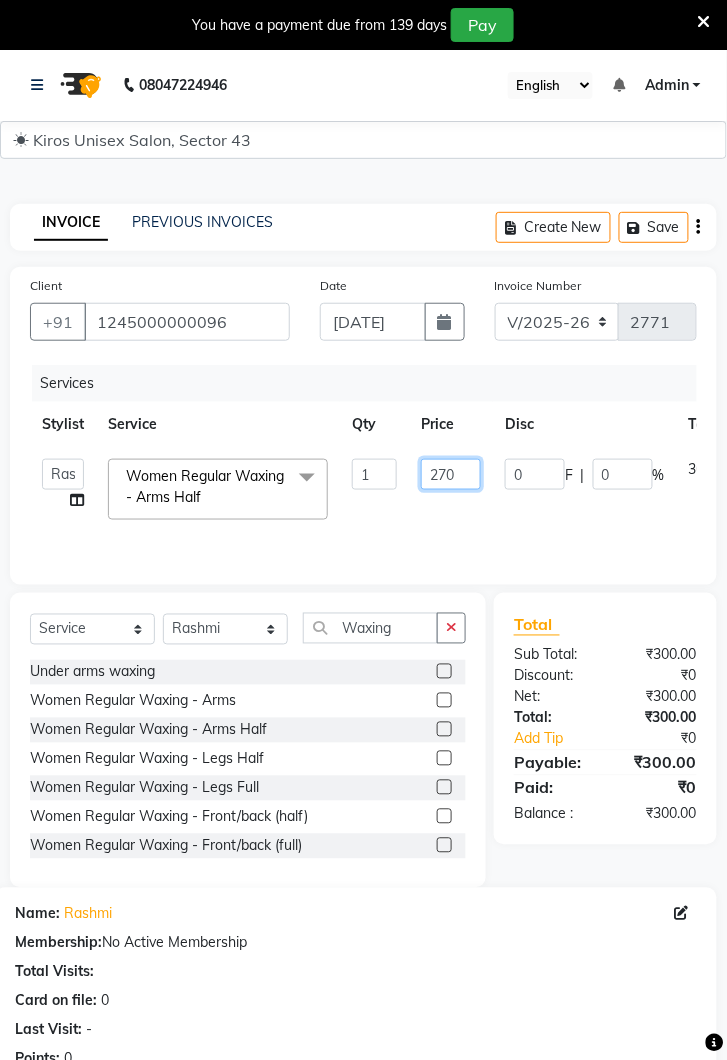 type on "2700" 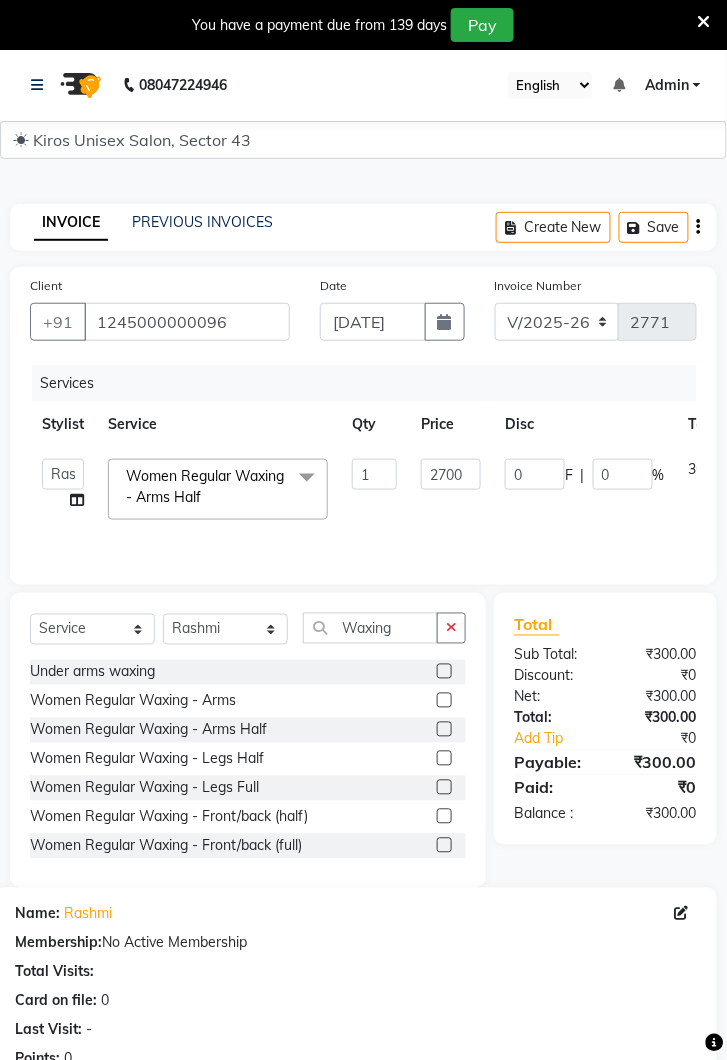 click on "Services Stylist Service Qty Price Disc Total Action  Deepak   Gunjan   Habil   Jeet   Lalit   Lamu   Raj   Rashmi   Rony   Sagar   Suraj  Women Regular Waxing  - Arms Half  x Women Hair Service - Hair Cut Women Hair Service - Hair Trimming Hair spa treatment Hair spa molecular  Style Moroccan argan Style dead see minerals Face massage Under arms waxing Head Wash - L’Oréal Head Wash - Sulphate Free Head Wash - Gk Styling - Blow Dry Styling - Ironing Styling - Curls Styling - Combo: Head Wash (L’Oréal) And Blow Dry Threading - Eyebrow/ Upper Lip/ Chin/ Forehead Threading - Side Locks Threading - Full Face Hair Colour - Majirel Female Hair Colour - Inoa Female Hair Colour - Application Female Hair Colour - Majirel Hair Colour - Inoa Hair Colour - Application Hair Colour - Beard Colour Hair Spa - L’Oréal Basic Hair Spa - Mythic Spa Hair Spa - Macadamia Spa / Moroccan Hair Treatment Hair Spa - Ola Plex Hair Treatment - Dandruff/ Hair Fall Treatment Hair Treatment - Smoothening Hair Treatment - Keratin 1" 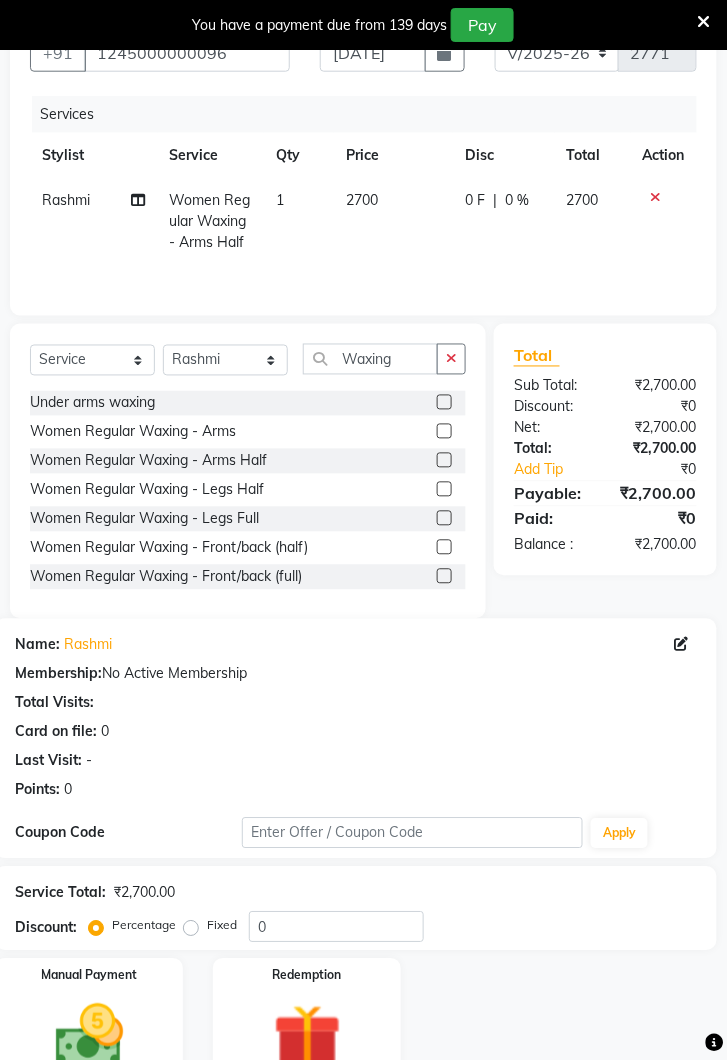 scroll, scrollTop: 285, scrollLeft: 0, axis: vertical 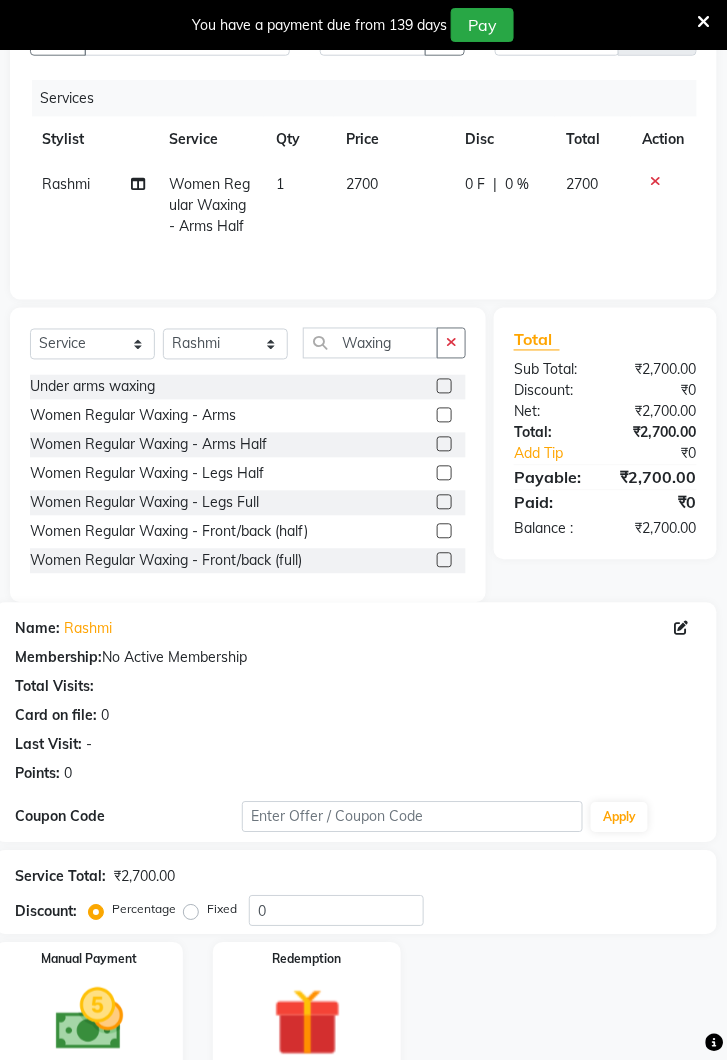 click 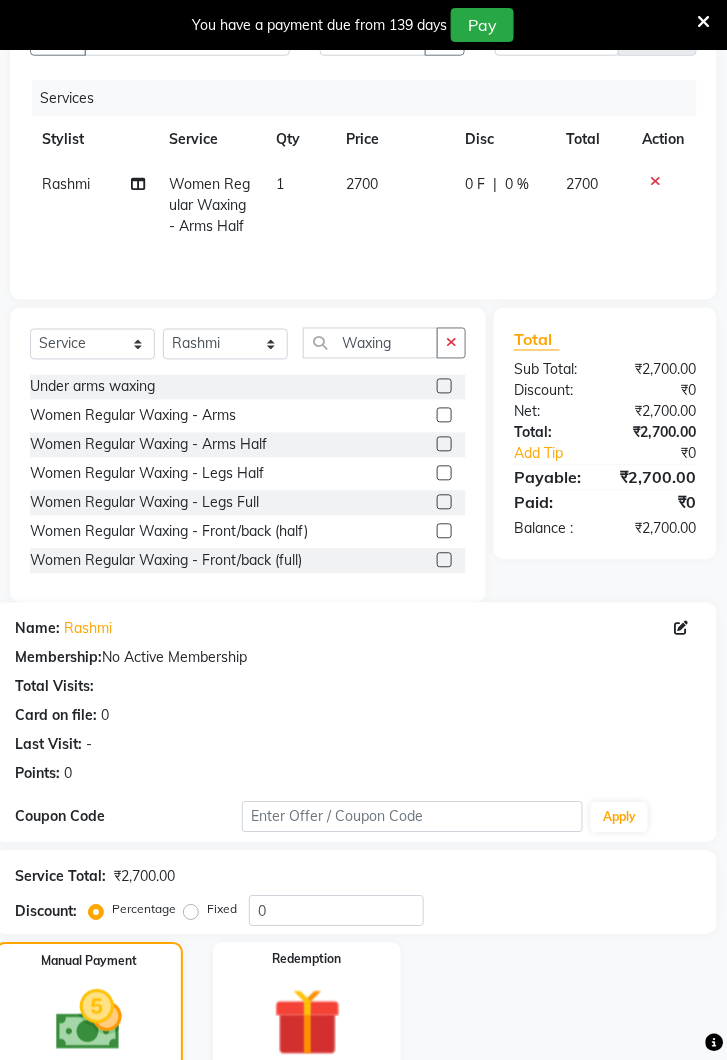 click on "CASH" 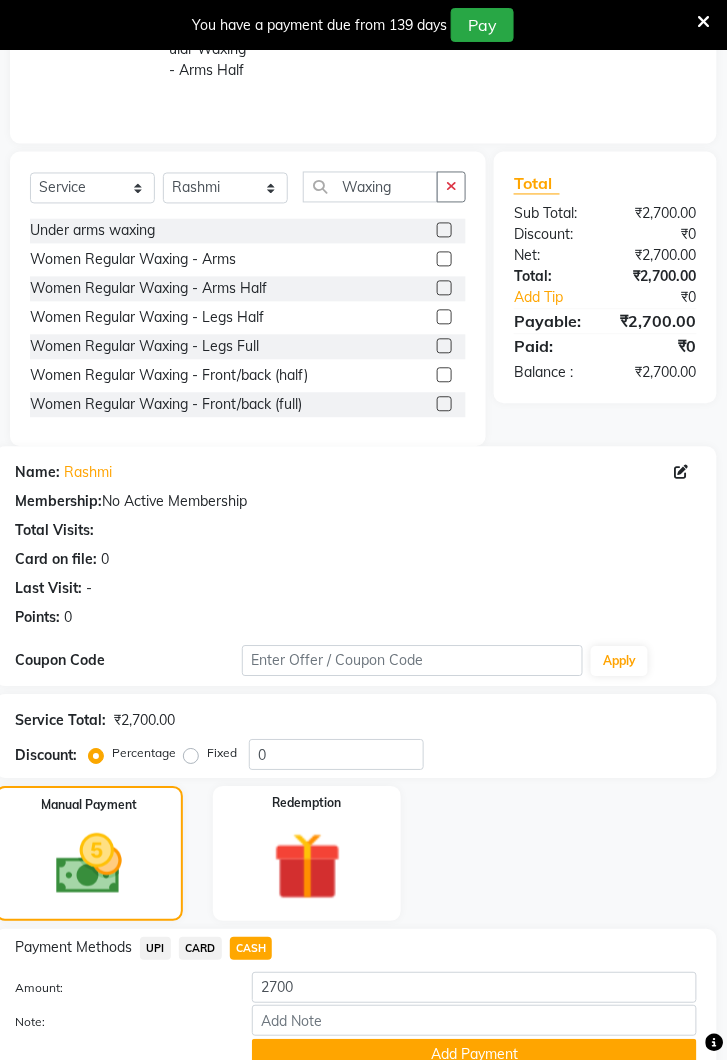 click on "Add Payment" 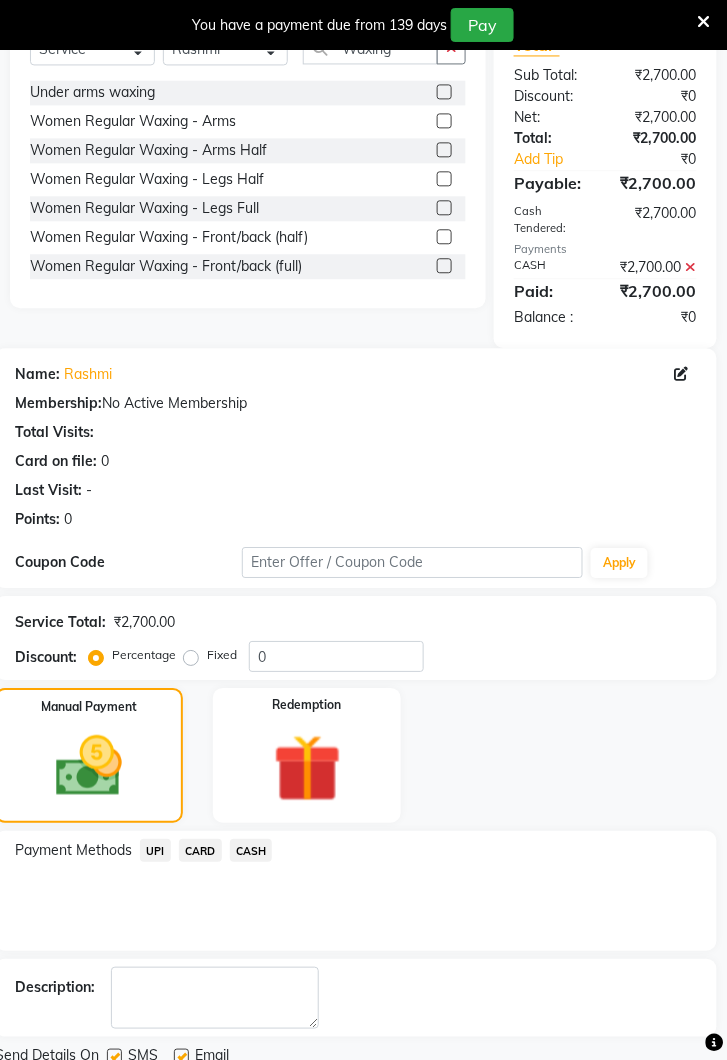 scroll, scrollTop: 586, scrollLeft: 0, axis: vertical 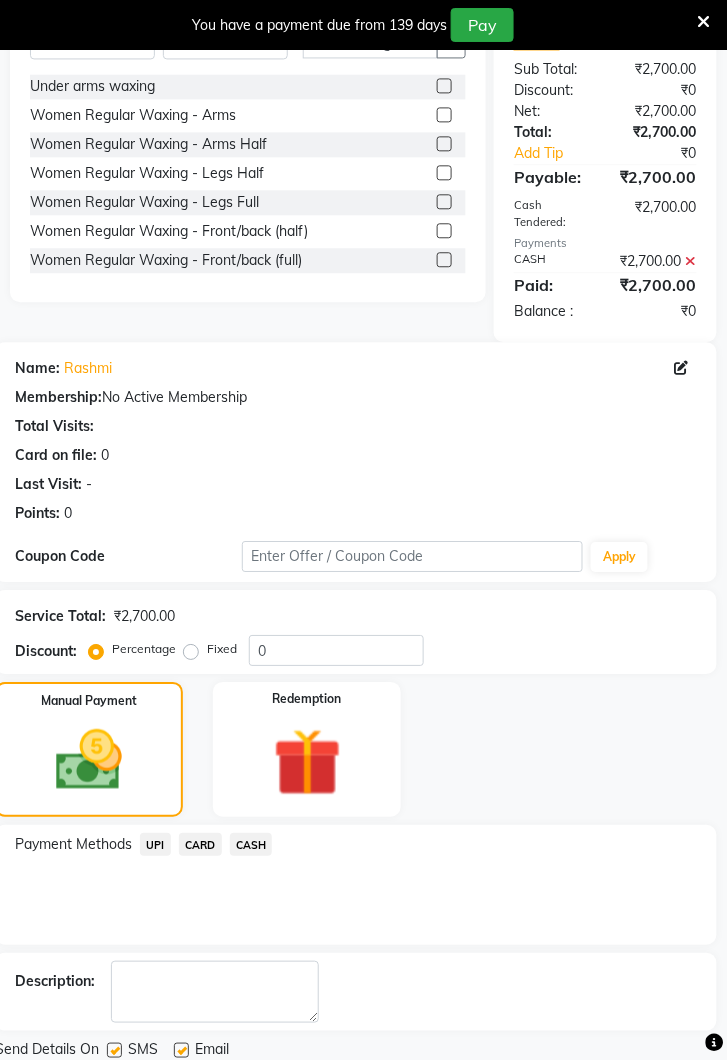 click on "Checkout" 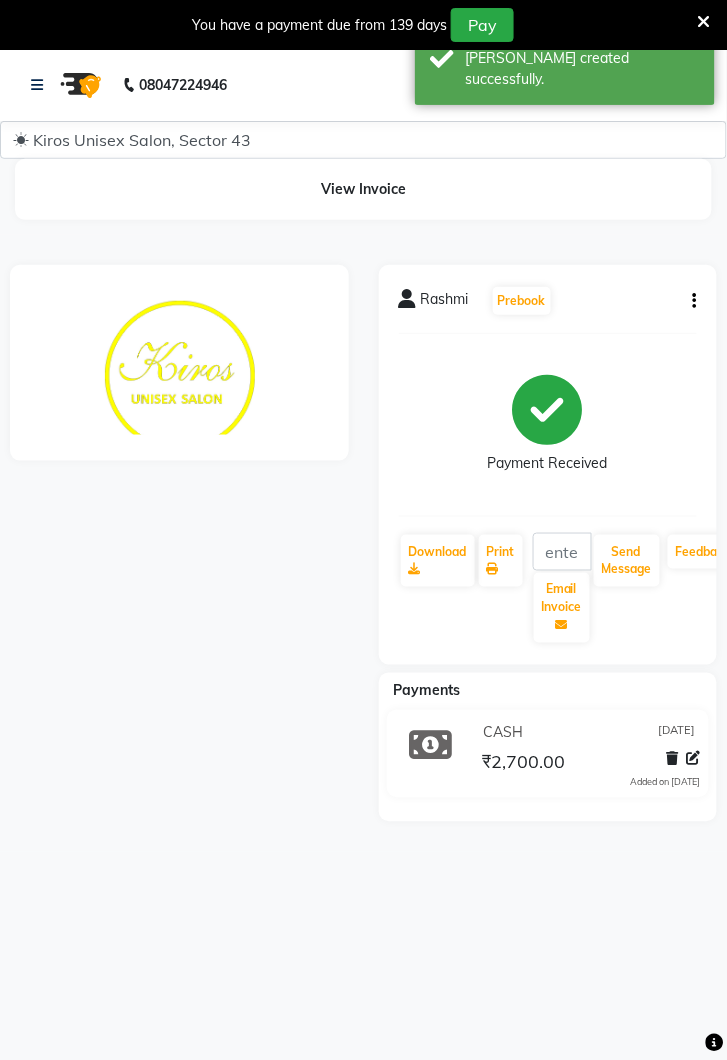 scroll, scrollTop: 0, scrollLeft: 0, axis: both 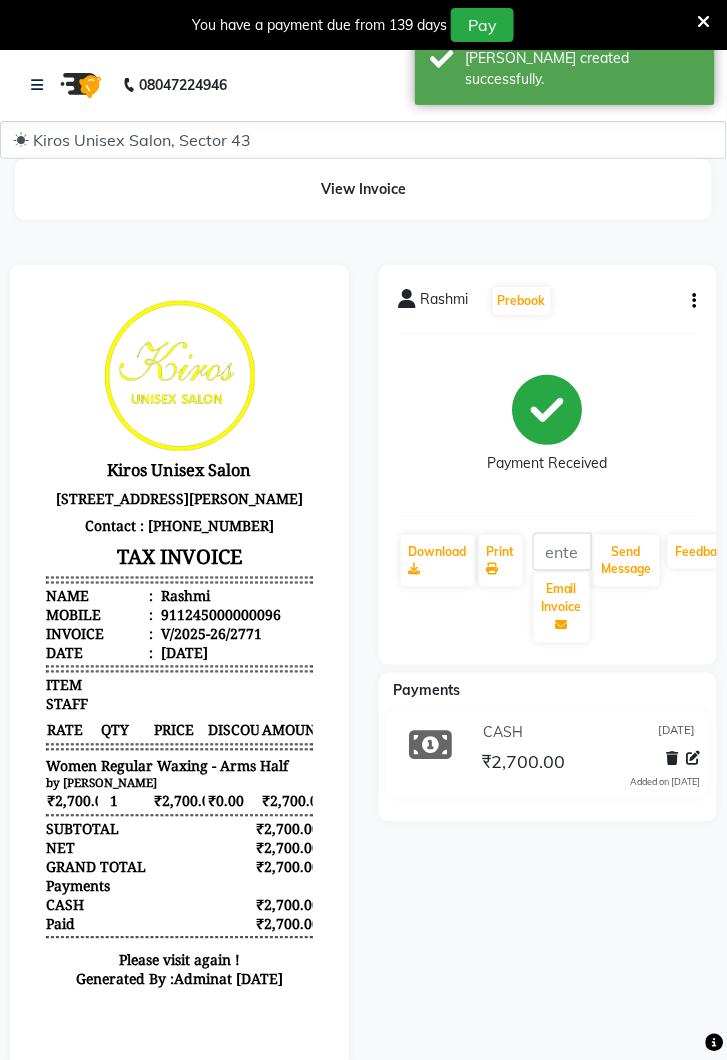 click on "08047224946 Select Location × Kiros Unisex Salon, Sector 43 English ENGLISH Español العربية मराठी हिंदी ગુજરાતી தமிழ் 中文 Notifications nothing to show Admin Manage Profile Change Password Sign out  Version:3.15.4  ☀ Kiros Unisex Salon, Sector 43  Calendar  Invoice  Clients  Leads   Marketing  Members  Inventory  Staff  Reports  Settings Completed InProgress Upcoming Dropped Tentative Check-In Confirm Bookings Generate Report Segments Page Builder  View Invoice      Rashmi   Prebook   Payment Received  Download  Print   Email Invoice   Send Message Feedback  Payments CASH 13-07-2025 ₹2,700.00  Added on 13-07-2025
You have a payment due from 139 days   Pay
Help" at bounding box center [363, 530] 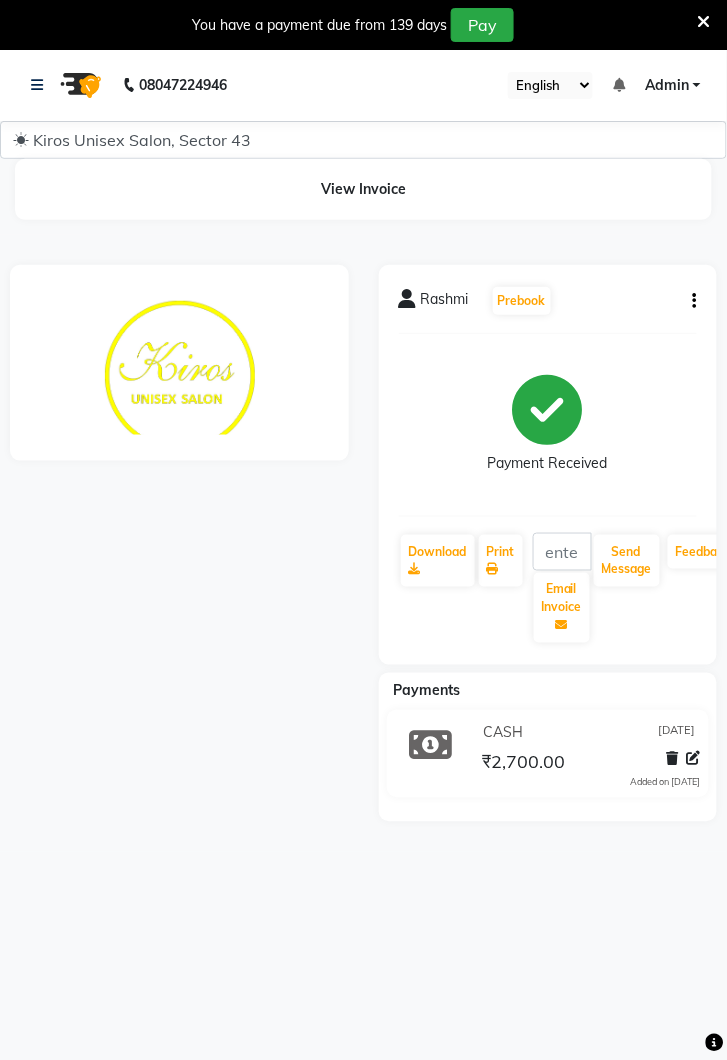 scroll, scrollTop: 0, scrollLeft: 0, axis: both 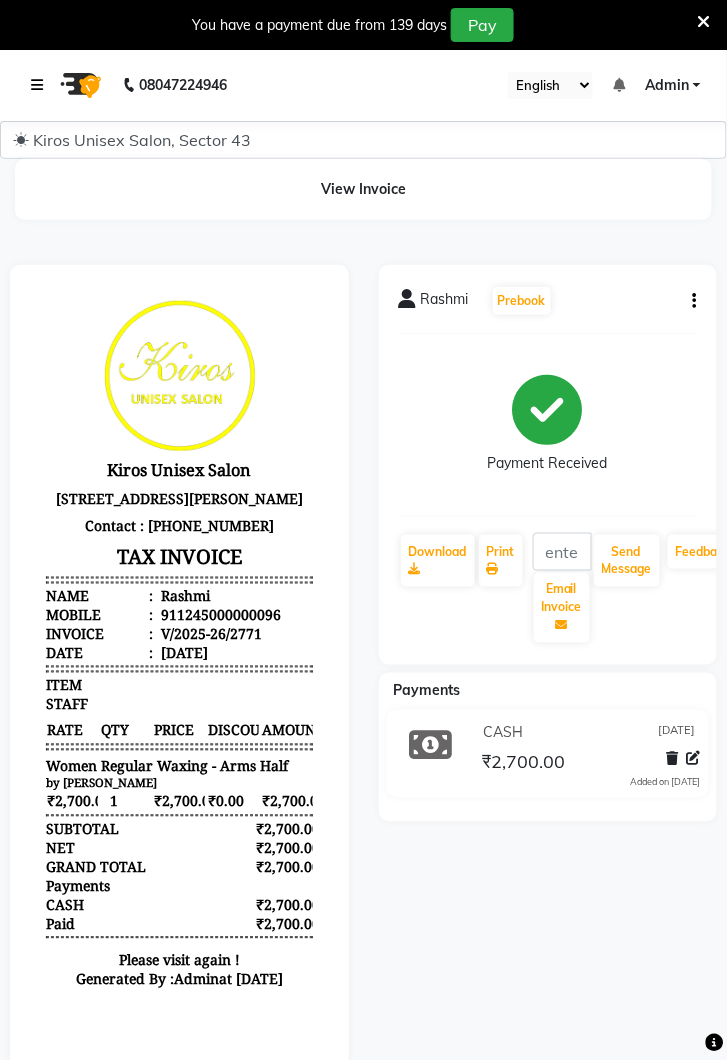 click at bounding box center [41, 85] 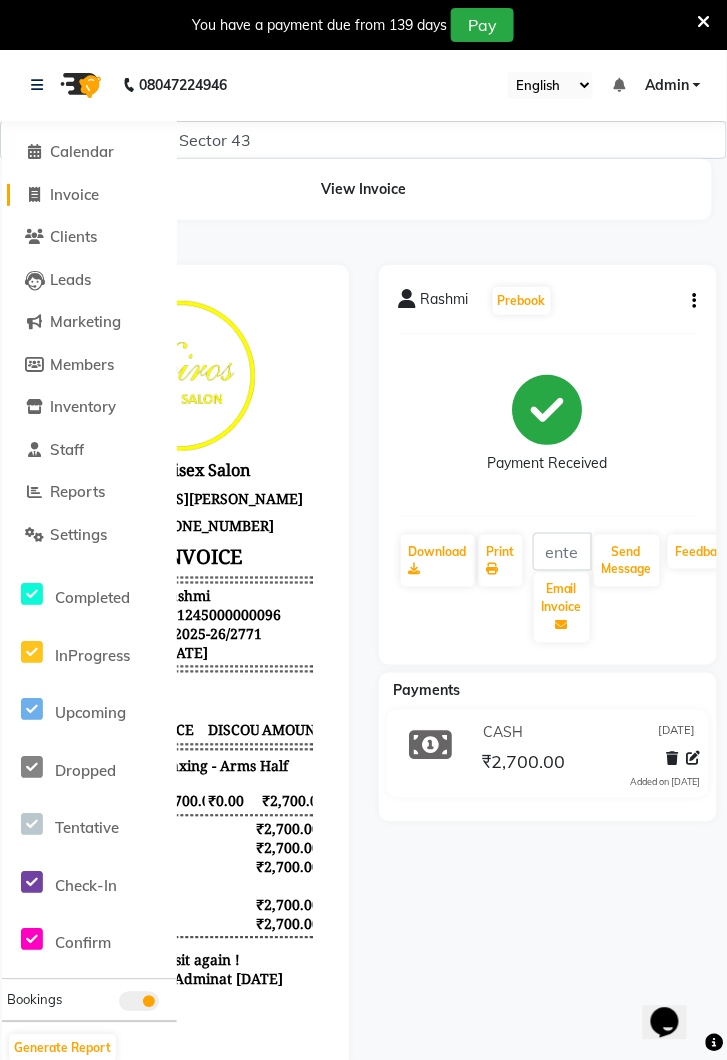 click on "Invoice" 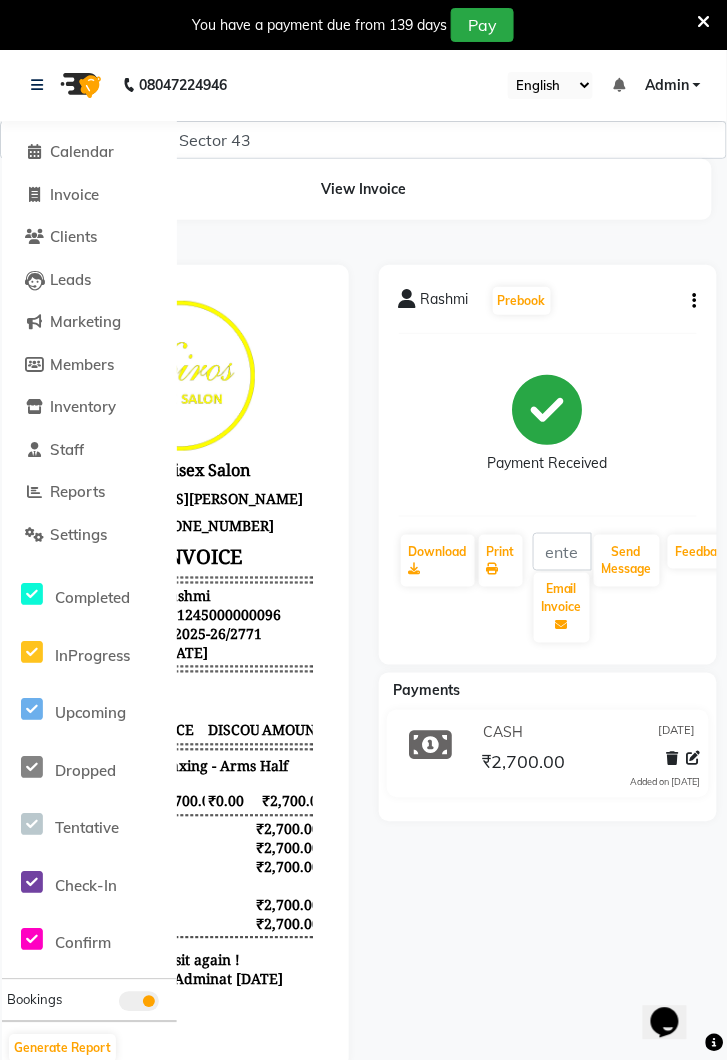 scroll, scrollTop: 0, scrollLeft: 0, axis: both 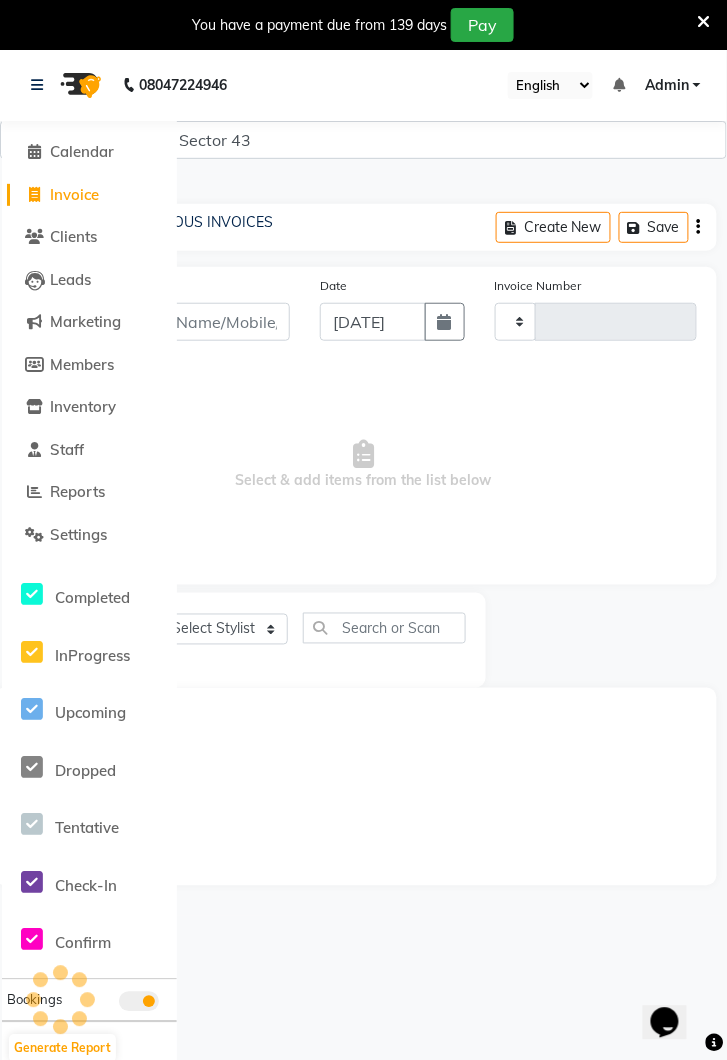 type on "2772" 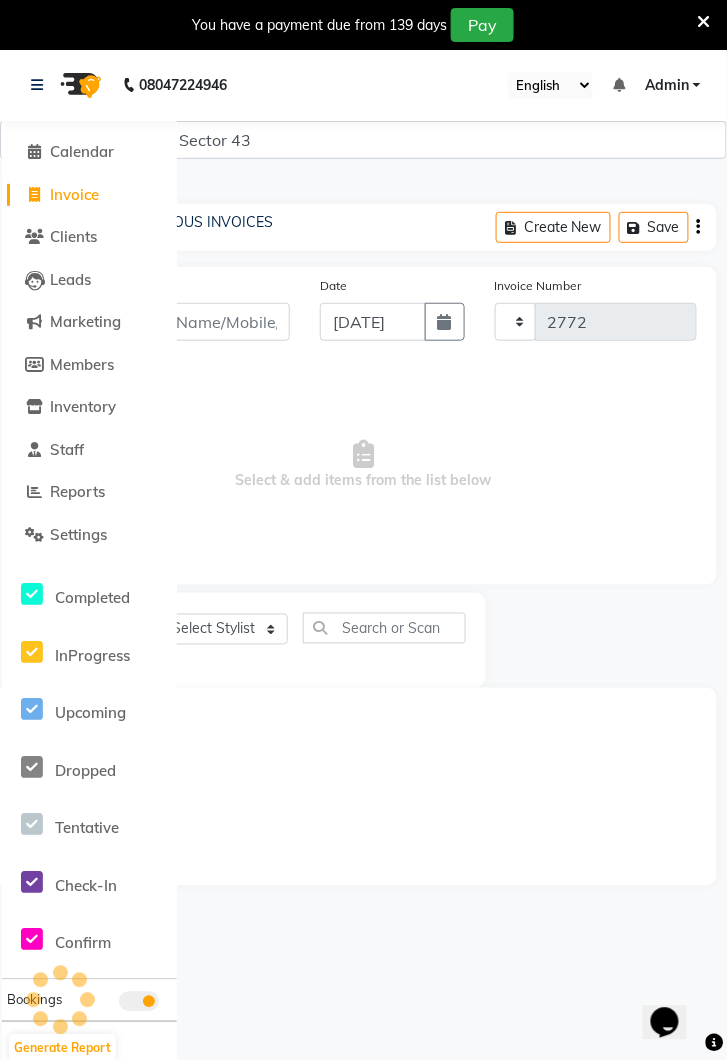 scroll, scrollTop: 49, scrollLeft: 0, axis: vertical 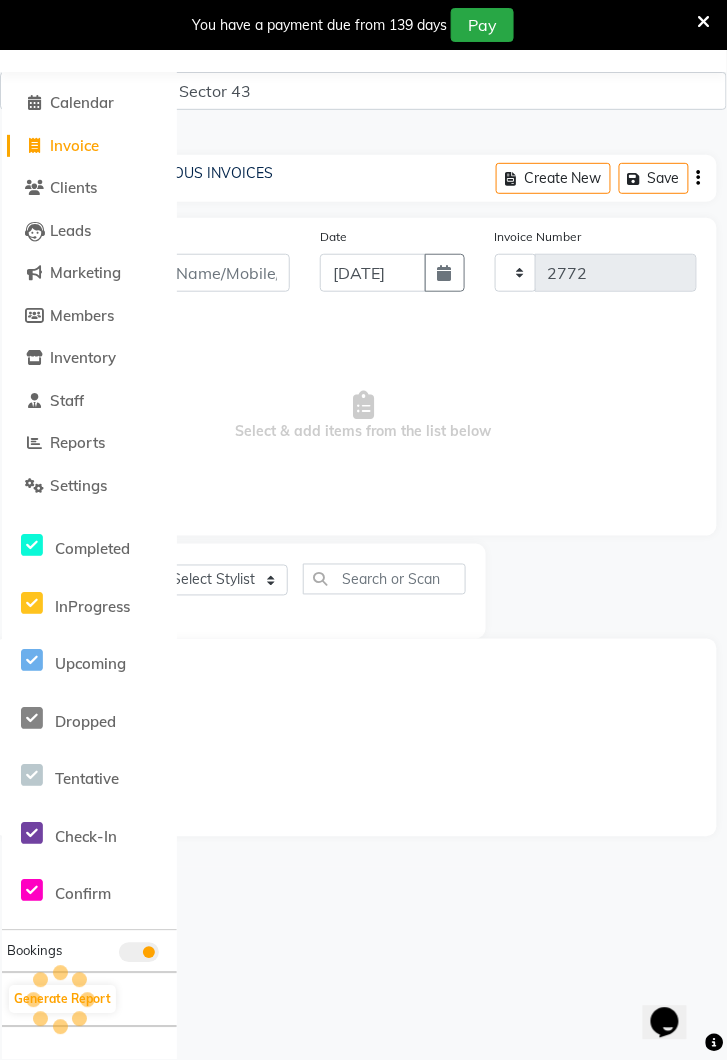 select on "5694" 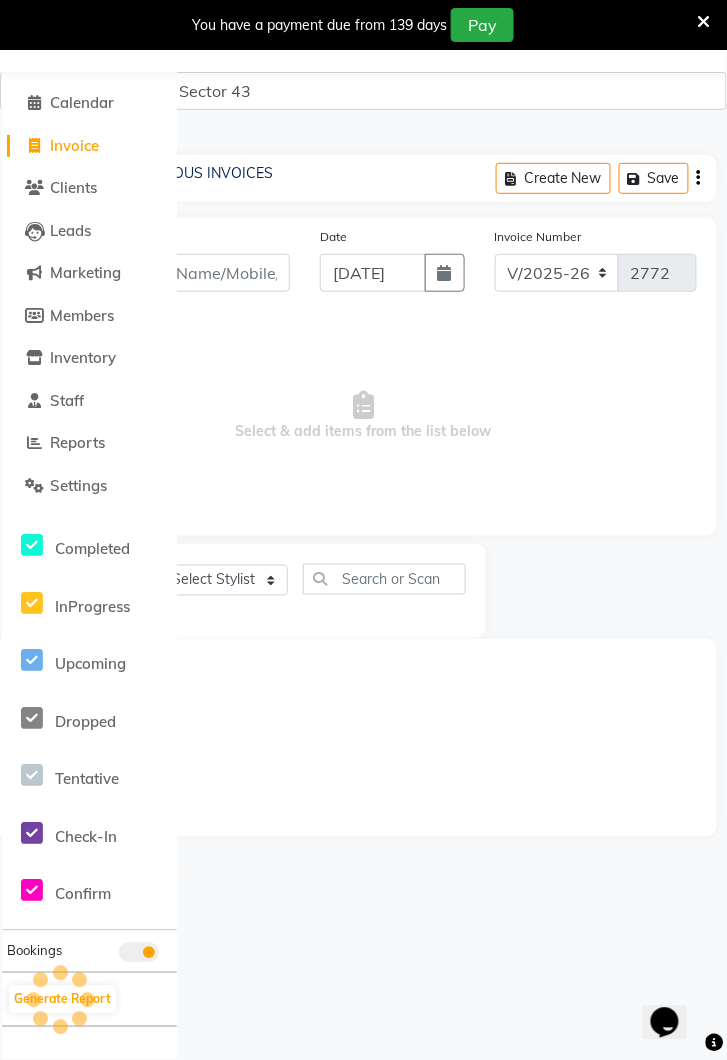 scroll, scrollTop: 0, scrollLeft: 0, axis: both 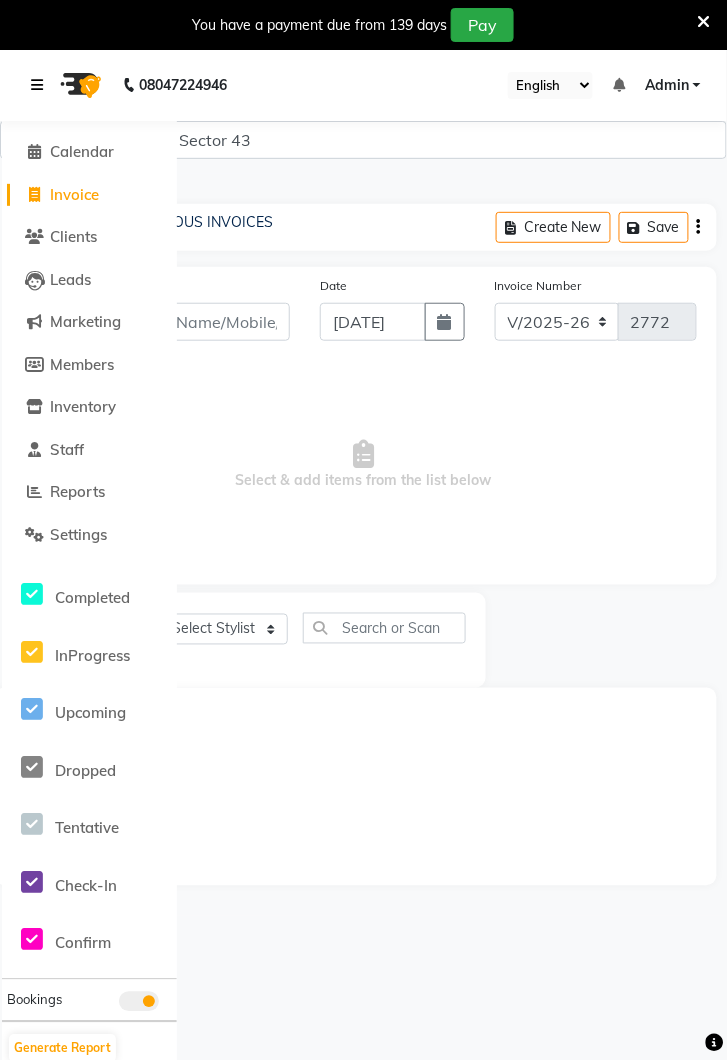 click at bounding box center [41, 85] 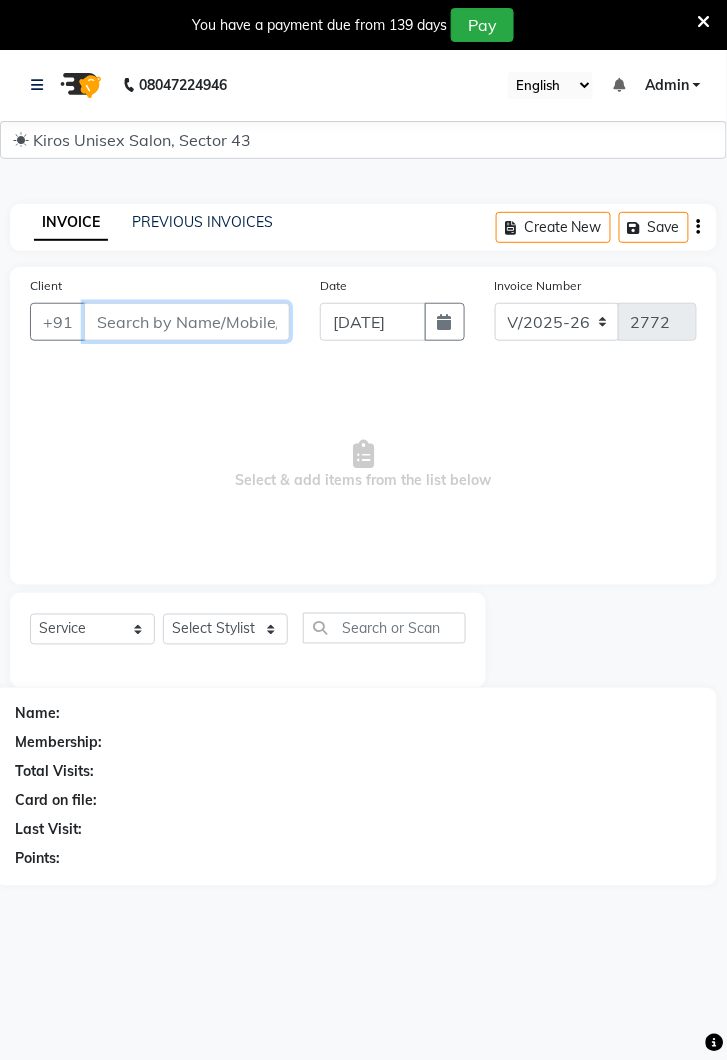 click on "Client" at bounding box center (187, 322) 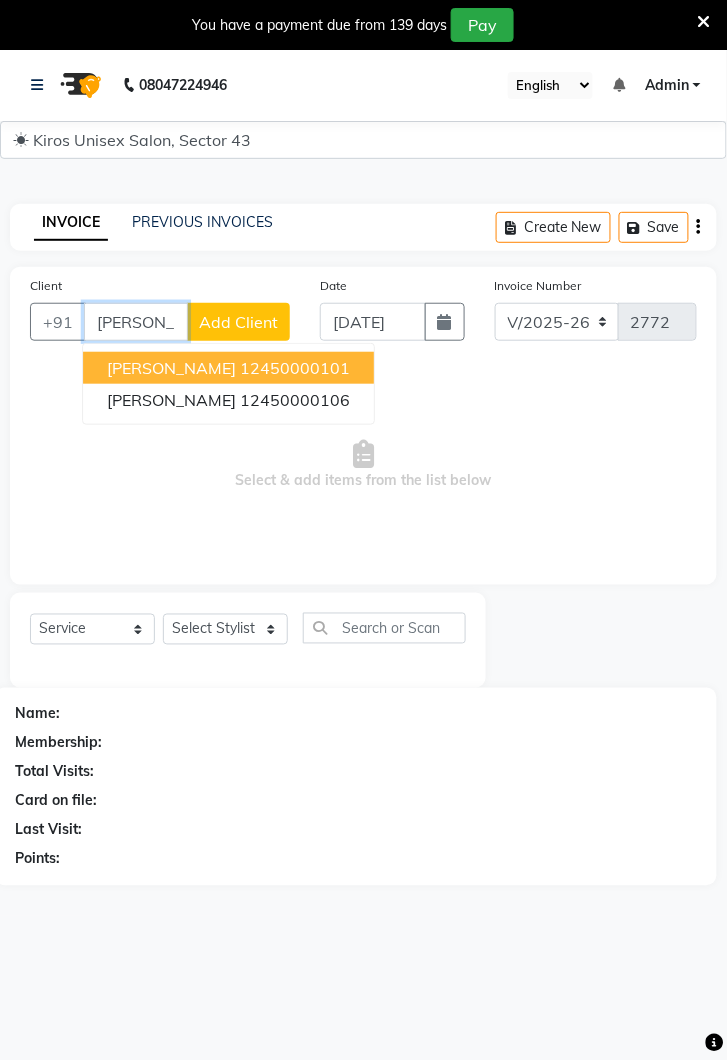 type on "[PERSON_NAME]" 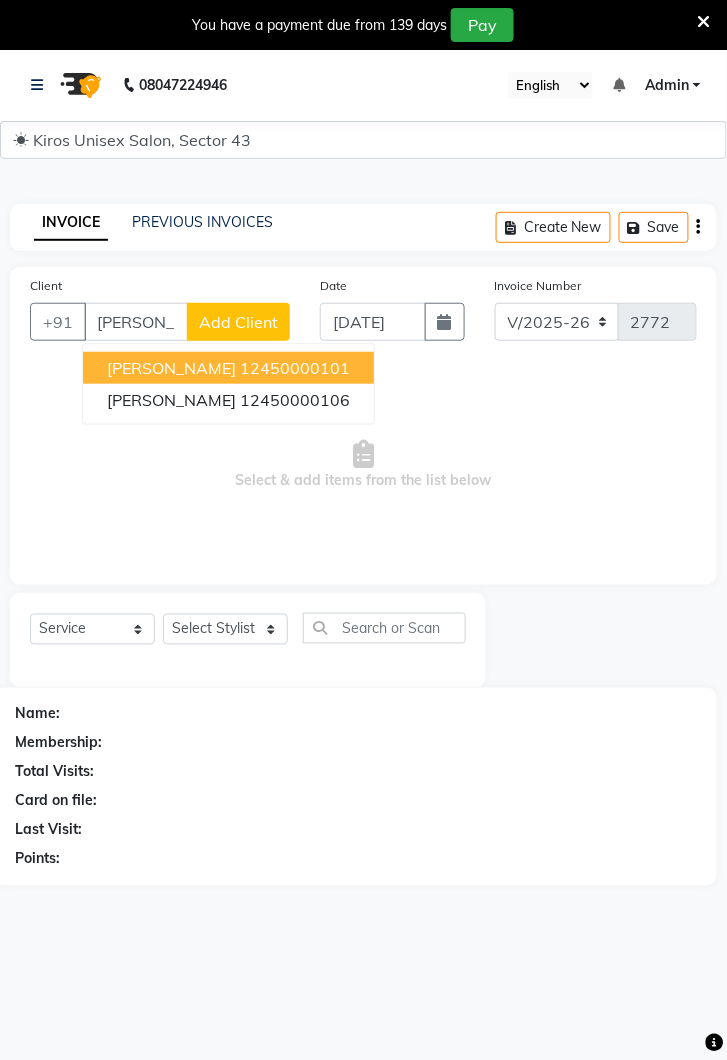 click on "Add Client" 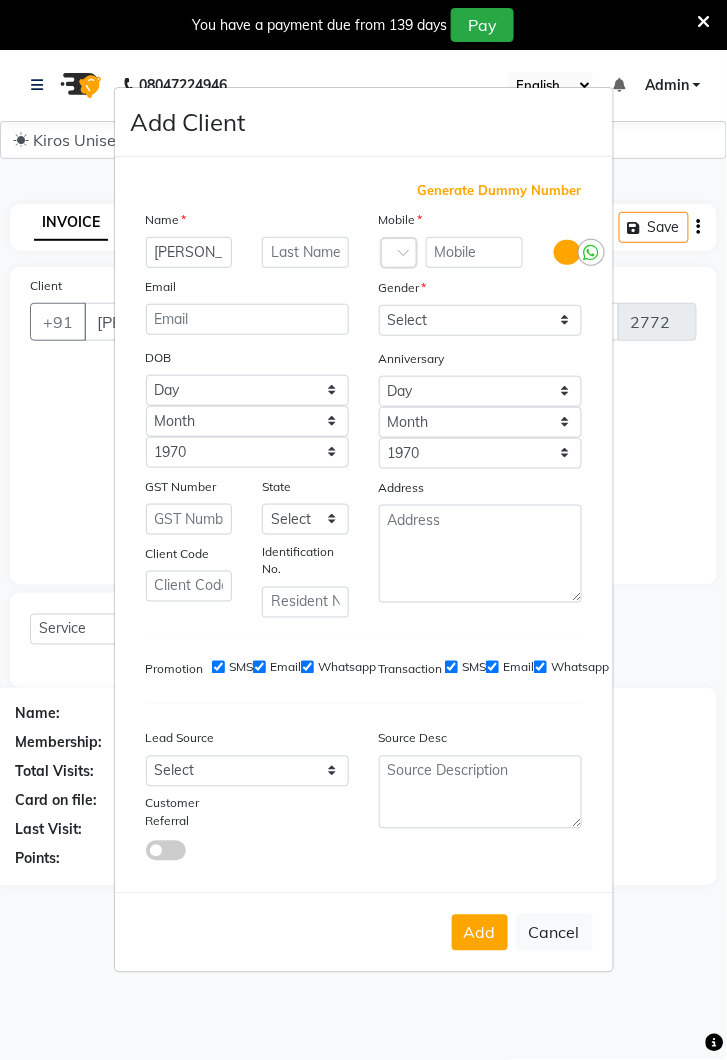 click on "Generate Dummy Number" at bounding box center [500, 191] 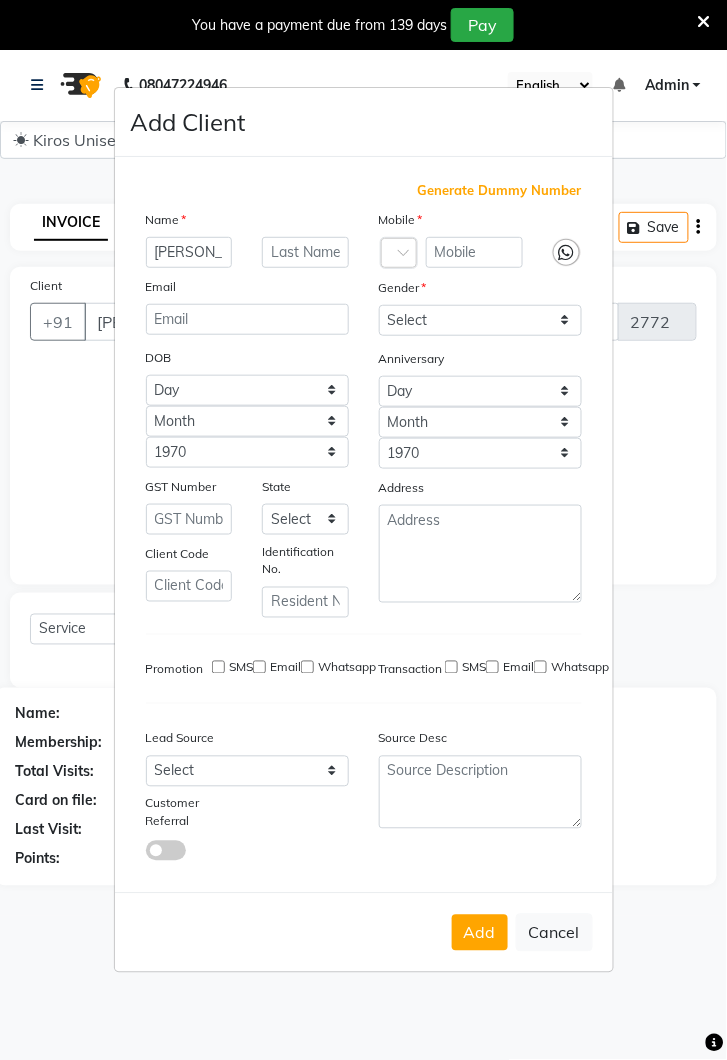 type on "1245000000097" 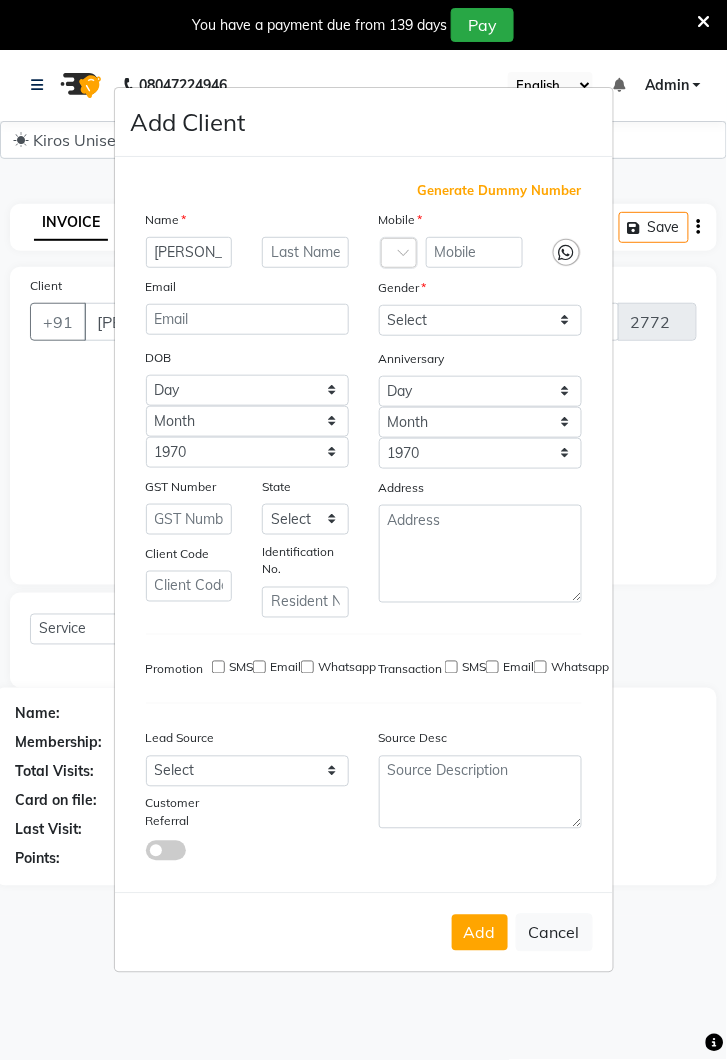 checkbox on "false" 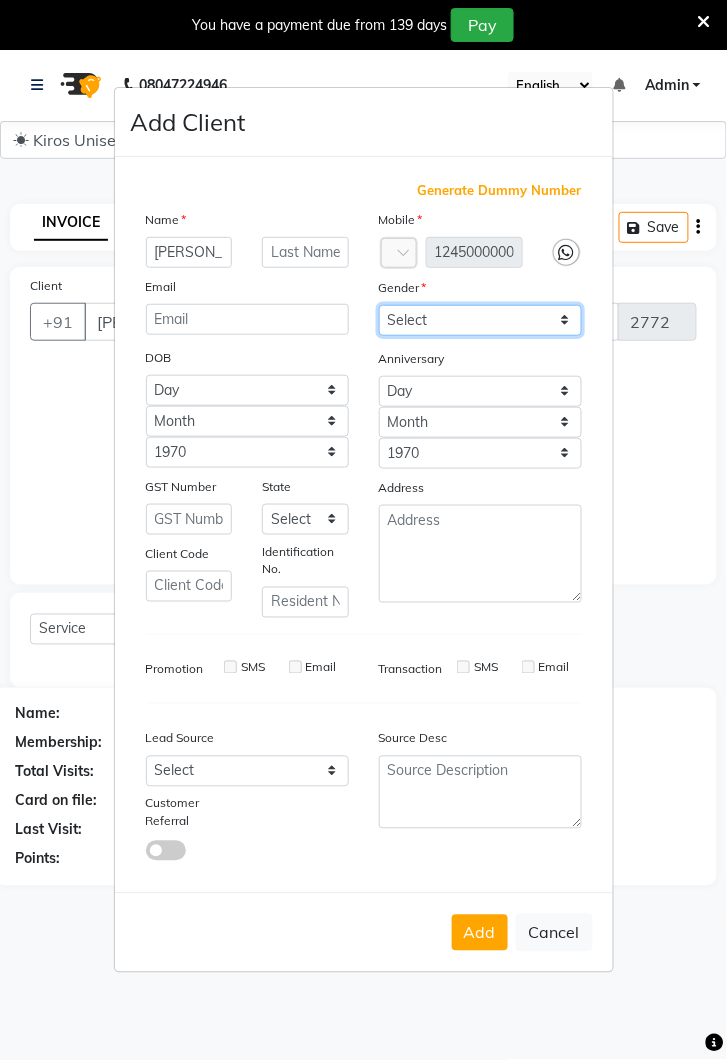 click on "Select Male Female Other Prefer Not To Say" at bounding box center (480, 320) 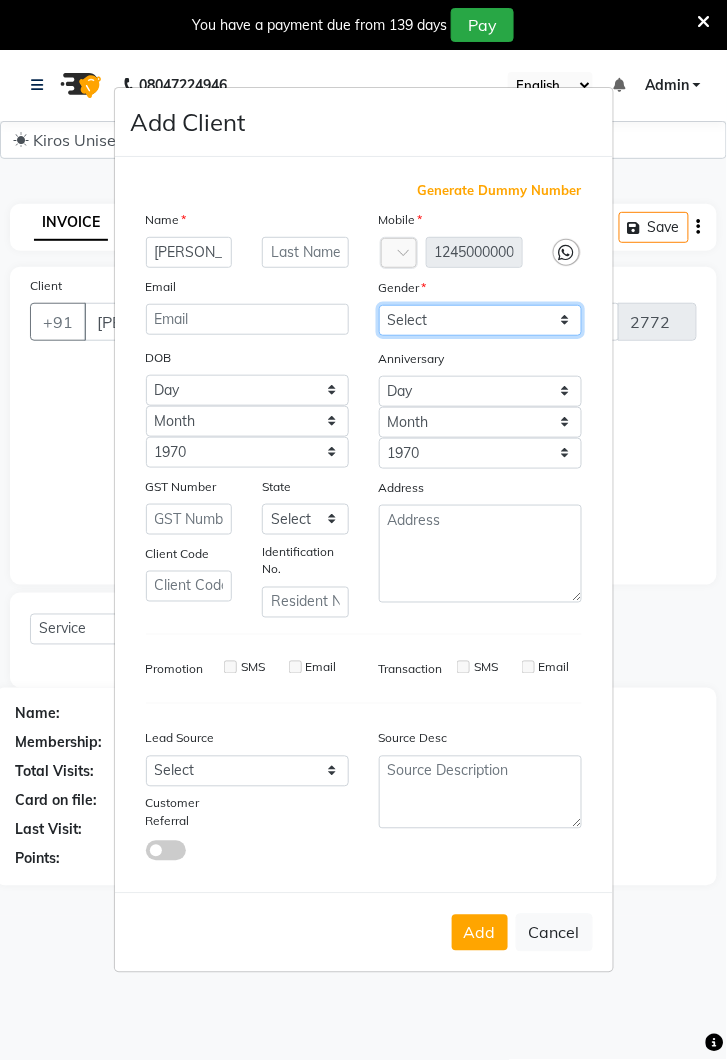 select on "female" 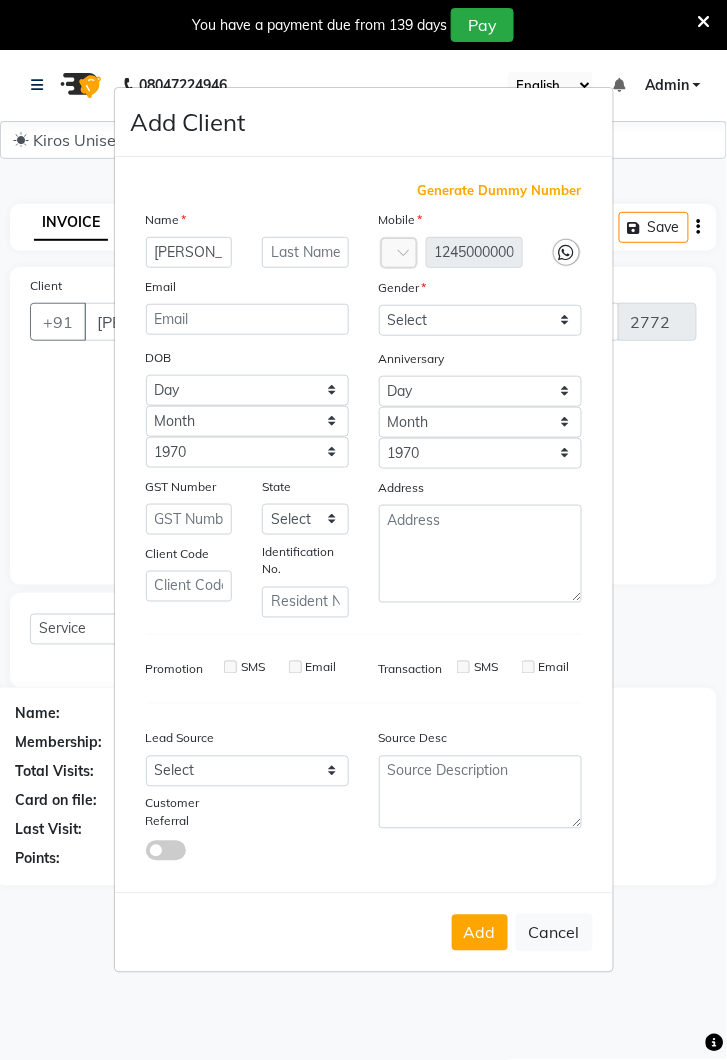 click on "Add" at bounding box center [480, 933] 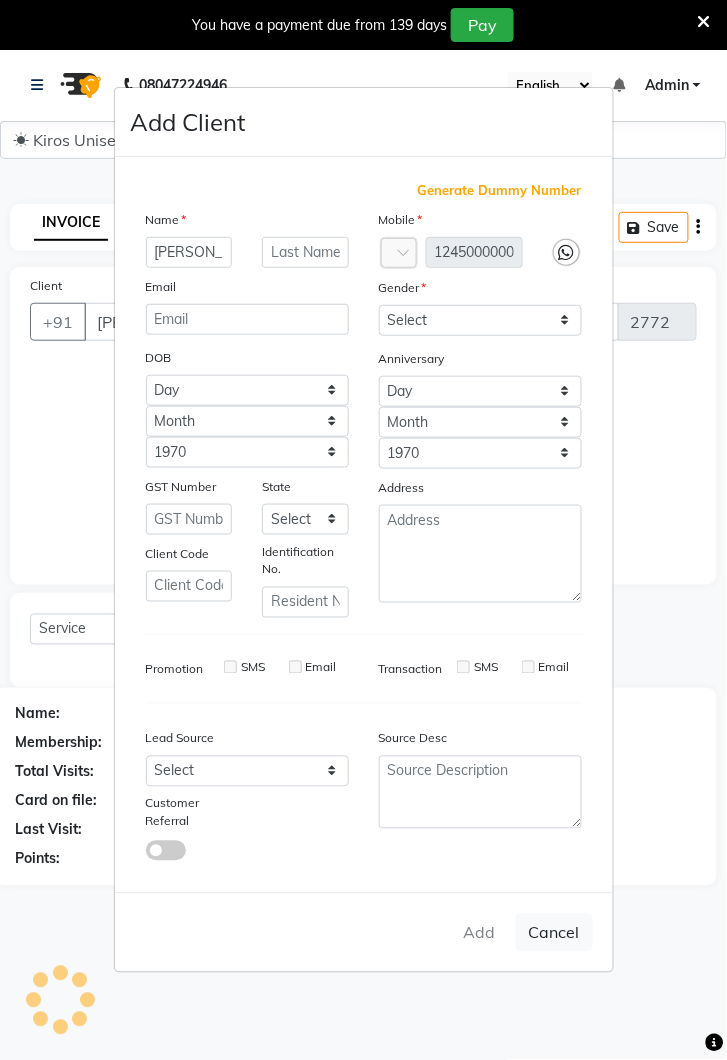 type on "1245000000097" 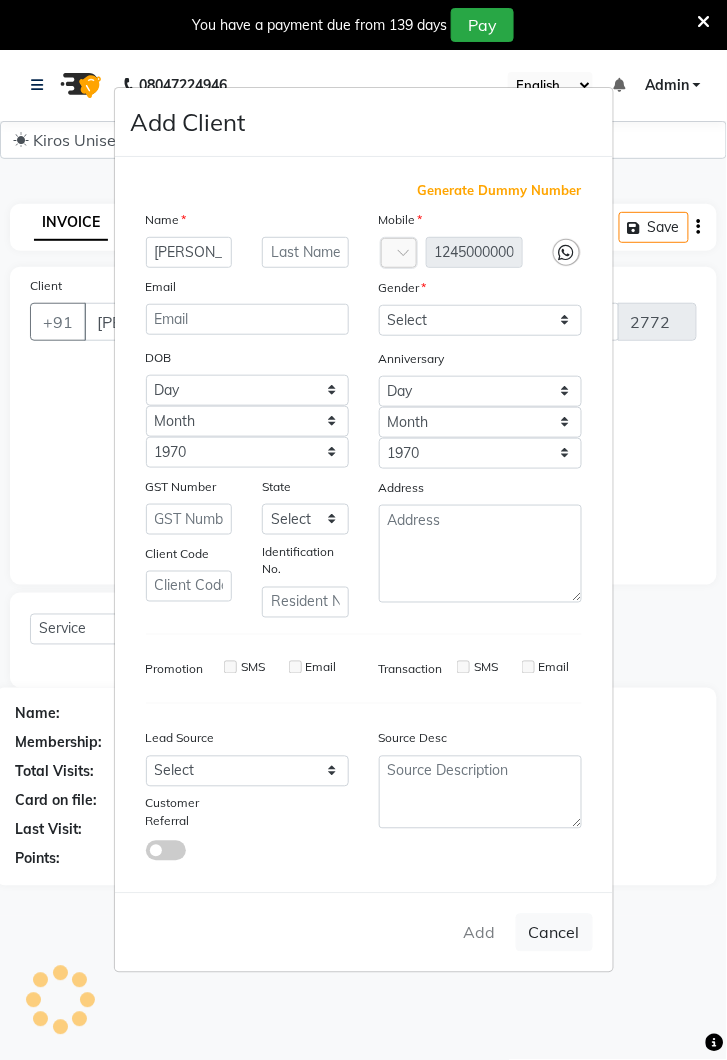 type 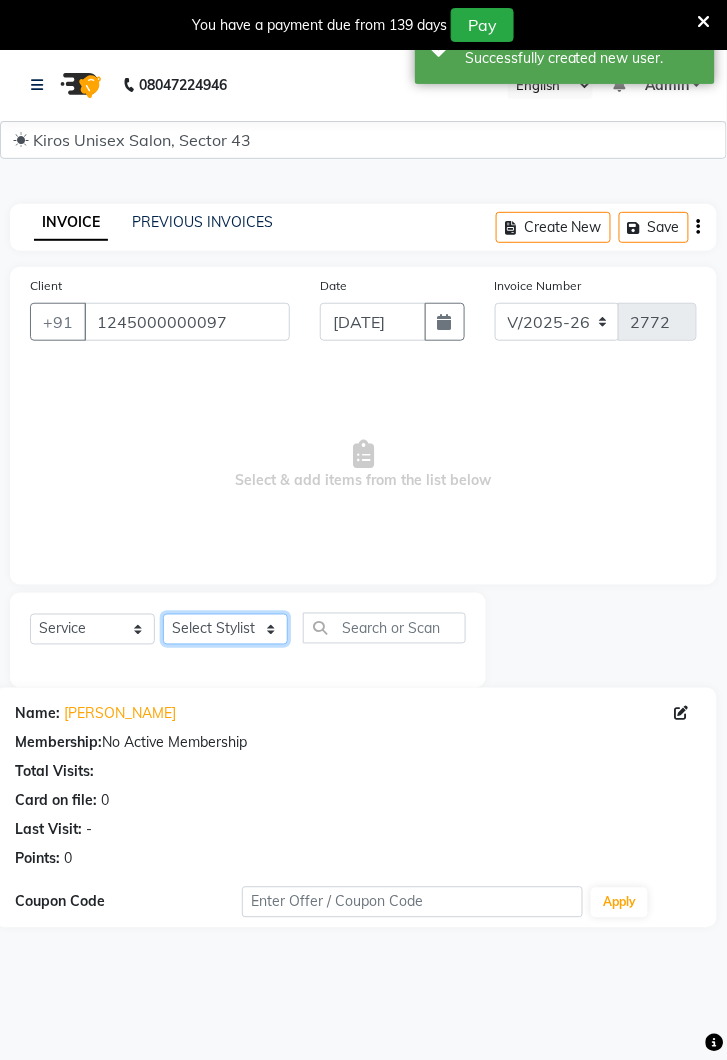 click on "Select Stylist Deepak Gunjan Habil Jeet Lalit Lamu Raj Rashmi Rony Sagar Suraj" 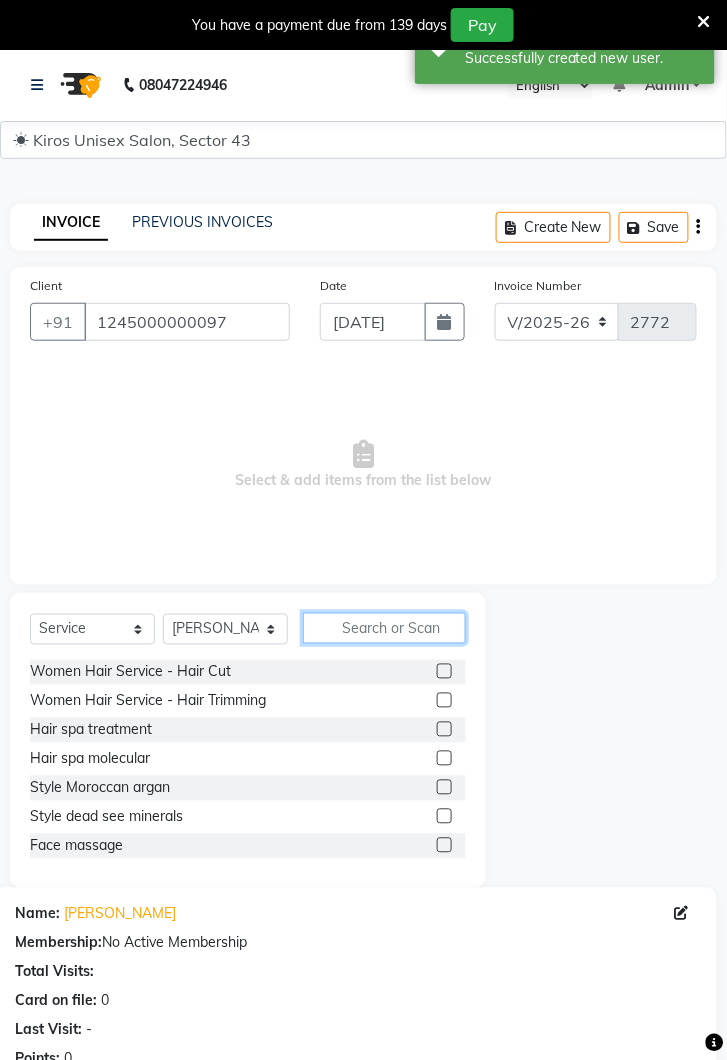 click 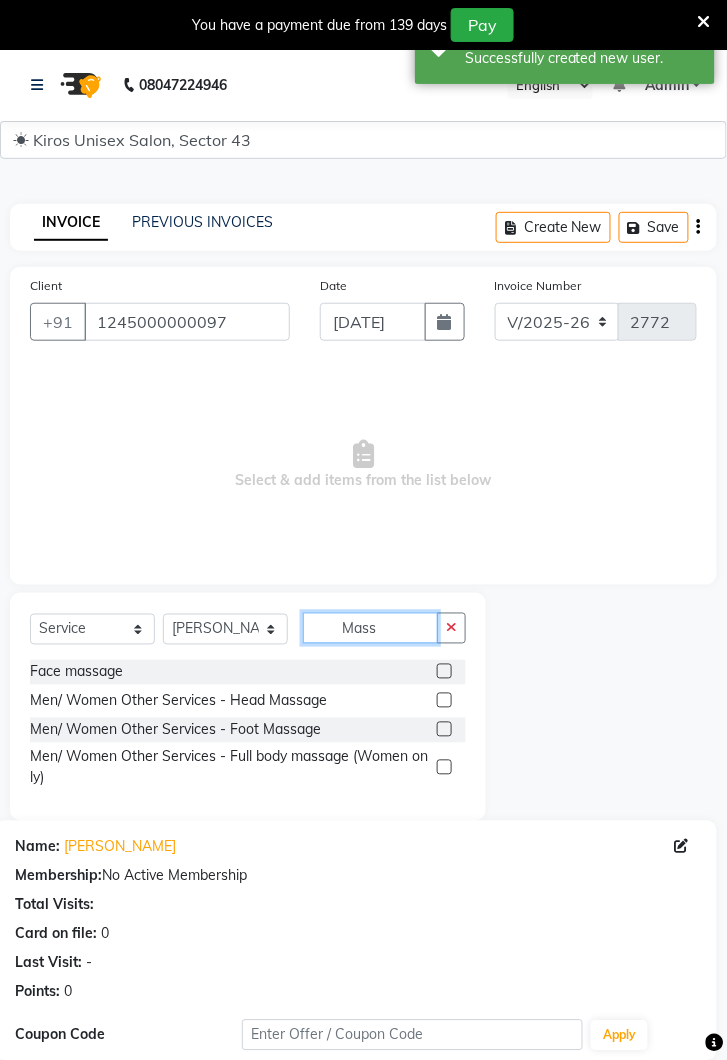 type on "Mass" 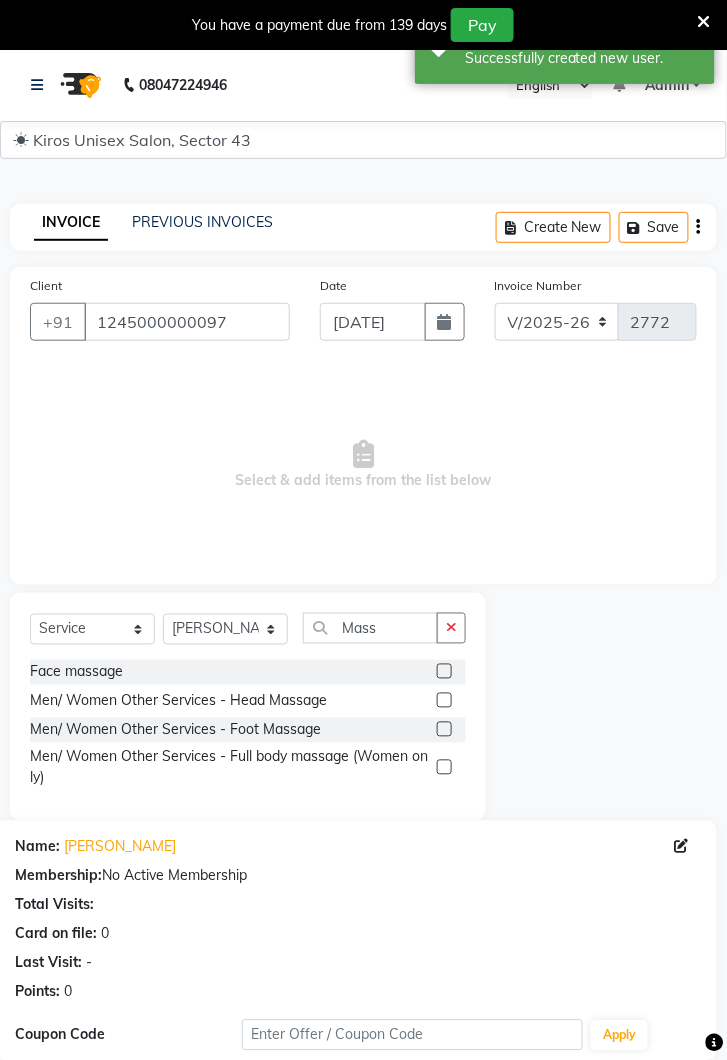 click 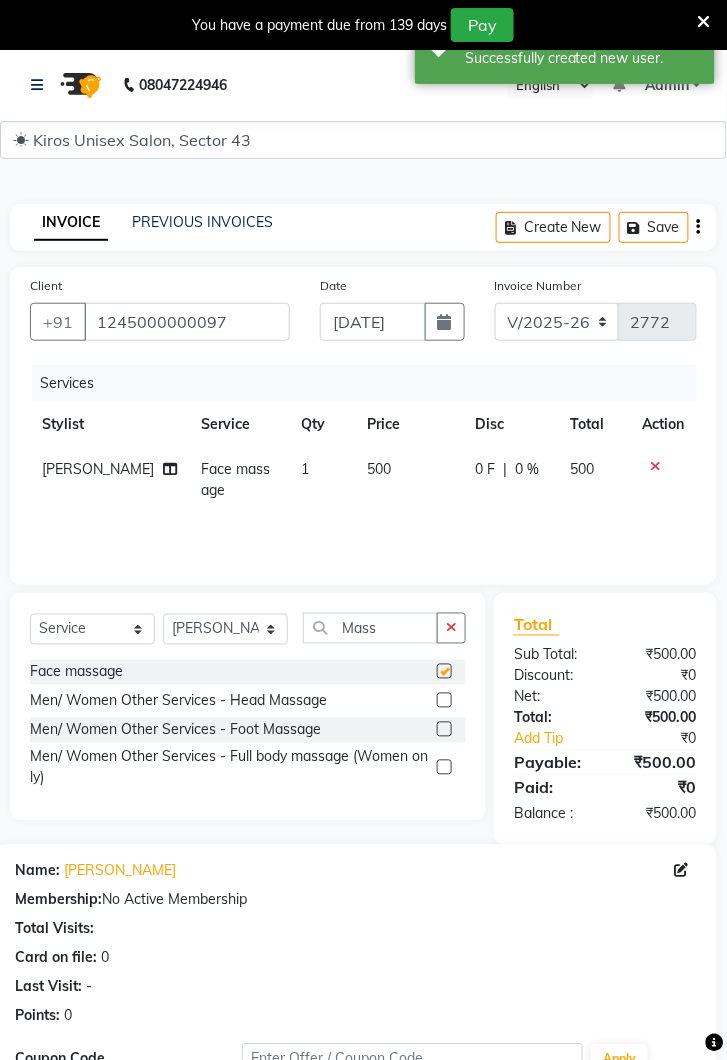 checkbox on "false" 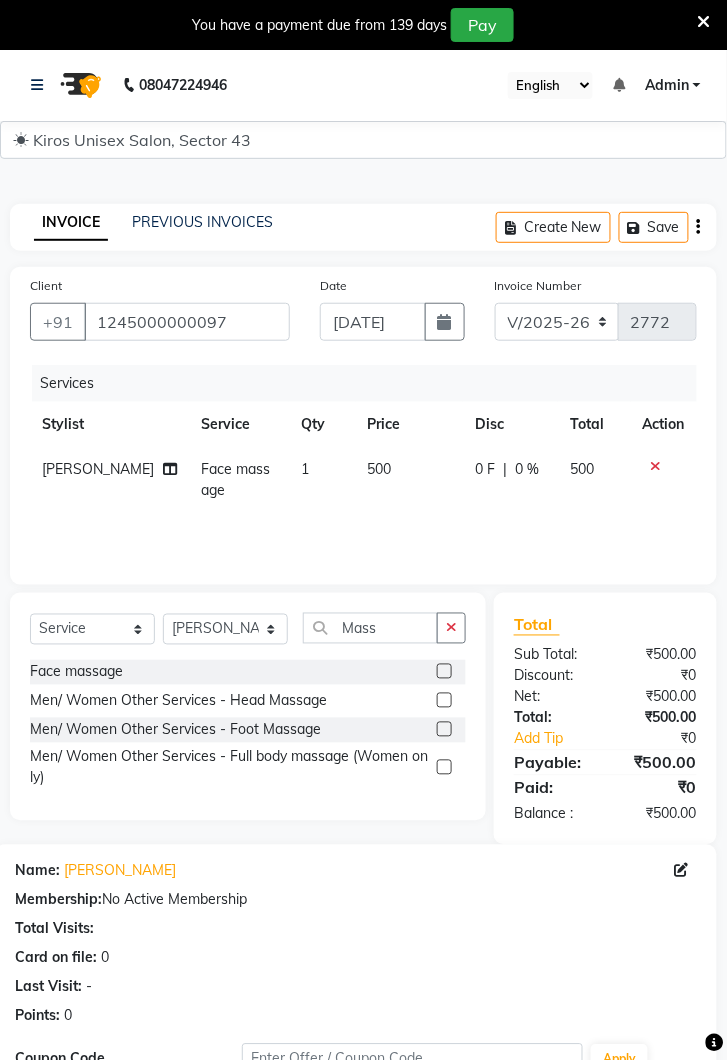 click 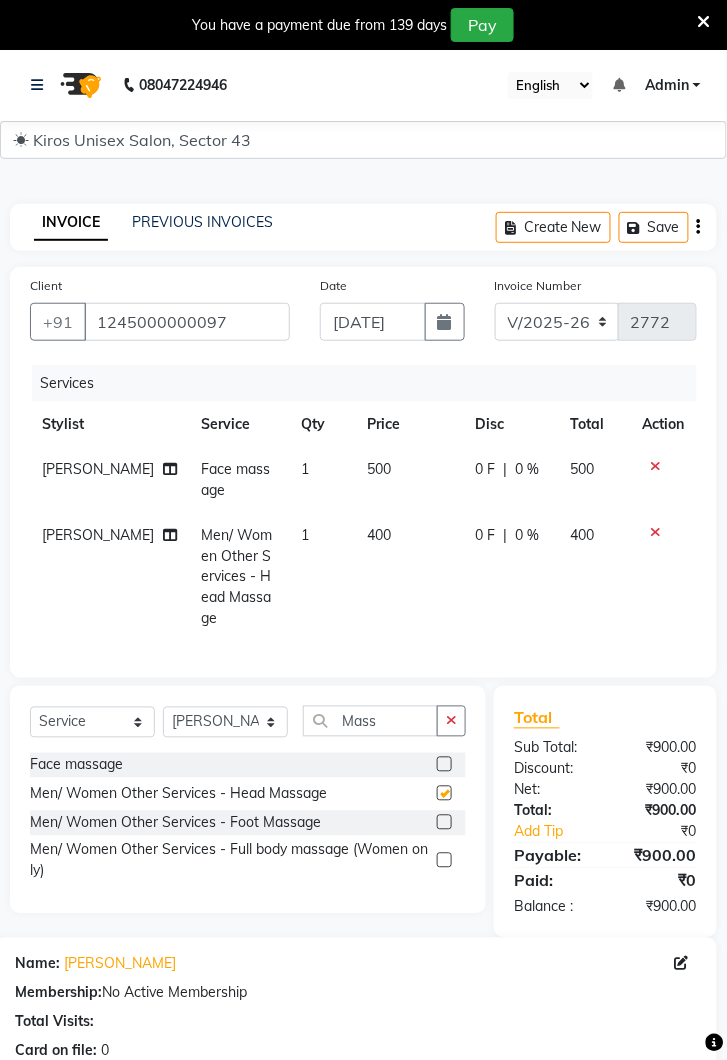 checkbox on "false" 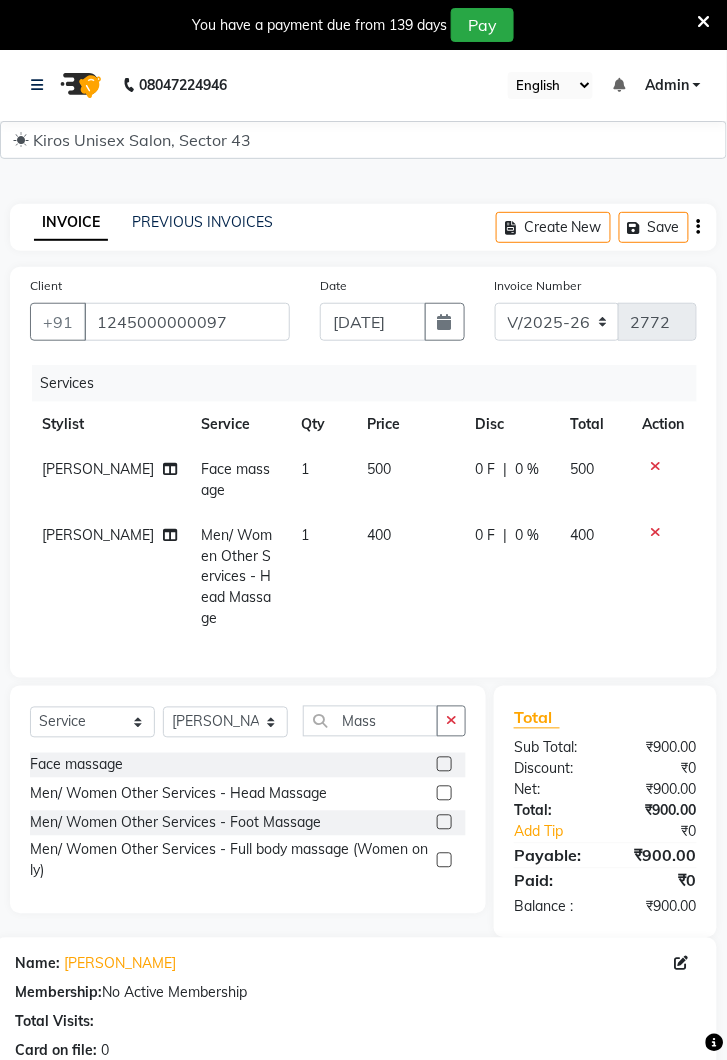 click 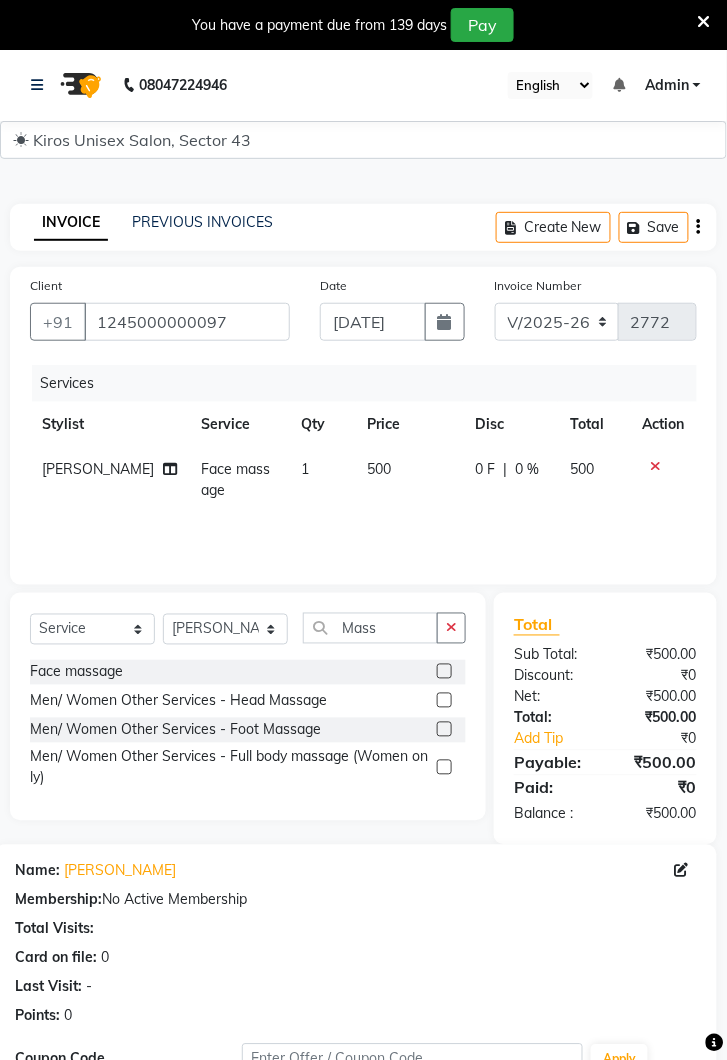 click on "500" 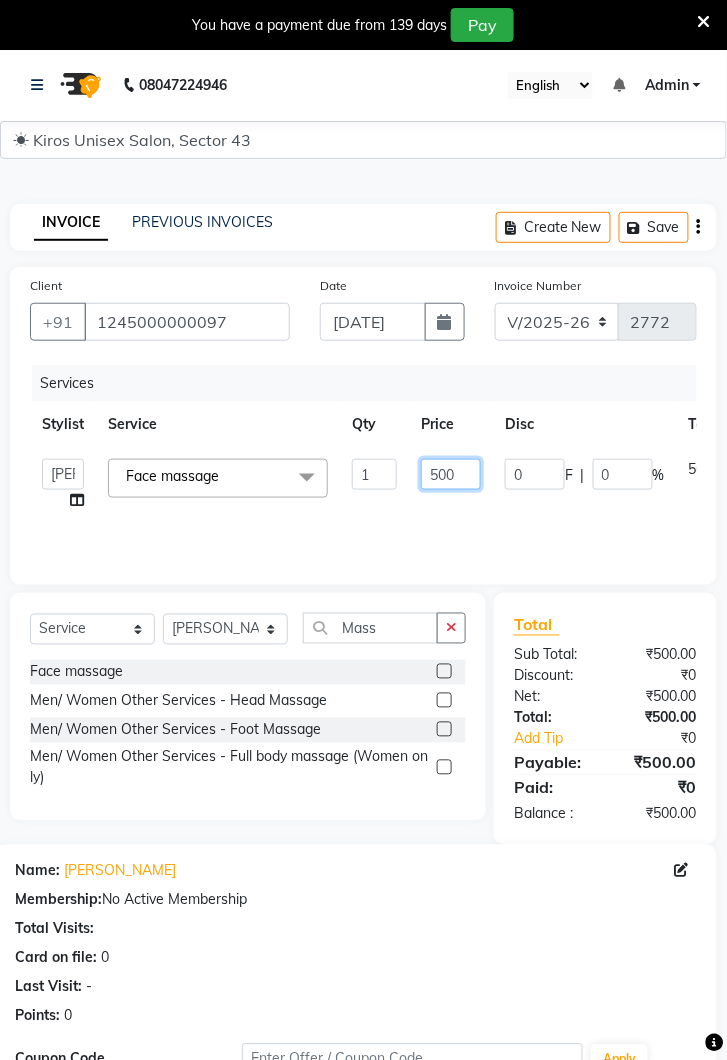 click on "500" 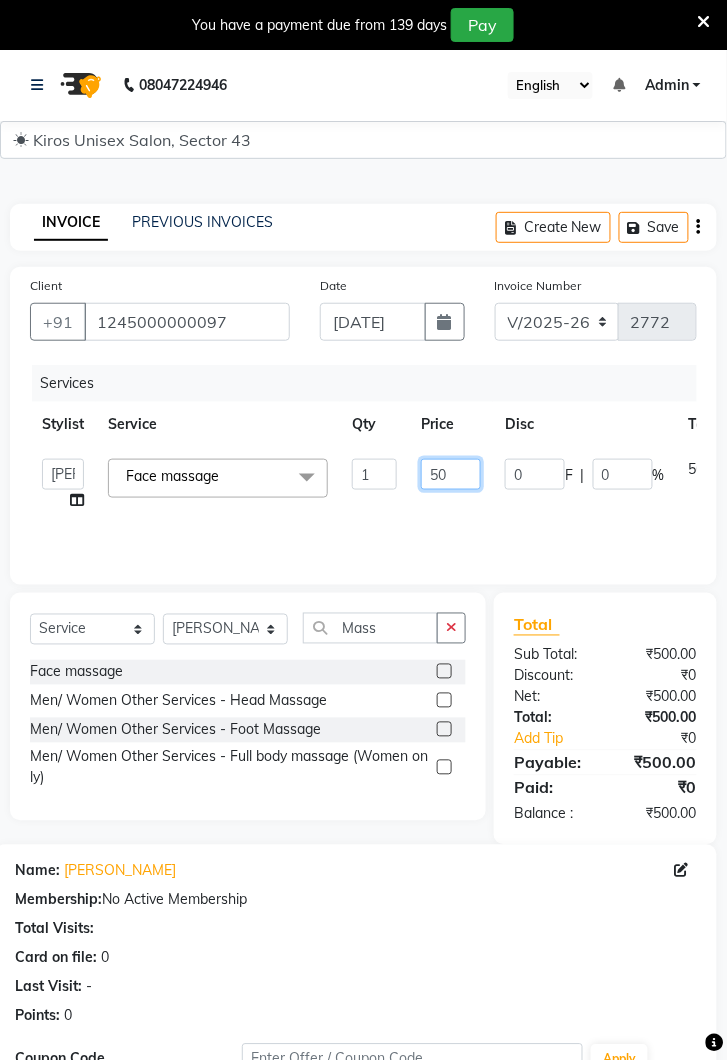 type on "5" 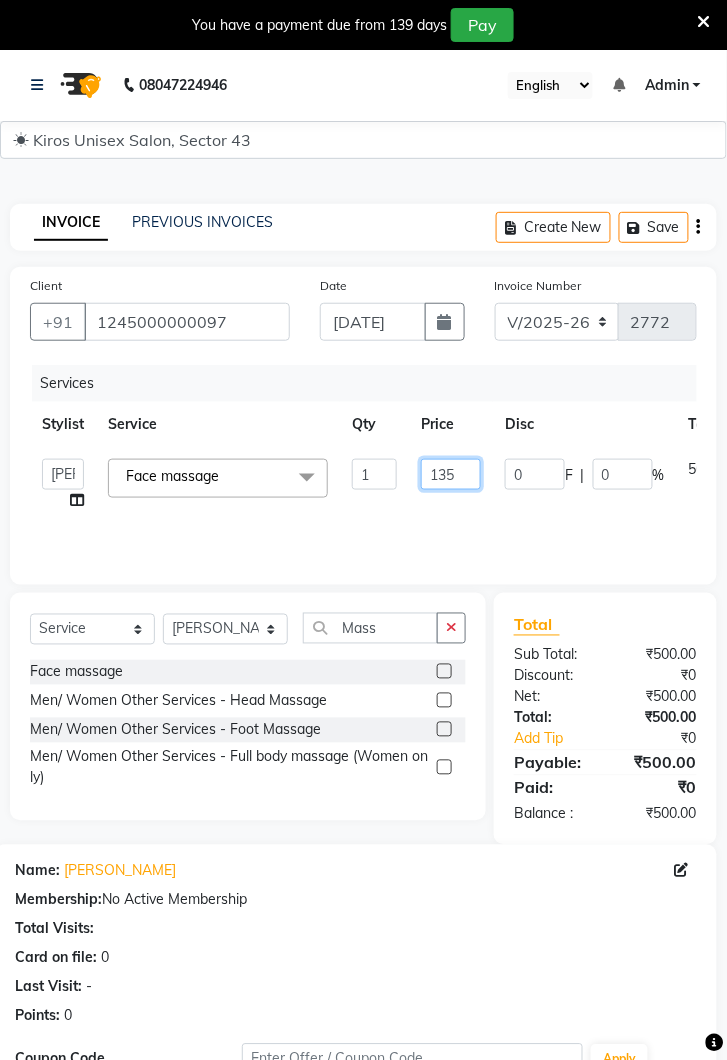 type on "1350" 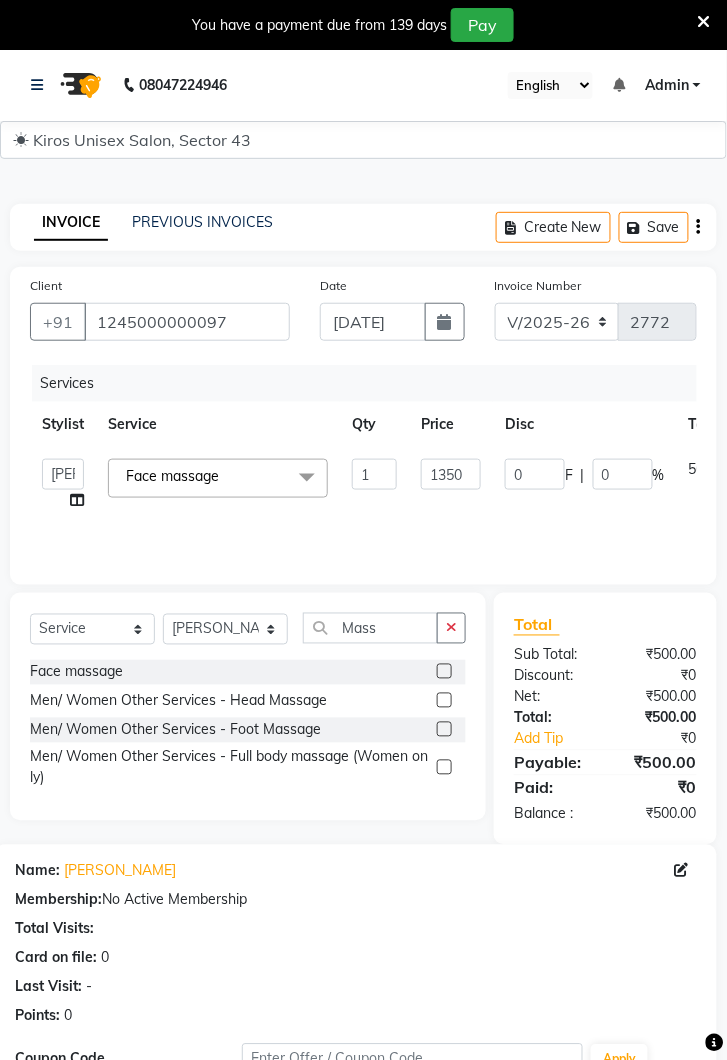 click on "Services Stylist Service Qty Price Disc Total Action  Deepak   Gunjan   Habil   Jeet   Lalit   Lamu   Raj   Rashmi   Rony   Sagar   Suraj  Face massage  x Women Hair Service - Hair Cut Women Hair Service - Hair Trimming Hair spa treatment Hair spa molecular  Style Moroccan argan Style dead see minerals Face massage Under arms waxing Head Wash - L’Oréal Head Wash - Sulphate Free Head Wash - Gk Styling - Blow Dry Styling - Ironing Styling - Curls Styling - Combo: Head Wash (L’Oréal) And Blow Dry Threading - Eyebrow/ Upper Lip/ Chin/ Forehead Threading - Side Locks Threading - Full Face Hair Colour - Majirel Female Hair Colour - Inoa Female Hair Colour - Application Female Hair Colour - Majirel Hair Colour - Inoa Hair Colour - Application Hair Colour - Beard Colour Hair Spa - L’Oréal Basic Hair Spa - Mythic Spa Hair Spa - Macadamia Spa / Moroccan Hair Treatment Hair Spa - Ola Plex Hair Treatment - Dandruff/ Hair Fall Treatment Hair Treatment - Smoothening Hair Treatment - Keratin Nail Paint - Hand 1 0" 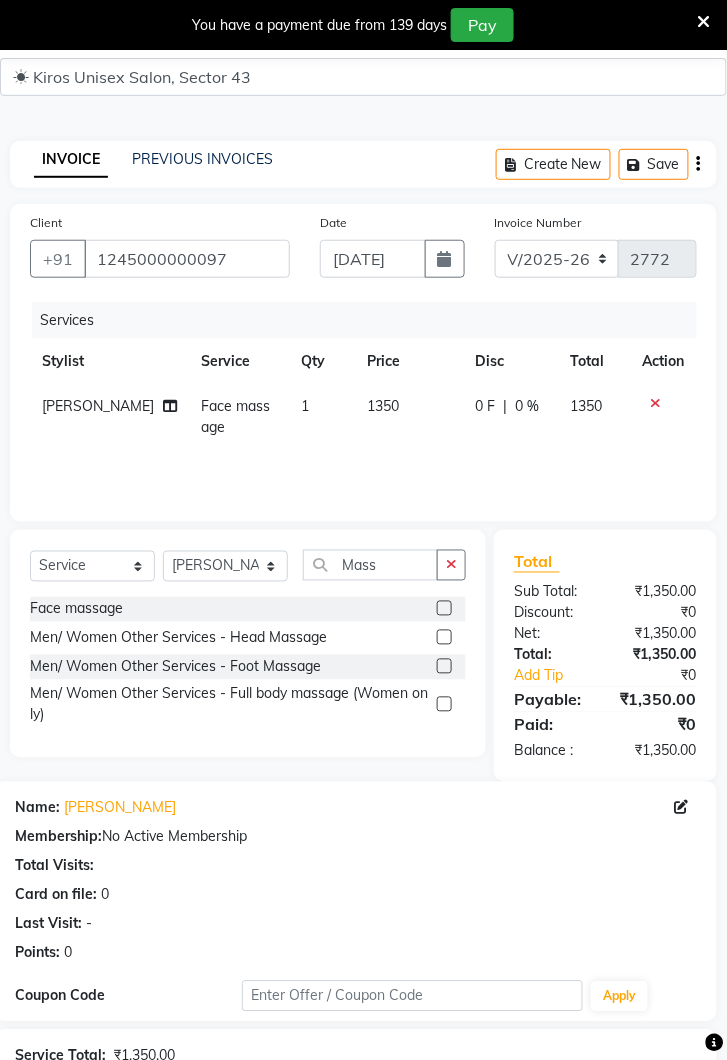 scroll, scrollTop: 241, scrollLeft: 0, axis: vertical 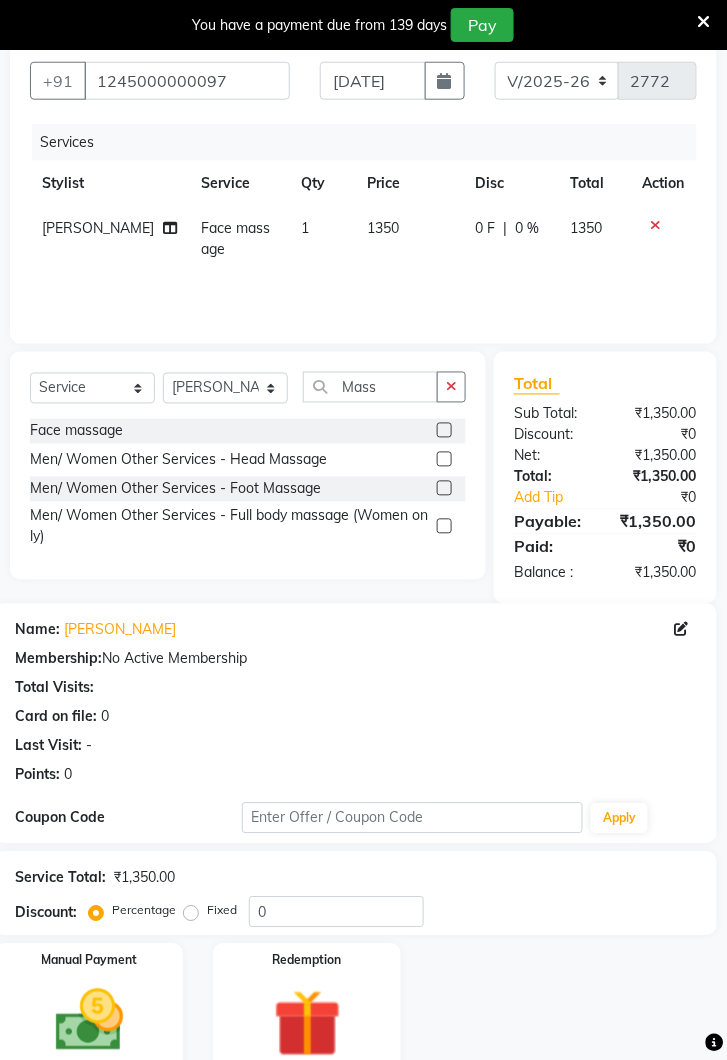 click 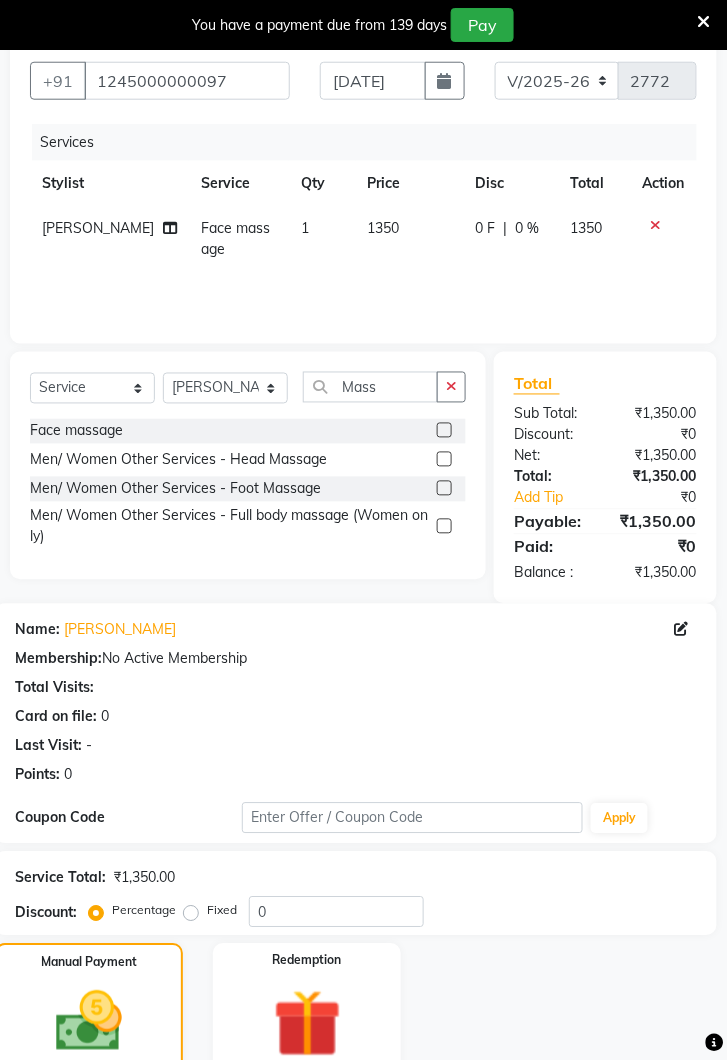 click on "UPI" 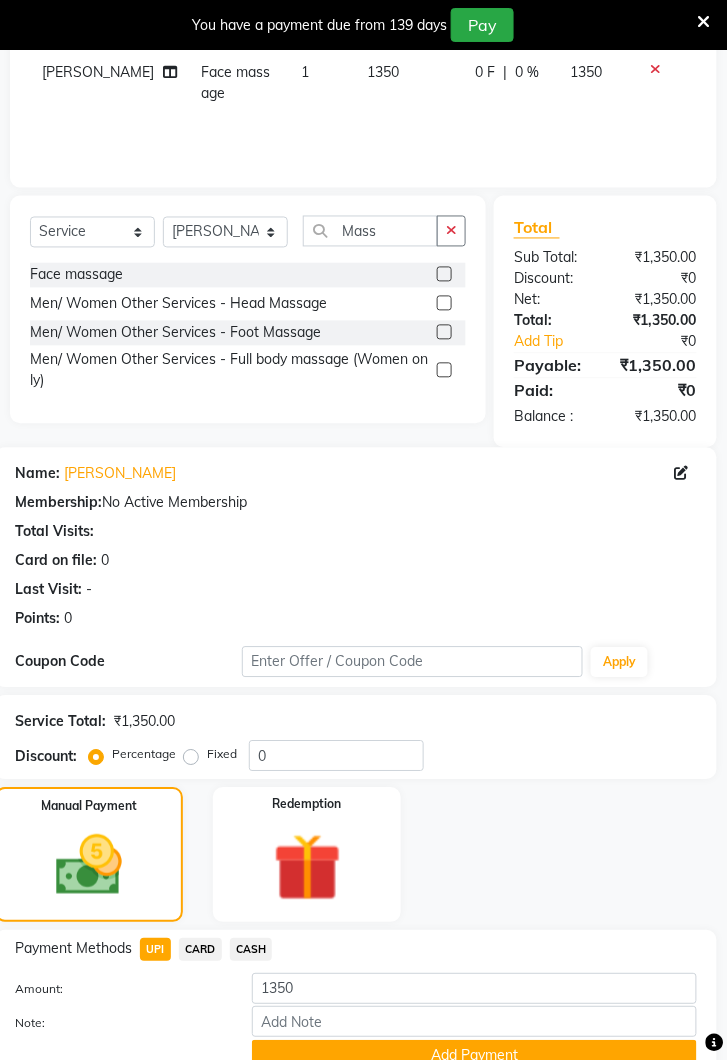 click on "Add Payment" 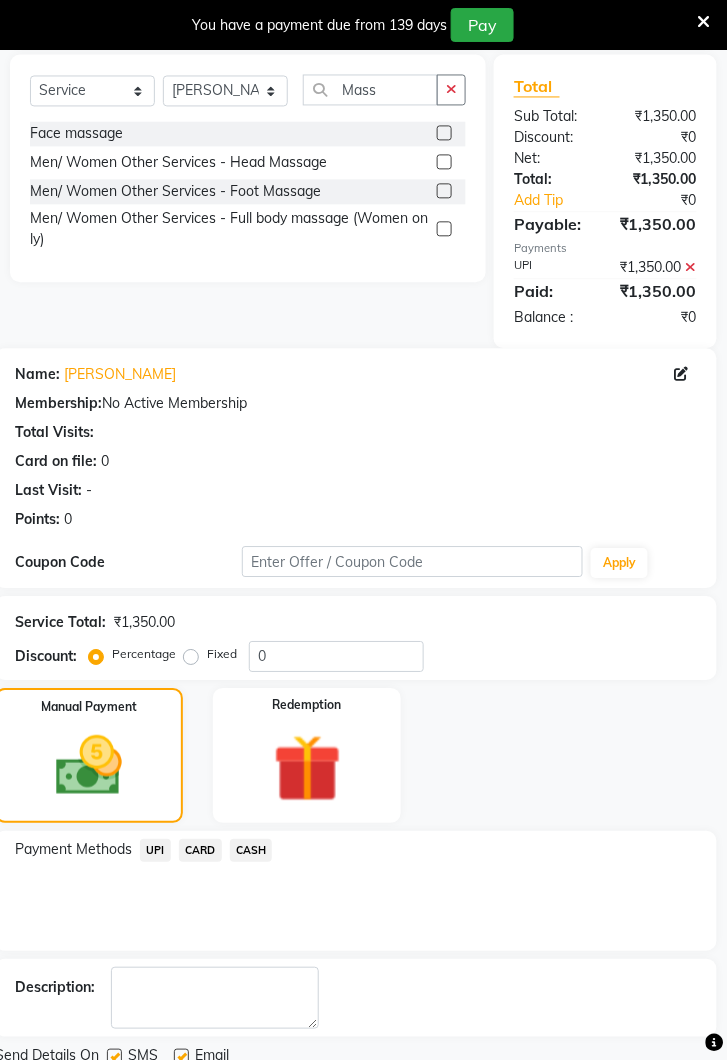 scroll, scrollTop: 545, scrollLeft: 0, axis: vertical 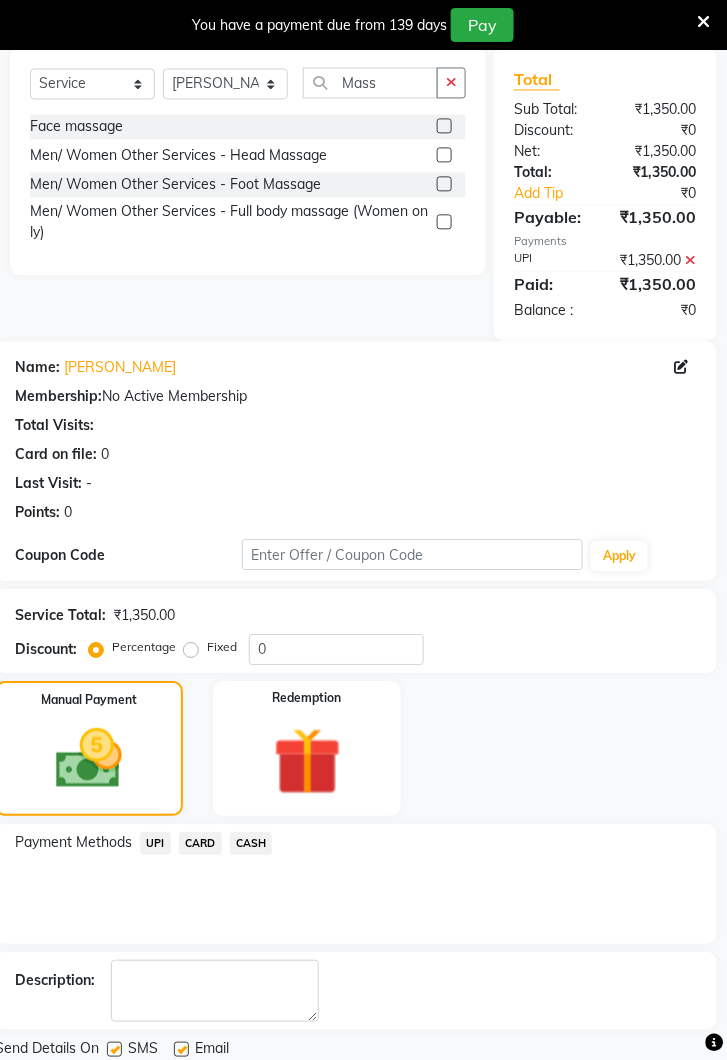 click on "Checkout" 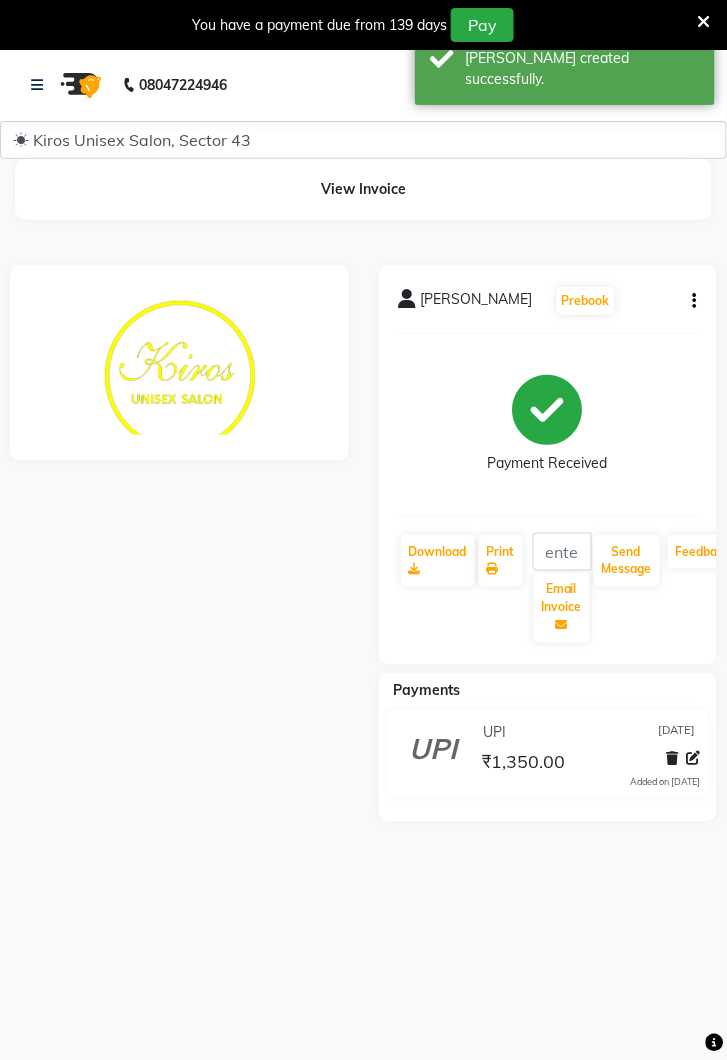 scroll, scrollTop: 0, scrollLeft: 0, axis: both 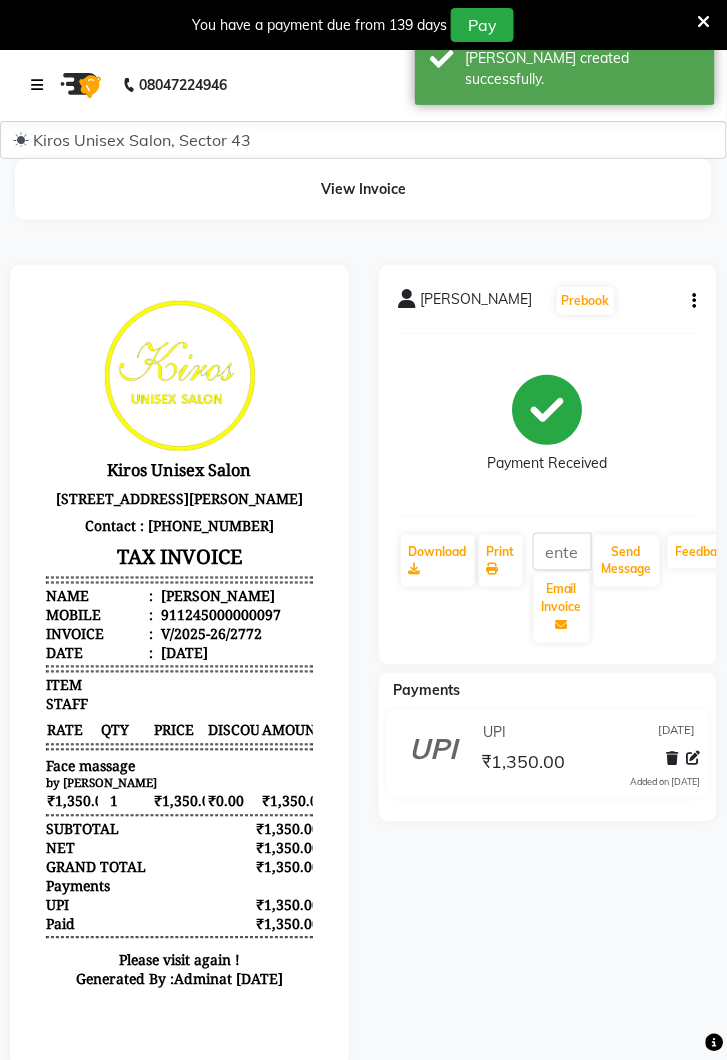 click at bounding box center (41, 85) 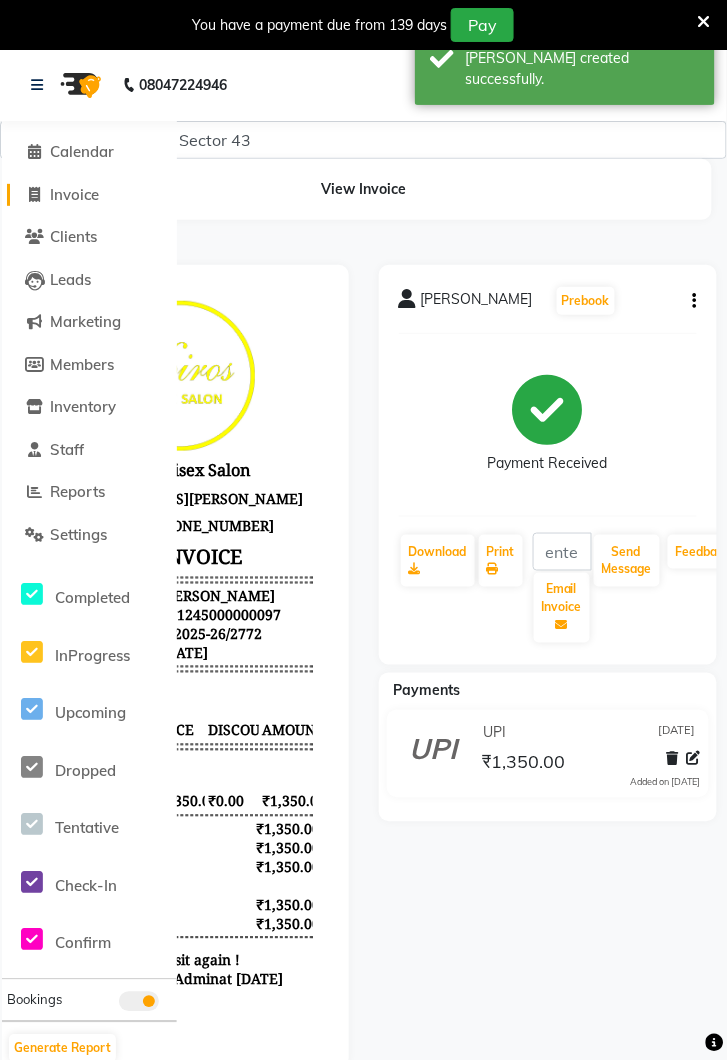 click on "Invoice" 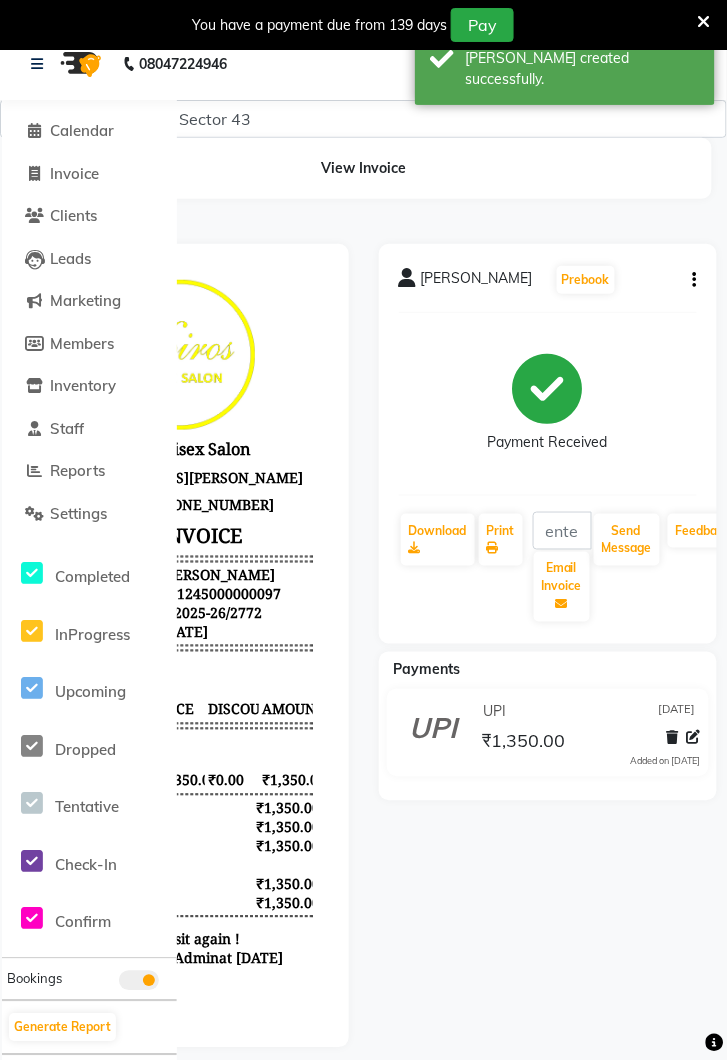 select on "service" 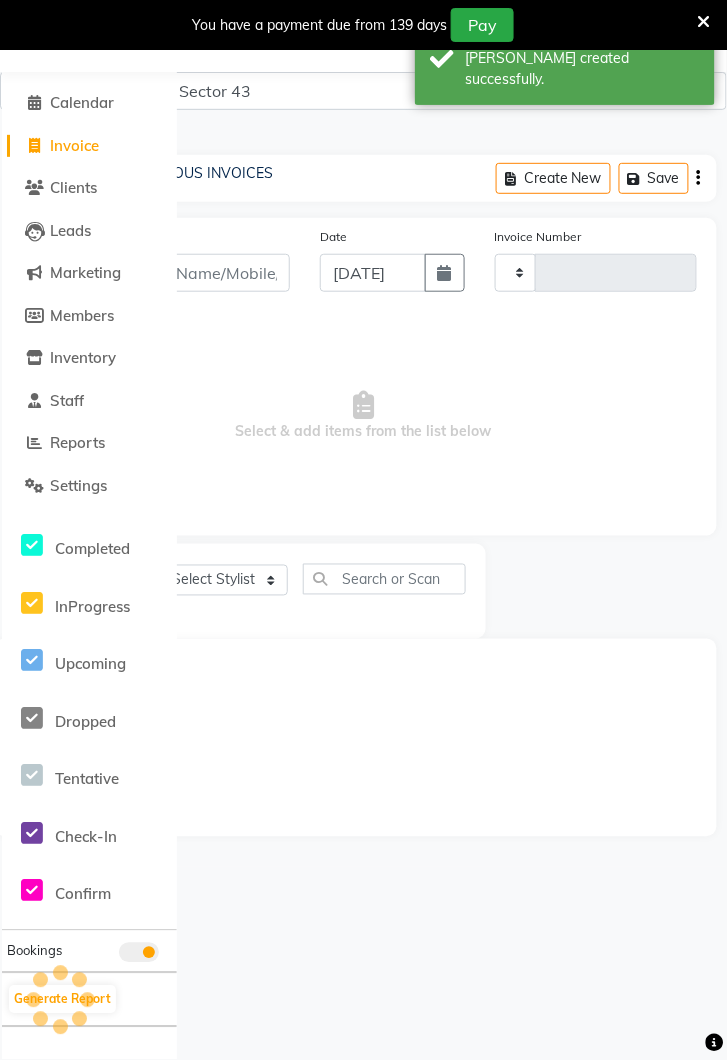 scroll, scrollTop: 0, scrollLeft: 0, axis: both 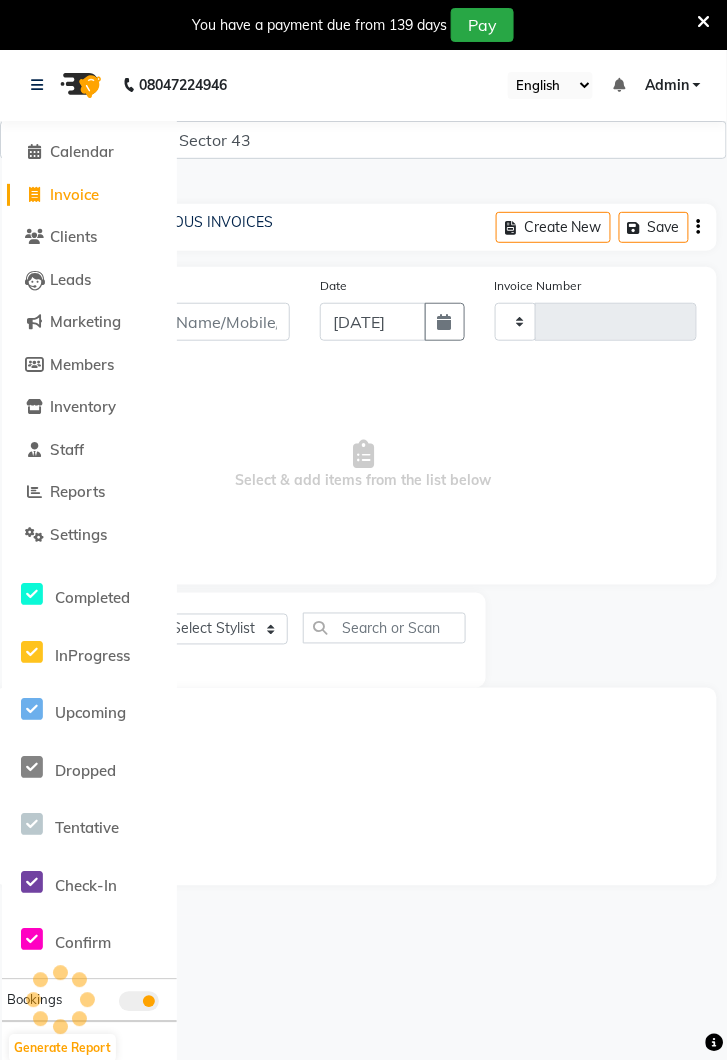 type on "2773" 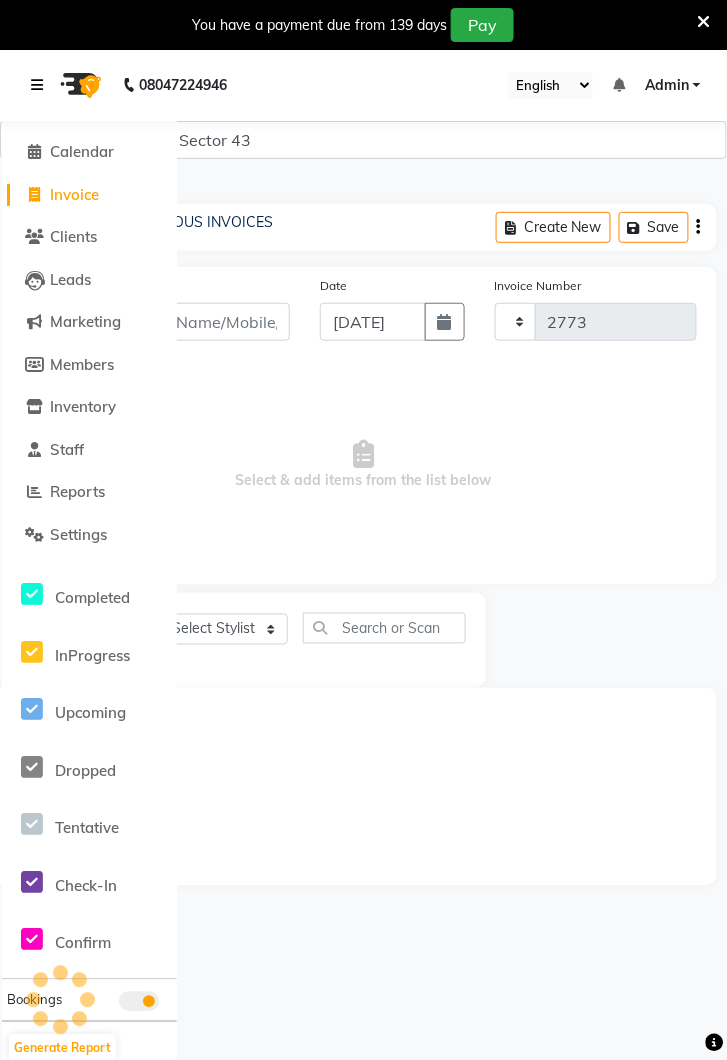 click at bounding box center [41, 85] 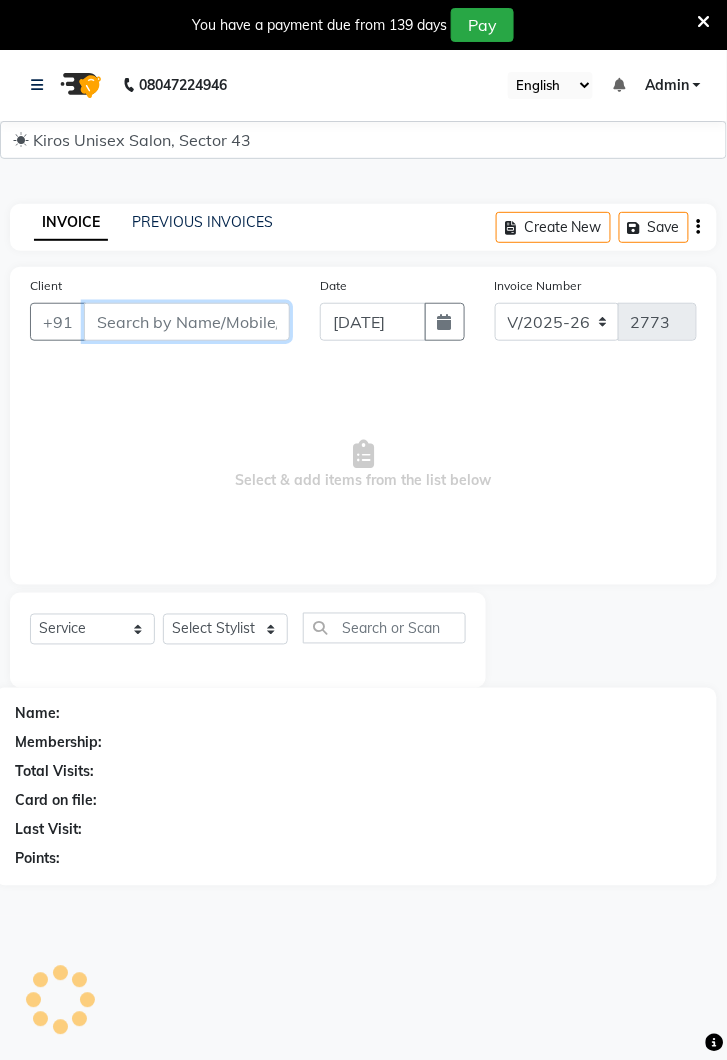 click on "Client" at bounding box center (187, 322) 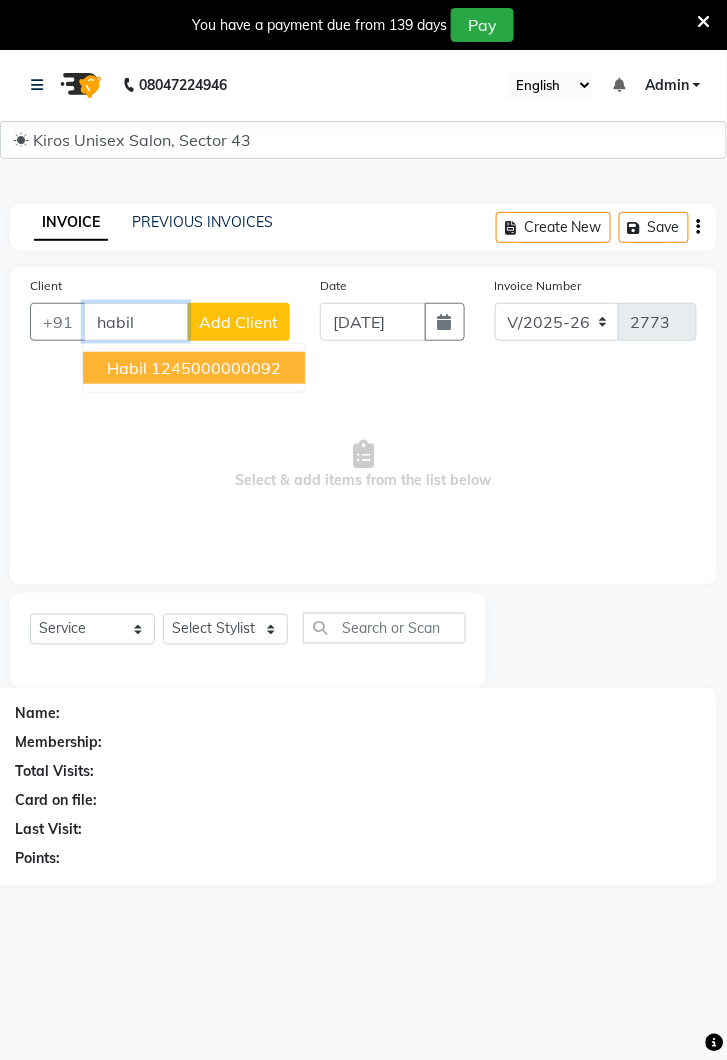 type on "habil" 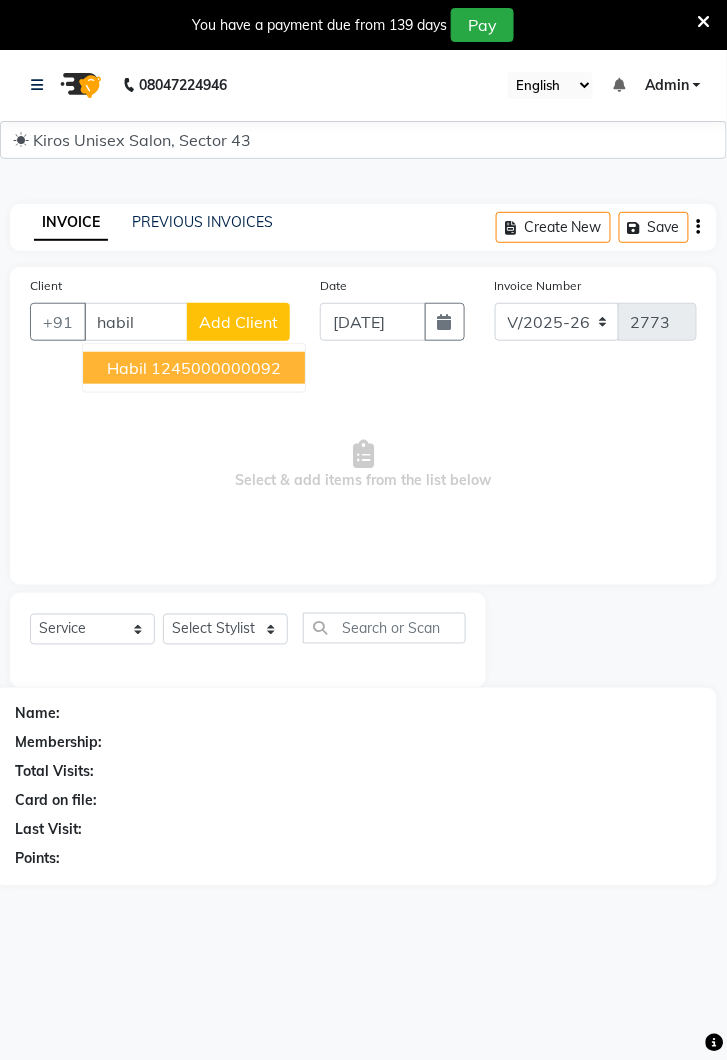 click on "Add Client" 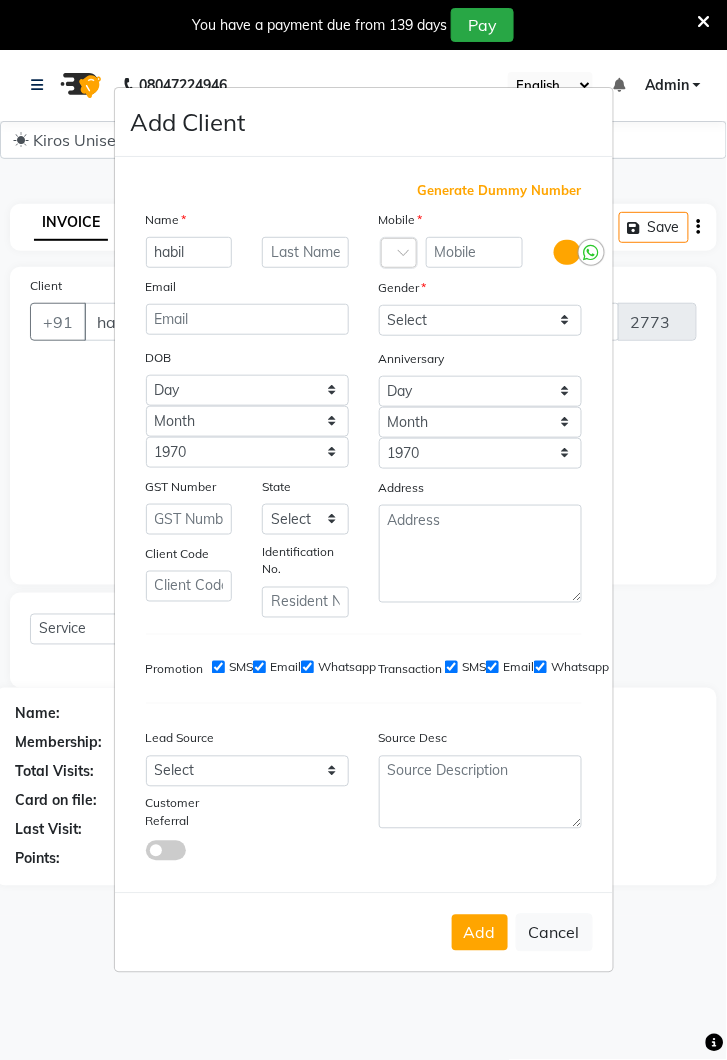 click on "Generate Dummy Number" at bounding box center [500, 191] 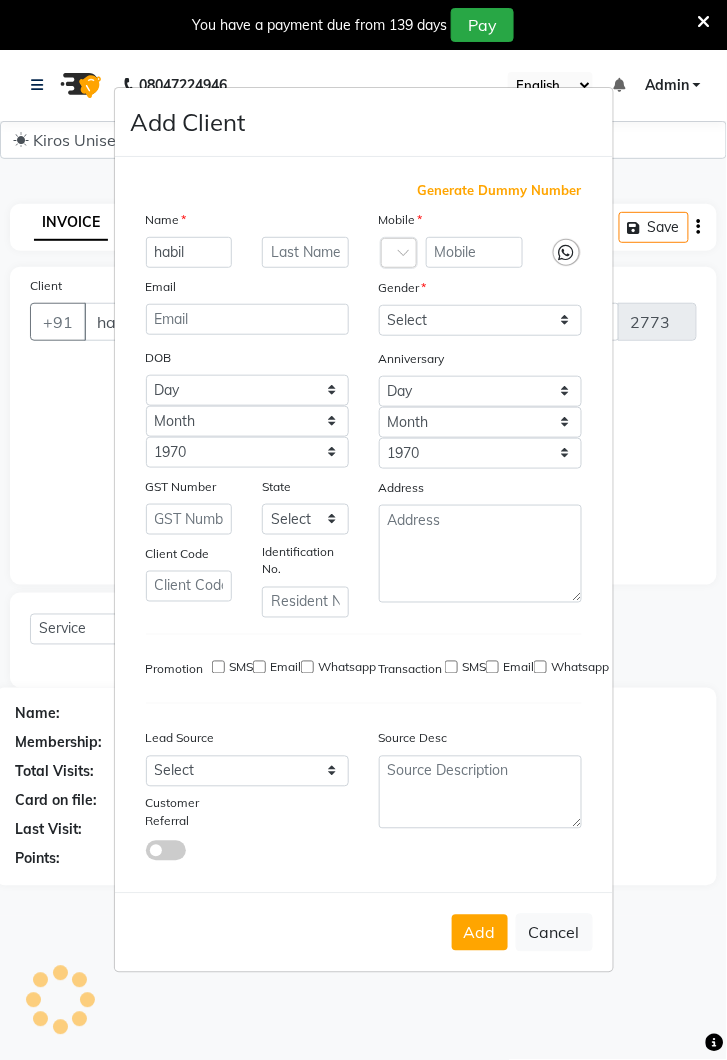 type on "1245000000098" 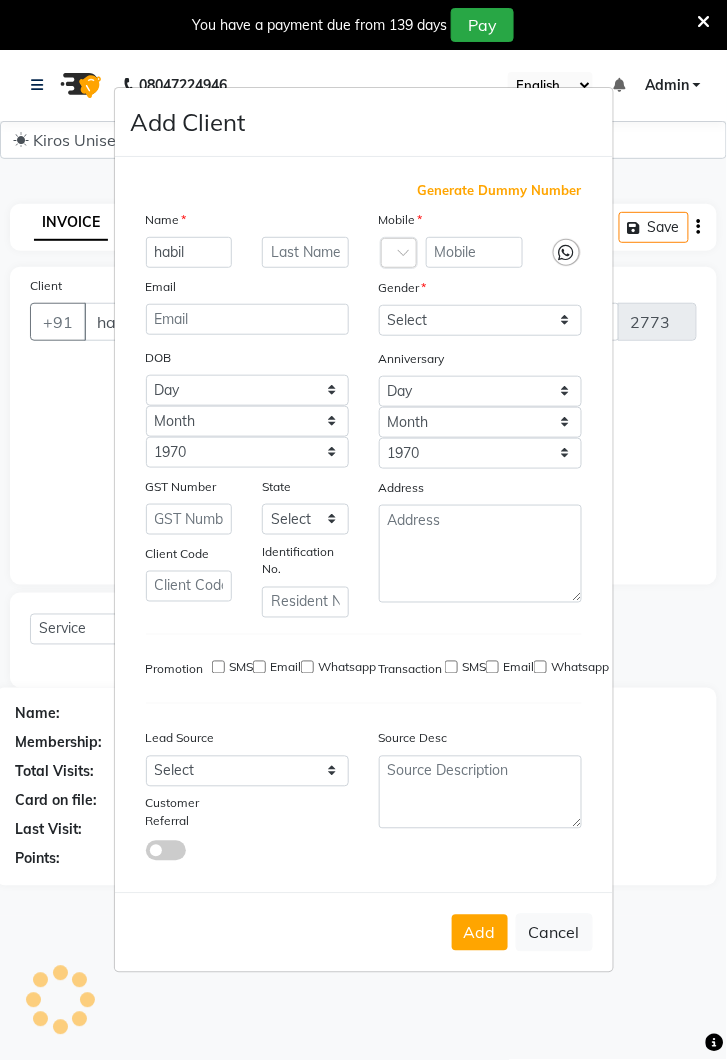 checkbox on "false" 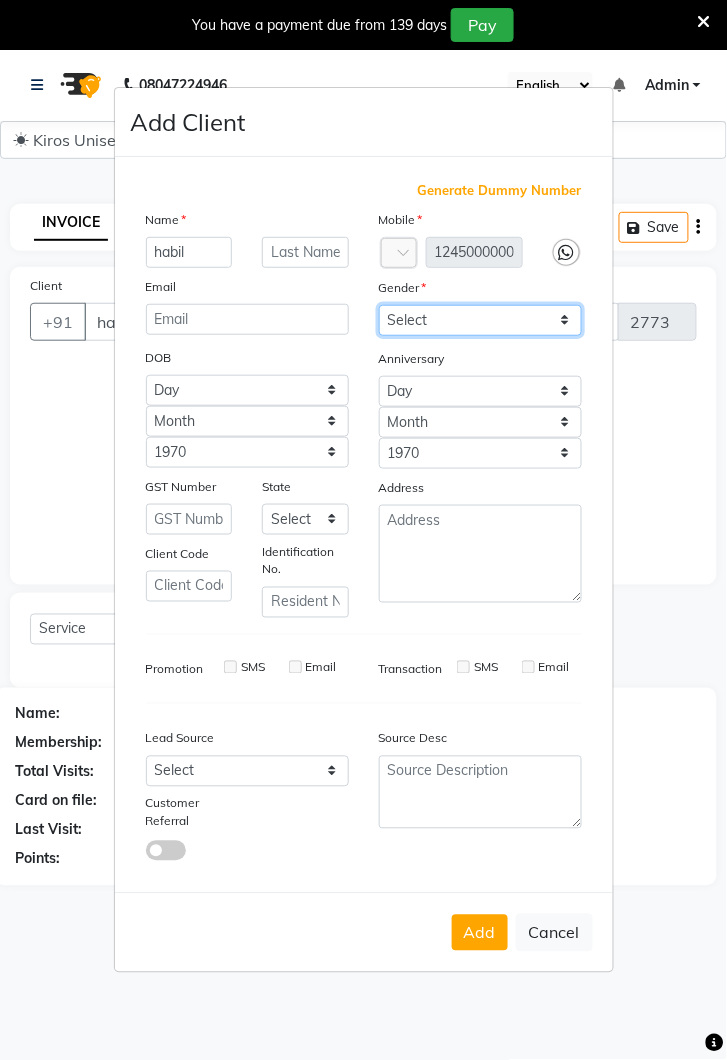 click on "Select Male Female Other Prefer Not To Say" at bounding box center [480, 320] 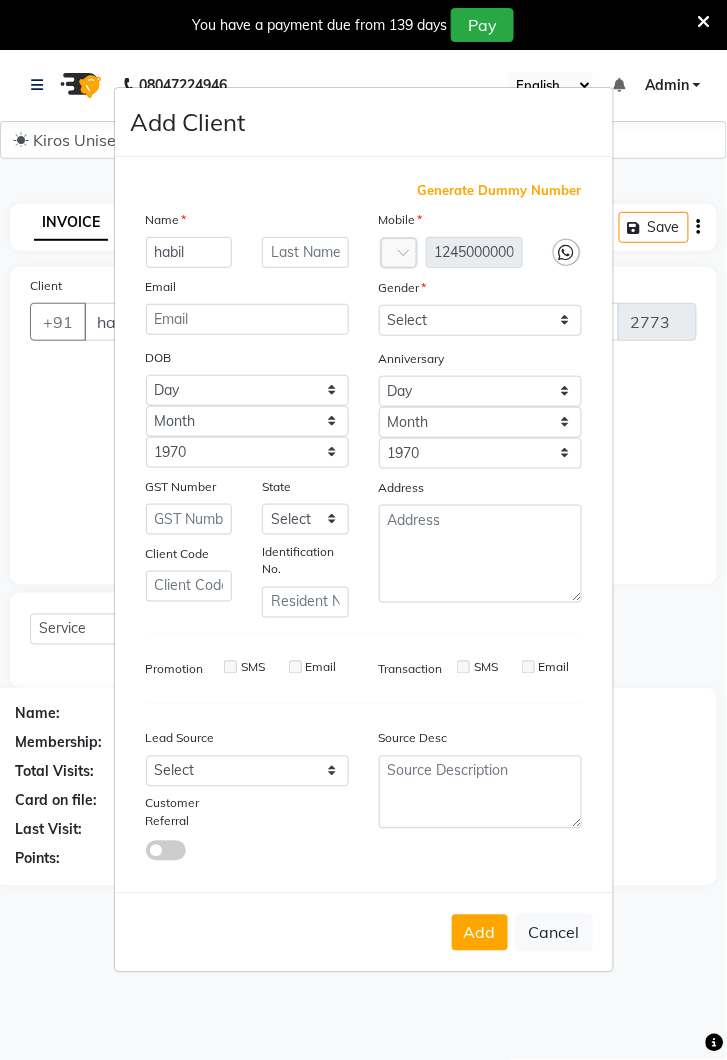 click on "Add" at bounding box center [480, 933] 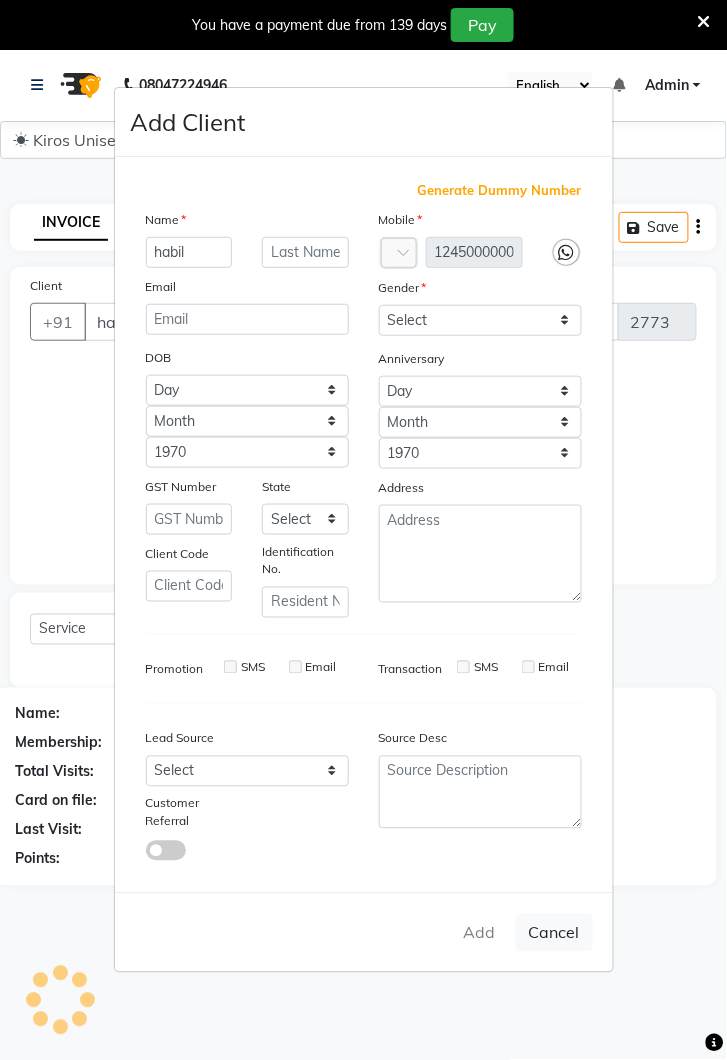 type on "1245000000098" 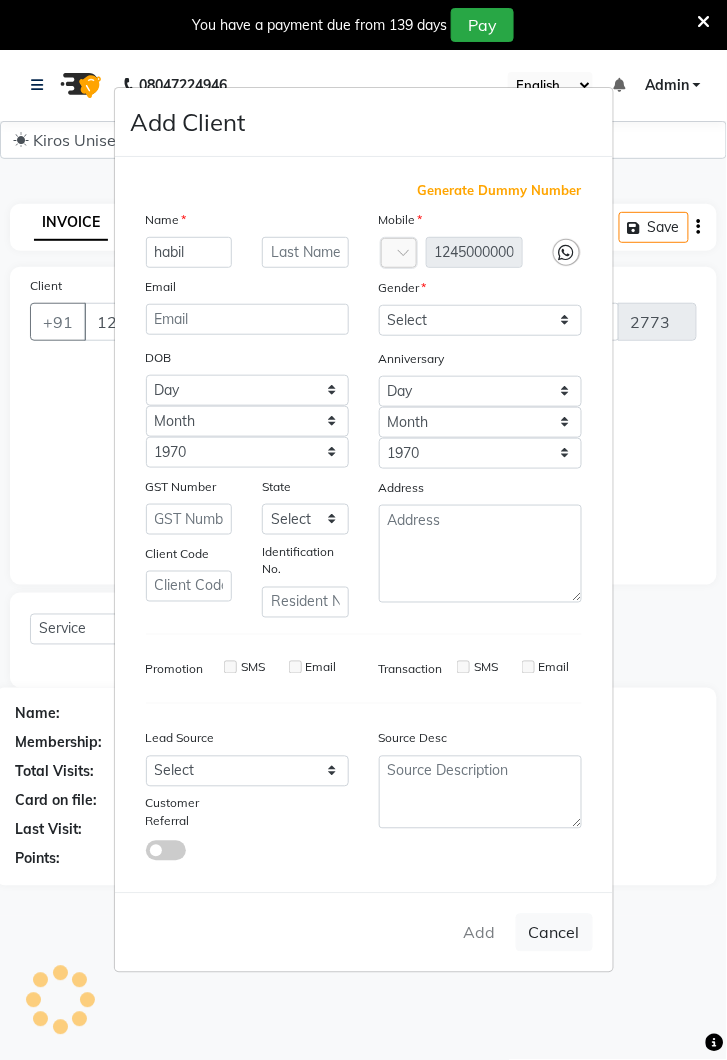 type 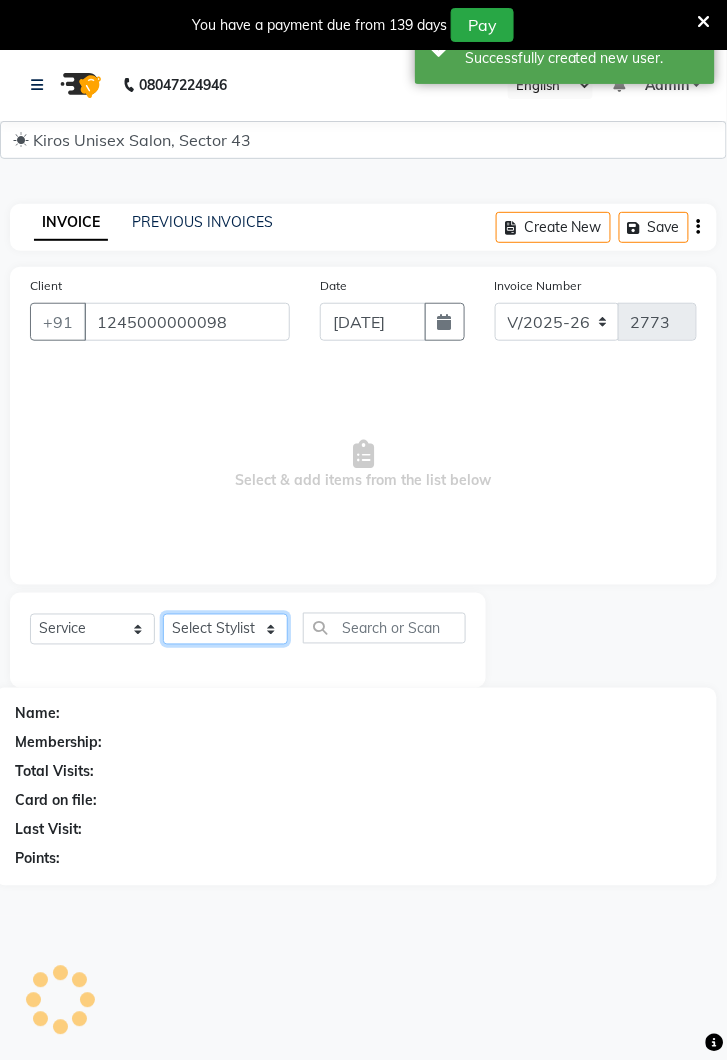 click on "Select Stylist Deepak [PERSON_NAME] [PERSON_NAME] Lamu [PERSON_NAME] [PERSON_NAME] Suraj" 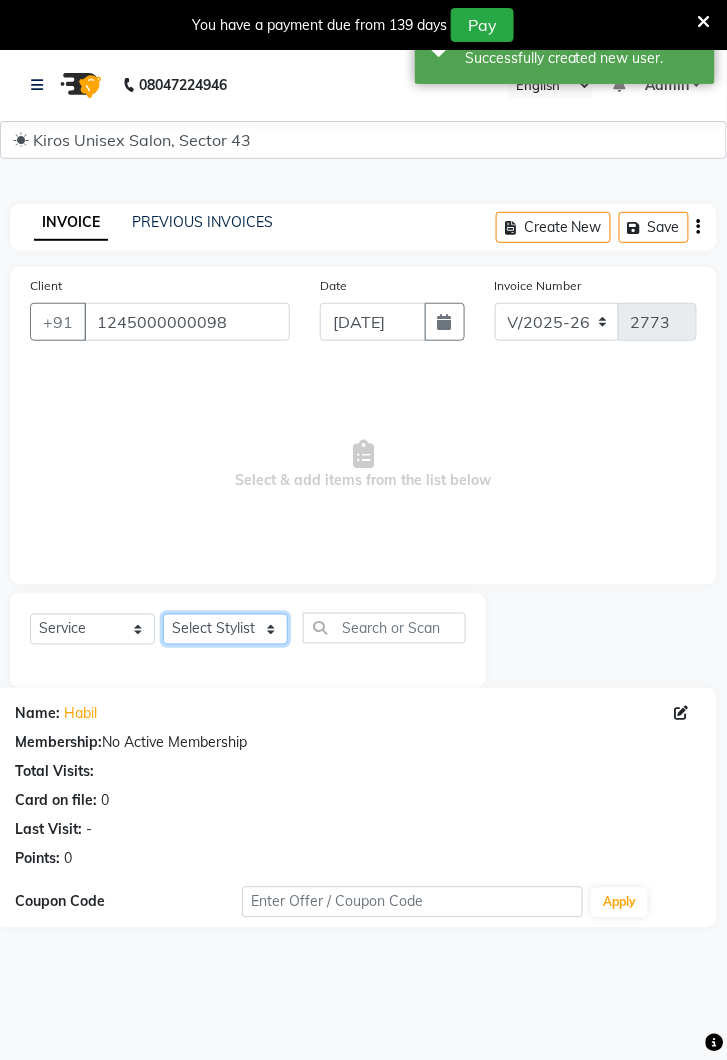 select on "69096" 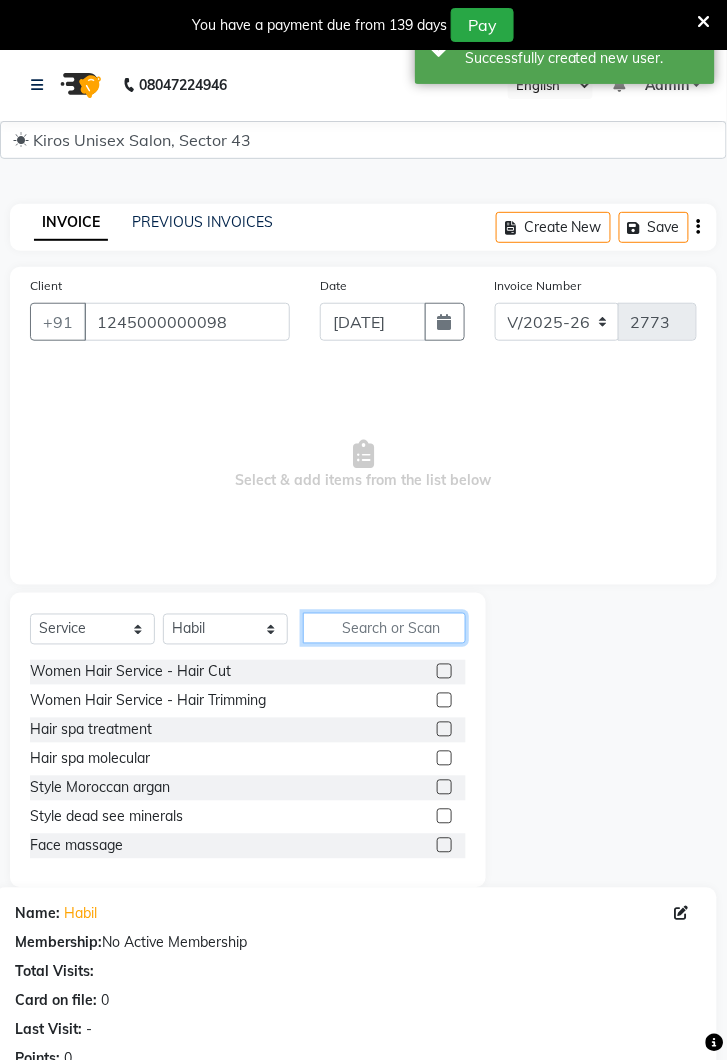 click 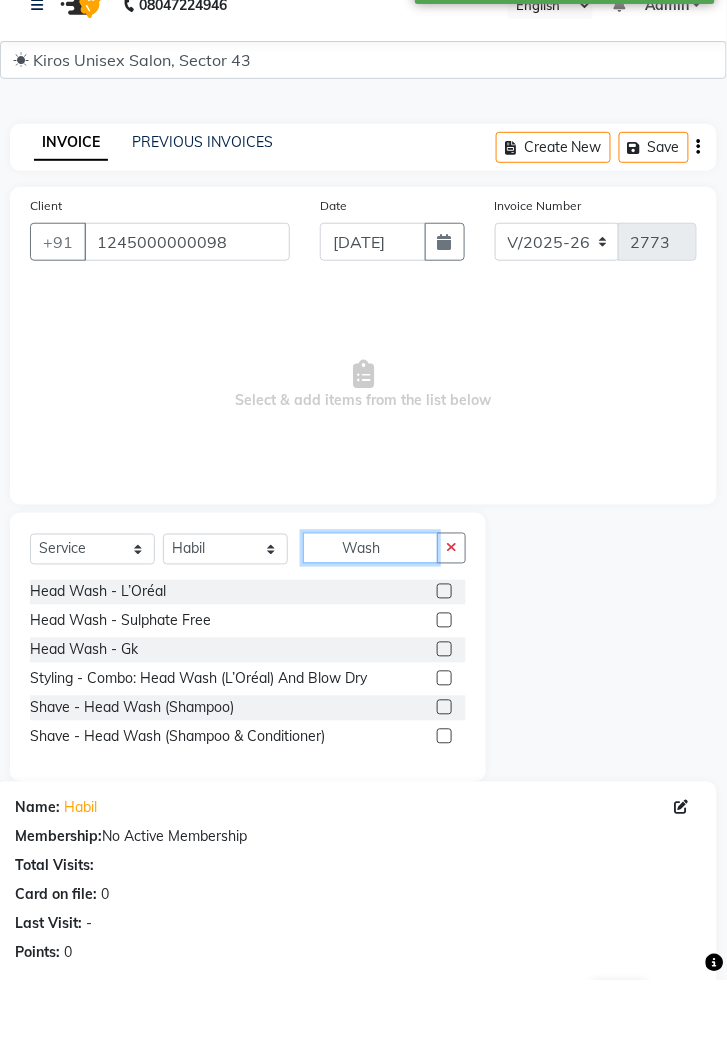 type on "Wash" 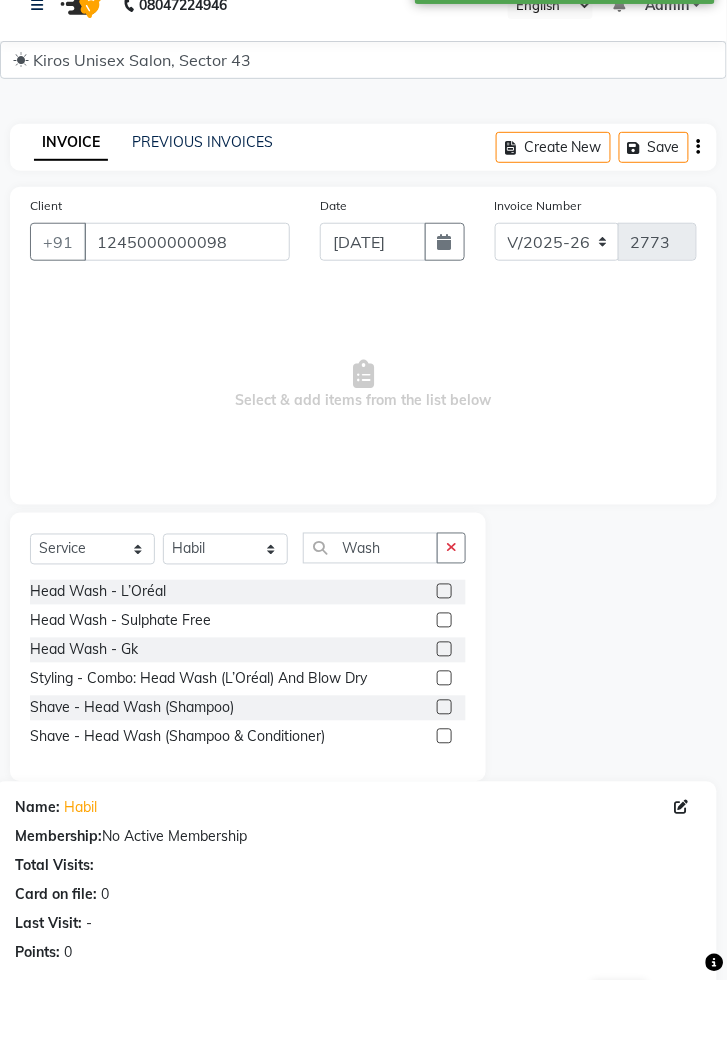 click 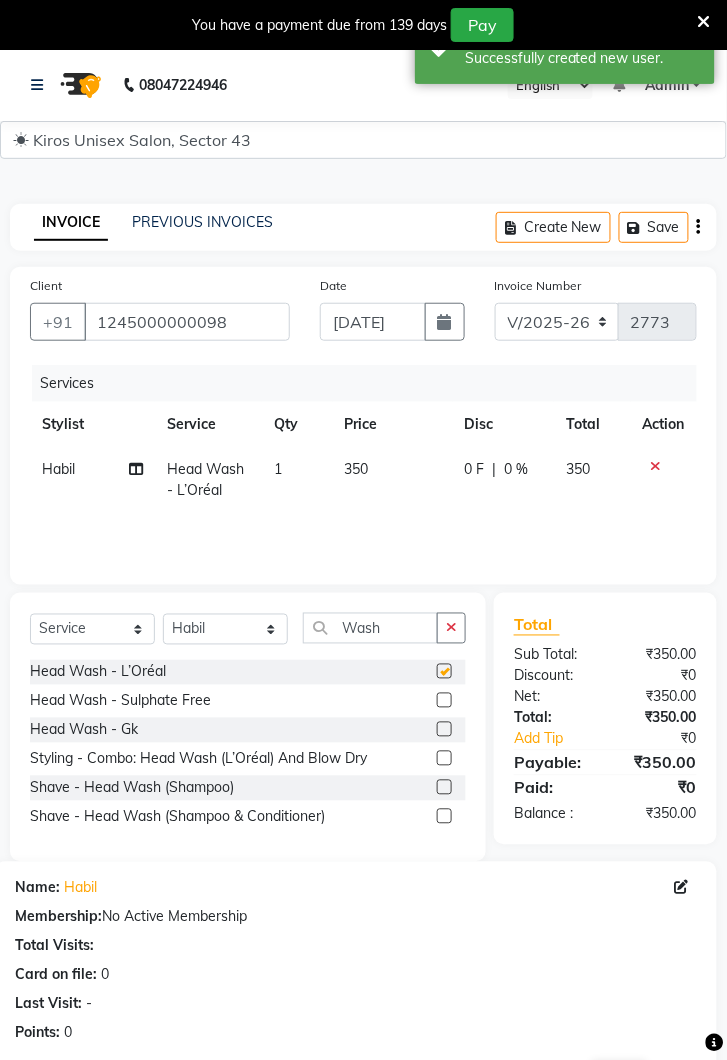 checkbox on "false" 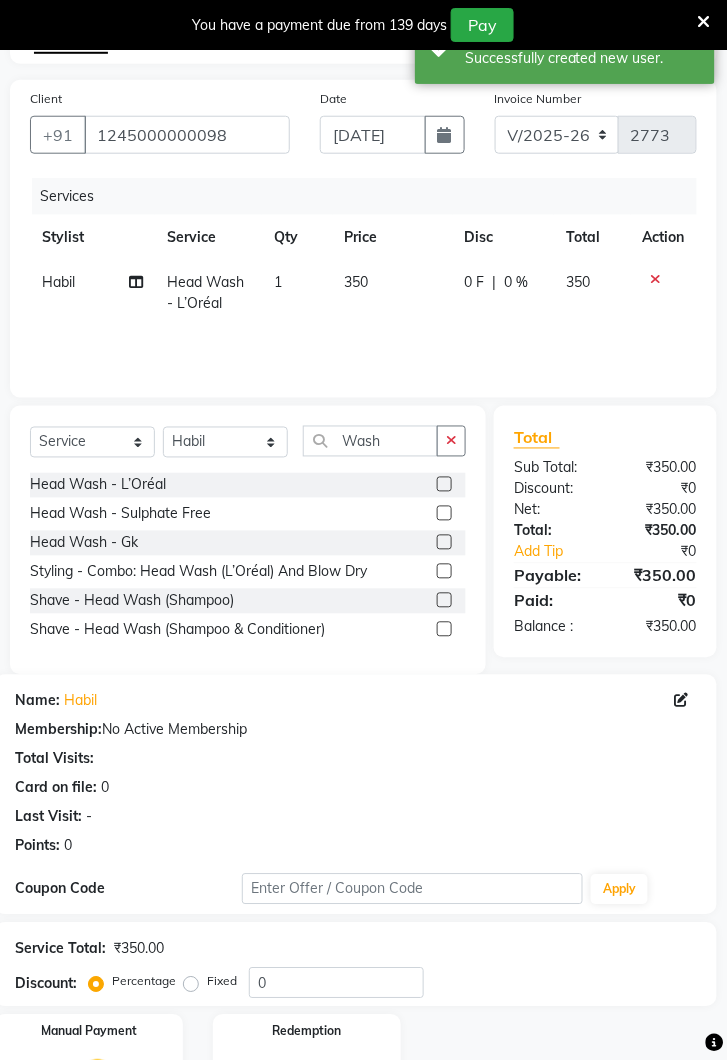 scroll, scrollTop: 264, scrollLeft: 0, axis: vertical 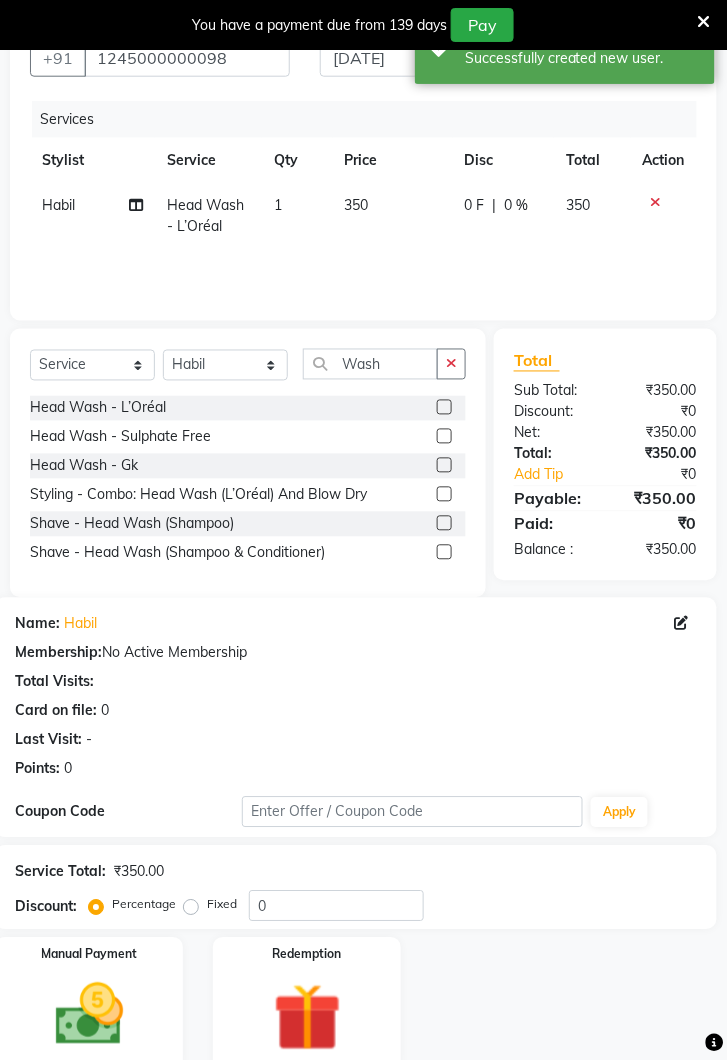 click 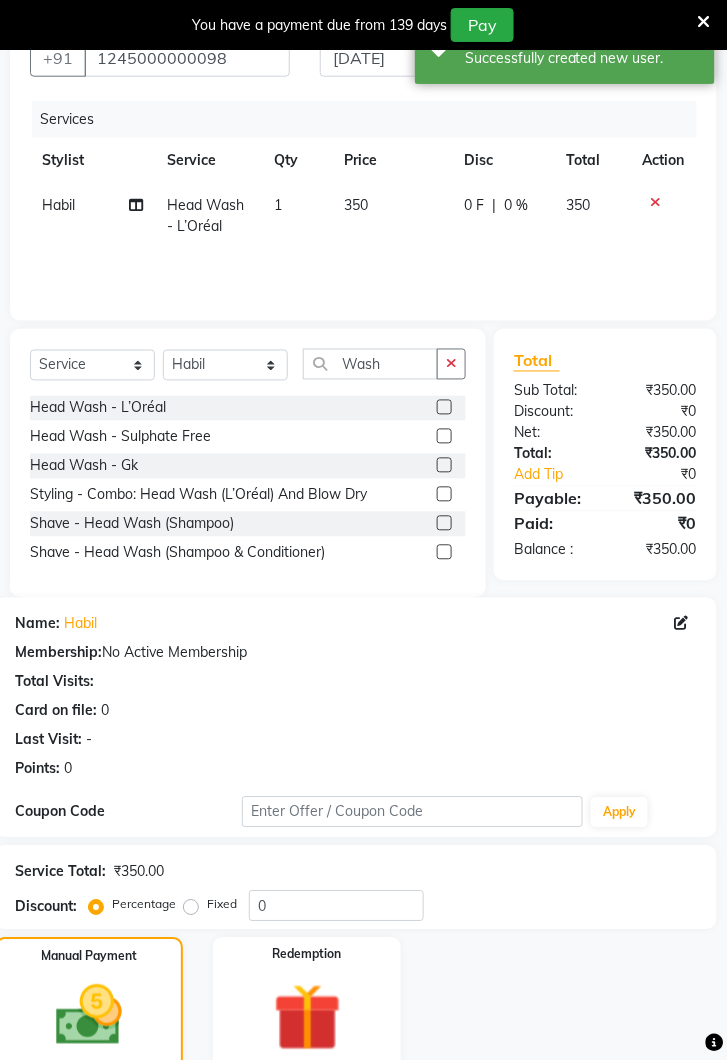 click on "UPI" 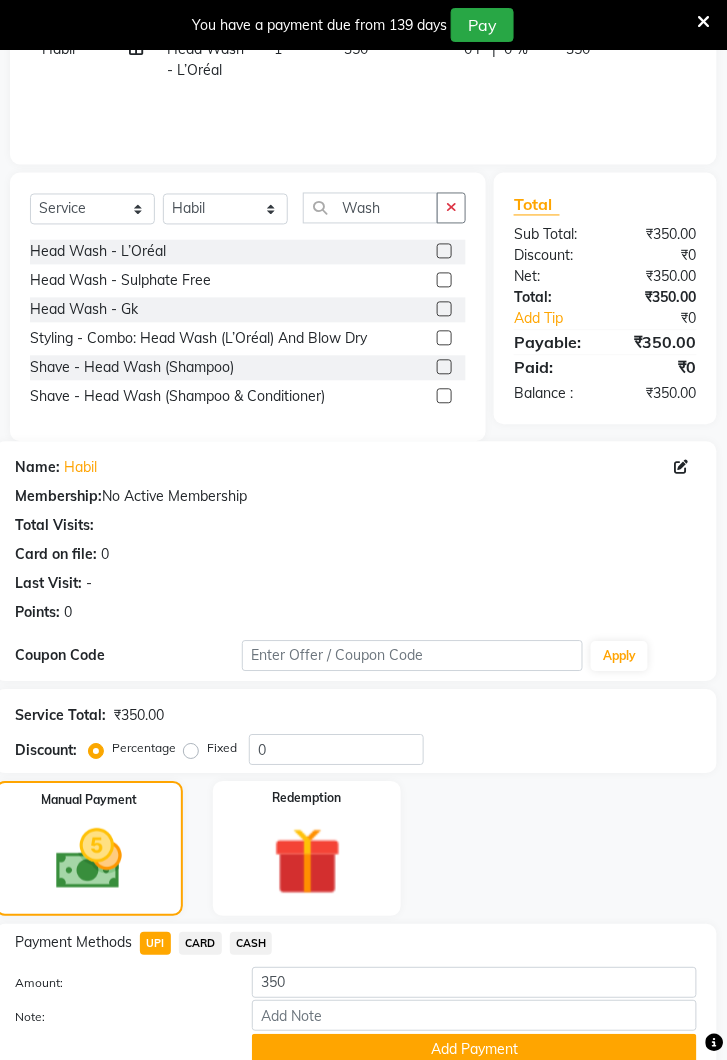 click on "Add Payment" 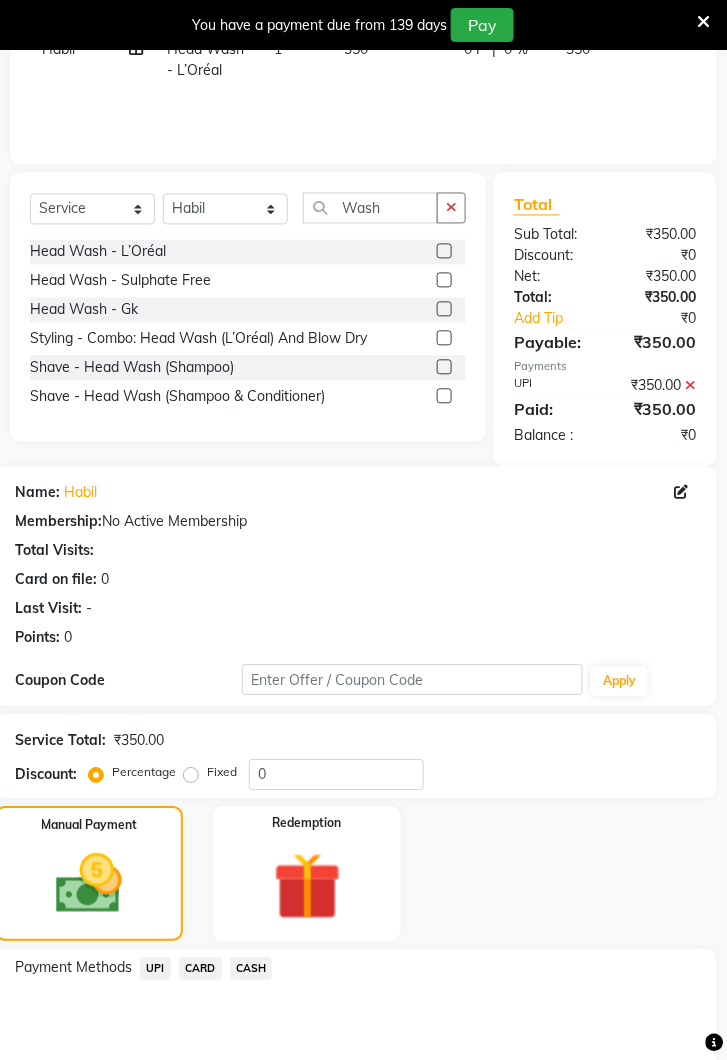 scroll, scrollTop: 523, scrollLeft: 0, axis: vertical 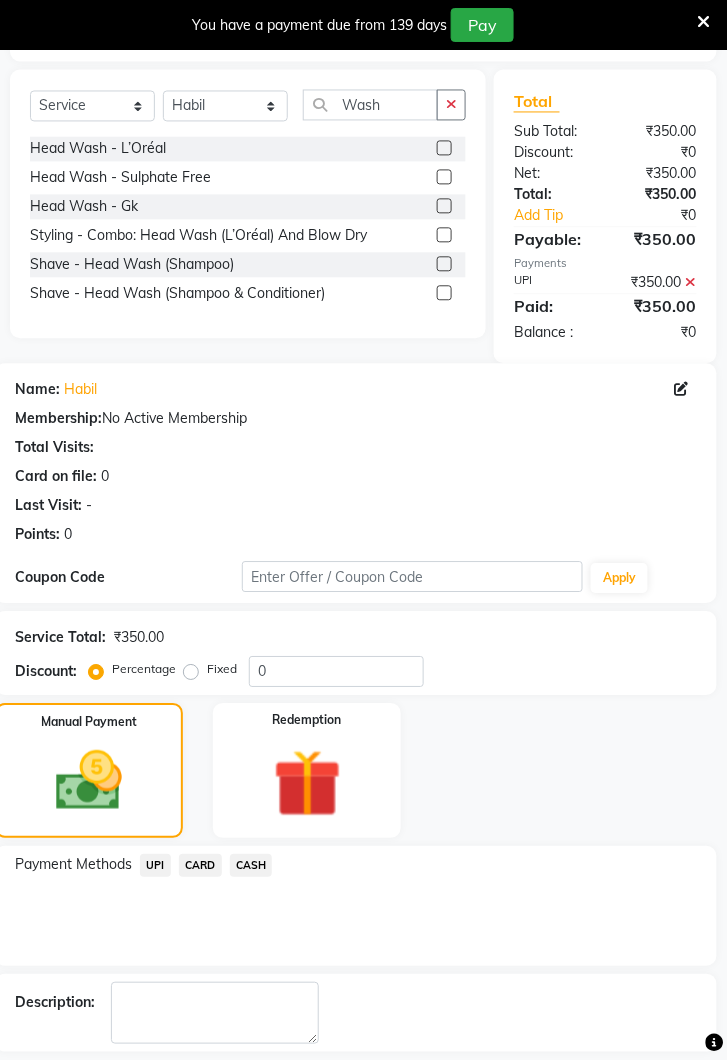 click on "Checkout" 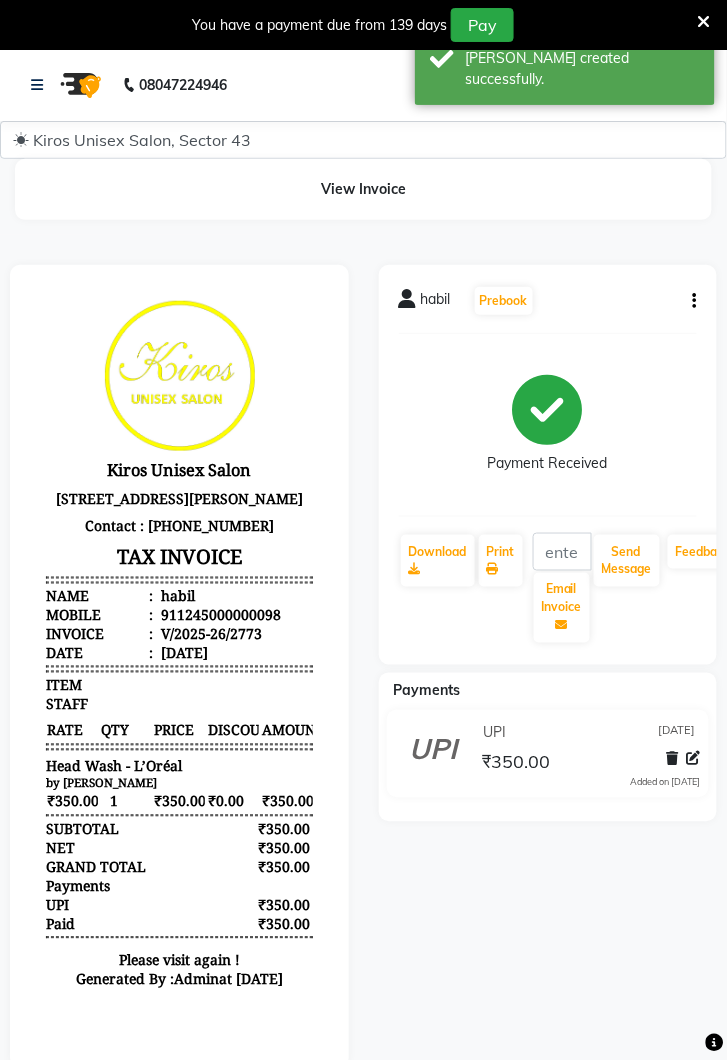 scroll, scrollTop: 0, scrollLeft: 0, axis: both 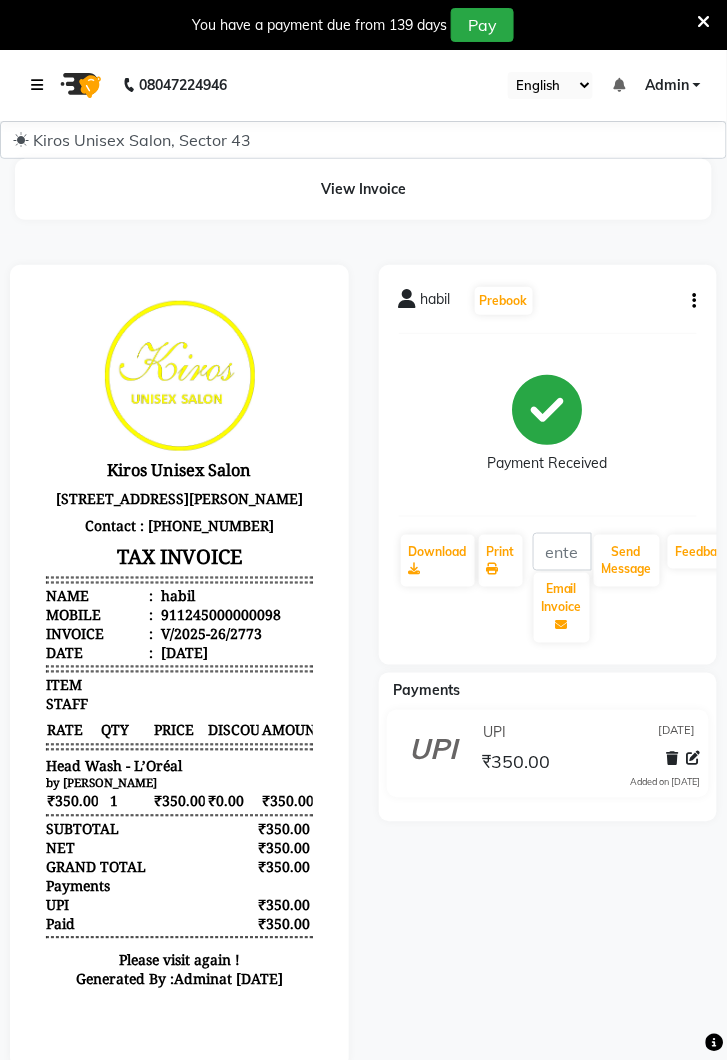 click at bounding box center [37, 85] 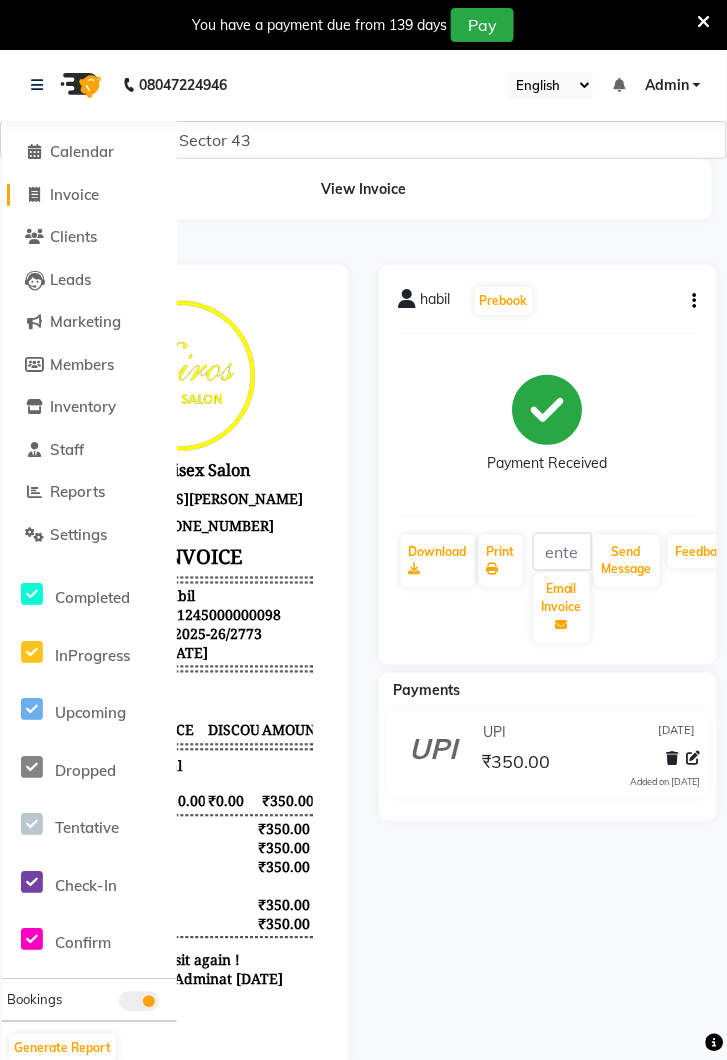 click on "Invoice" 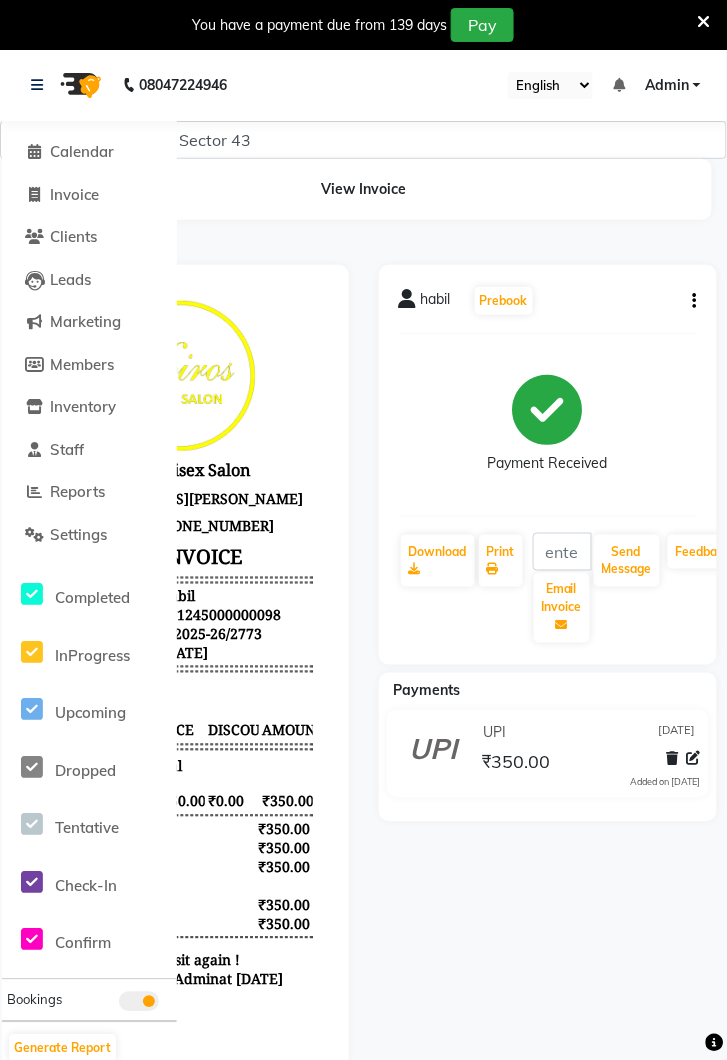 select on "service" 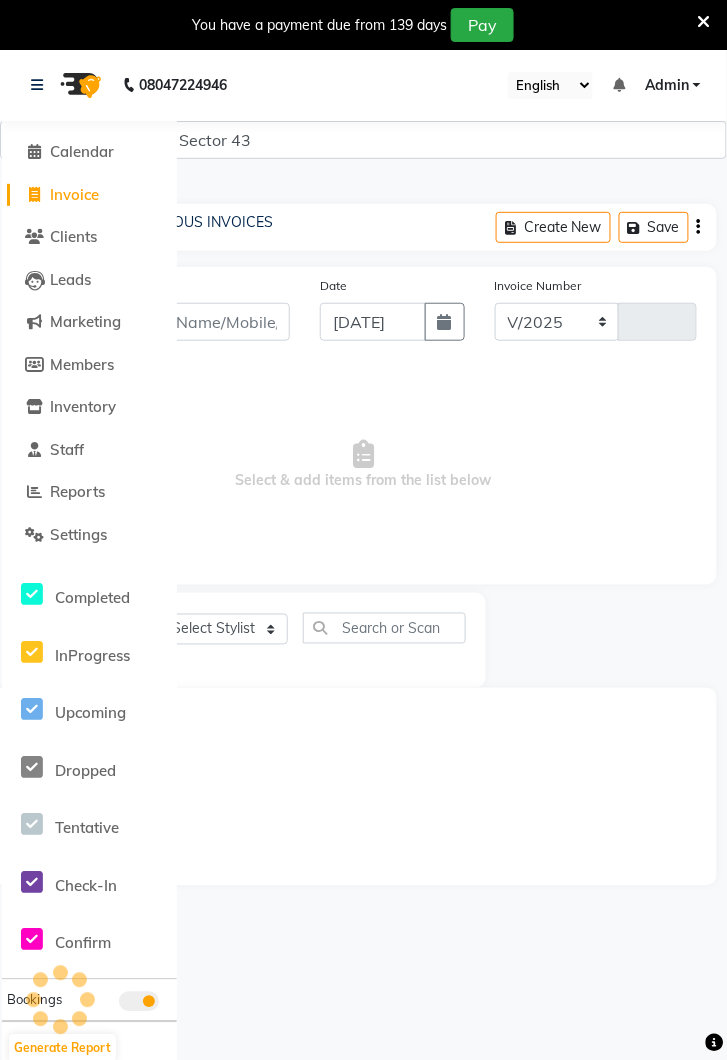 select on "5694" 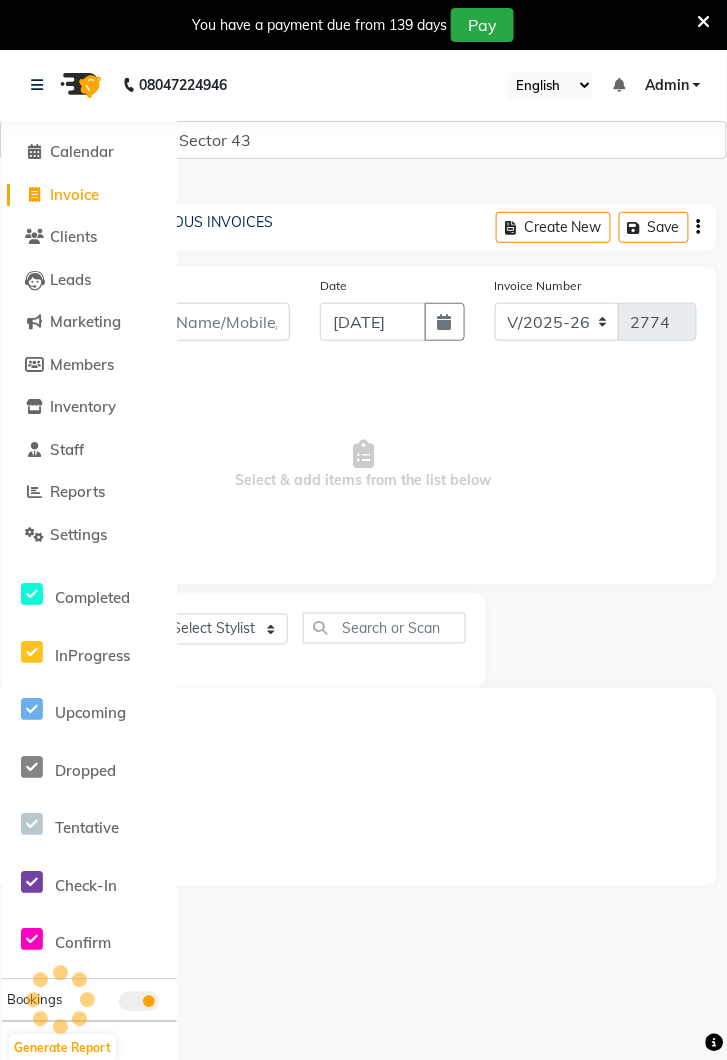 scroll, scrollTop: 49, scrollLeft: 0, axis: vertical 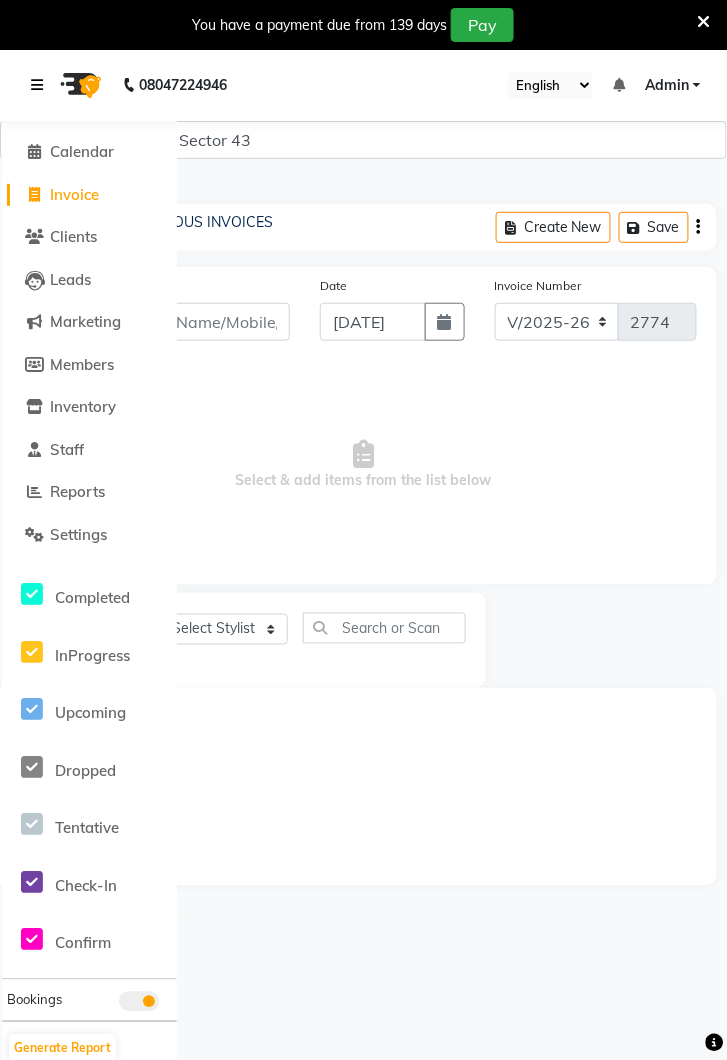 click at bounding box center (41, 85) 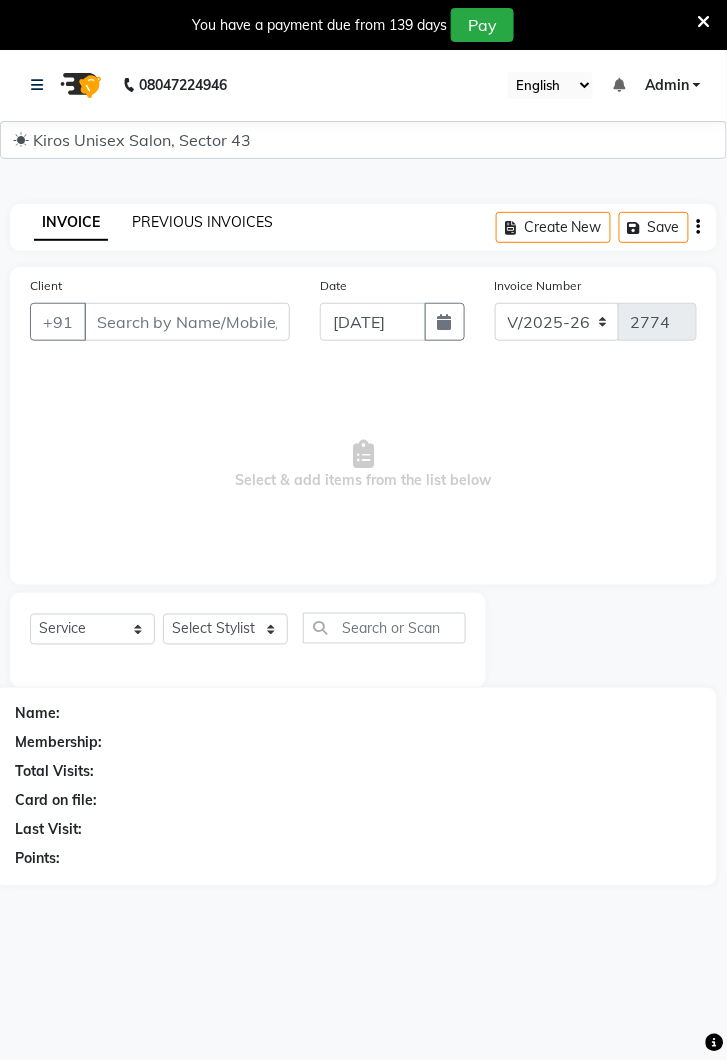 click on "PREVIOUS INVOICES" 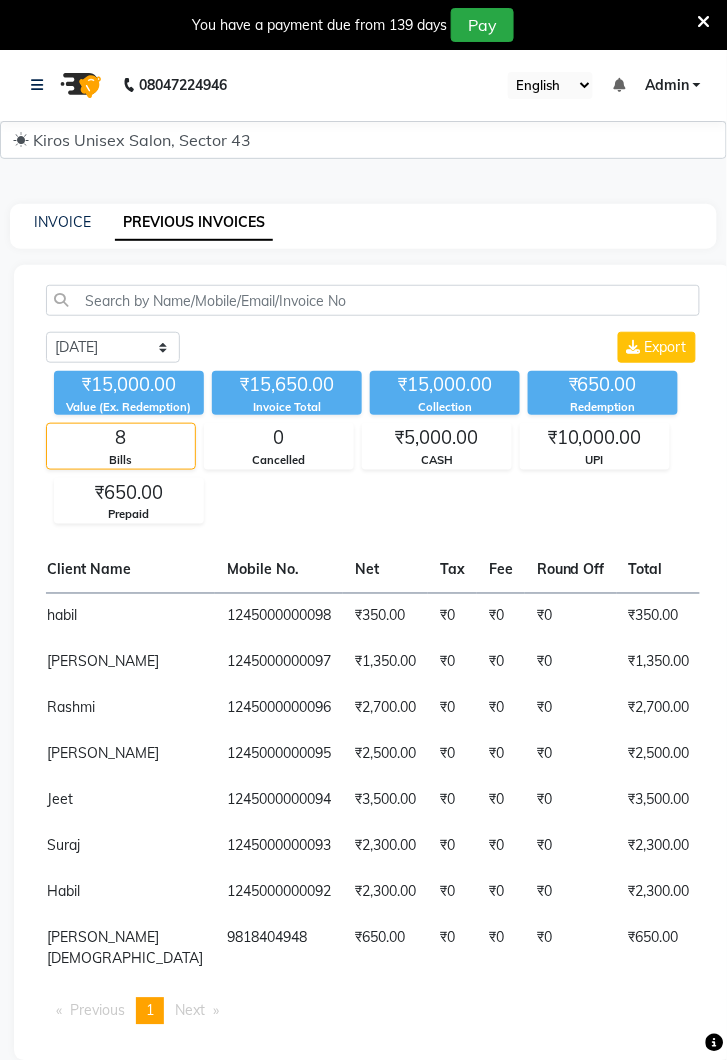scroll, scrollTop: 0, scrollLeft: 0, axis: both 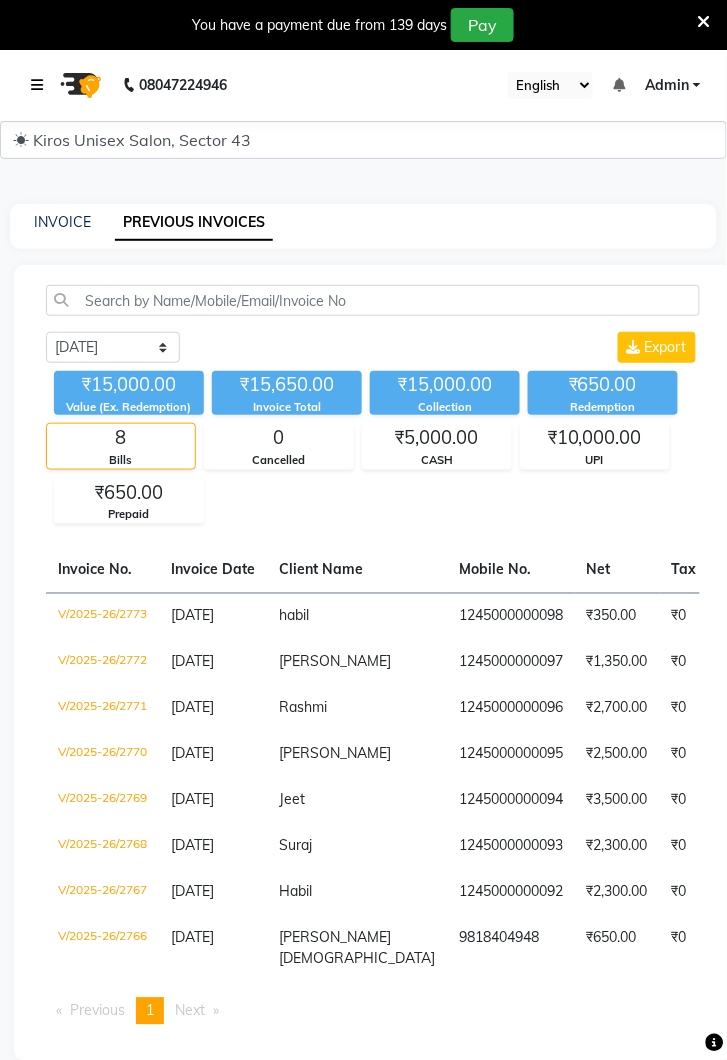 click at bounding box center (37, 85) 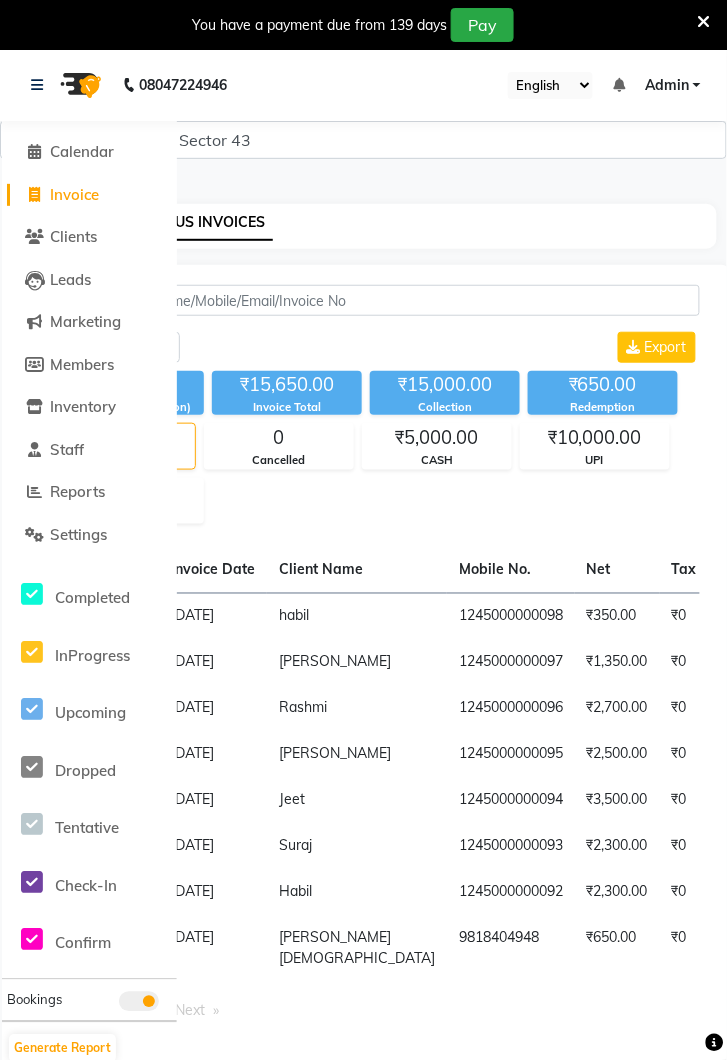 click on "Invoice" 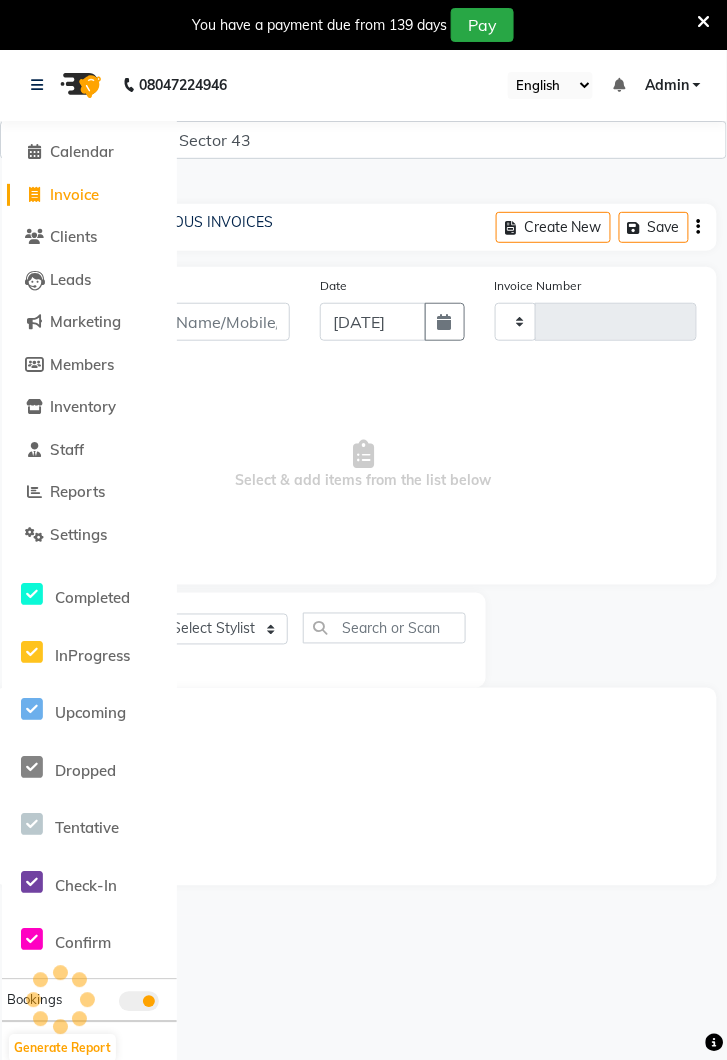 scroll, scrollTop: 49, scrollLeft: 0, axis: vertical 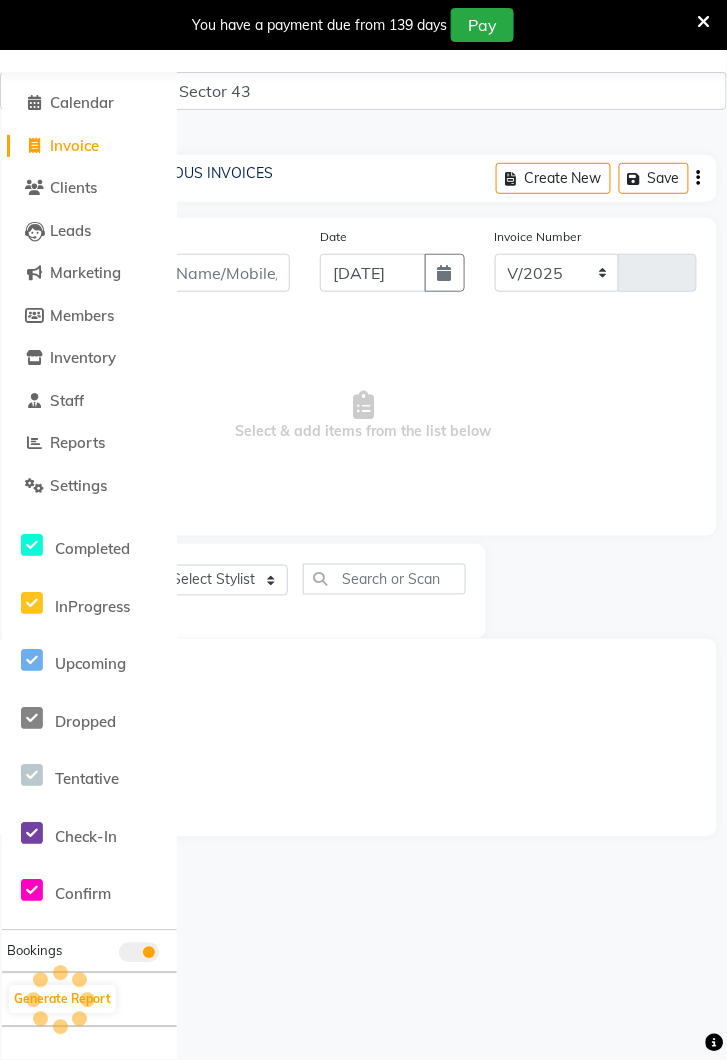 select on "5694" 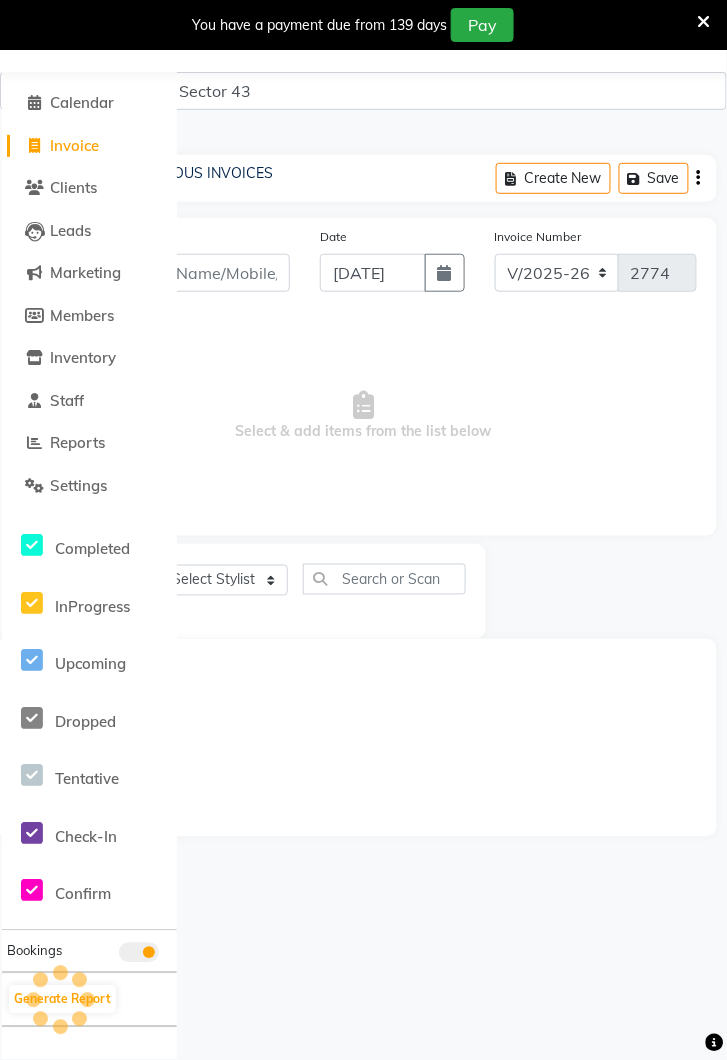 scroll, scrollTop: 0, scrollLeft: 0, axis: both 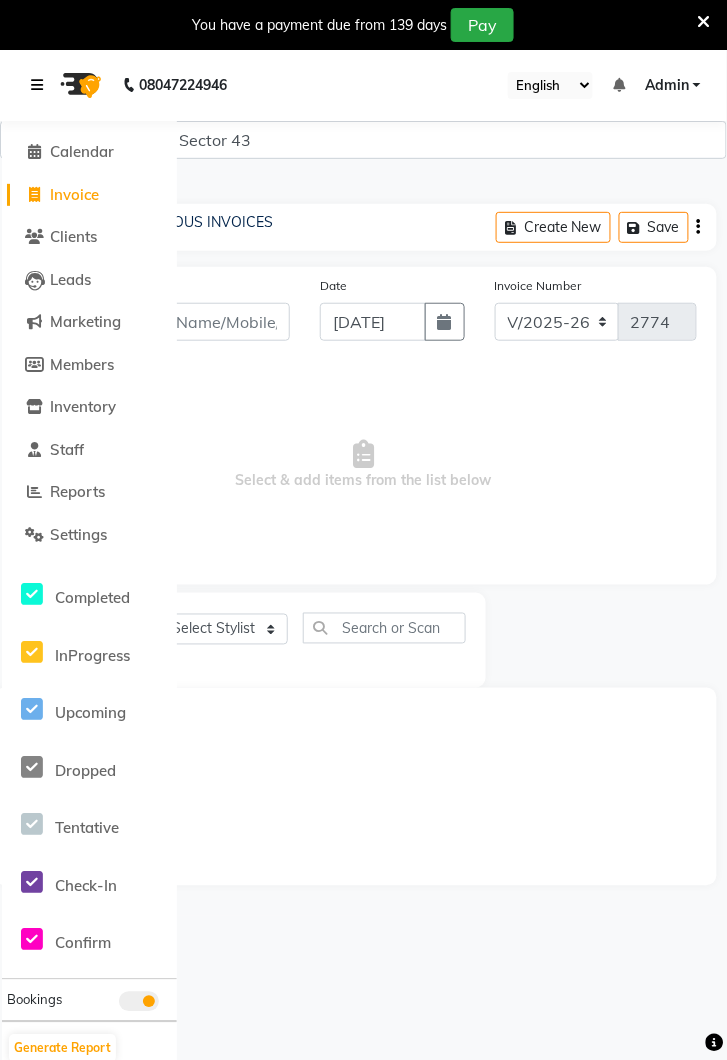 click at bounding box center [37, 85] 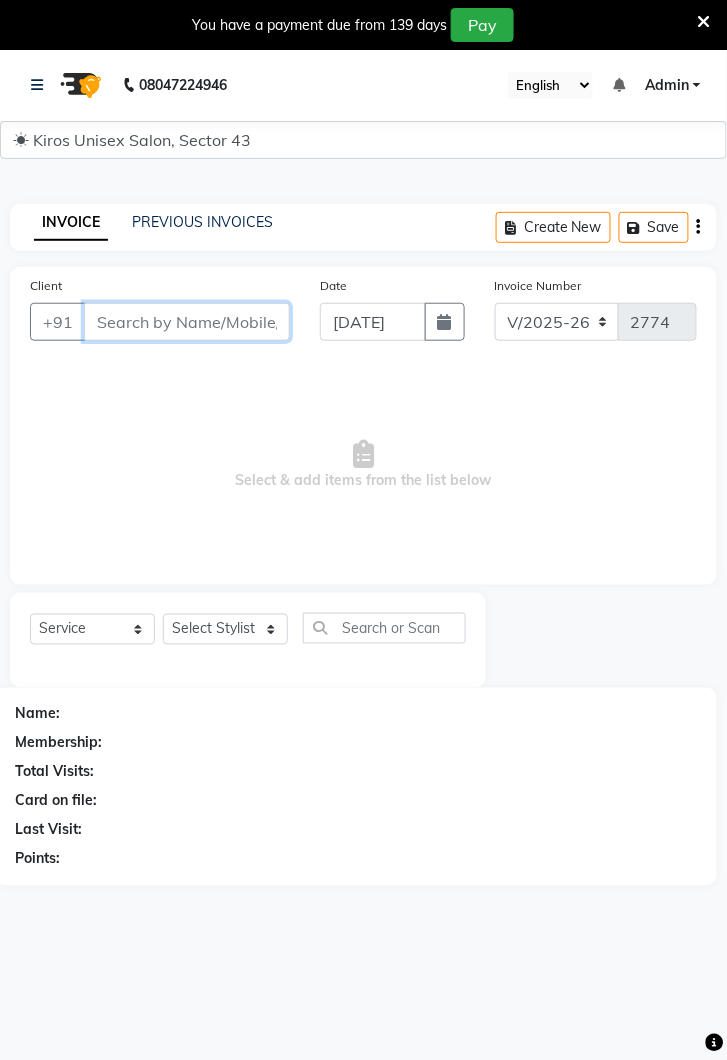 click on "Client" at bounding box center (187, 322) 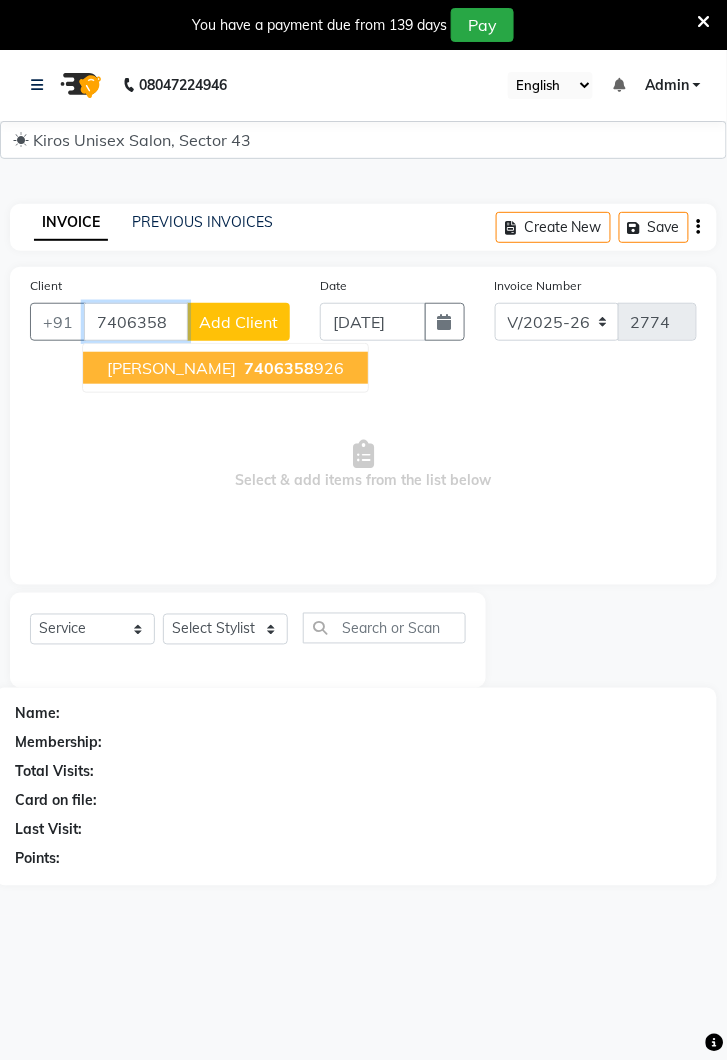 click on "7406358 926" at bounding box center (292, 368) 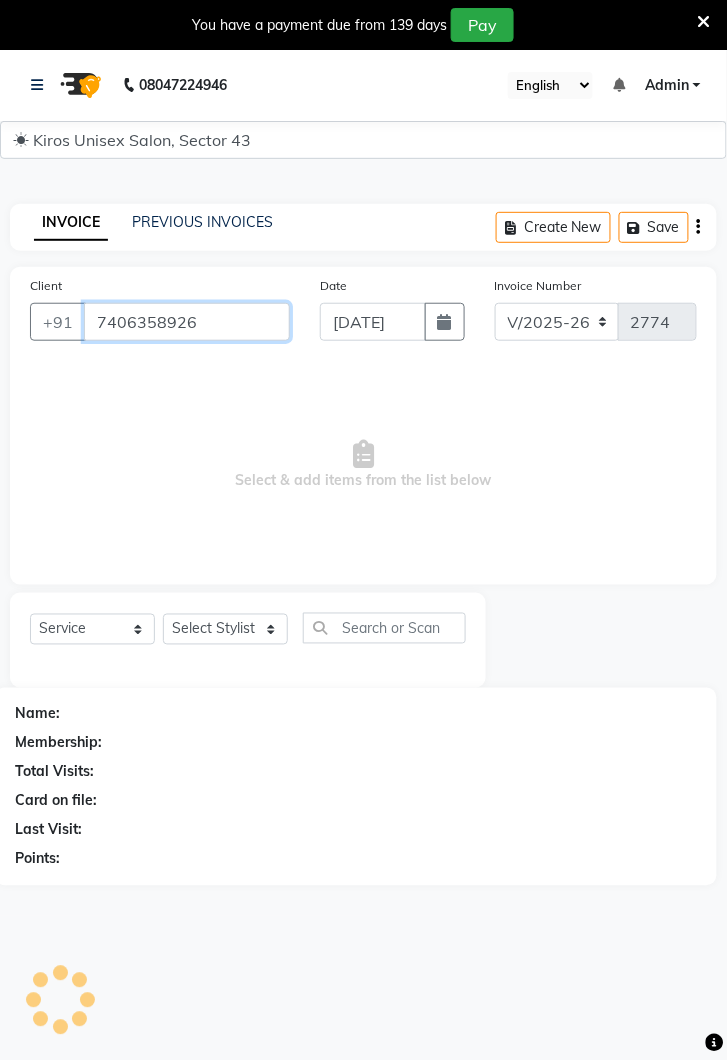 type on "7406358926" 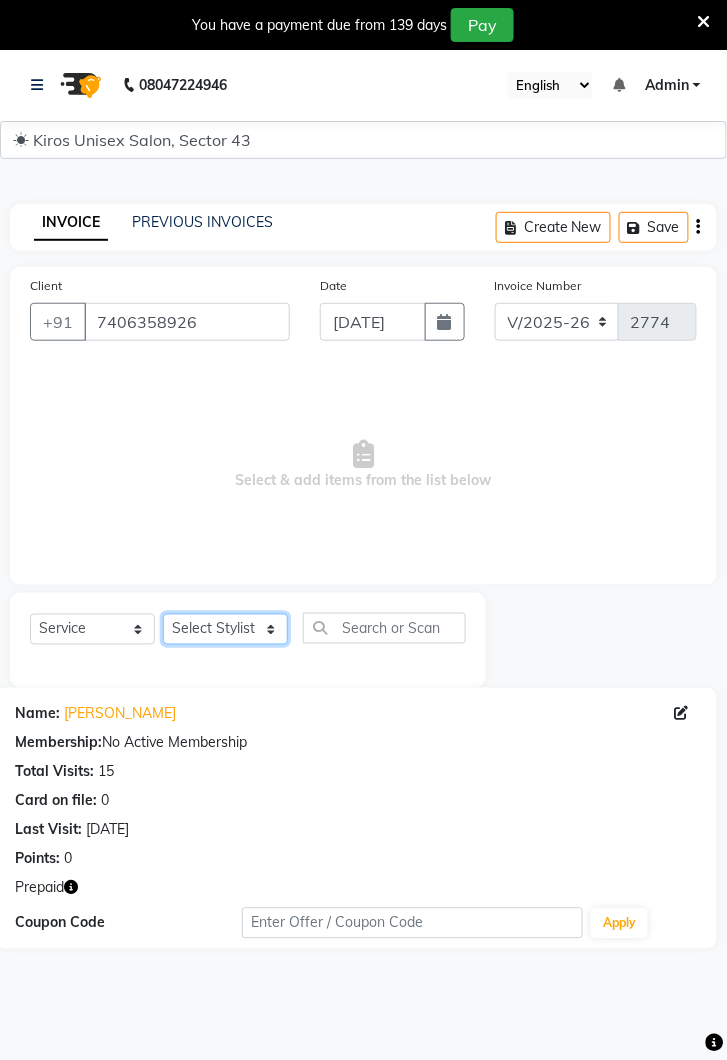 click on "Select Stylist Deepak [PERSON_NAME] [PERSON_NAME] Lamu [PERSON_NAME] [PERSON_NAME] Suraj" 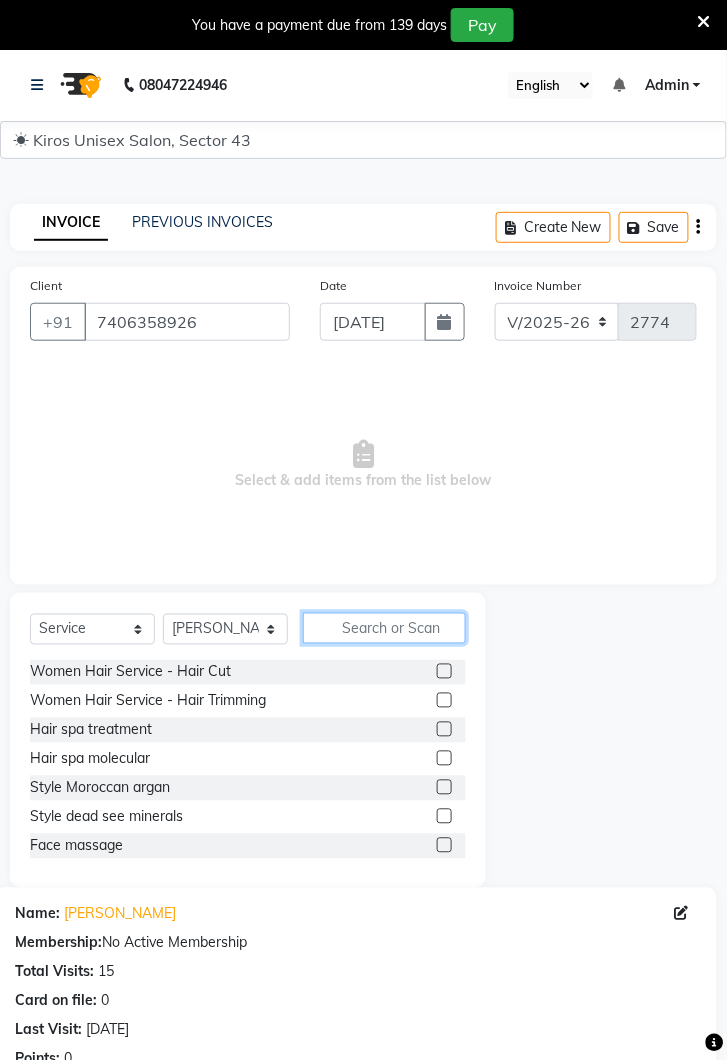 click 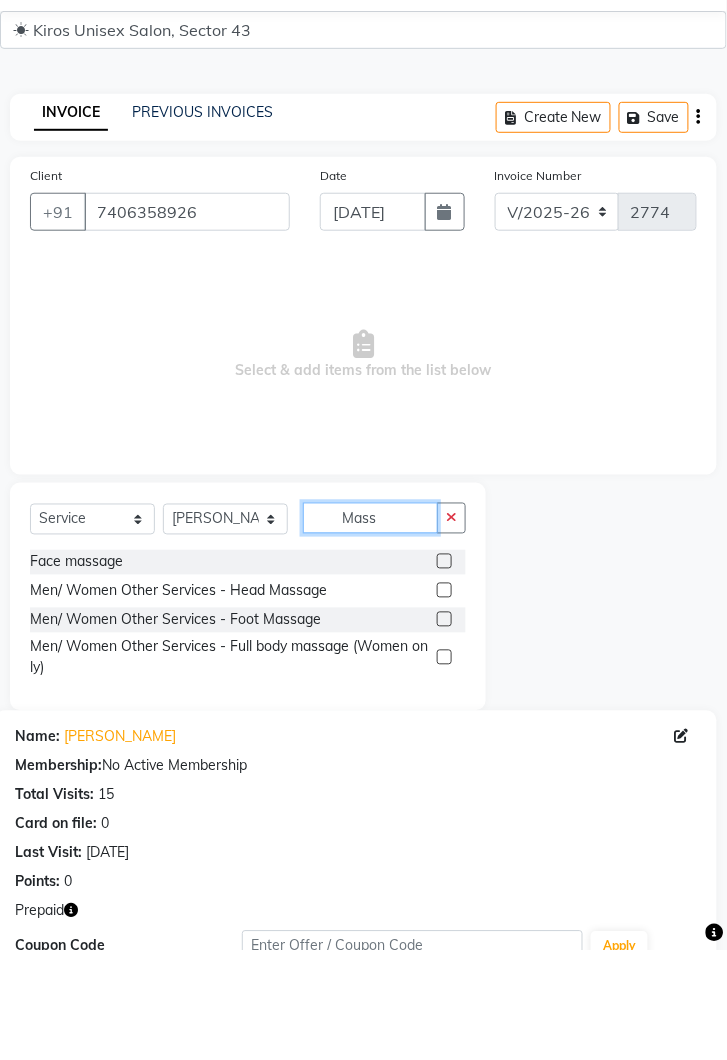 type on "Mass" 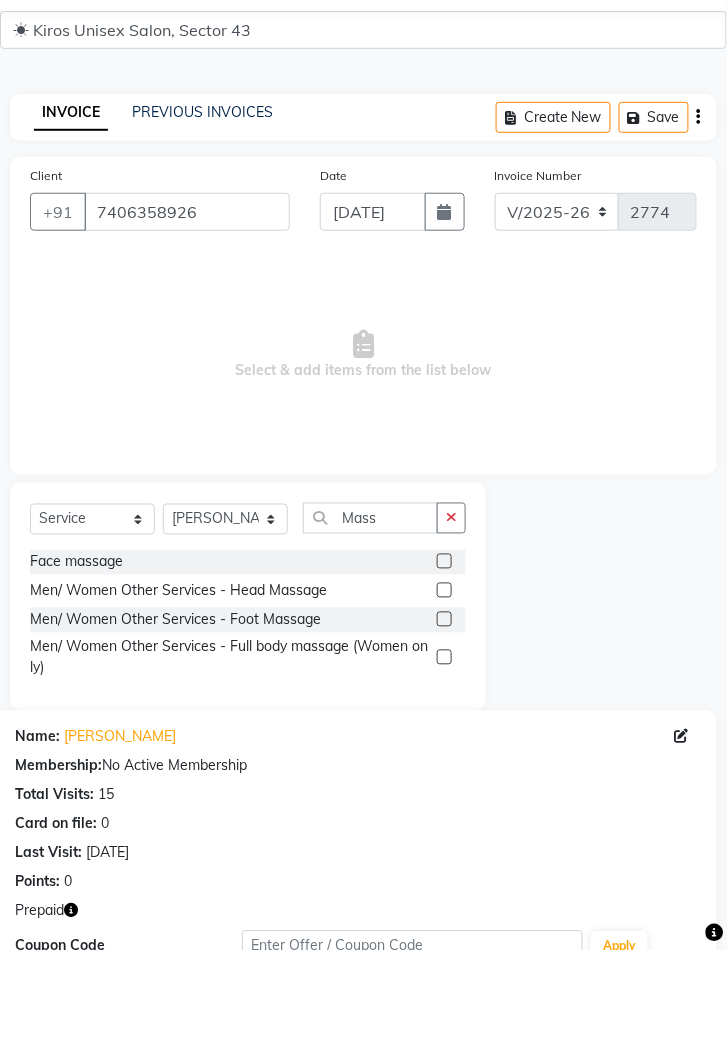 click 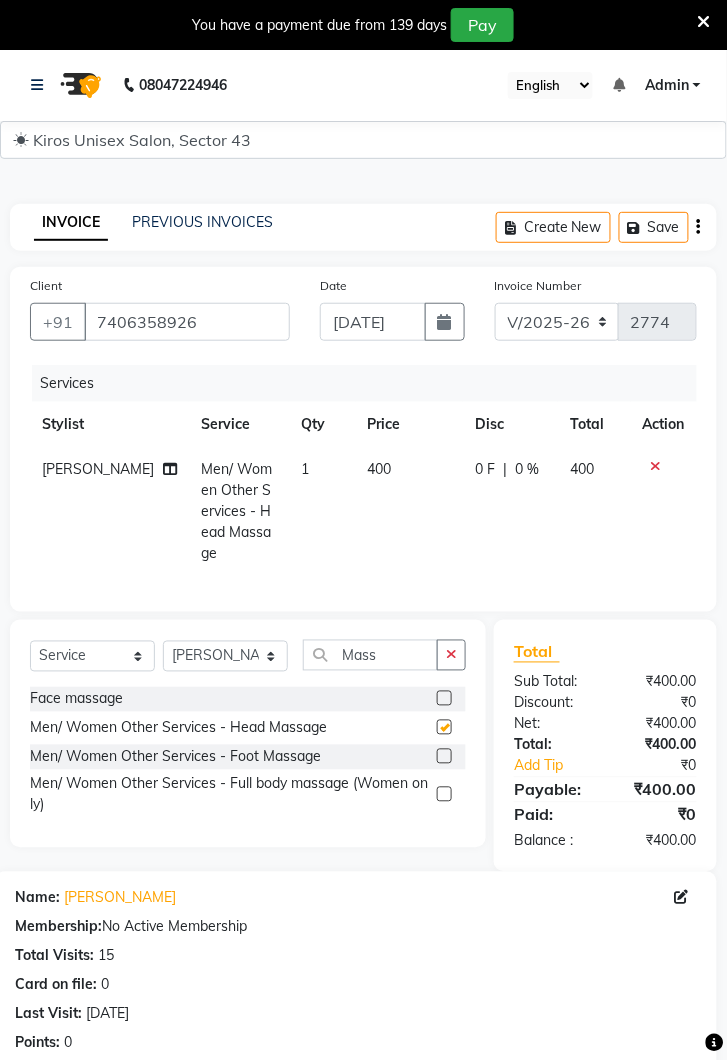 checkbox on "false" 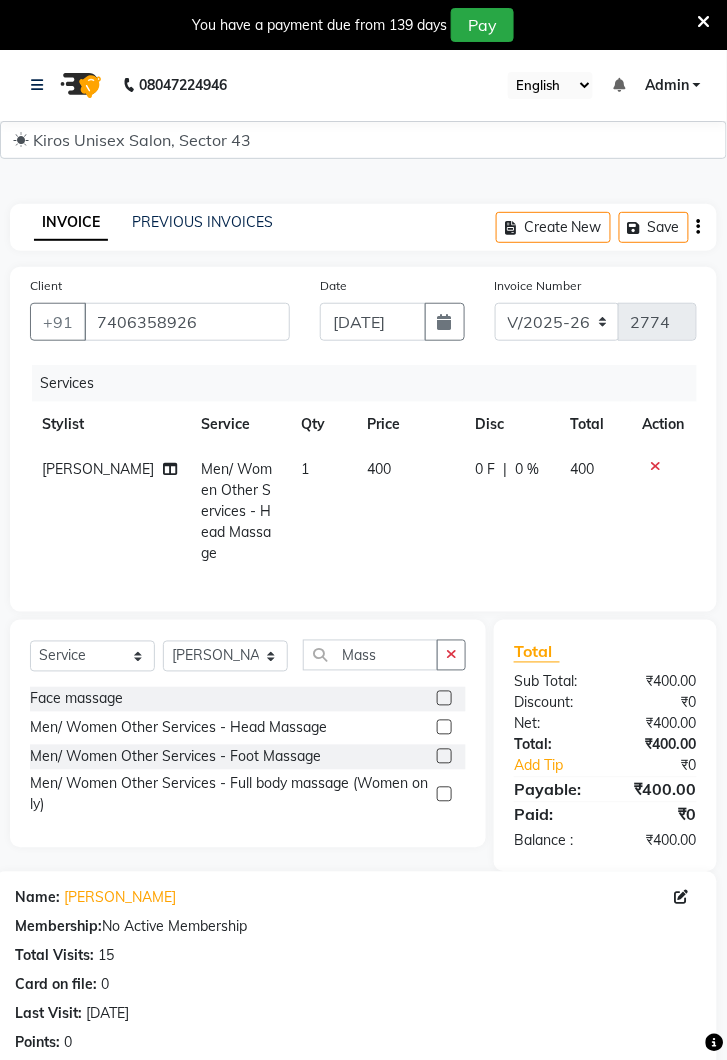 click on "400" 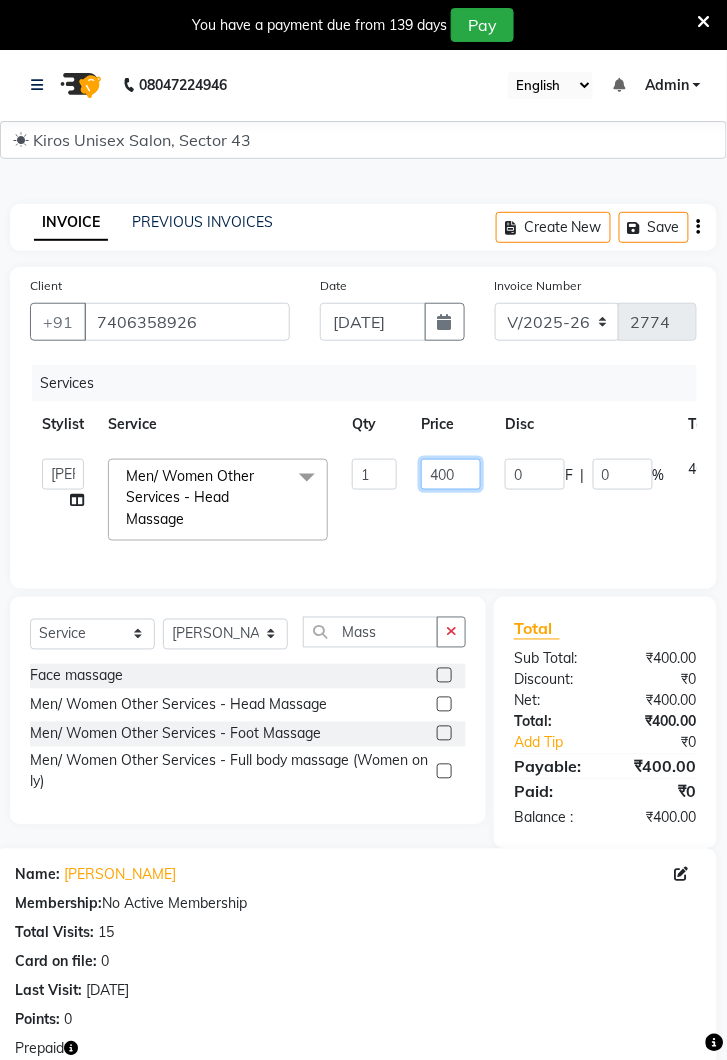 click on "400" 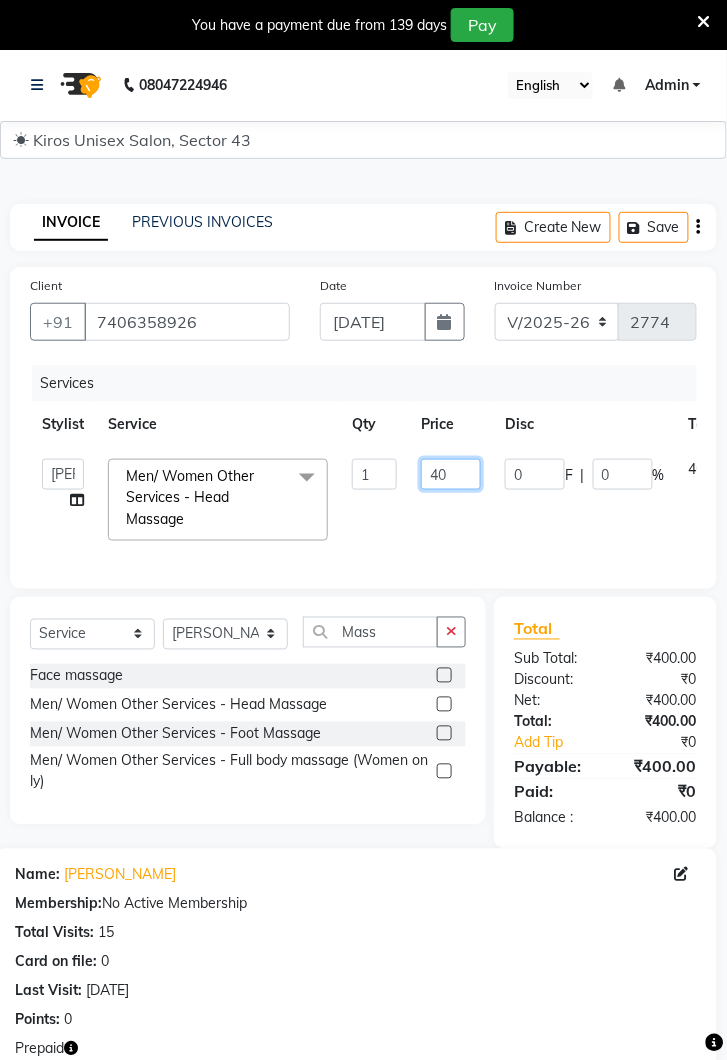 type on "4" 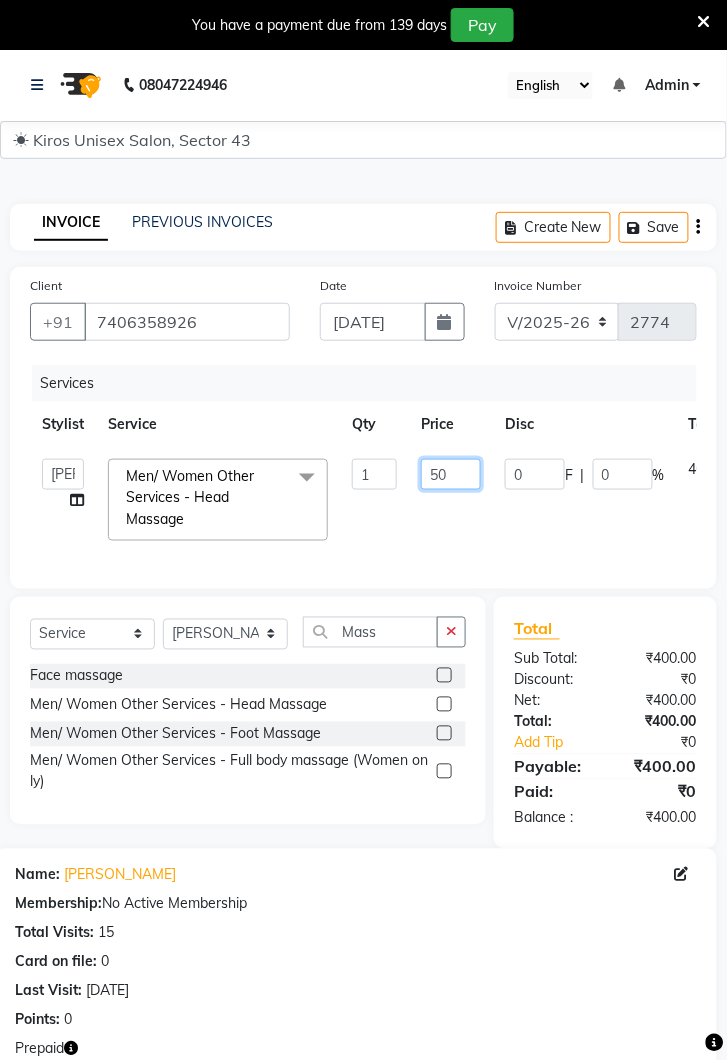 type on "500" 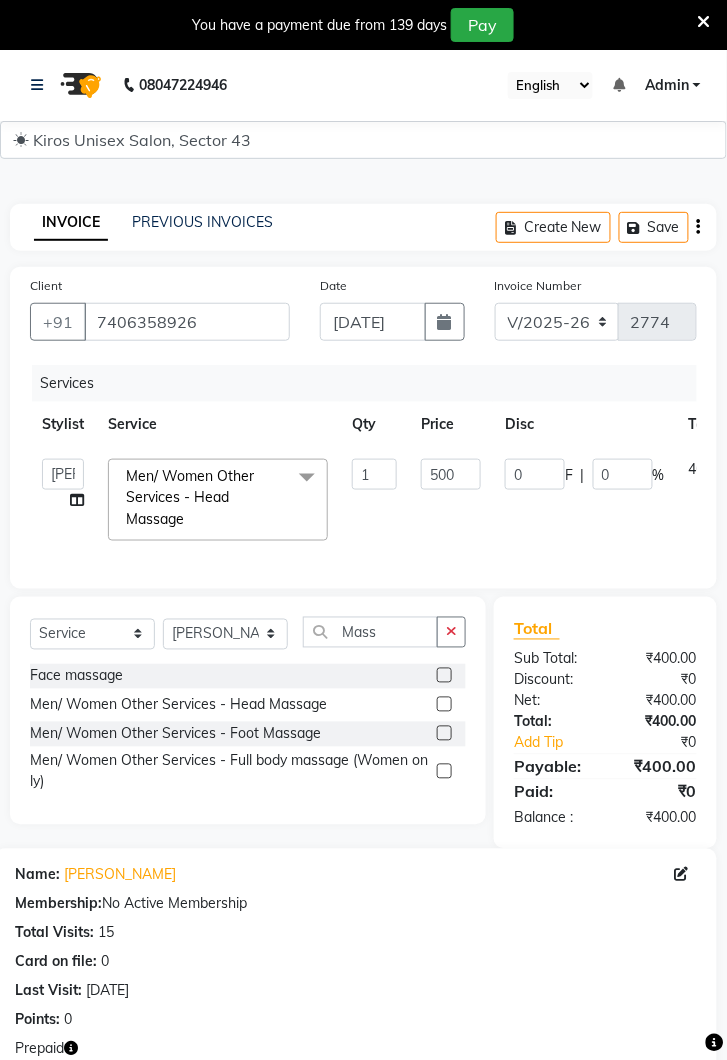 click on "0 F | 0 %" 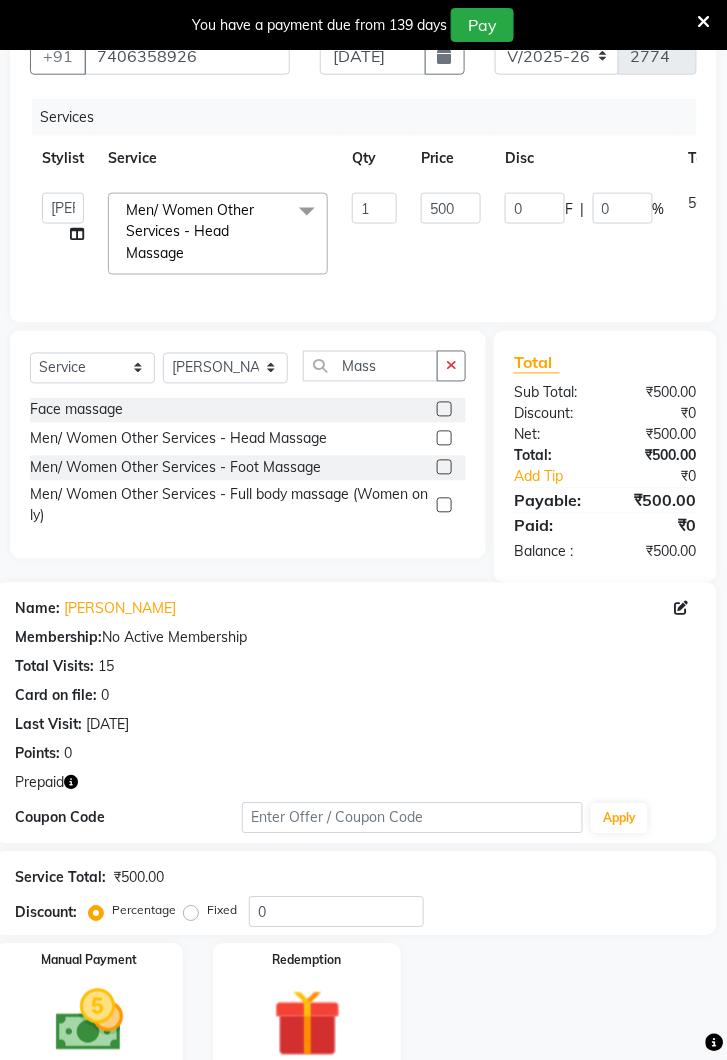 click 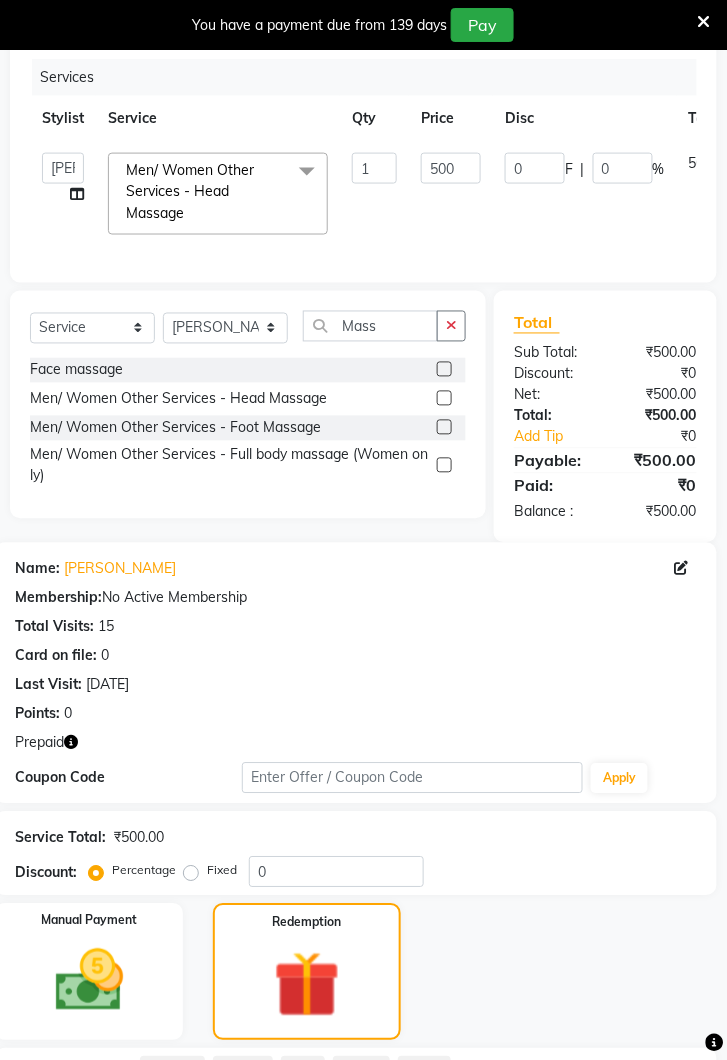 scroll, scrollTop: 395, scrollLeft: 0, axis: vertical 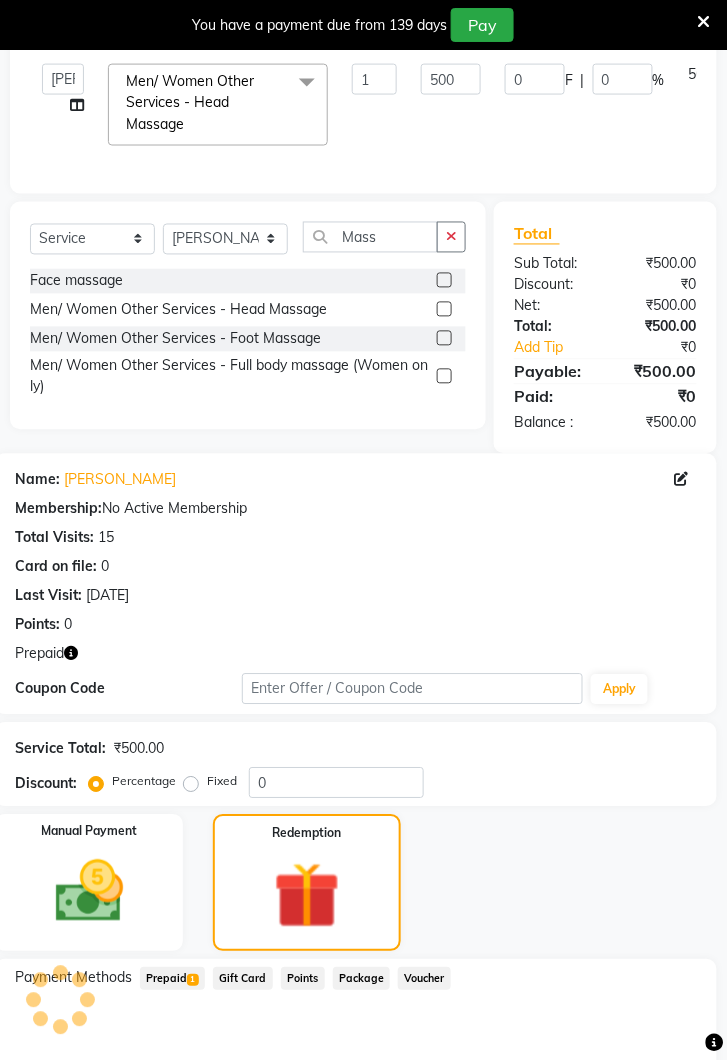 click on "Prepaid  1" 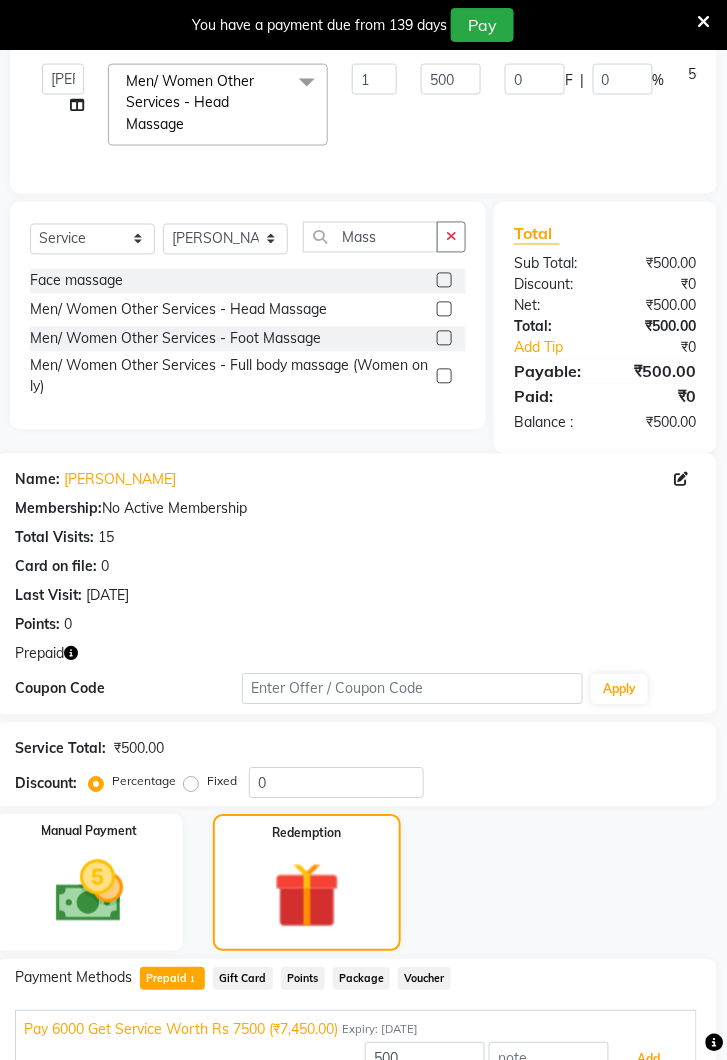 click on "Add" at bounding box center (649, 1060) 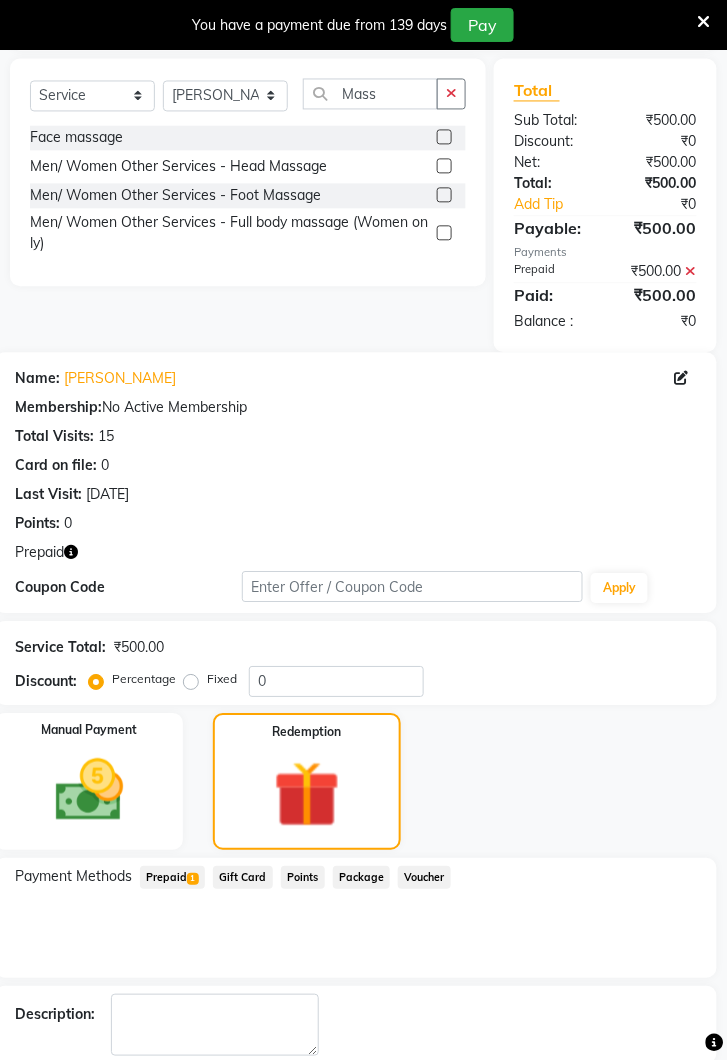 scroll, scrollTop: 549, scrollLeft: 0, axis: vertical 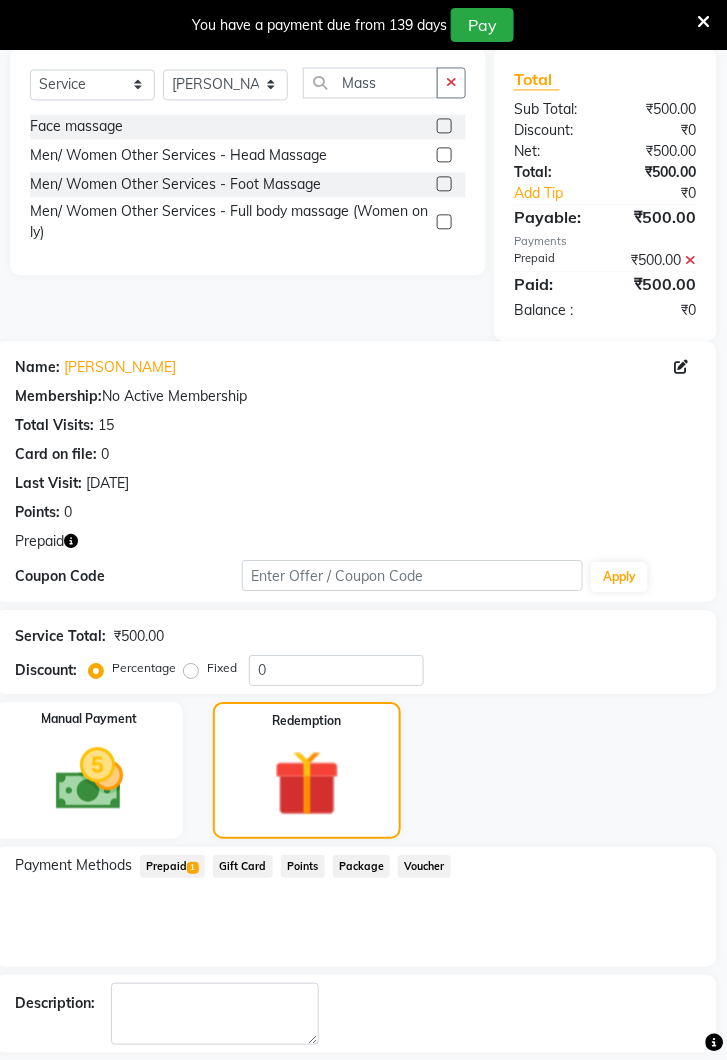 click on "Checkout" 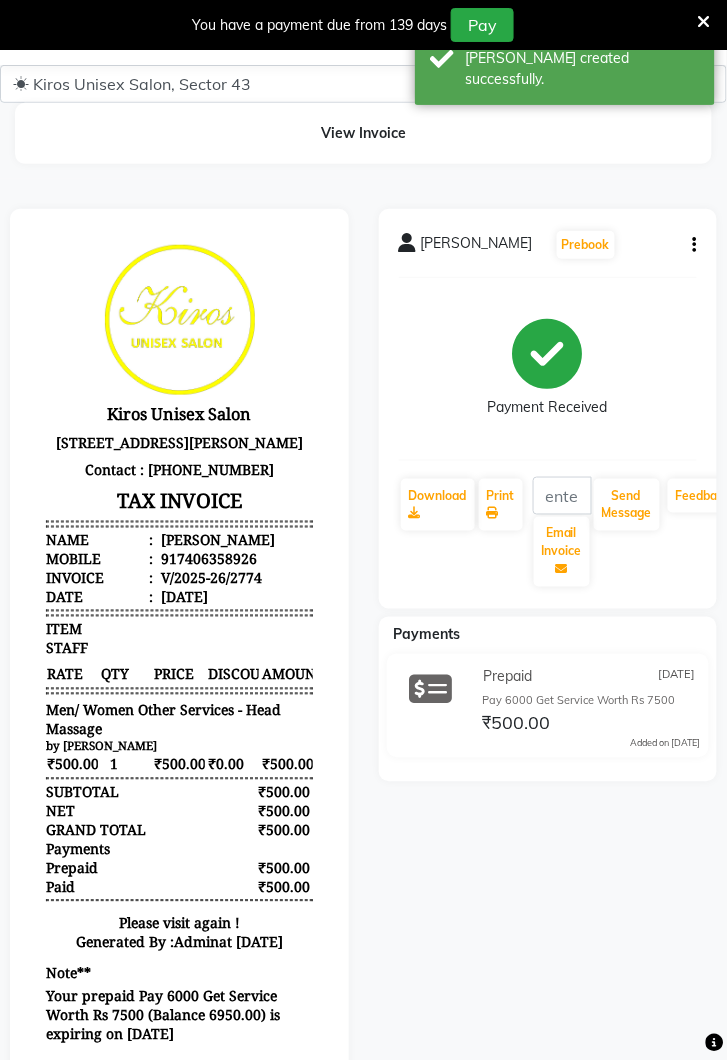scroll, scrollTop: 0, scrollLeft: 0, axis: both 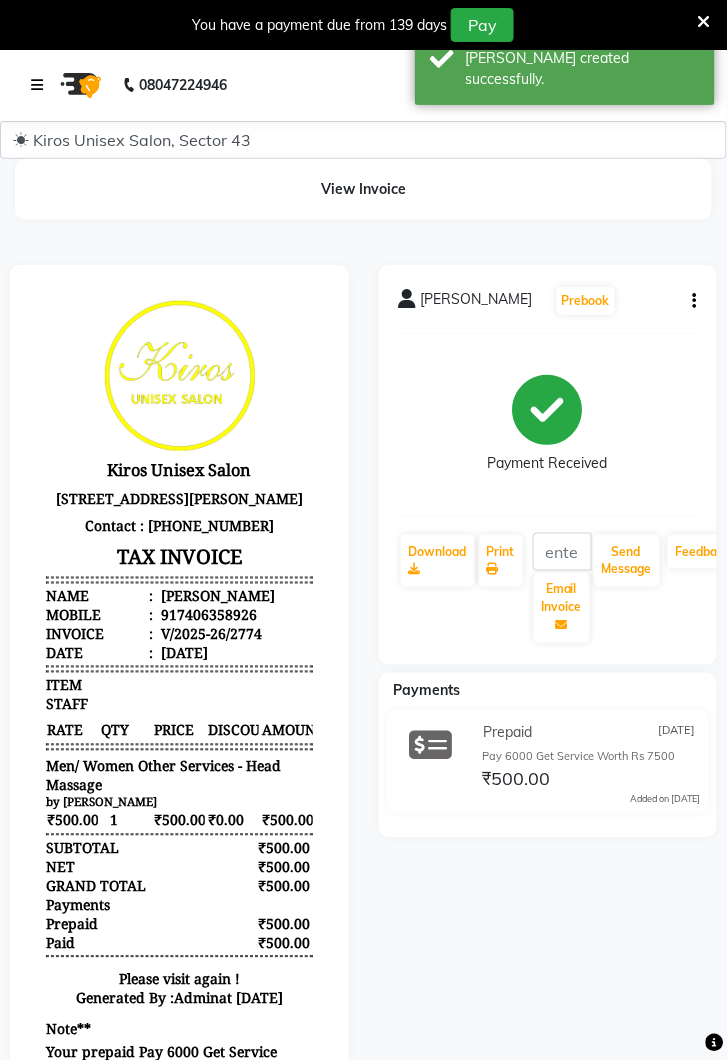 click at bounding box center (37, 85) 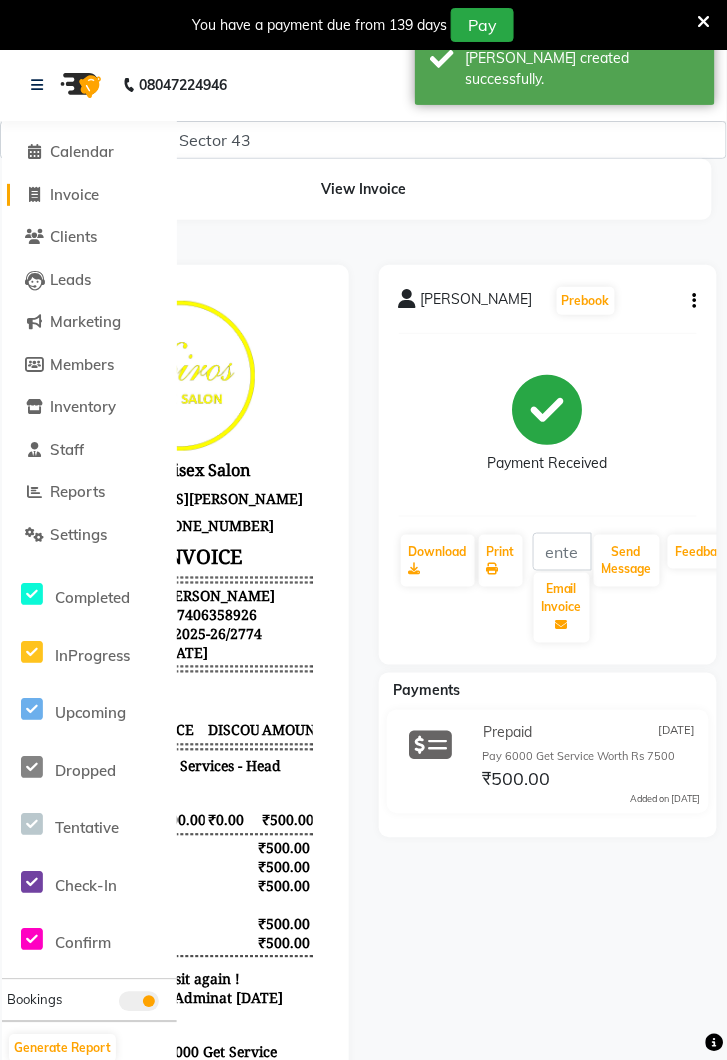 click on "Invoice" 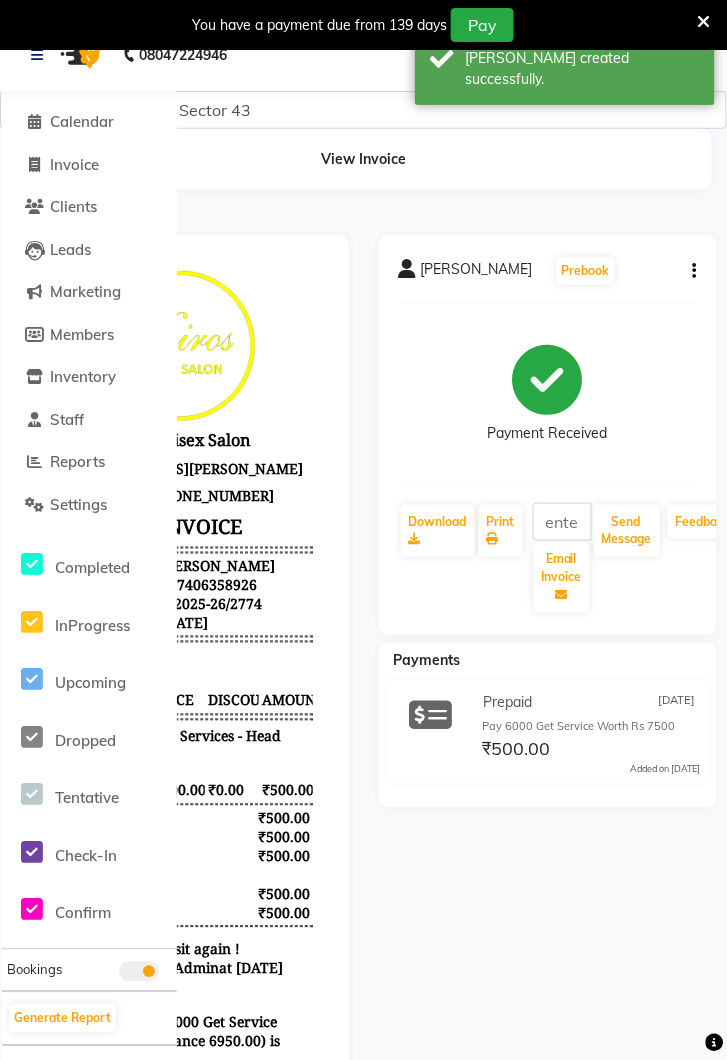 select on "service" 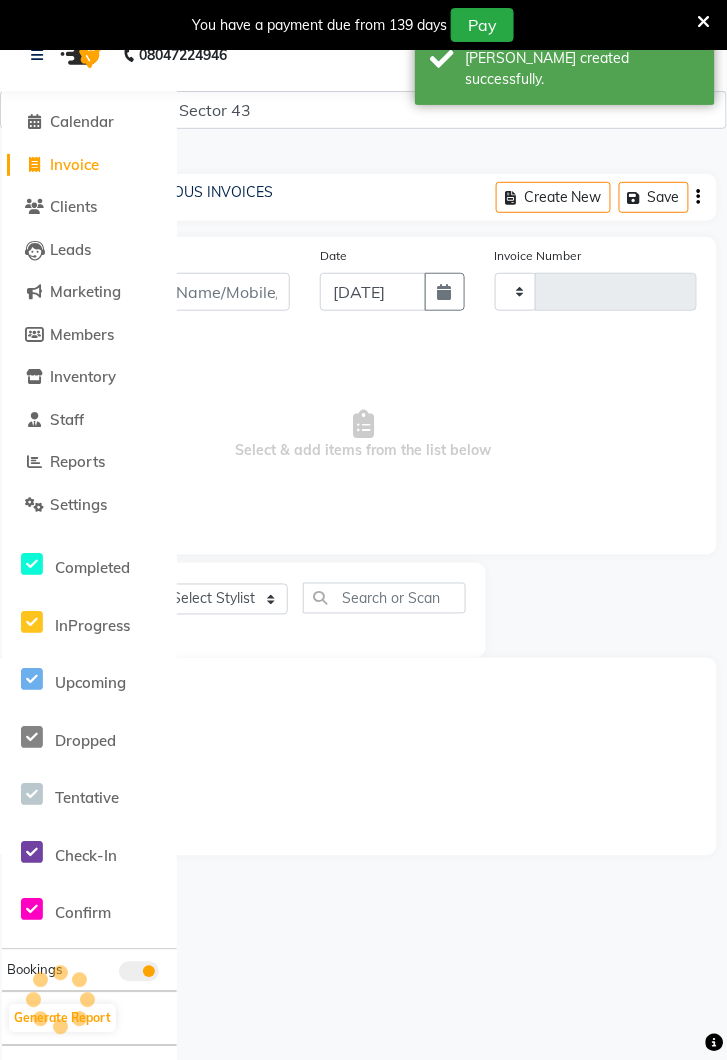 scroll, scrollTop: 49, scrollLeft: 0, axis: vertical 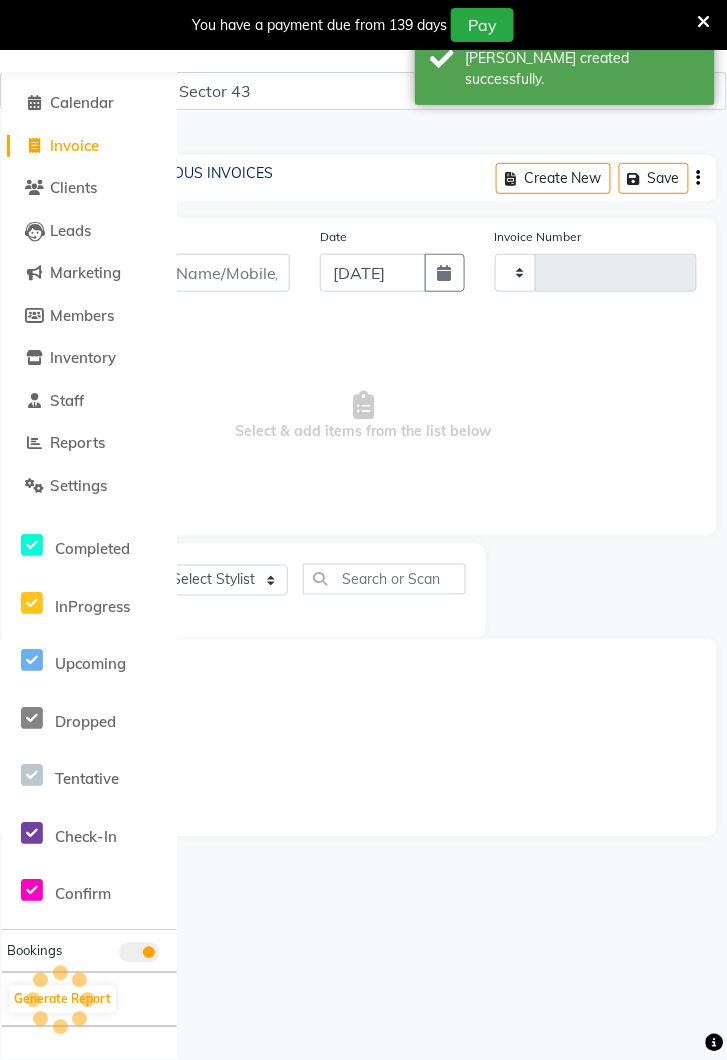 type on "2775" 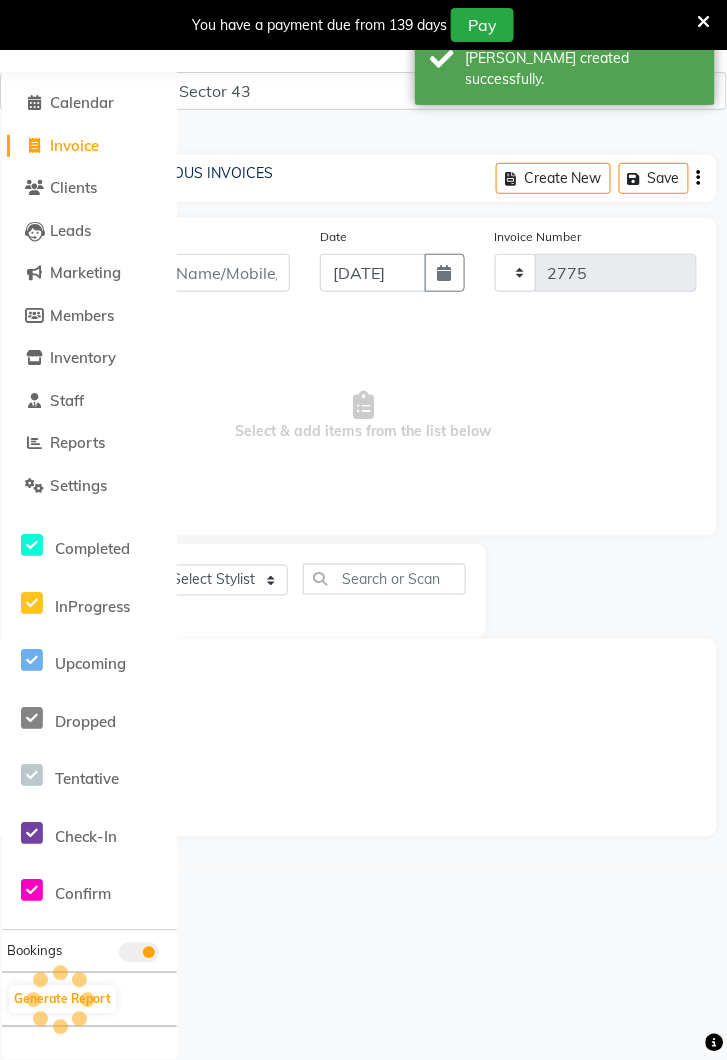 scroll, scrollTop: 0, scrollLeft: 0, axis: both 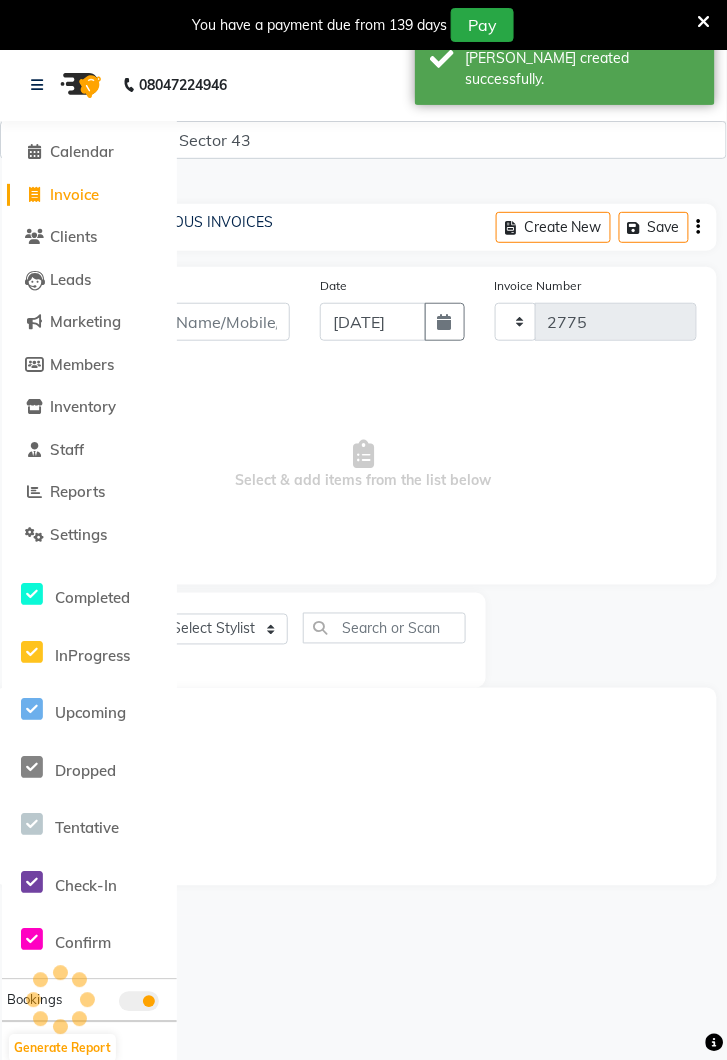 select on "5694" 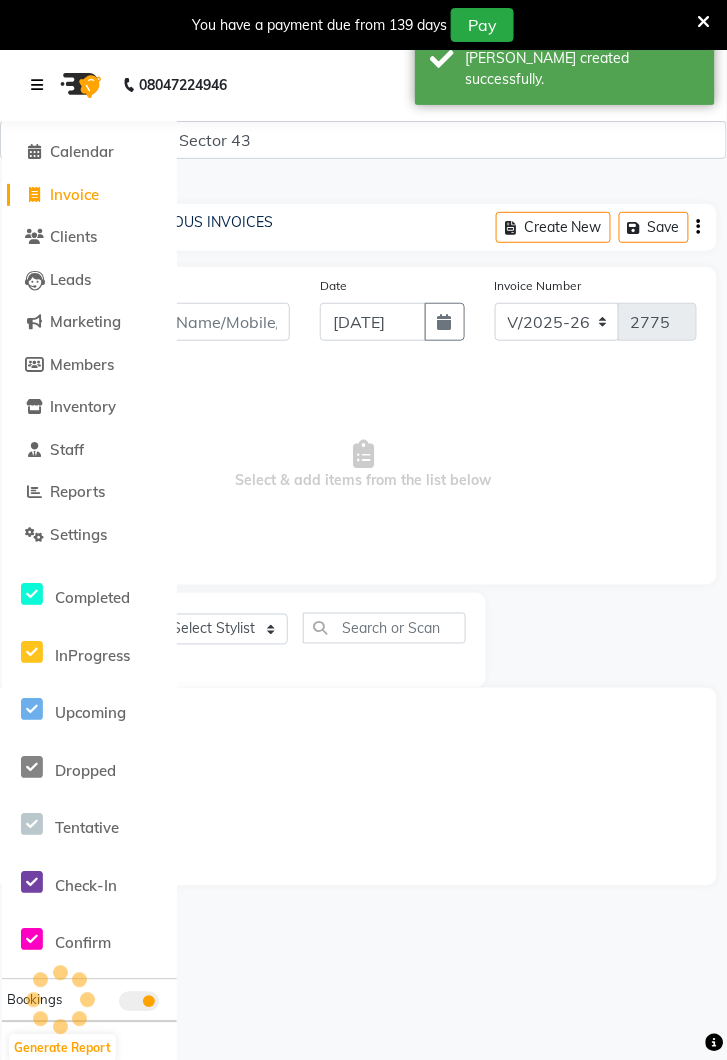 click at bounding box center (41, 85) 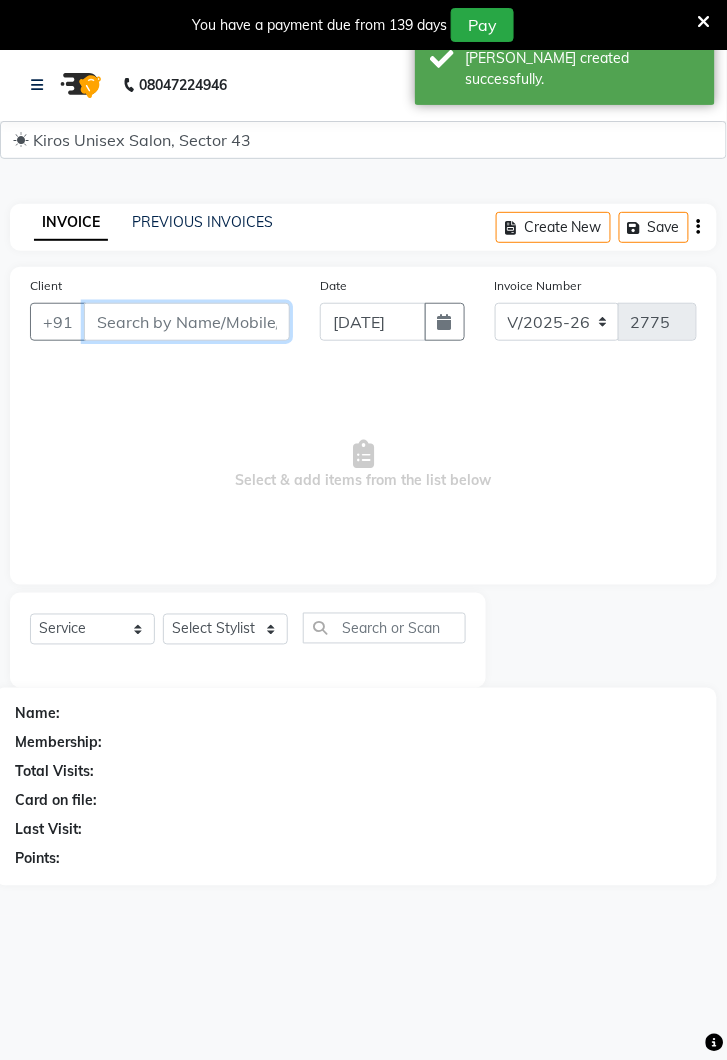 click on "Client" at bounding box center (187, 322) 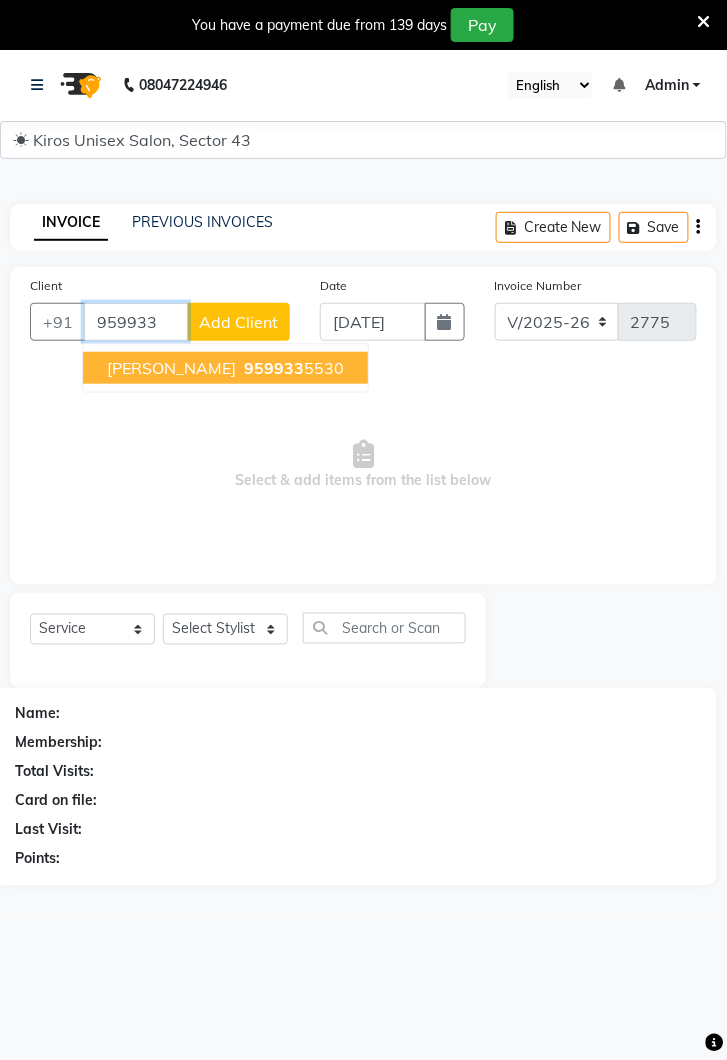 click on "959933 5530" at bounding box center [292, 368] 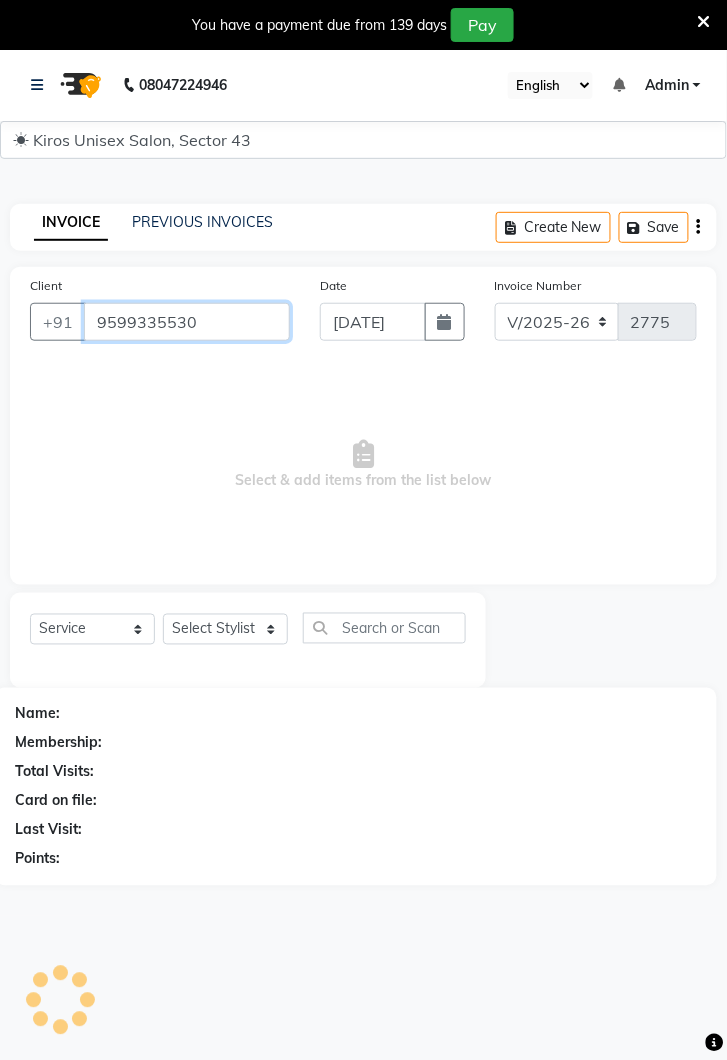 type on "9599335530" 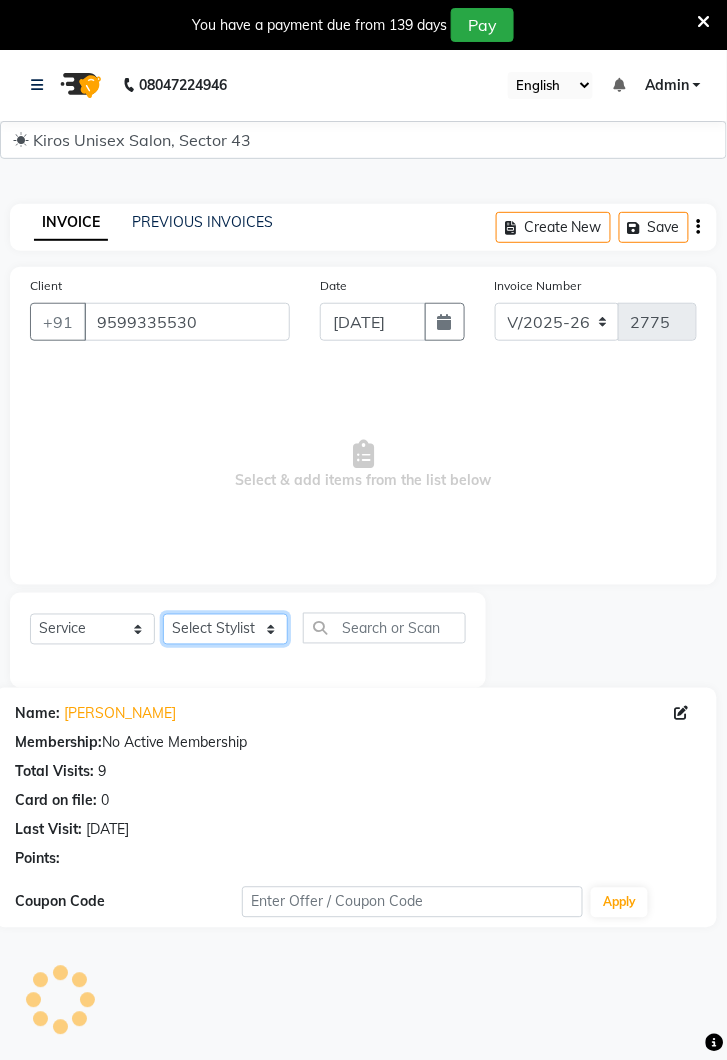 click on "Select Stylist Deepak [PERSON_NAME] [PERSON_NAME] Lamu [PERSON_NAME] [PERSON_NAME] Suraj" 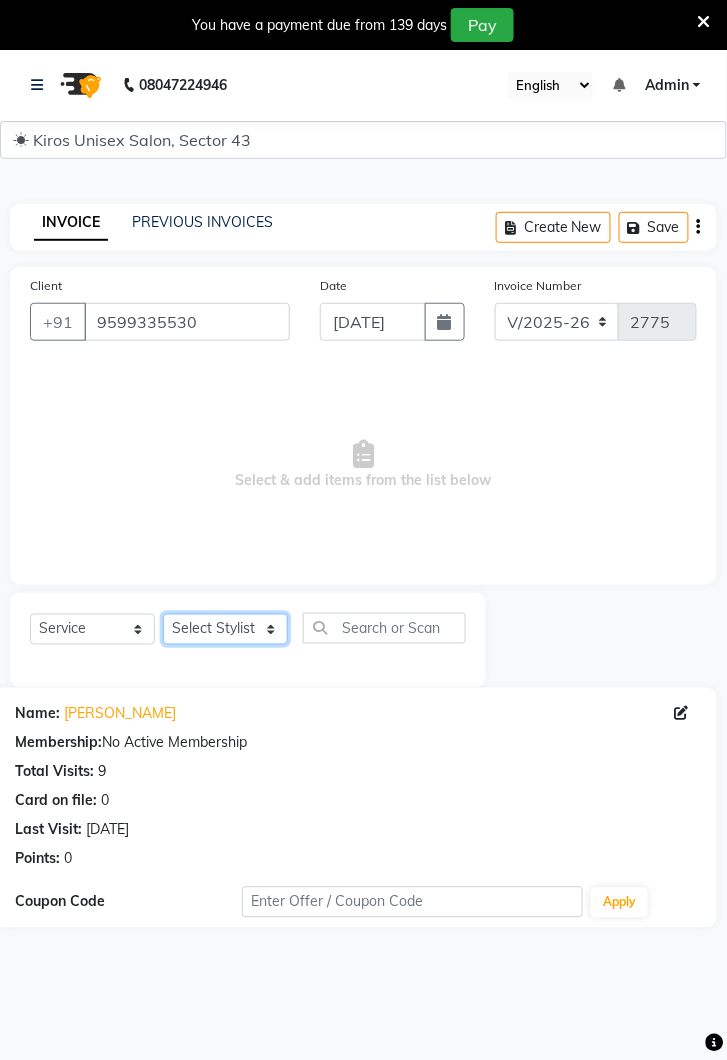 select on "39647" 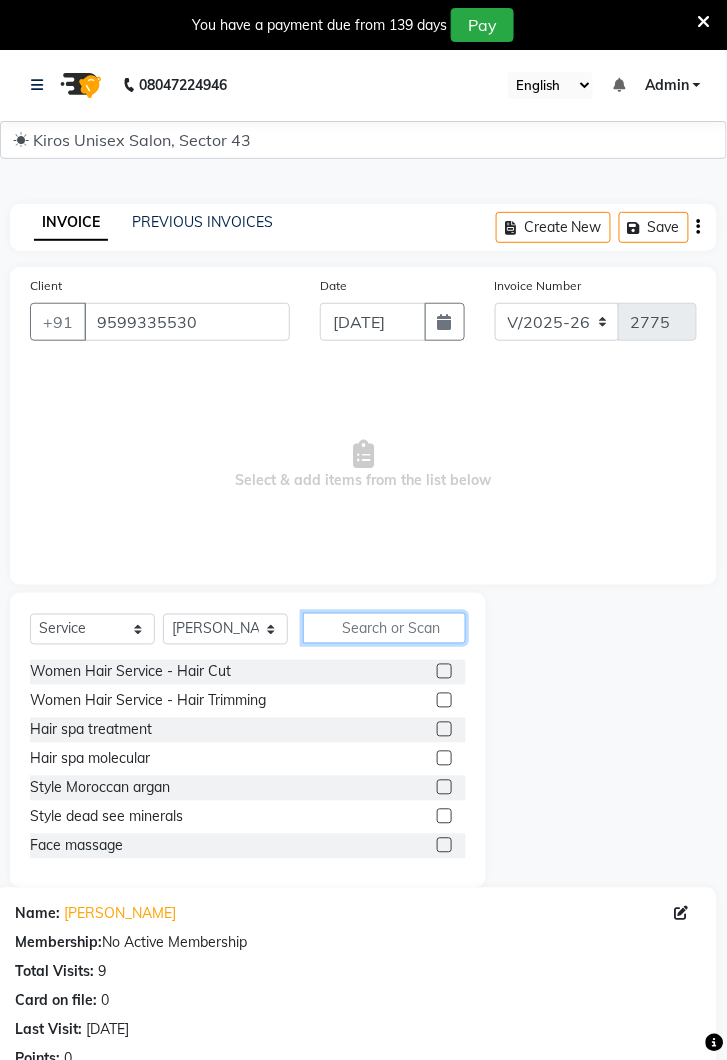 click 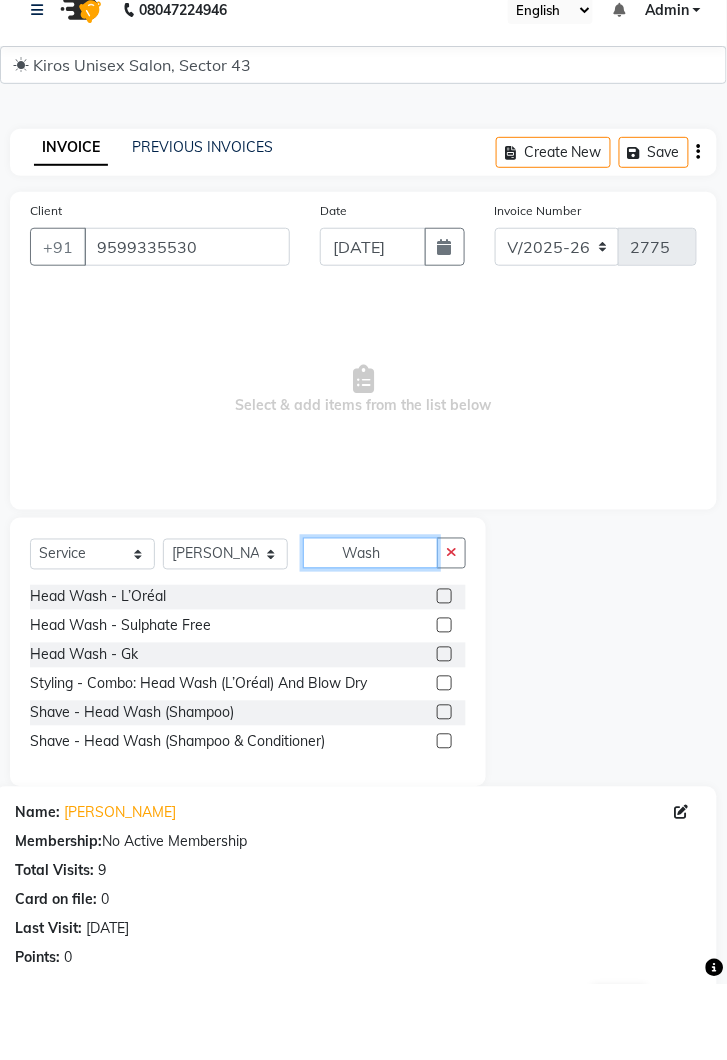 type on "Wash" 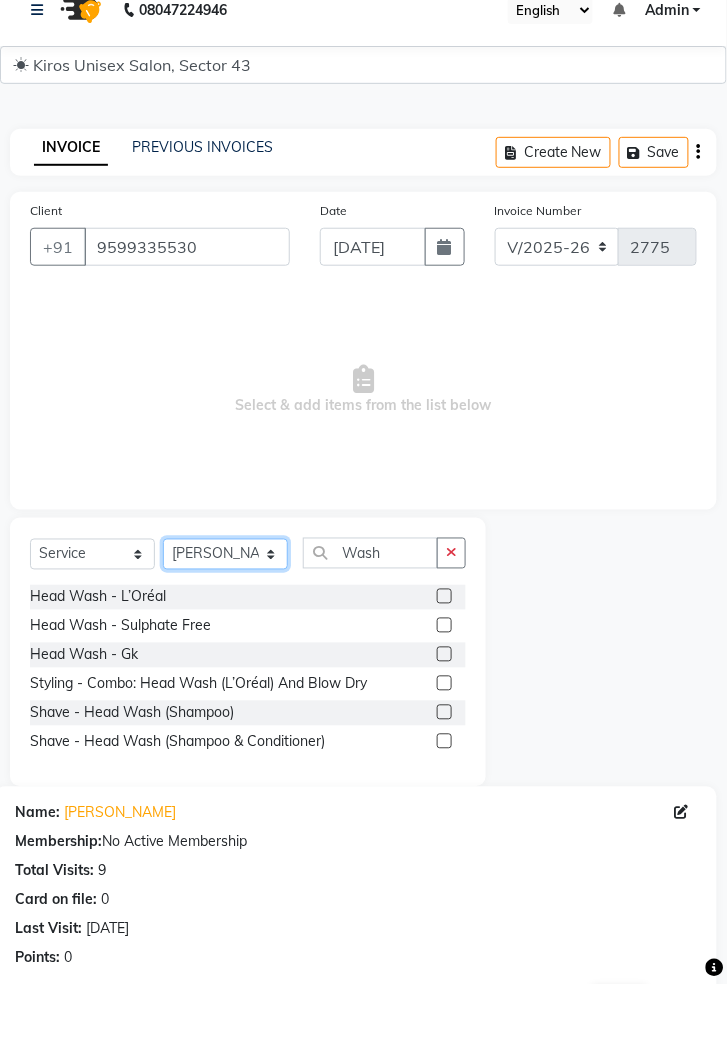 click on "Select Stylist Deepak [PERSON_NAME] [PERSON_NAME] Lamu [PERSON_NAME] [PERSON_NAME] Suraj" 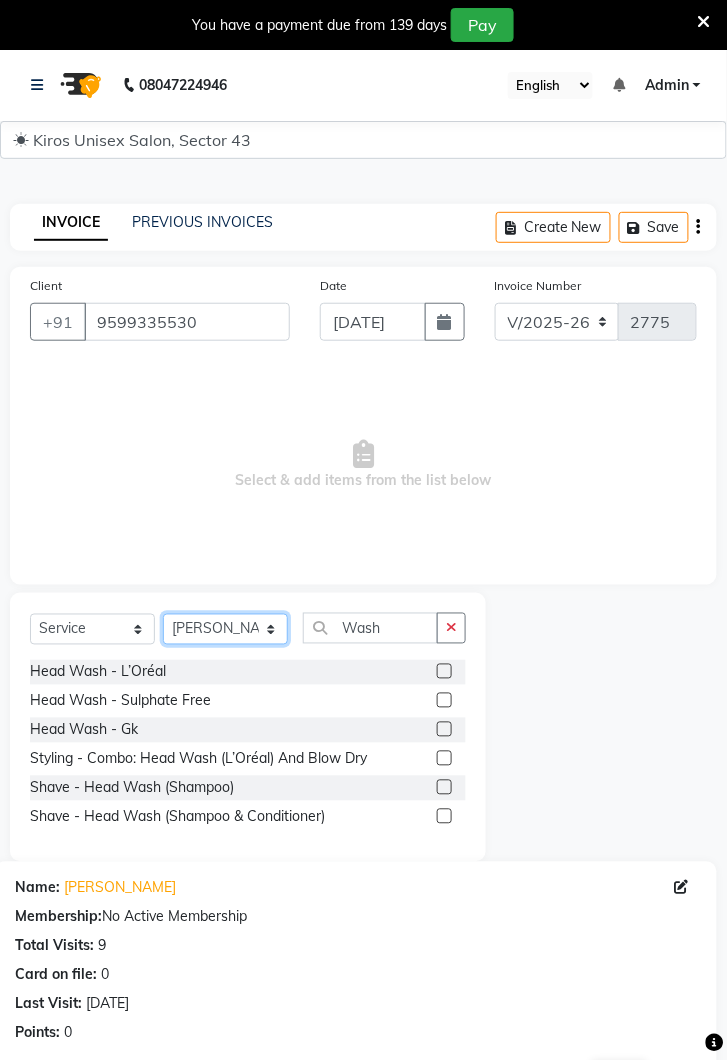 select on "69096" 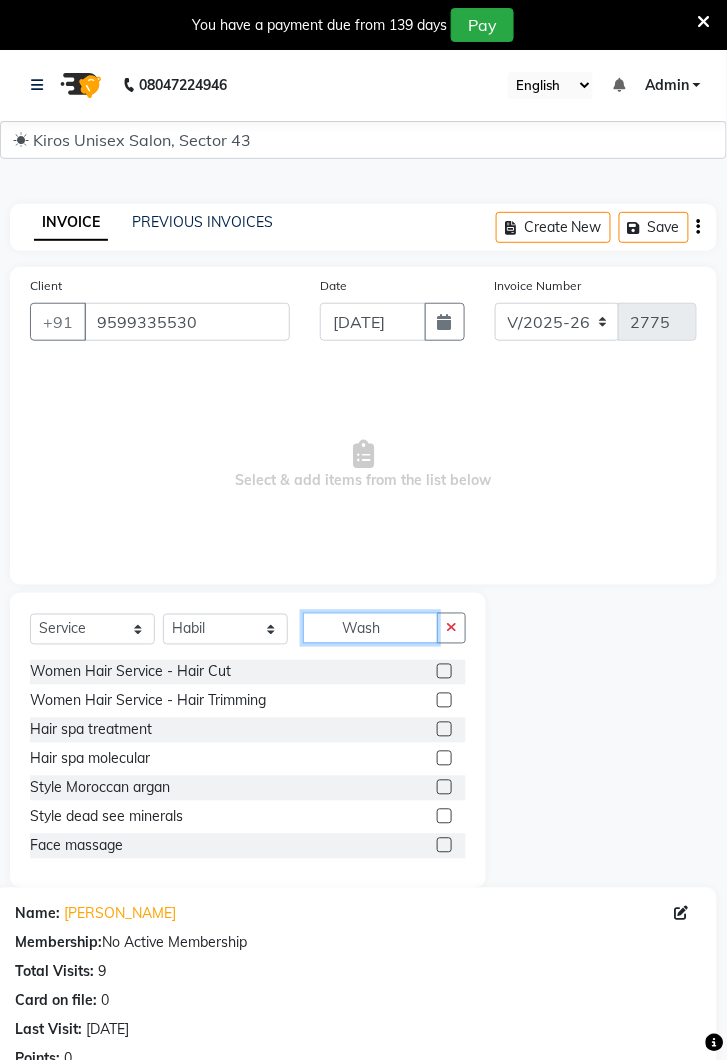 click on "Wash" 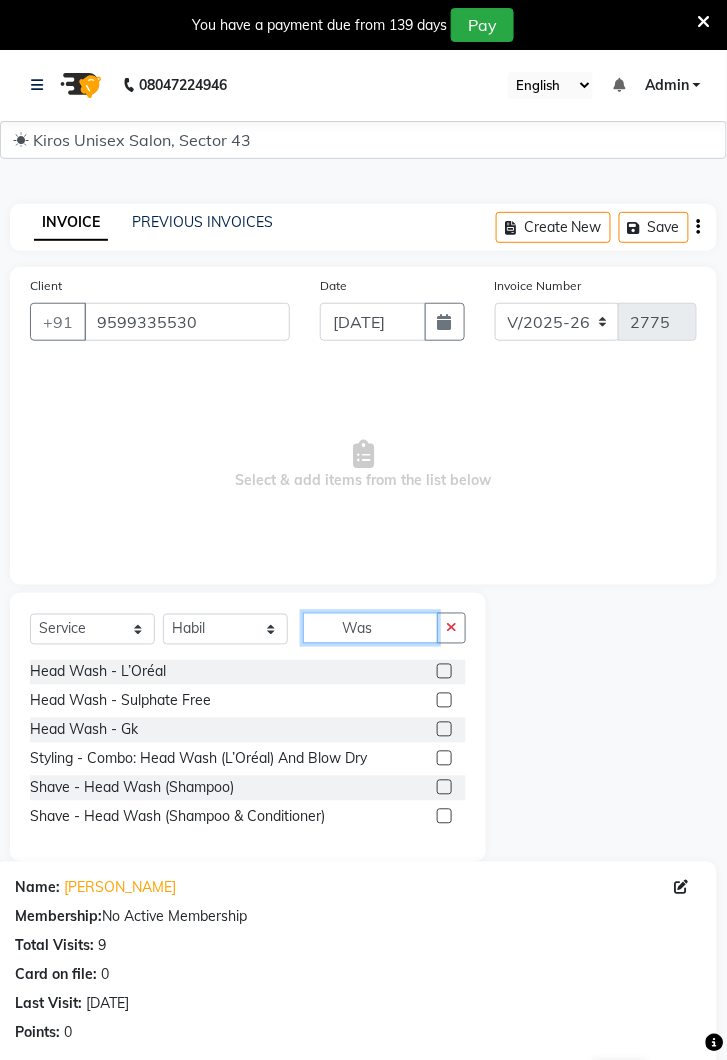 type on "Wash" 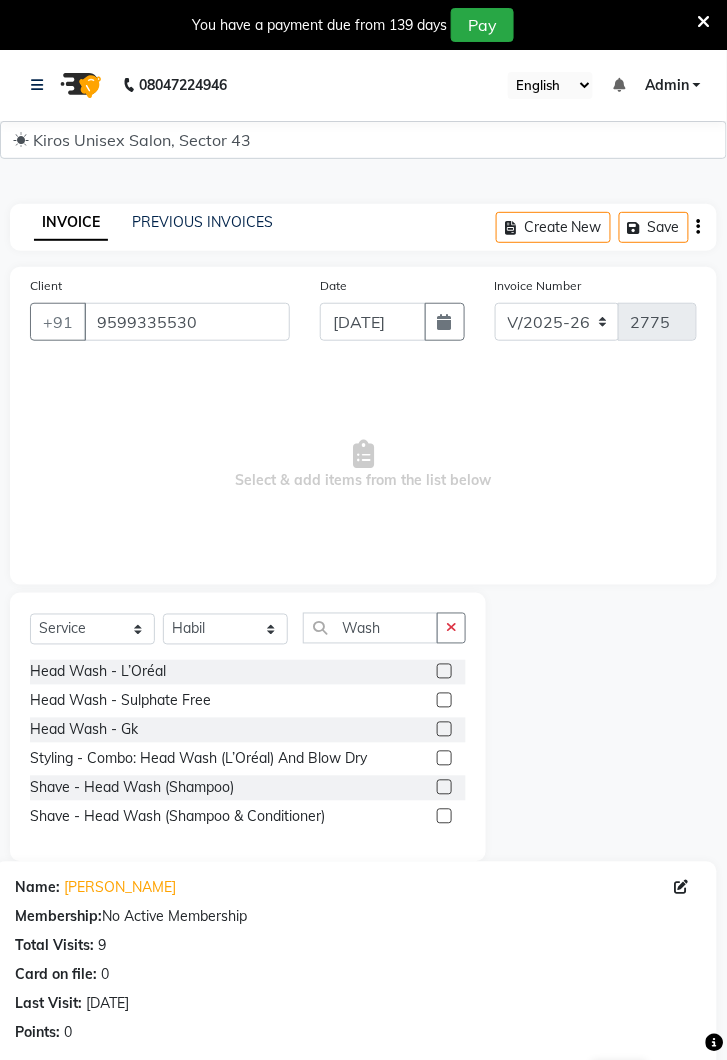 click 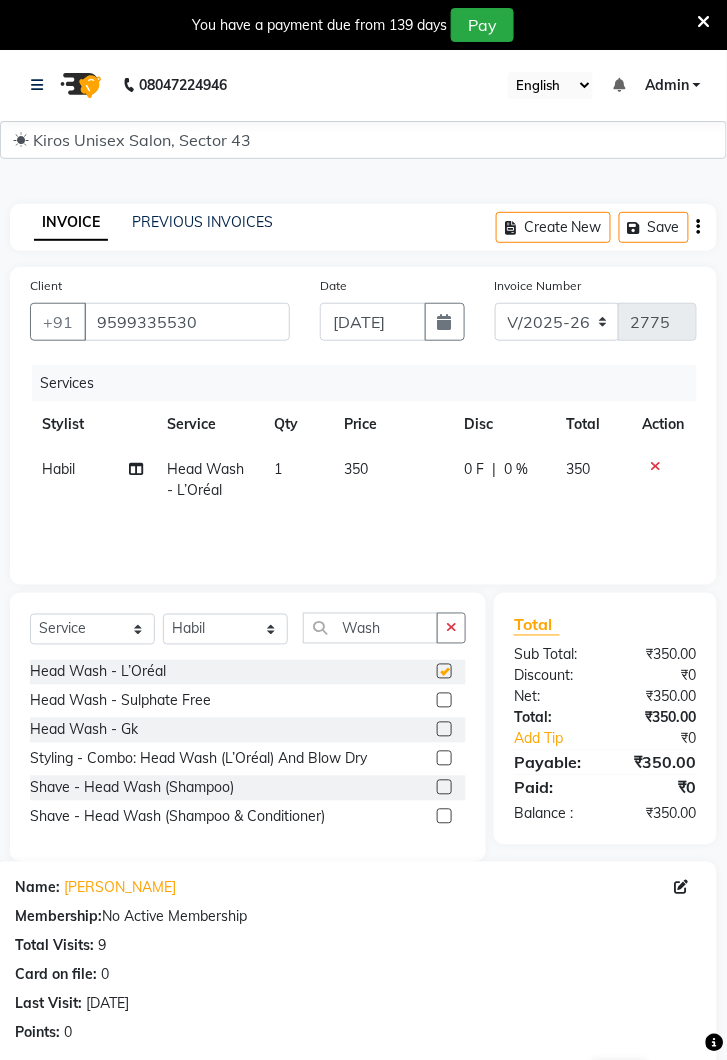 checkbox on "false" 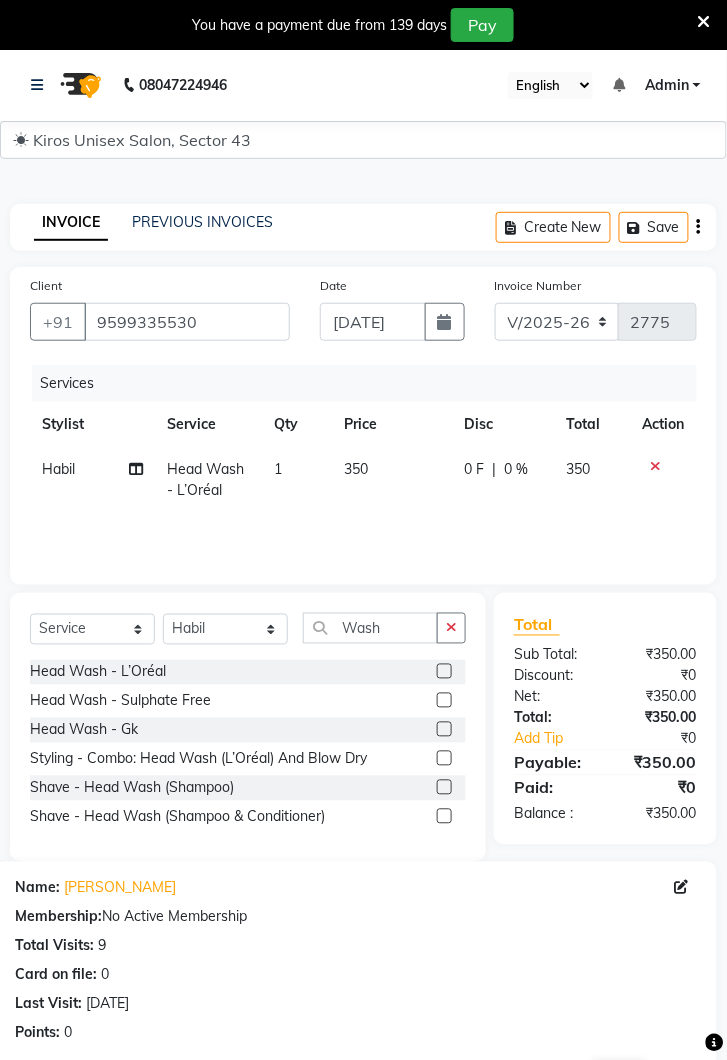 click 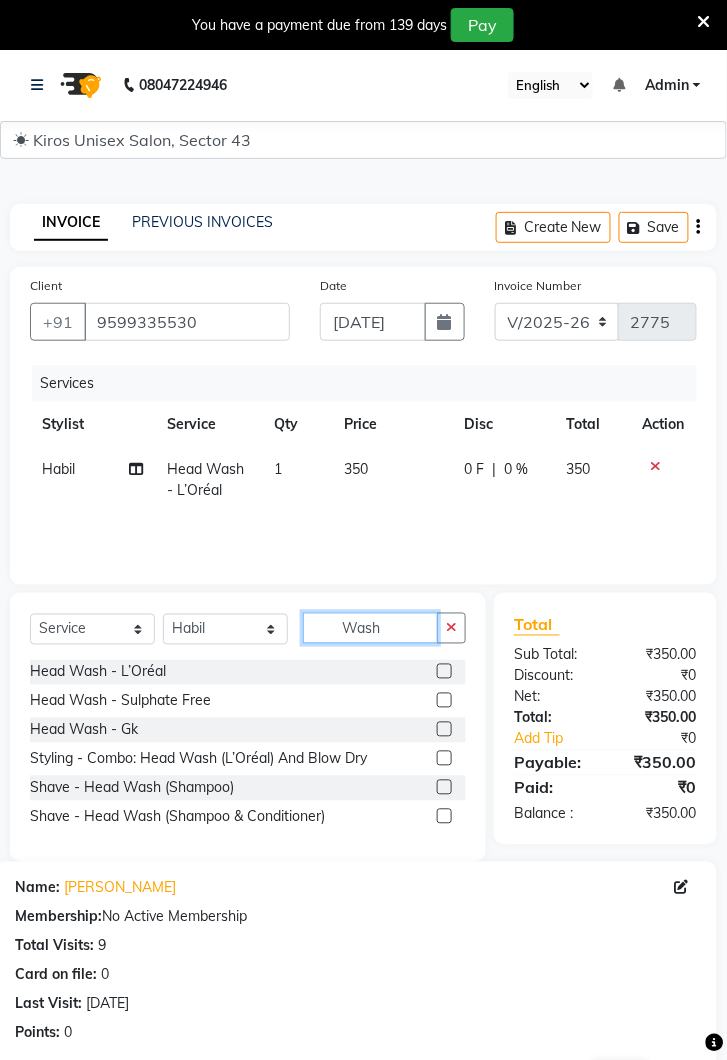 type 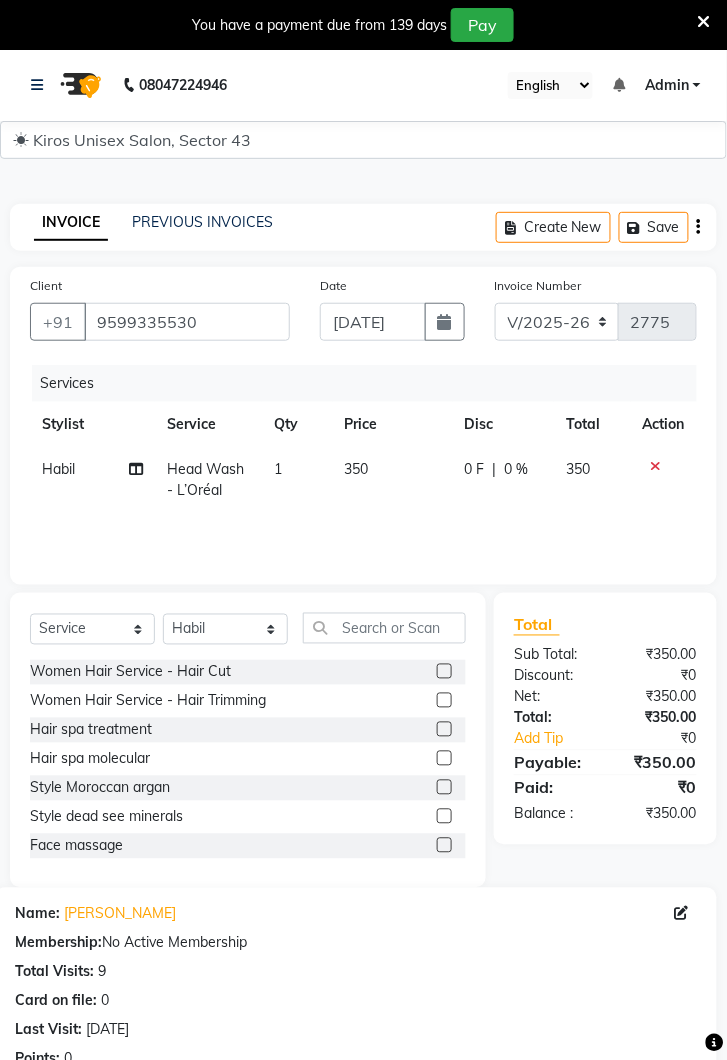 click on "350" 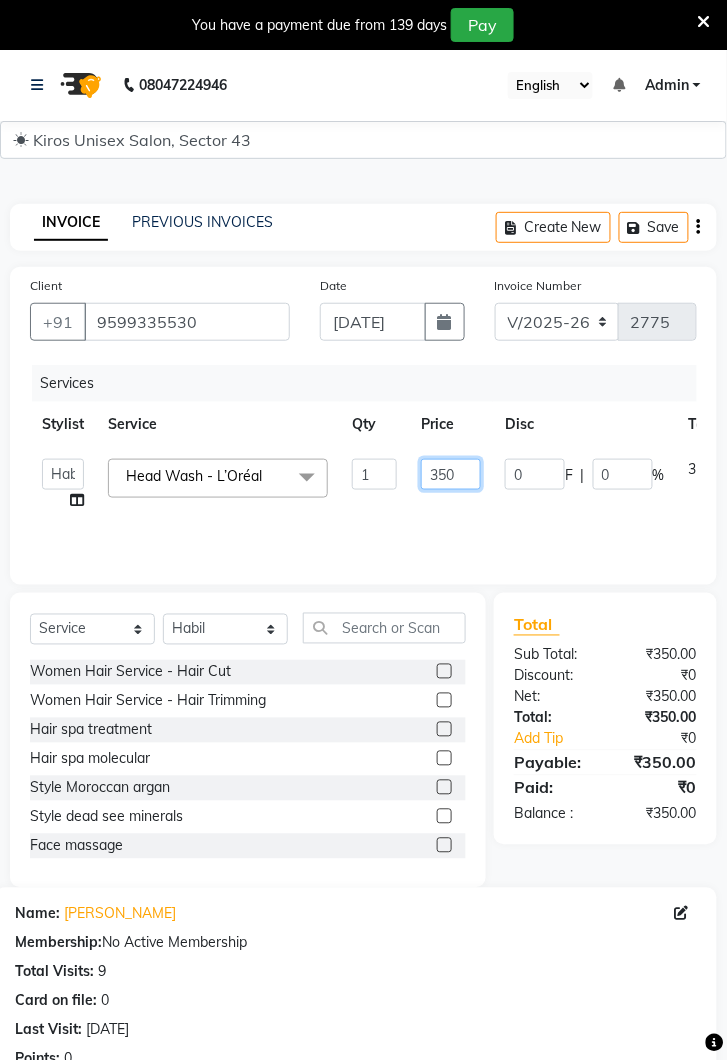 click on "350" 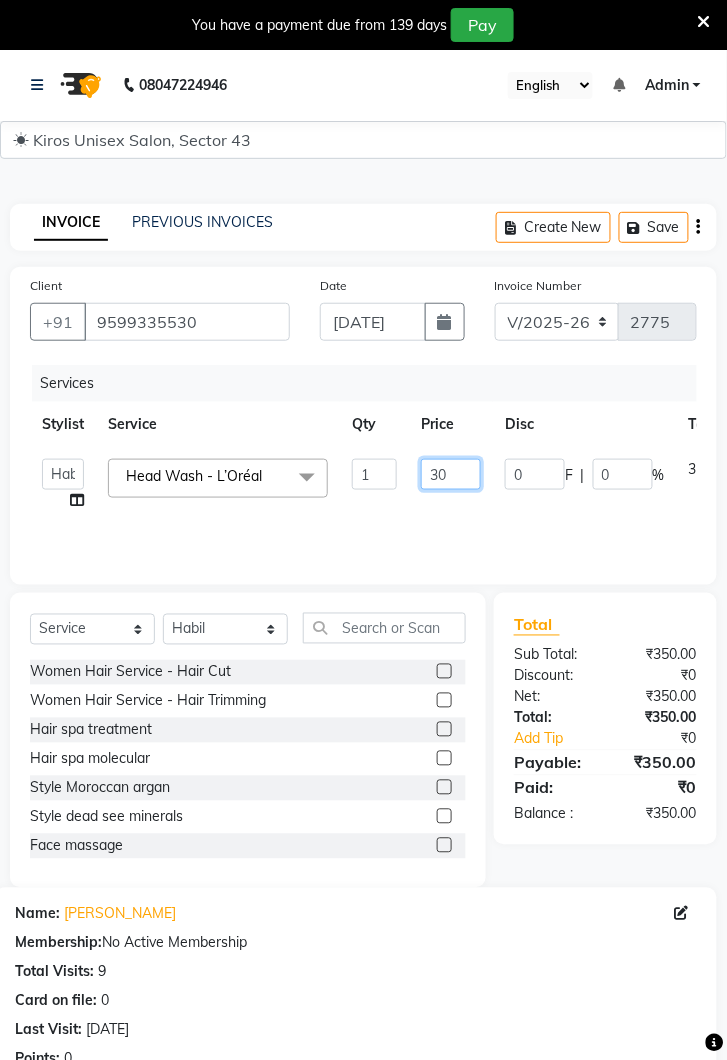 type on "300" 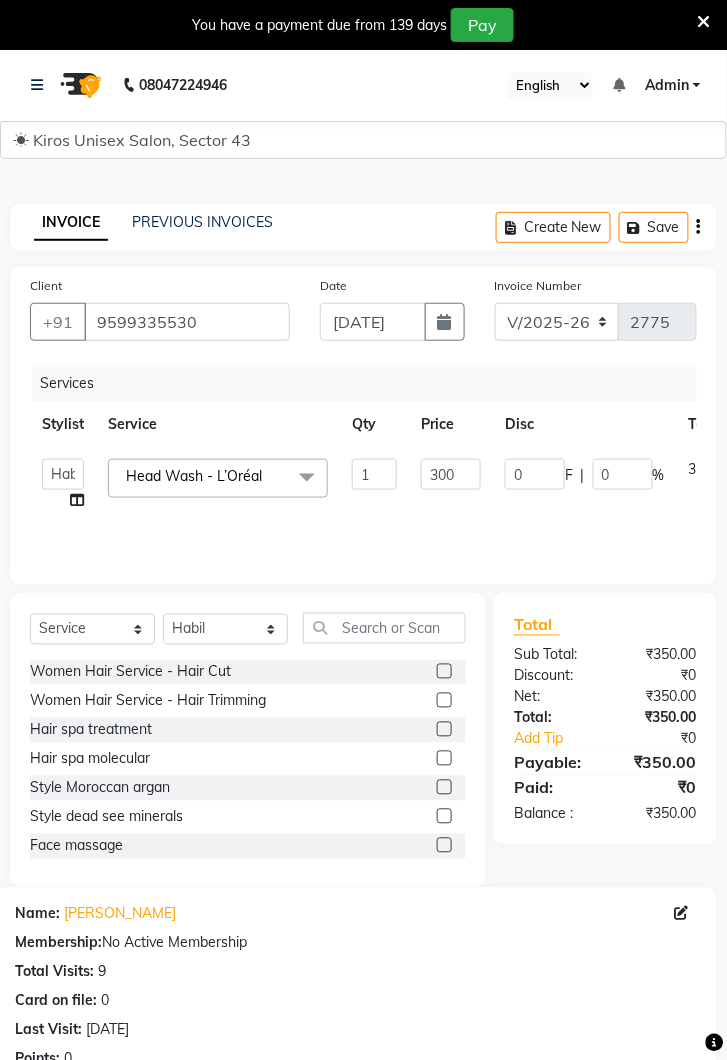 click on "Services Stylist Service Qty Price Disc Total Action  Deepak   Gunjan   Habil   Jeet   Lalit   Lamu   Raj   Rashmi   Rony   Sagar   Suraj  Head Wash - L’Oréal  x Women Hair Service - Hair Cut Women Hair Service - Hair Trimming Hair spa treatment Hair spa molecular  Style Moroccan argan Style dead see minerals Face massage Under arms waxing Head Wash - L’Oréal Head Wash - Sulphate Free Head Wash - Gk Styling - Blow Dry Styling - Ironing Styling - Curls Styling - Combo: Head Wash (L’Oréal) And Blow Dry Threading - Eyebrow/ Upper Lip/ Chin/ Forehead Threading - Side Locks Threading - Full Face Hair Colour - Majirel Female Hair Colour - Inoa Female Hair Colour - Application Female Hair Colour - Majirel Hair Colour - Inoa Hair Colour - Application Hair Colour - Beard Colour Hair Spa - L’Oréal Basic Hair Spa - Mythic Spa Hair Spa - Macadamia Spa / Moroccan Hair Treatment Hair Spa - Ola Plex Hair Treatment - Dandruff/ Hair Fall Treatment Hair Treatment - Smoothening Hair Treatment - Keratin 1 300 0 F |" 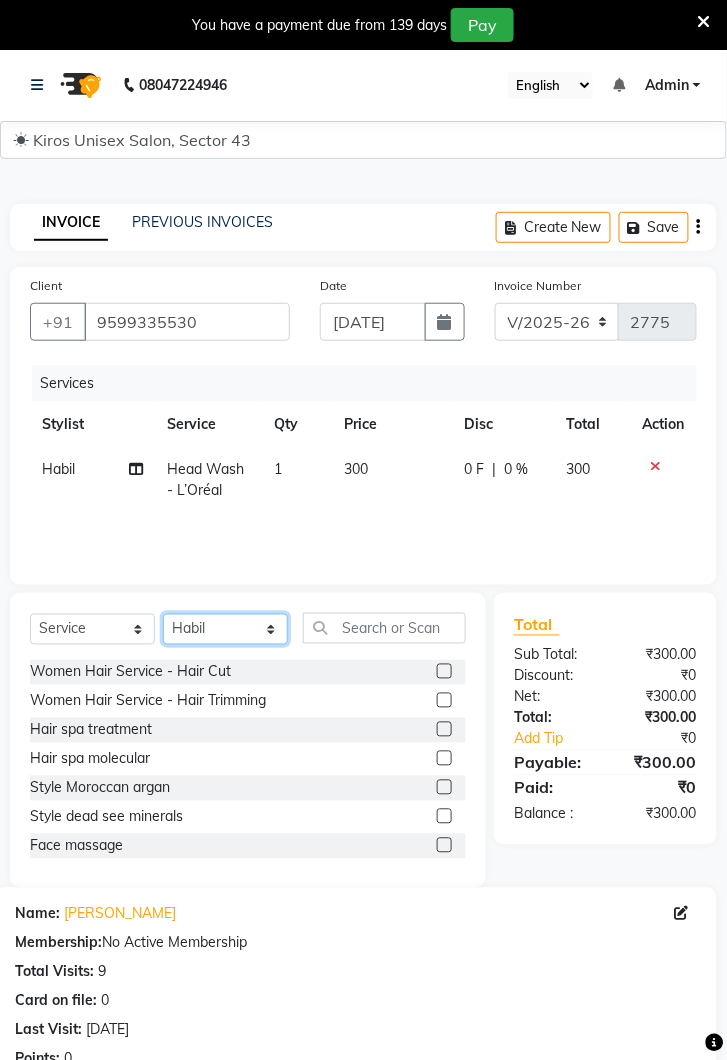 click on "Select Stylist Deepak [PERSON_NAME] [PERSON_NAME] Lamu [PERSON_NAME] [PERSON_NAME] Suraj" 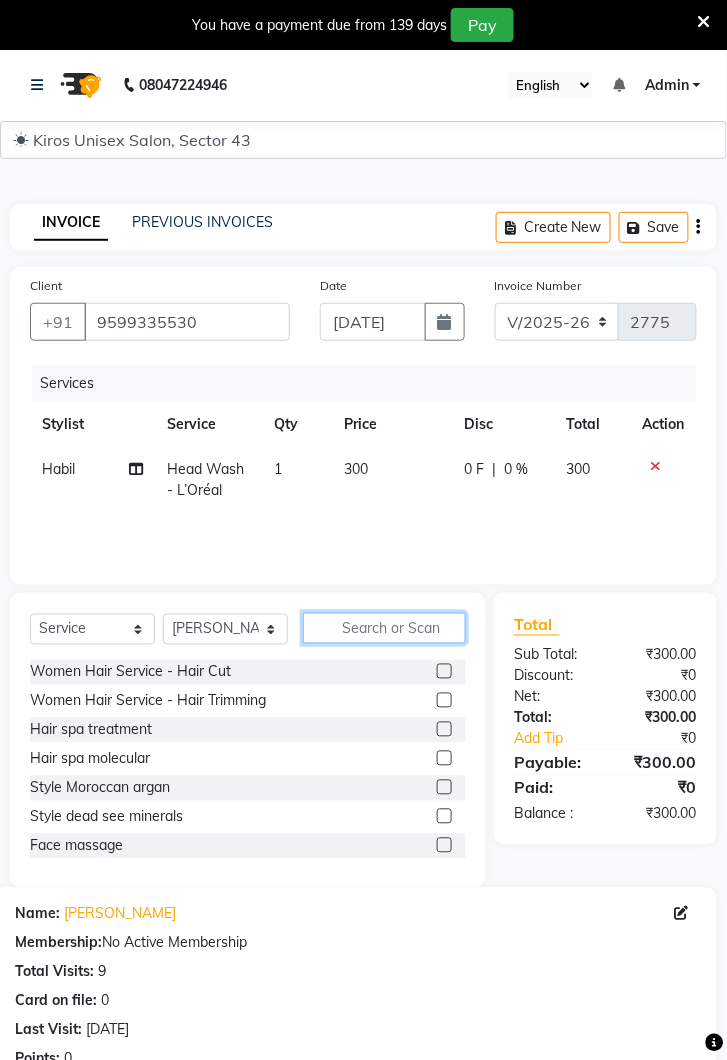 click 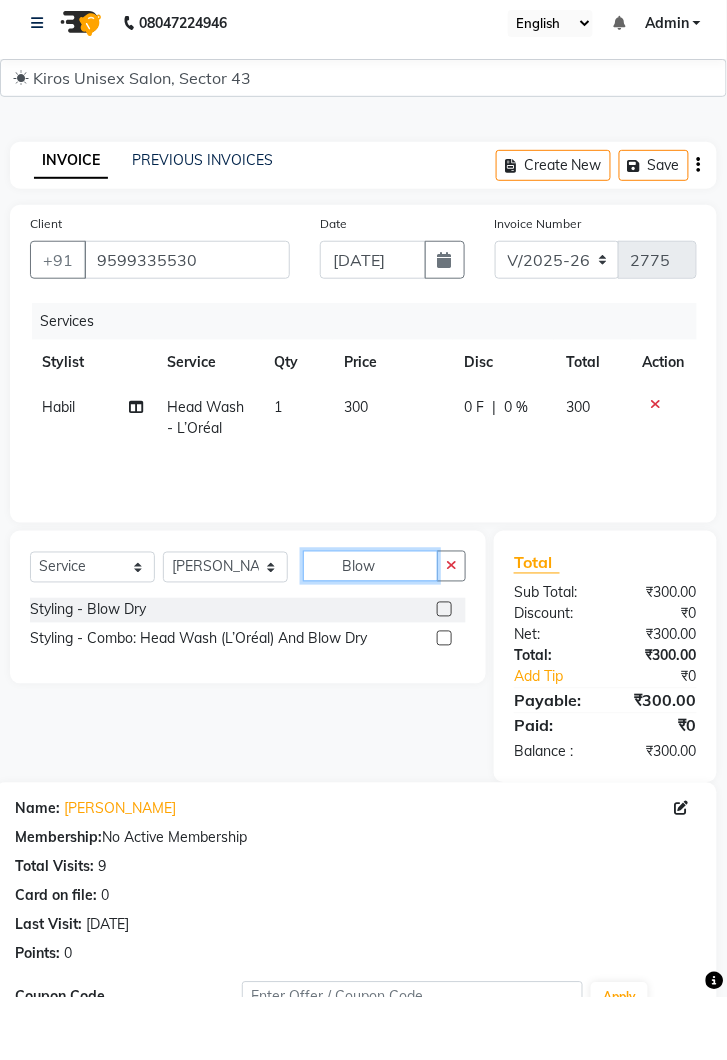 type on "Blow" 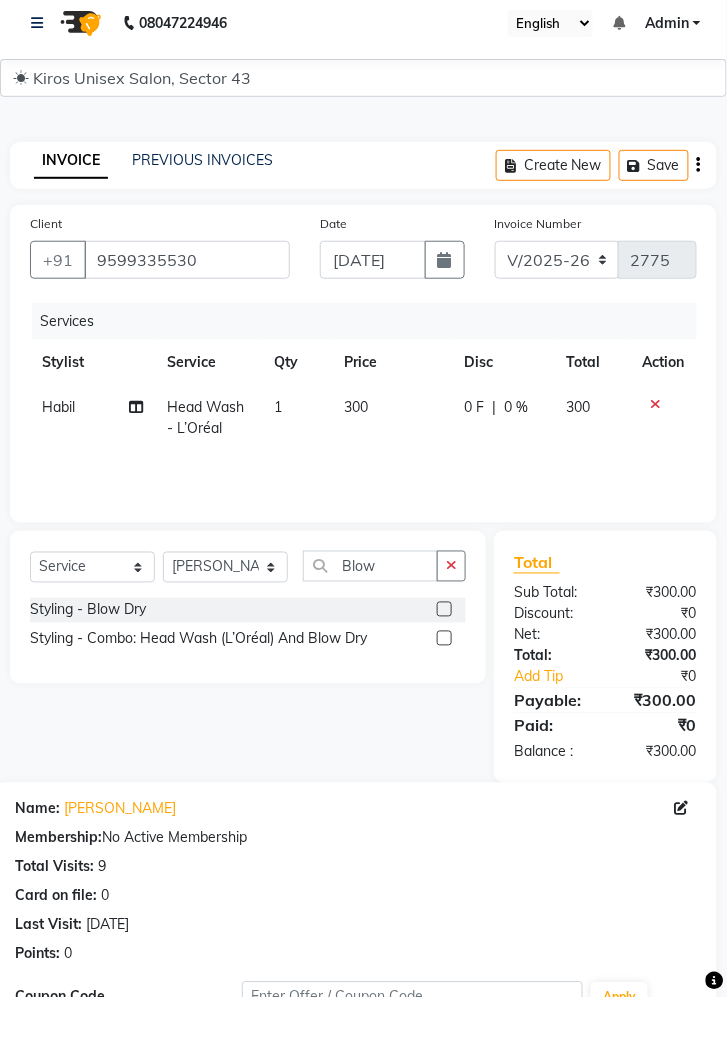 click 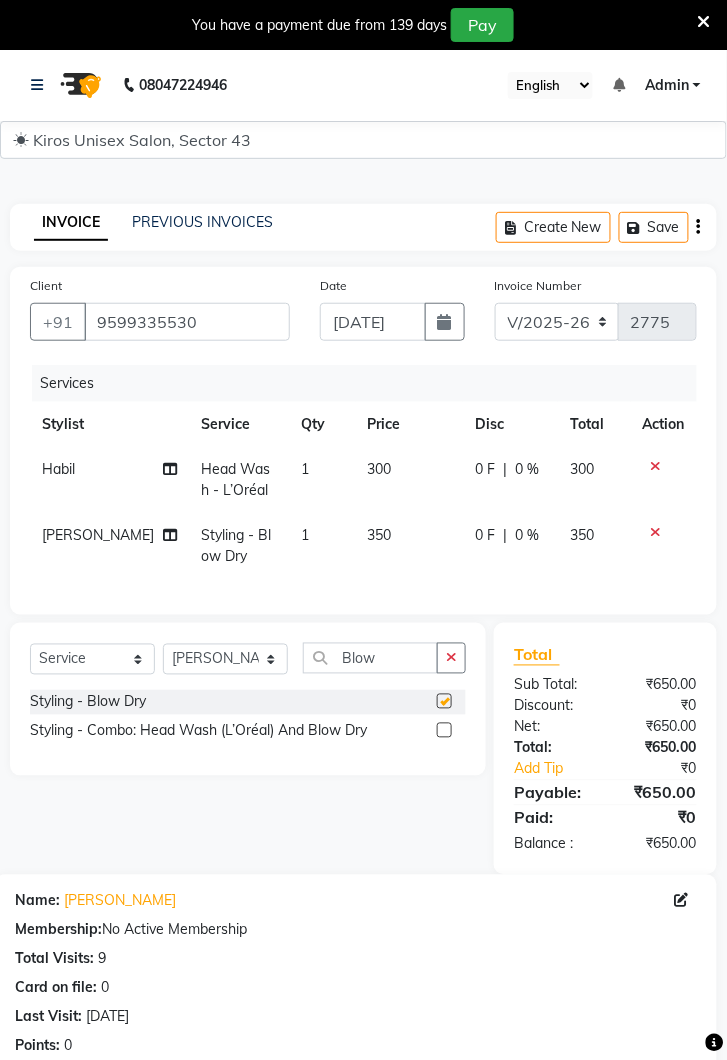 checkbox on "false" 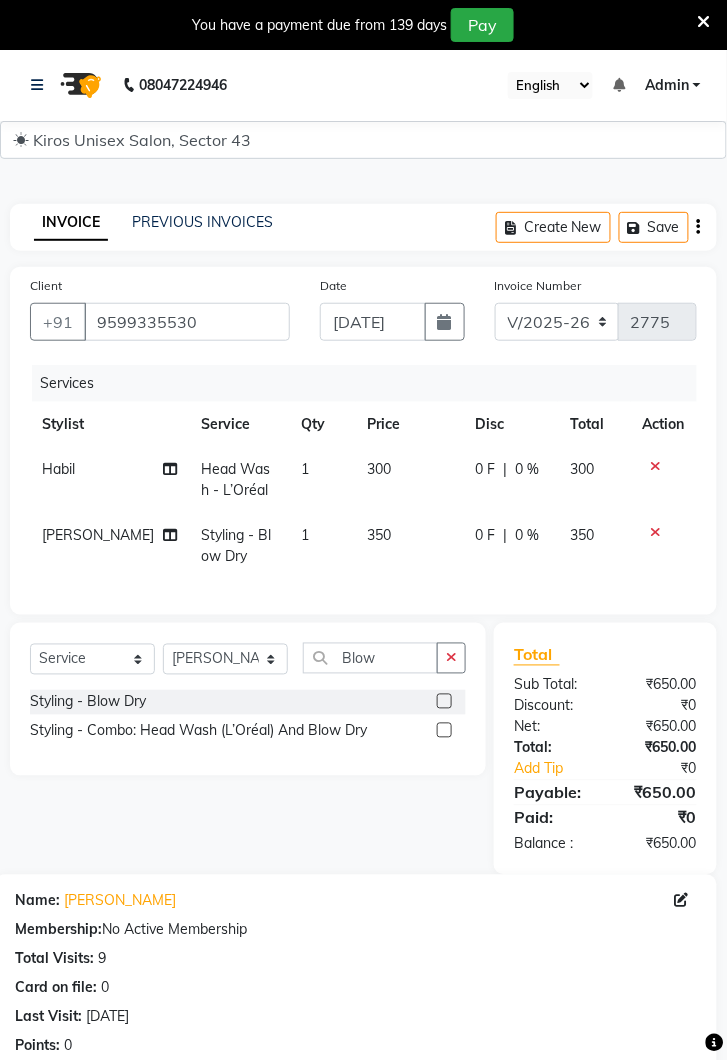 click on "350" 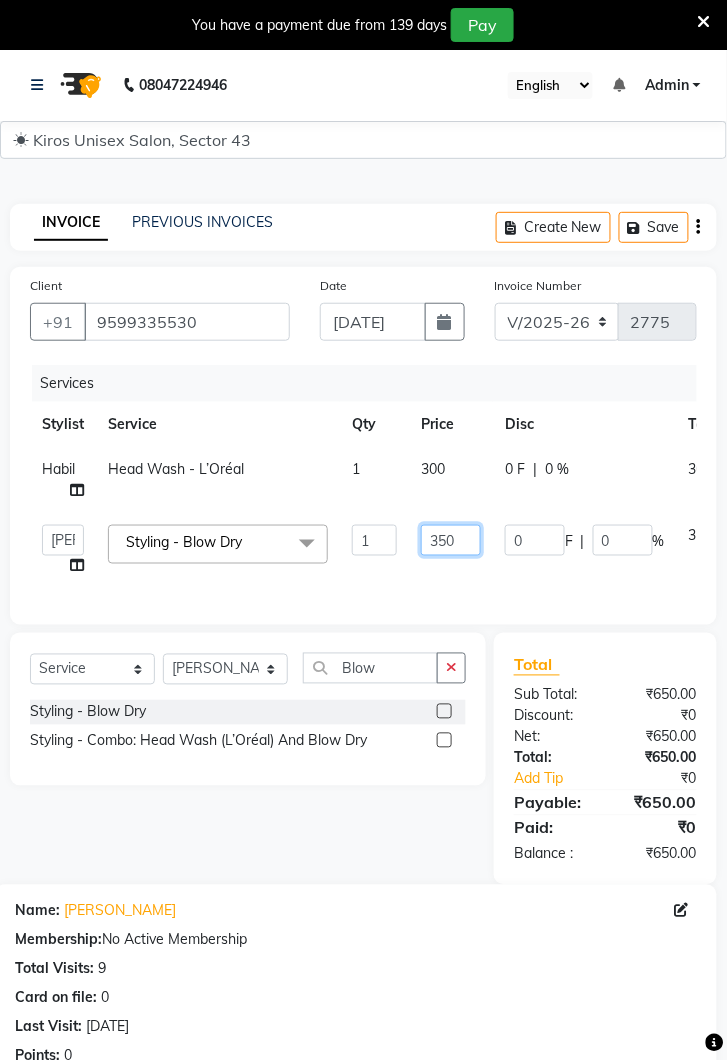 click on "350" 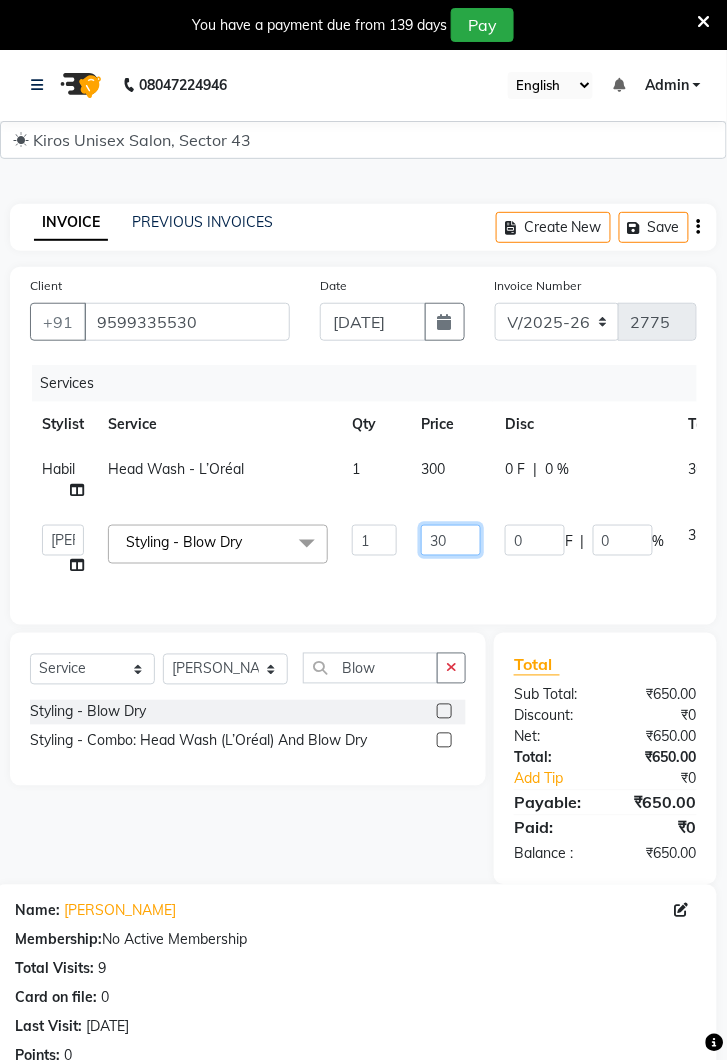 type on "300" 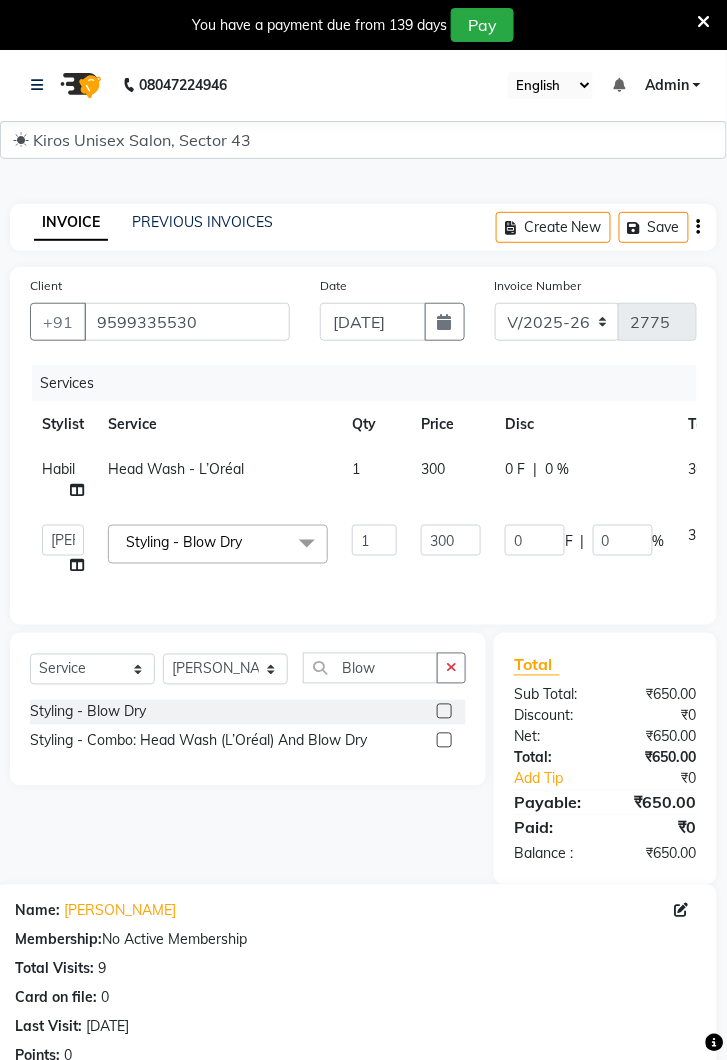 click on "0 F | 0 %" 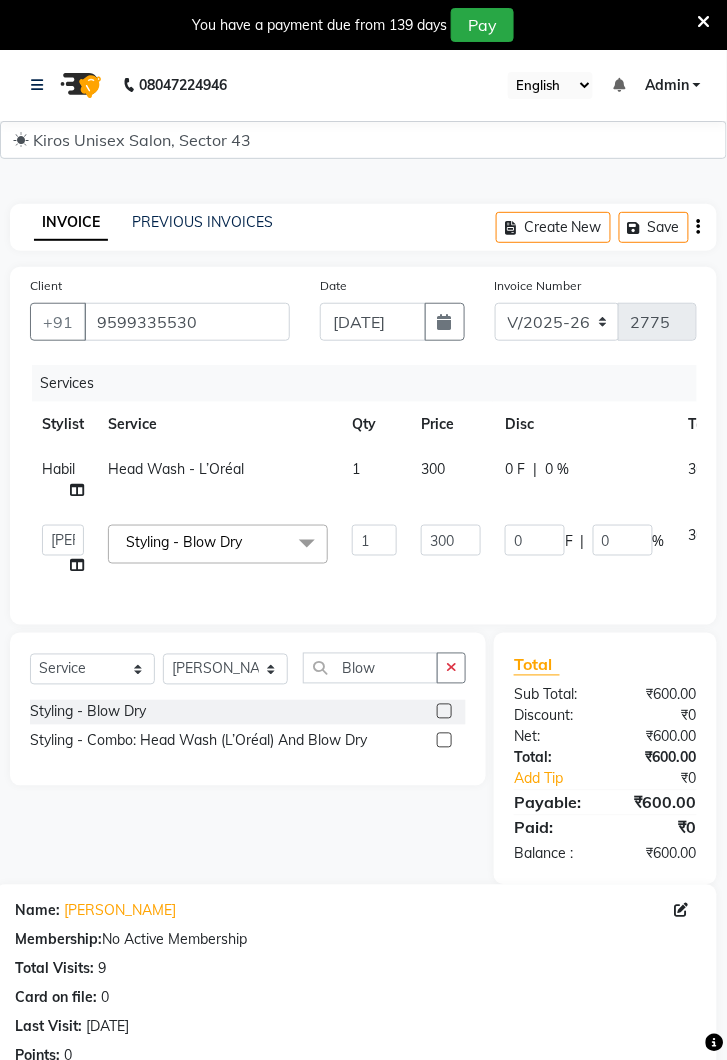 click 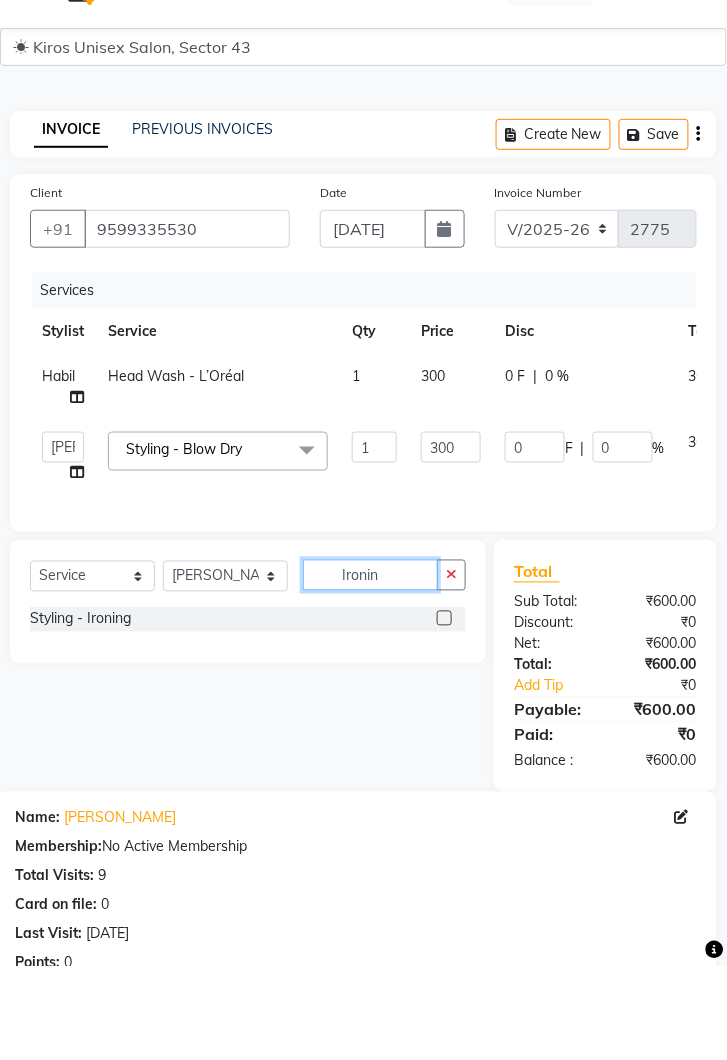 type on "Ironin" 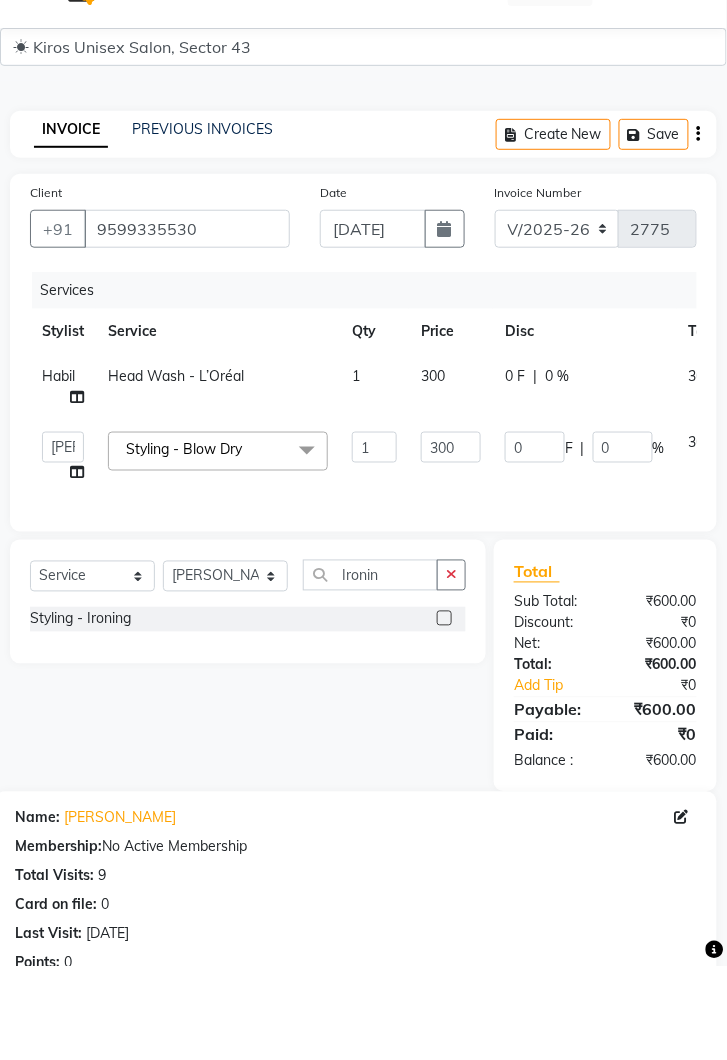 click 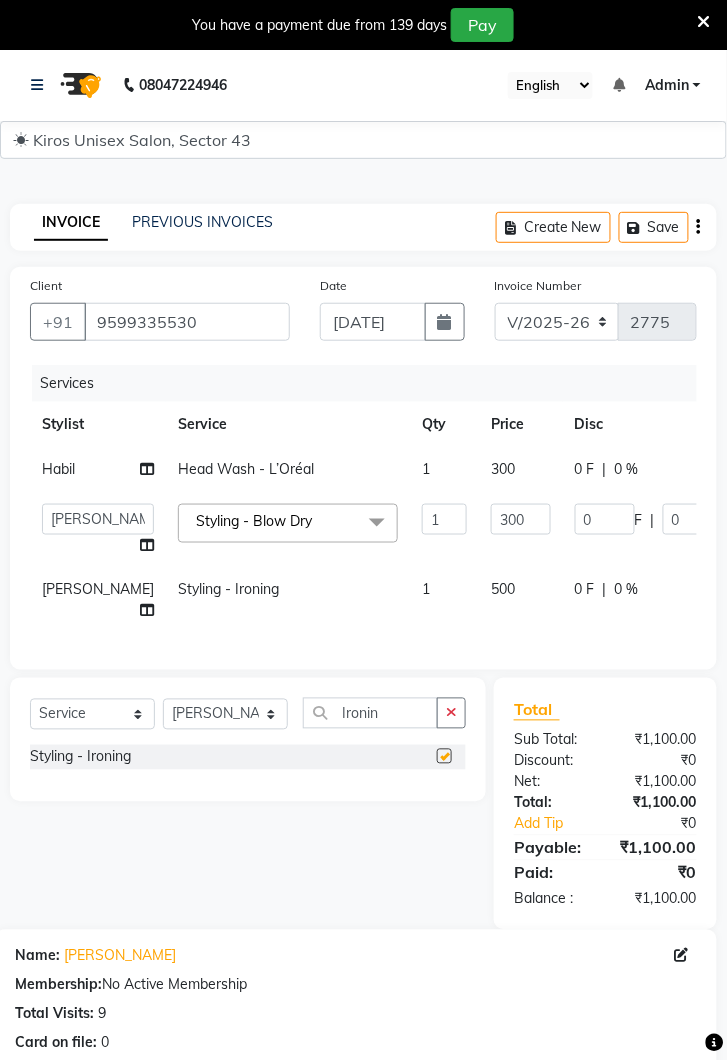 checkbox on "false" 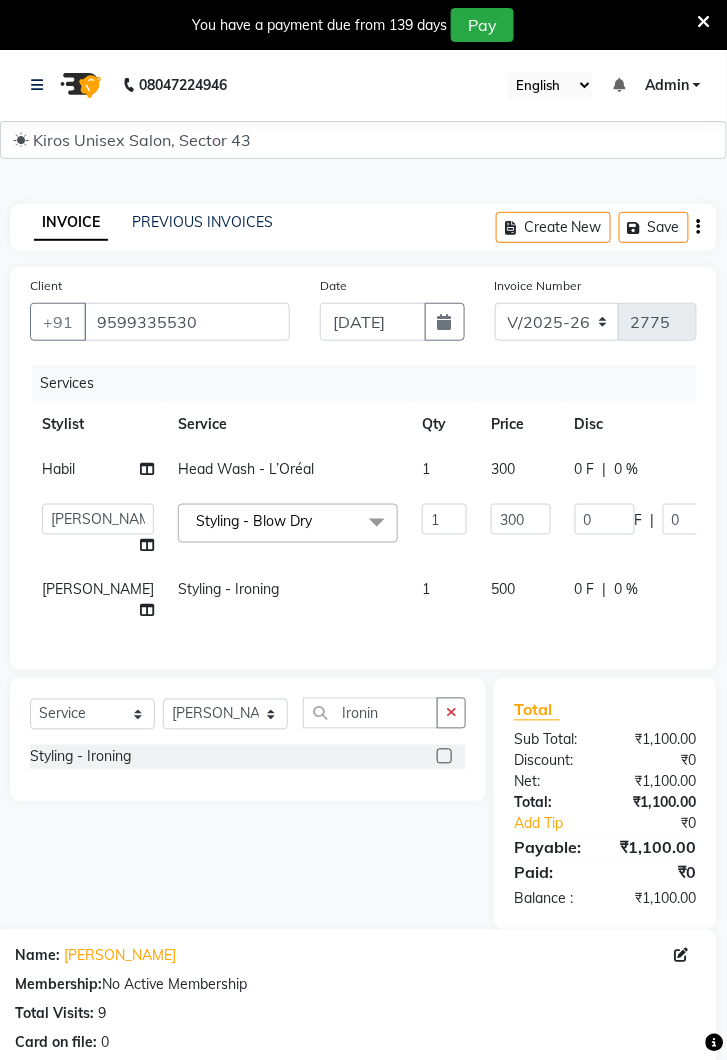 click on "500" 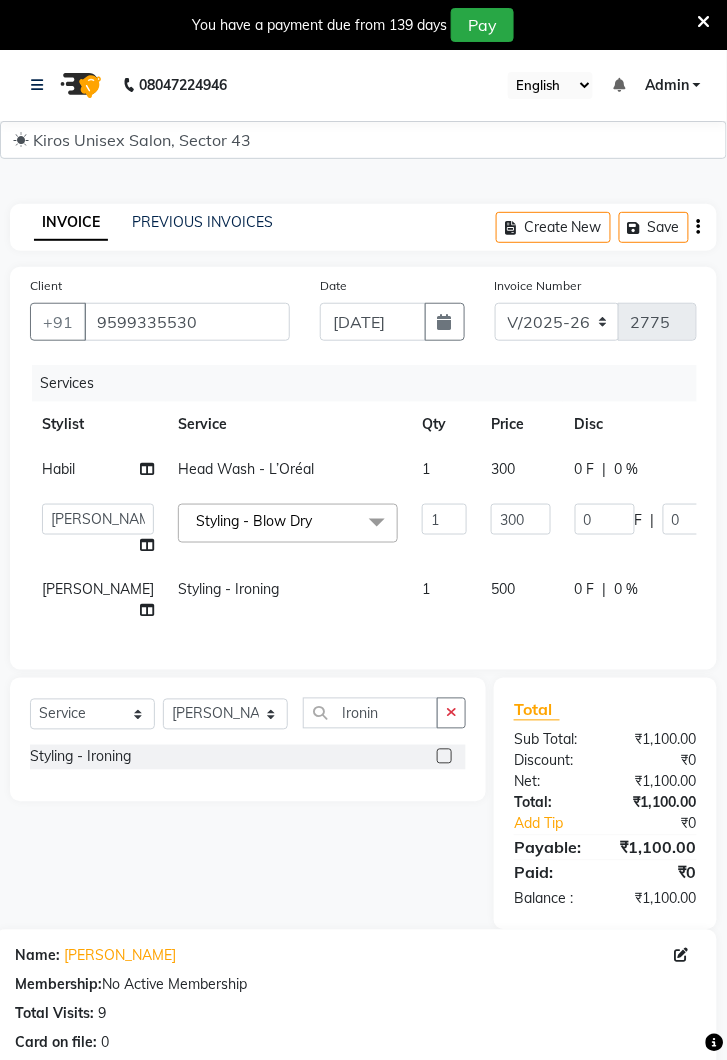 select on "39647" 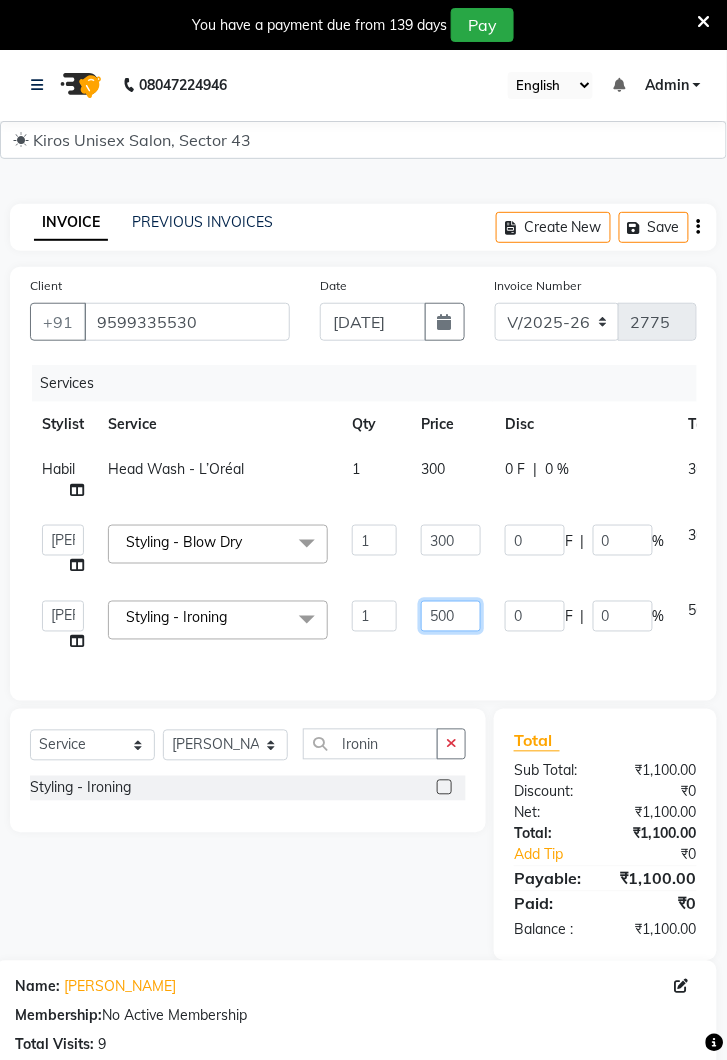 click on "500" 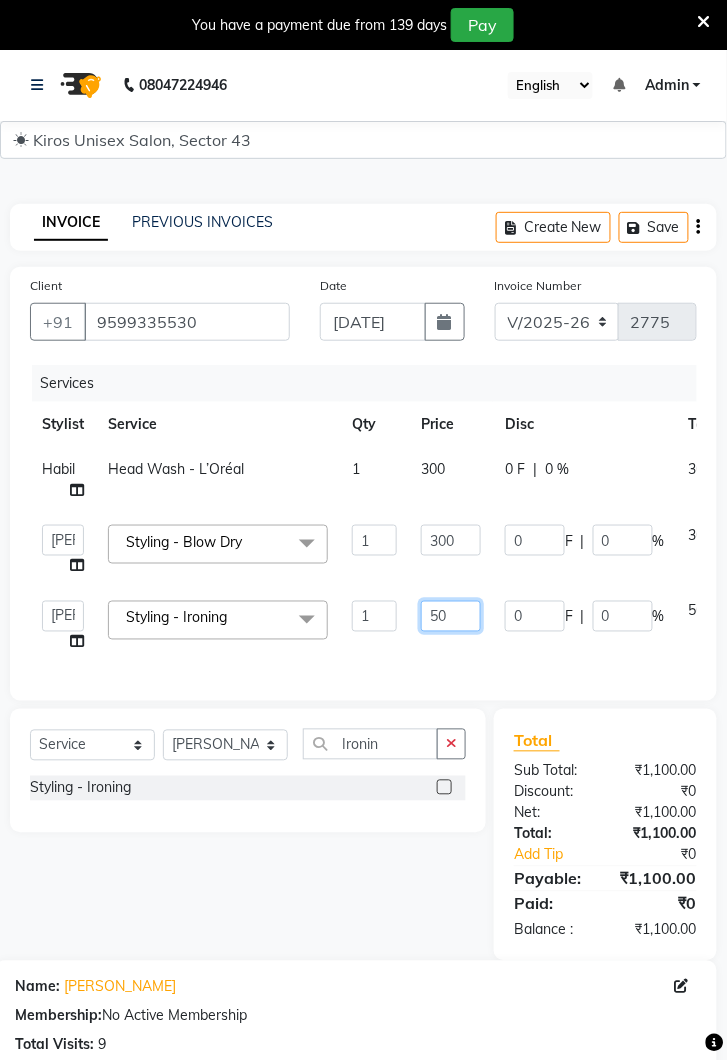 type on "5" 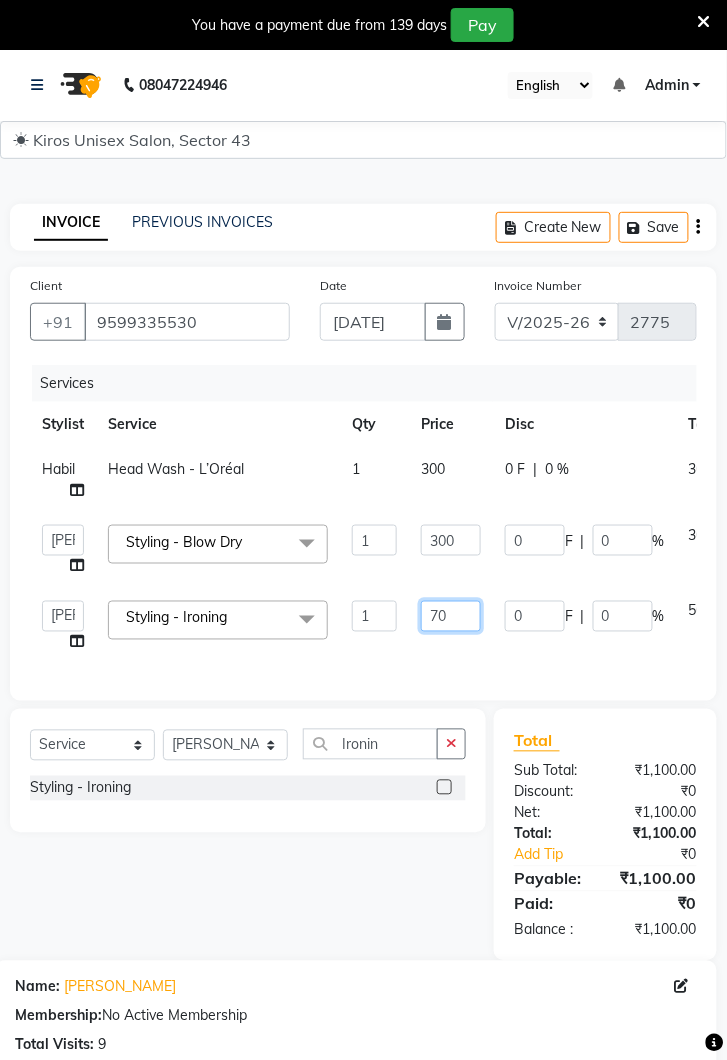 type on "700" 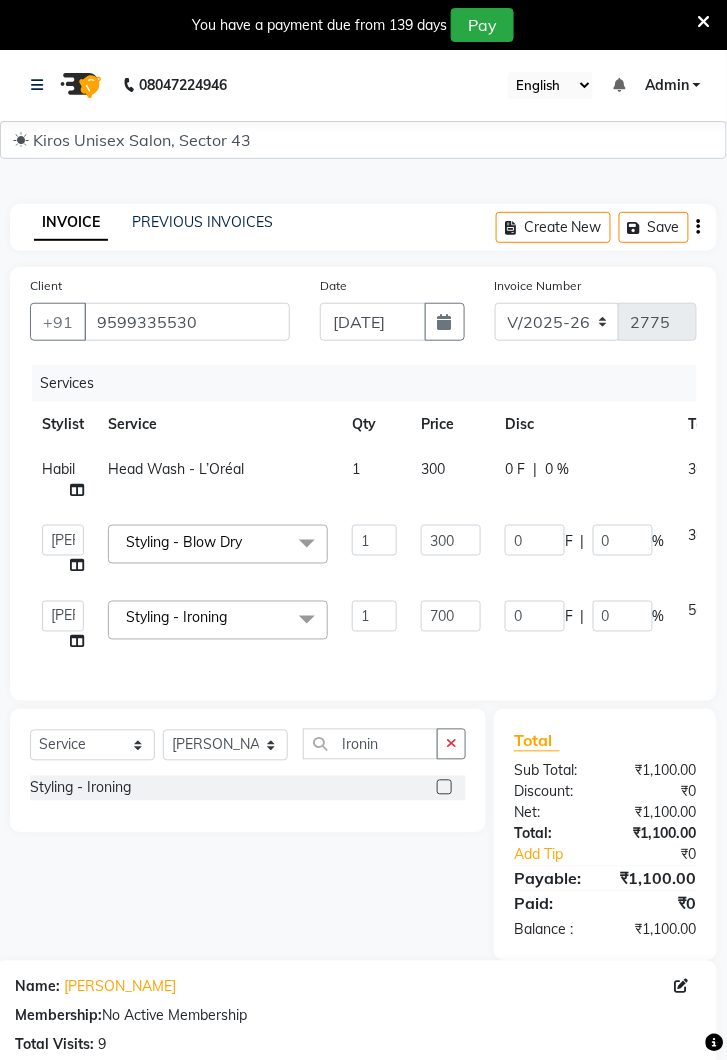 click on "Client +91 9599335530 Date 13-07-2025 Invoice Number V/2025 V/2025-26 2775 Services Stylist Service Qty Price Disc Total Action Habil Head Wash - L’Oréal 1 300 0 F | 0 % 300  Deepak   Gunjan   Habil   Jeet   Lalit   Lamu   Raj   Rashmi   Rony   Sagar   Suraj  Styling - Blow Dry  x Women Hair Service - Hair Cut Women Hair Service - Hair Trimming Hair spa treatment Hair spa molecular  Style Moroccan argan Style dead see minerals Face massage Under arms waxing Head Wash - L’Oréal Head Wash - Sulphate Free Head Wash - Gk Styling - Blow Dry Styling - Ironing Styling - Curls Styling - Combo: Head Wash (L’Oréal) And Blow Dry Threading - Eyebrow/ Upper Lip/ Chin/ Forehead Threading - Side Locks Threading - Full Face Hair Colour - Majirel Female Hair Colour - Inoa Female Hair Colour - Application Female Hair Colour - Majirel Hair Colour - Inoa Hair Colour - Application Hair Colour - Beard Colour Hair Spa - L’Oréal Basic Hair Spa - Mythic Spa Hair Spa - Macadamia Spa / Moroccan Hair Treatment Shave - Clean" 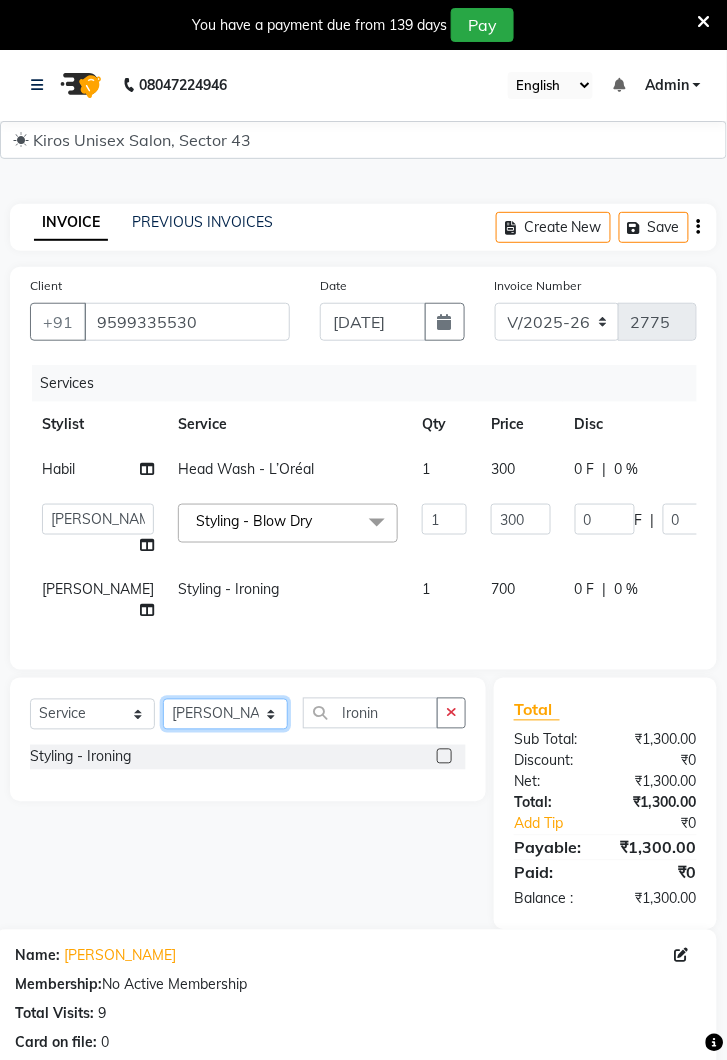 click on "Select Stylist Deepak [PERSON_NAME] [PERSON_NAME] Lamu [PERSON_NAME] [PERSON_NAME] Suraj" 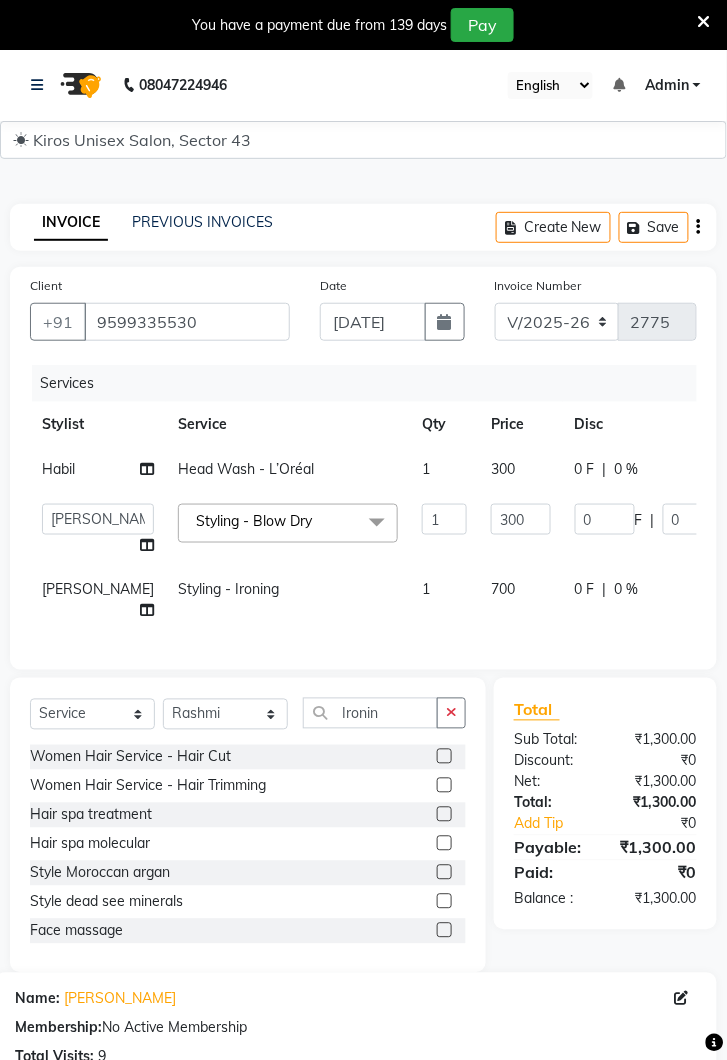 click 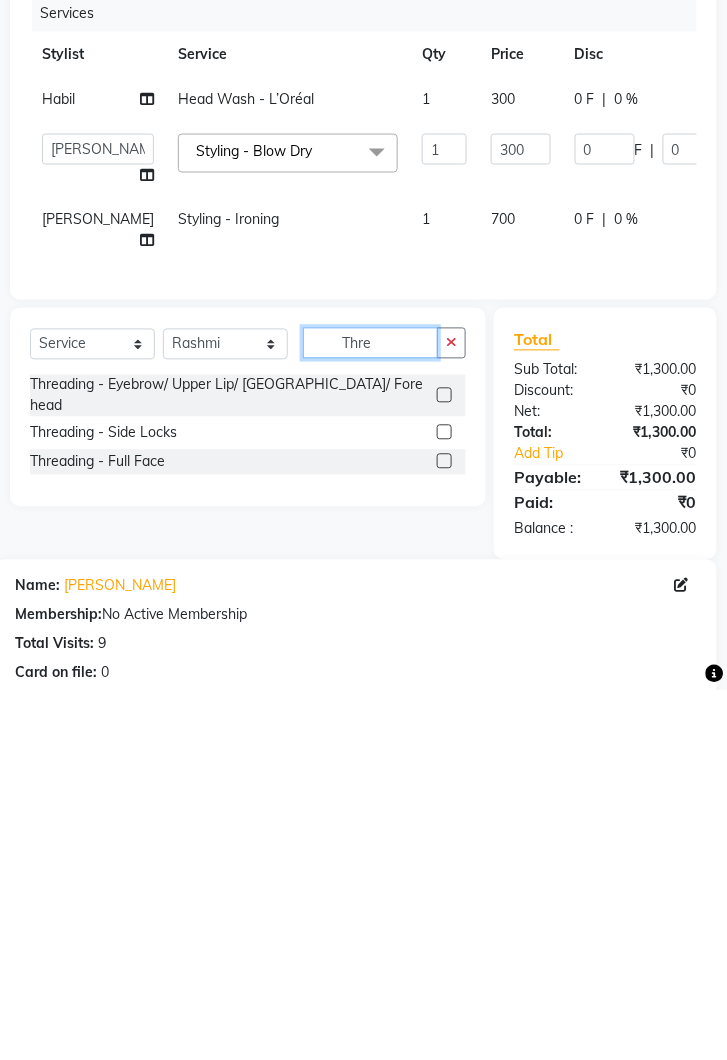 type on "Thre" 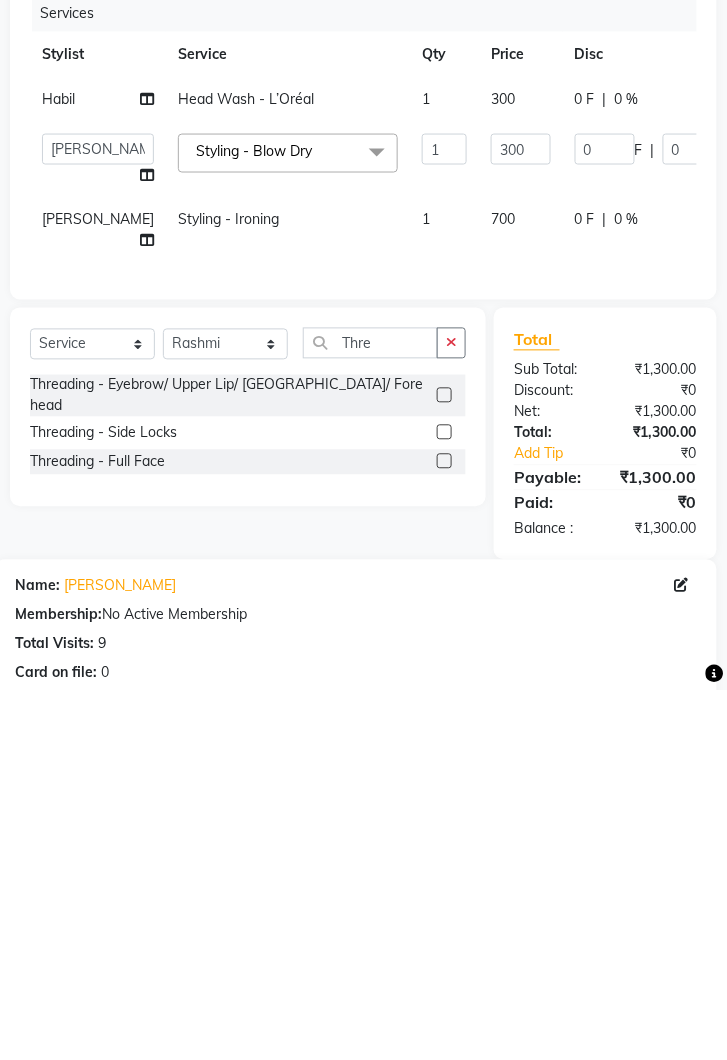 click 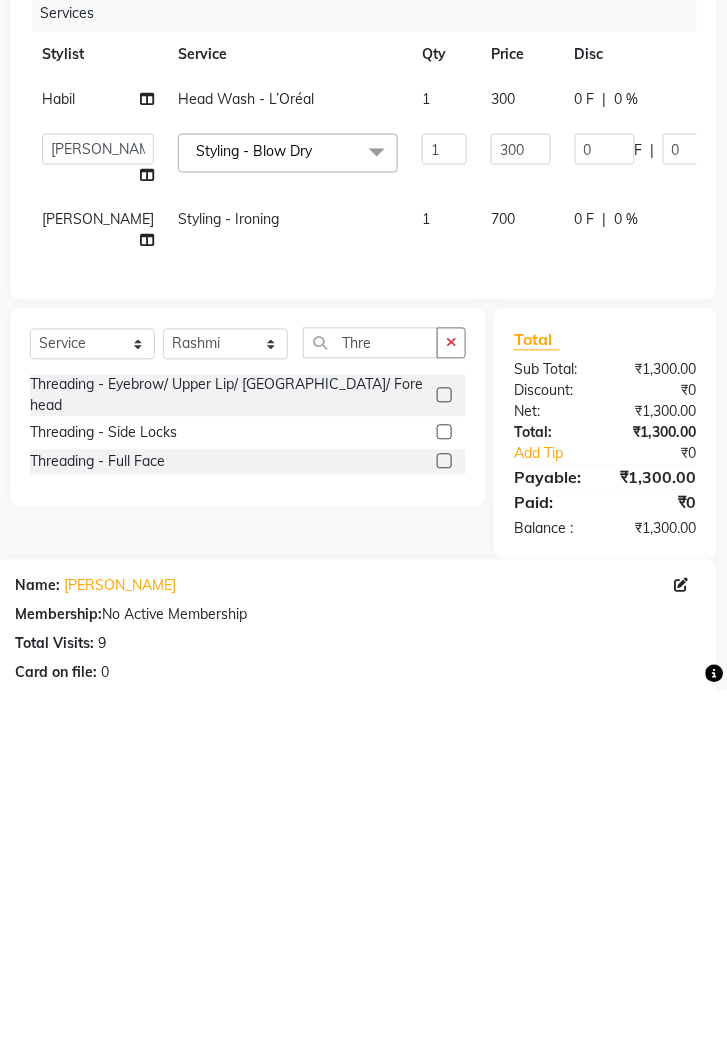 click at bounding box center (443, 766) 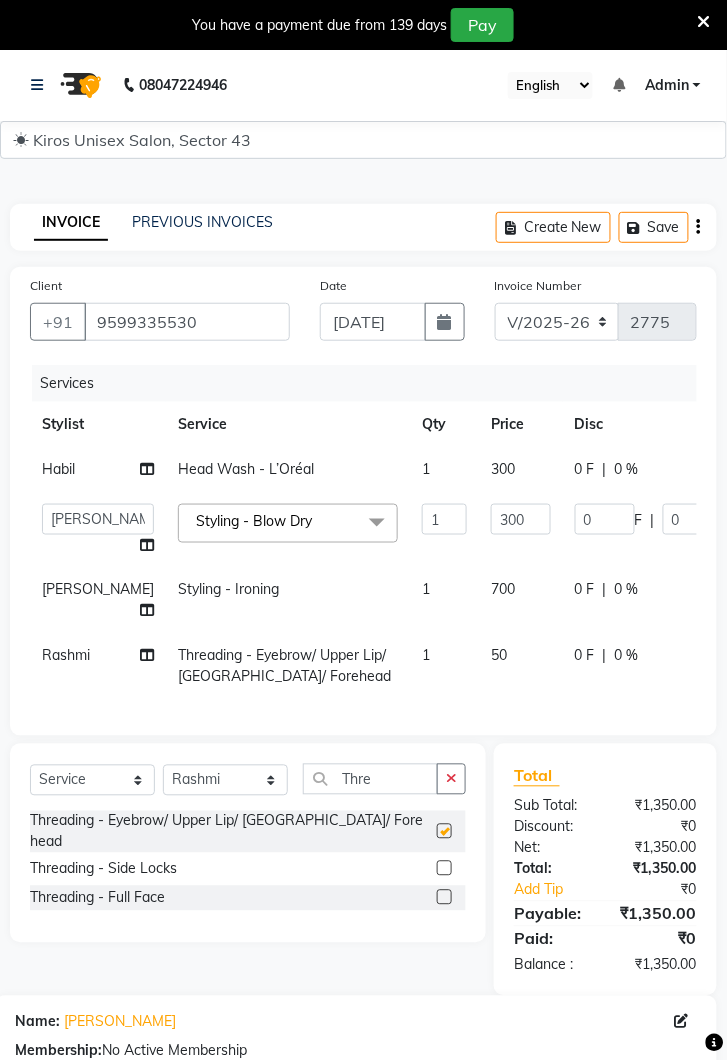 checkbox on "false" 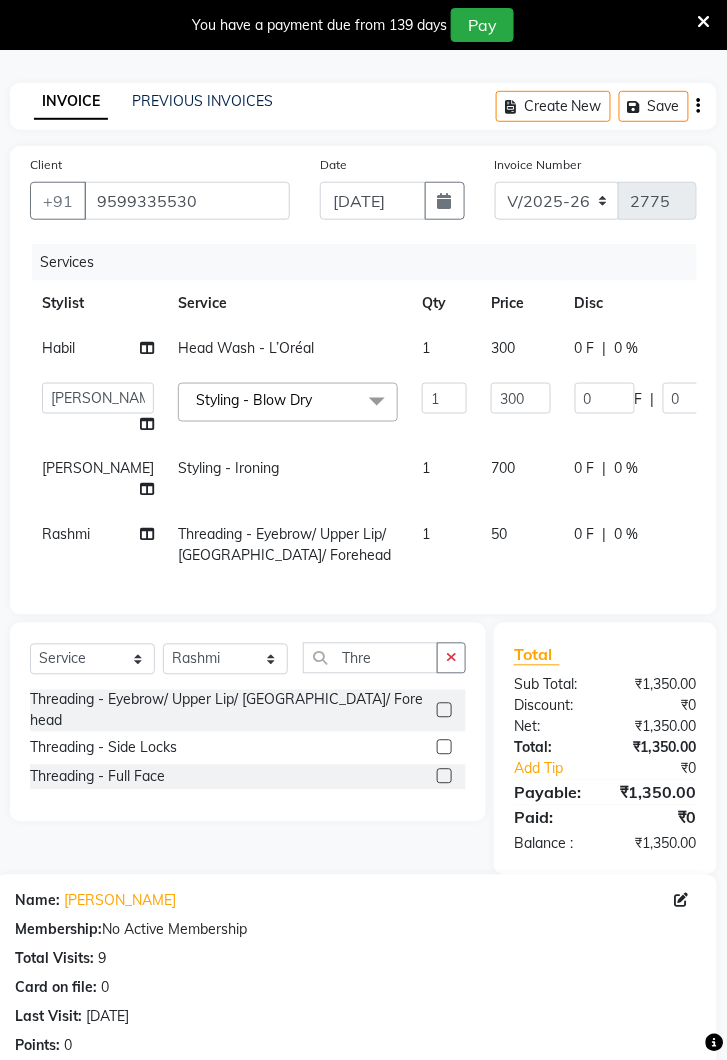 scroll, scrollTop: 120, scrollLeft: 0, axis: vertical 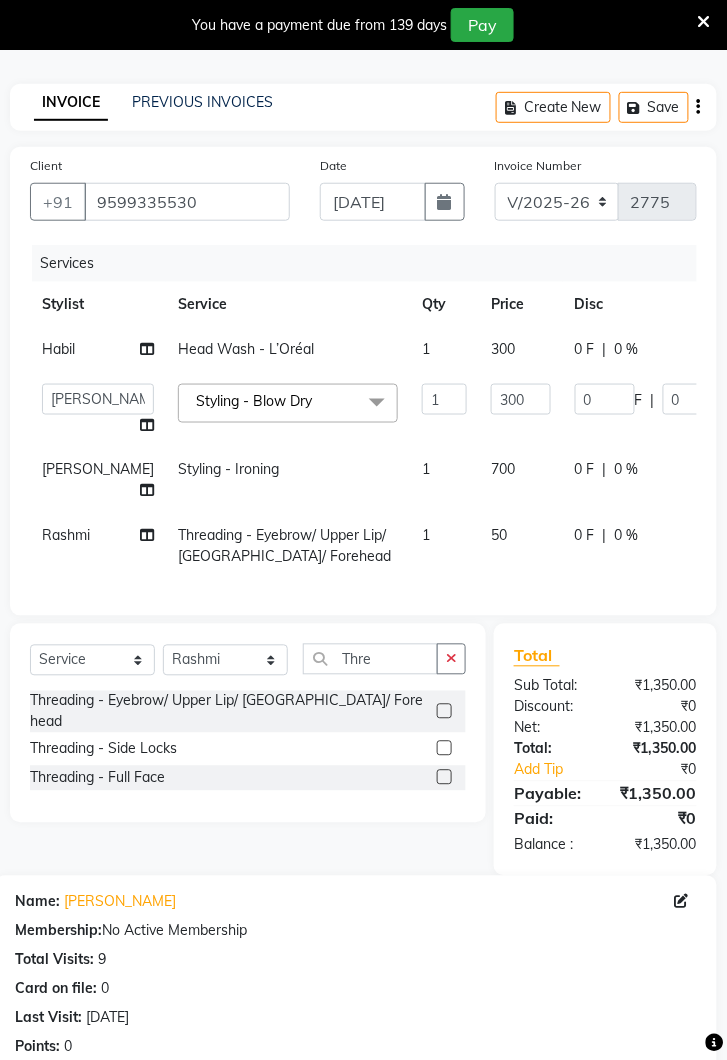 click 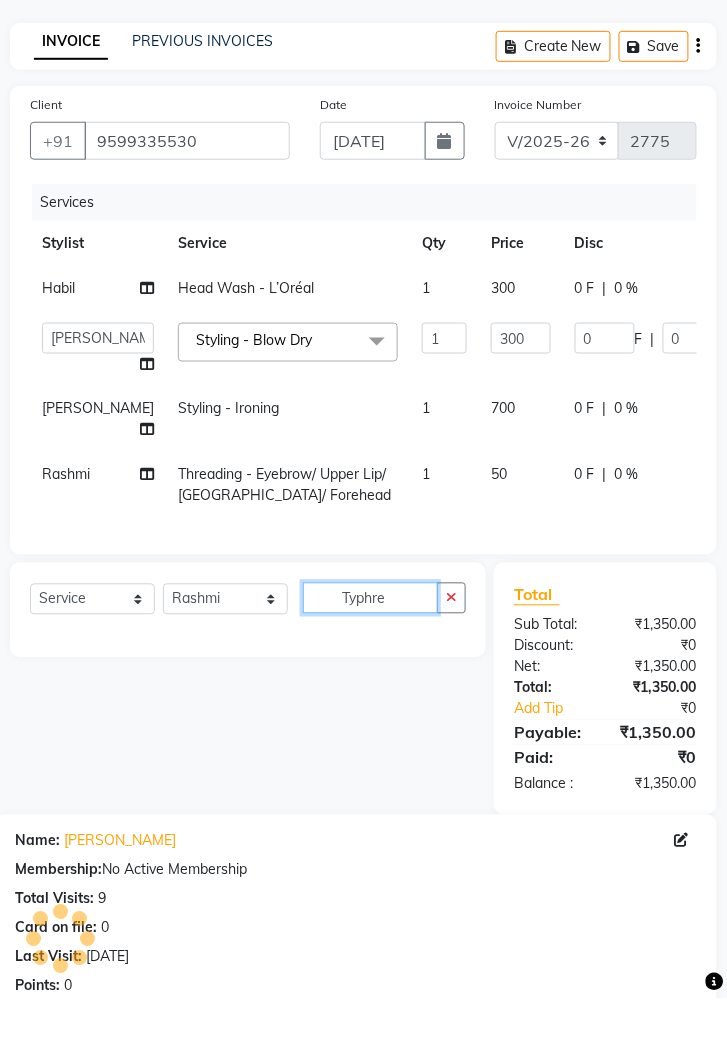 scroll, scrollTop: 120, scrollLeft: 0, axis: vertical 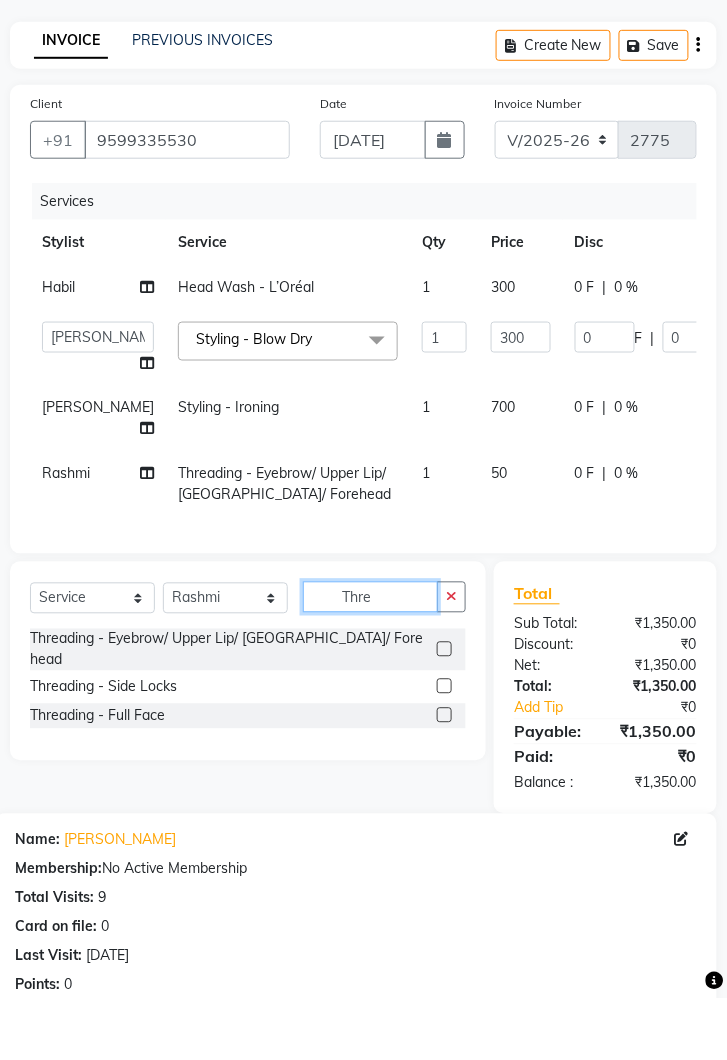 type on "Thre" 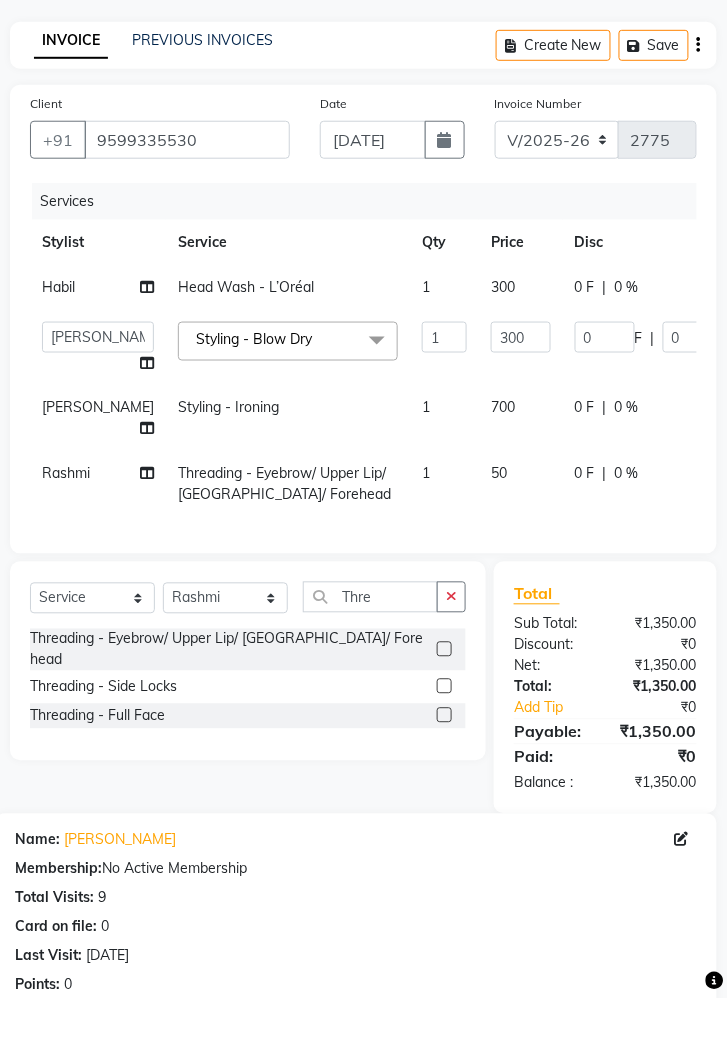 click 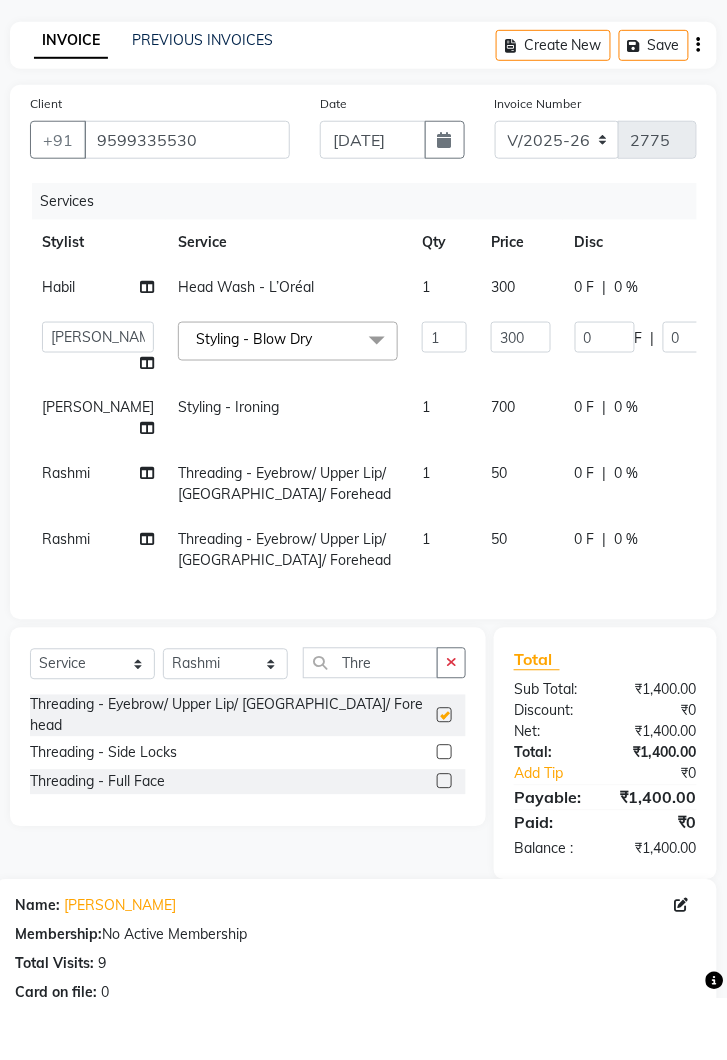 scroll, scrollTop: 120, scrollLeft: 0, axis: vertical 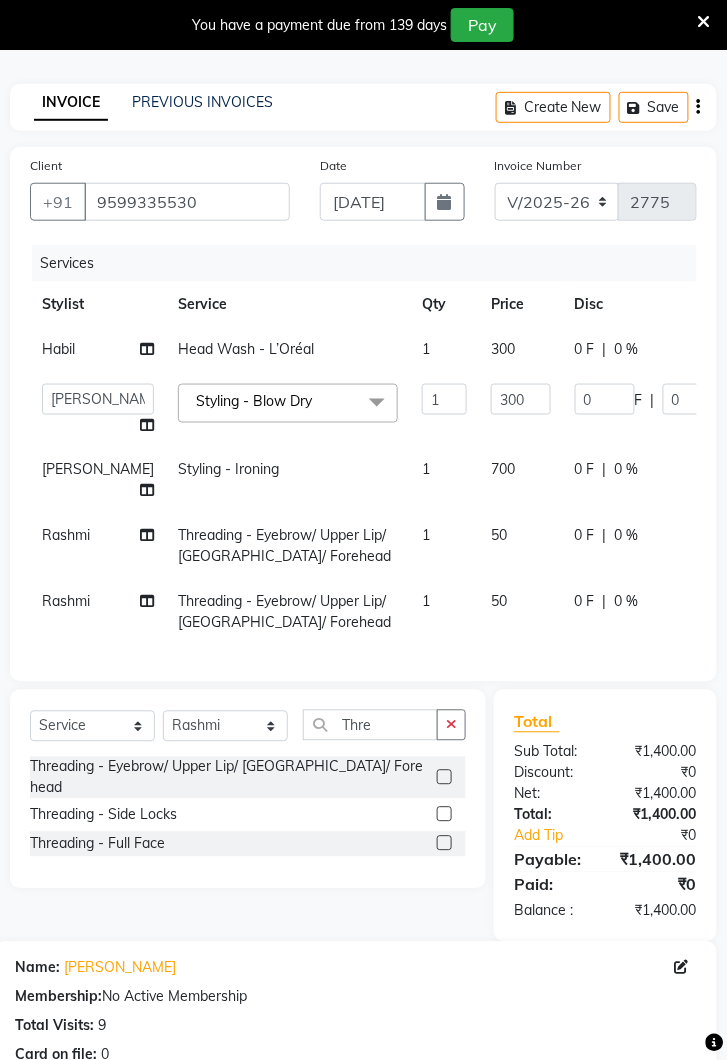 checkbox on "false" 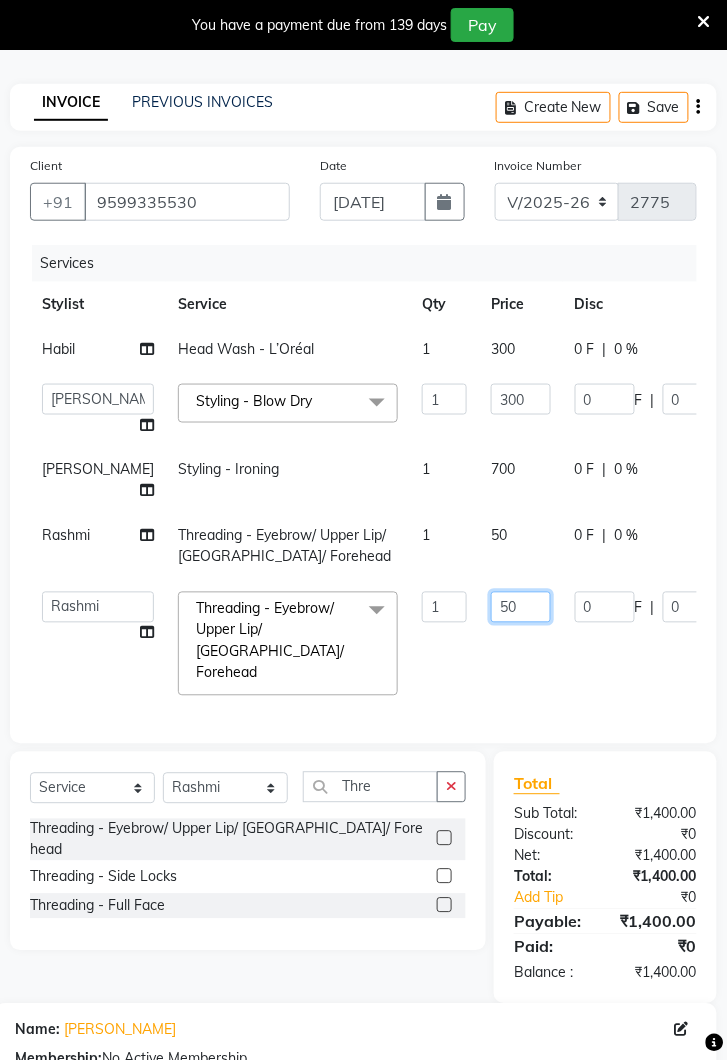 click on "50" 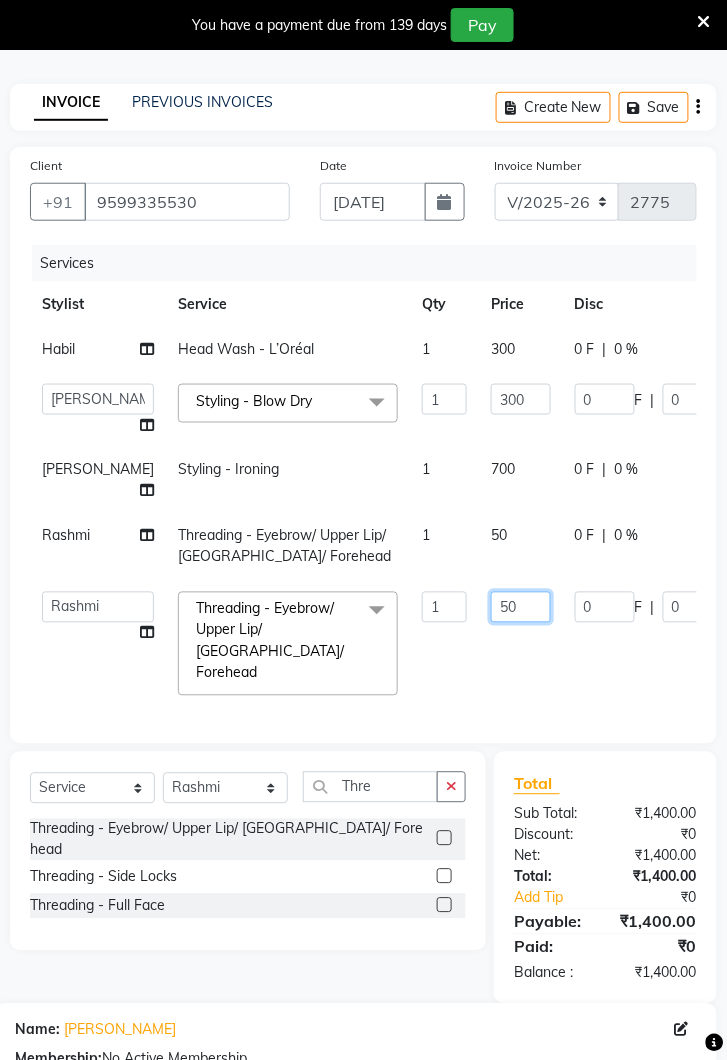 type on "5" 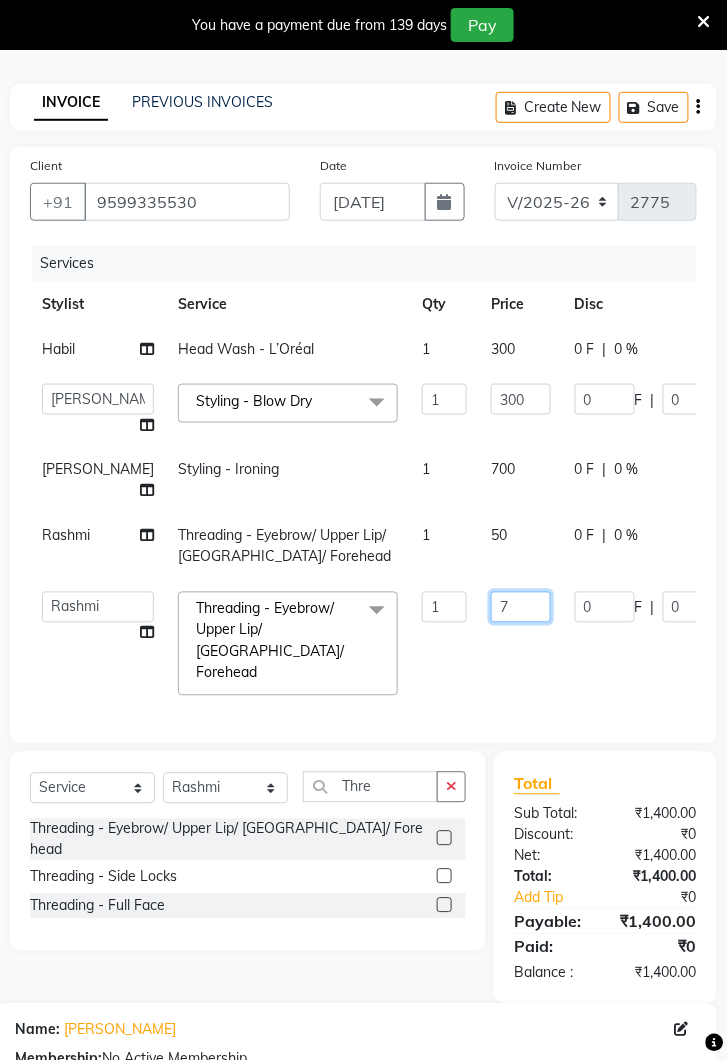 type on "70" 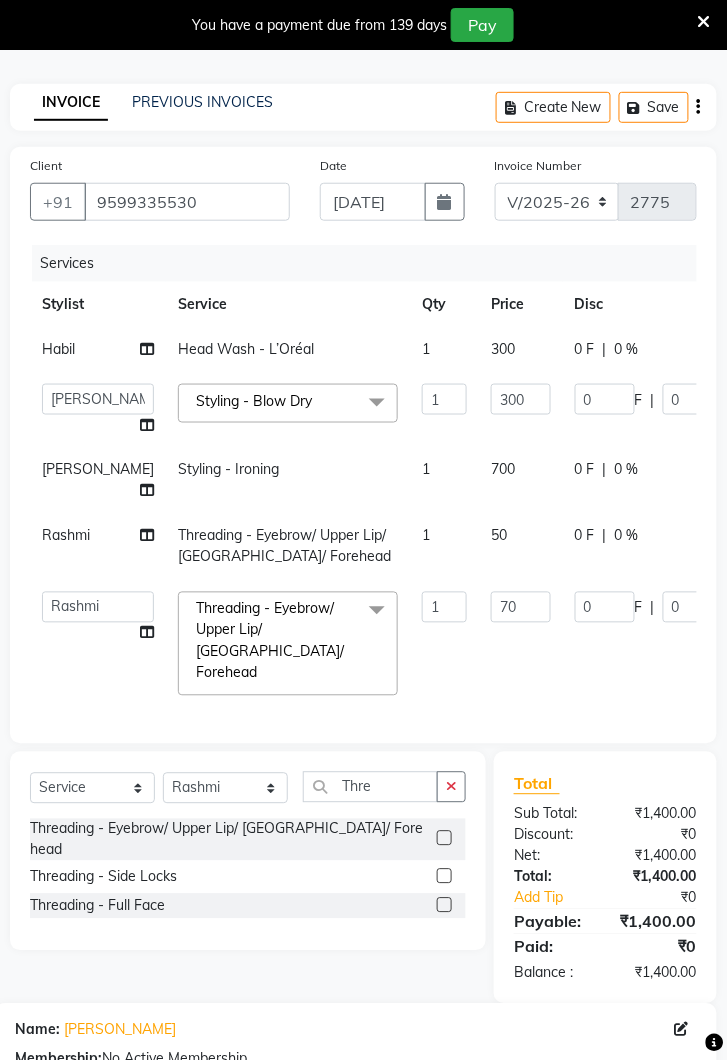 click on "Client +91 9599335530 Date 13-07-2025 Invoice Number V/2025 V/2025-26 2775 Services Stylist Service Qty Price Disc Total Action Habil Head Wash - L’Oréal 1 300 0 F | 0 % 300  Deepak   Gunjan   Habil   Jeet   Lalit   Lamu   Raj   Rashmi   Rony   Sagar   Suraj  Styling - Blow Dry  x Women Hair Service - Hair Cut Women Hair Service - Hair Trimming Hair spa treatment Hair spa molecular  Style Moroccan argan Style dead see minerals Face massage Under arms waxing Head Wash - L’Oréal Head Wash - Sulphate Free Head Wash - Gk Styling - Blow Dry Styling - Ironing Styling - Curls Styling - Combo: Head Wash (L’Oréal) And Blow Dry Threading - Eyebrow/ Upper Lip/ Chin/ Forehead Threading - Side Locks Threading - Full Face Hair Colour - Majirel Female Hair Colour - Inoa Female Hair Colour - Application Female Hair Colour - Majirel Hair Colour - Inoa Hair Colour - Application Hair Colour - Beard Colour Hair Spa - L’Oréal Basic Hair Spa - Mythic Spa Hair Spa - Macadamia Spa / Moroccan Hair Treatment Shave - Clean" 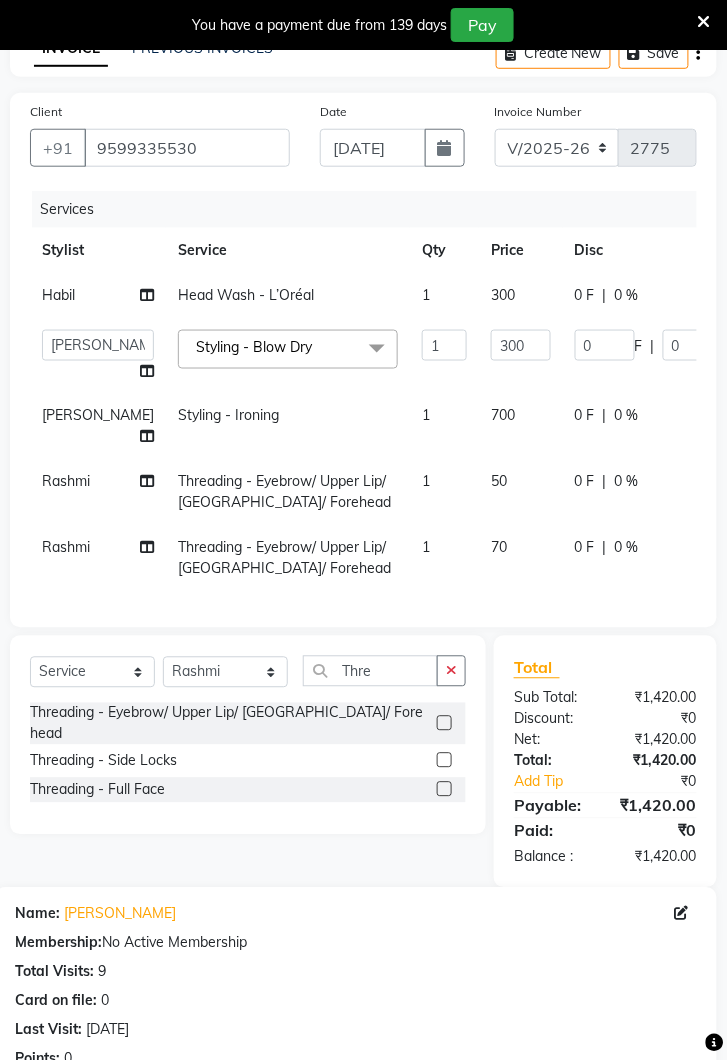 scroll, scrollTop: 437, scrollLeft: 0, axis: vertical 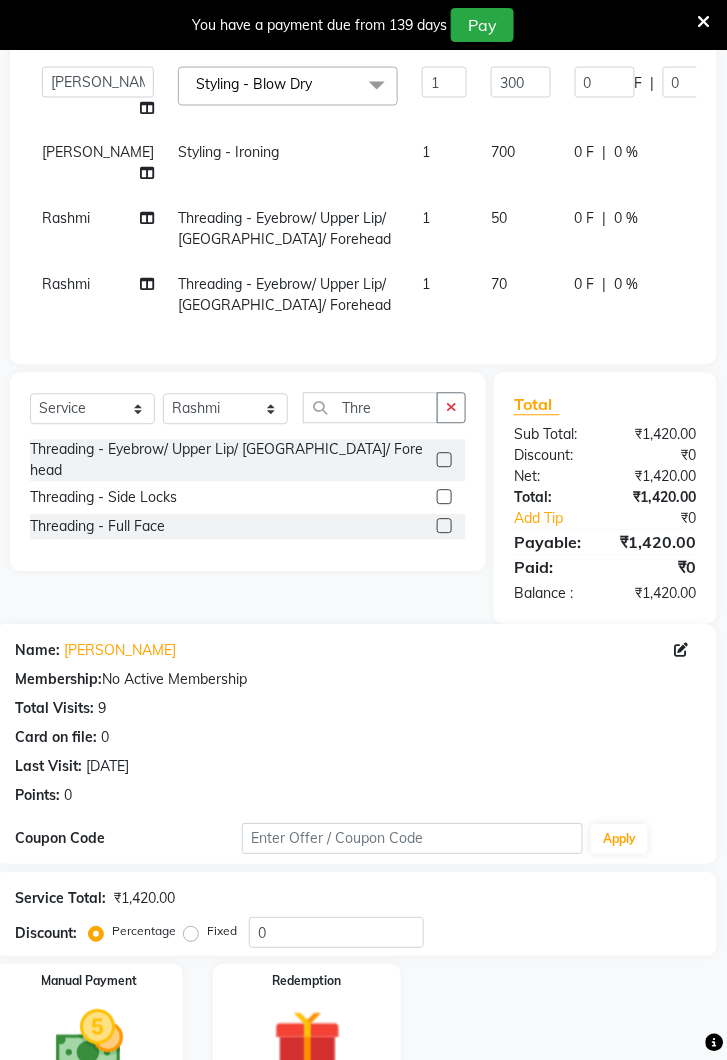 click 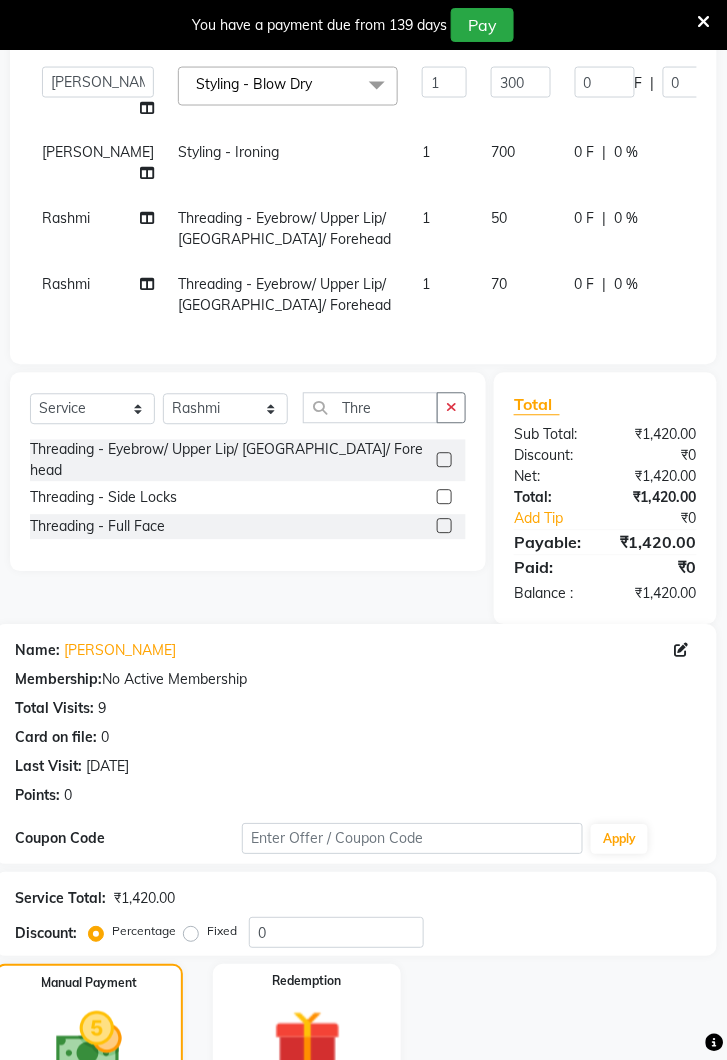 click on "CASH" 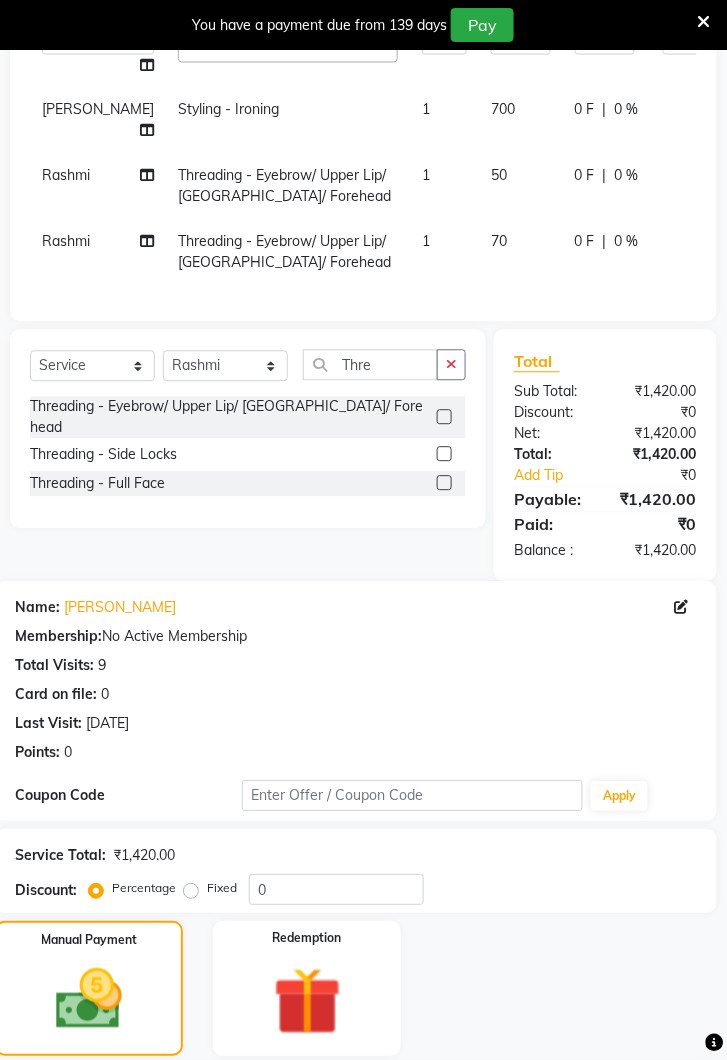scroll, scrollTop: 593, scrollLeft: 0, axis: vertical 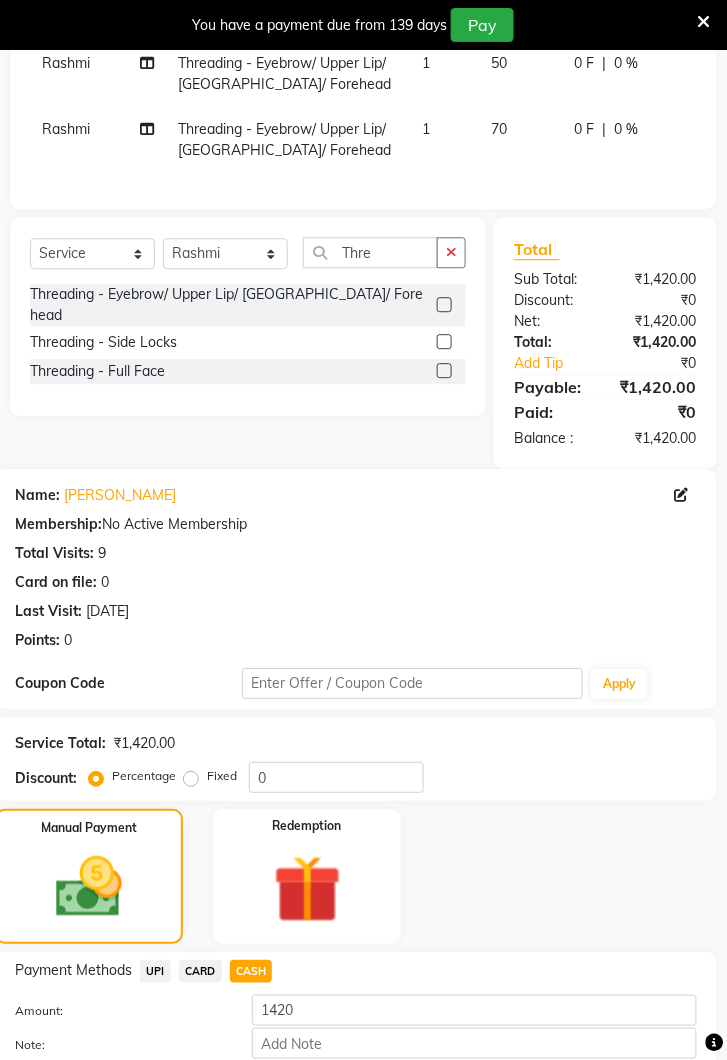 click on "Add Payment" 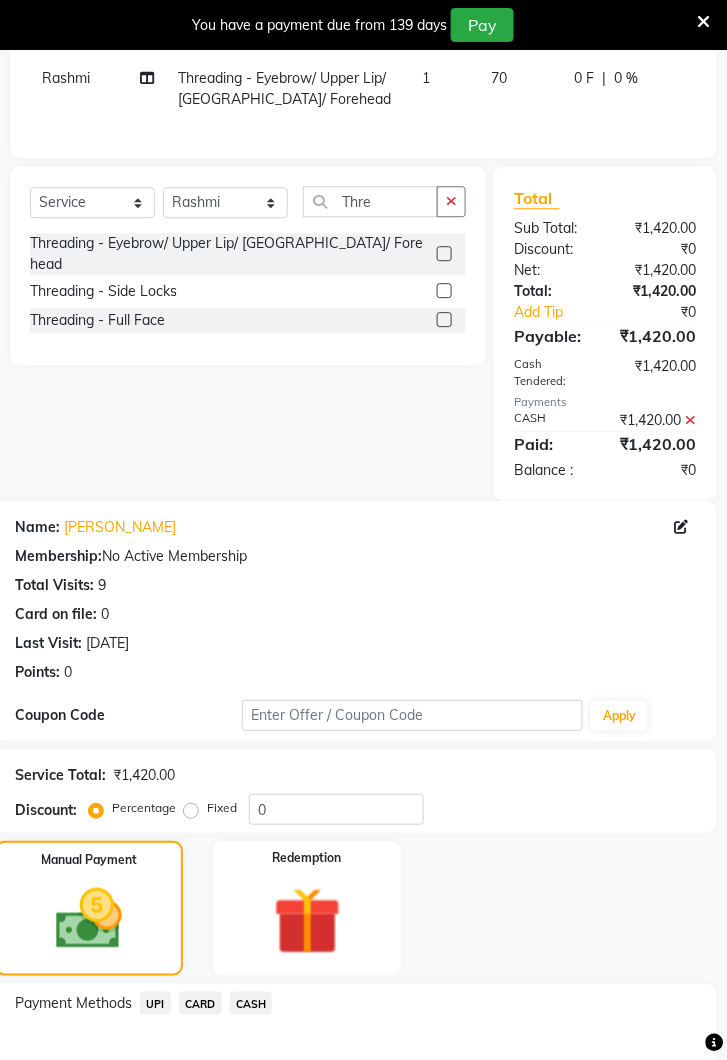 scroll, scrollTop: 782, scrollLeft: 0, axis: vertical 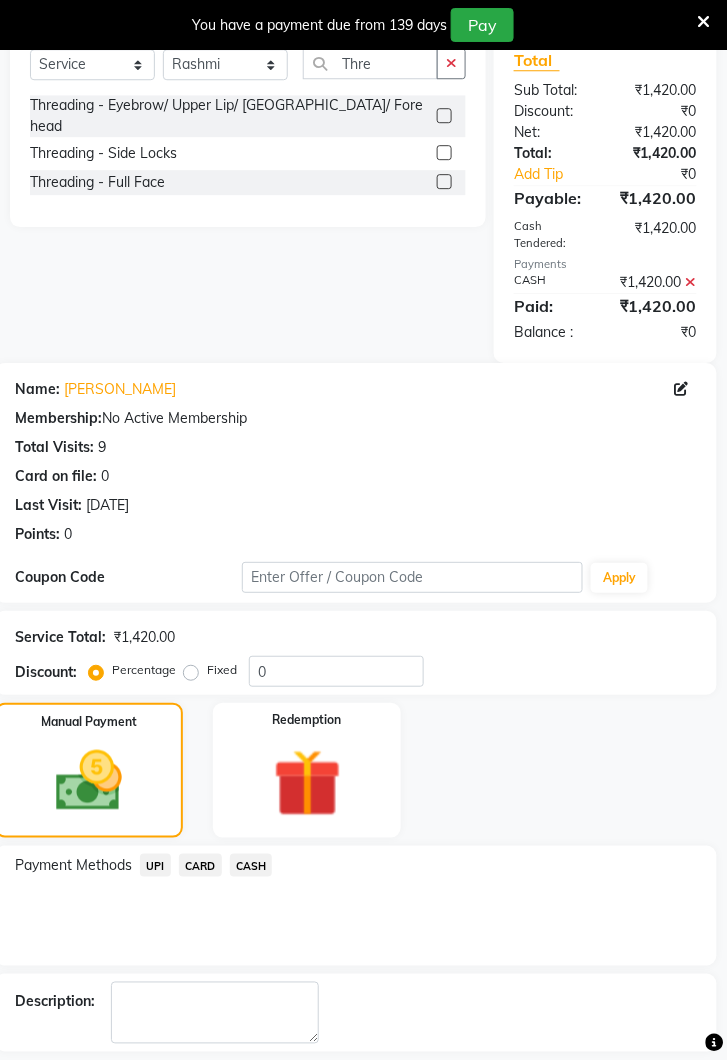 click on "Checkout" 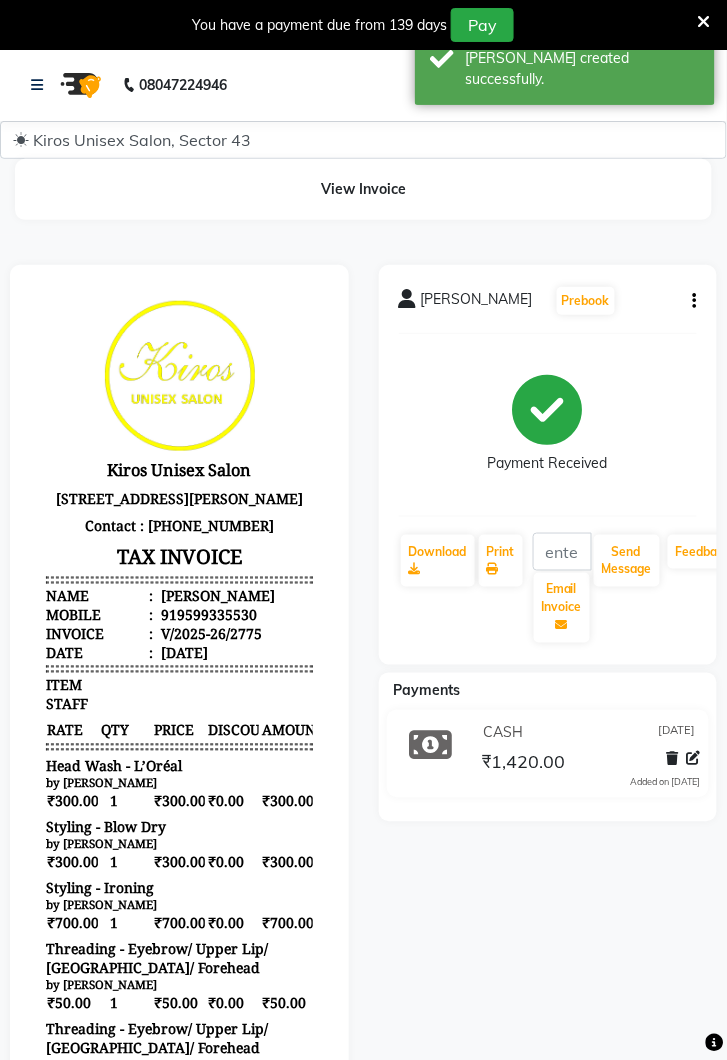 scroll, scrollTop: 0, scrollLeft: 0, axis: both 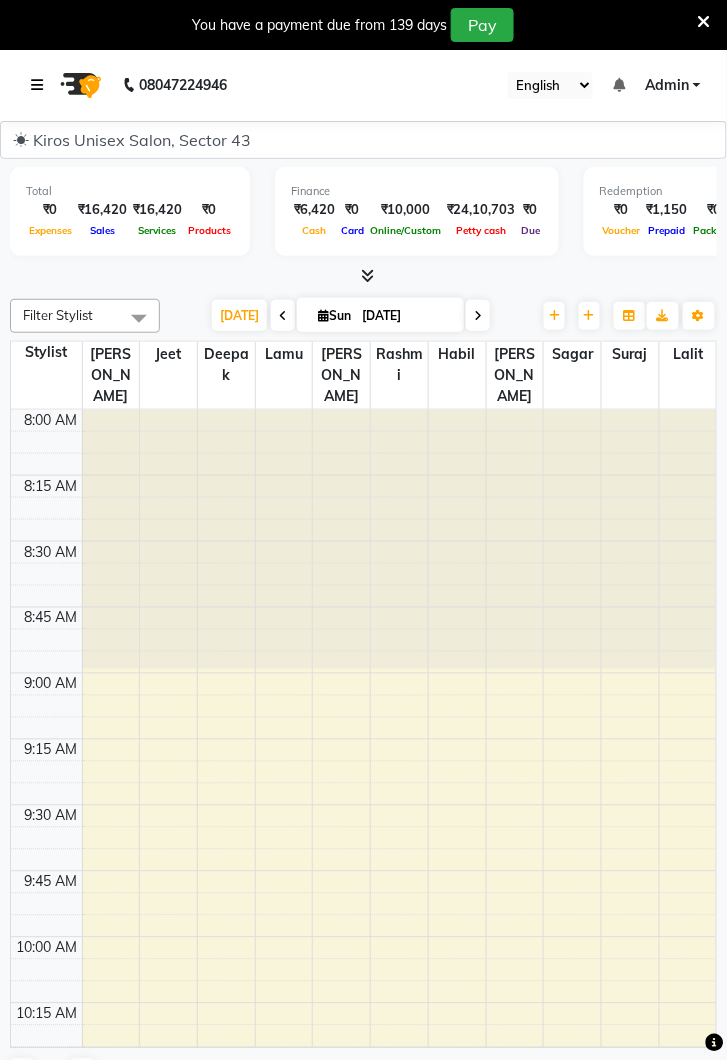 click at bounding box center (41, 85) 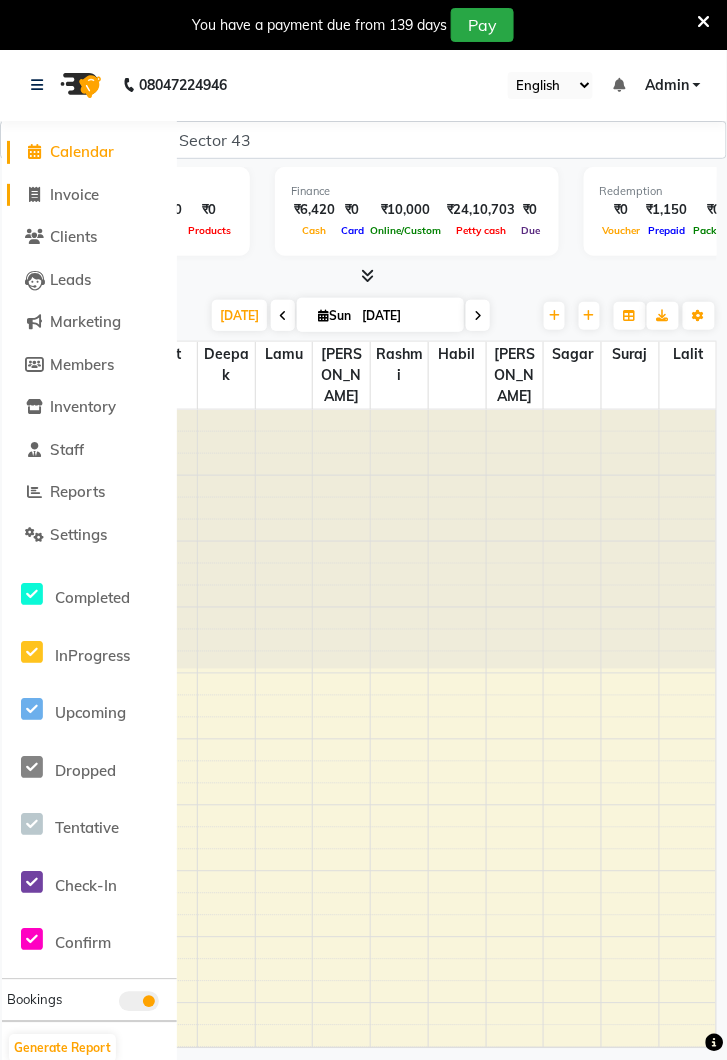 click on "Invoice" 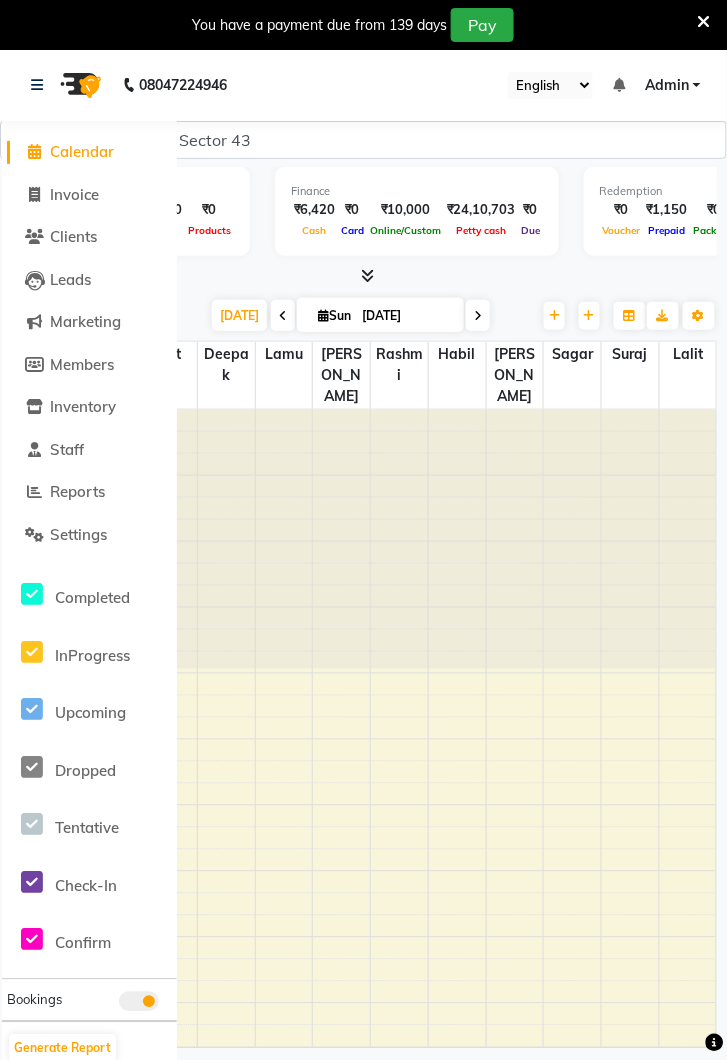 select on "service" 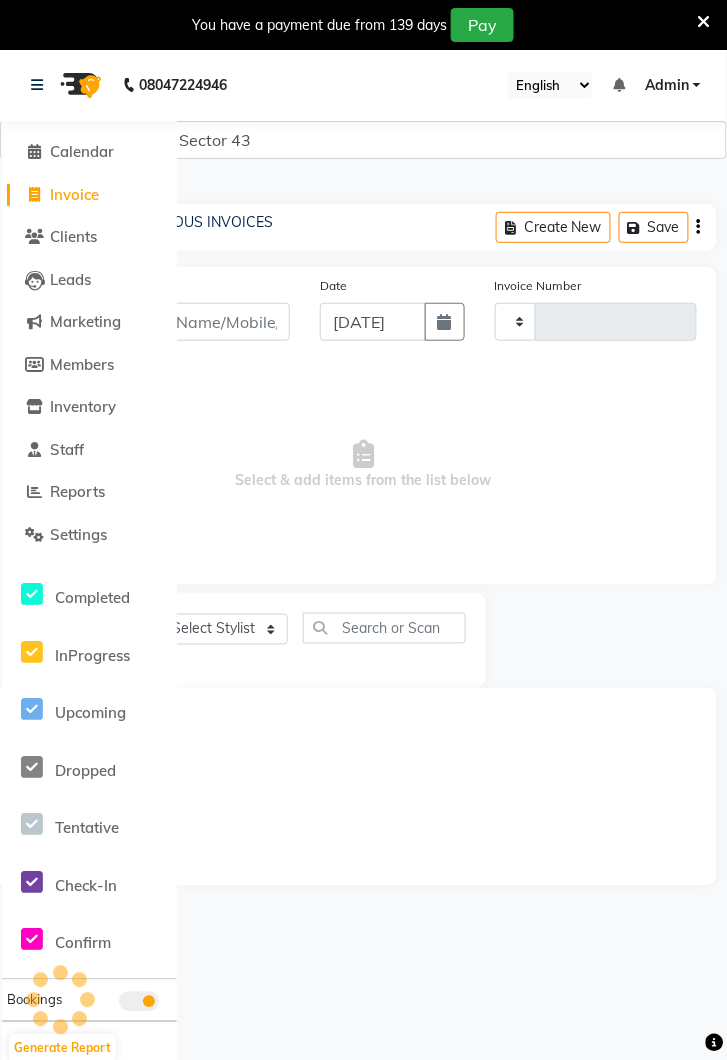 type on "2776" 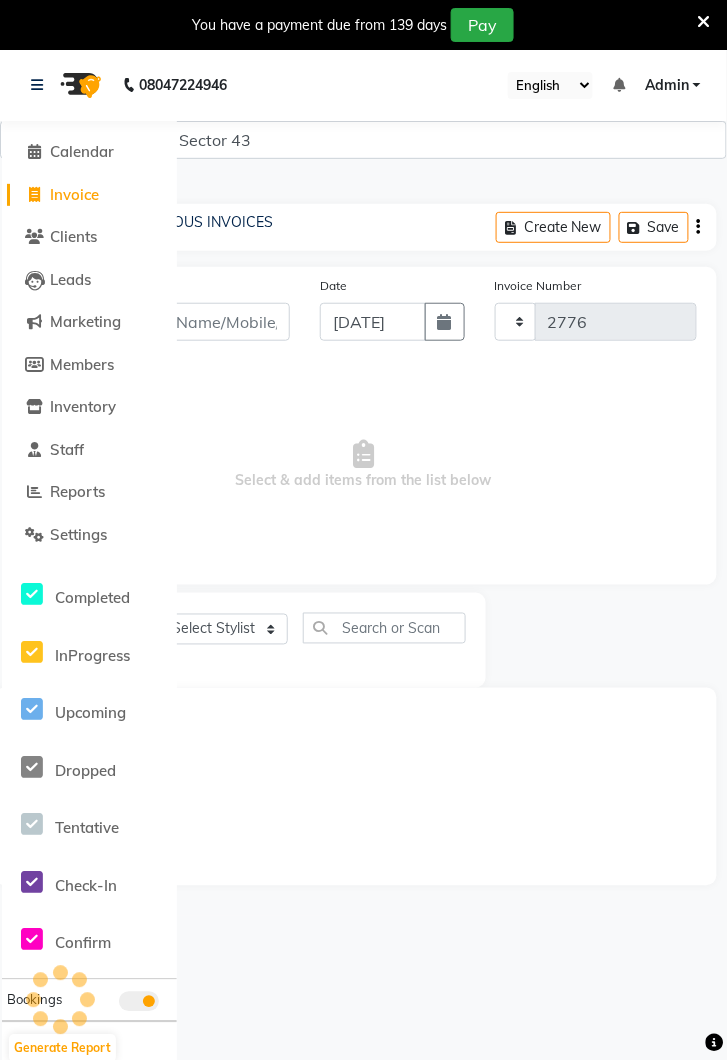 select on "5694" 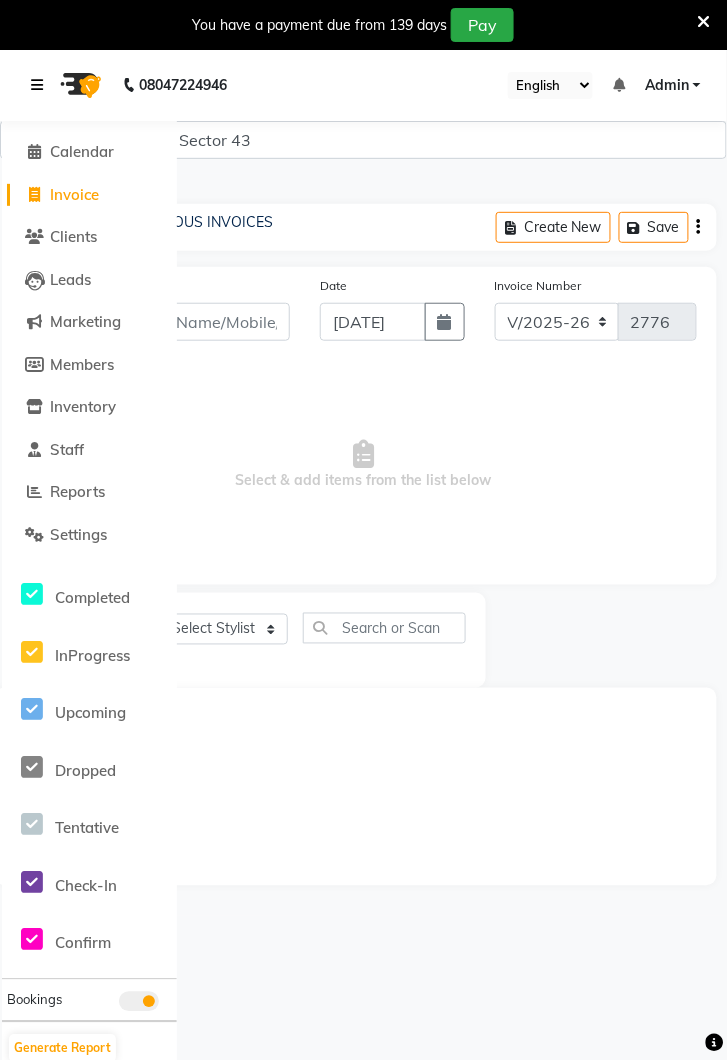 click at bounding box center (41, 85) 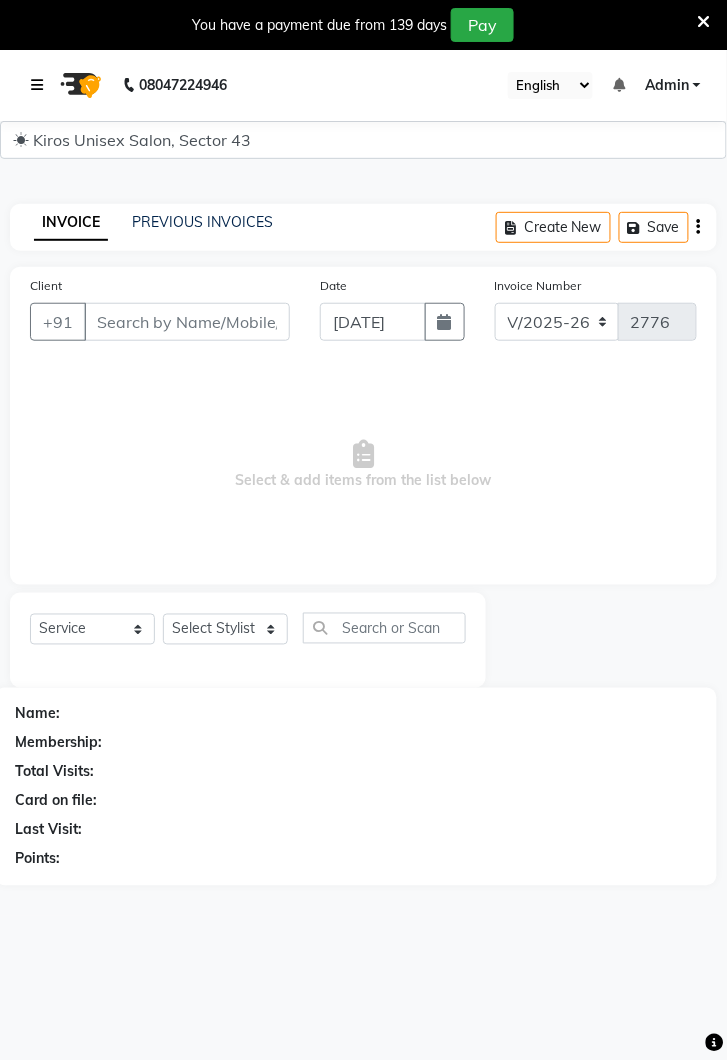 click at bounding box center (41, 85) 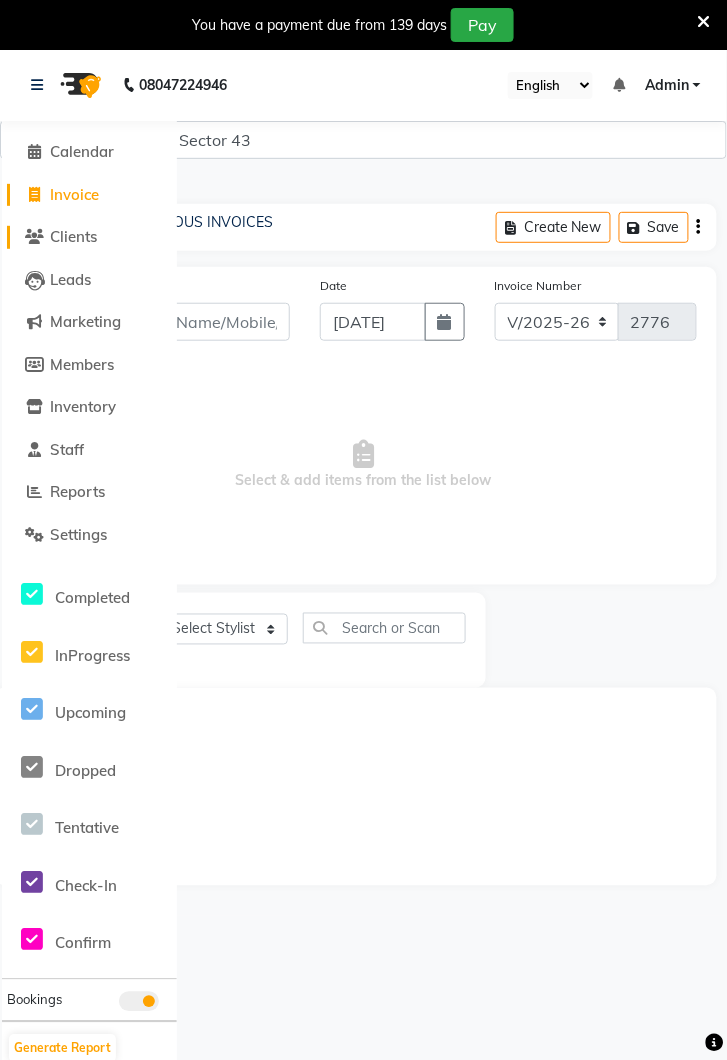 click on "Clients" 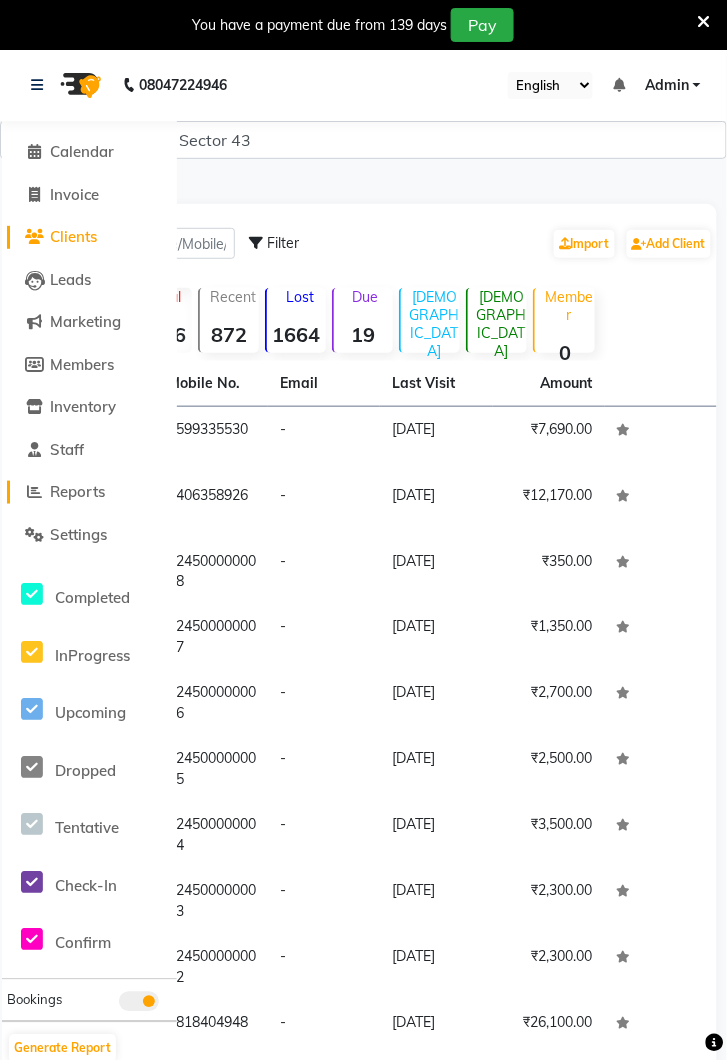 click on "Reports" 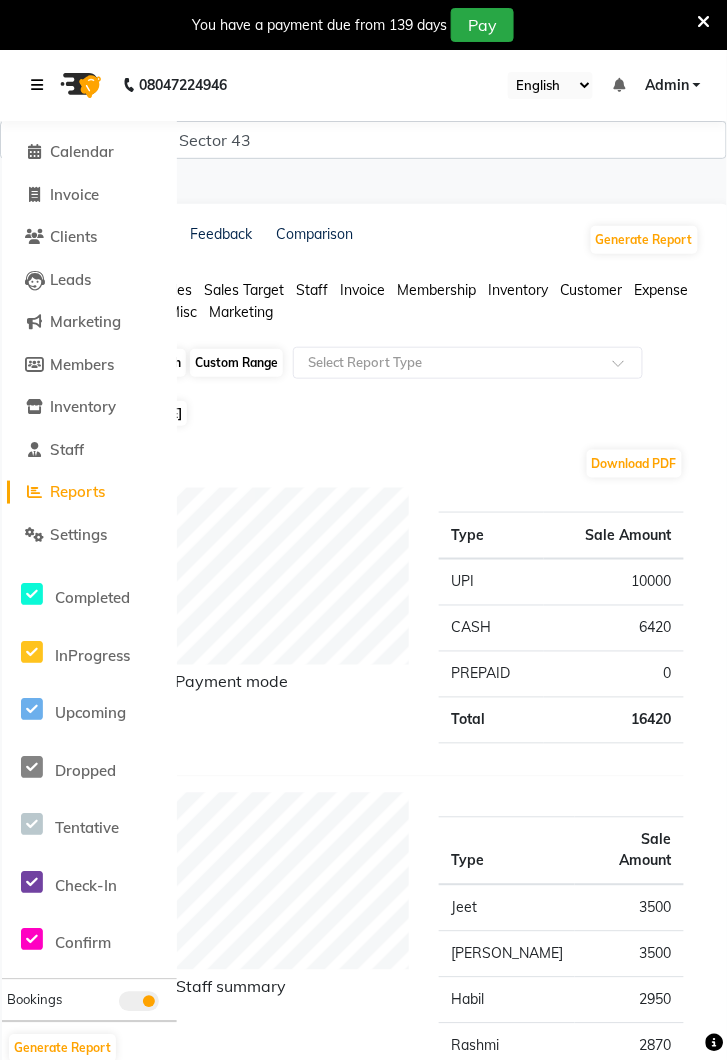 click at bounding box center (41, 85) 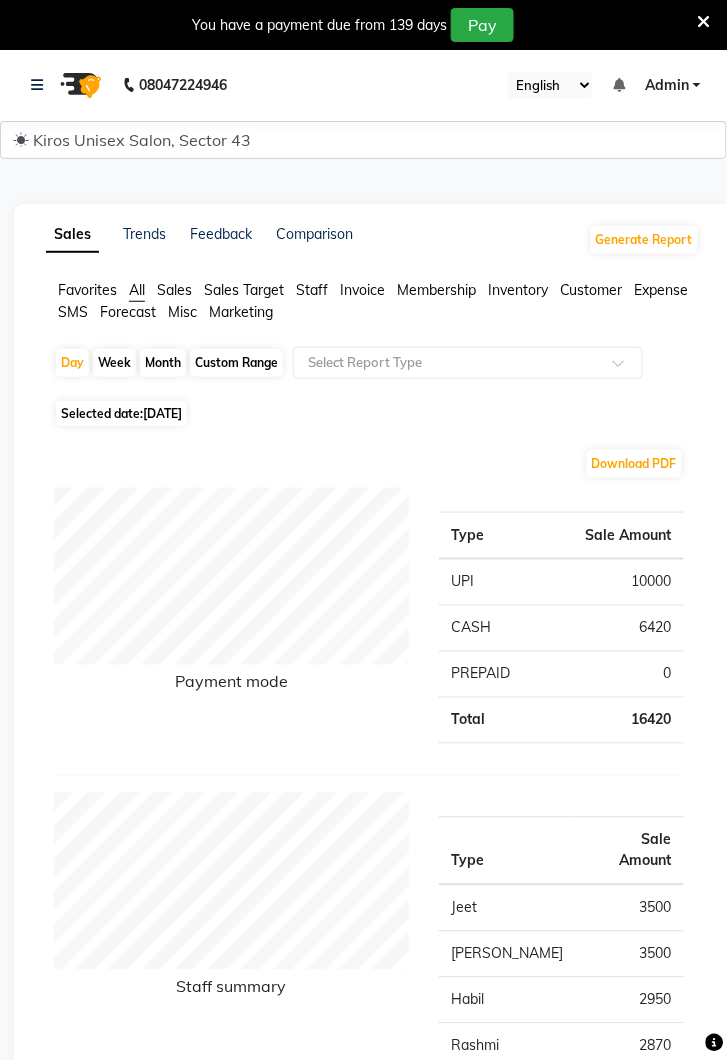 click 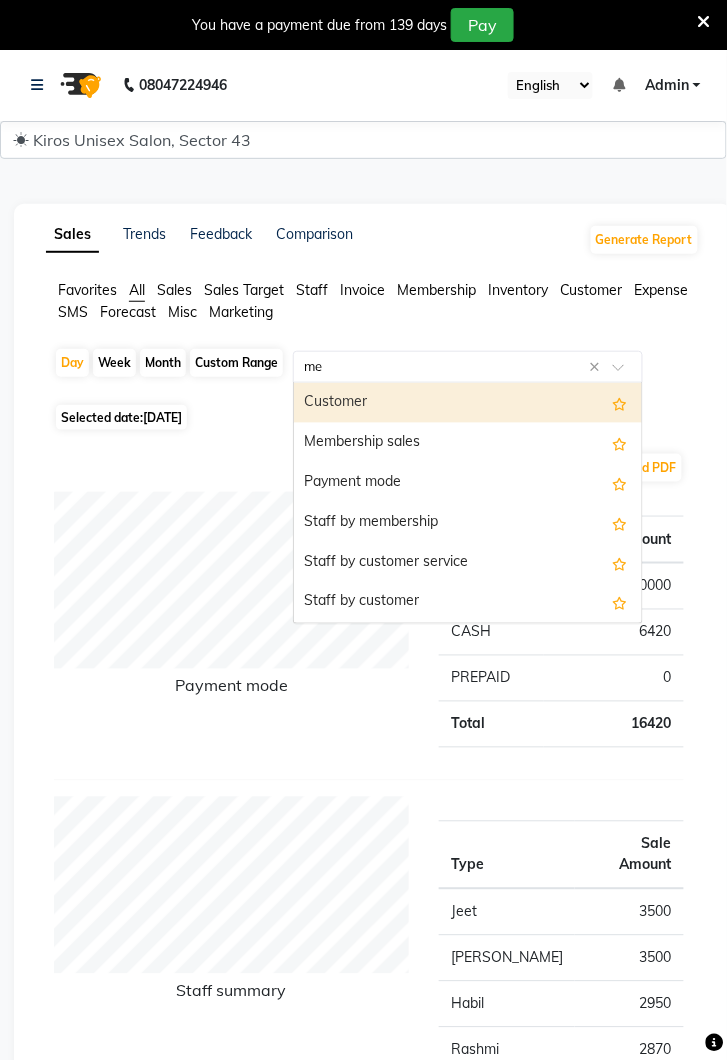 type on "m" 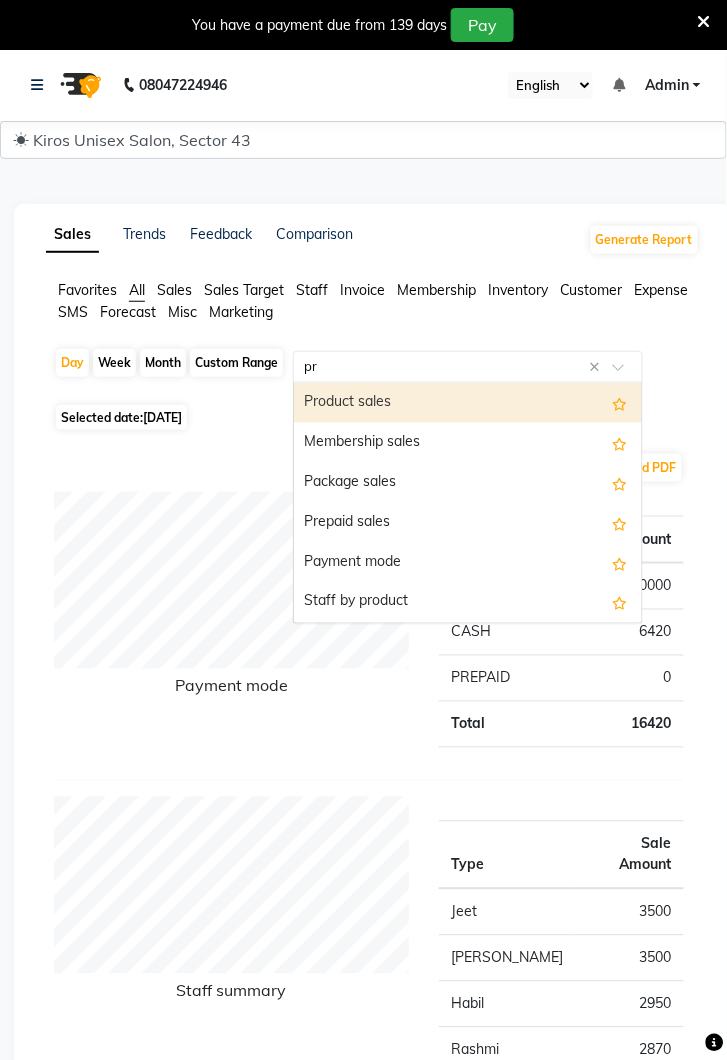 type on "pre" 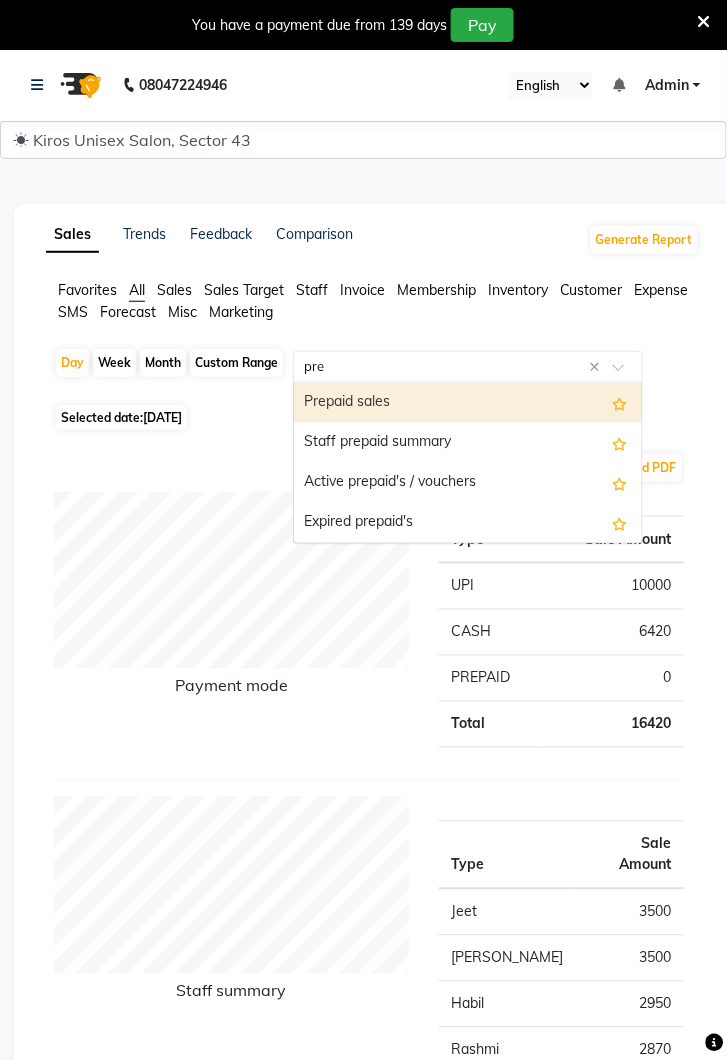 click on "Staff prepaid summary" at bounding box center (468, 443) 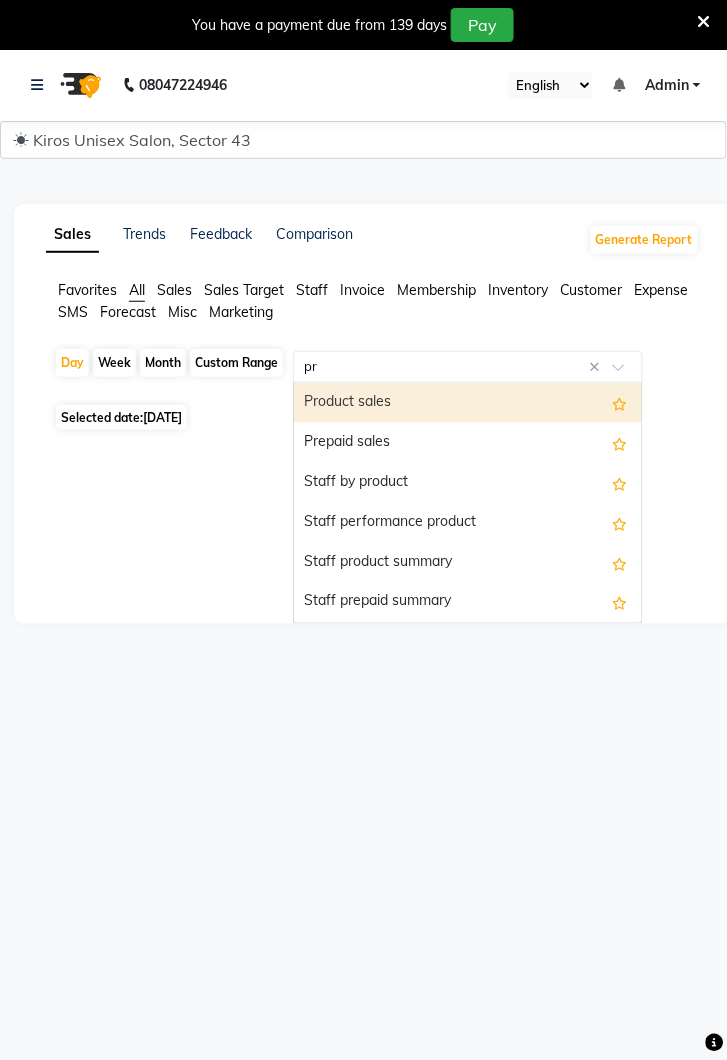 type on "pre" 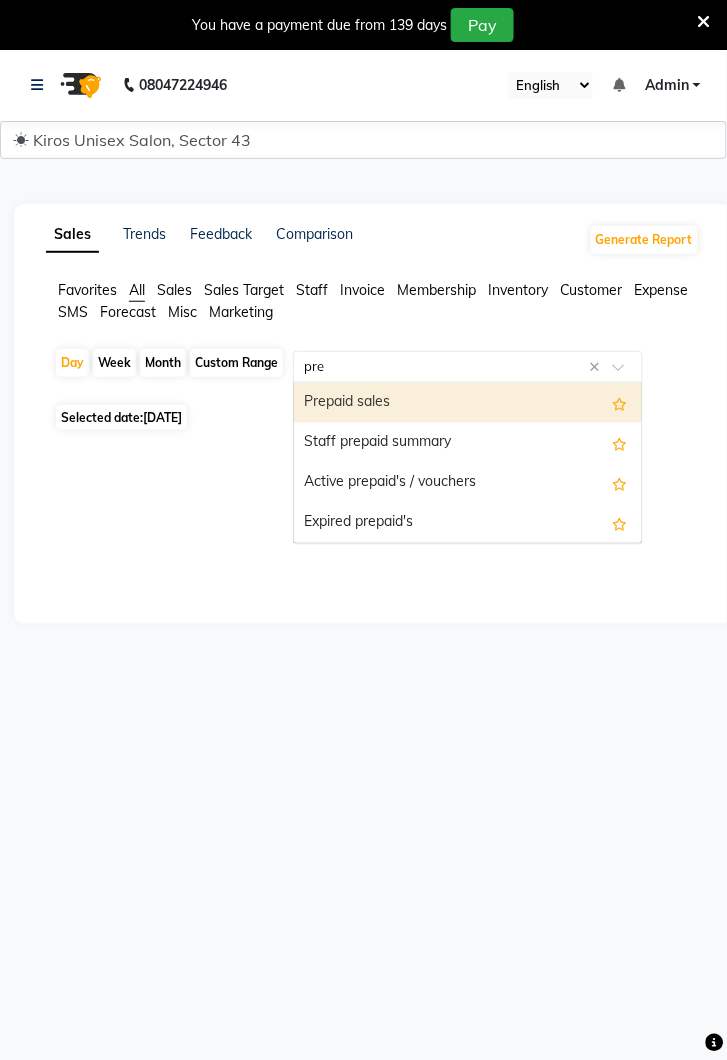 click on "Prepaid sales" at bounding box center [468, 403] 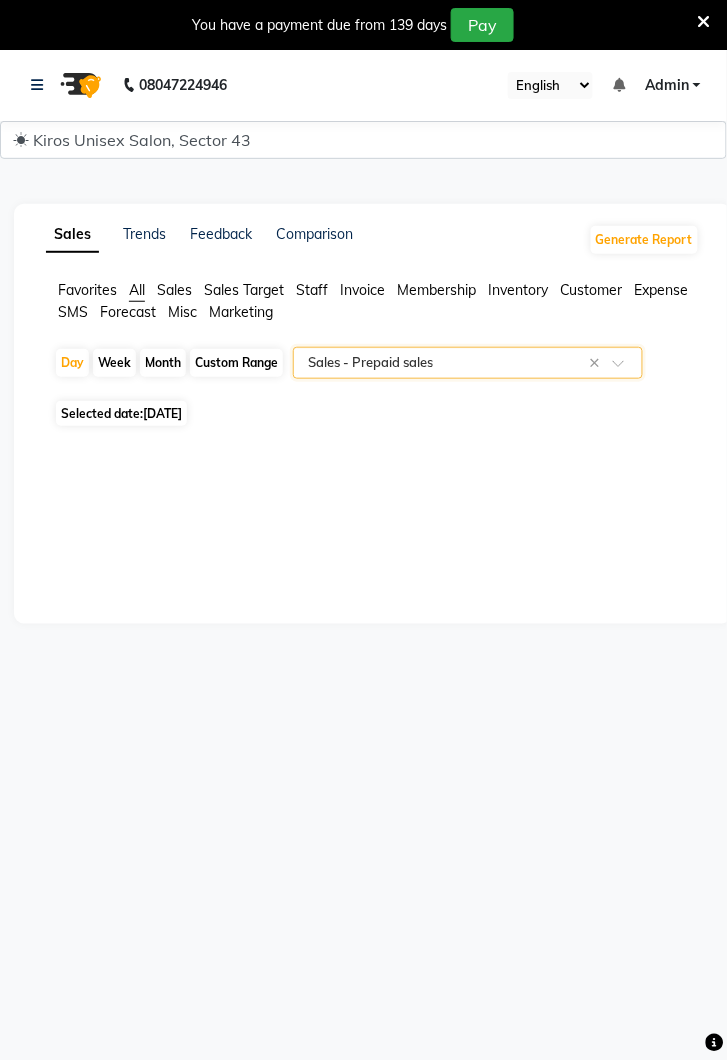 click on "Custom Range" 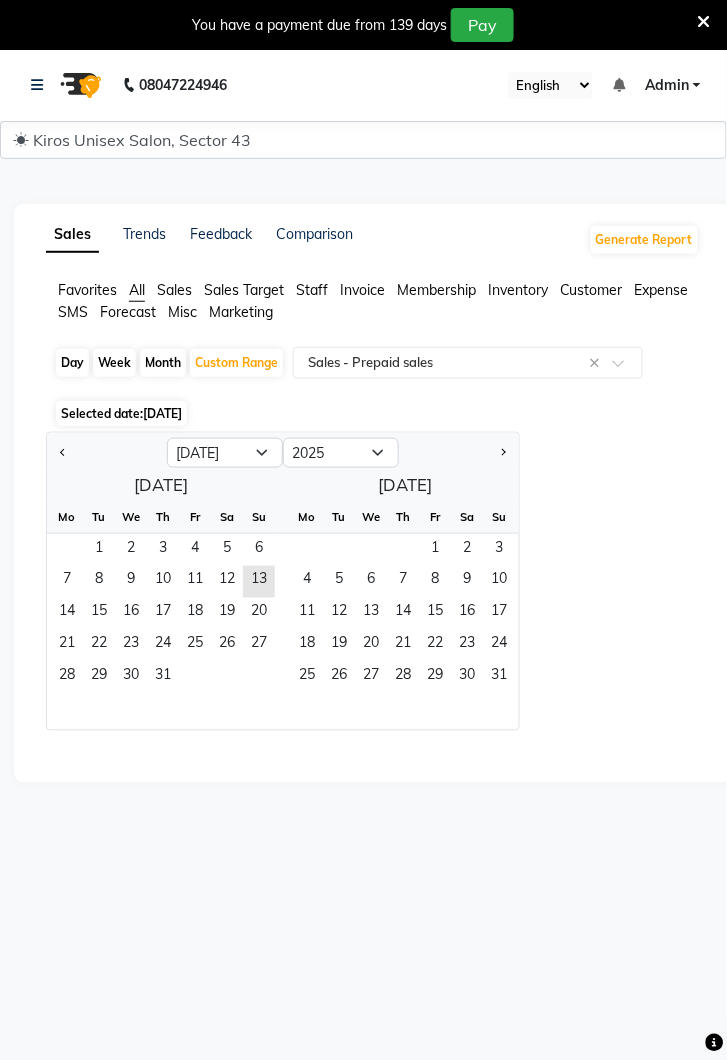 click 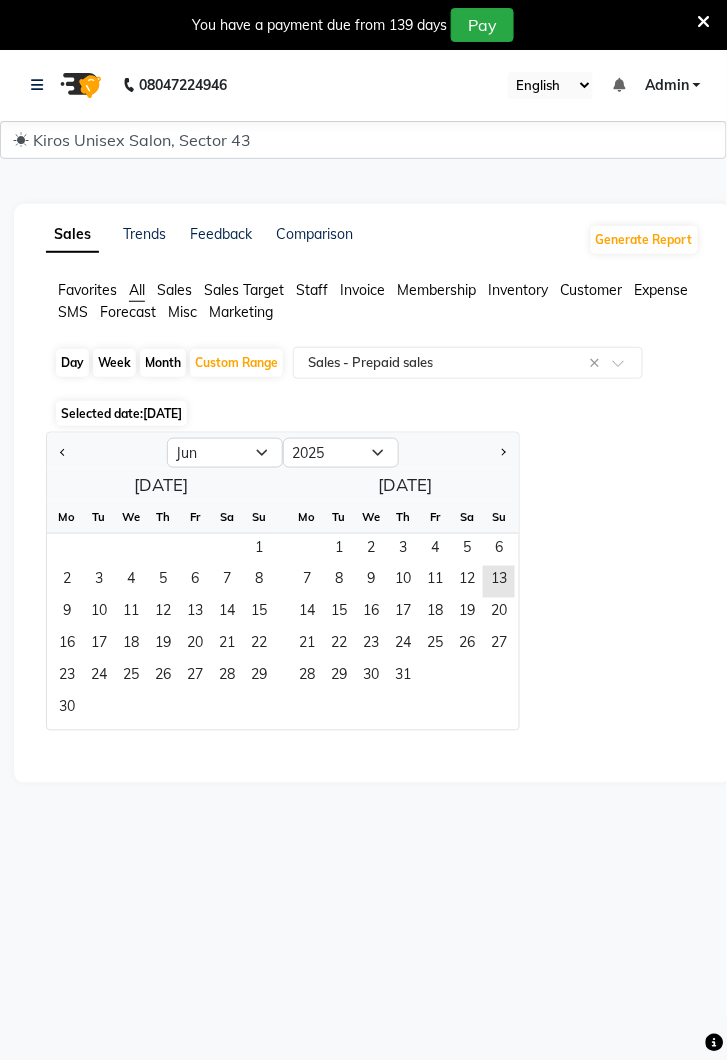 click 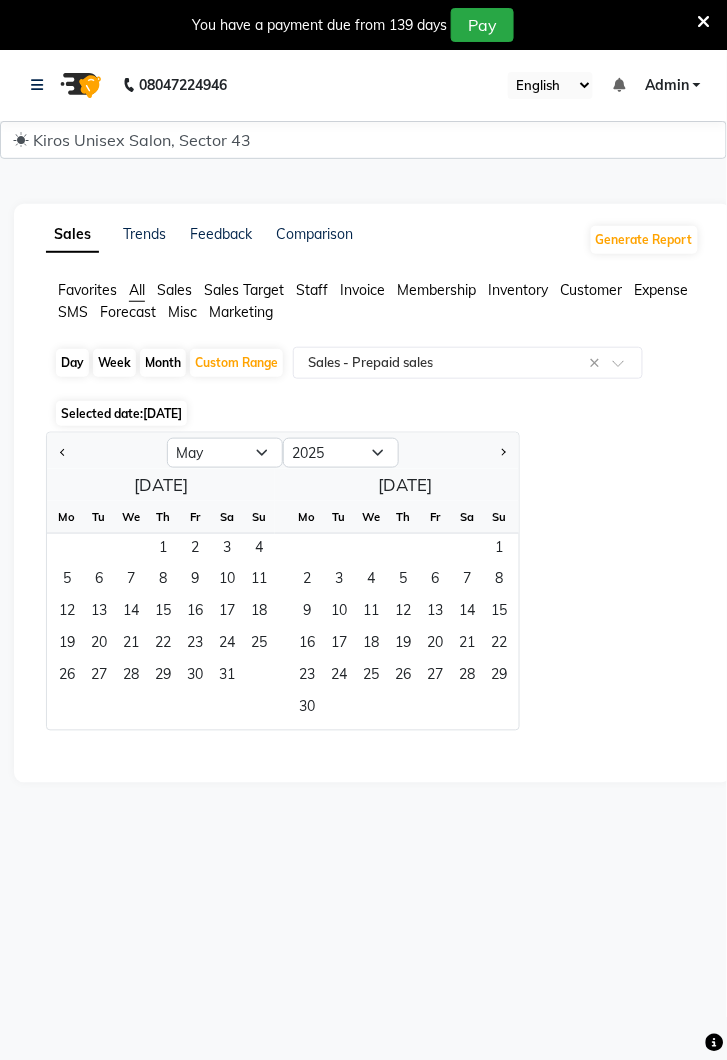 click on "1" 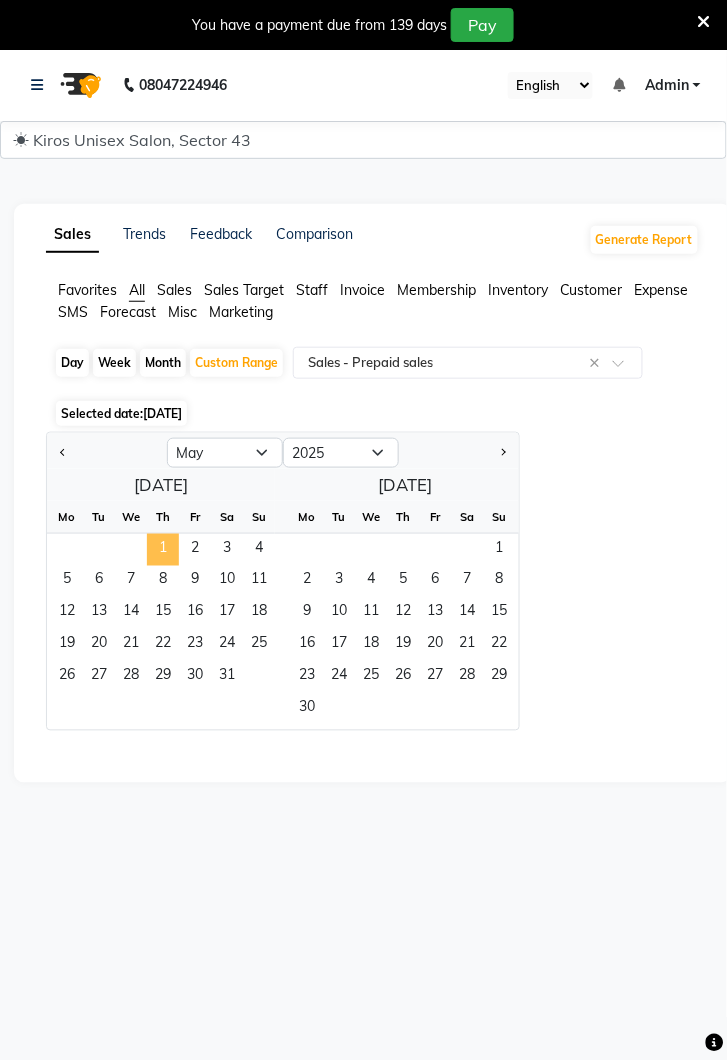 click 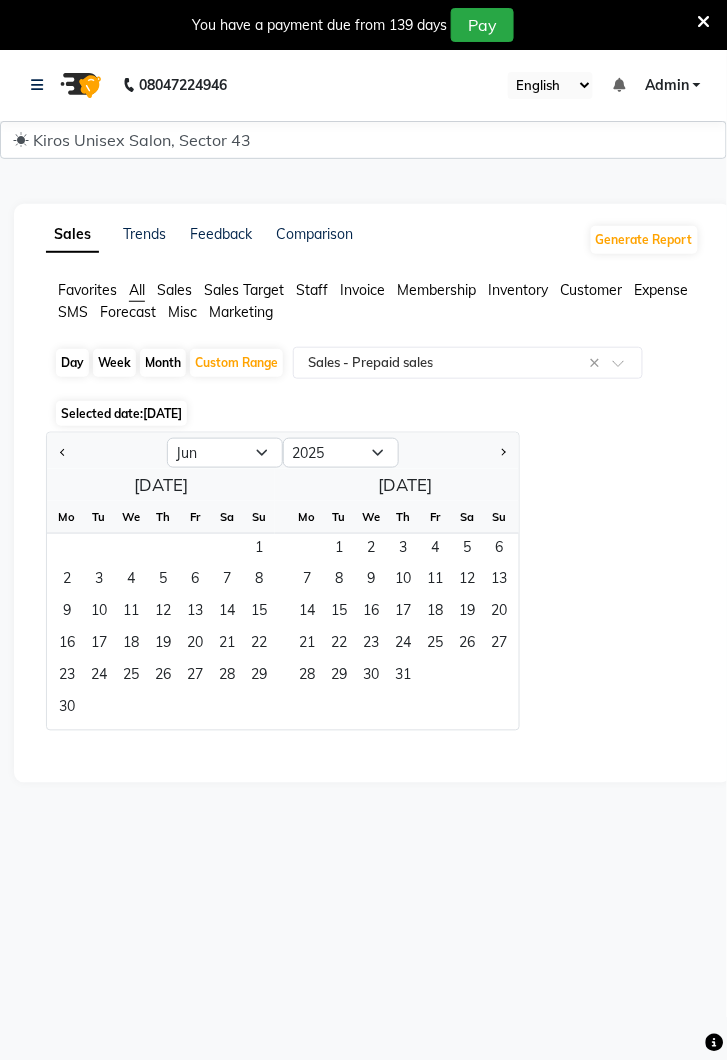 click on "12" 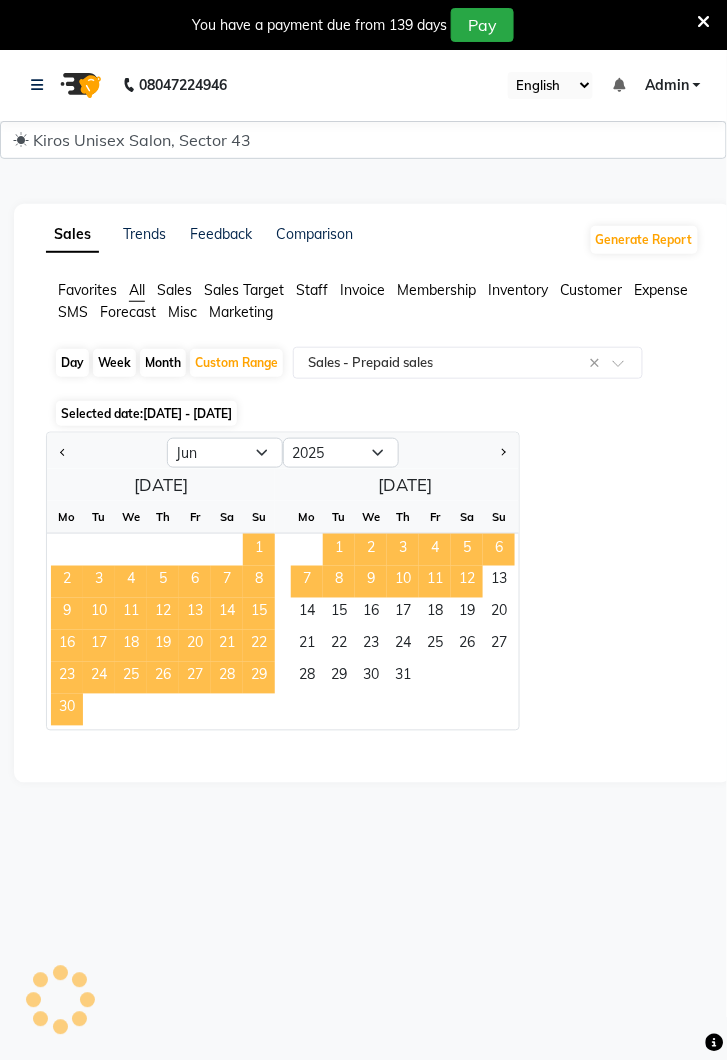 select on "filtered_report" 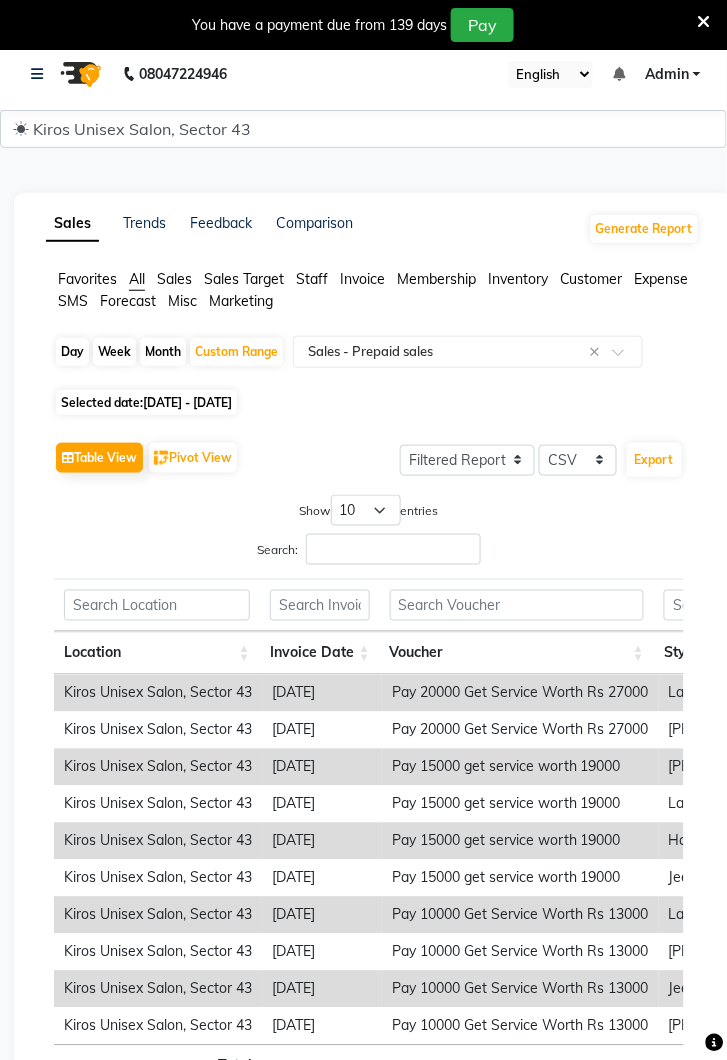 scroll, scrollTop: 87, scrollLeft: 0, axis: vertical 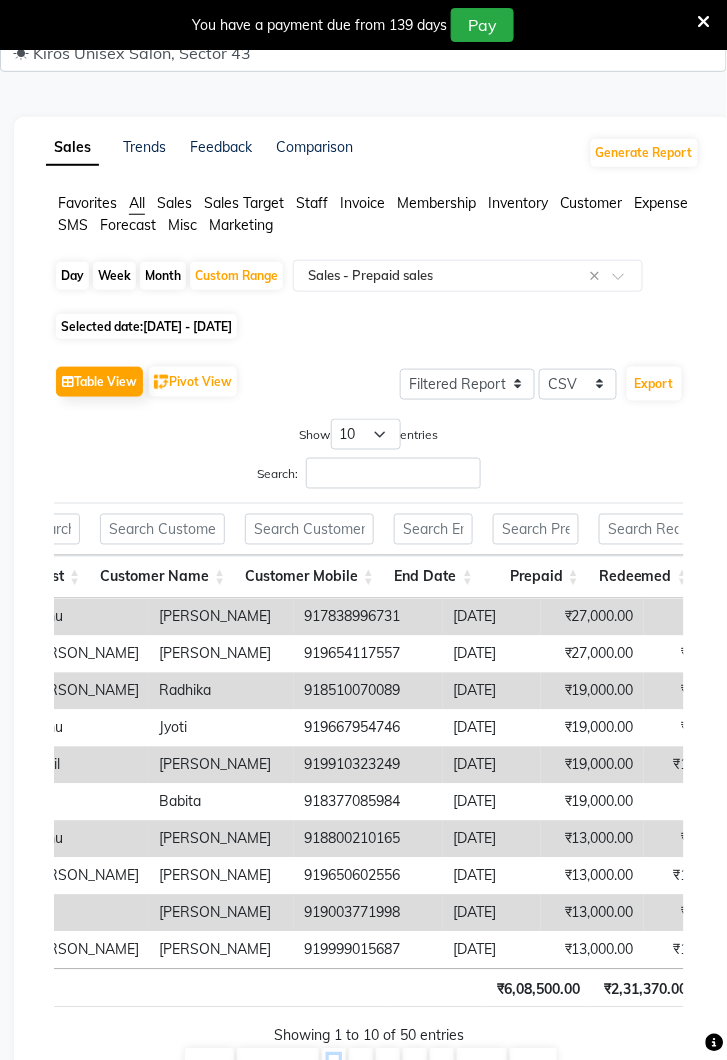 click on "1" at bounding box center (334, 1066) 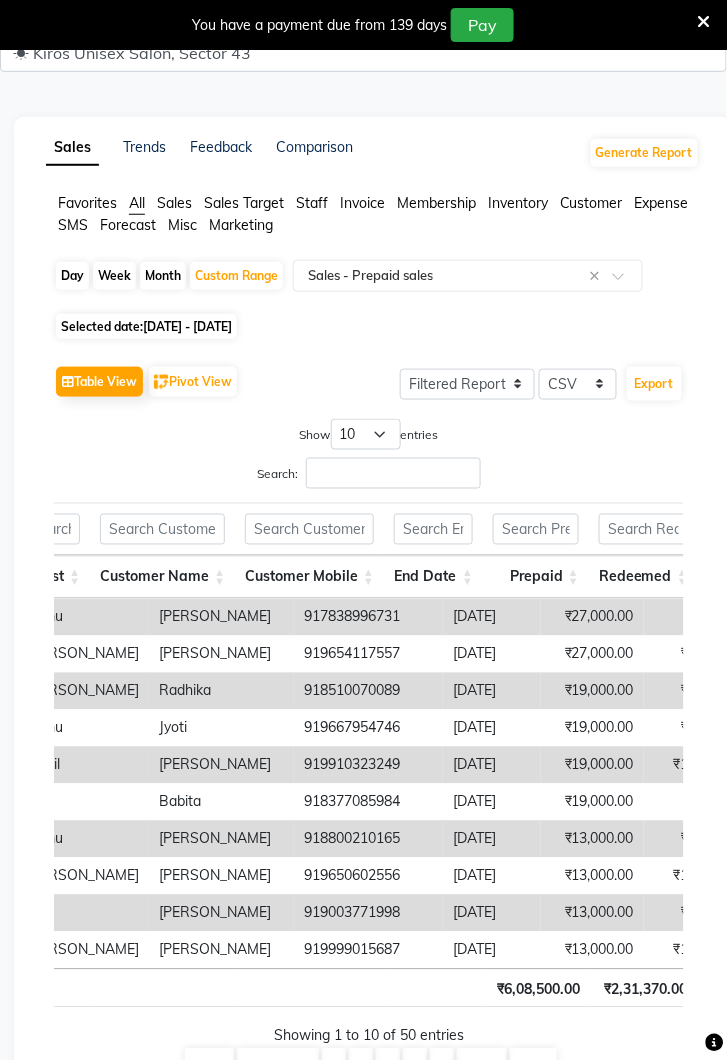 click on "3" at bounding box center [388, 1067] 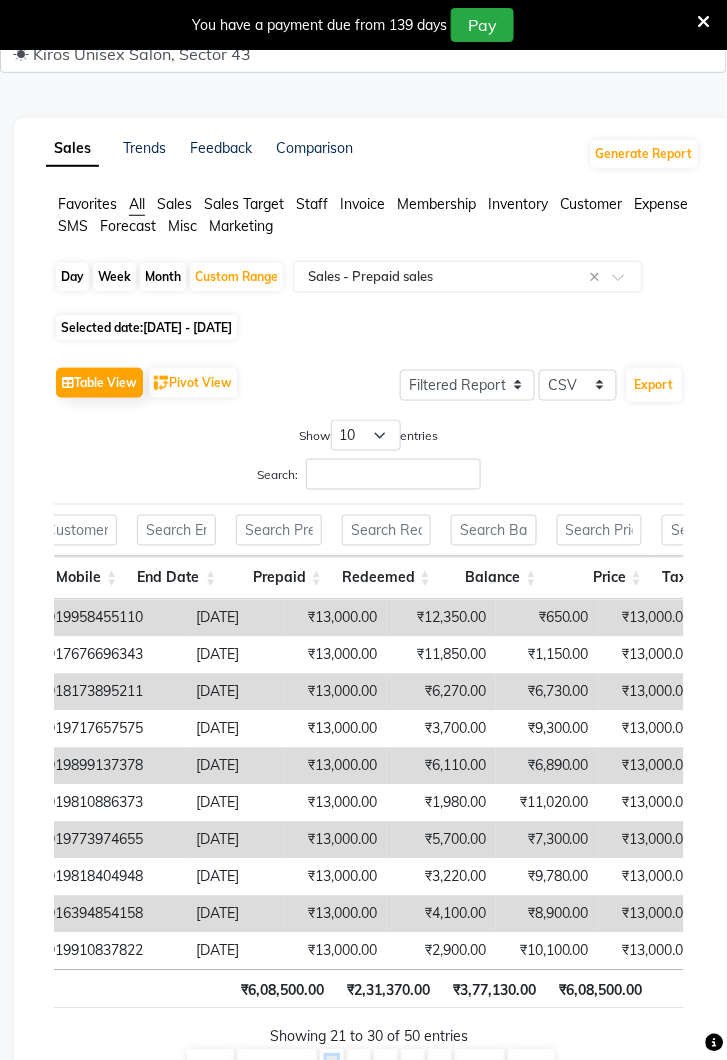 click on "1" at bounding box center [332, 1067] 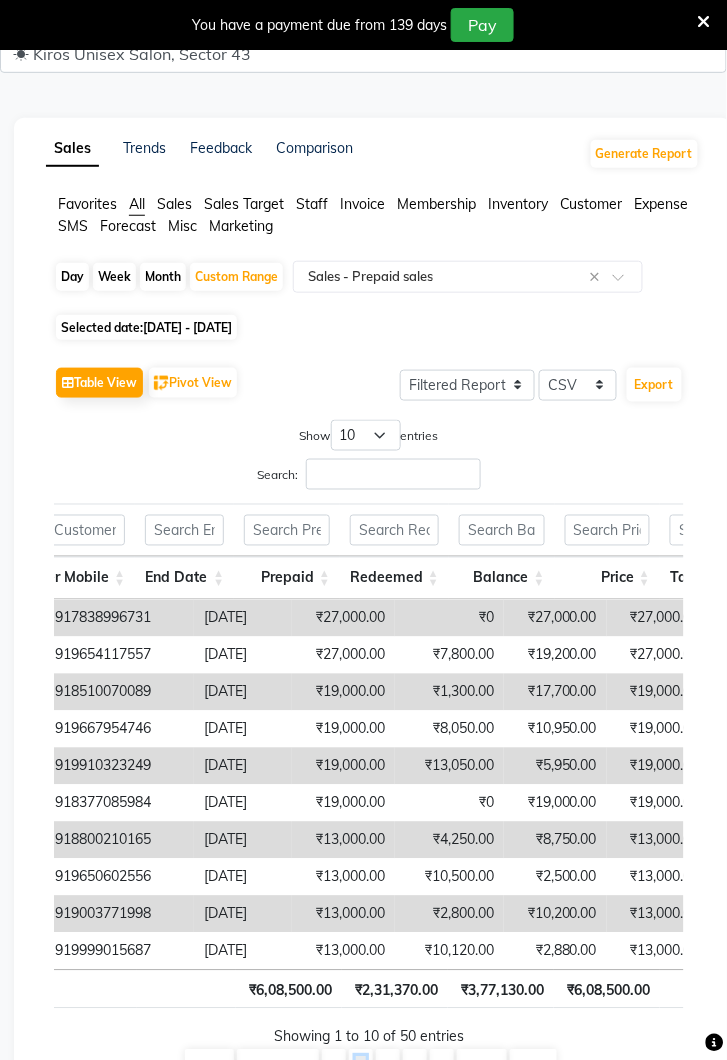 click on "2" at bounding box center [361, 1067] 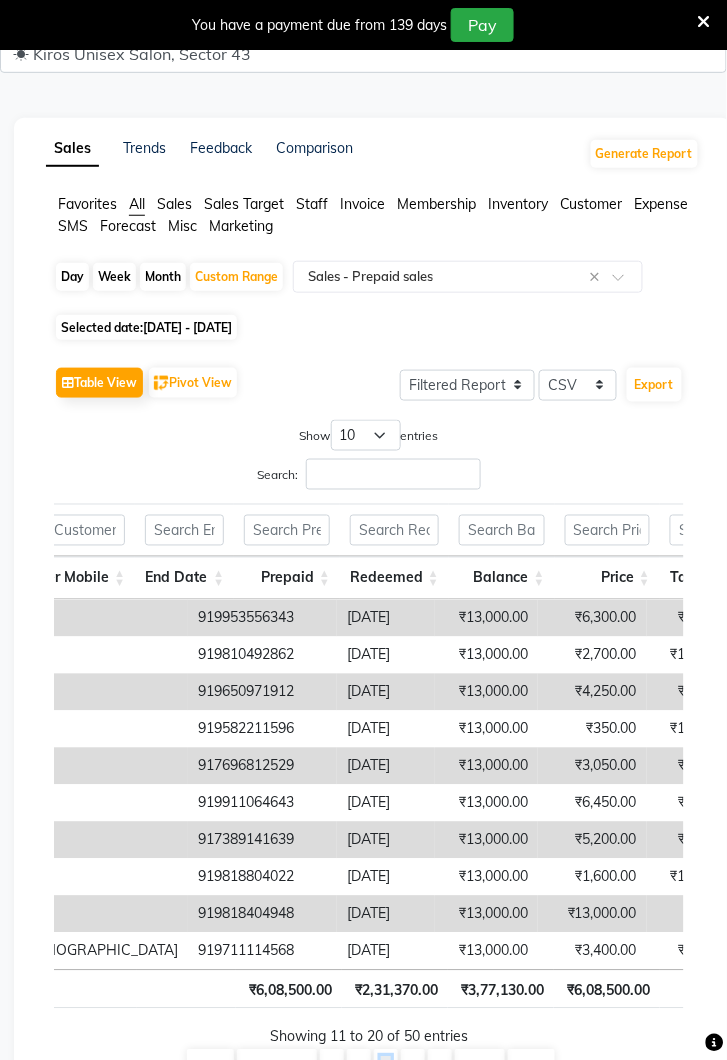 click on "3" at bounding box center (386, 1067) 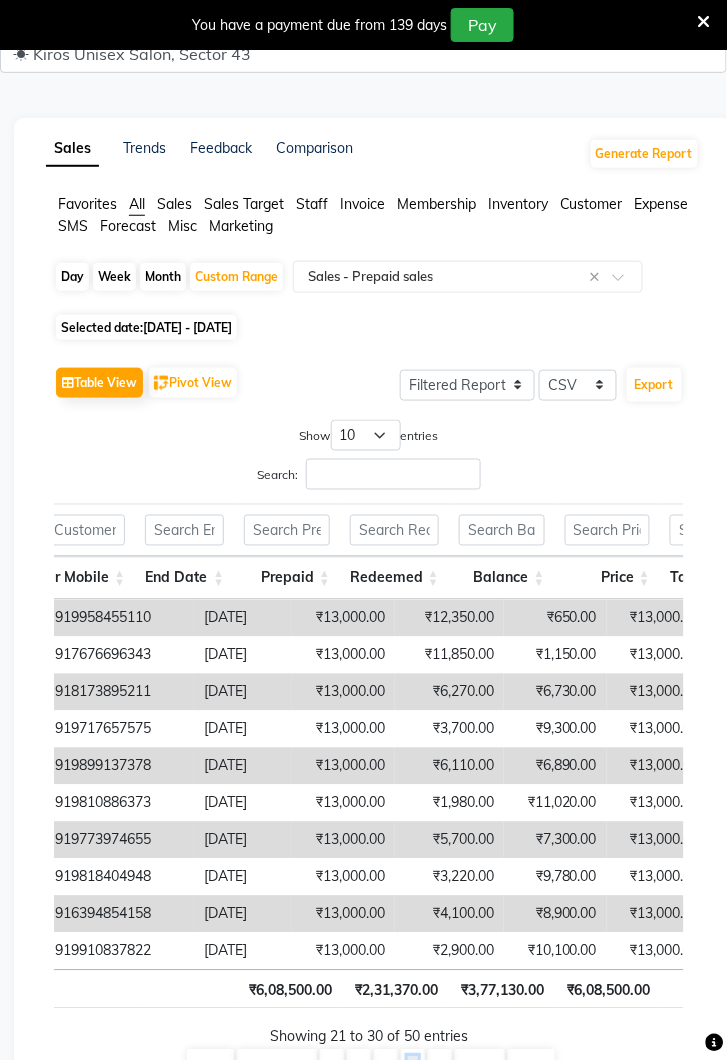 click on "4" at bounding box center [413, 1067] 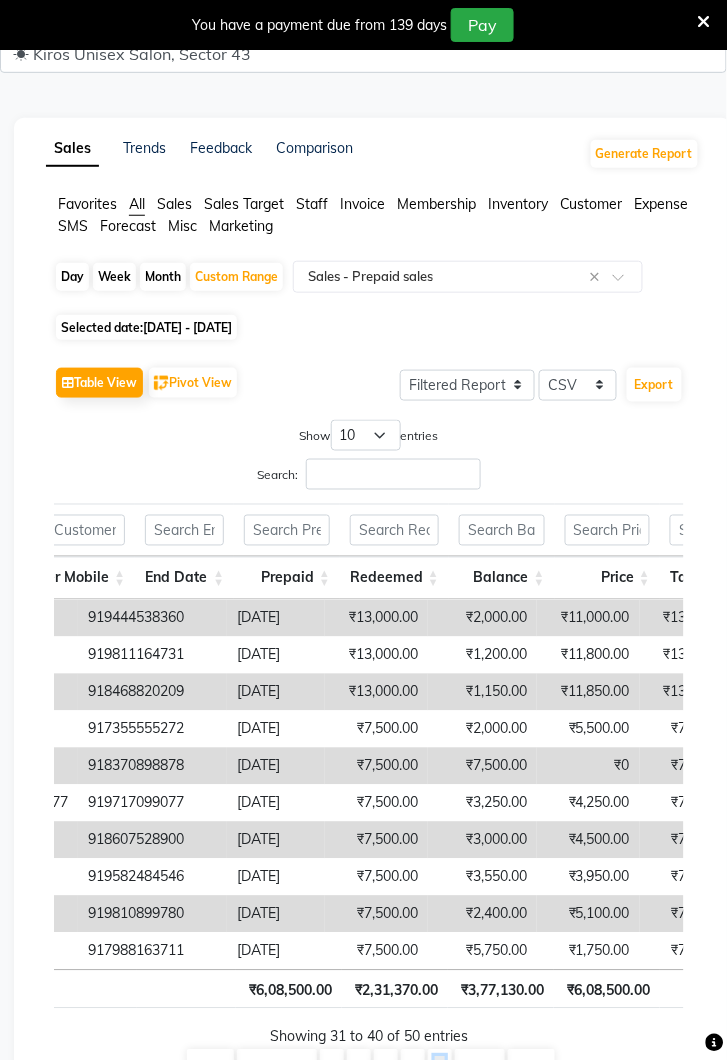 click on "5" at bounding box center (440, 1067) 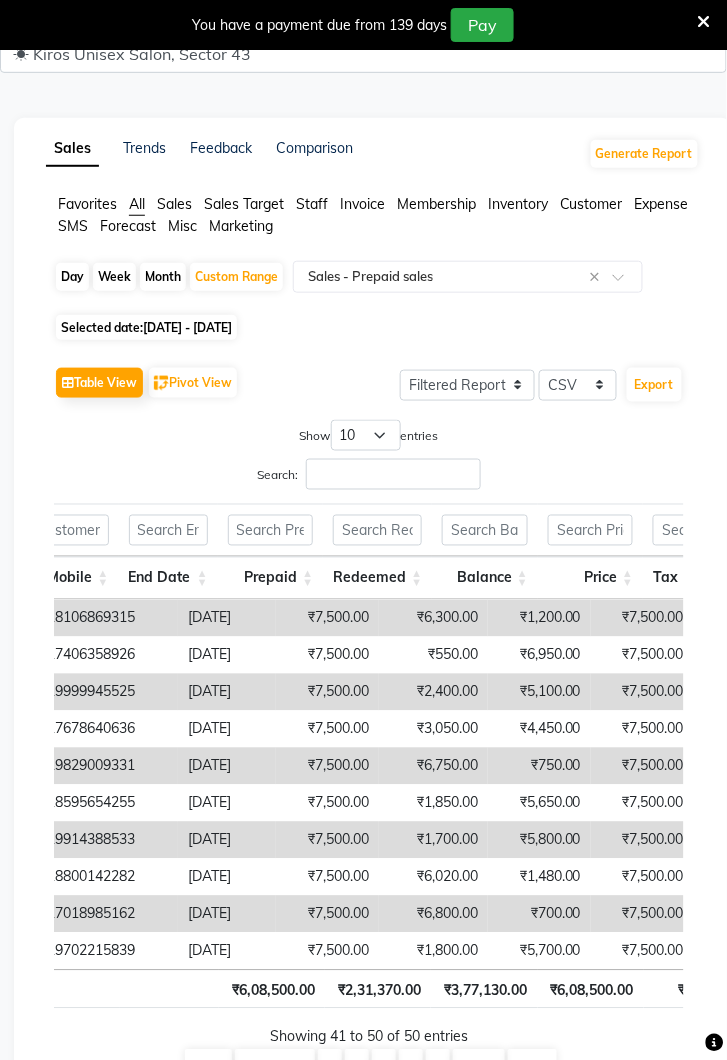 click on "Next" at bounding box center [479, 1068] 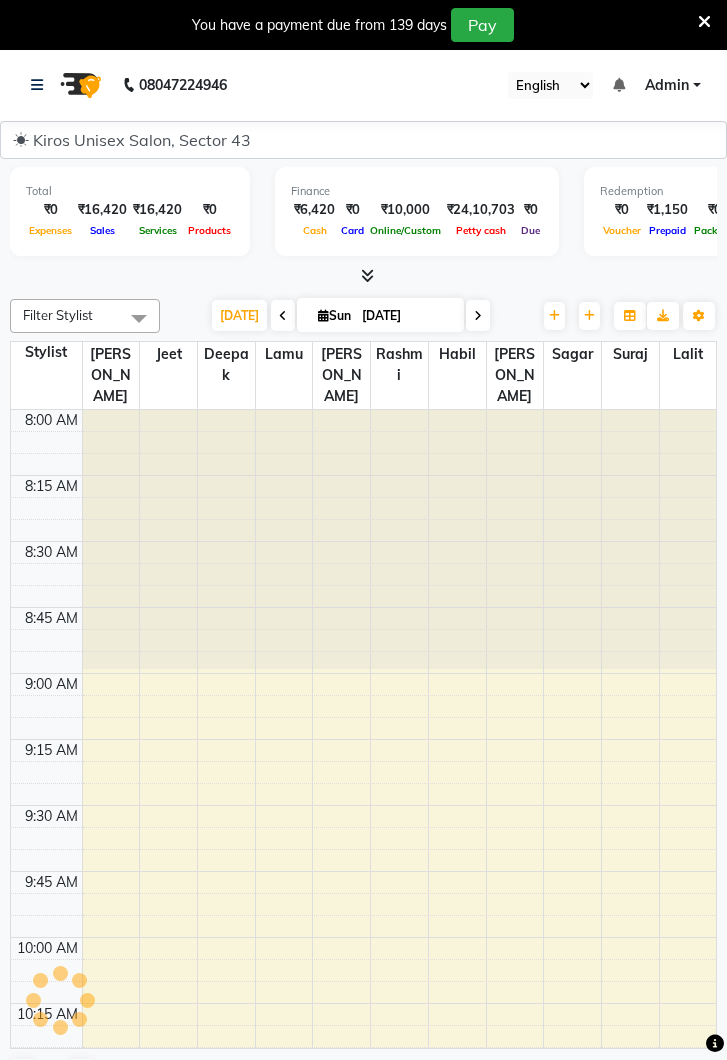 scroll, scrollTop: 0, scrollLeft: 0, axis: both 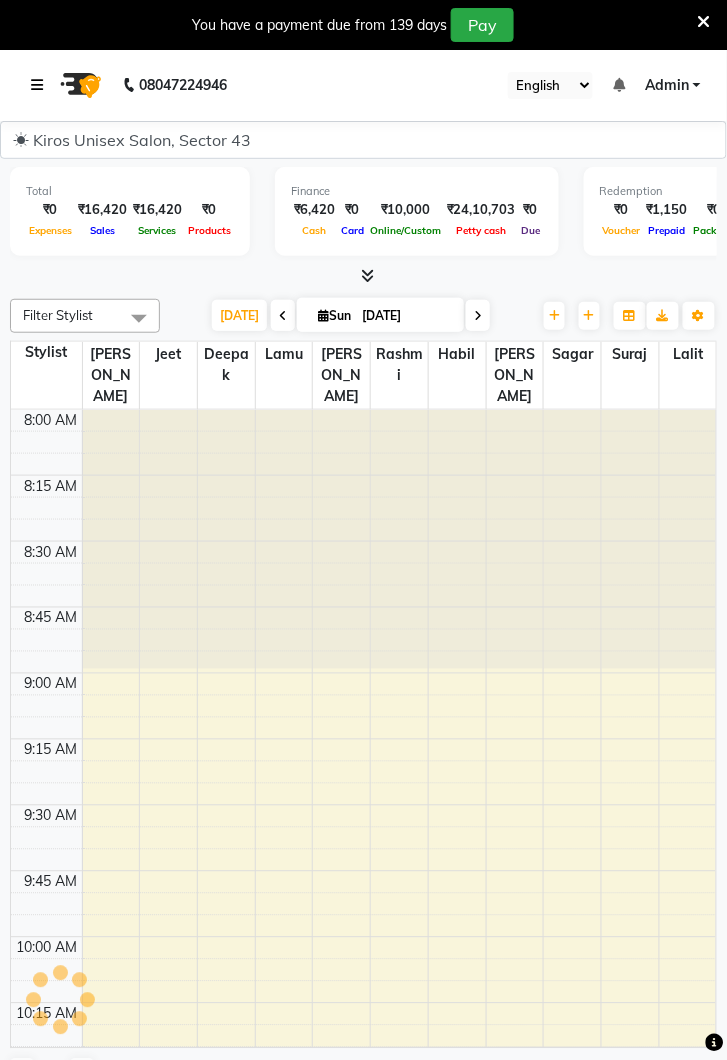 click at bounding box center (41, 85) 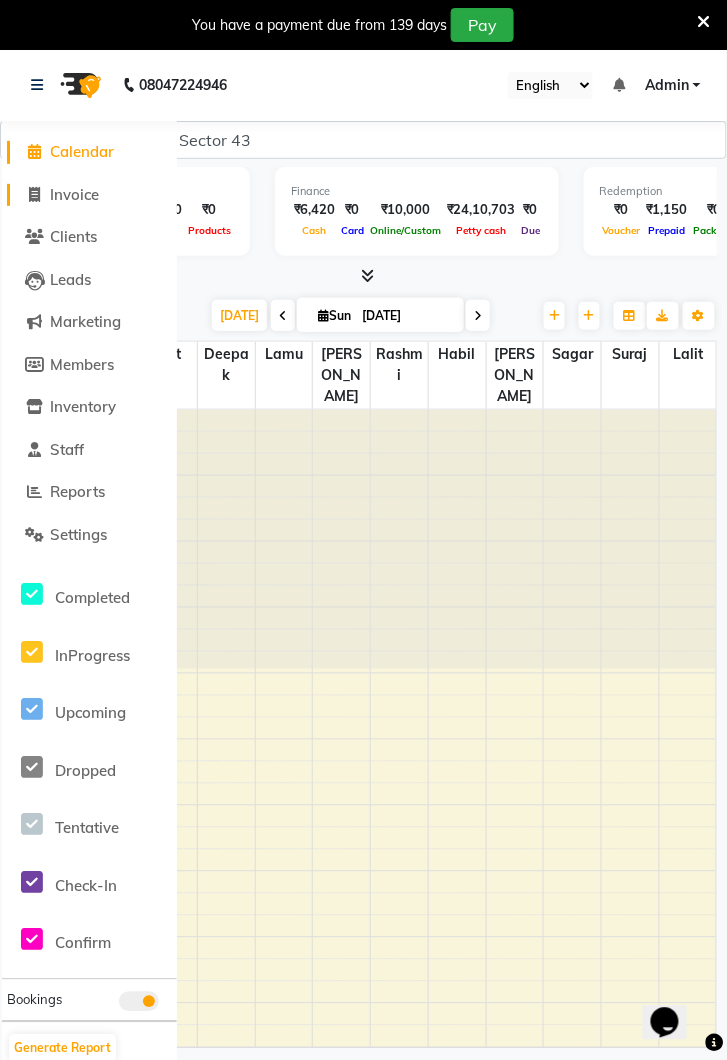 click on "Invoice" 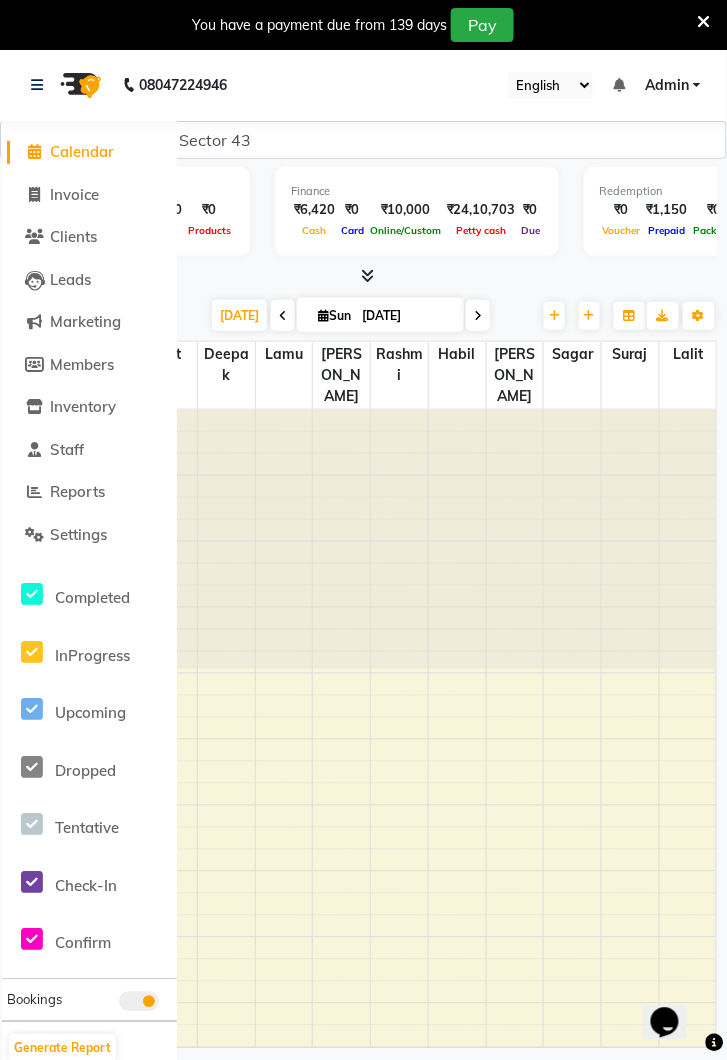 scroll, scrollTop: 0, scrollLeft: 0, axis: both 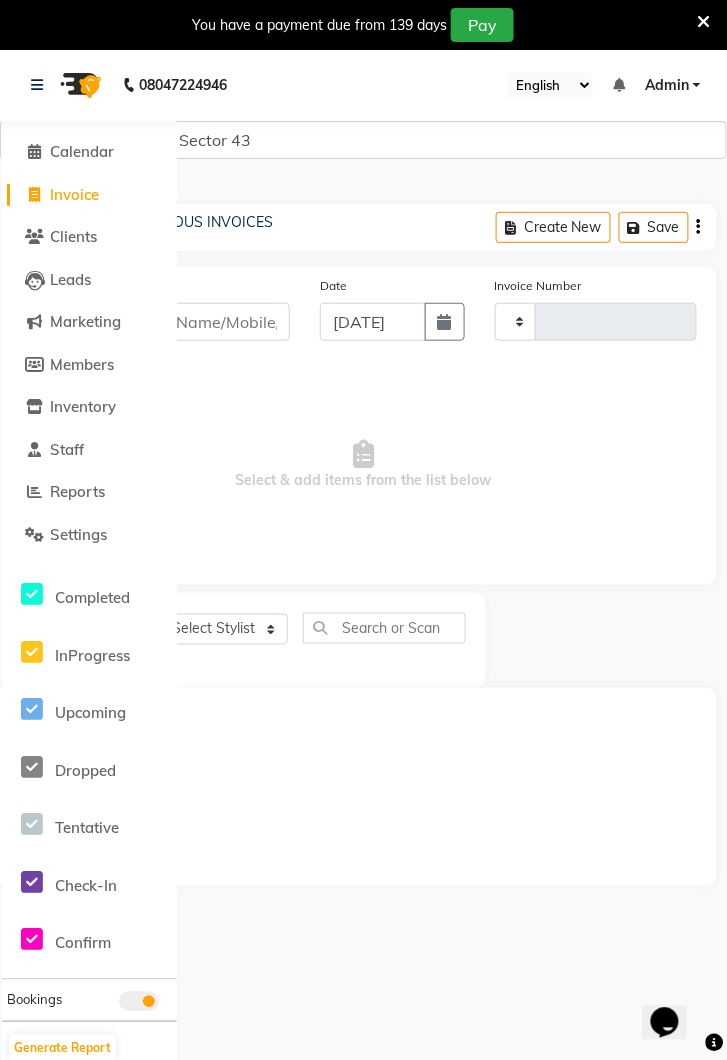 type on "2776" 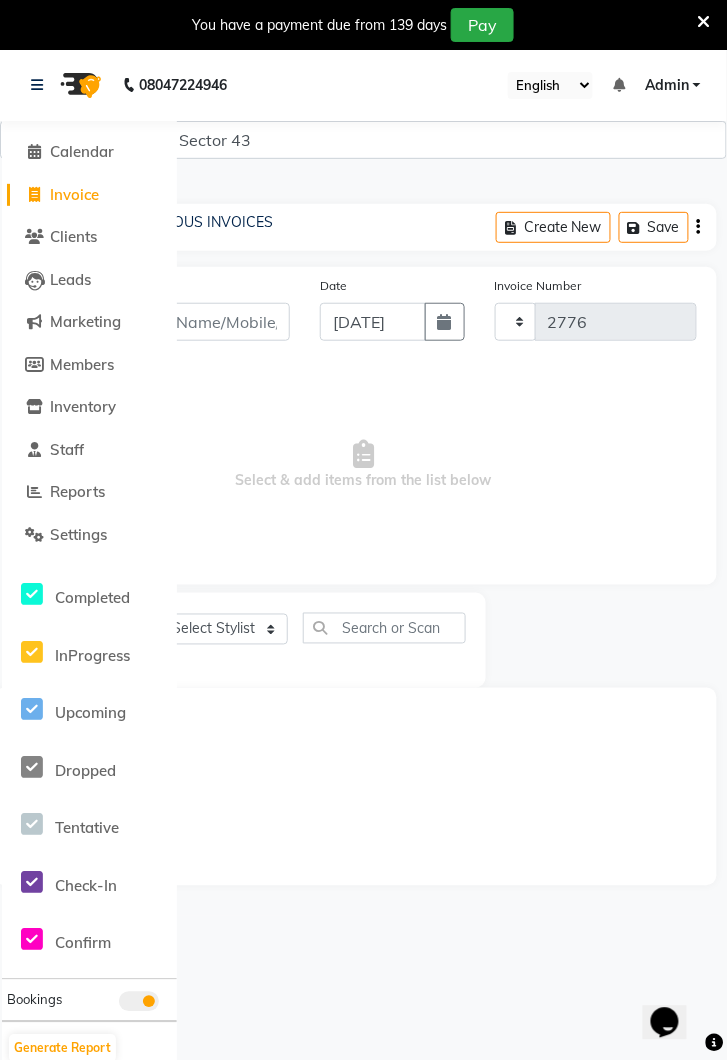 select on "5694" 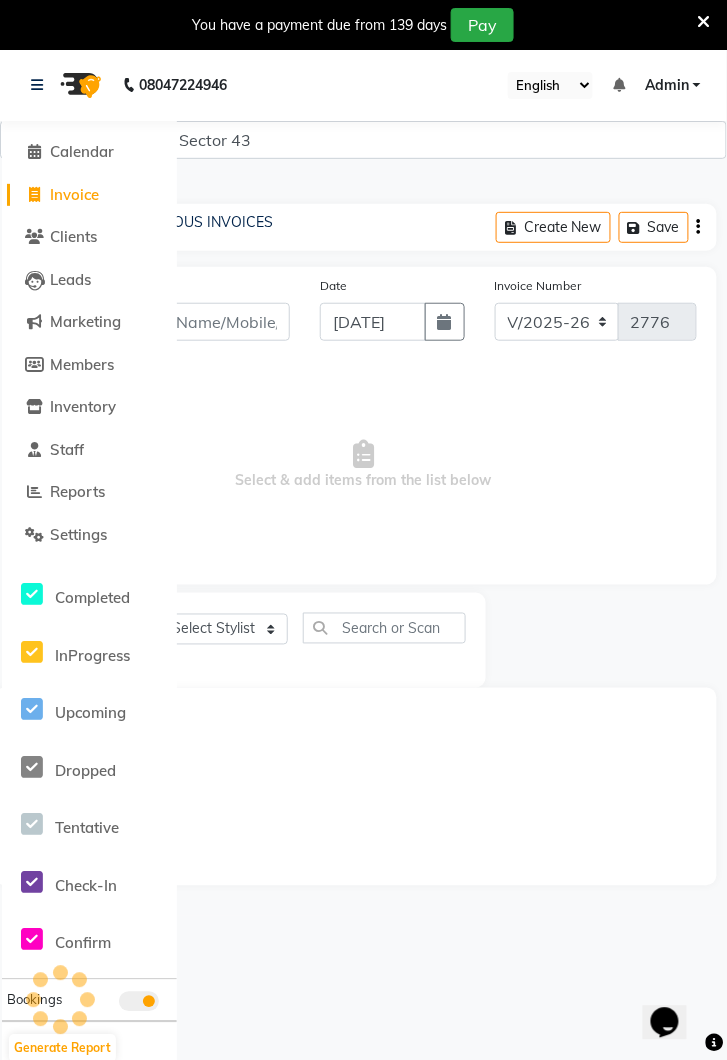 scroll, scrollTop: 0, scrollLeft: 0, axis: both 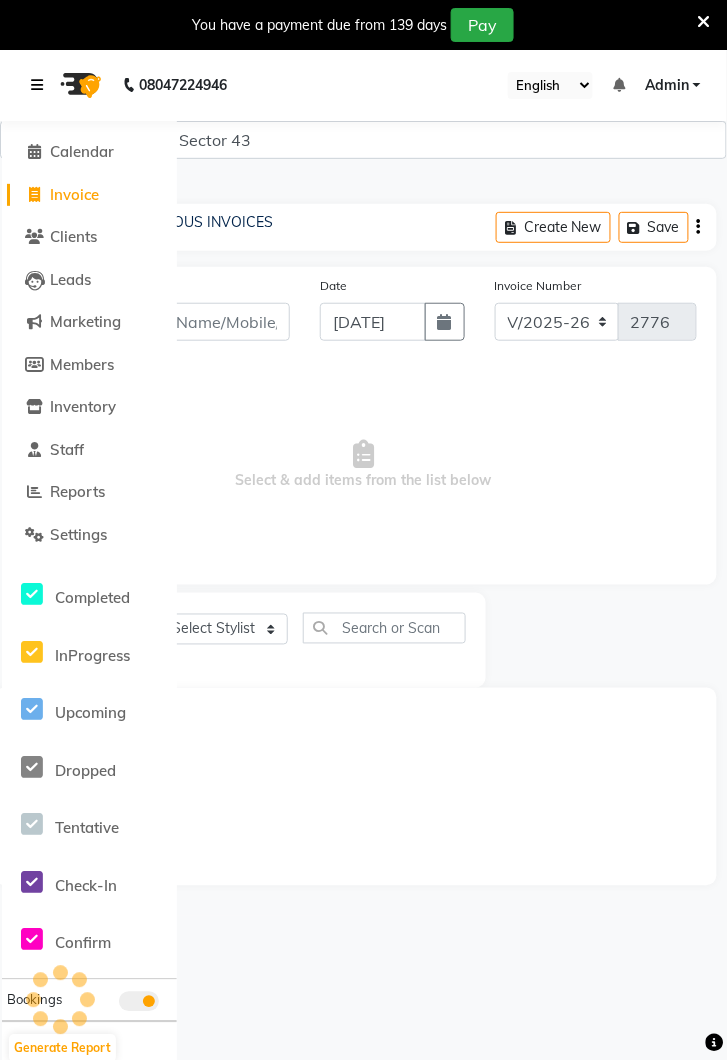 click at bounding box center [41, 85] 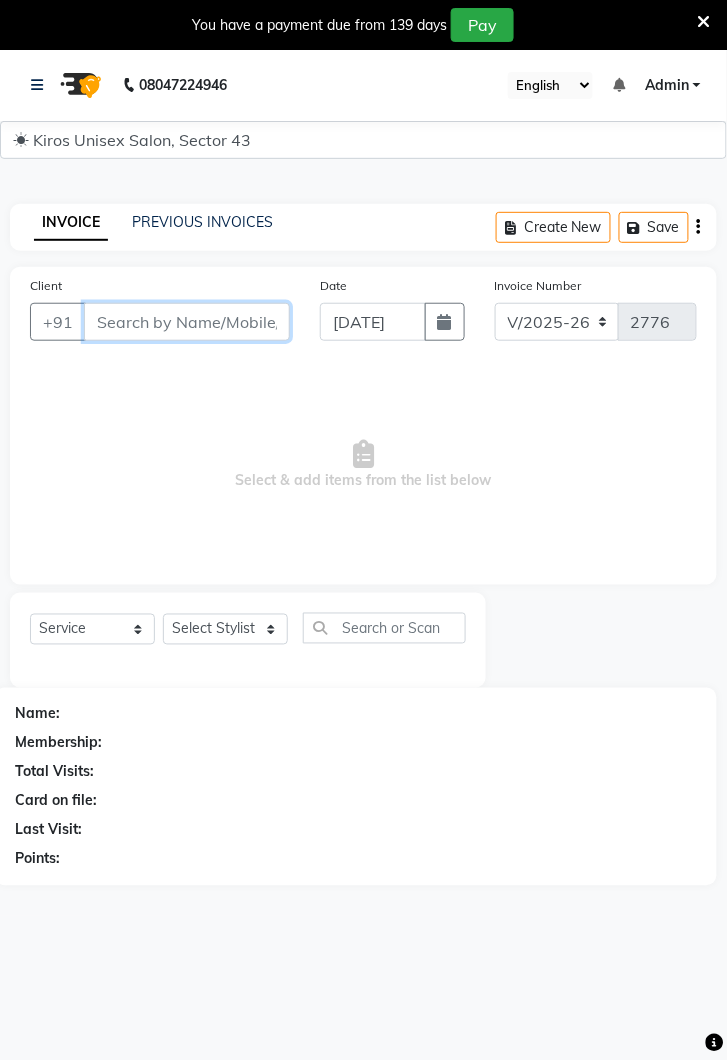 click on "Client" at bounding box center [187, 322] 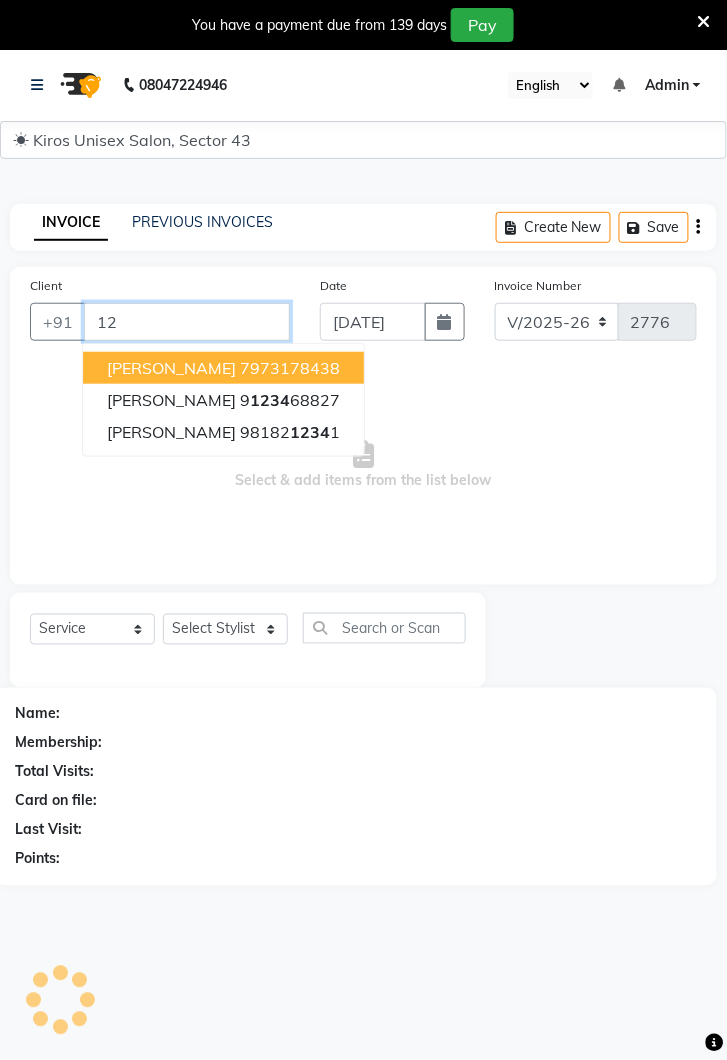 type on "1" 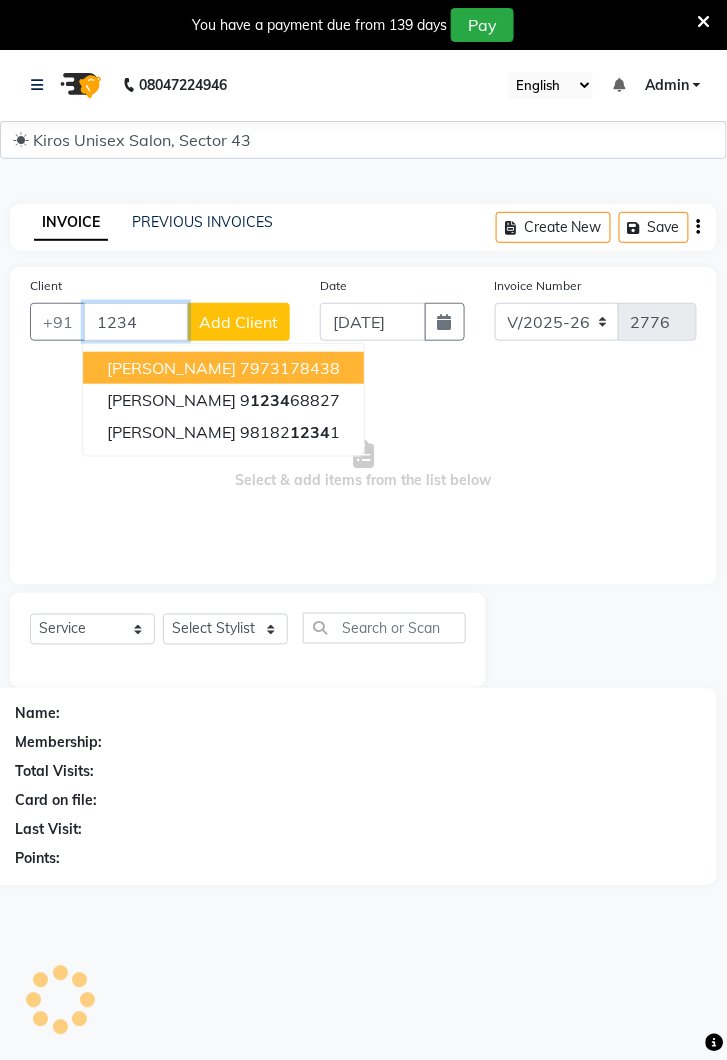 type on "1234" 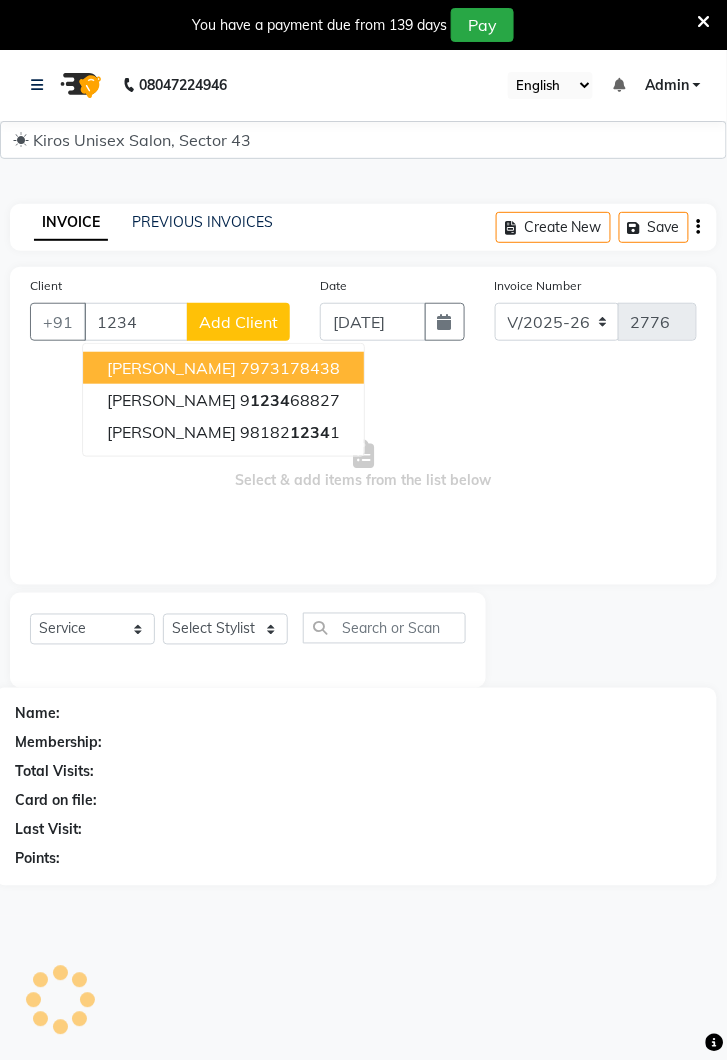 click on "Add Client" 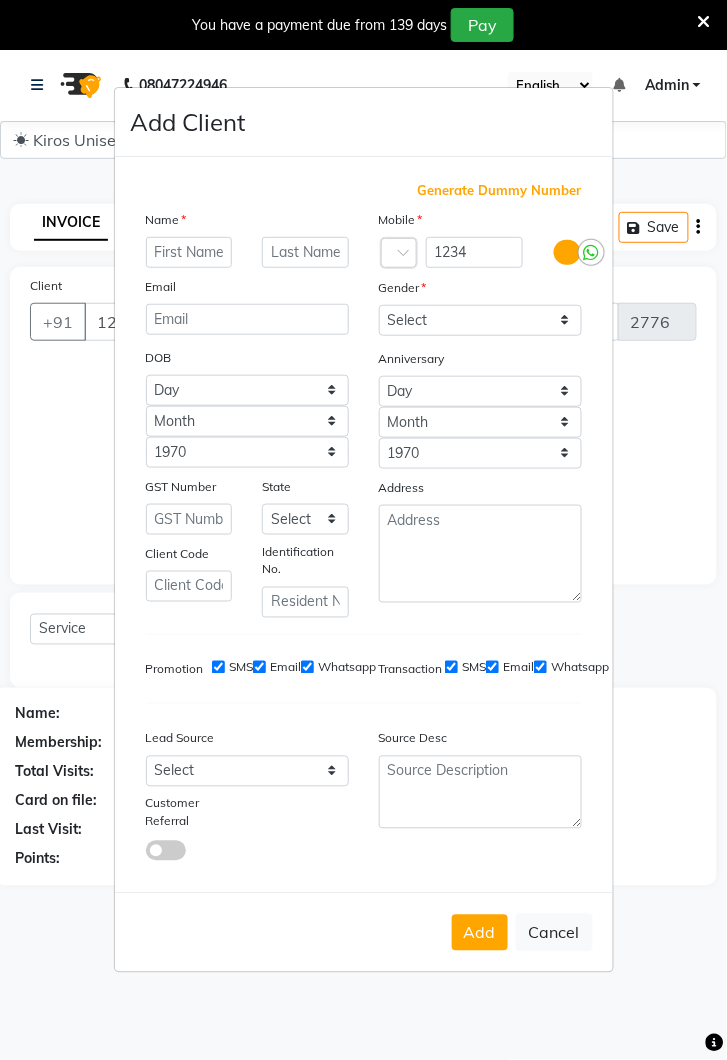 click on "Cancel" at bounding box center (554, 933) 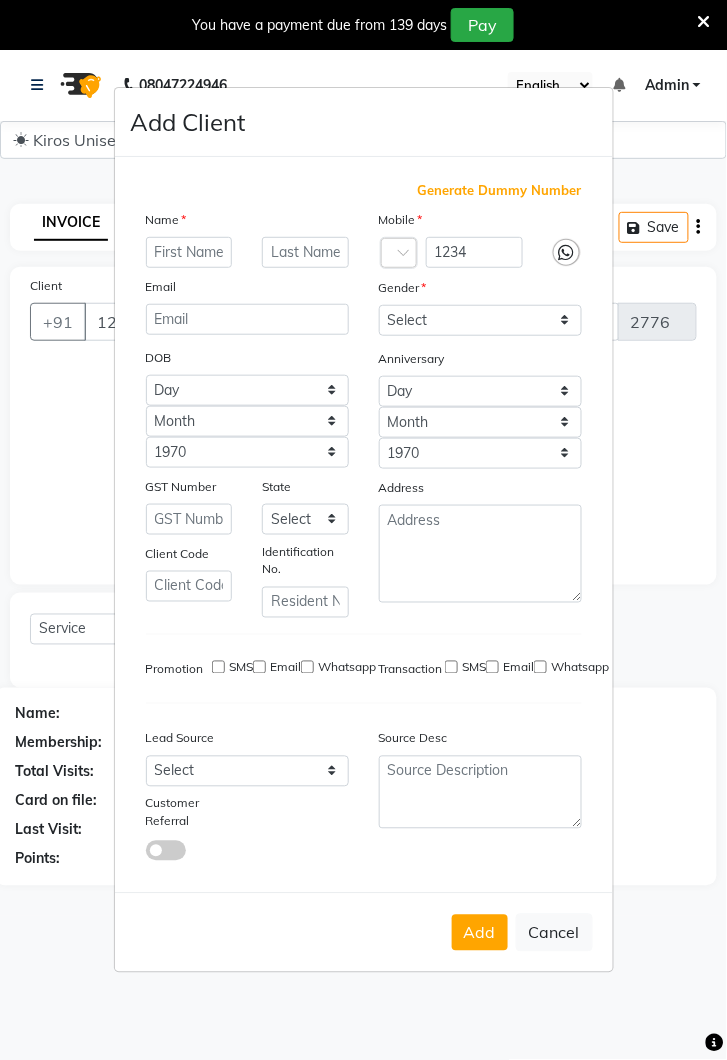 select 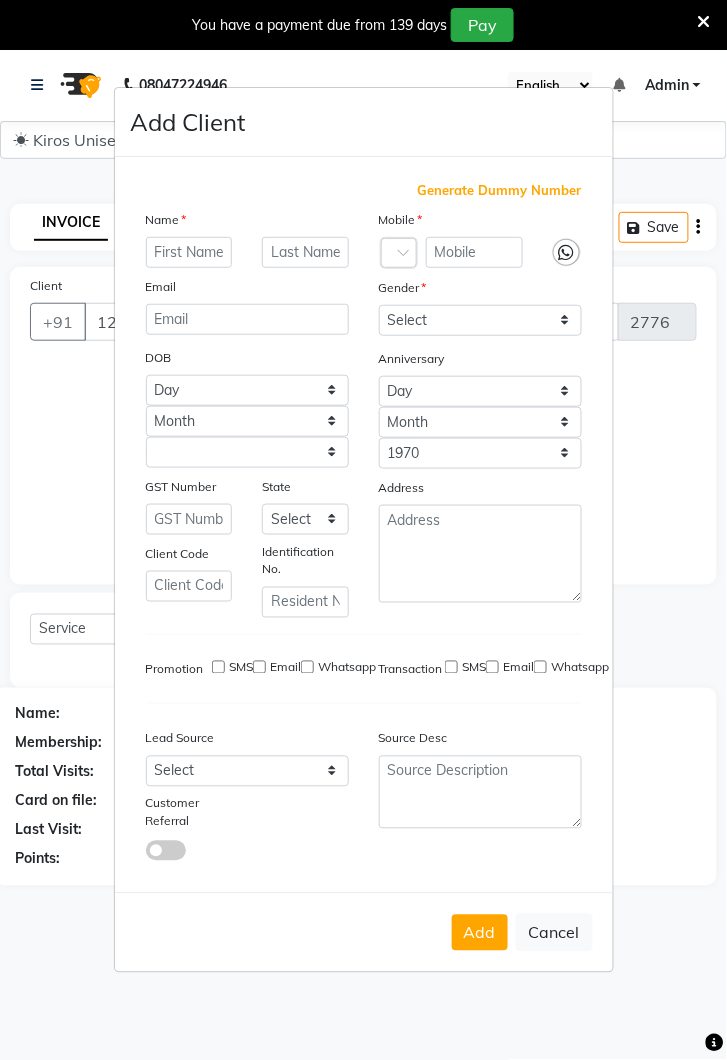 select 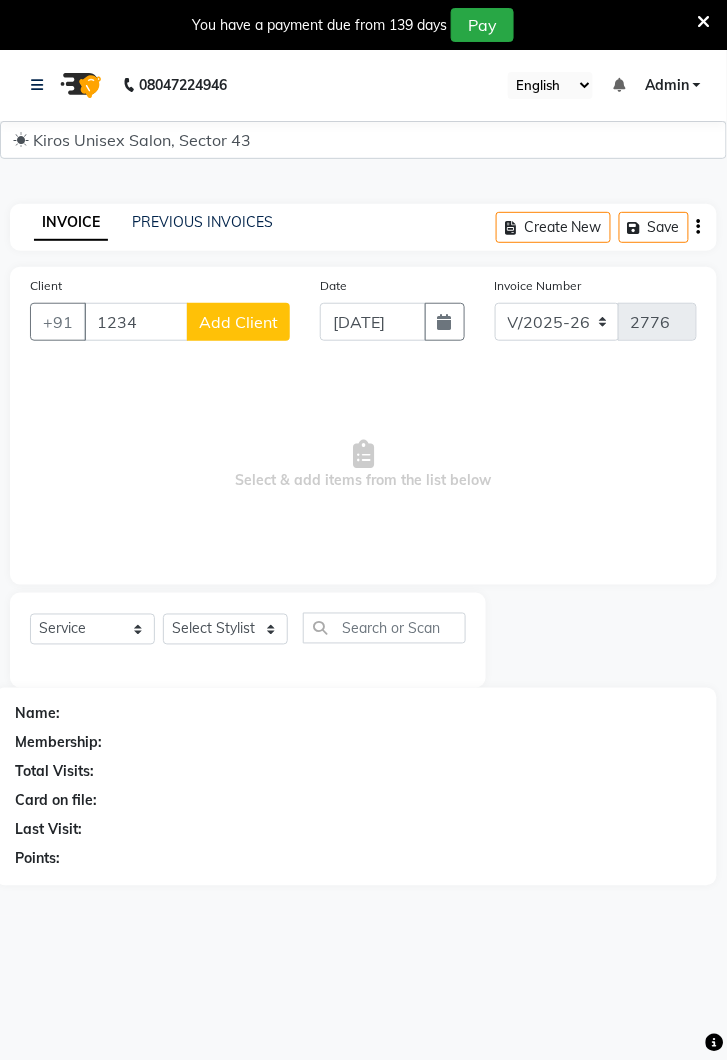 click on "08047224946 Select Location × Kiros Unisex Salon, Sector 43 English ENGLISH Español العربية मराठी हिंदी ગુજરાતી தமிழ் 中文 Notifications nothing to show Admin Manage Profile Change Password Sign out  Version:3.15.4" 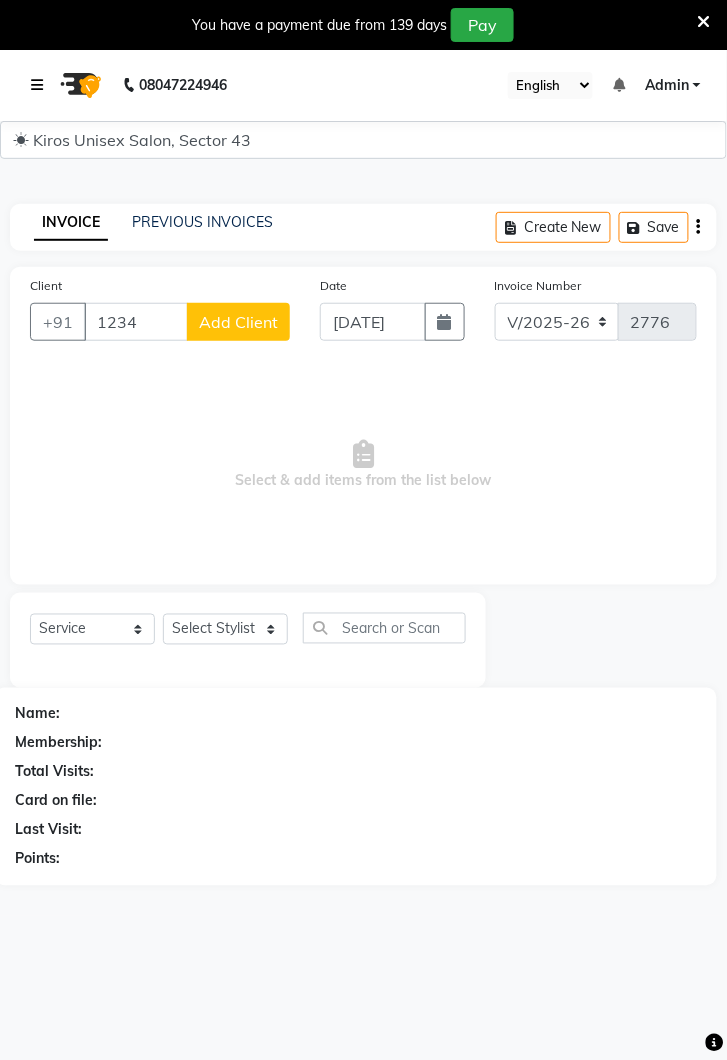 click at bounding box center [37, 85] 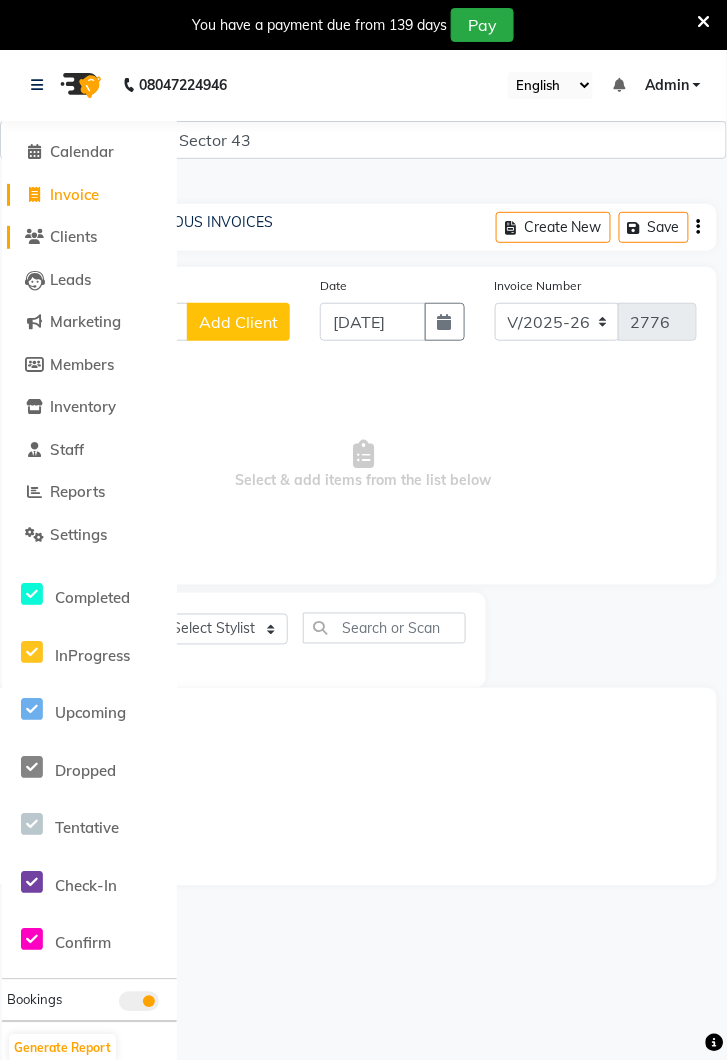 click on "Clients" 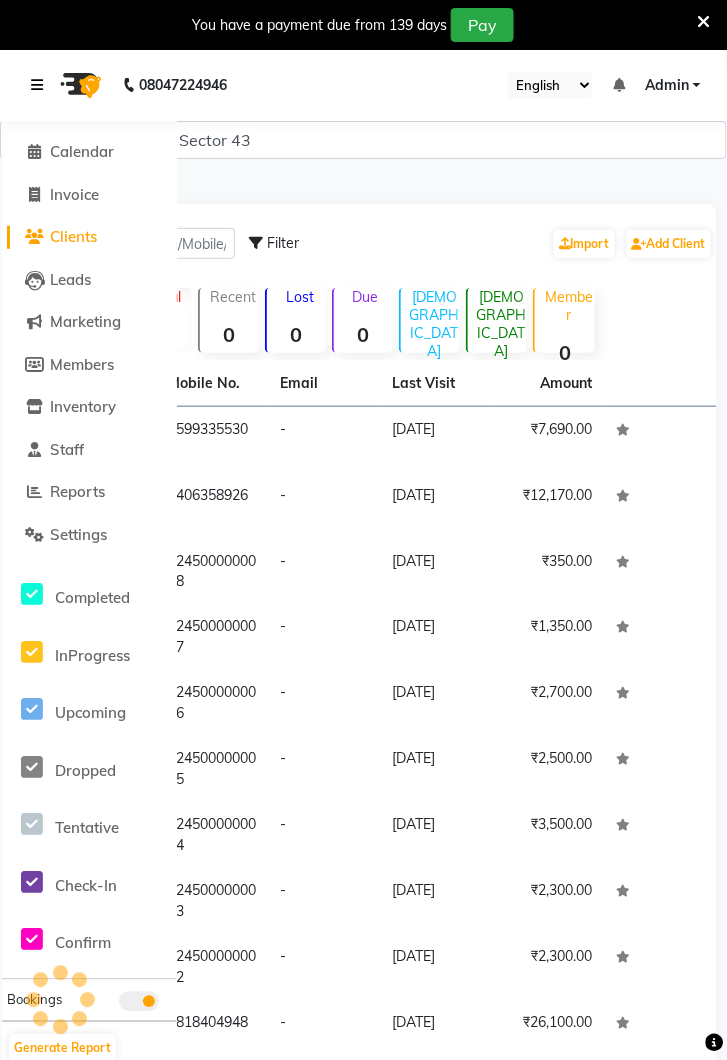 click at bounding box center [37, 85] 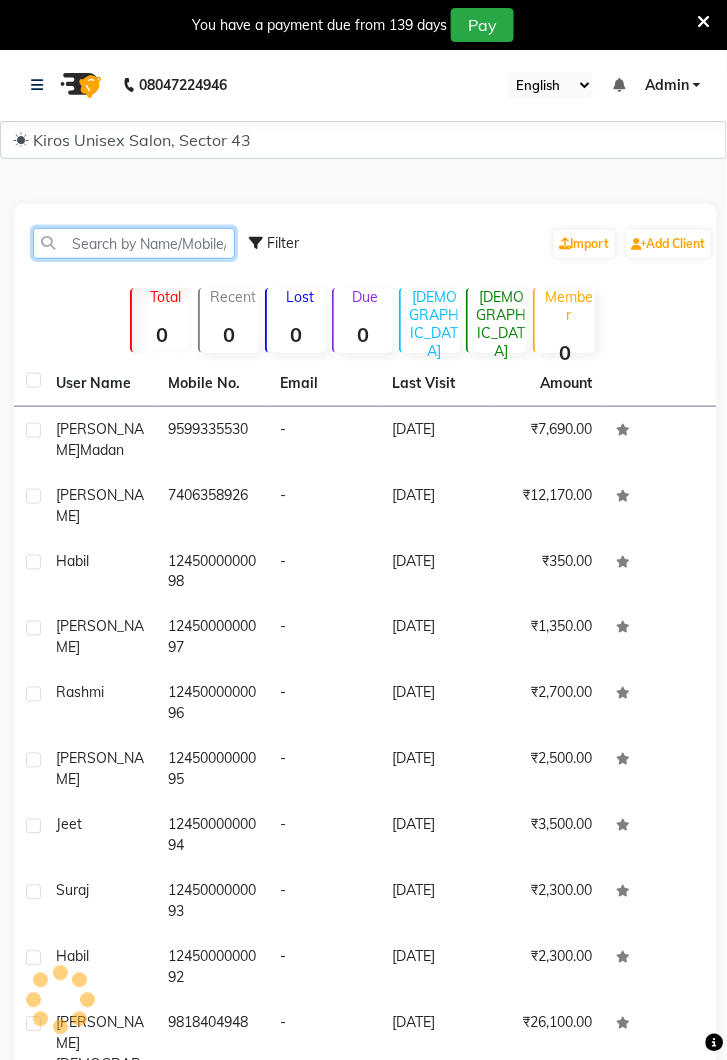 click 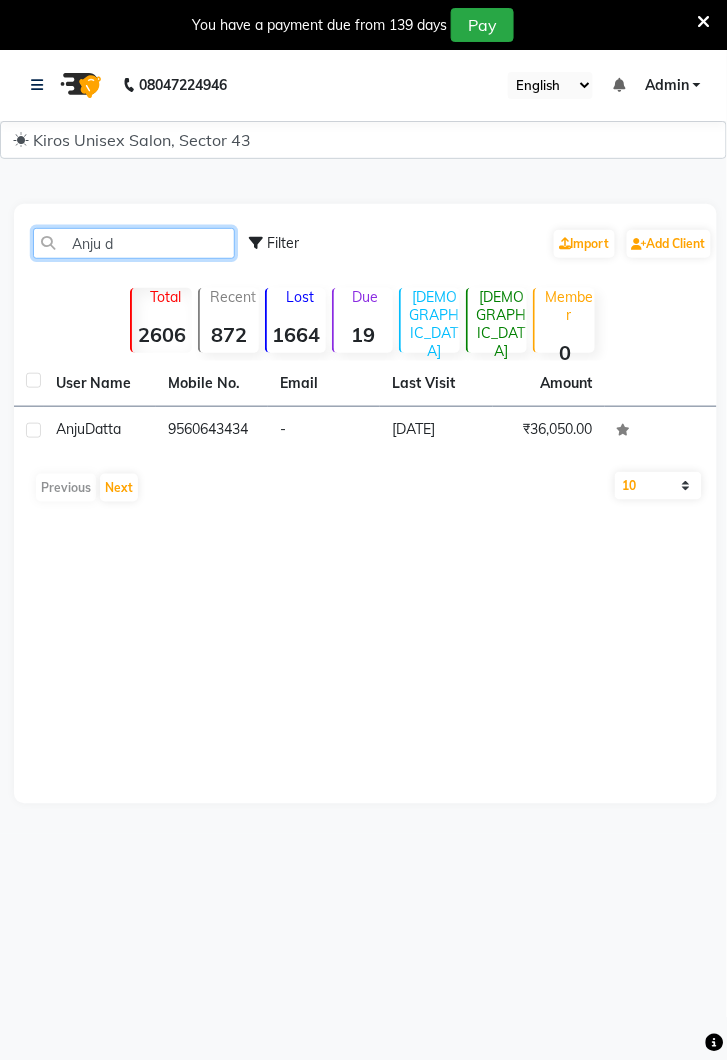 type on "Anju d" 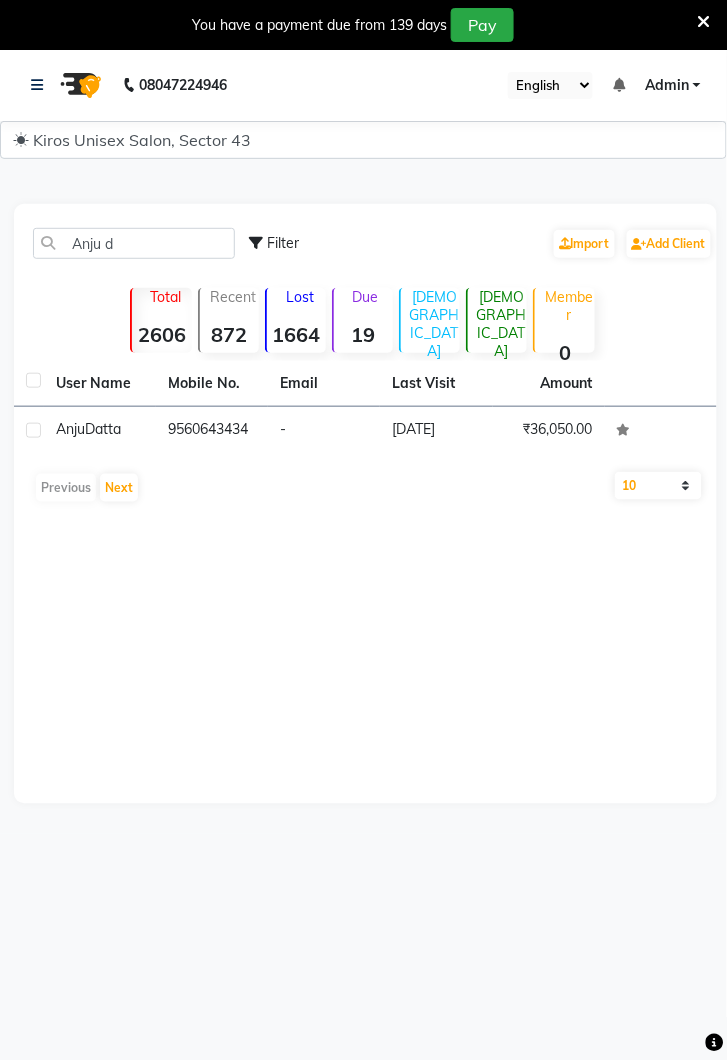 click on "₹36,050.00" 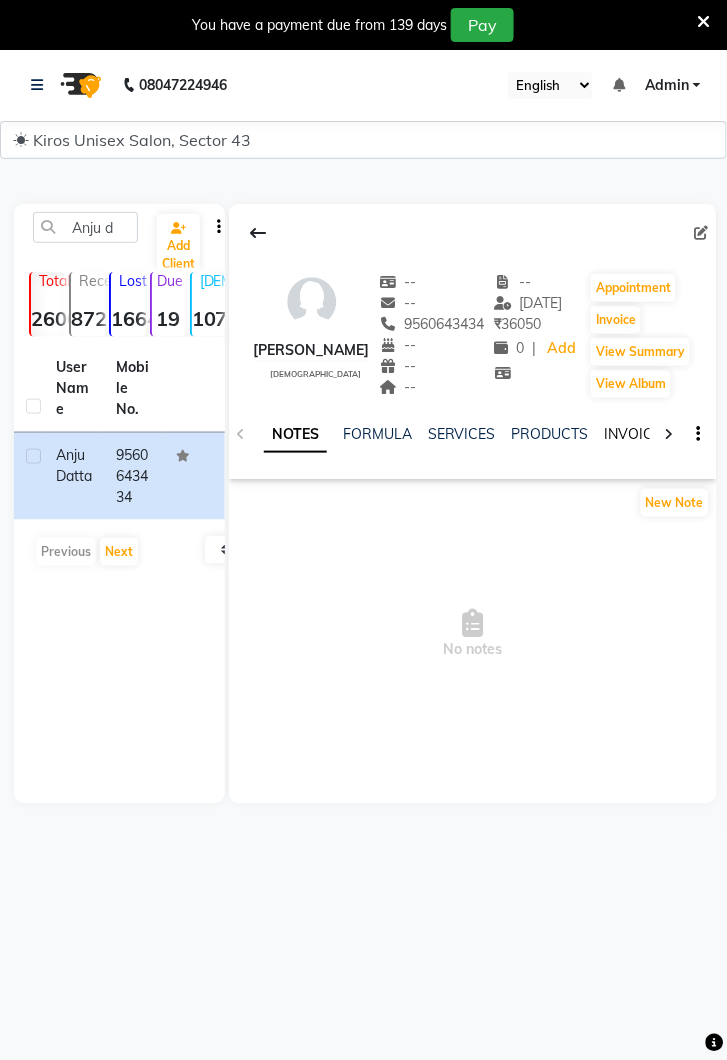 click on "INVOICES" 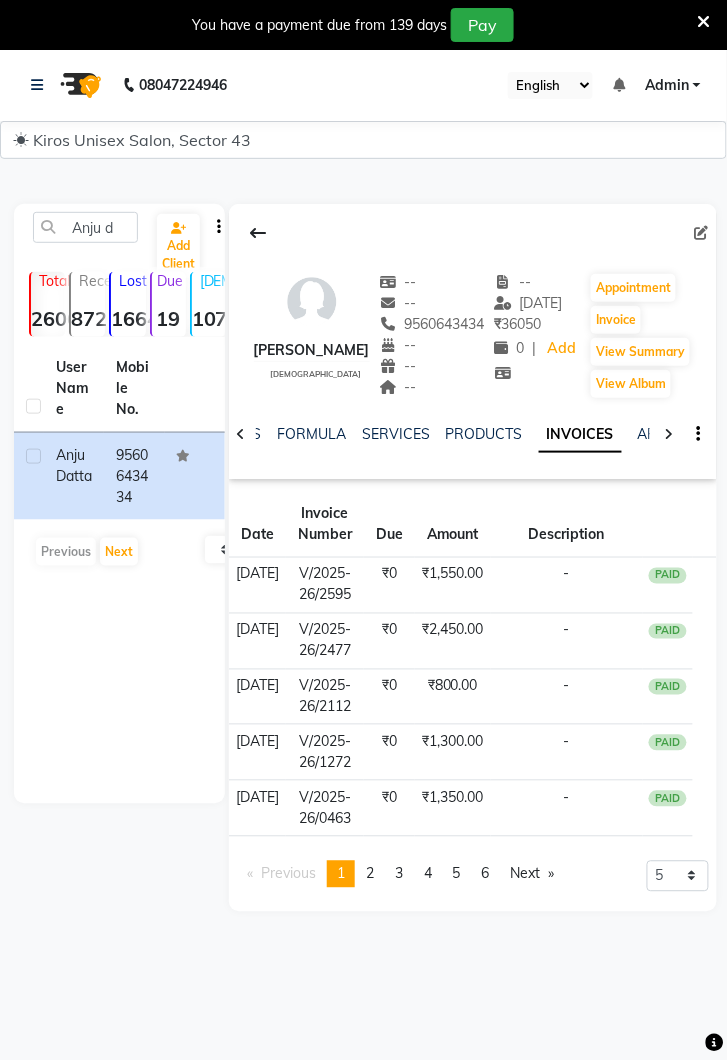 click on "V/2025-26/2595" 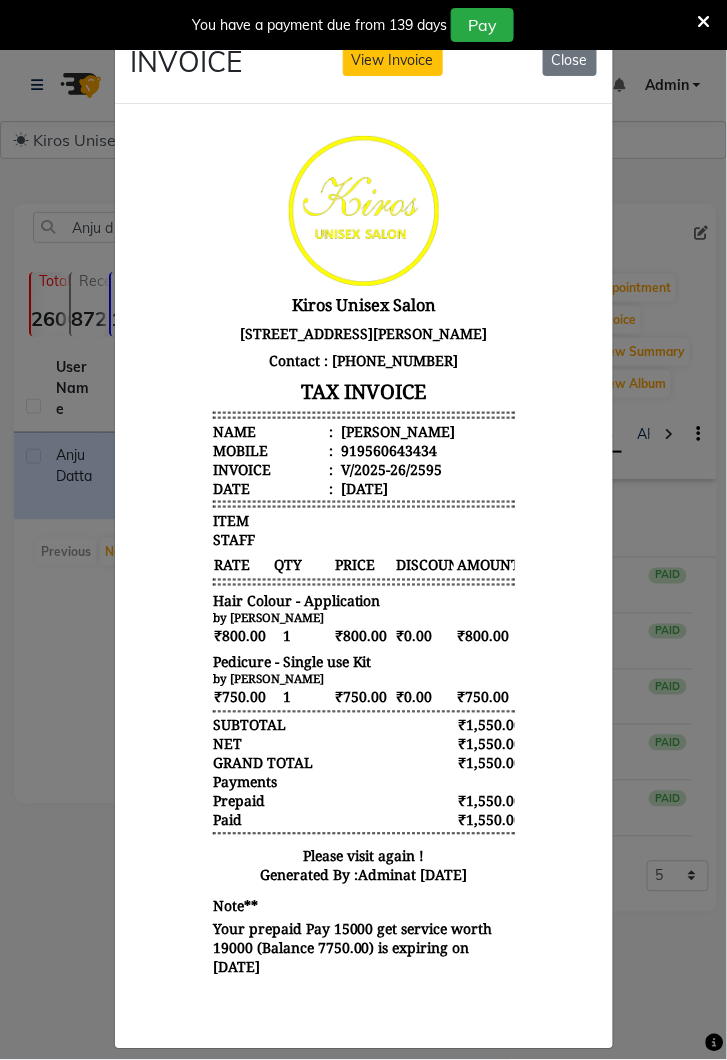 scroll, scrollTop: 15, scrollLeft: 0, axis: vertical 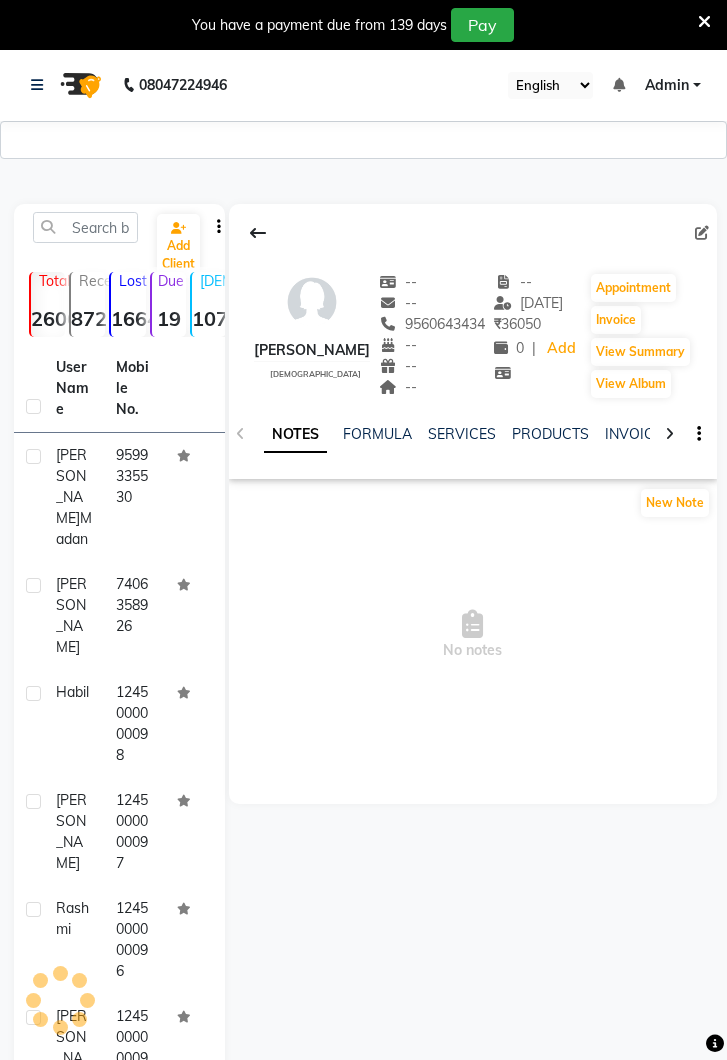 select on "2450" 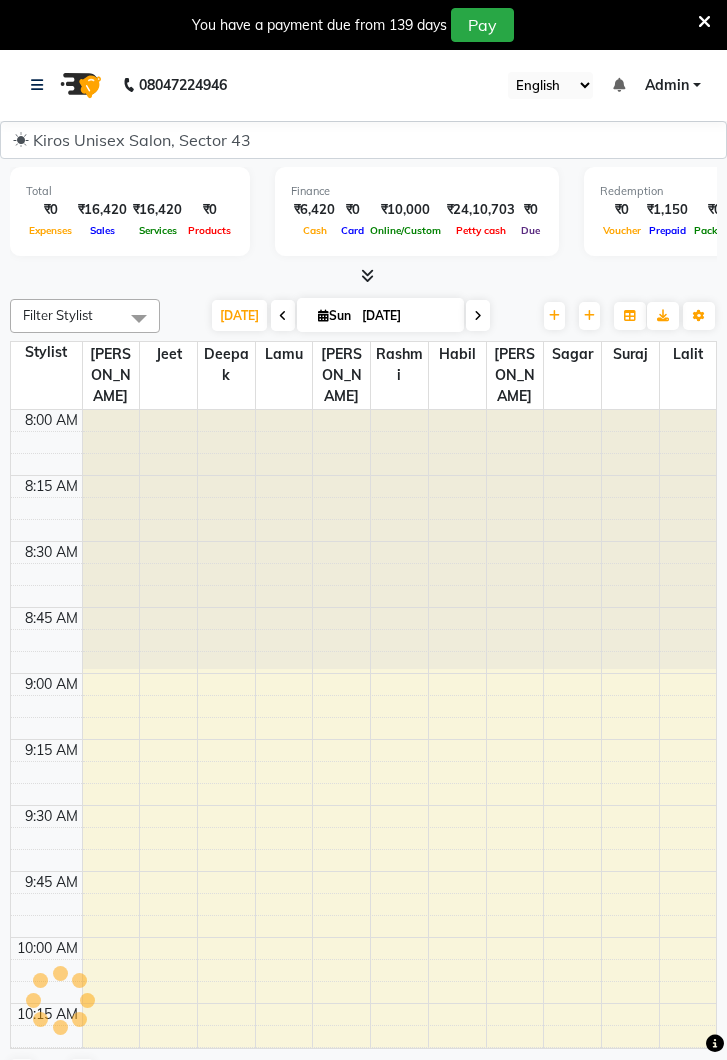 scroll, scrollTop: 0, scrollLeft: 0, axis: both 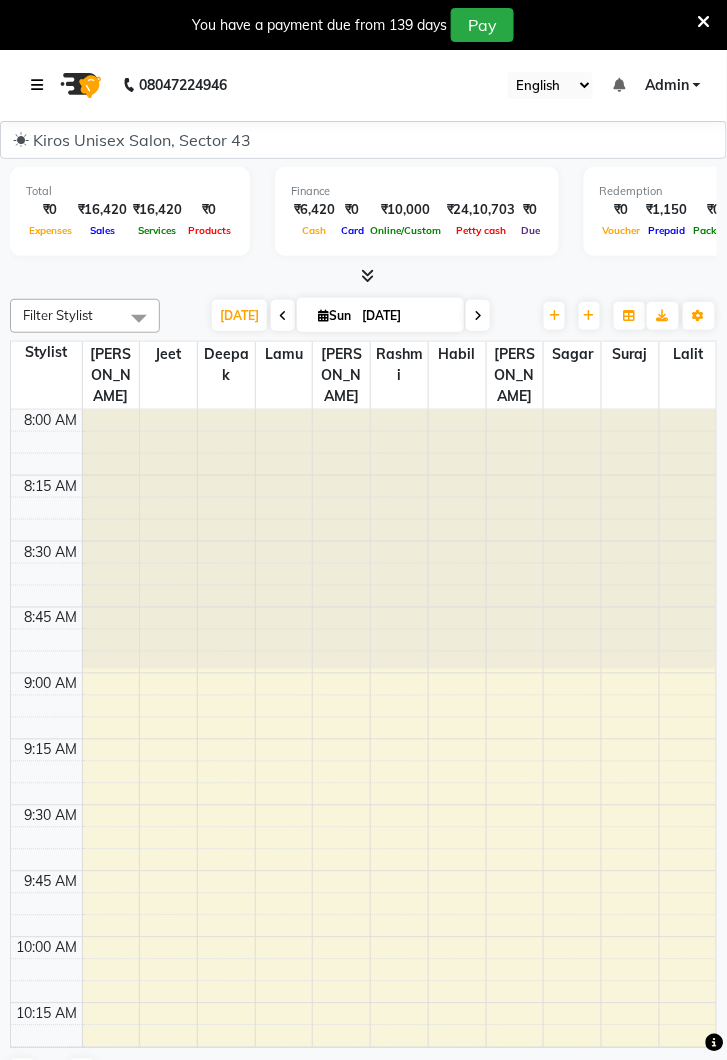 click at bounding box center (37, 85) 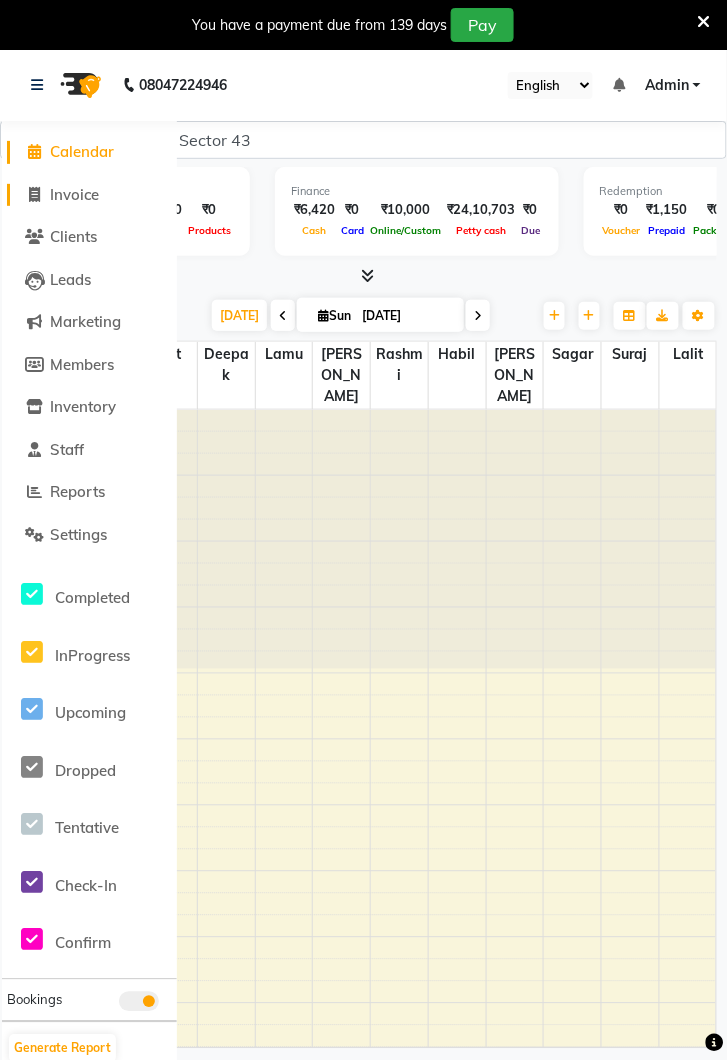 click on "Invoice" 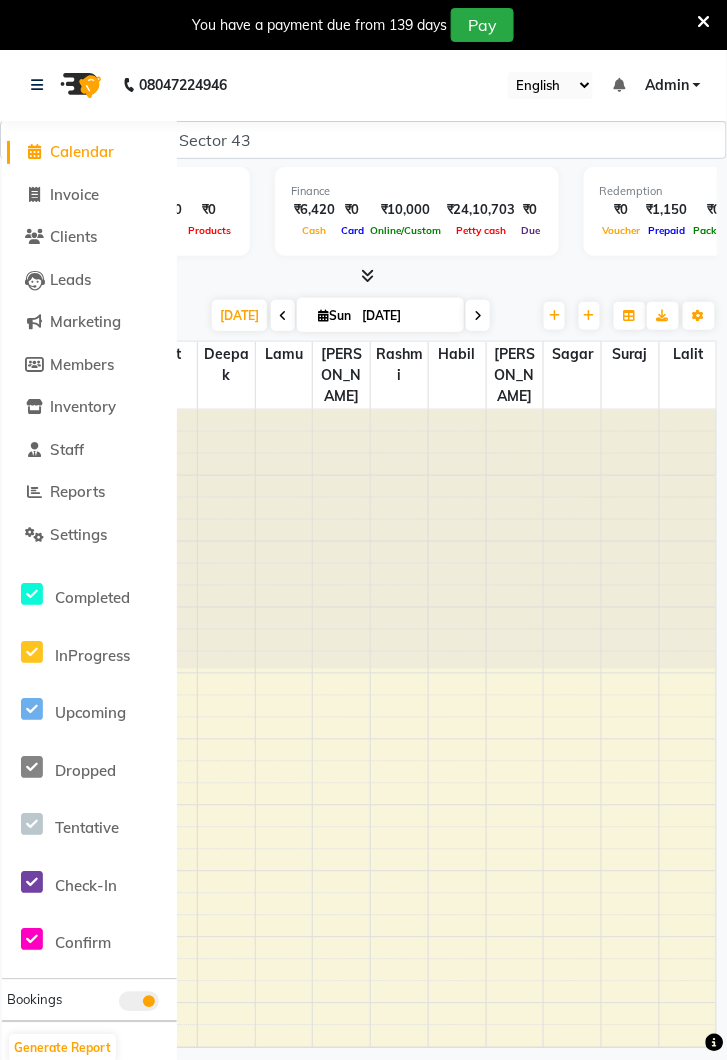 select on "service" 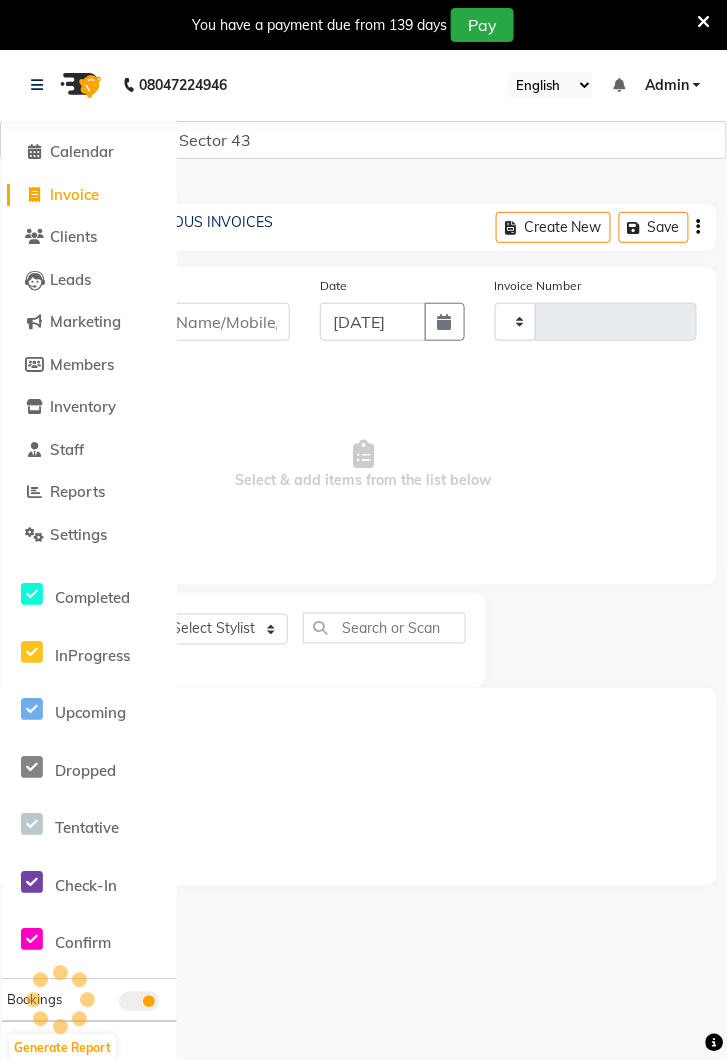 type on "2776" 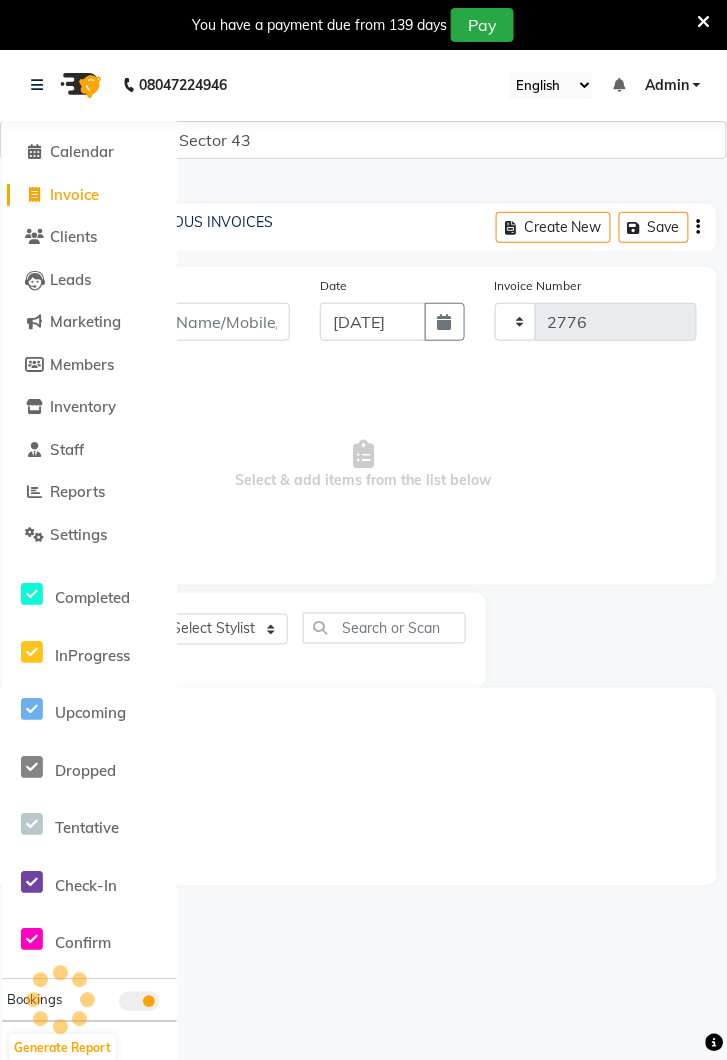 select on "5694" 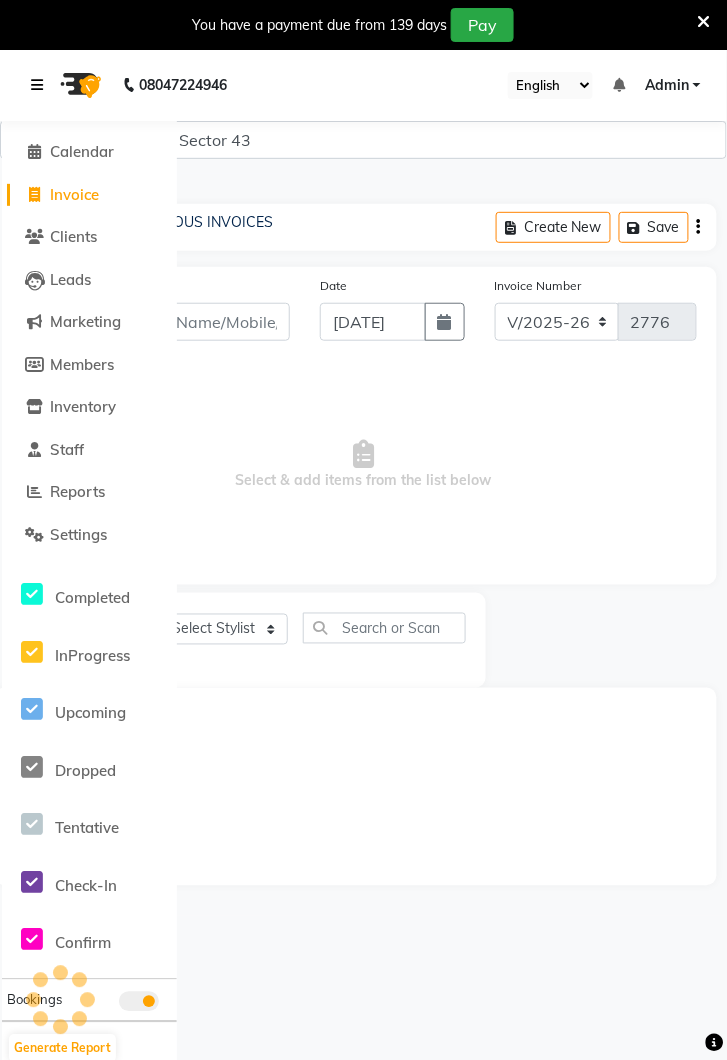 click at bounding box center (37, 85) 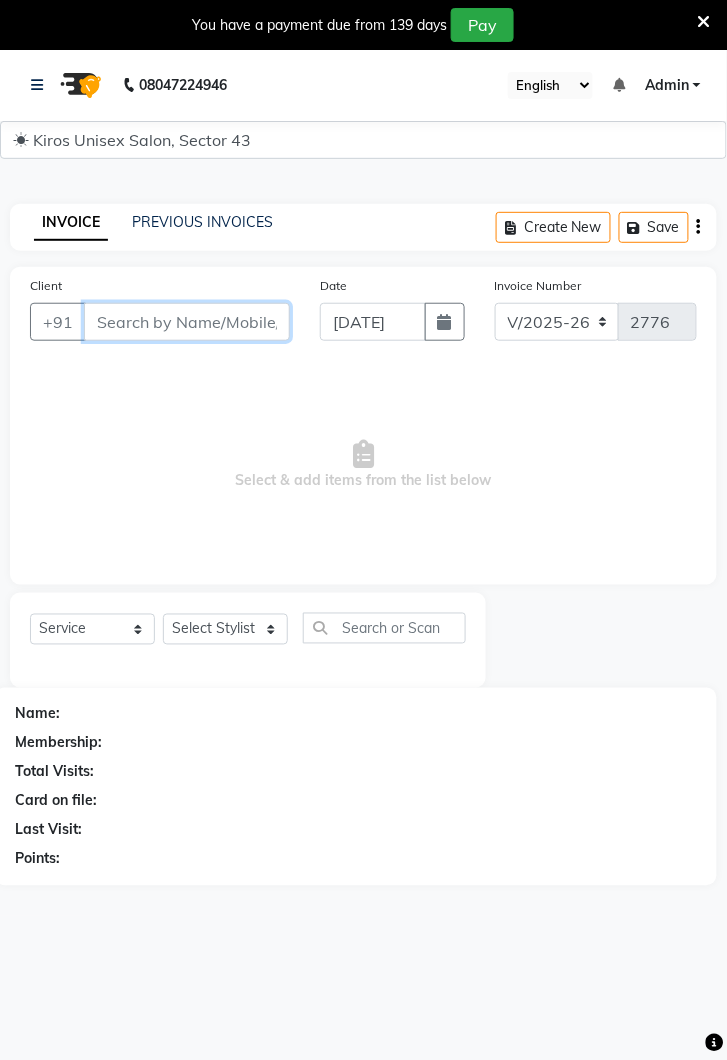 click on "Client" at bounding box center (187, 322) 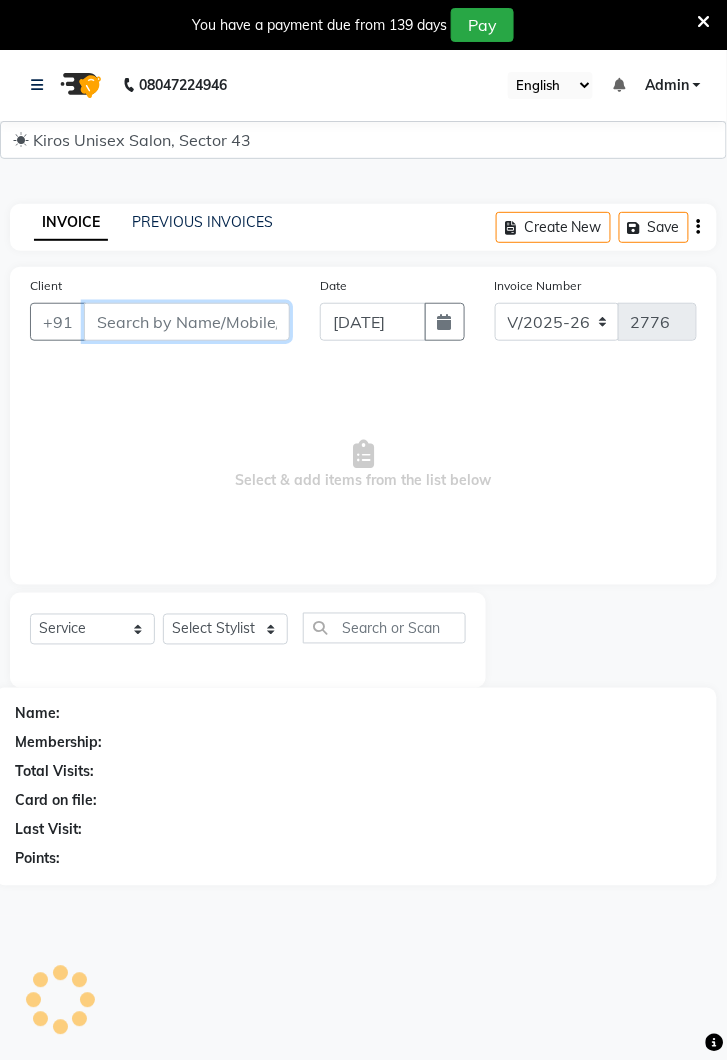 click on "Client" at bounding box center (187, 322) 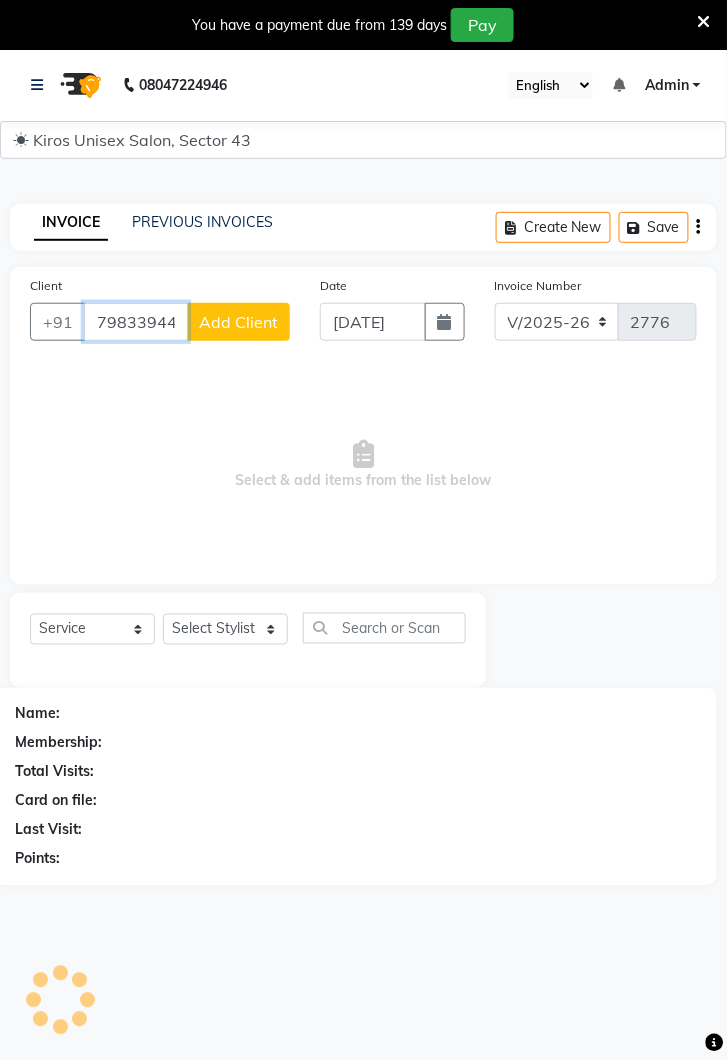 scroll, scrollTop: 0, scrollLeft: 0, axis: both 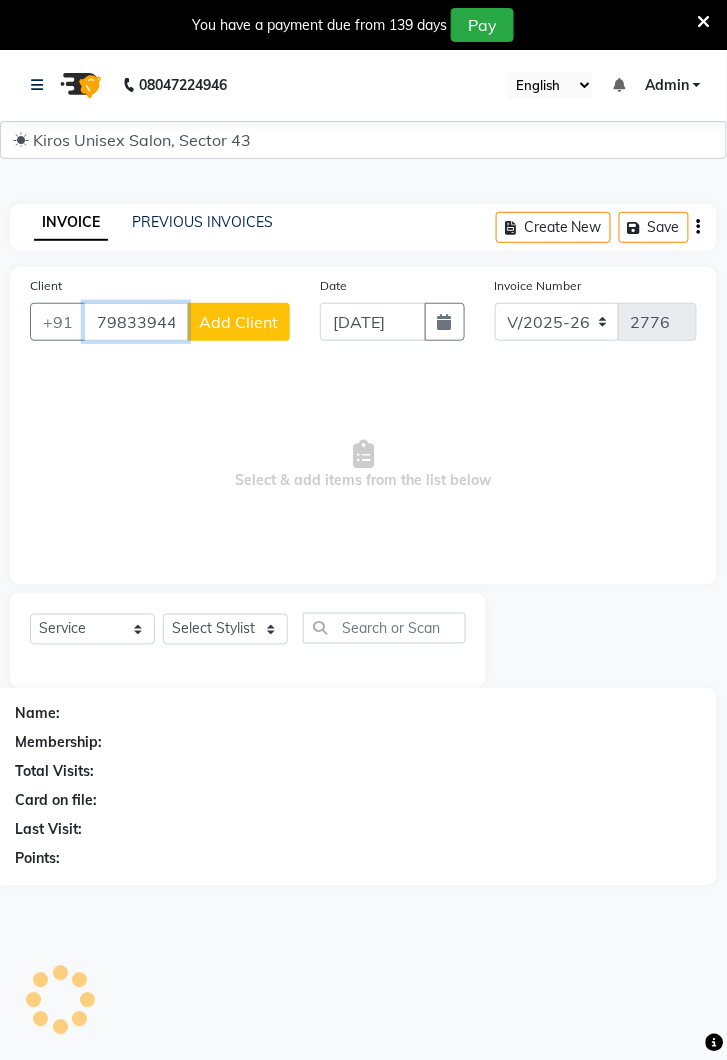type on "7983394416" 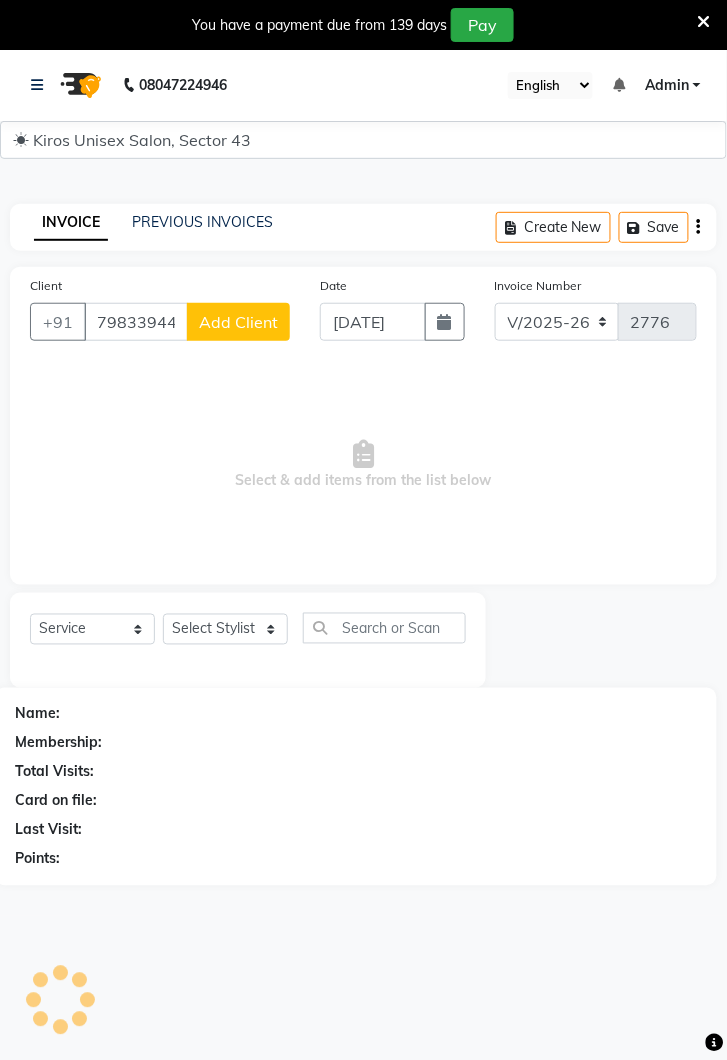click on "Add Client" 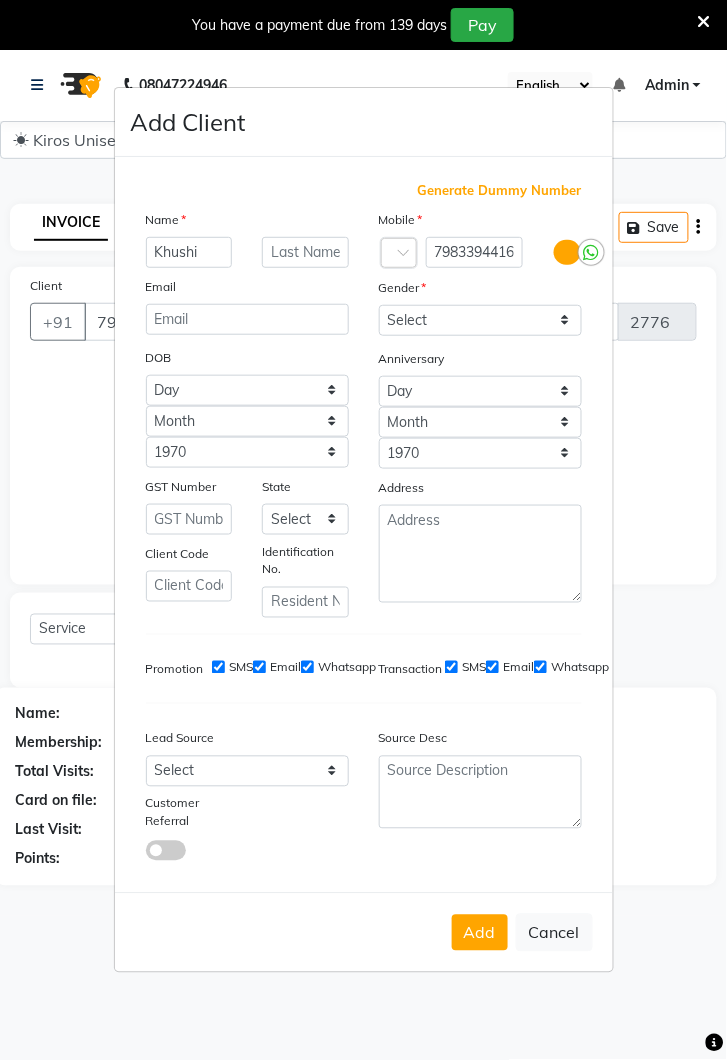 type on "Khushi" 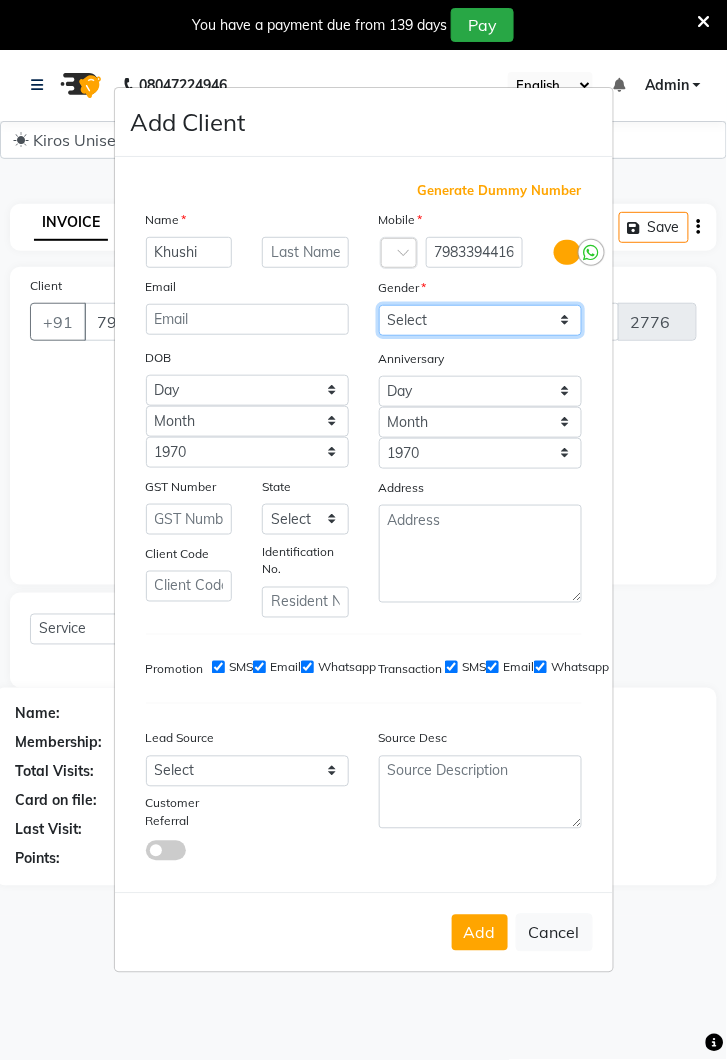 click on "Select [DEMOGRAPHIC_DATA] [DEMOGRAPHIC_DATA] Other Prefer Not To Say" at bounding box center (480, 320) 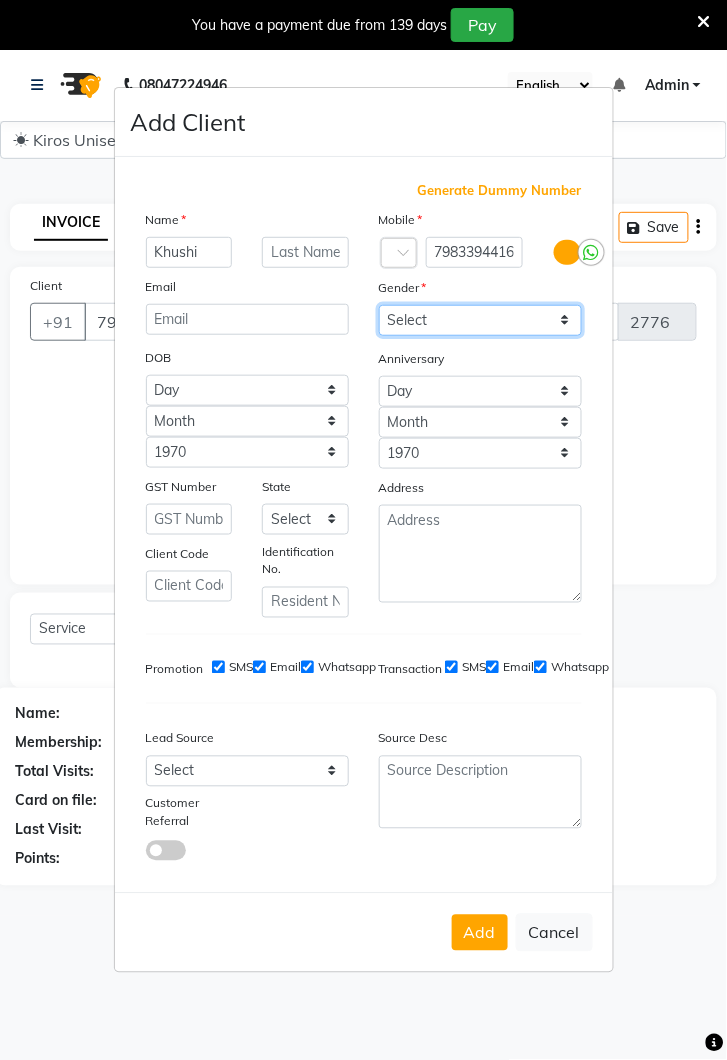 select on "[DEMOGRAPHIC_DATA]" 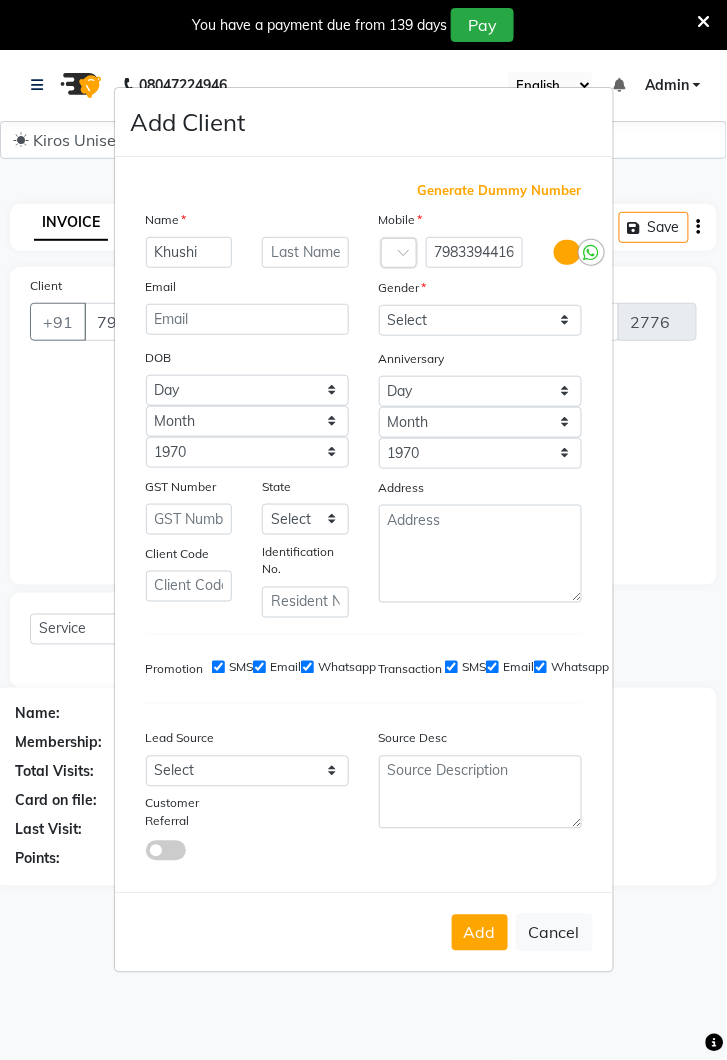 click on "Add" at bounding box center [480, 933] 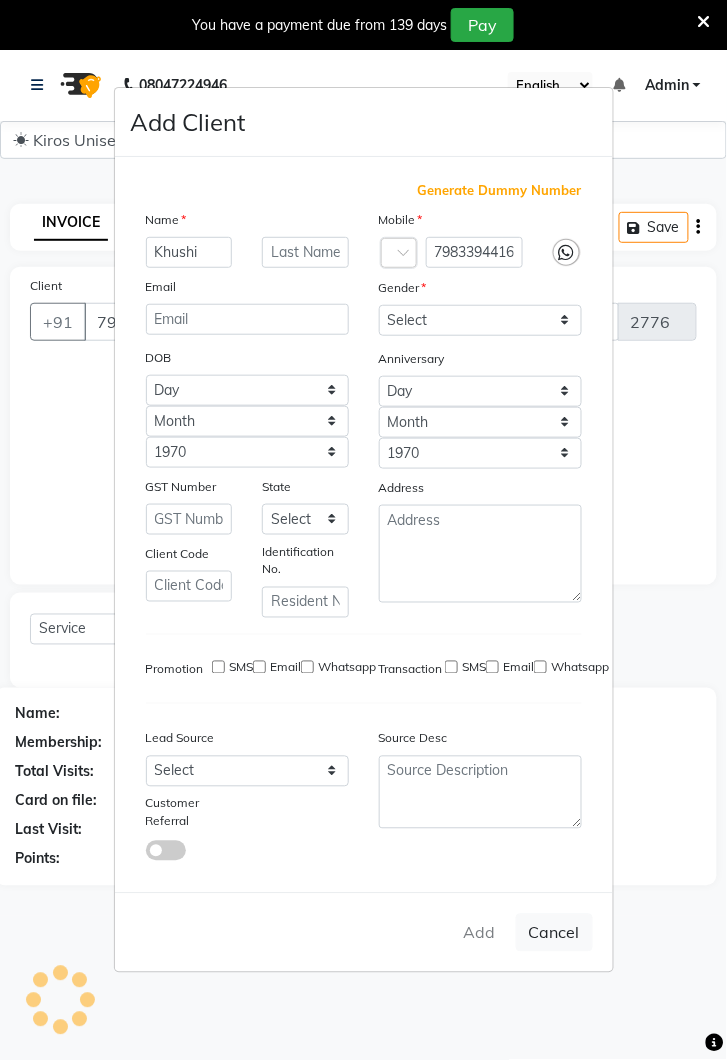 type 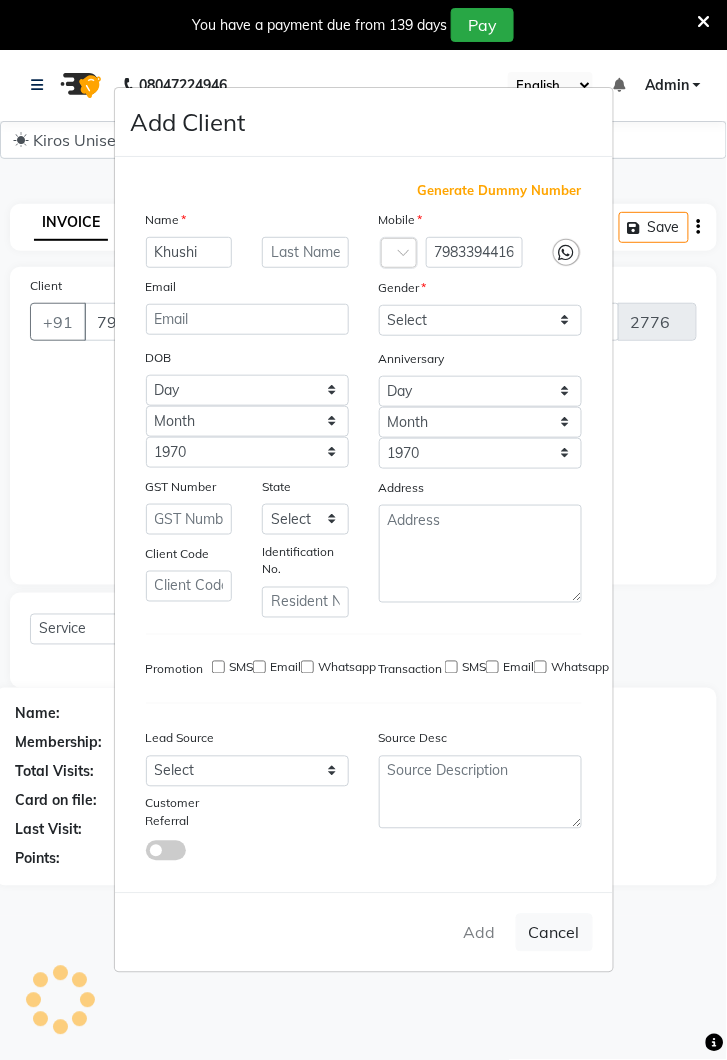 select 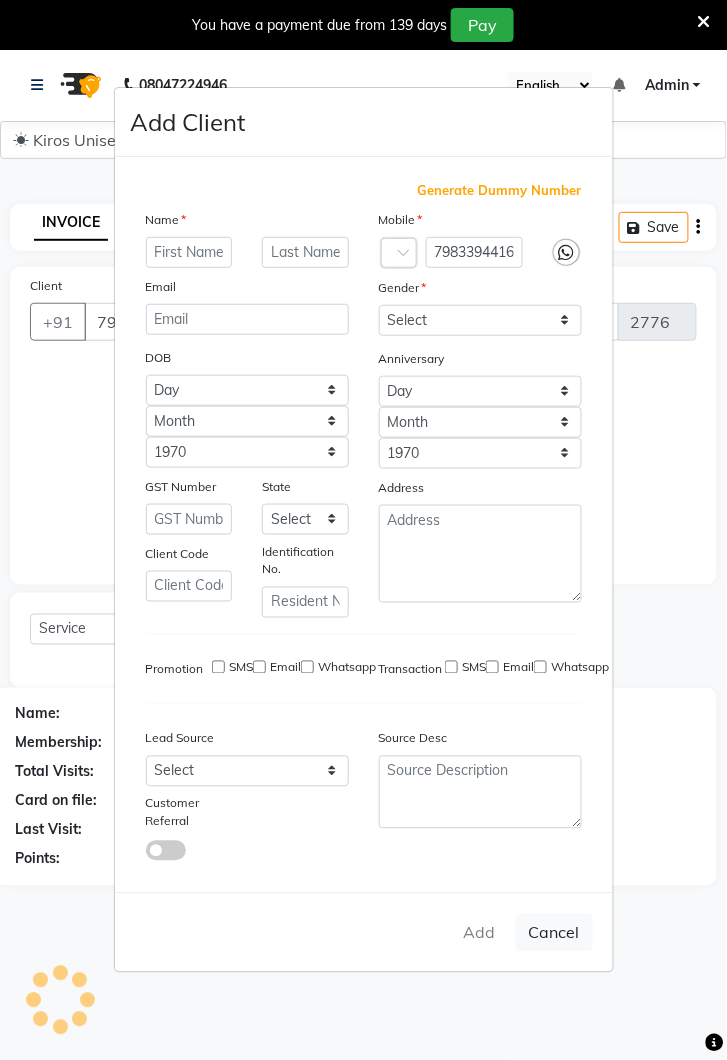 select 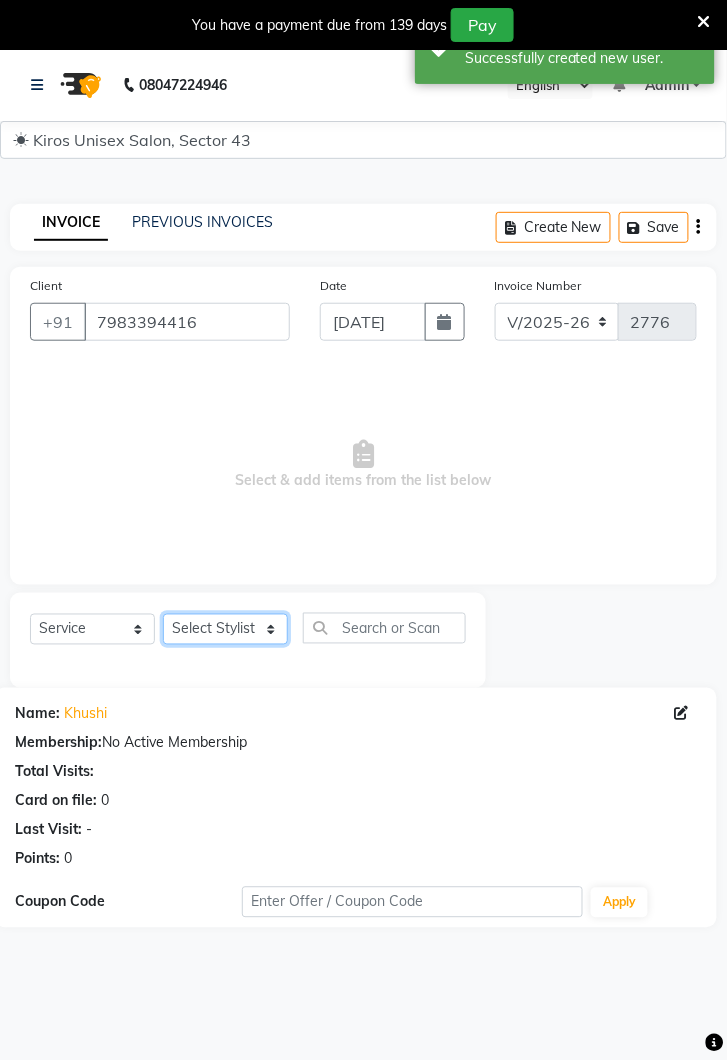 click on "Select Stylist Deepak [PERSON_NAME] [PERSON_NAME] Lamu [PERSON_NAME] [PERSON_NAME] Suraj" 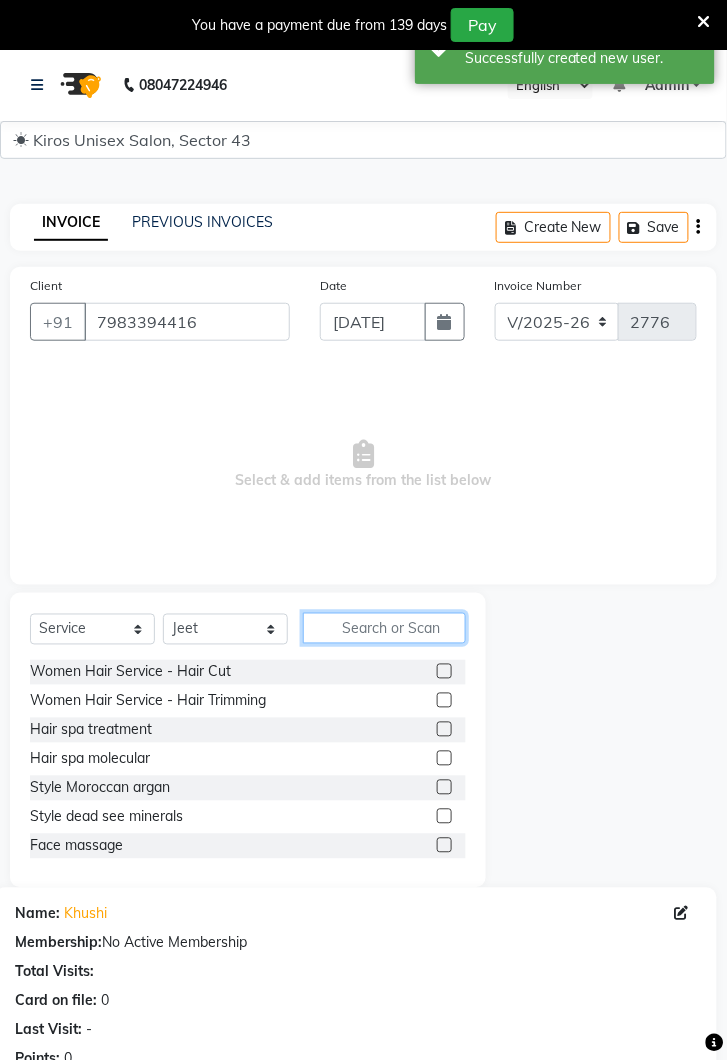 click 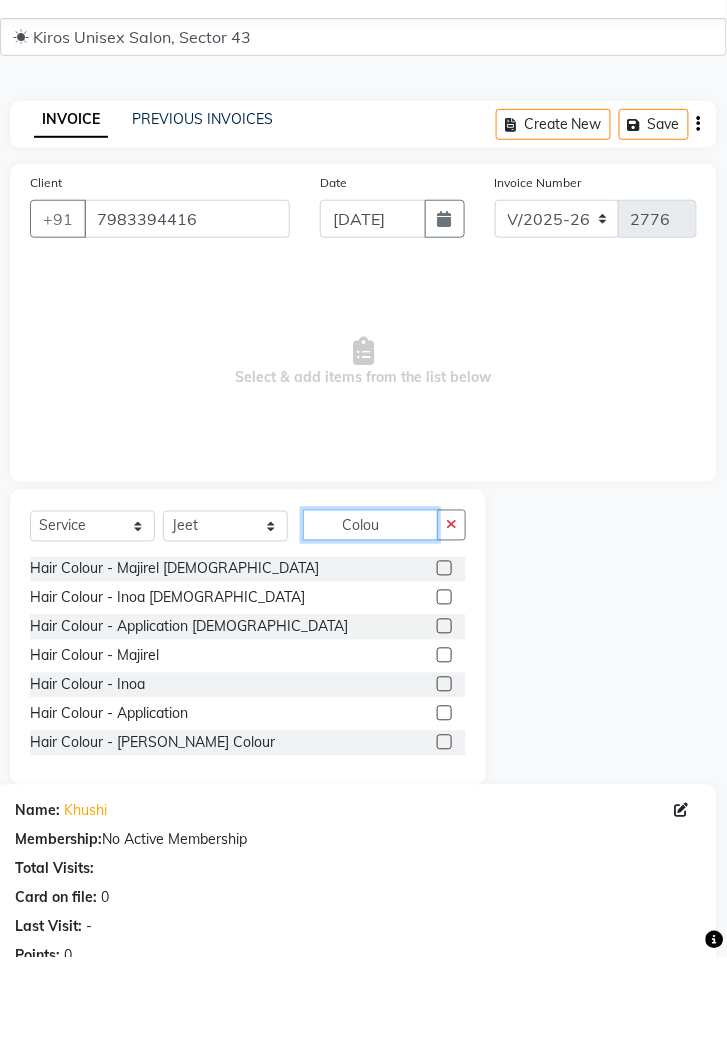 type on "Colou" 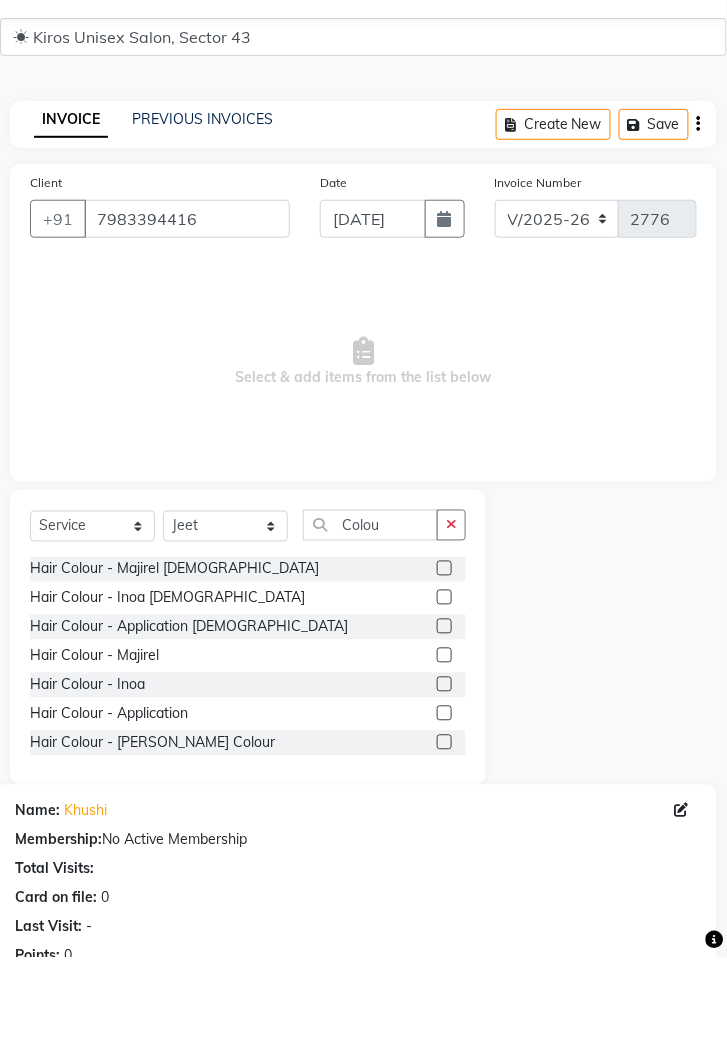 click 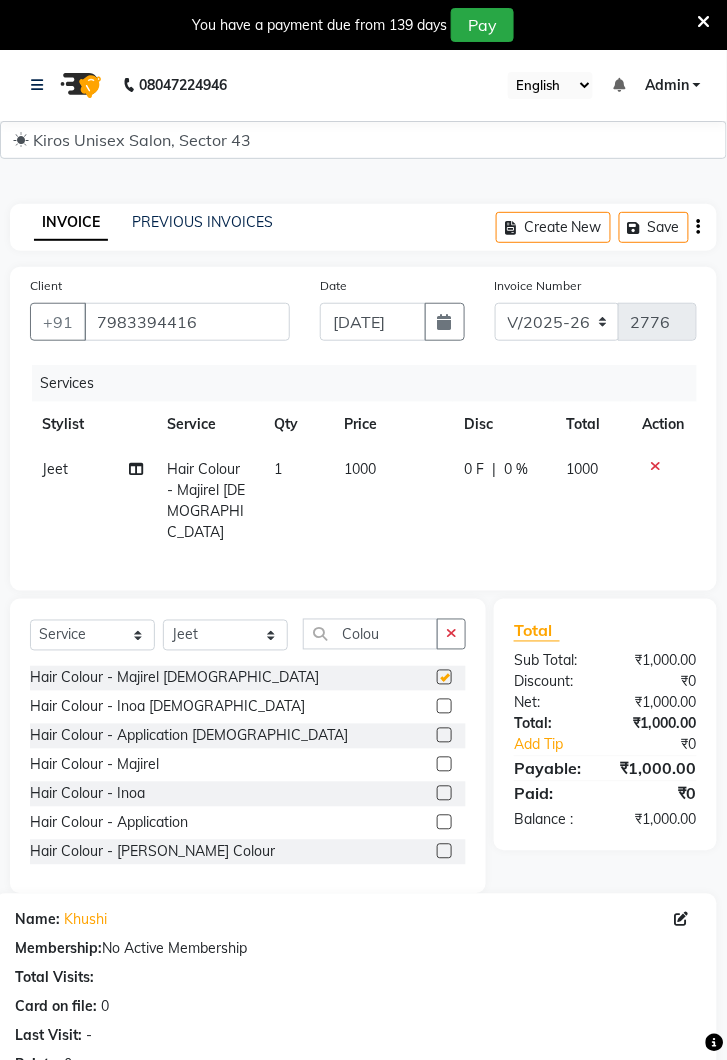 checkbox on "false" 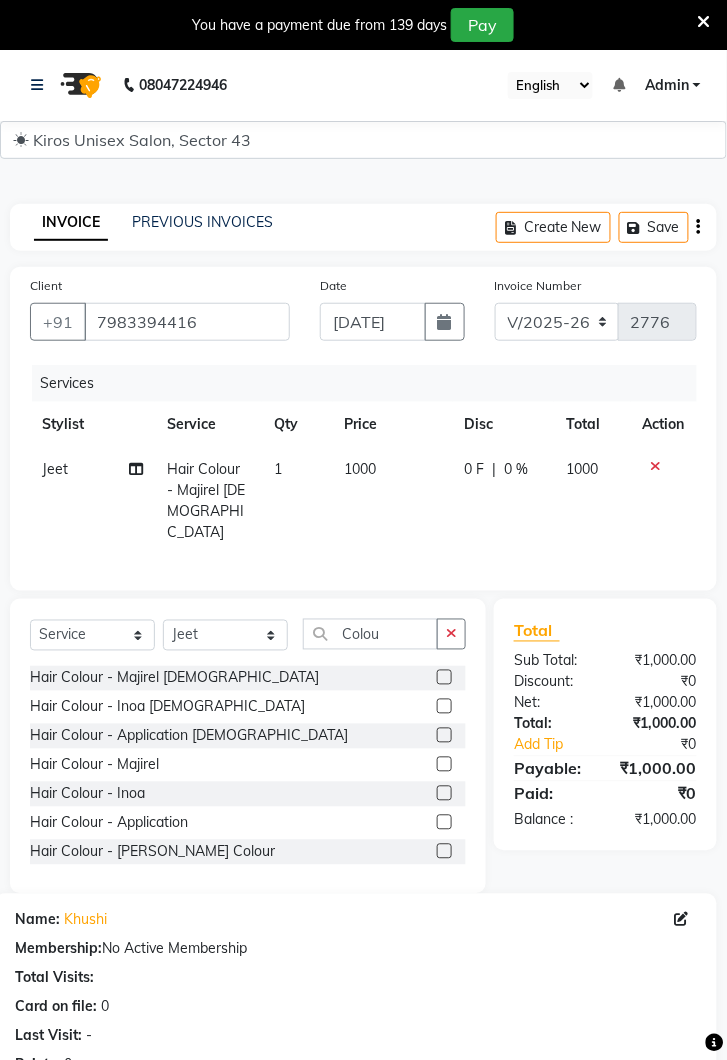 click 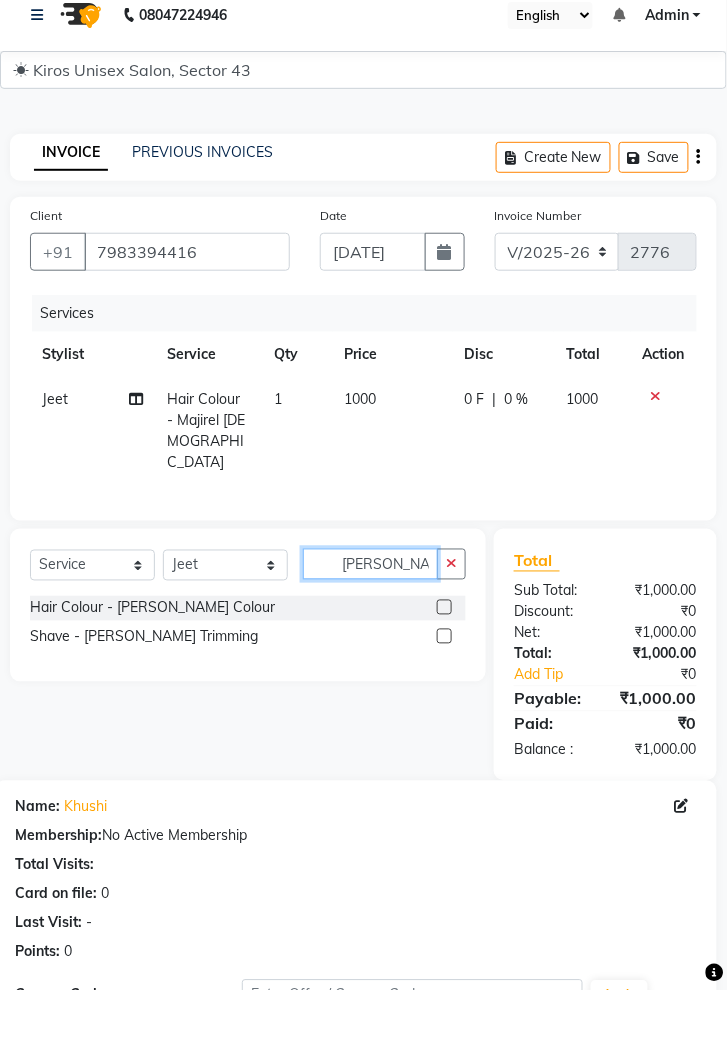type on "[PERSON_NAME]" 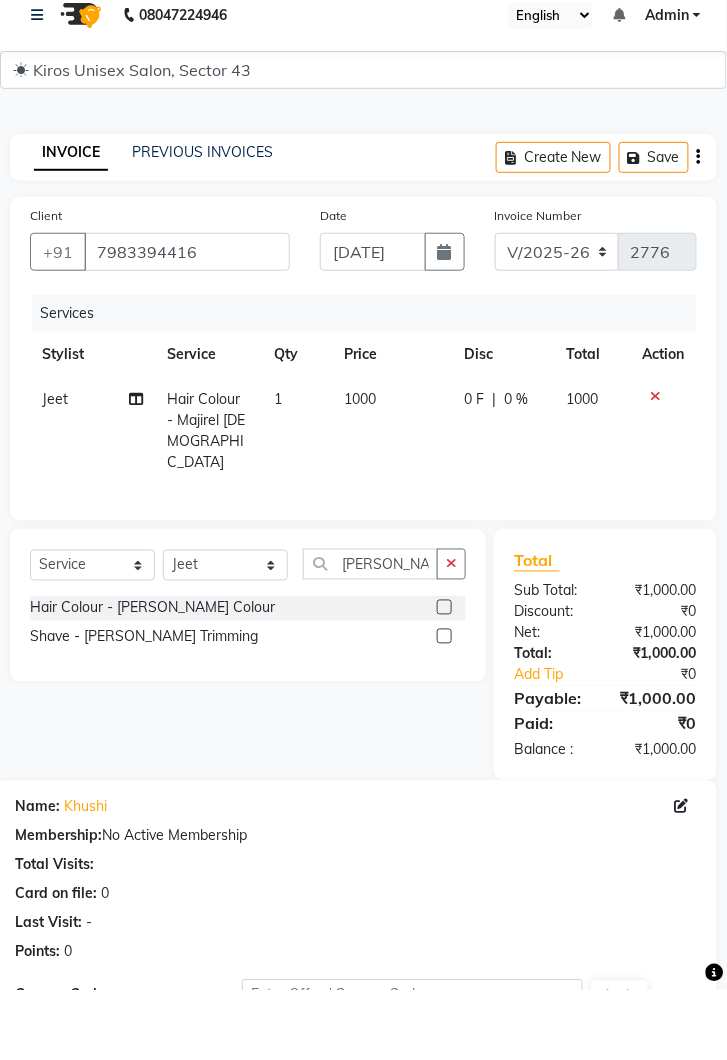 click 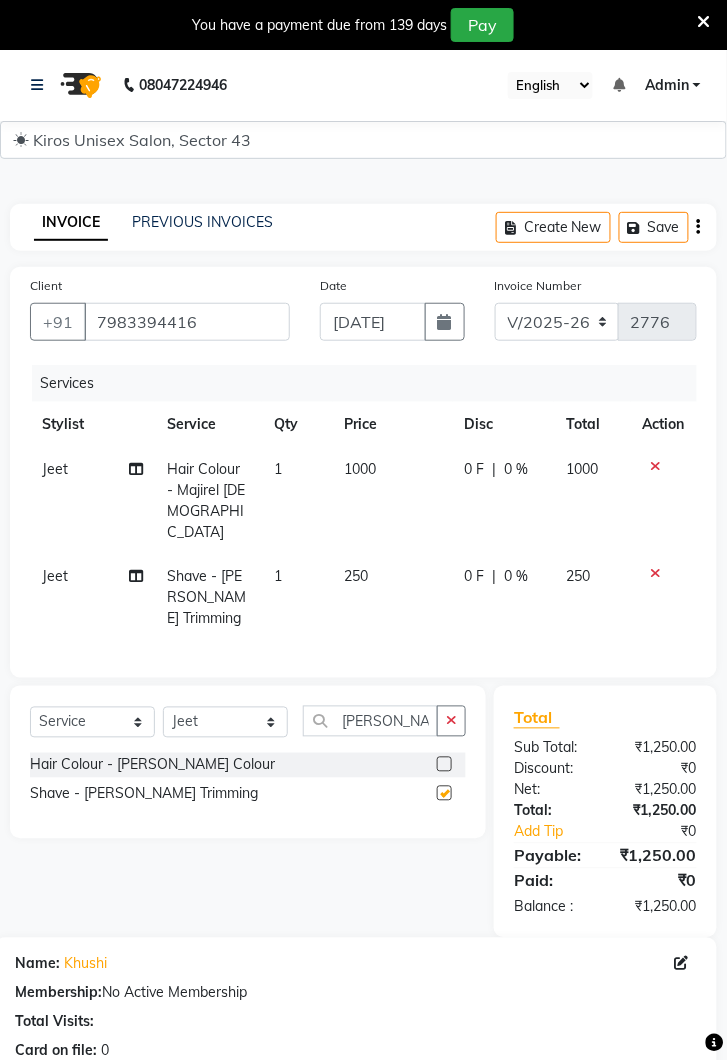 checkbox on "false" 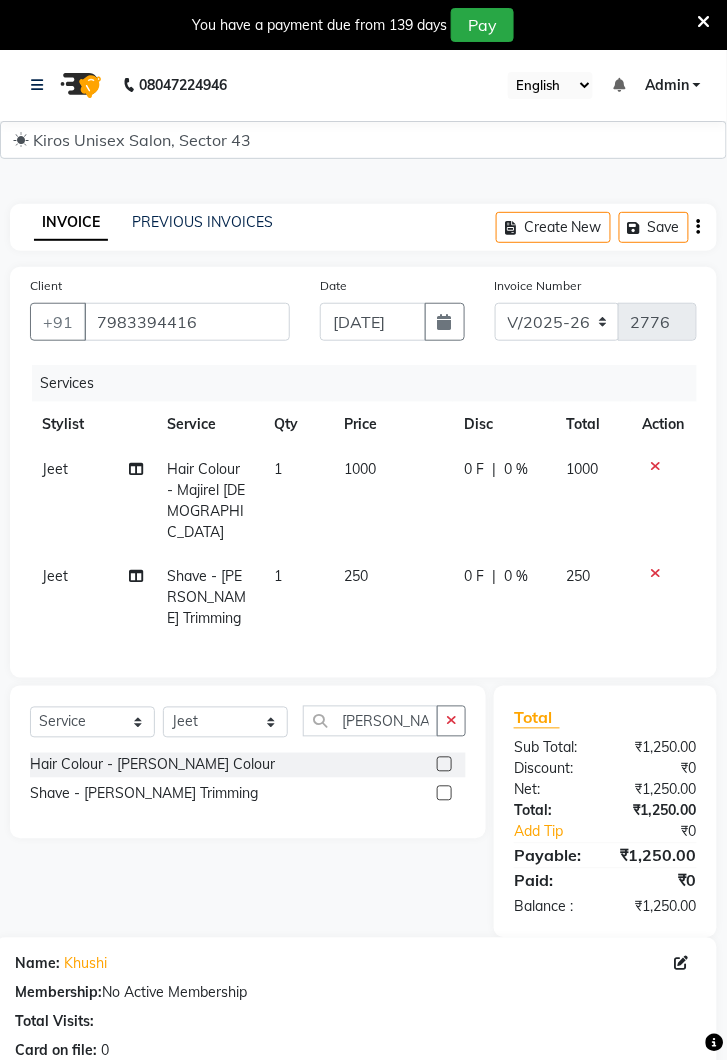 click 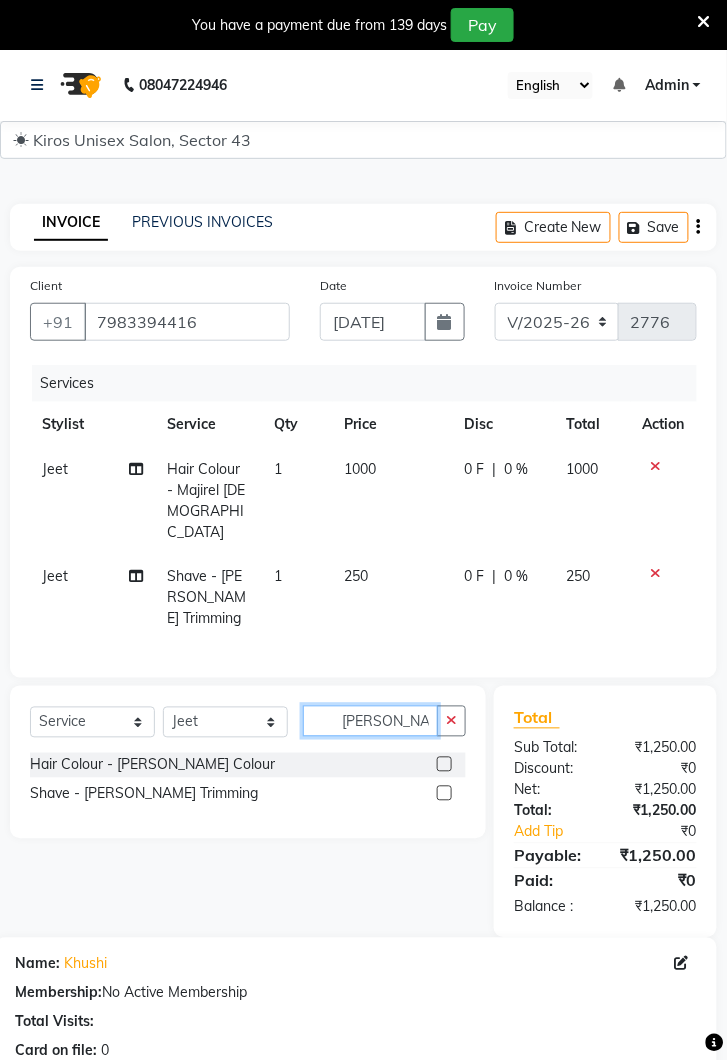 type 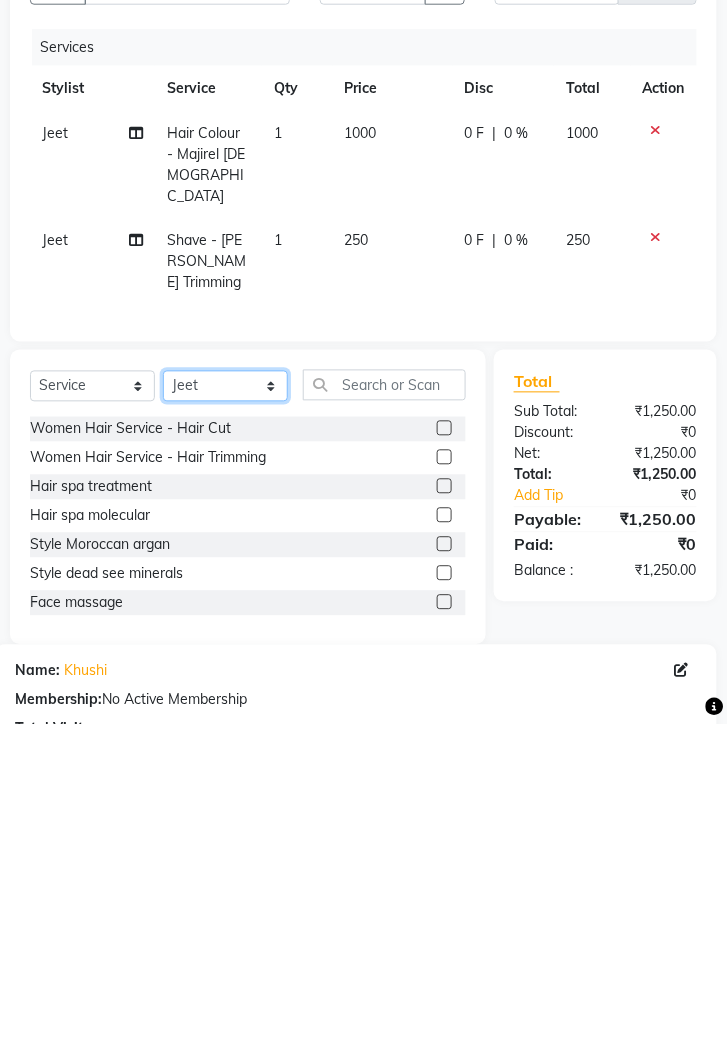 click on "Select Stylist Deepak [PERSON_NAME] [PERSON_NAME] Lamu [PERSON_NAME] [PERSON_NAME] Suraj" 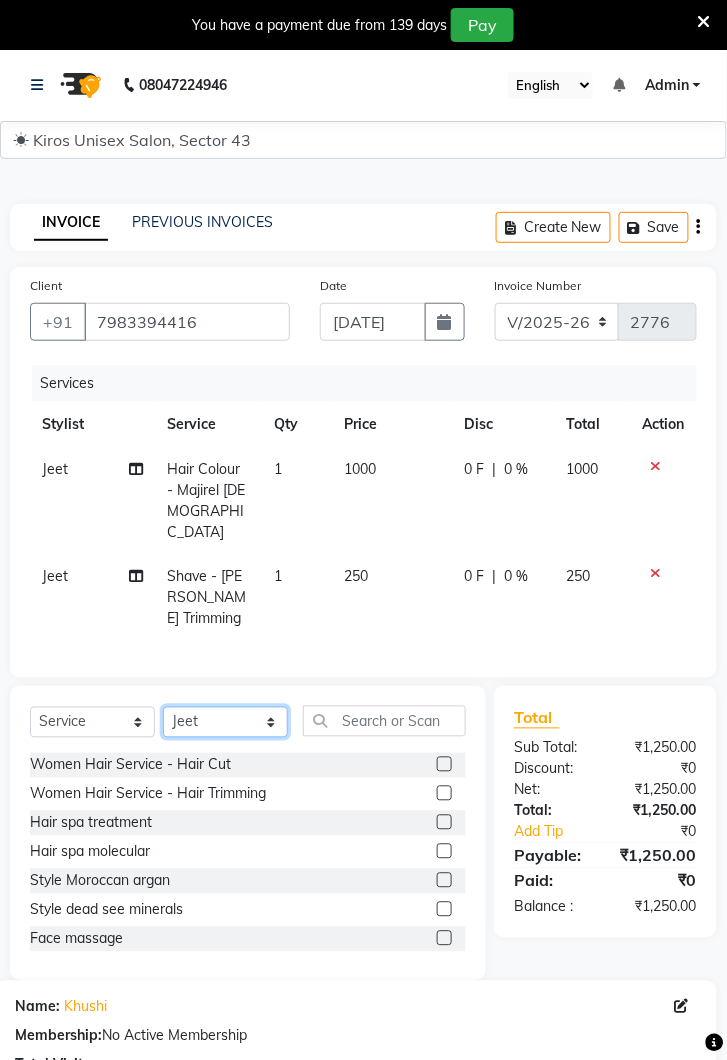 select on "67564" 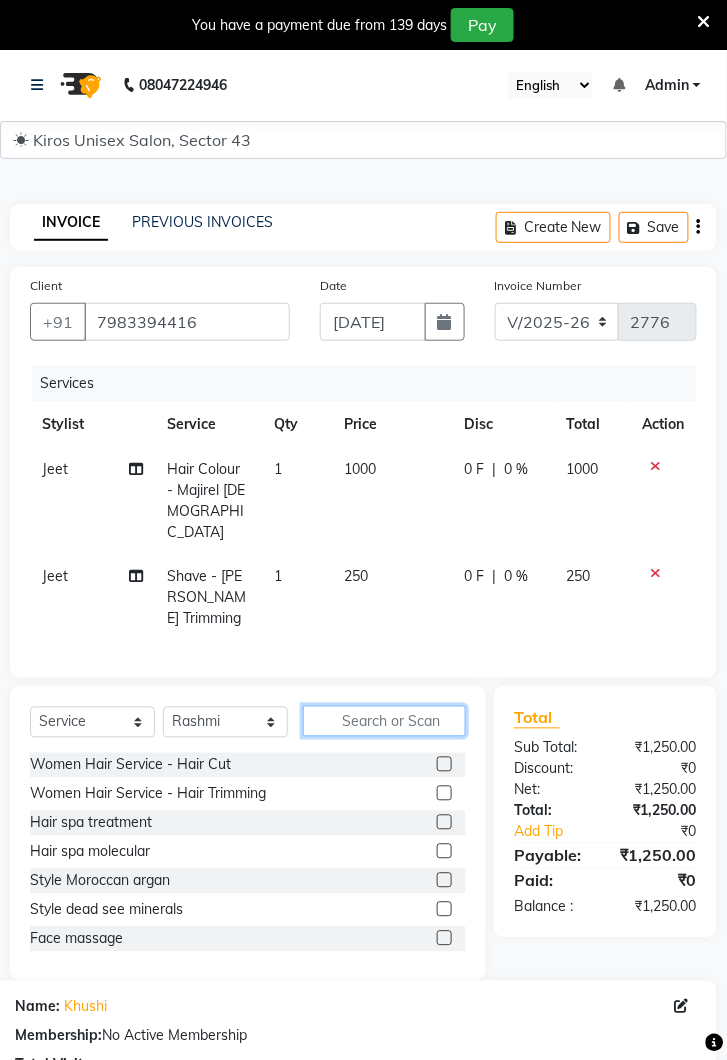 click 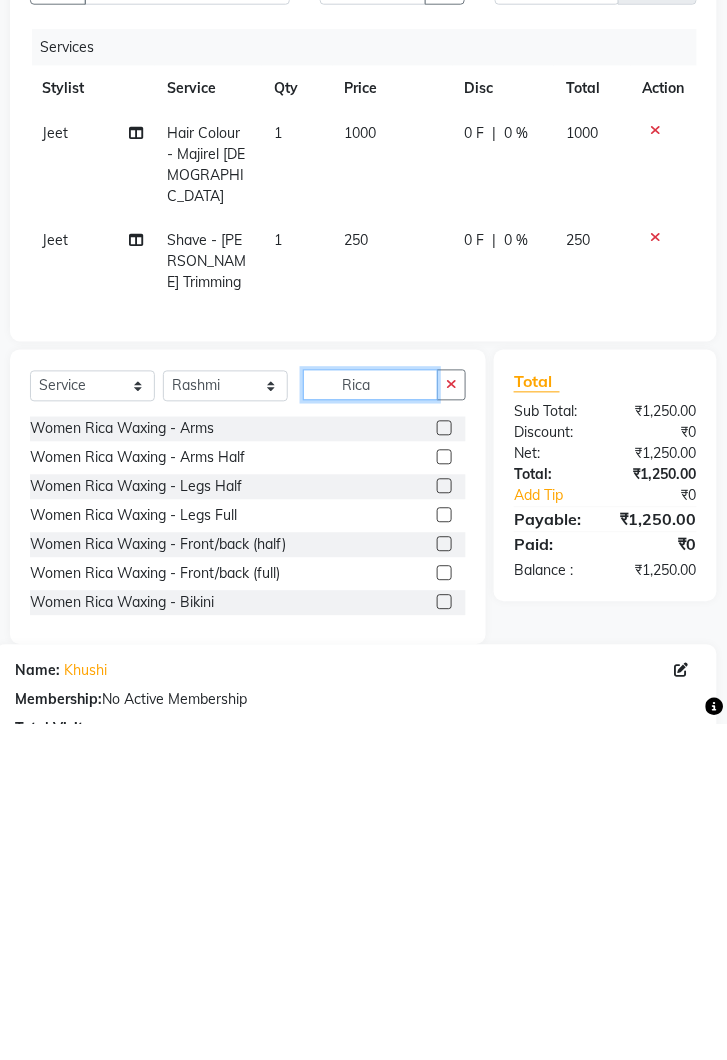 type on "Rica" 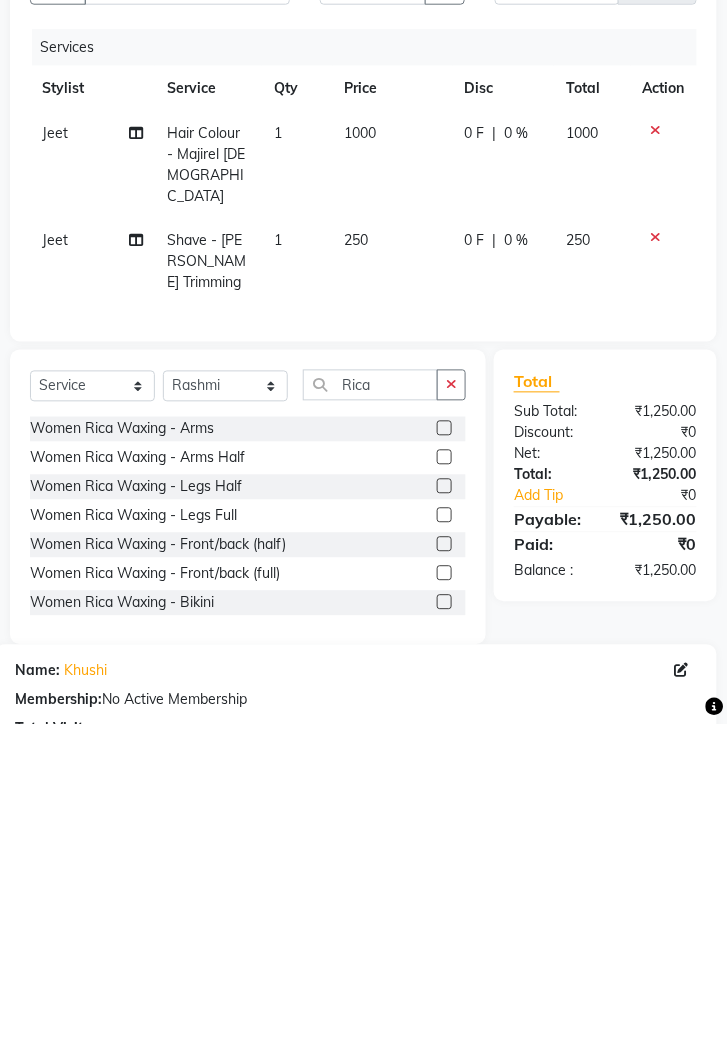click 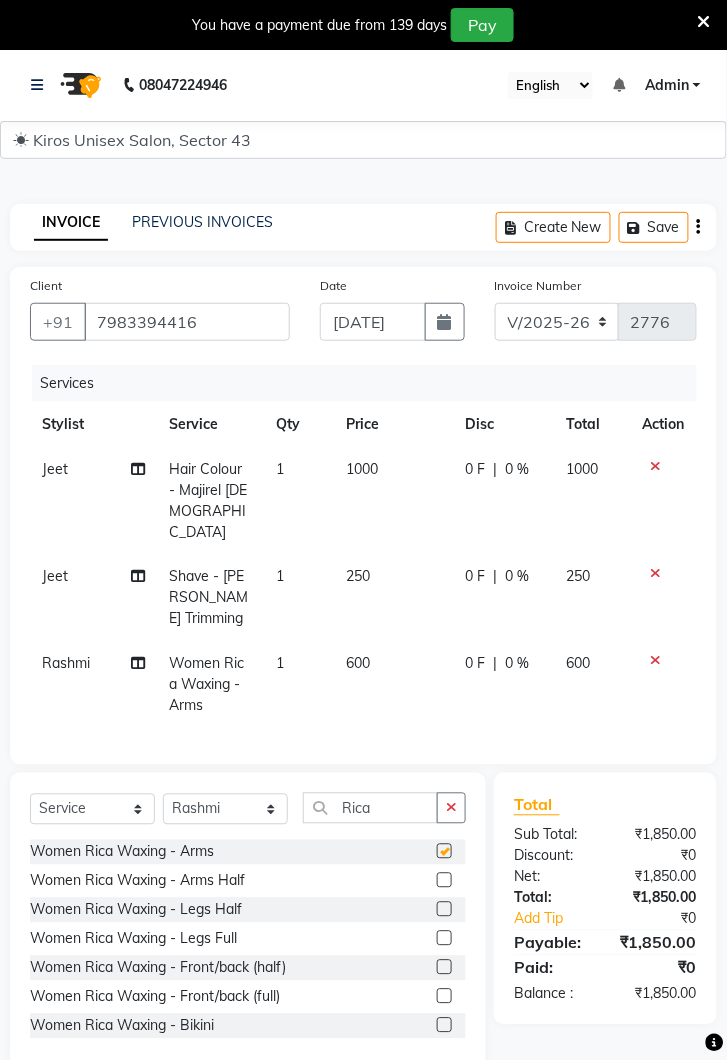 checkbox on "false" 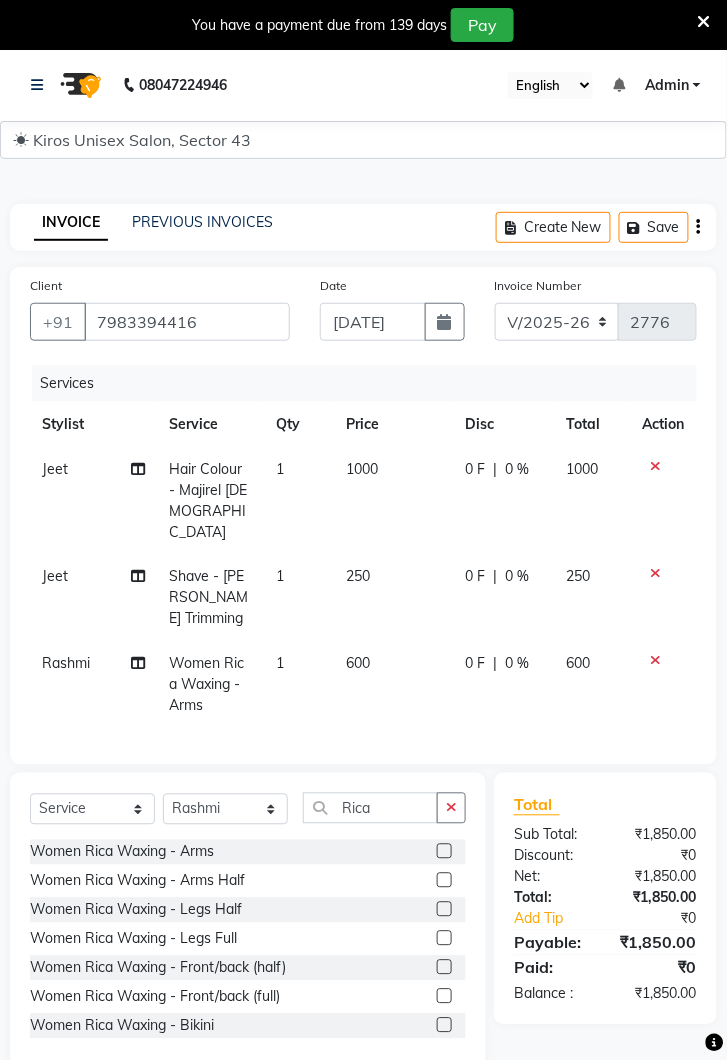 click 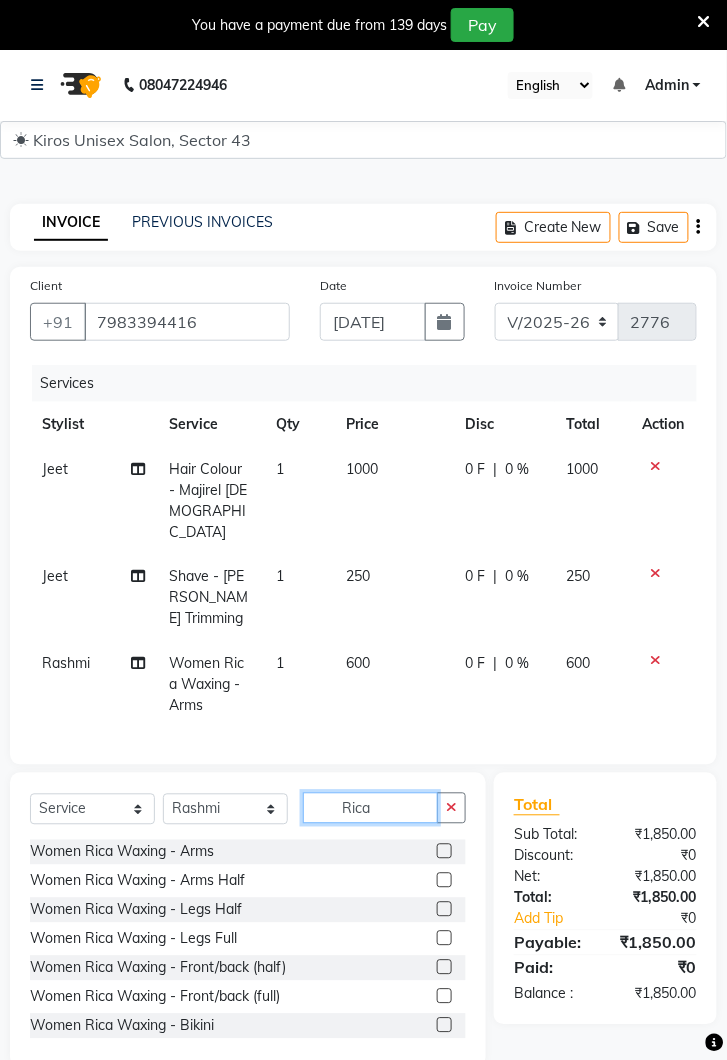 type 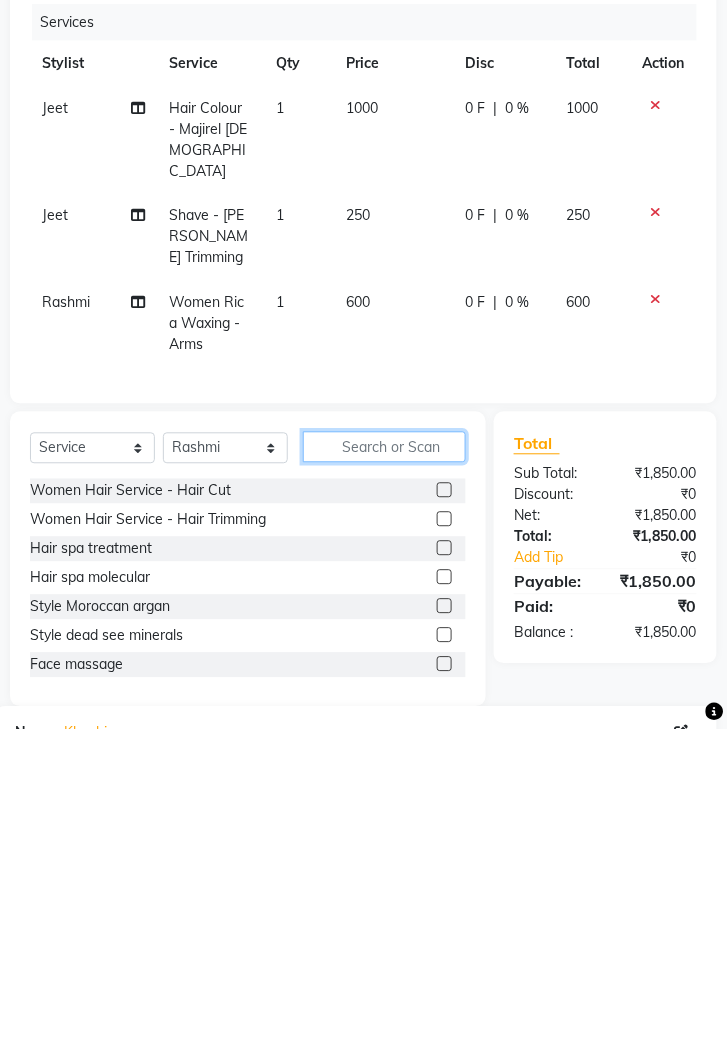 scroll, scrollTop: 69, scrollLeft: 0, axis: vertical 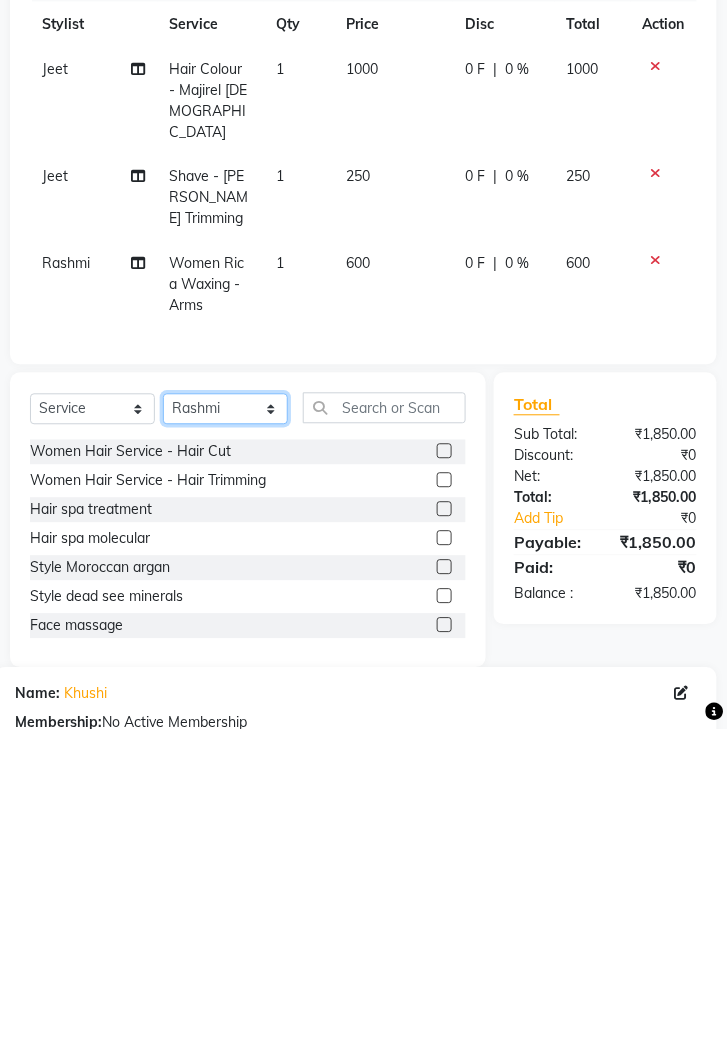 click on "Select Stylist Deepak [PERSON_NAME] [PERSON_NAME] Lamu [PERSON_NAME] [PERSON_NAME] Suraj" 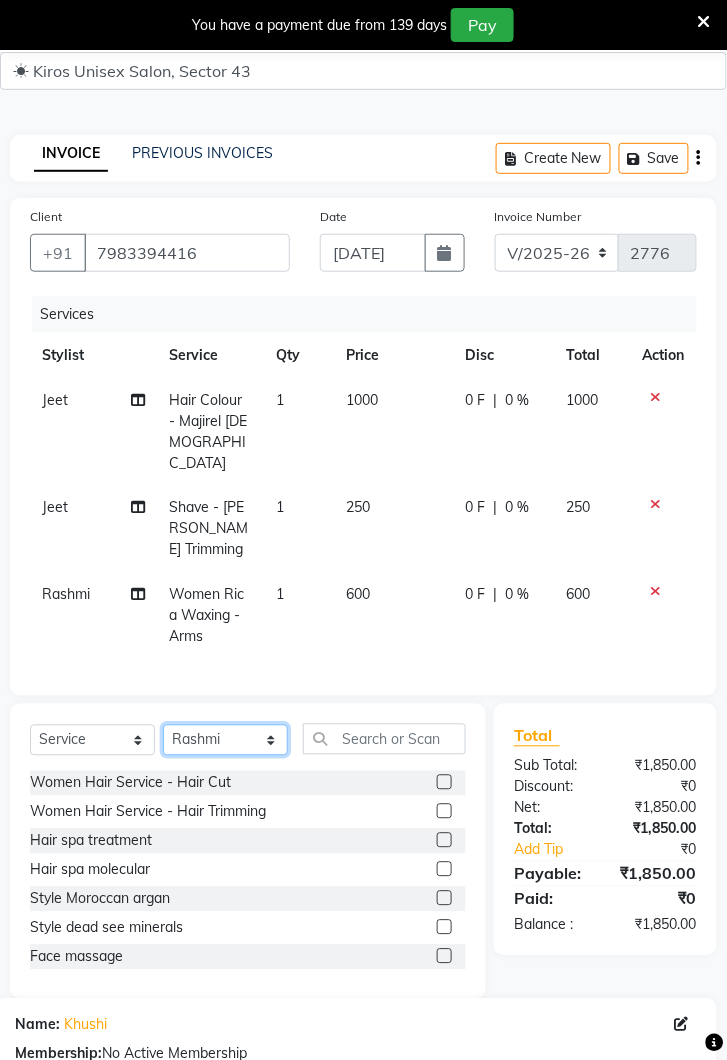 select on "69096" 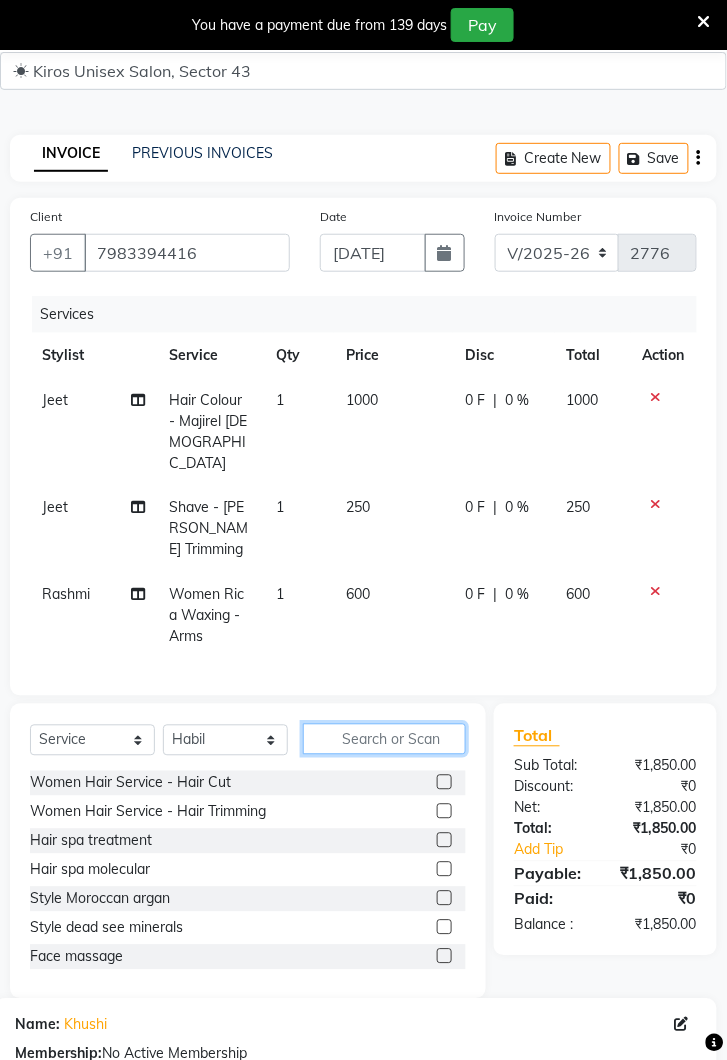 click 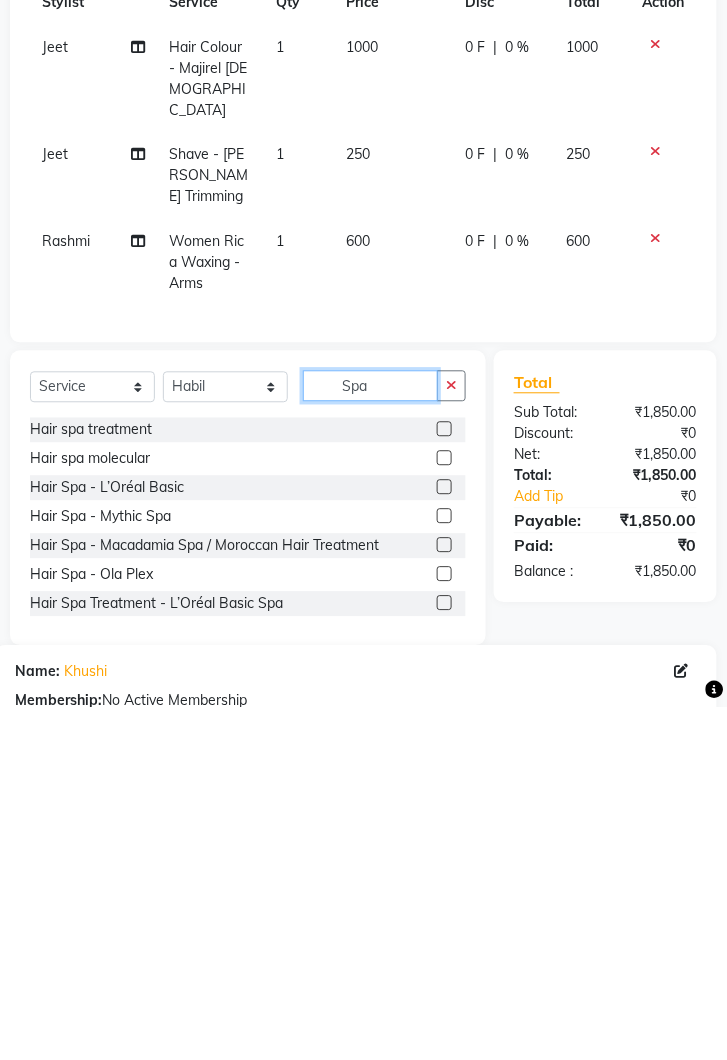 type on "Spa" 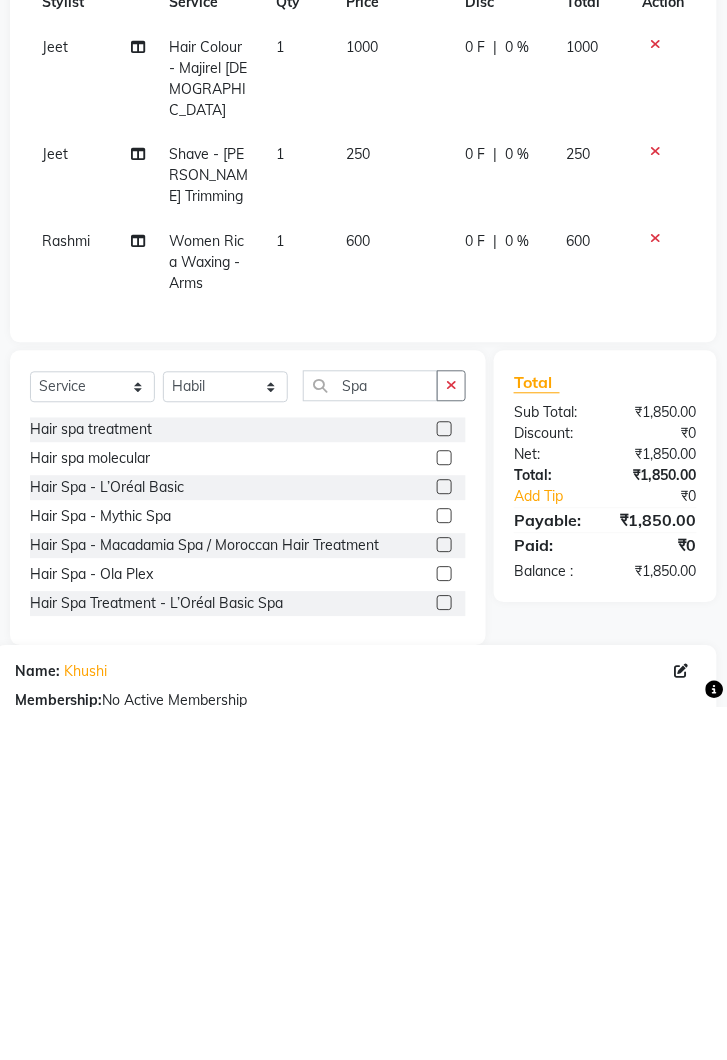 click 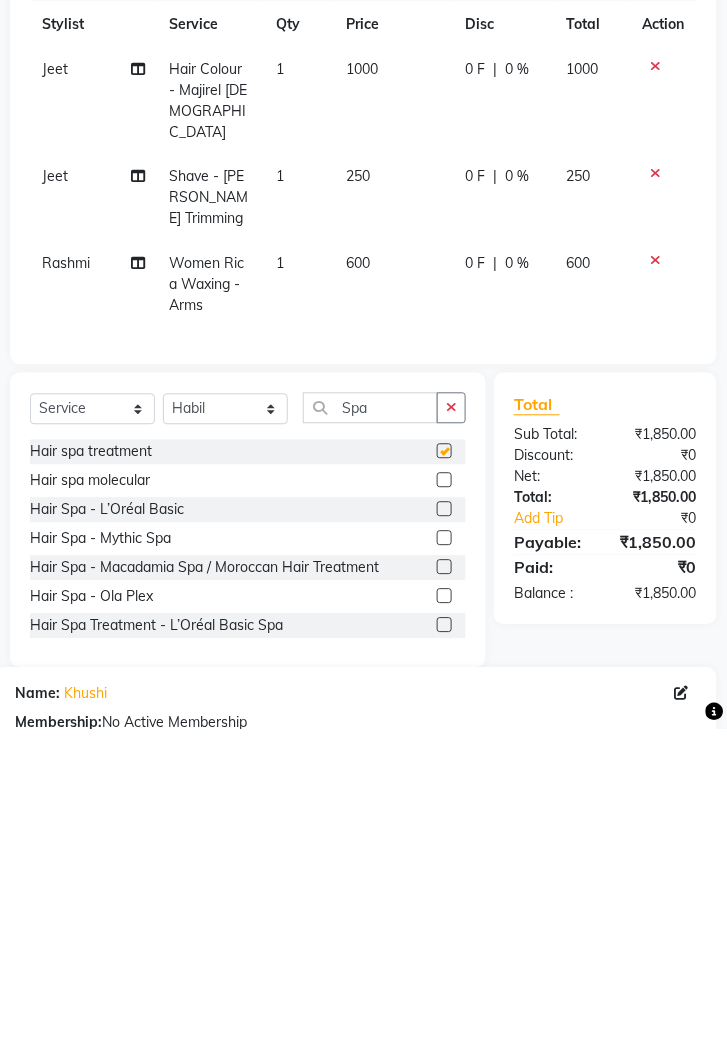scroll, scrollTop: 69, scrollLeft: 0, axis: vertical 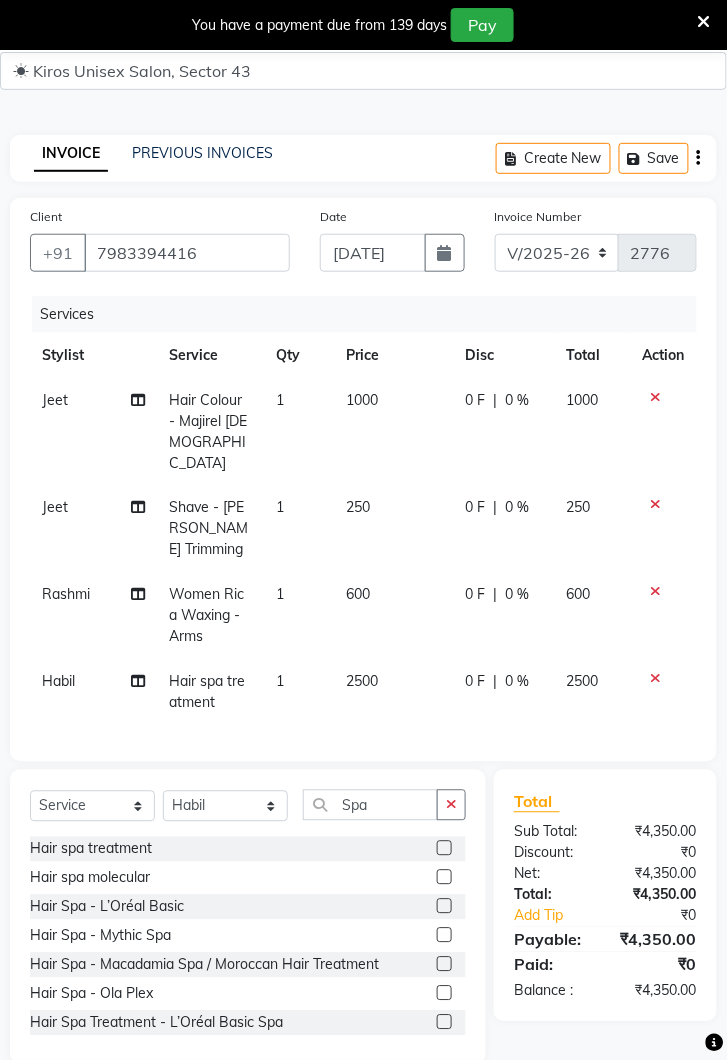 checkbox on "false" 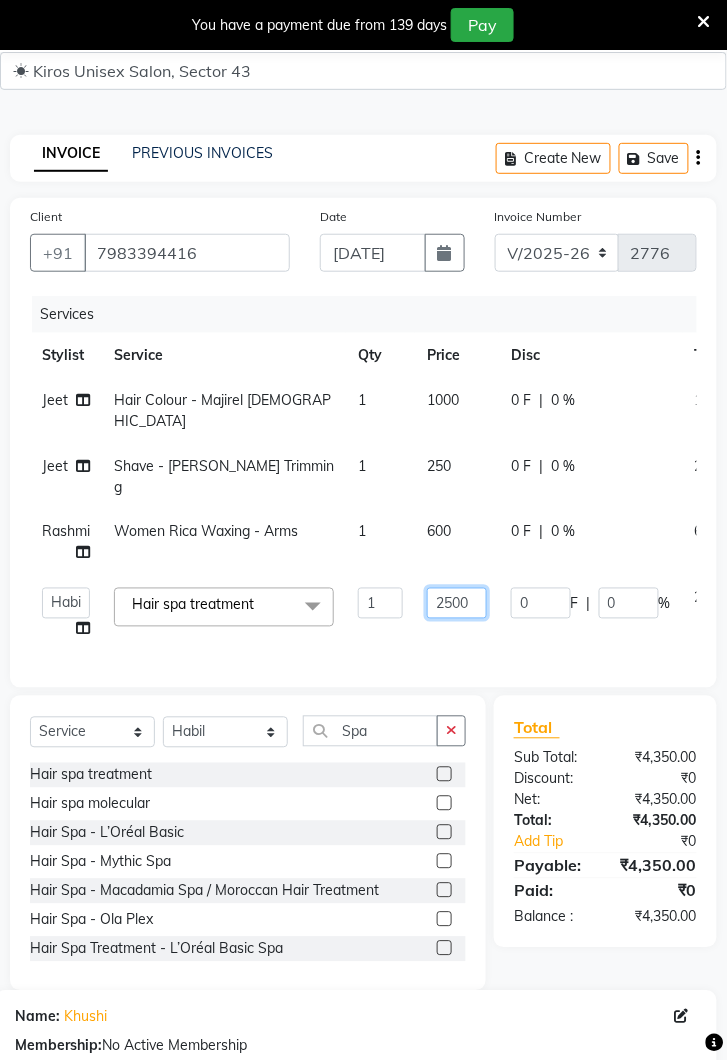 click on "2500" 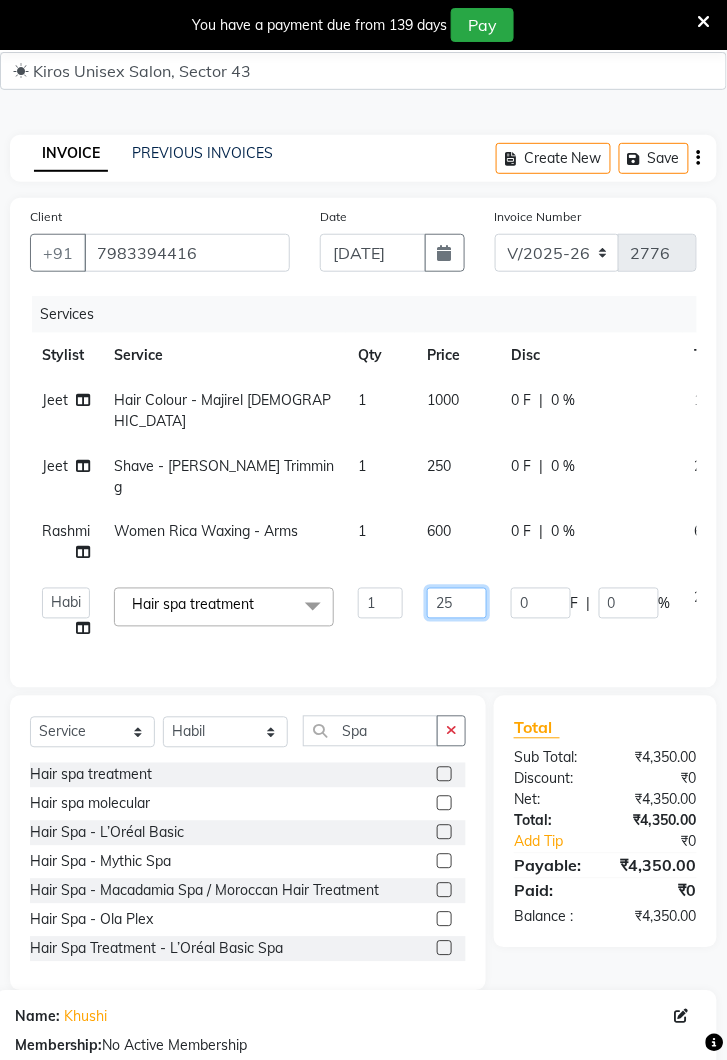 type on "2" 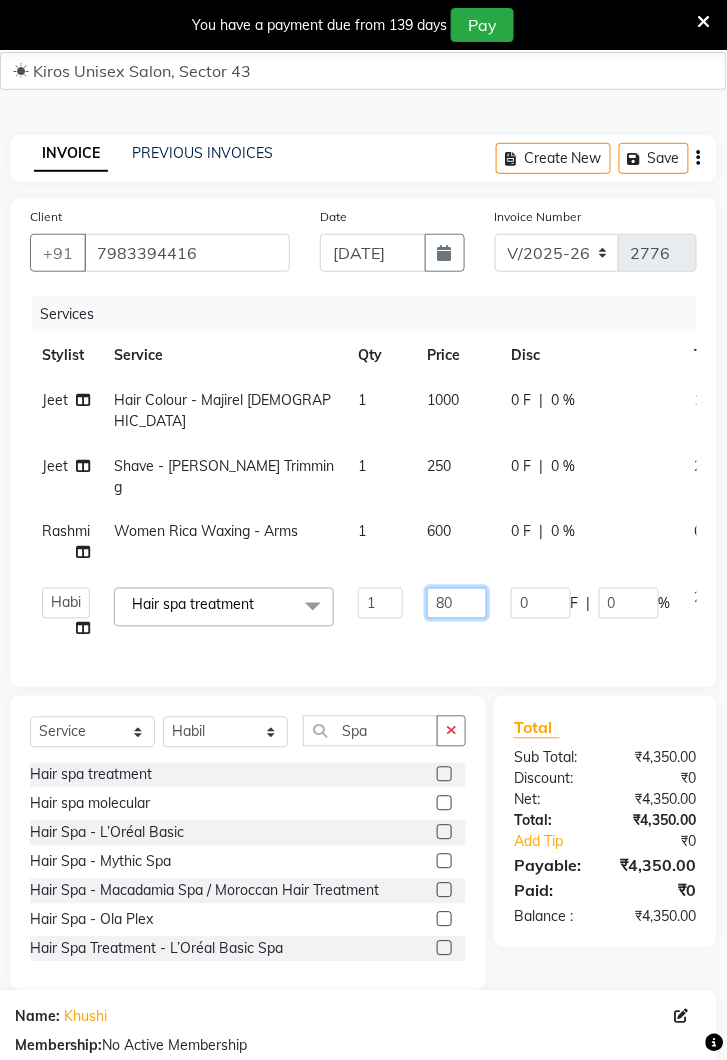 type on "800" 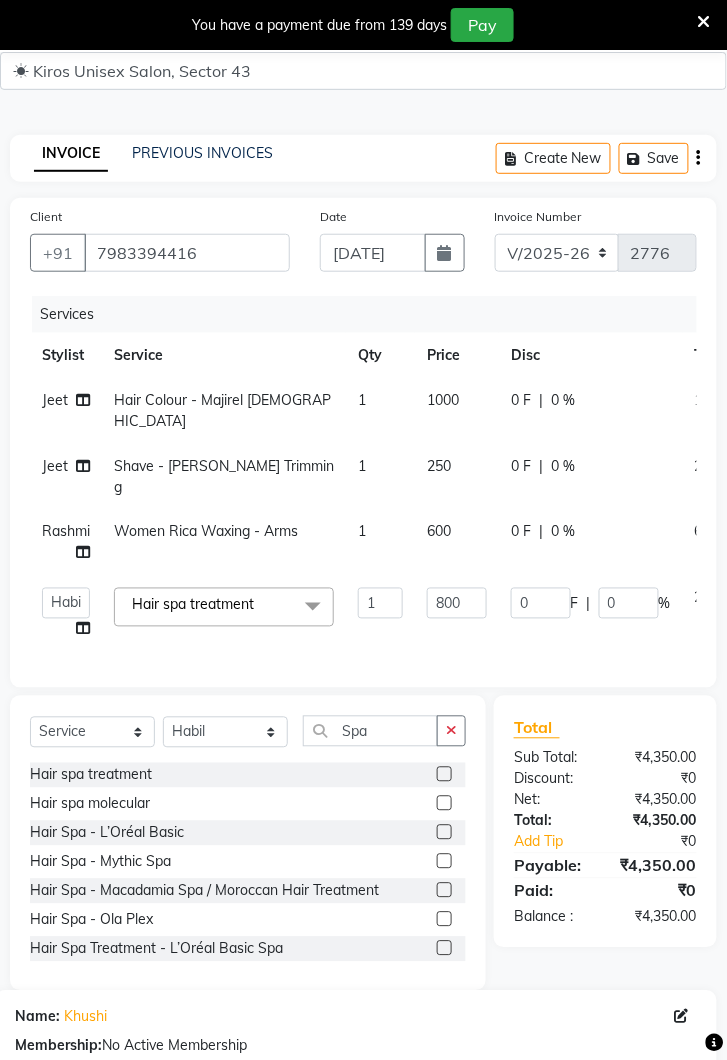 click on "Jeet Hair Colour - Majirel [DEMOGRAPHIC_DATA] 1 1000 0 F | 0 % 1000 Jeet Shave - [PERSON_NAME] Trimming 1 250 0 F | 0 % 250 Rashmi Women Rica Waxing  - Arms 1 600 0 F | 0 % 600  Deepak   [PERSON_NAME]   Jeet   Lalit   Lamu   [PERSON_NAME]   [PERSON_NAME]   Suraj  Hair spa treatment  x Women Hair Service - Hair Cut Women Hair Service - Hair Trimming Hair spa treatment Hair spa molecular  Style Moroccan argan Style dead see minerals Face massage Under arms waxing Head Wash - L’Oréal Head Wash - Sulphate Free Head Wash - Gk Styling - Blow Dry Styling - Ironing Styling - Curls Styling - Combo: Head Wash (L’Oréal) And Blow Dry Threading - Eyebrow/ Upper Lip/ Chin/ Forehead Threading - Side Locks Threading - Full Face Hair Colour - Majirel [DEMOGRAPHIC_DATA] Hair Colour - Inoa [DEMOGRAPHIC_DATA] Hair Colour - Application [DEMOGRAPHIC_DATA] Hair Colour - Majirel Hair Colour - Inoa Hair Colour - Application Hair Colour - [PERSON_NAME] Colour Hair Spa - L’Oréal Basic Hair Spa - Mythic Spa Hair Spa - Macadamia Spa / Moroccan Hair Treatment Hair Spa - Ola Plex Shave - Clean" 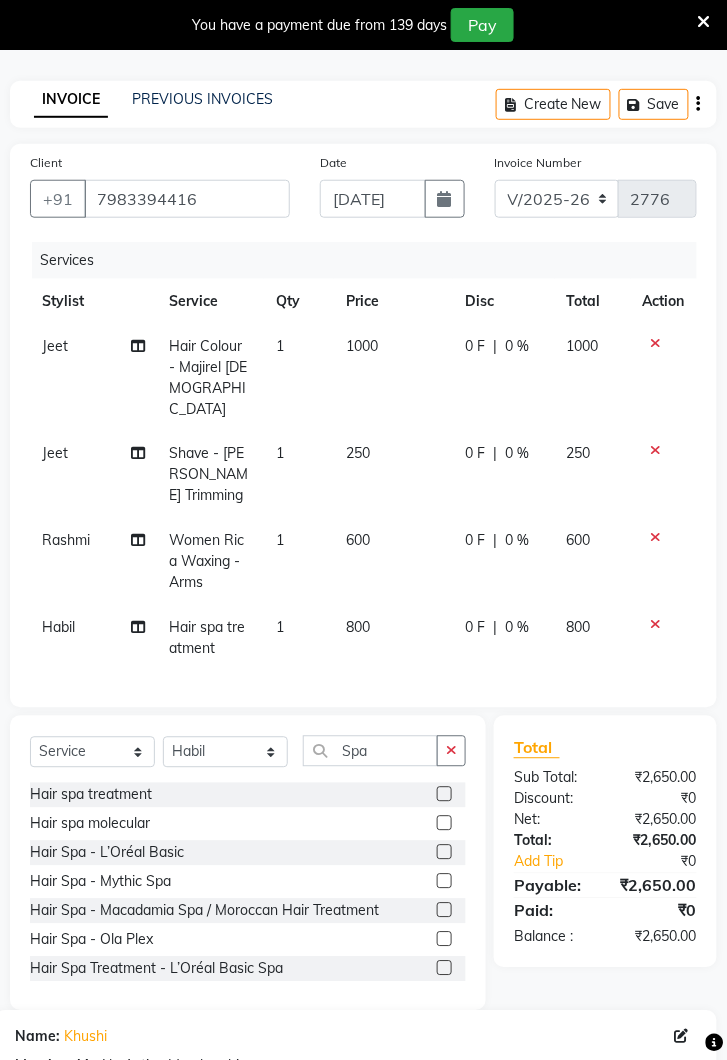scroll, scrollTop: 120, scrollLeft: 0, axis: vertical 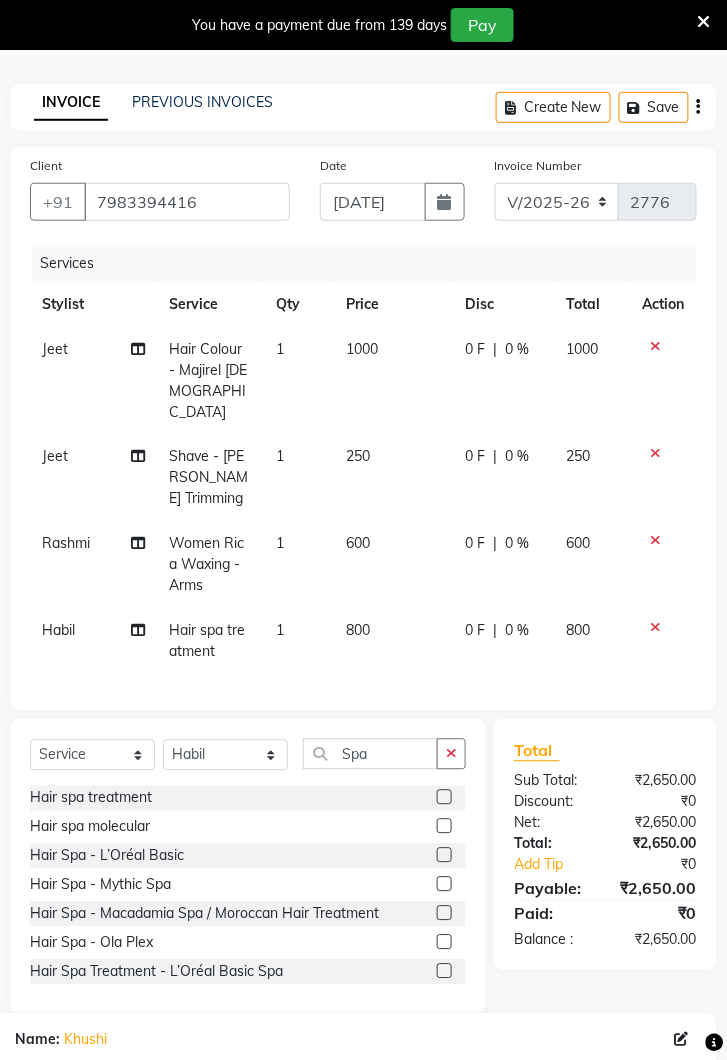 click on "250" 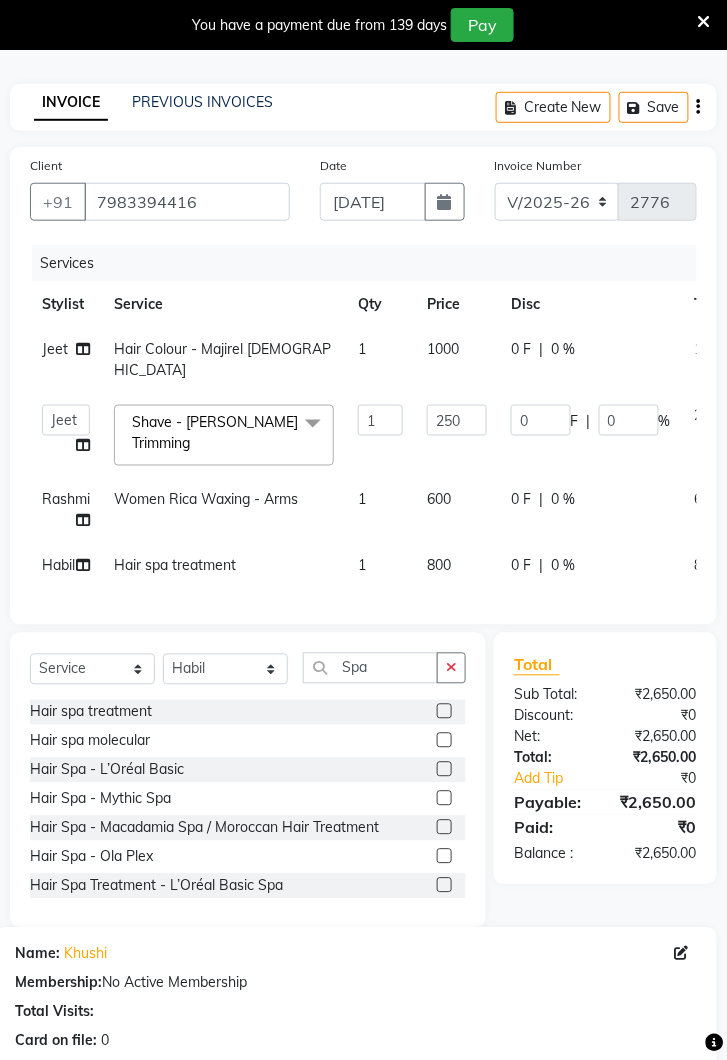 click on "1000" 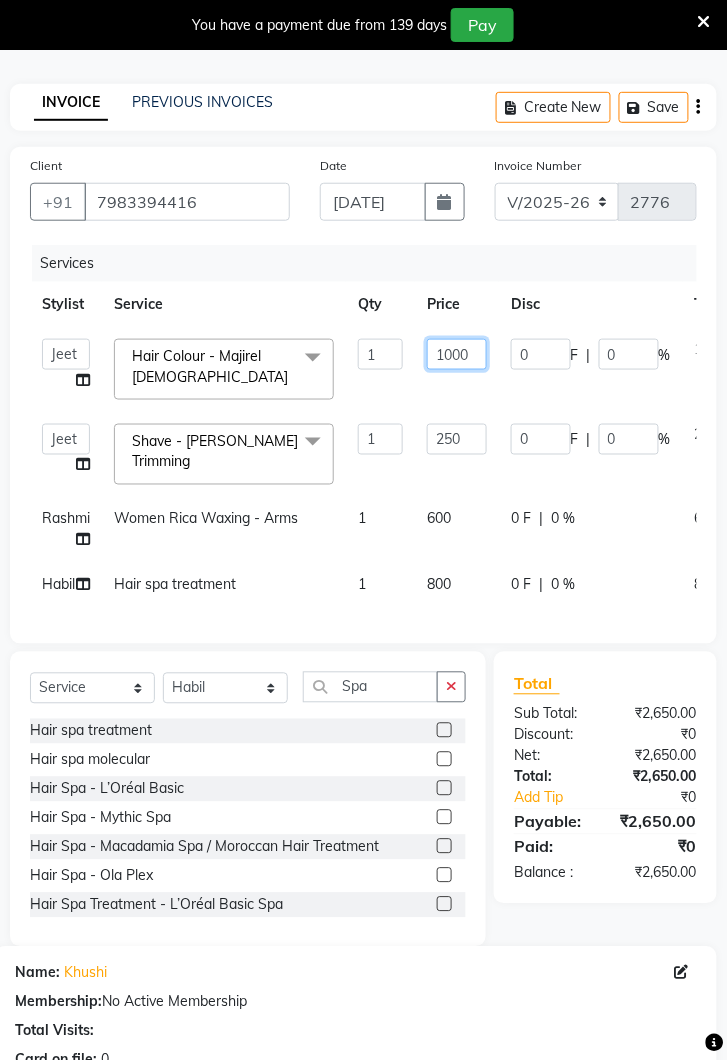 click on "1000" 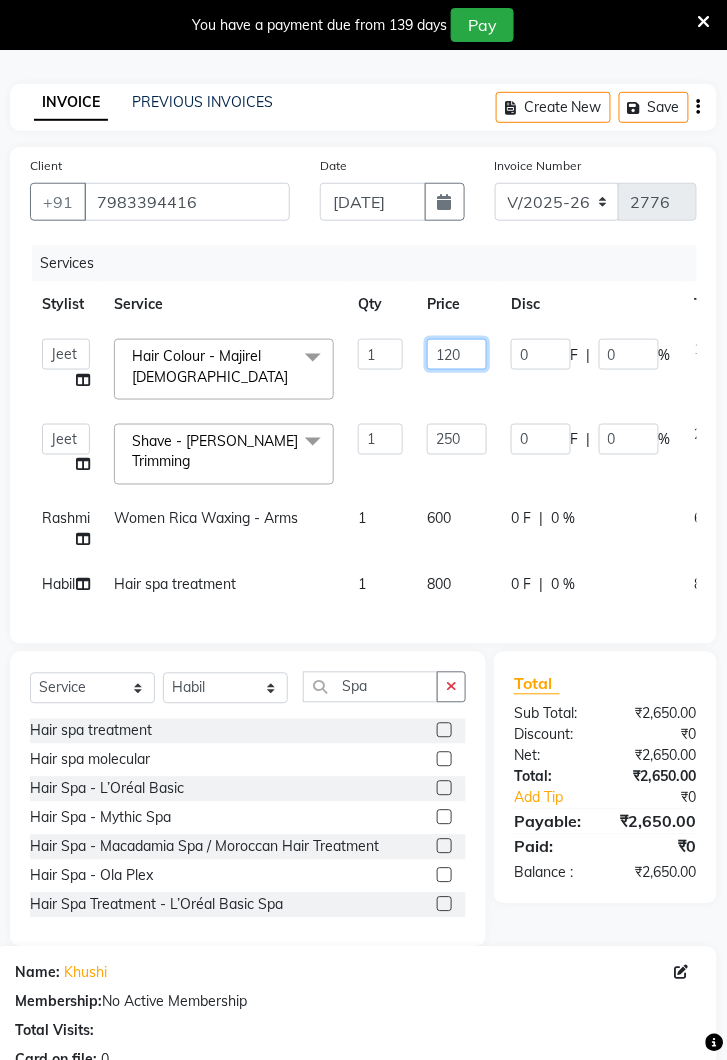 type on "1200" 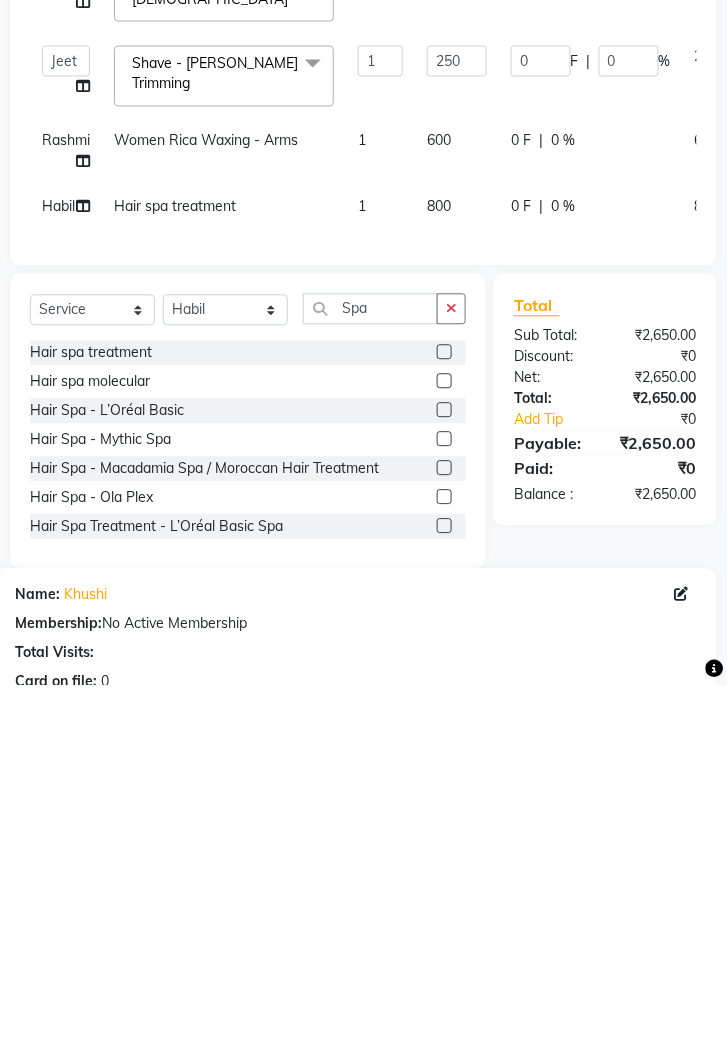 click on "Membership:  No Active Membership" 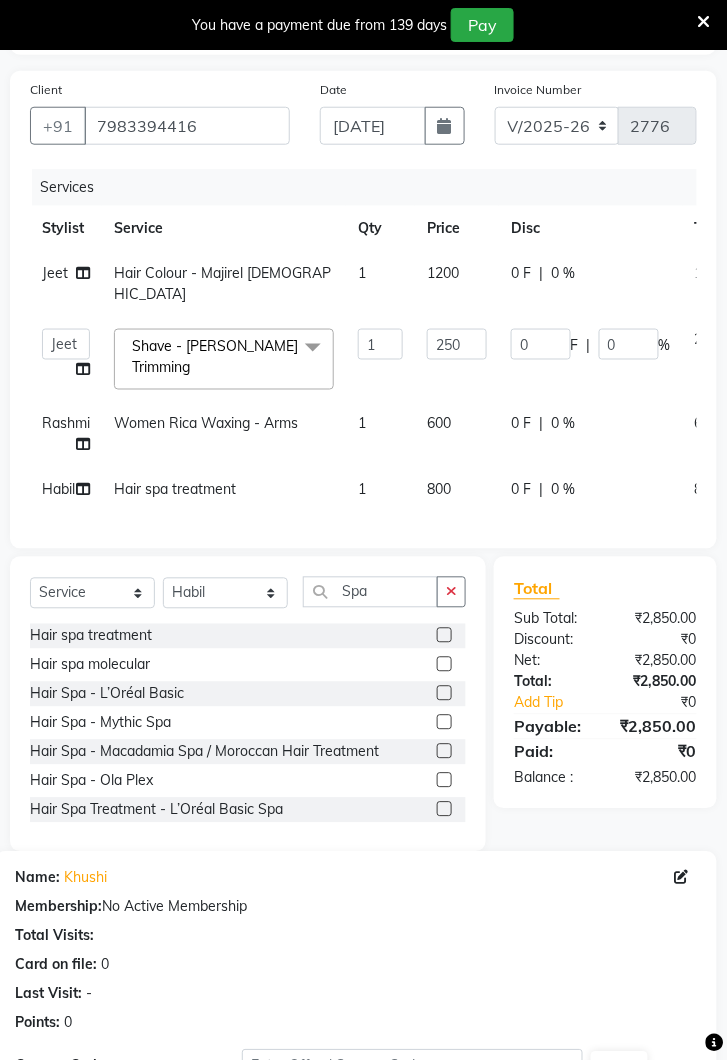scroll, scrollTop: 423, scrollLeft: 0, axis: vertical 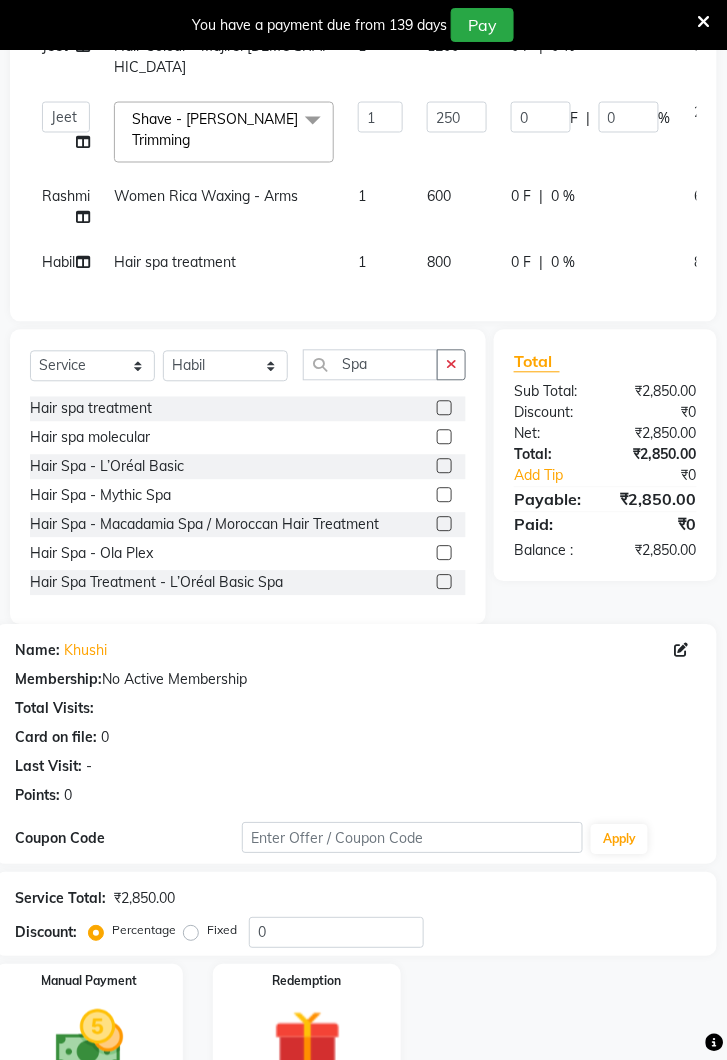 click 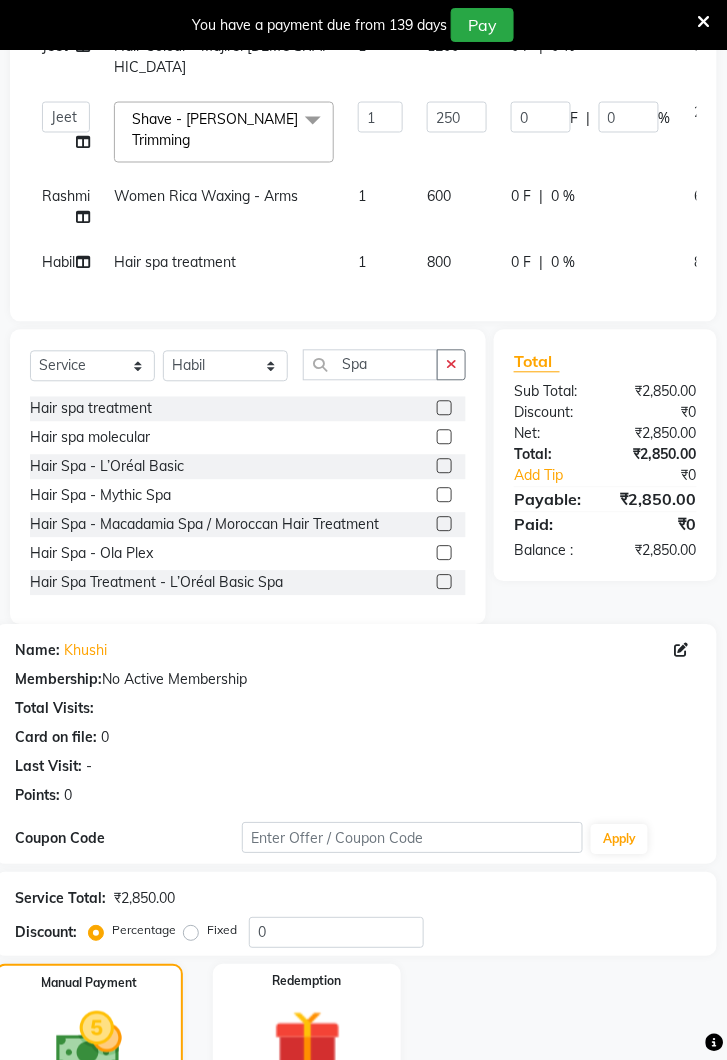 click on "UPI" 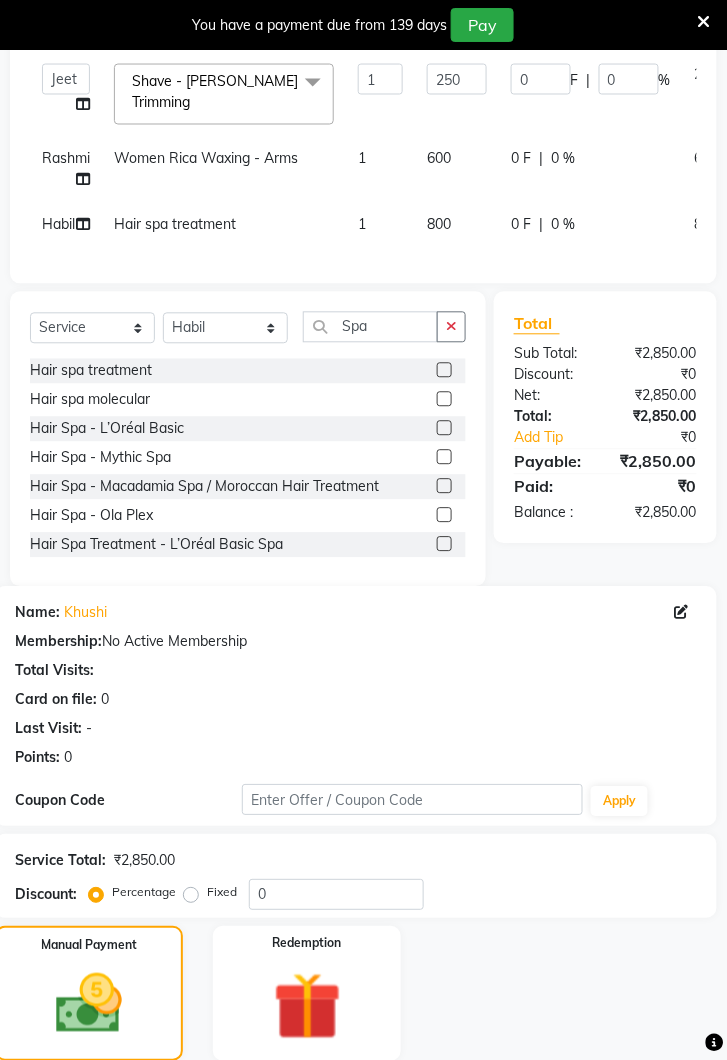 scroll, scrollTop: 579, scrollLeft: 0, axis: vertical 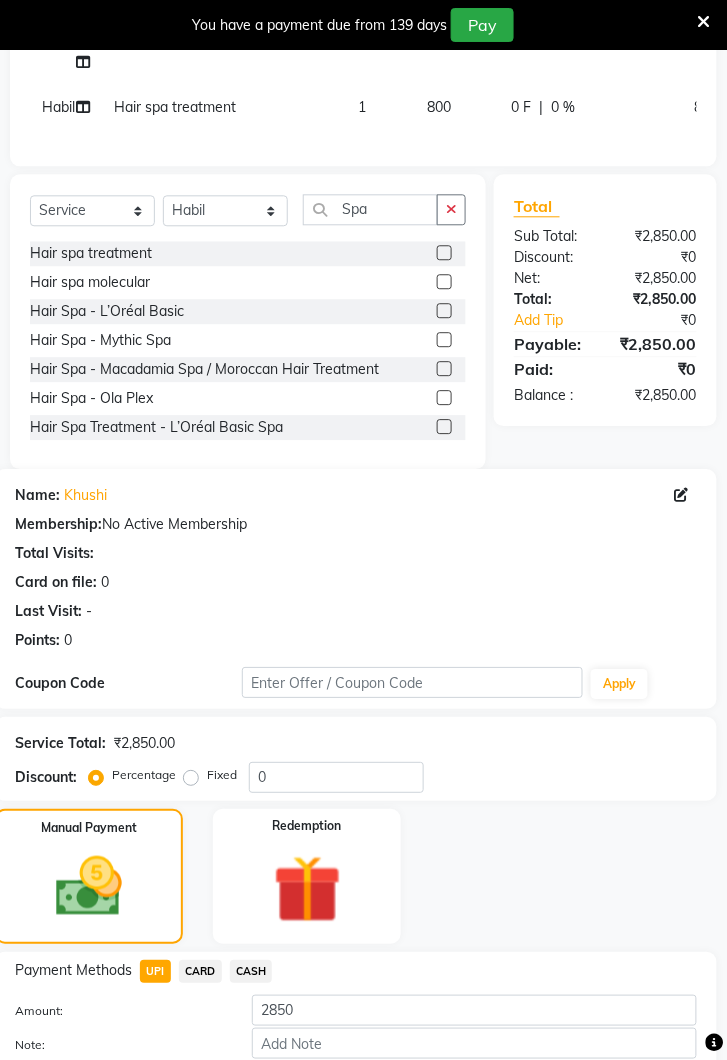 click on "Add Payment" 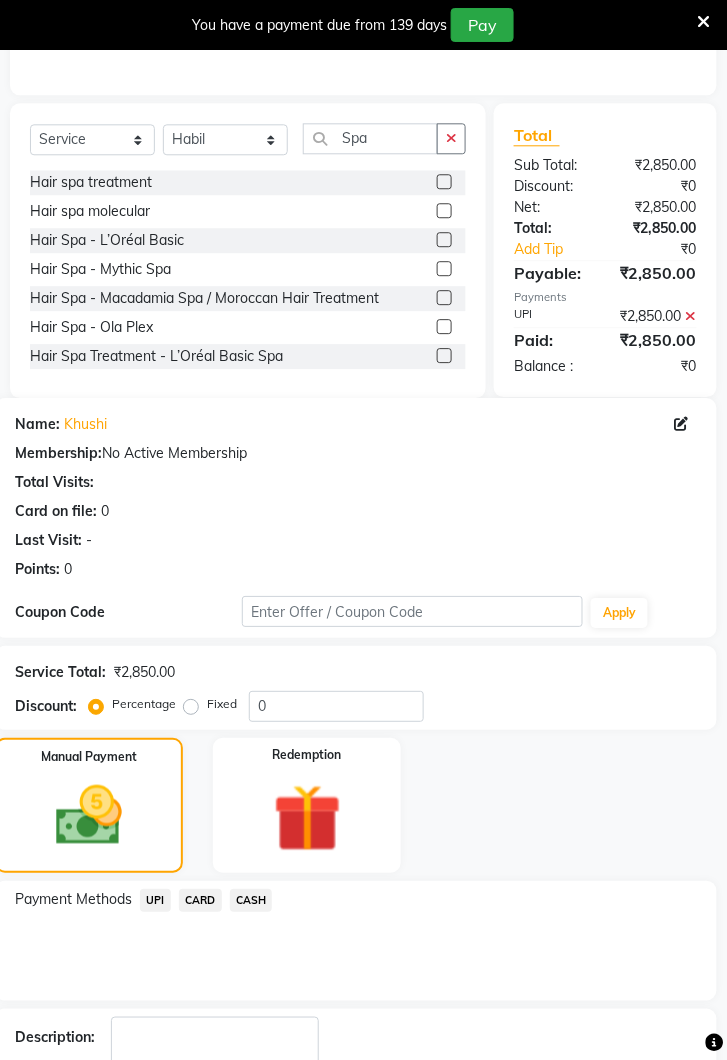 scroll, scrollTop: 682, scrollLeft: 0, axis: vertical 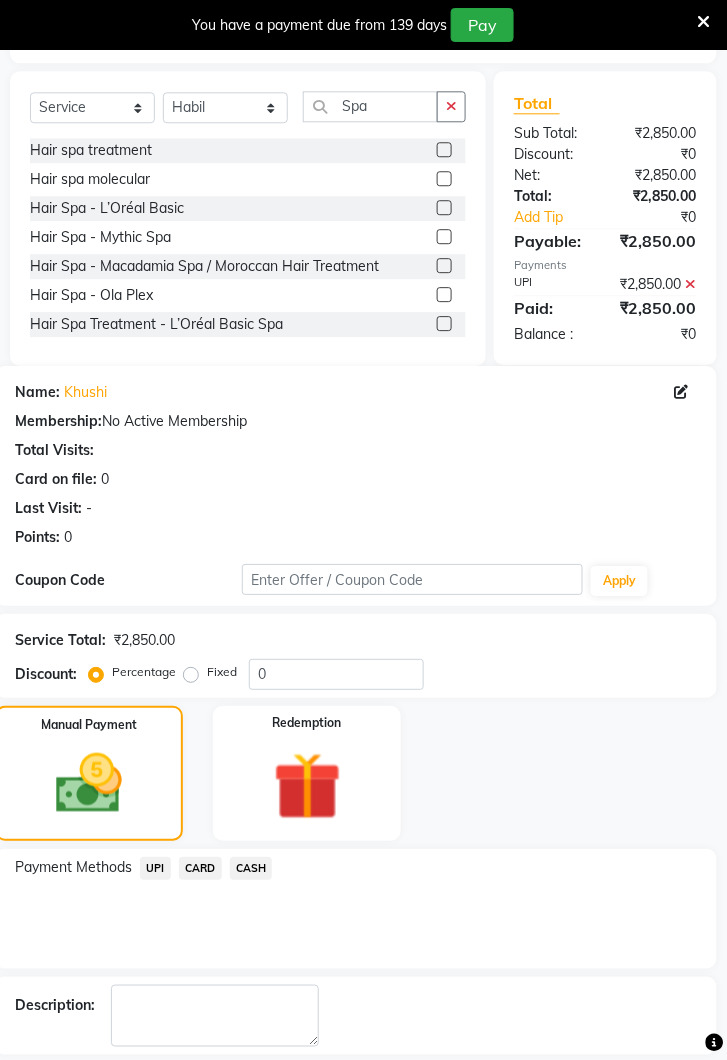 click on "Checkout" 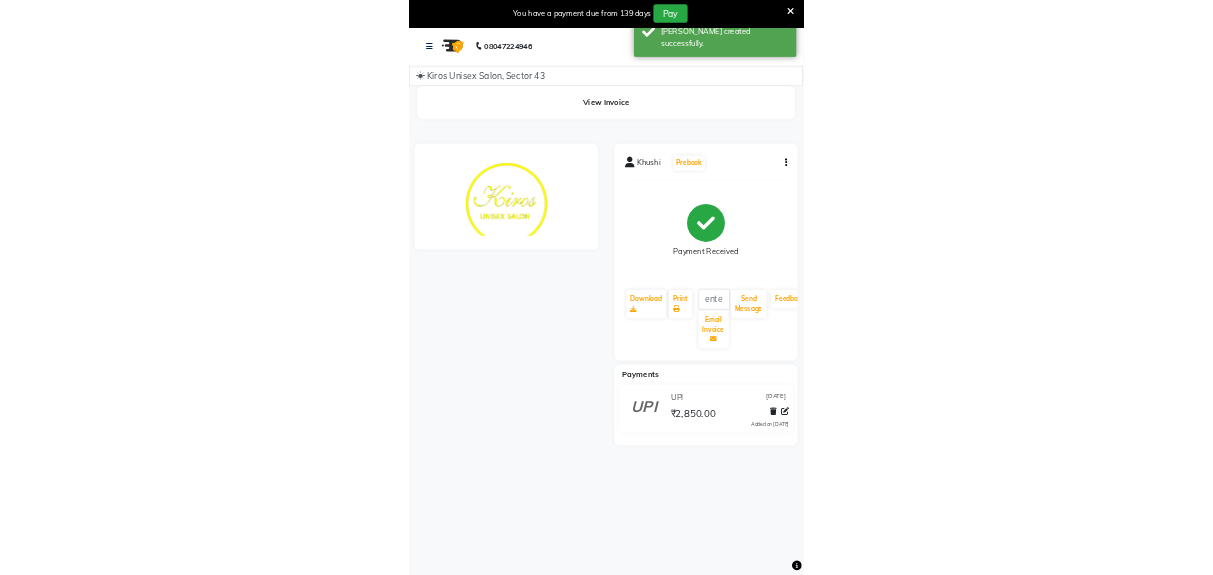 scroll, scrollTop: 0, scrollLeft: 0, axis: both 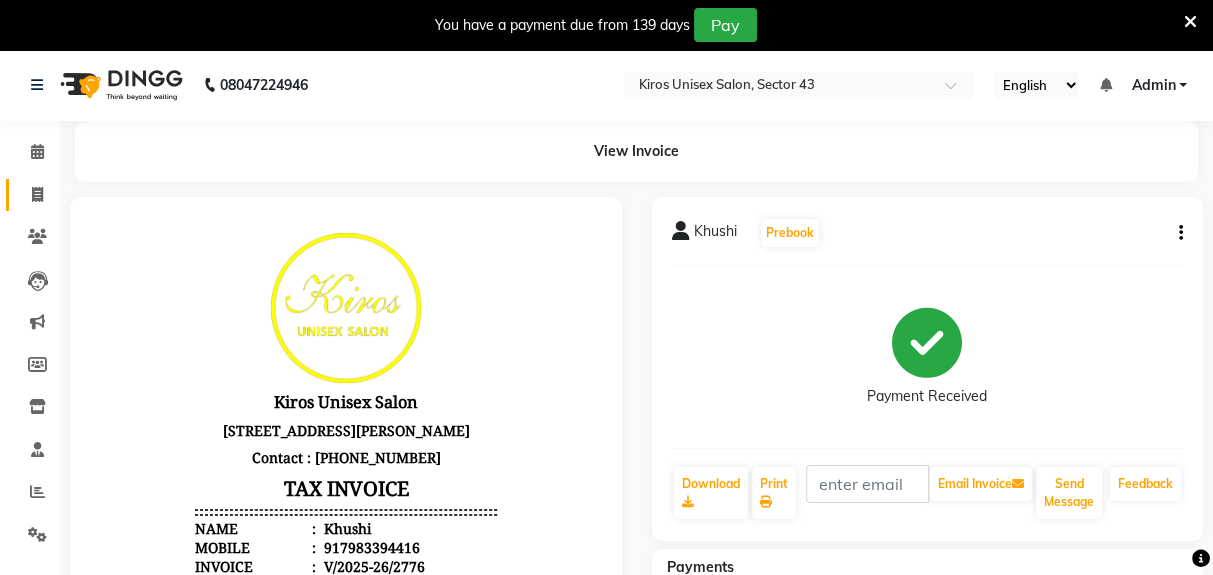 click 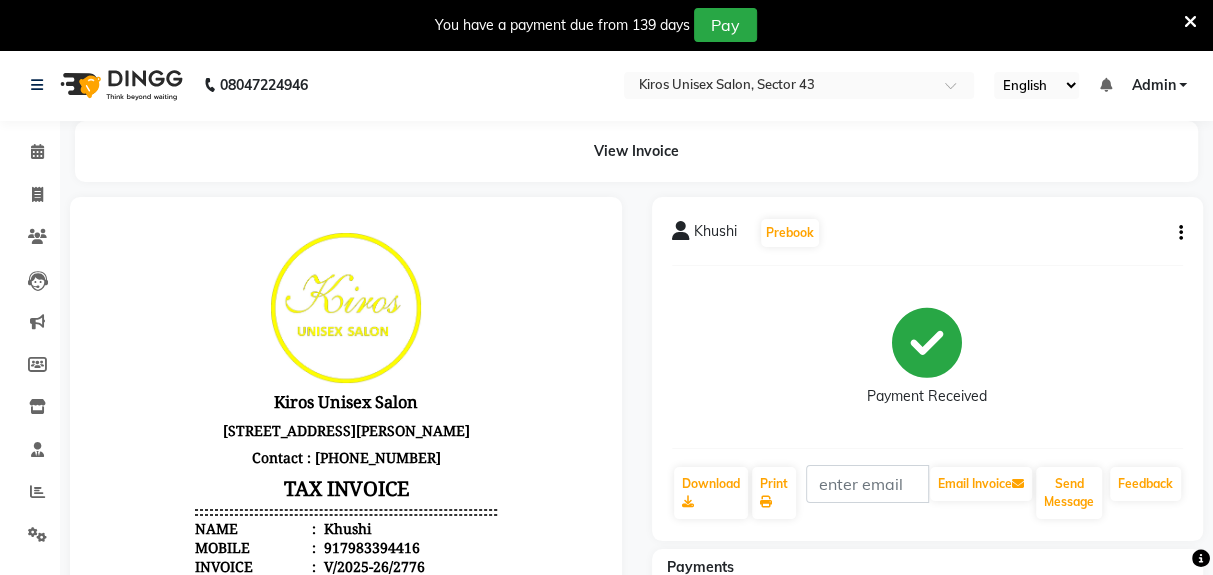 select on "service" 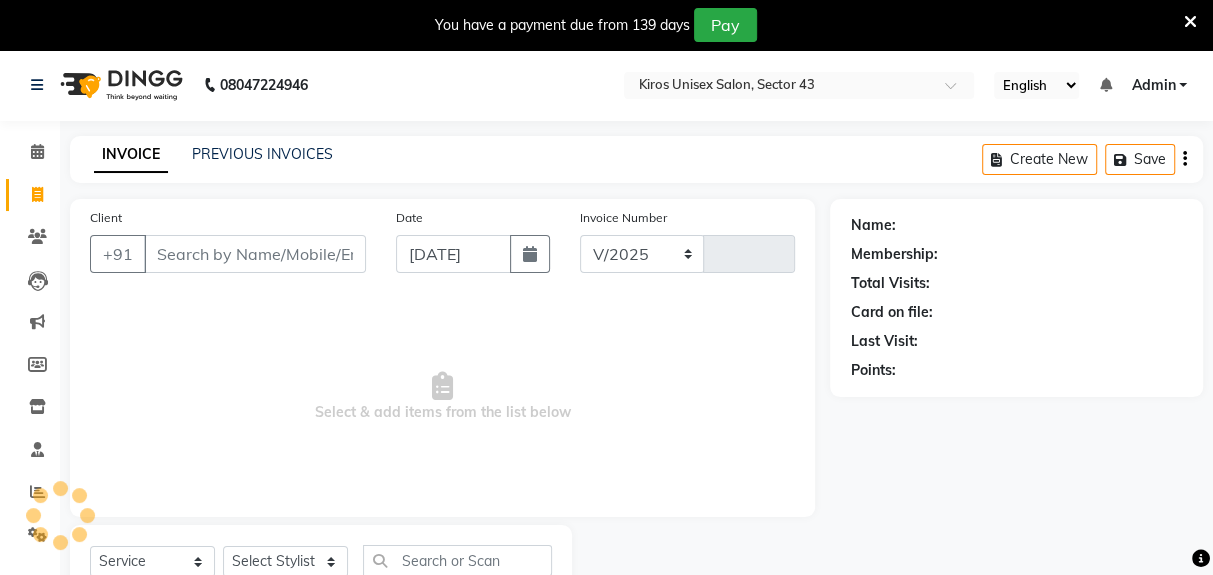 select on "5694" 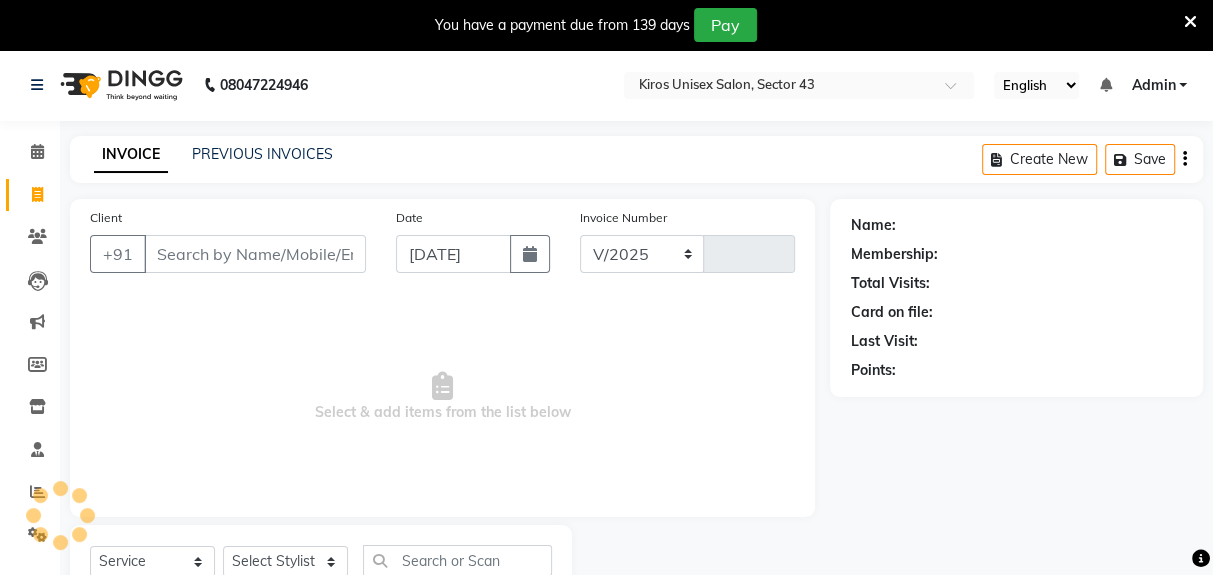 type on "2777" 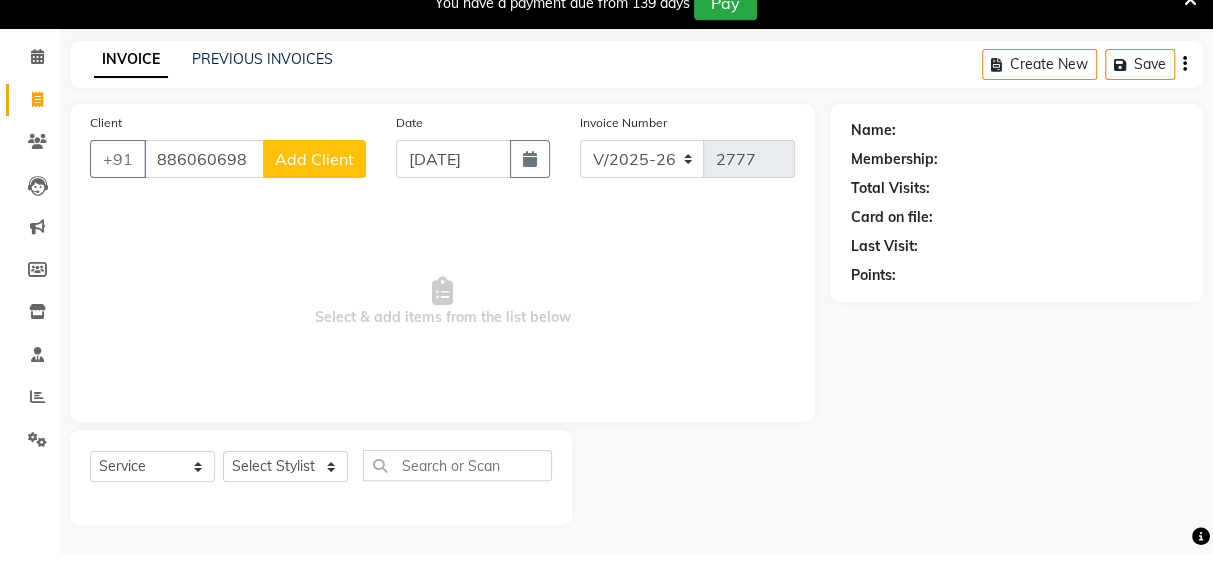 scroll, scrollTop: 73, scrollLeft: 0, axis: vertical 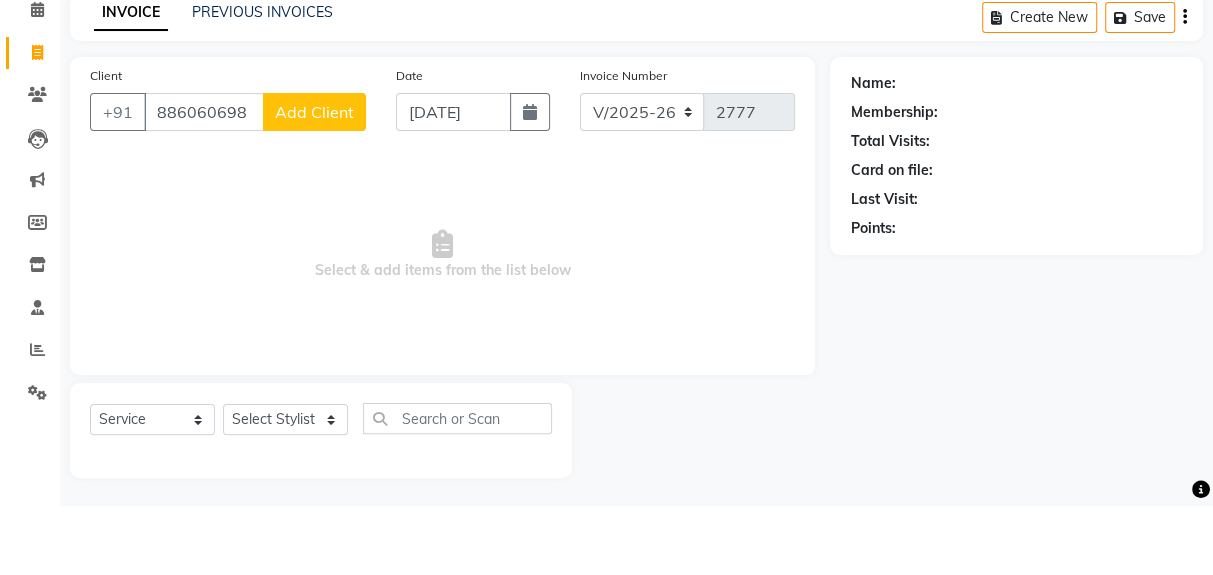 type on "886060698" 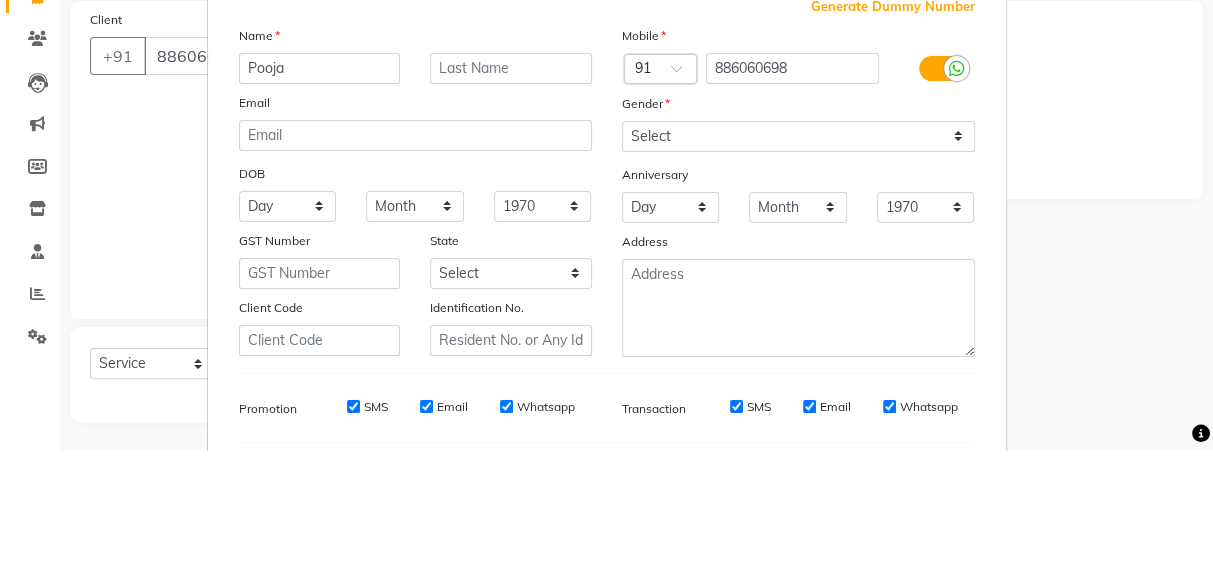 type on "Pooja" 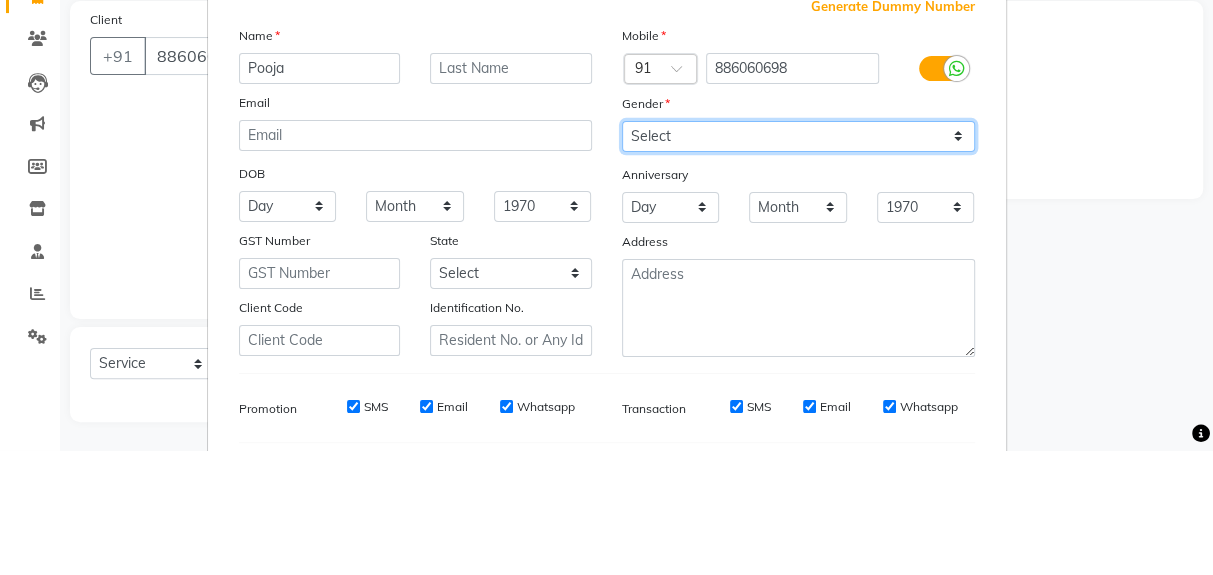 click on "Select [DEMOGRAPHIC_DATA] [DEMOGRAPHIC_DATA] Other Prefer Not To Say" at bounding box center (798, 261) 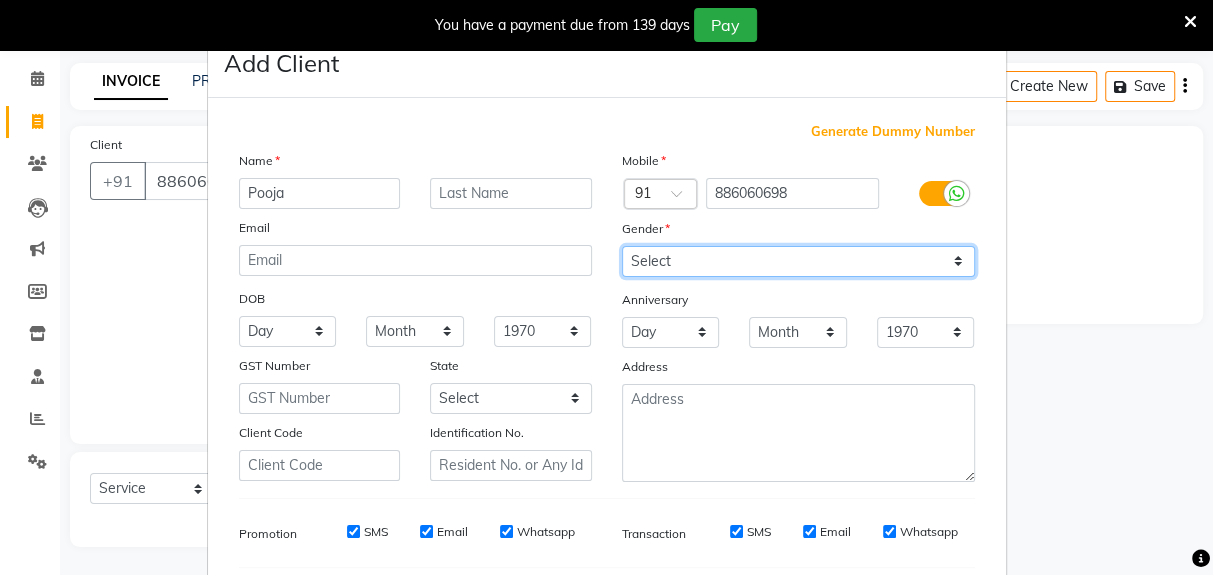 click on "Select [DEMOGRAPHIC_DATA] [DEMOGRAPHIC_DATA] Other Prefer Not To Say" at bounding box center [798, 261] 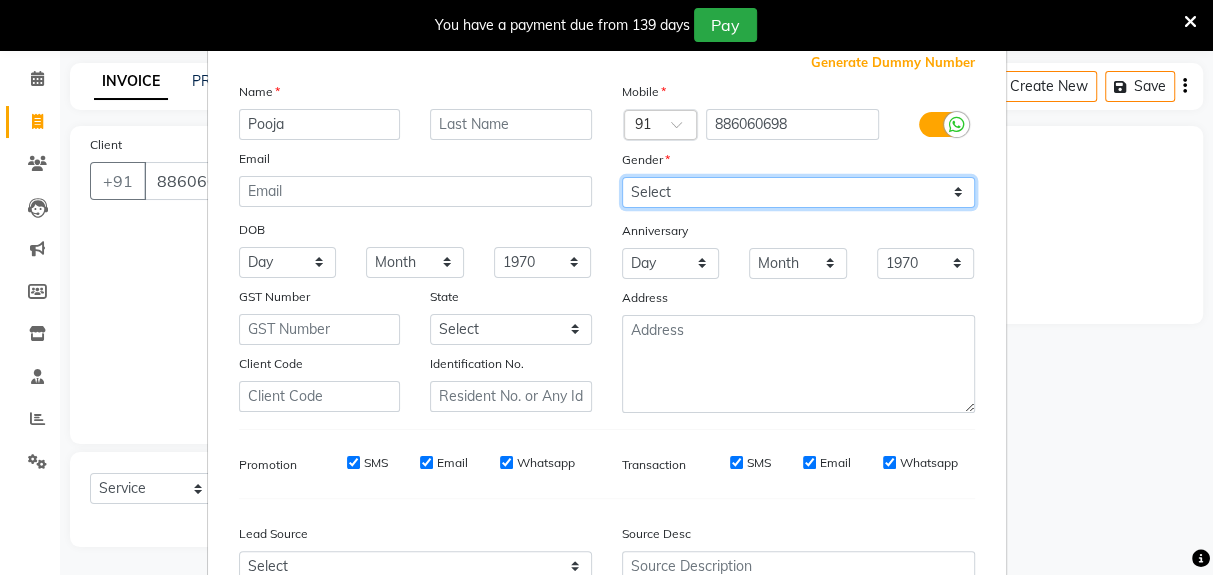 scroll, scrollTop: 72, scrollLeft: 0, axis: vertical 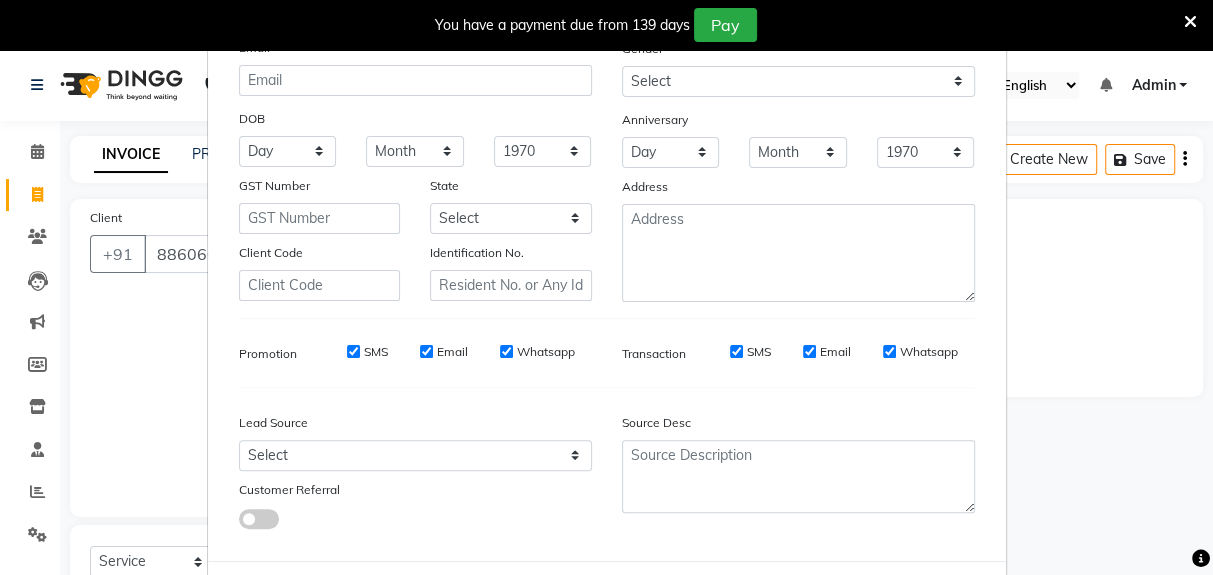 click on "Add" at bounding box center [873, 601] 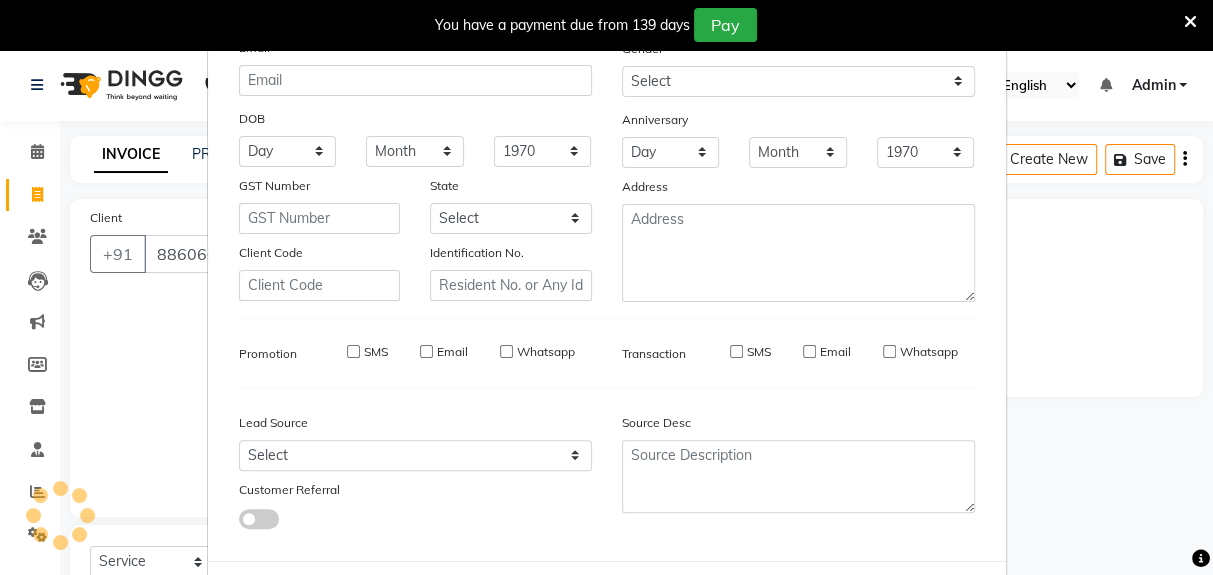 type 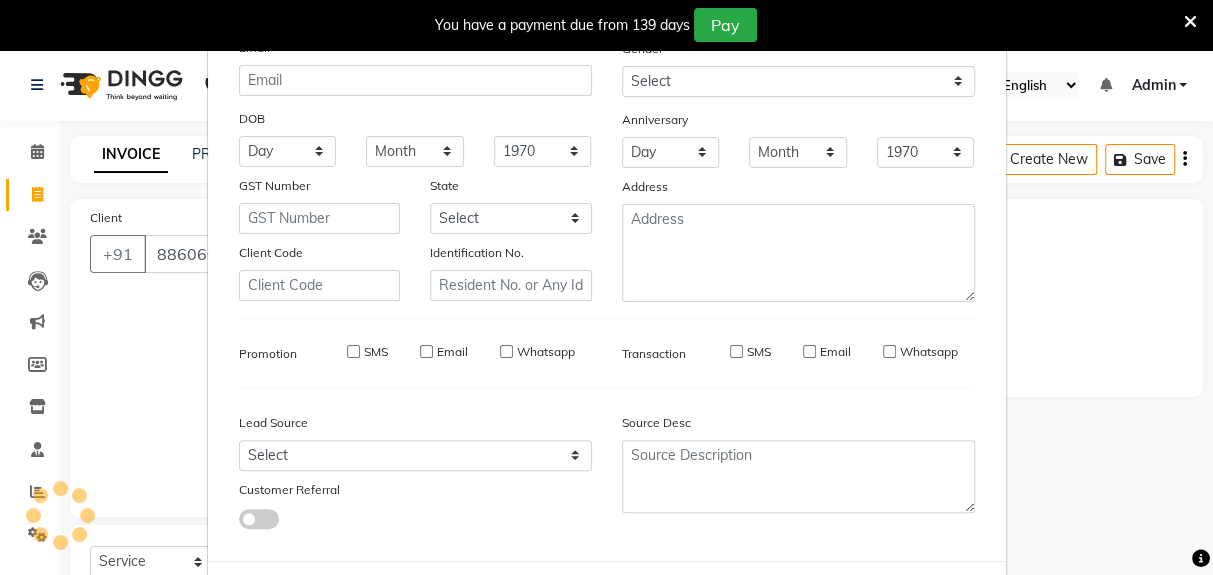 select 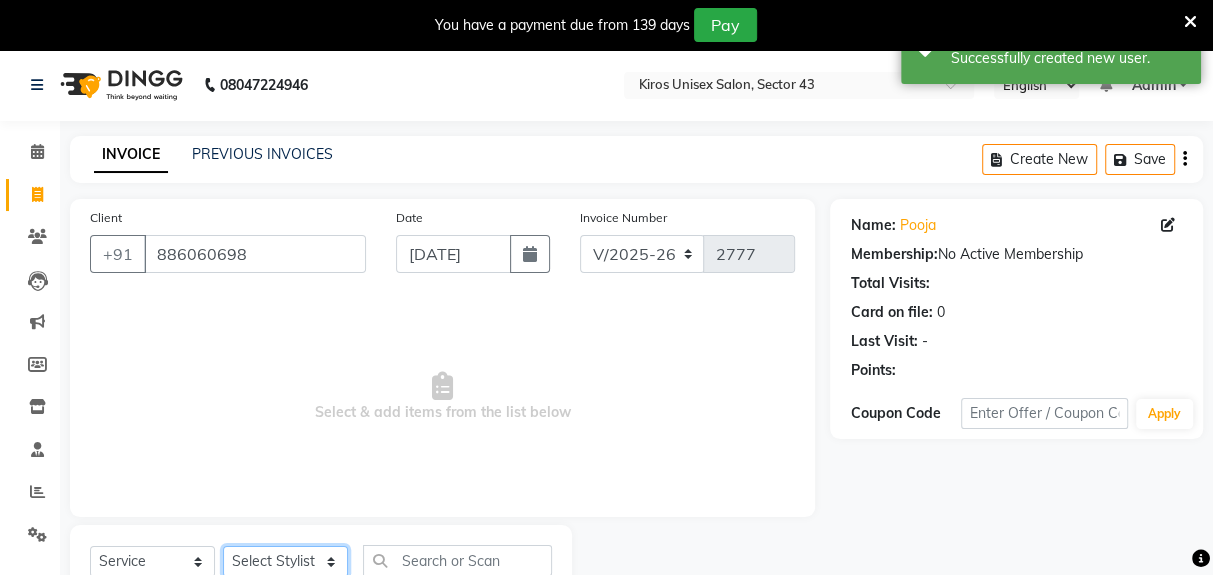click on "Select Stylist Deepak [PERSON_NAME] [PERSON_NAME] Lamu [PERSON_NAME] [PERSON_NAME] Suraj" 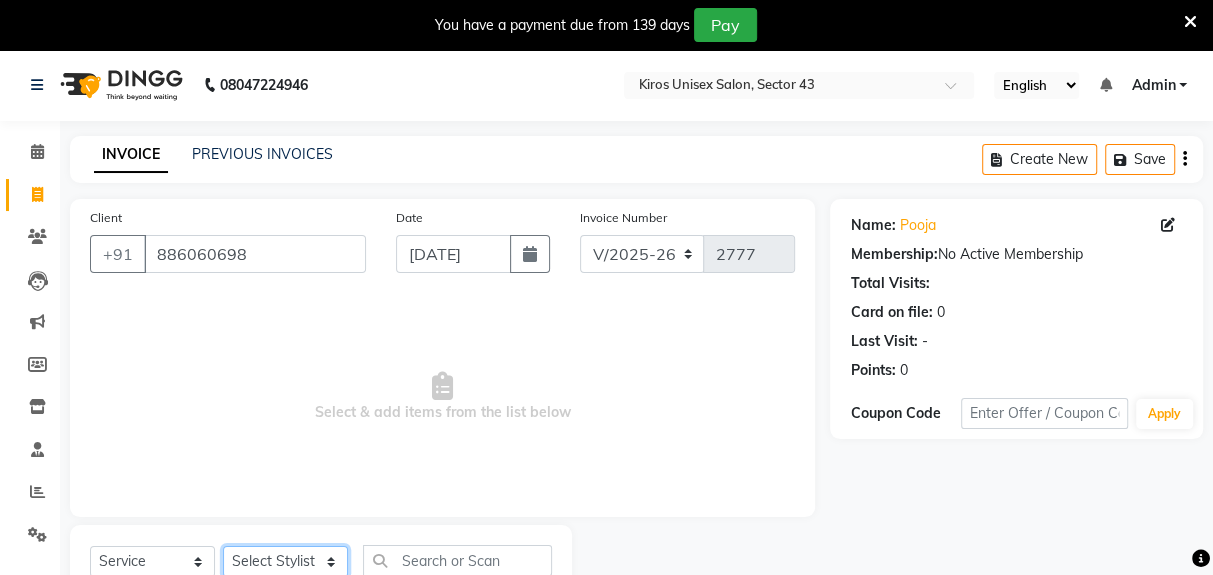 click on "Select Stylist Deepak [PERSON_NAME] [PERSON_NAME] Lamu [PERSON_NAME] [PERSON_NAME] Suraj" 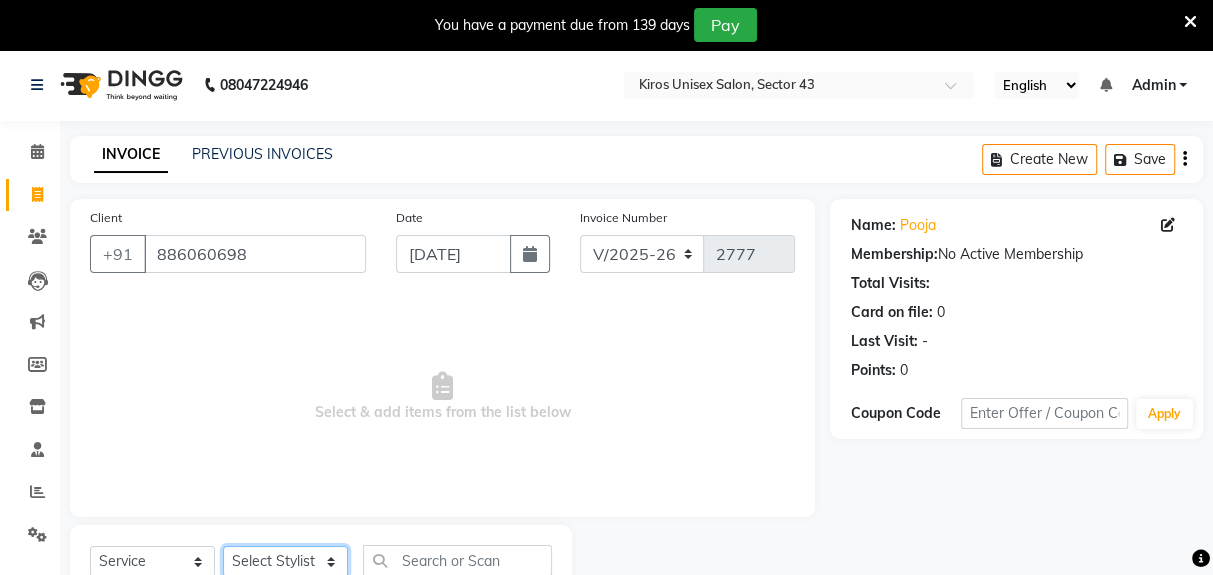 select on "78659" 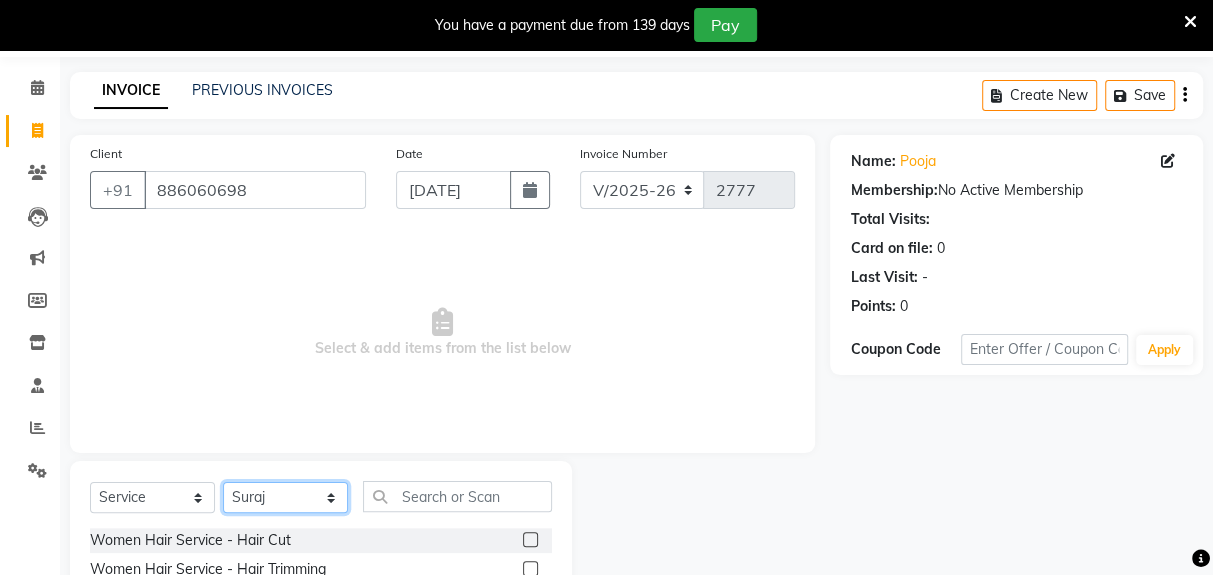 scroll, scrollTop: 47, scrollLeft: 0, axis: vertical 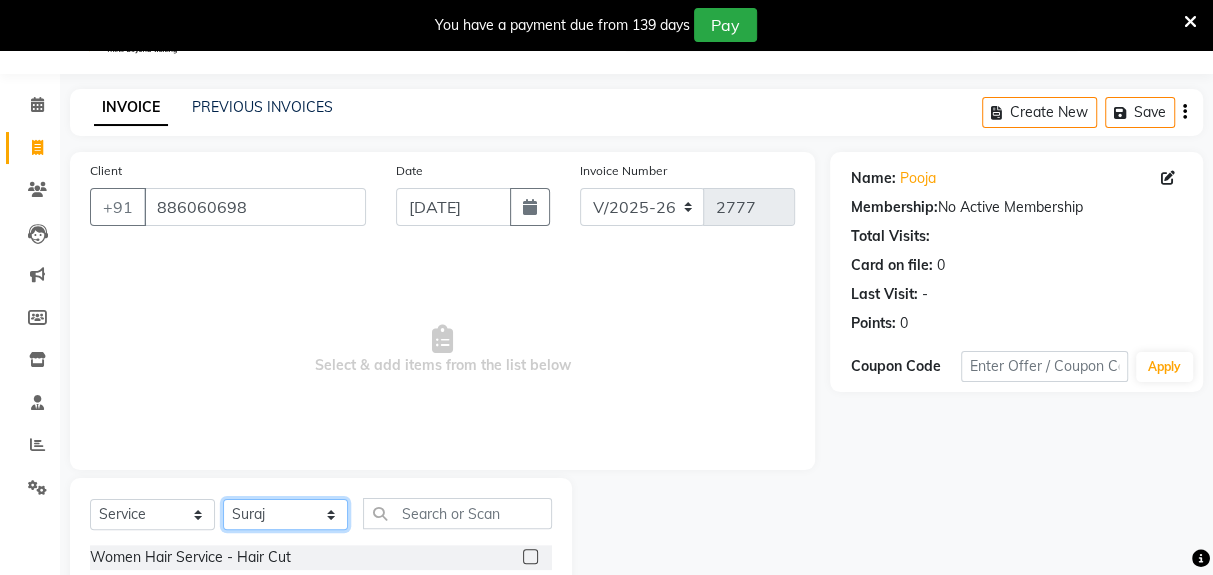 click on "Select Stylist Deepak [PERSON_NAME] [PERSON_NAME] Lamu [PERSON_NAME] [PERSON_NAME] Suraj" 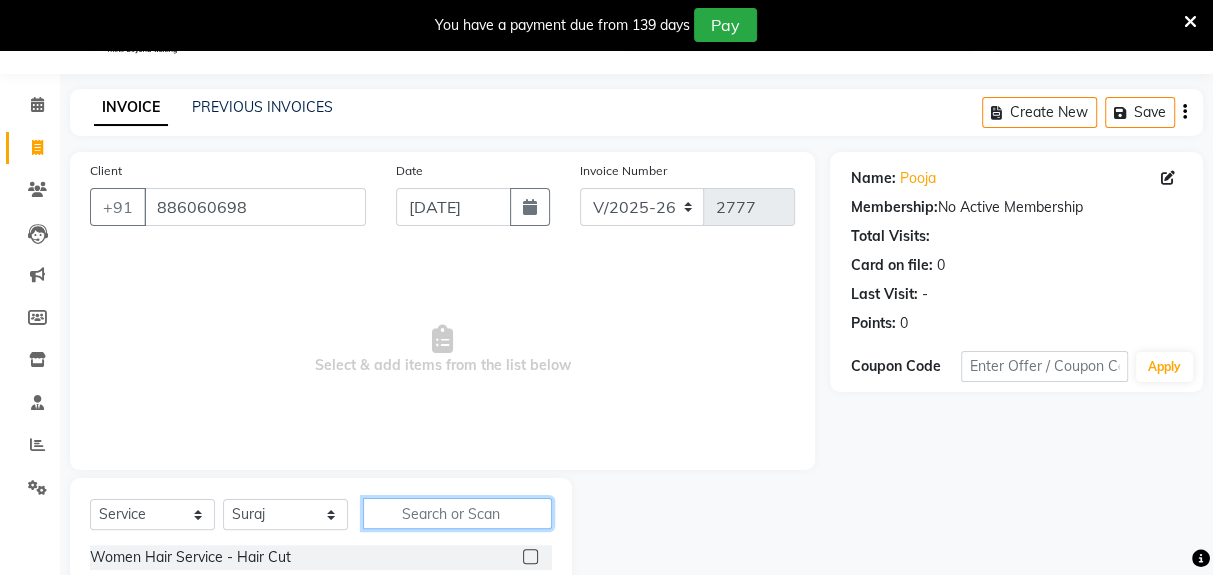 click 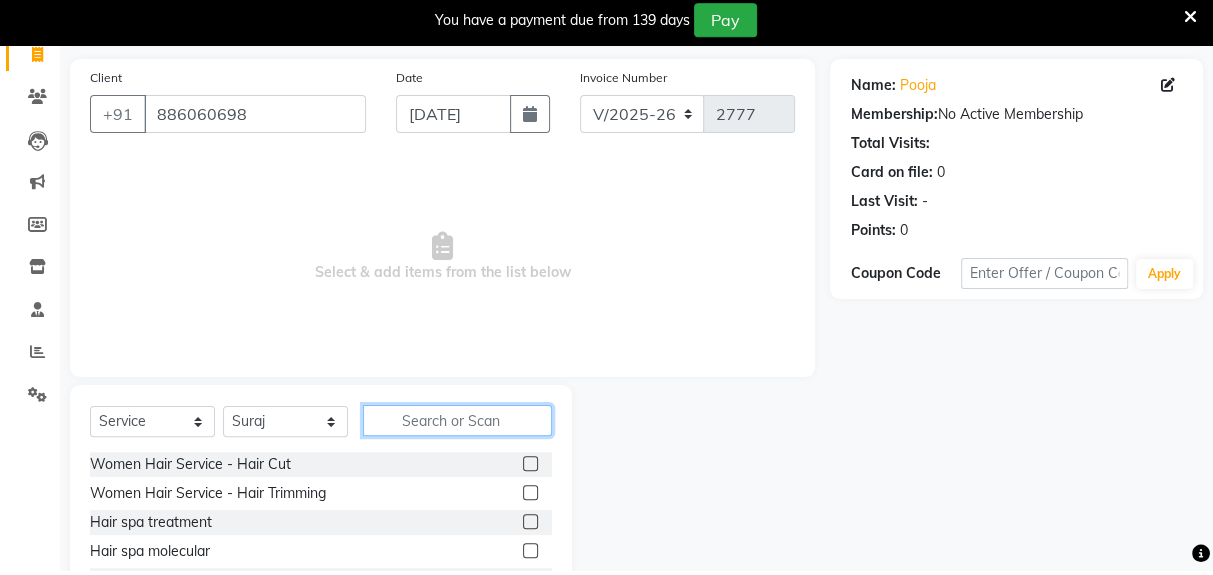 scroll, scrollTop: 135, scrollLeft: 0, axis: vertical 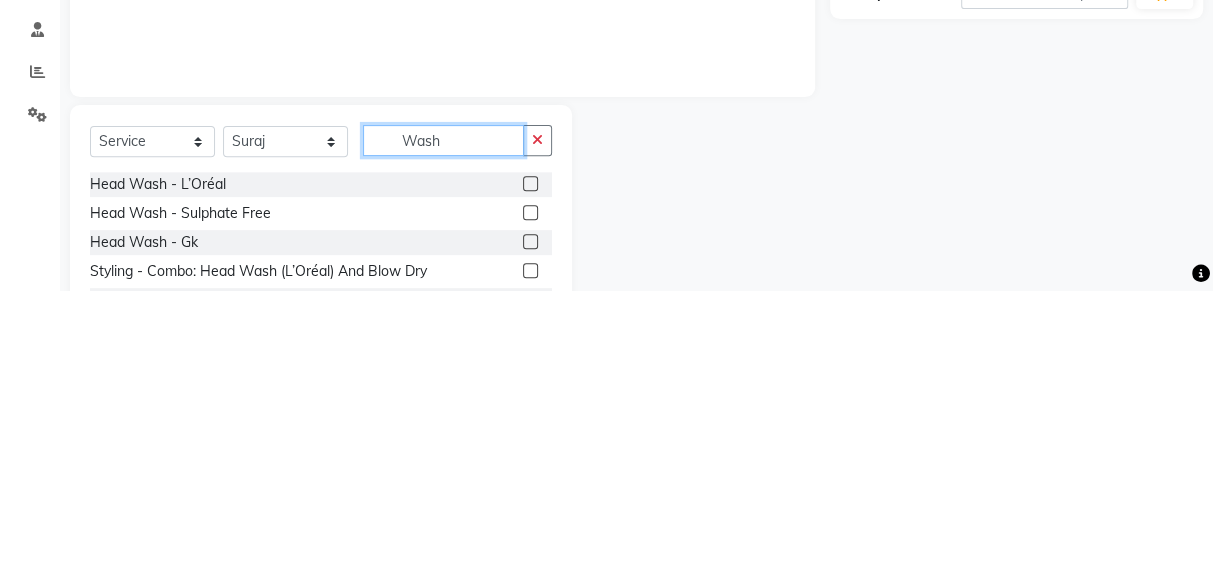 type on "Wash" 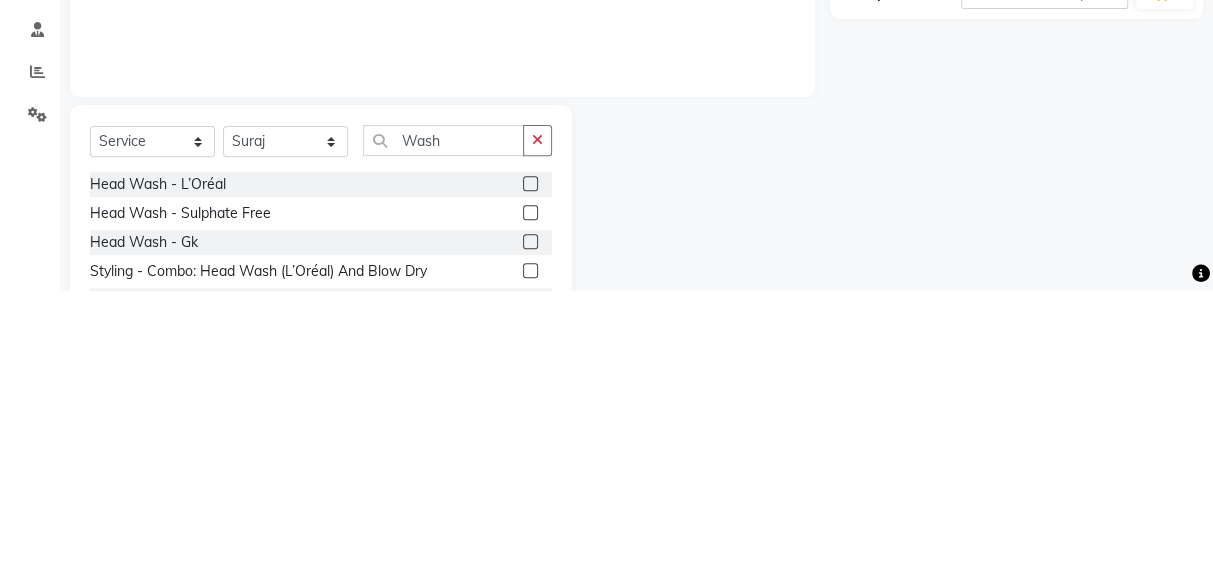 click 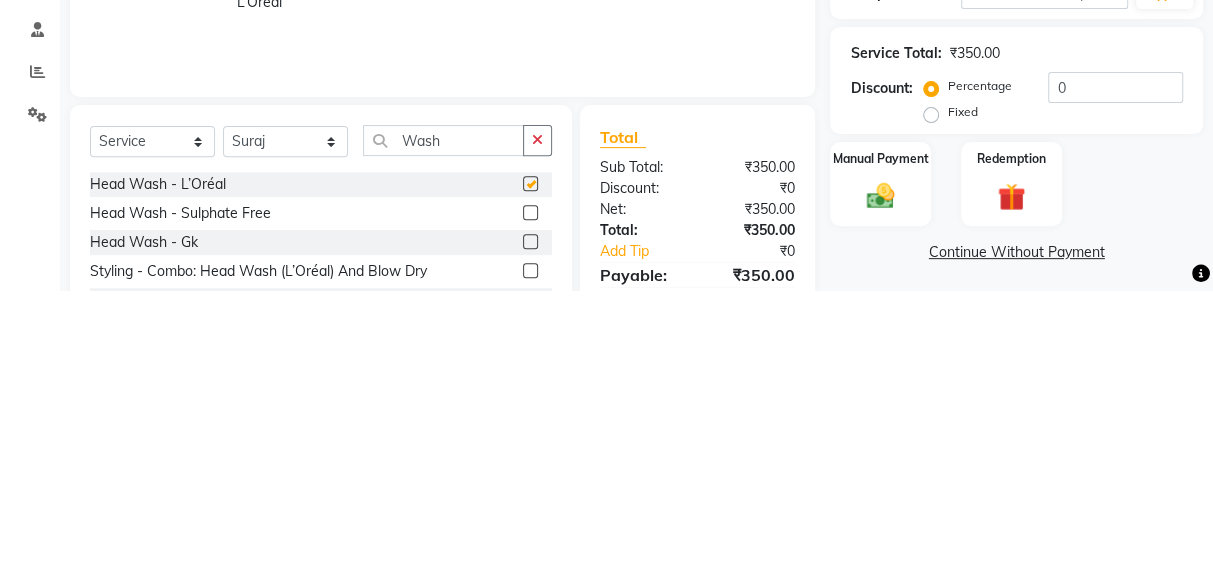 scroll, scrollTop: 135, scrollLeft: 0, axis: vertical 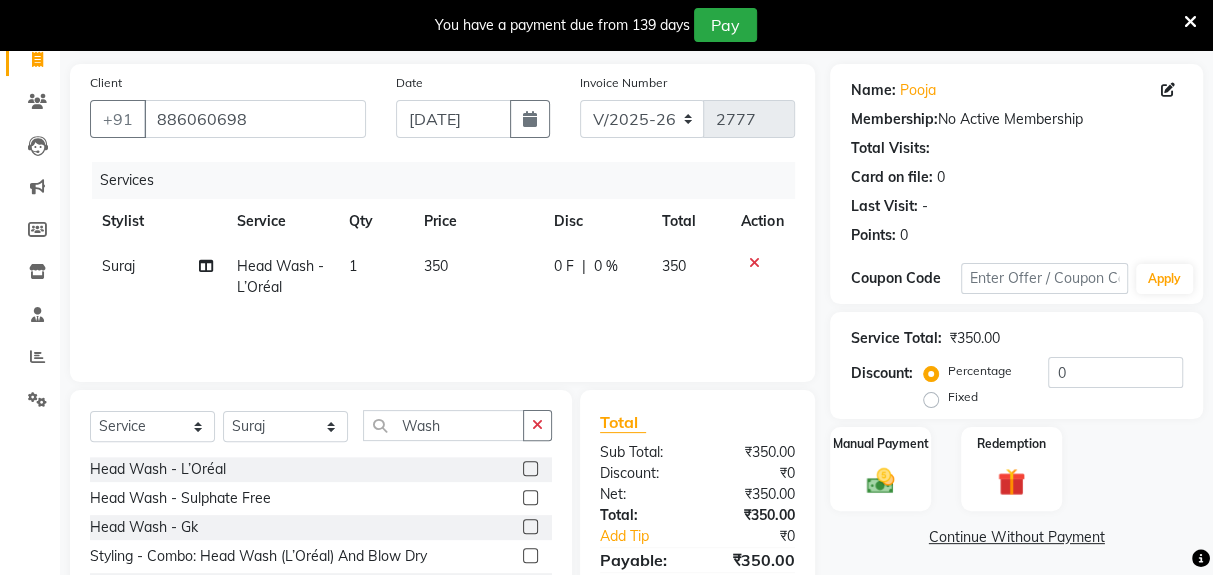 checkbox on "false" 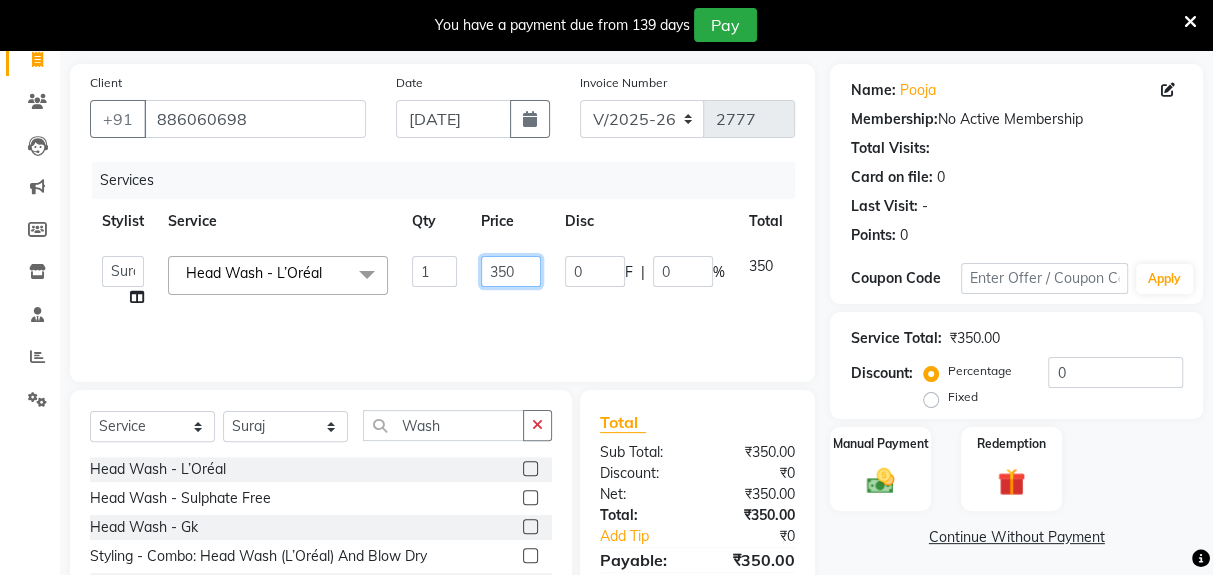 click on "350" 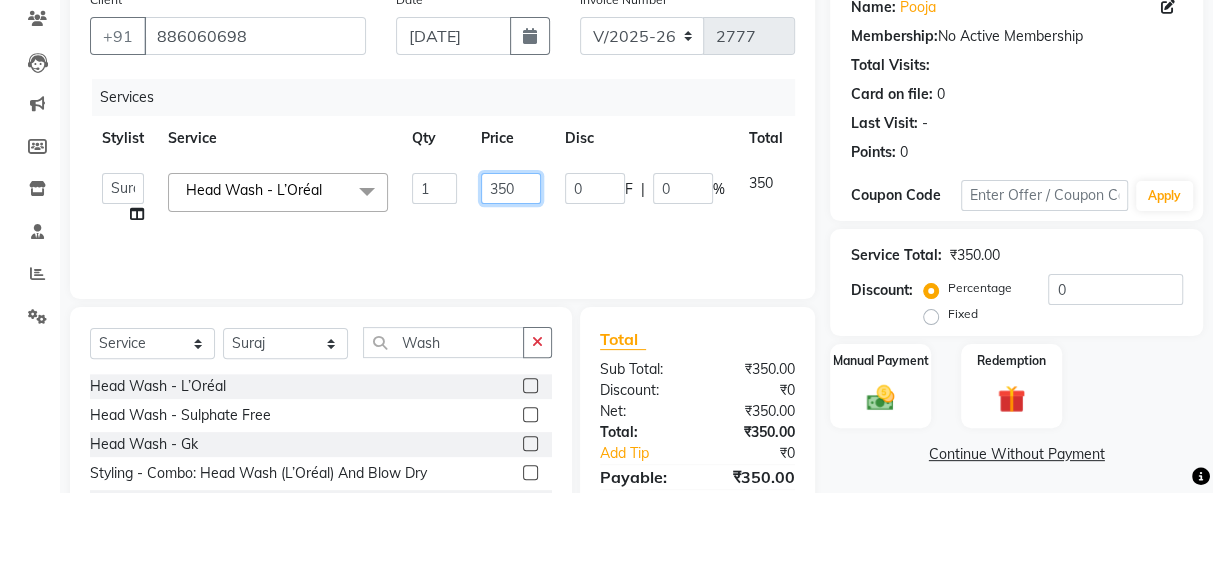 scroll, scrollTop: 135, scrollLeft: 0, axis: vertical 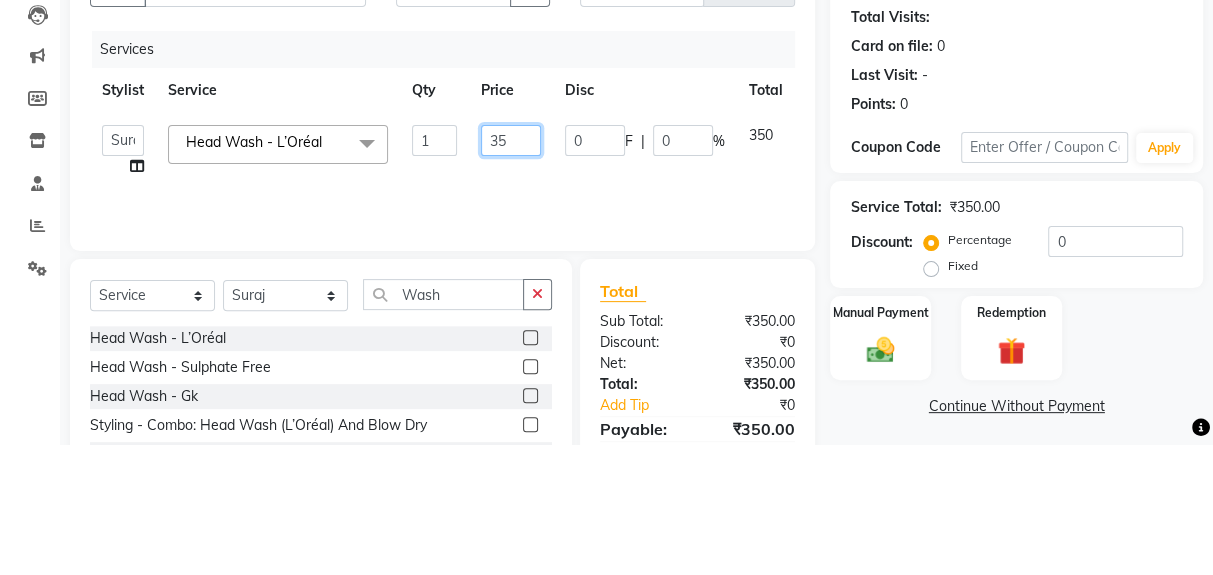 type on "3" 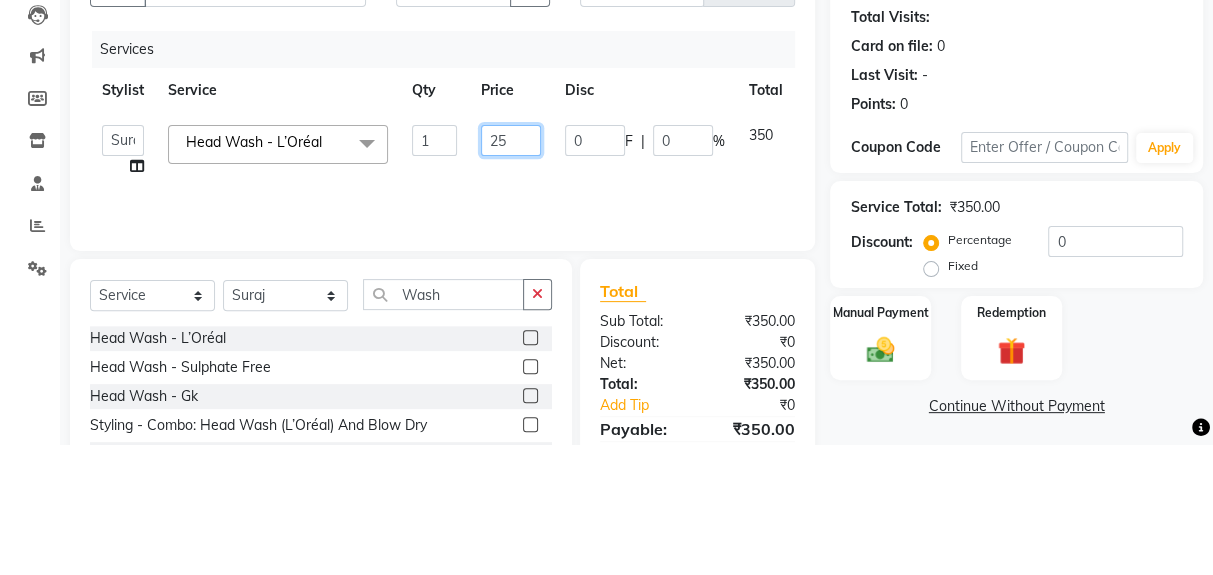 type on "250" 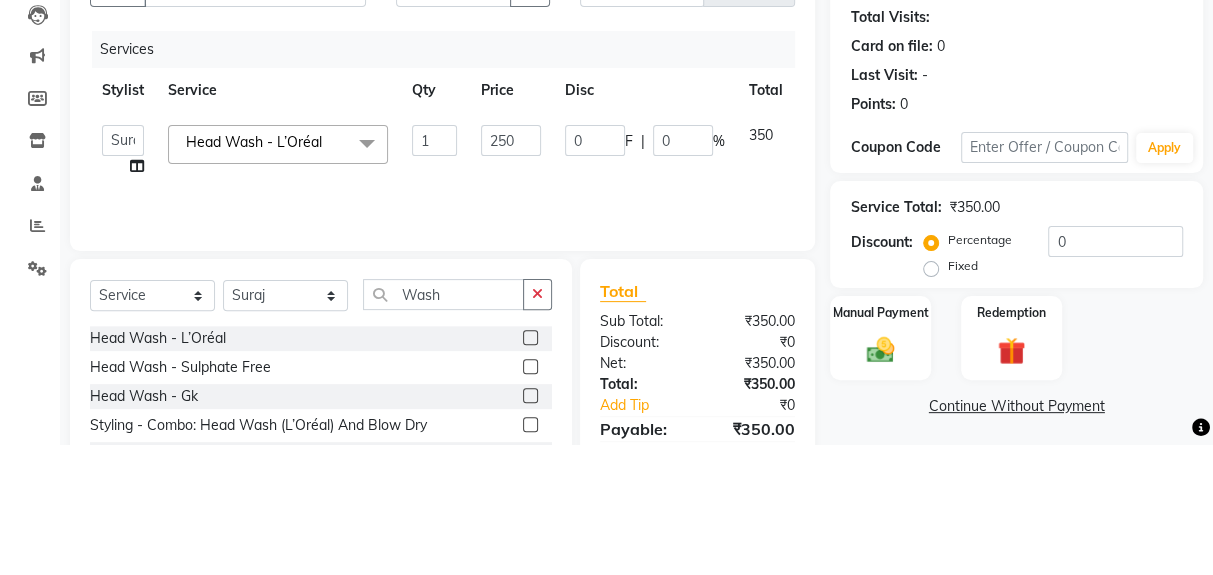 click on "Services Stylist Service Qty Price Disc Total Action  Deepak   [PERSON_NAME]   Jeet   Lalit   Lamu   [PERSON_NAME]   [PERSON_NAME]   Suraj  Head Wash - L’Oréal  x Women Hair Service - Hair Cut Women Hair Service - Hair Trimming Hair spa treatment Hair spa molecular  Style Moroccan argan Style dead see minerals Face massage Under arms waxing Head Wash - L’Oréal Head Wash - Sulphate Free Head Wash - Gk Styling - Blow Dry Styling - Ironing Styling - Curls Styling - Combo: Head Wash (L’Oréal) And Blow Dry Threading - Eyebrow/ Upper Lip/ Chin/ Forehead Threading - Side Locks Threading - Full Face Hair Colour - Majirel [DEMOGRAPHIC_DATA] Hair Colour - Inoa [DEMOGRAPHIC_DATA] Hair Colour - Application [DEMOGRAPHIC_DATA] Hair Colour - Majirel Hair Colour - Inoa Hair Colour - Application Hair Colour - [PERSON_NAME] Colour Hair Spa - L’Oréal Basic Hair Spa - Mythic Spa Hair Spa - Macadamia Spa / Moroccan Hair Treatment Hair Spa - Ola Plex Hair Treatment - Dandruff/ Hair Fall Treatment Hair Treatment - Smoothening Hair Treatment - Keratin 1 250 0 F |" 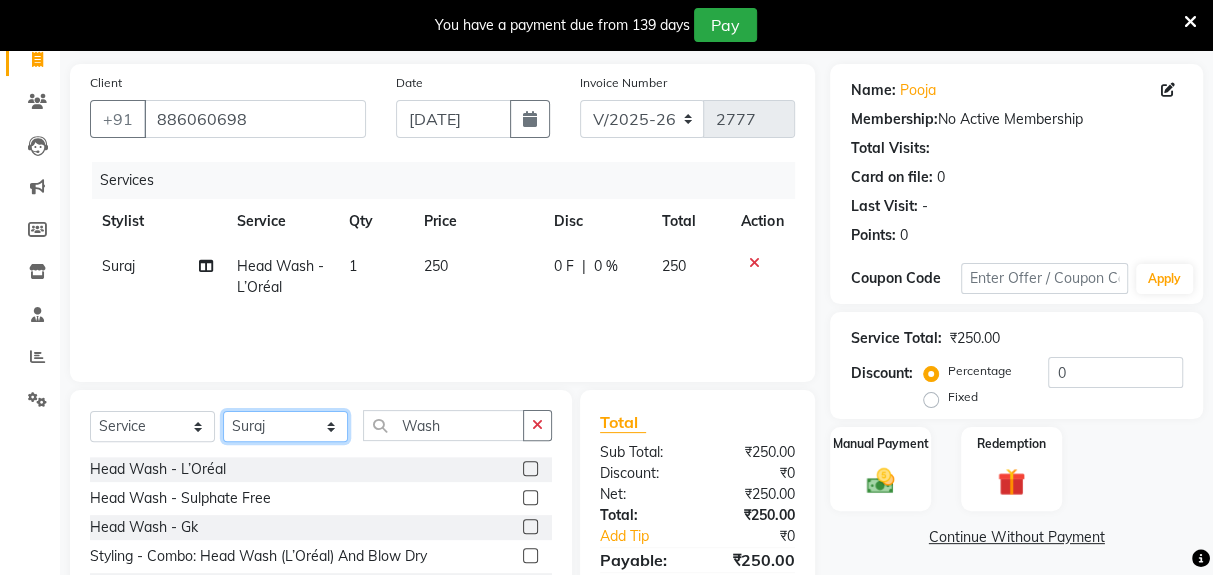click on "Select Stylist Deepak [PERSON_NAME] [PERSON_NAME] Lamu [PERSON_NAME] [PERSON_NAME] Suraj" 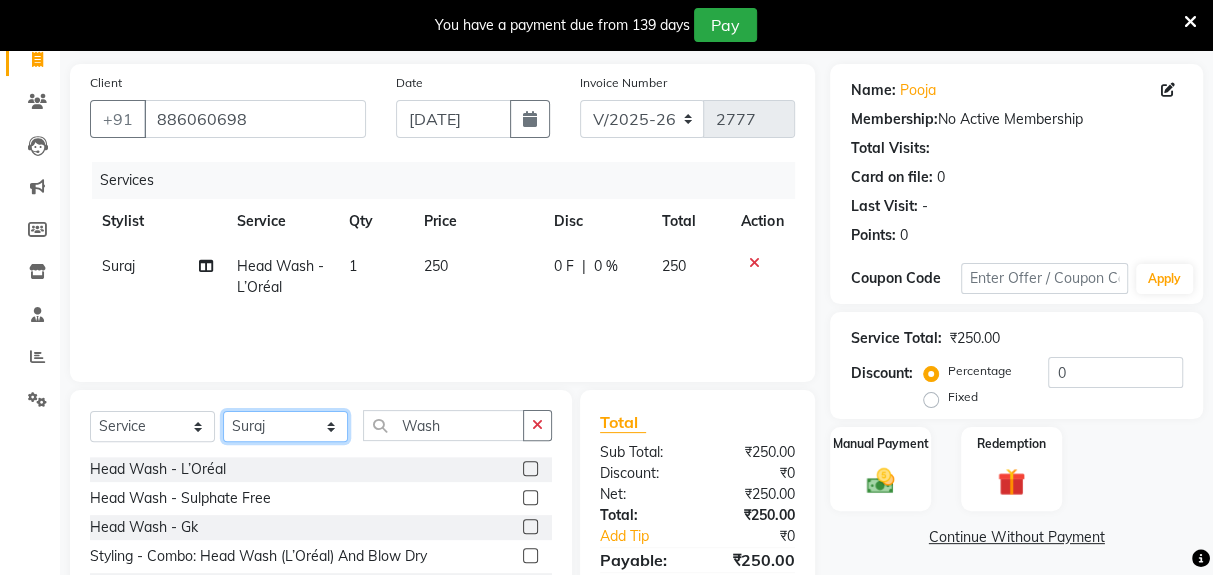select on "39647" 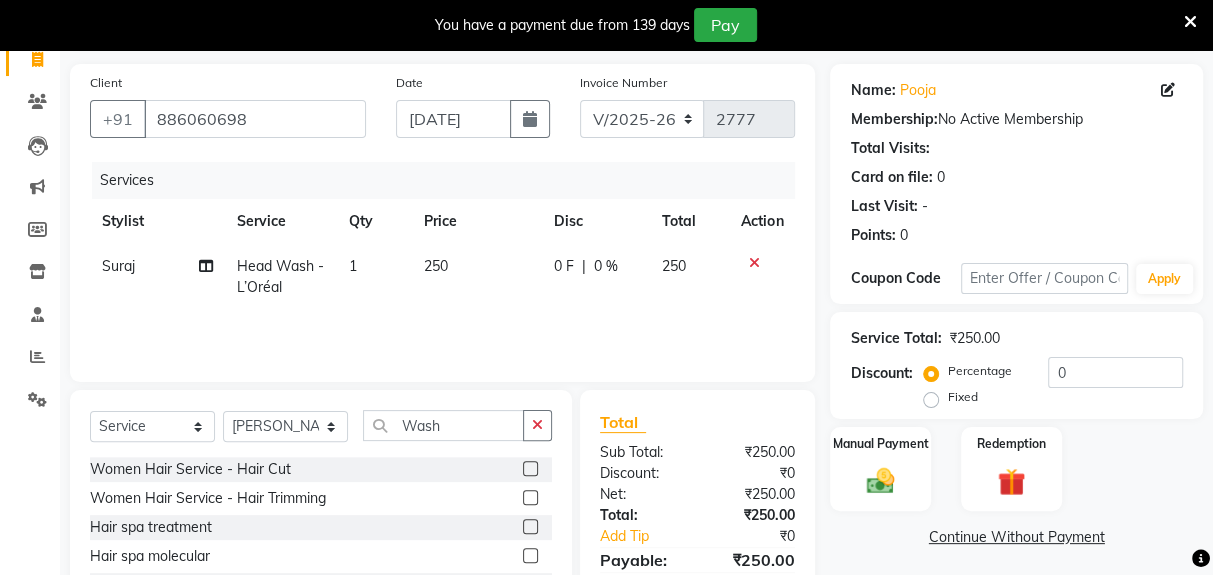 click 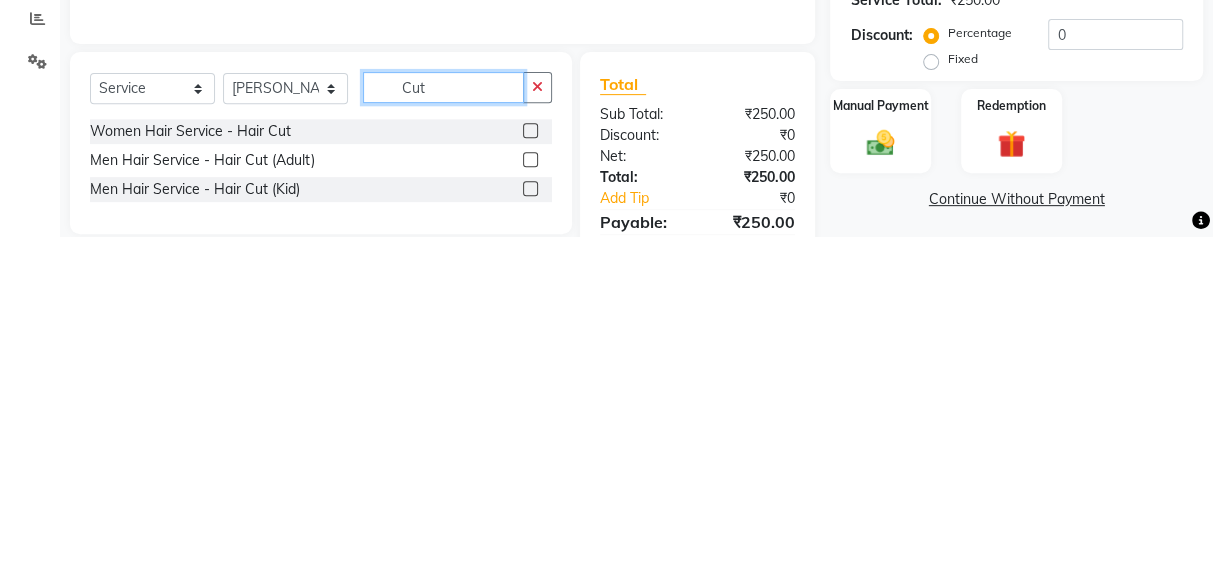 scroll, scrollTop: 135, scrollLeft: 0, axis: vertical 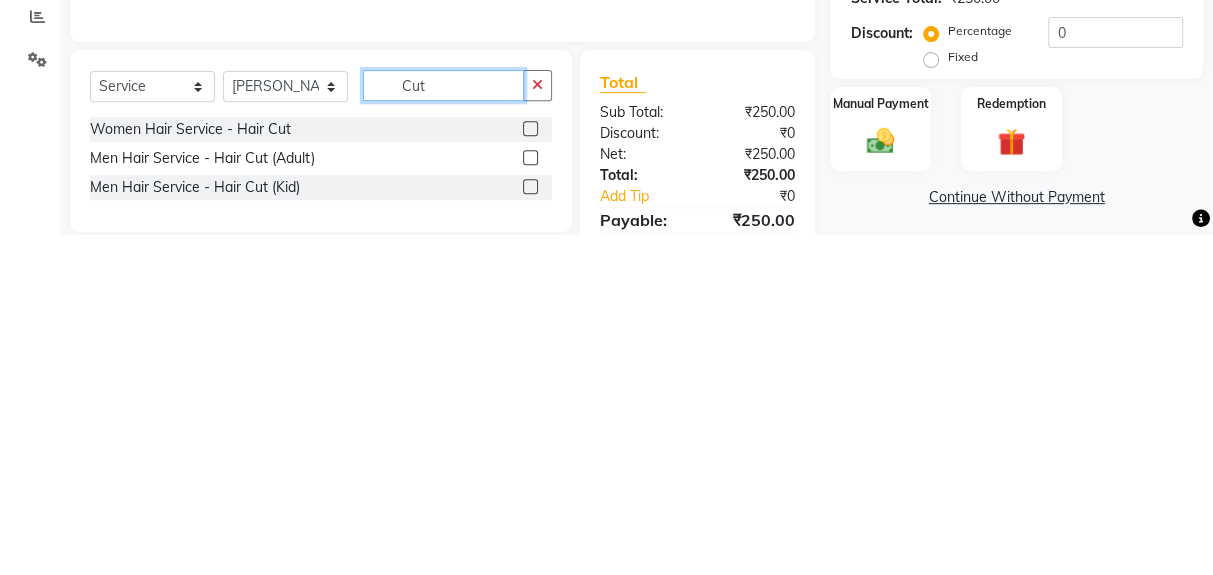 type on "Cut" 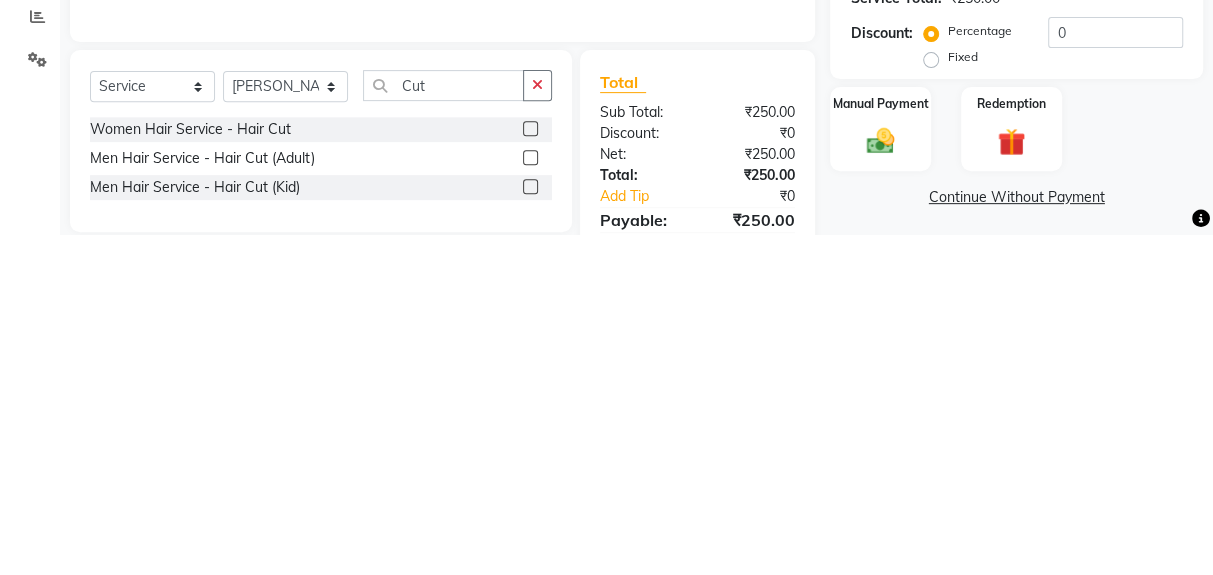 click 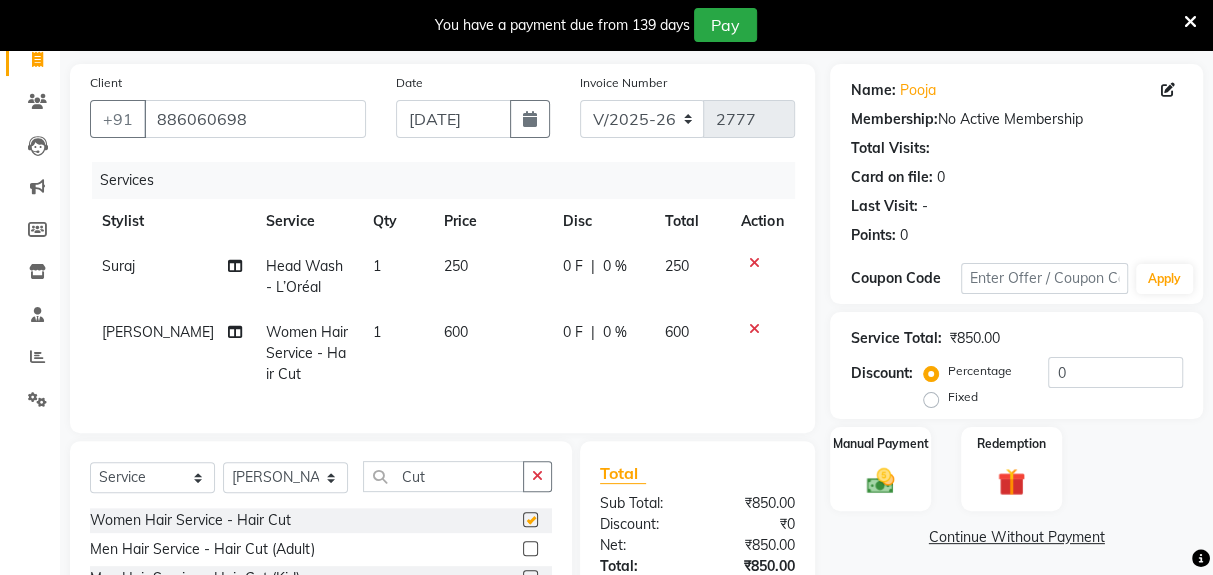 checkbox on "false" 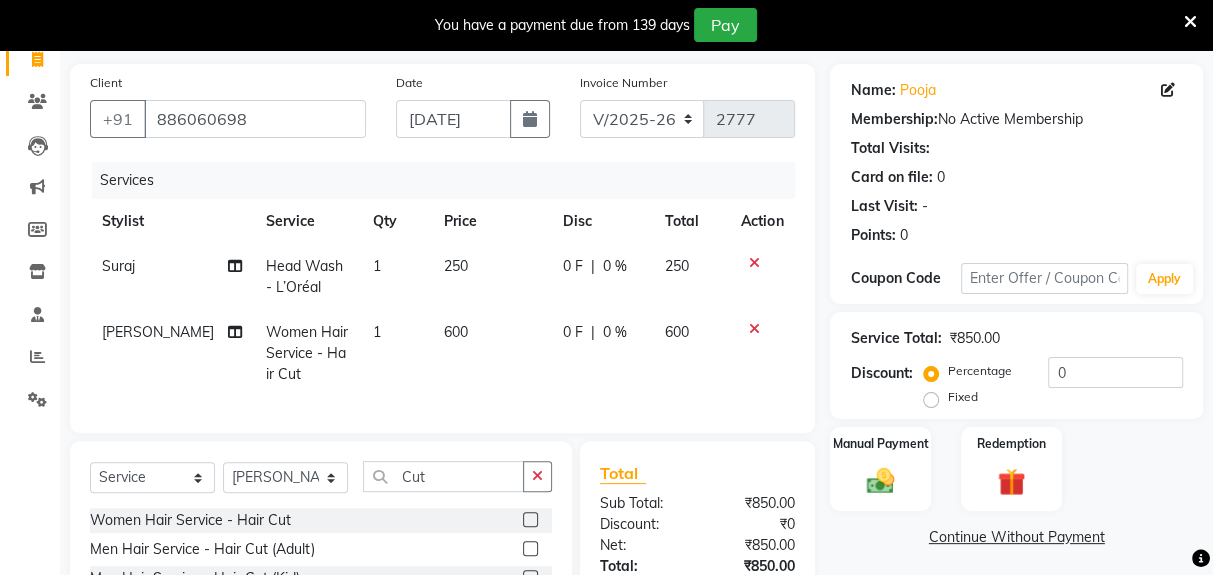 click on "600" 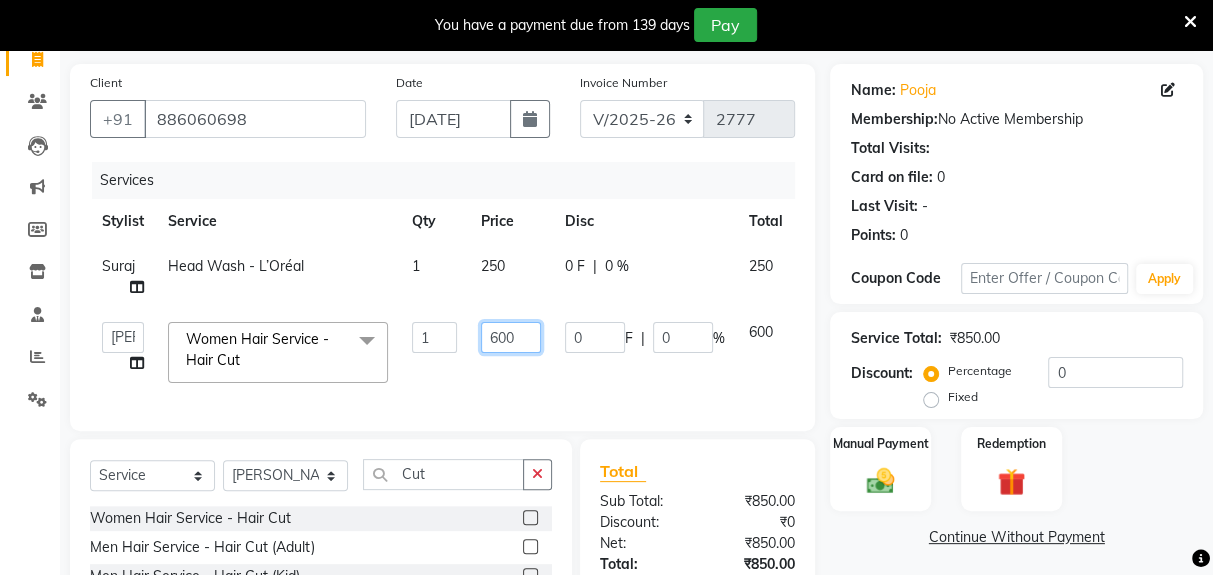 click on "600" 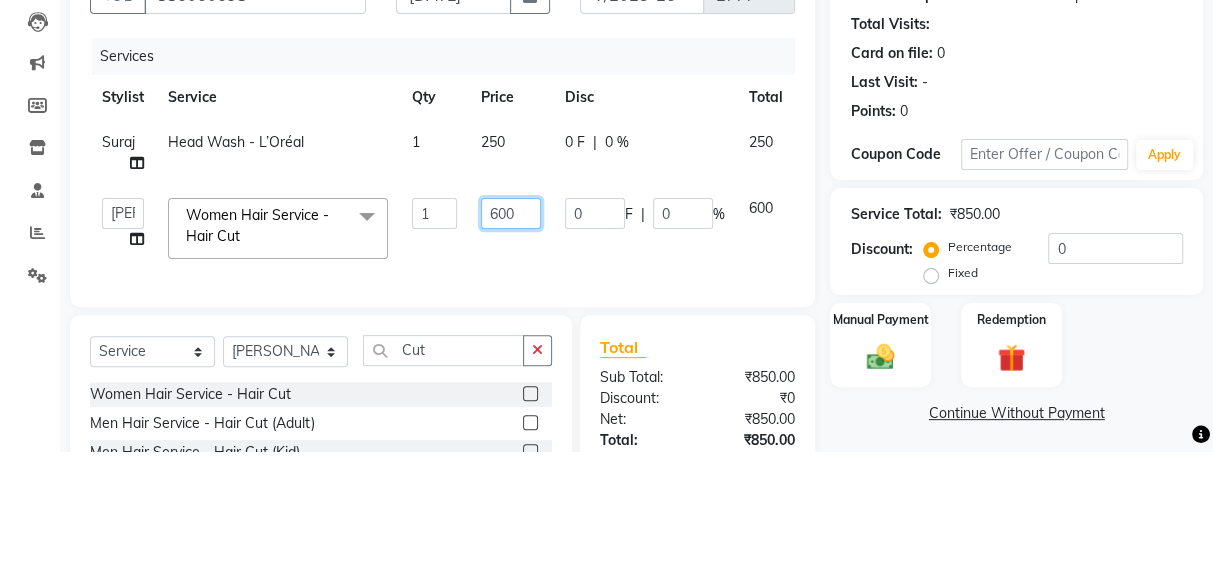 scroll, scrollTop: 135, scrollLeft: 0, axis: vertical 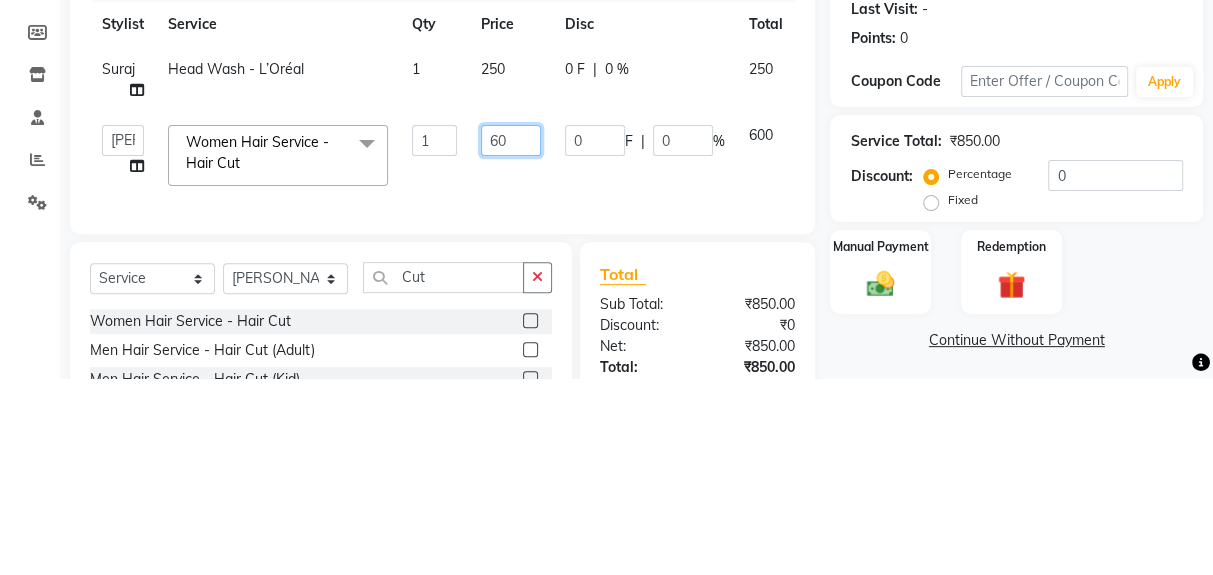type on "6" 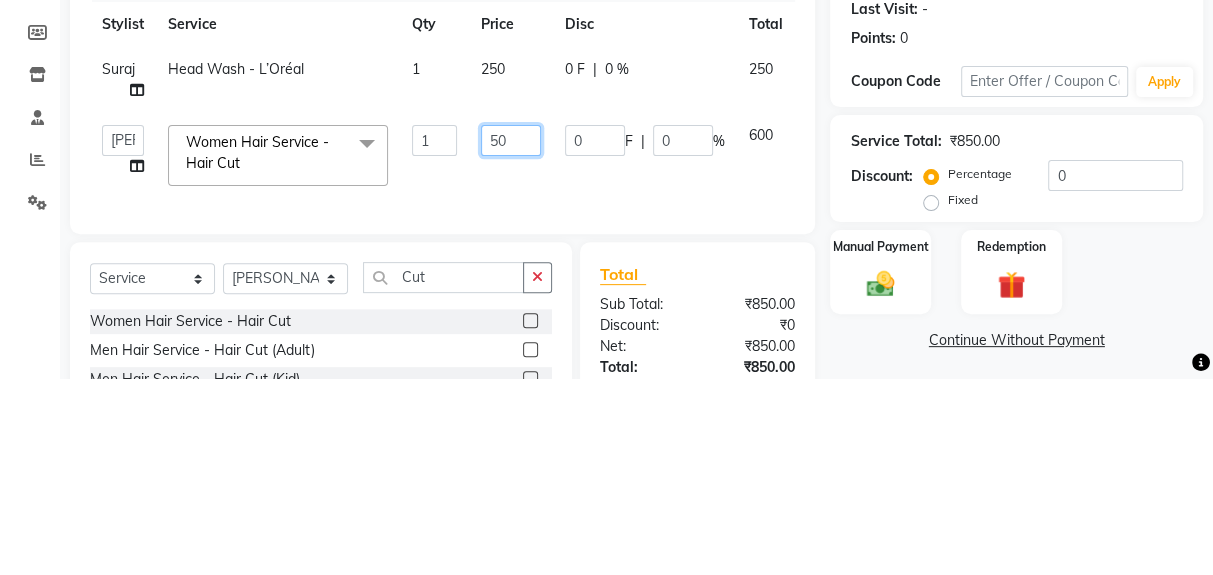 type on "500" 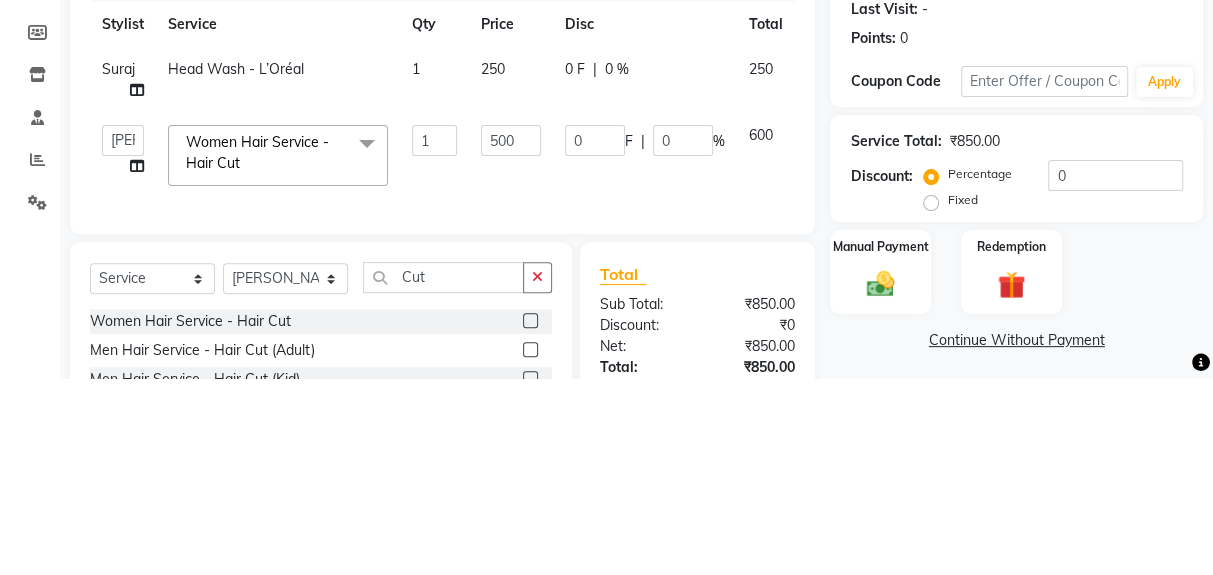 click on "Deepak   [PERSON_NAME]   Jeet   Lalit   Lamu   [PERSON_NAME]   [PERSON_NAME]   Suraj  Women Hair Service - Hair Cut  x Women Hair Service - Hair Cut Women Hair Service - Hair Trimming Hair spa treatment Hair spa molecular  Style Moroccan argan Style dead see minerals Face massage Under arms waxing Head Wash - L’Oréal Head Wash - Sulphate Free Head Wash - Gk Styling - Blow Dry Styling - Ironing Styling - Curls Styling - Combo: Head Wash (L’Oréal) And Blow Dry Threading - Eyebrow/ Upper Lip/ Chin/ Forehead Threading - Side Locks Threading - Full Face Hair Colour - Majirel [DEMOGRAPHIC_DATA] Hair Colour - Inoa [DEMOGRAPHIC_DATA] Hair Colour - Application [DEMOGRAPHIC_DATA] Hair Colour - Majirel Hair Colour - Inoa Hair Colour - Application Hair Colour - [PERSON_NAME] Colour Hair Spa - L’Oréal Basic Hair Spa - Mythic Spa Hair Spa - Macadamia Spa / Moroccan Hair Treatment Hair Spa - Ola Plex Hair Treatment - Dandruff/ Hair Fall Treatment Hair Treatment - Smoothening Hair Treatment - Keratin Hair Treatment - Botox/ Nanoplasty Nail Paint - Hand 1 500" 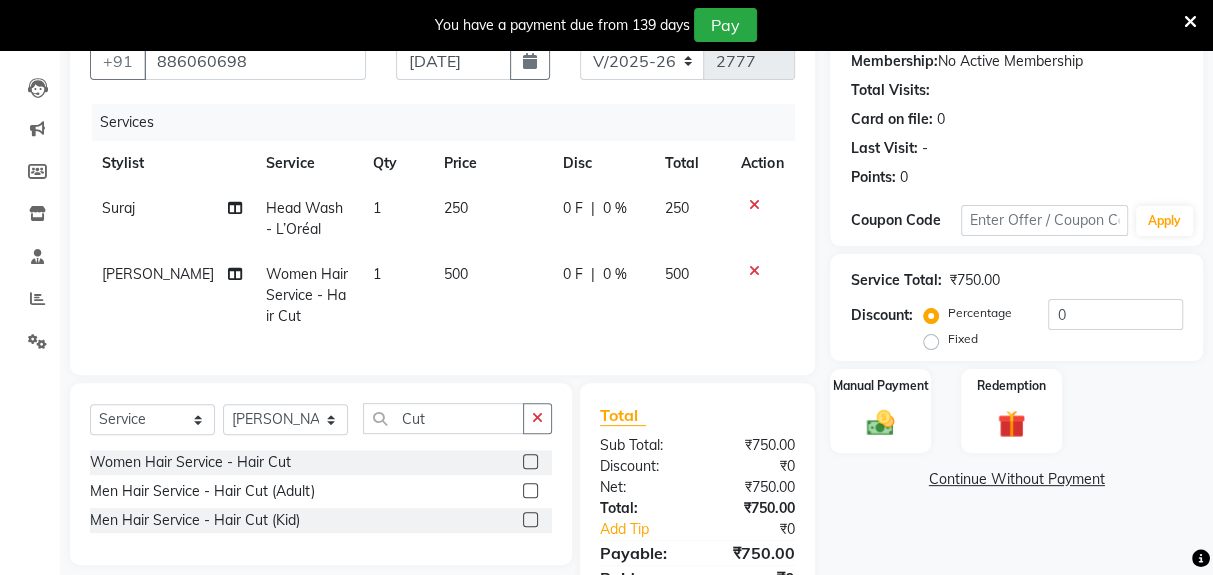 scroll, scrollTop: 194, scrollLeft: 0, axis: vertical 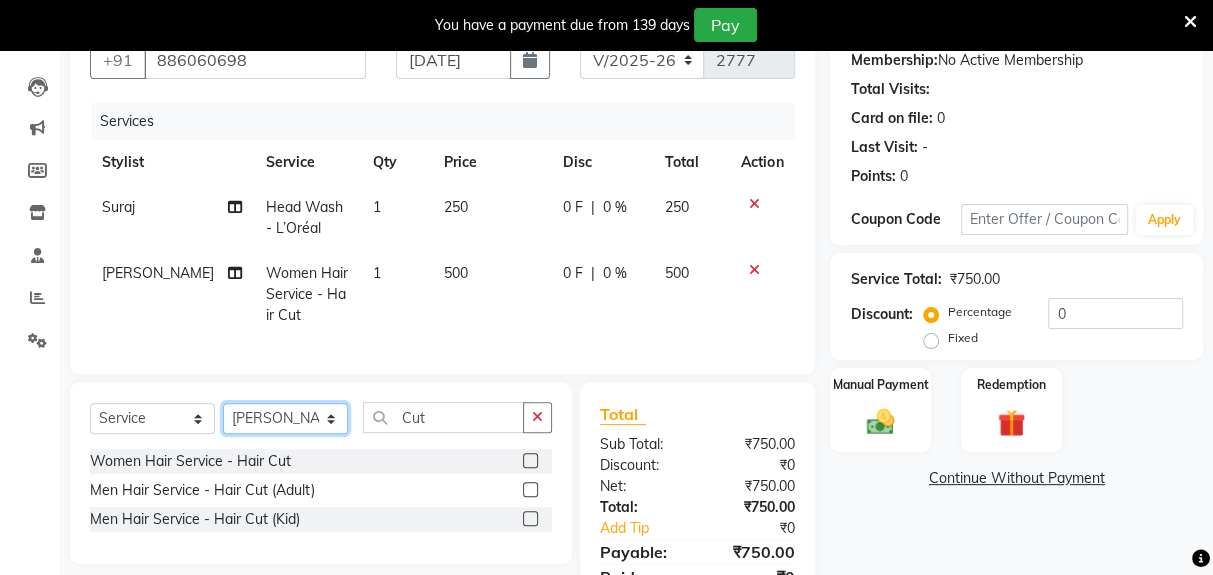 click on "Select Stylist Deepak [PERSON_NAME] [PERSON_NAME] Lamu [PERSON_NAME] [PERSON_NAME] Suraj" 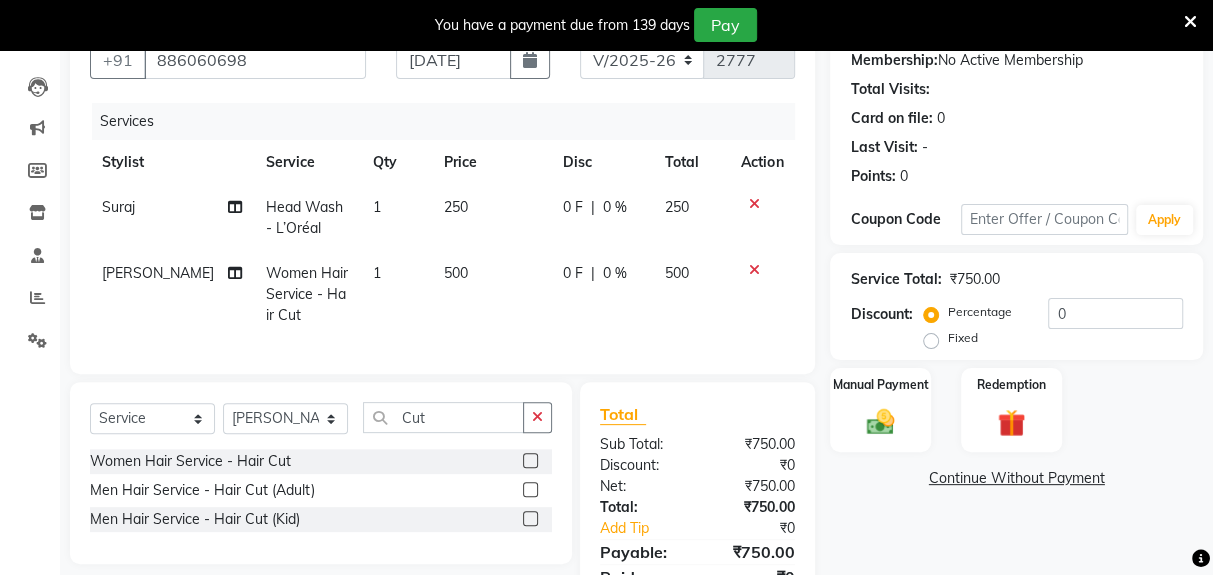 click on "0 F | 0 %" 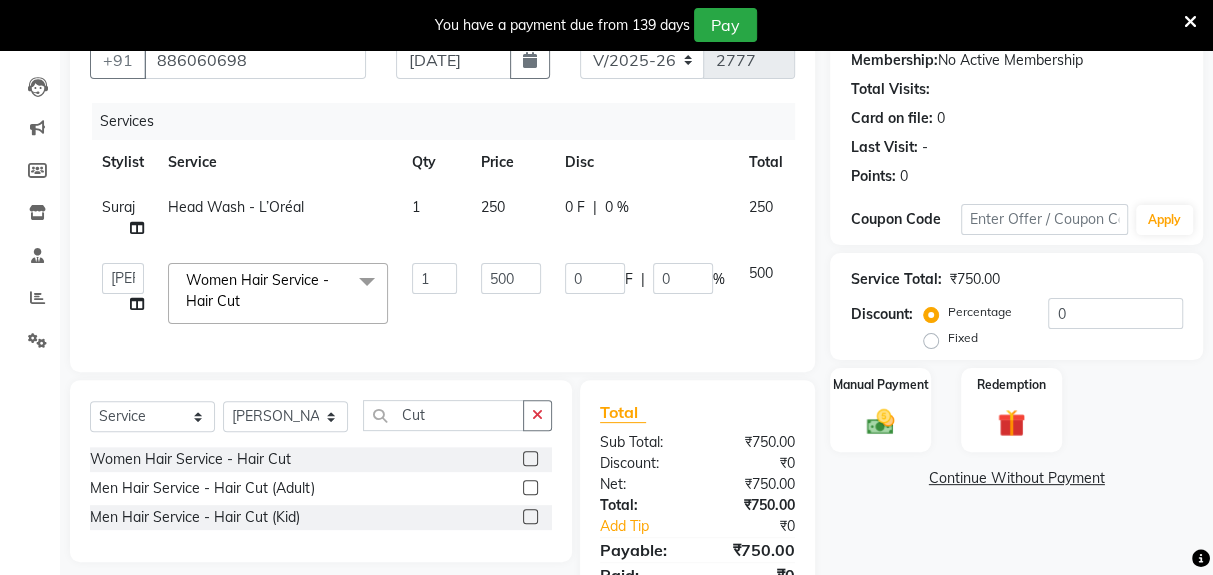 scroll, scrollTop: 191, scrollLeft: 0, axis: vertical 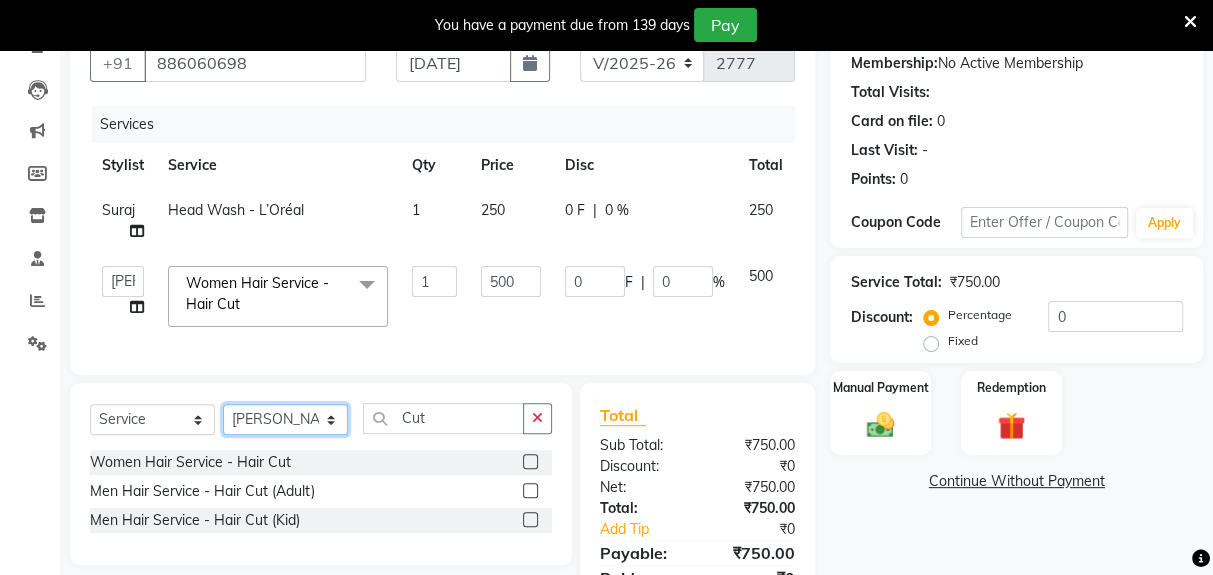 click on "Select Stylist Deepak [PERSON_NAME] [PERSON_NAME] Lamu [PERSON_NAME] [PERSON_NAME] Suraj" 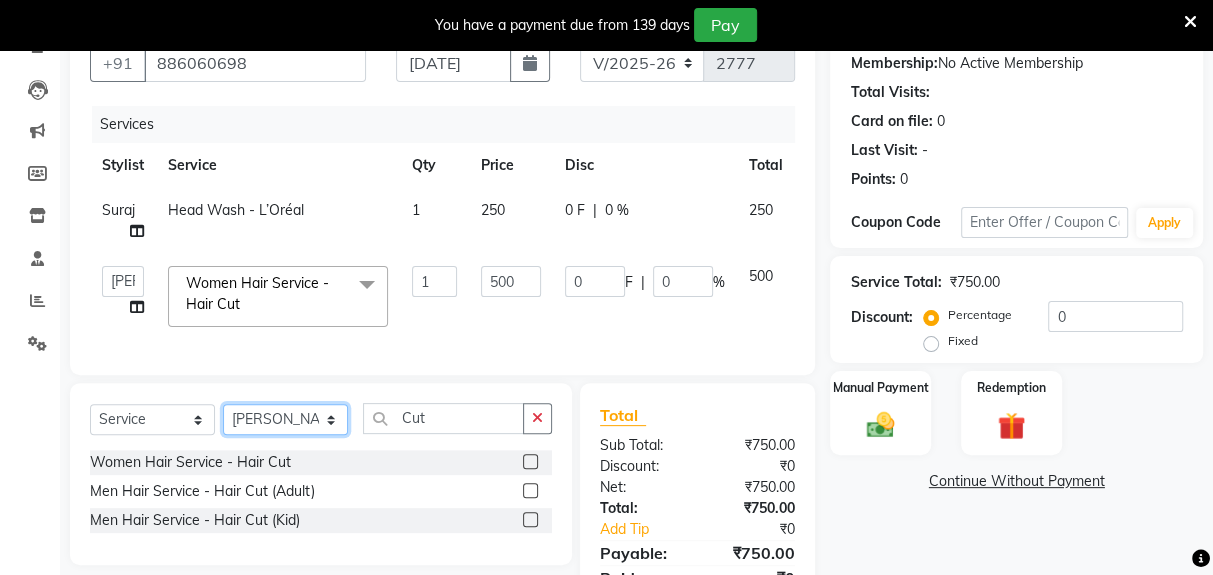 select on "39650" 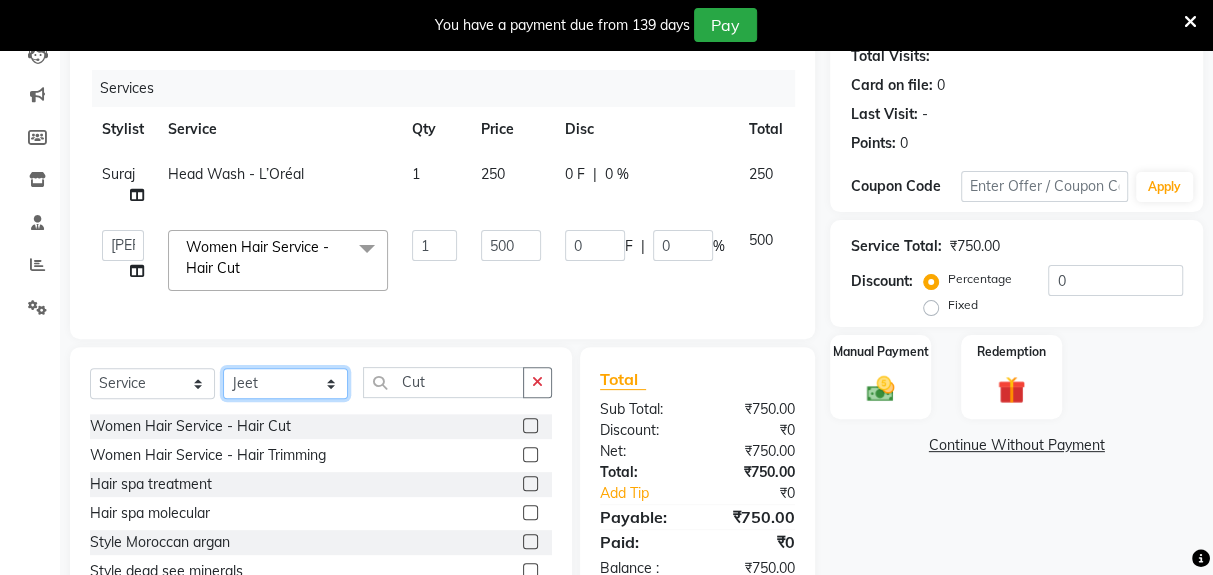 scroll, scrollTop: 234, scrollLeft: 0, axis: vertical 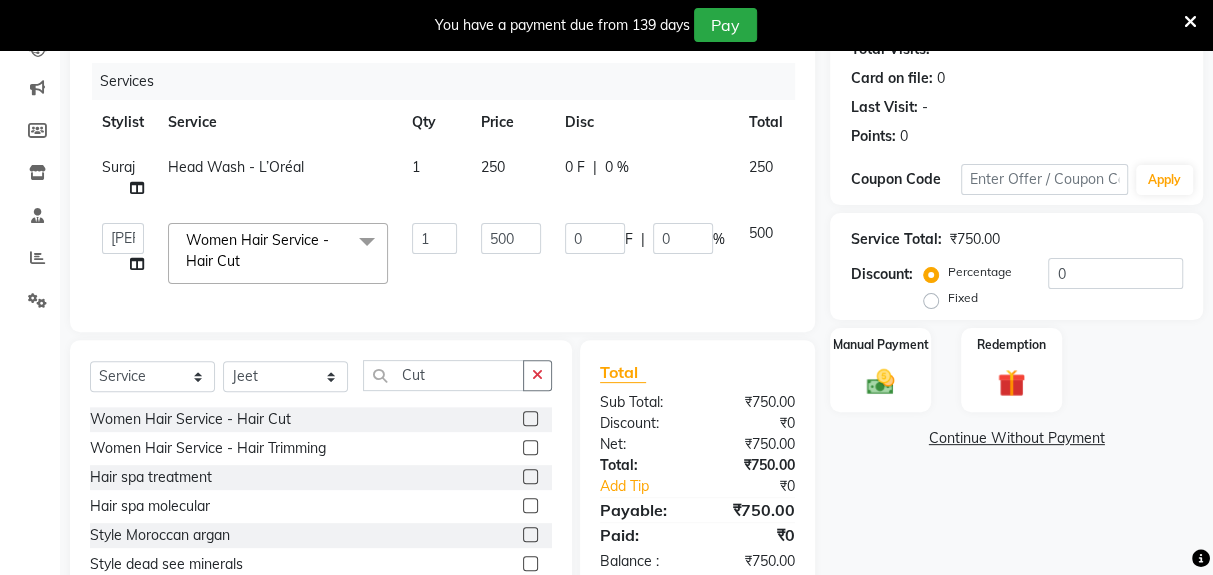 click 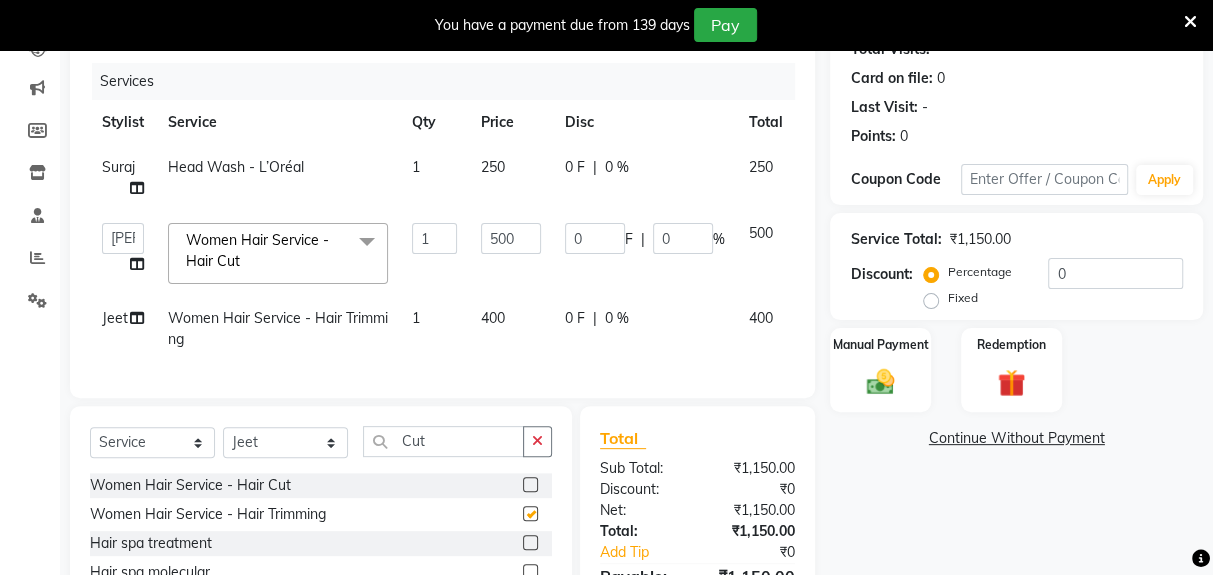 checkbox on "false" 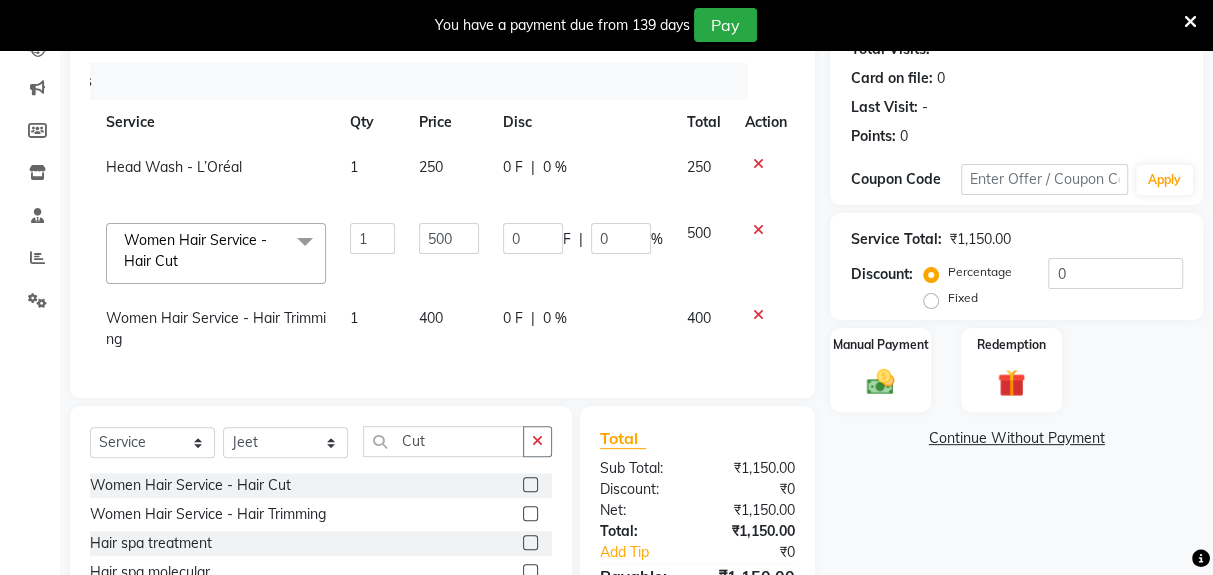 scroll, scrollTop: 0, scrollLeft: 64, axis: horizontal 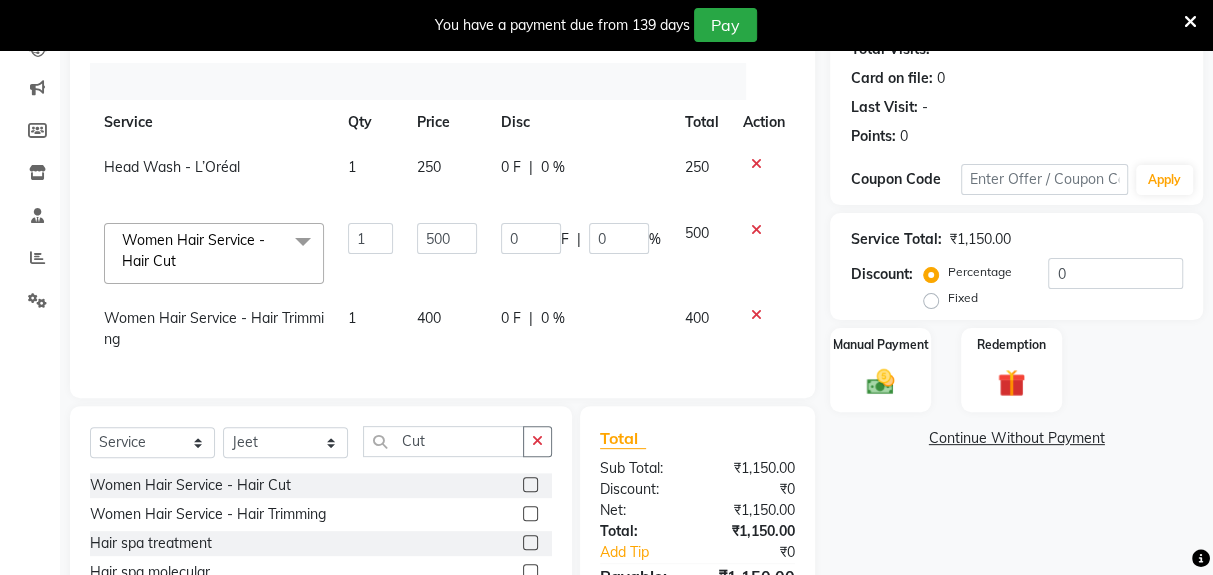 click 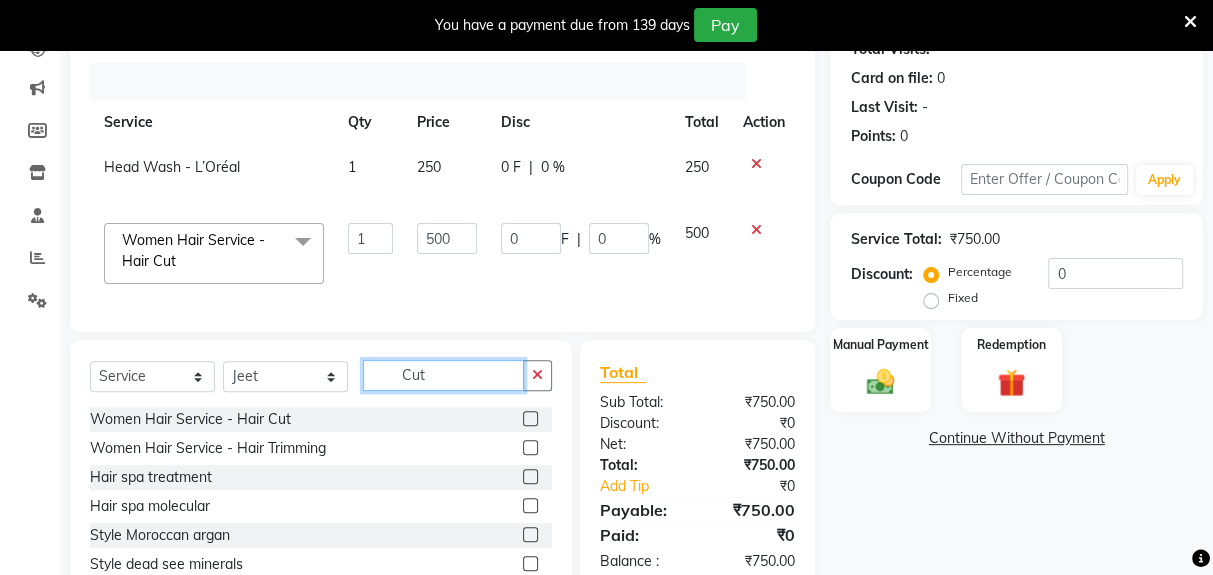 click on "Cut" 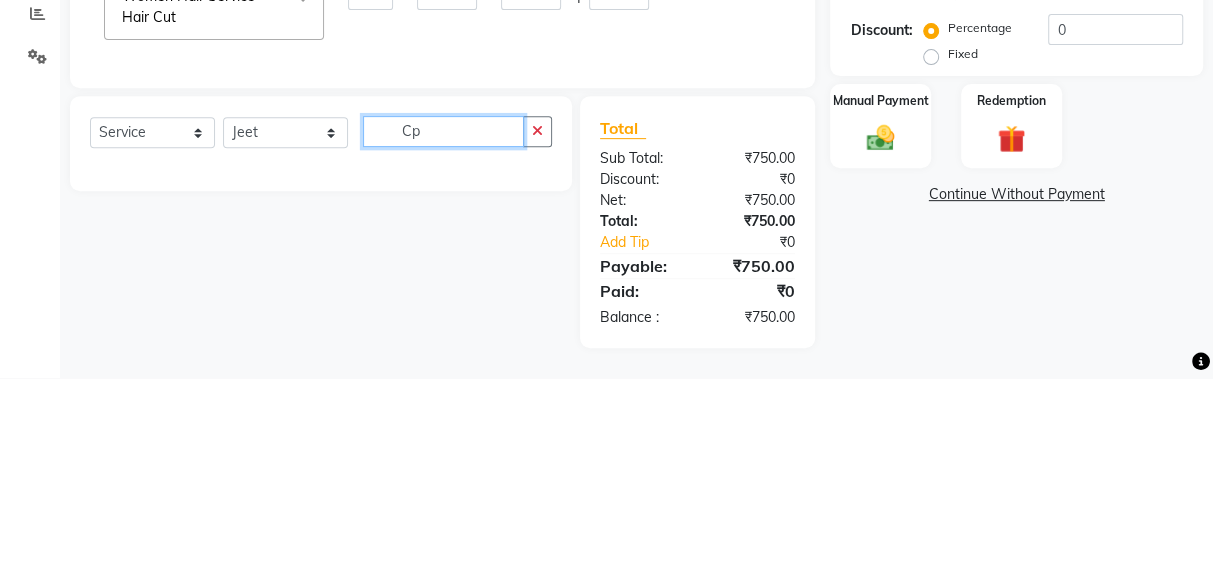 scroll, scrollTop: 278, scrollLeft: 0, axis: vertical 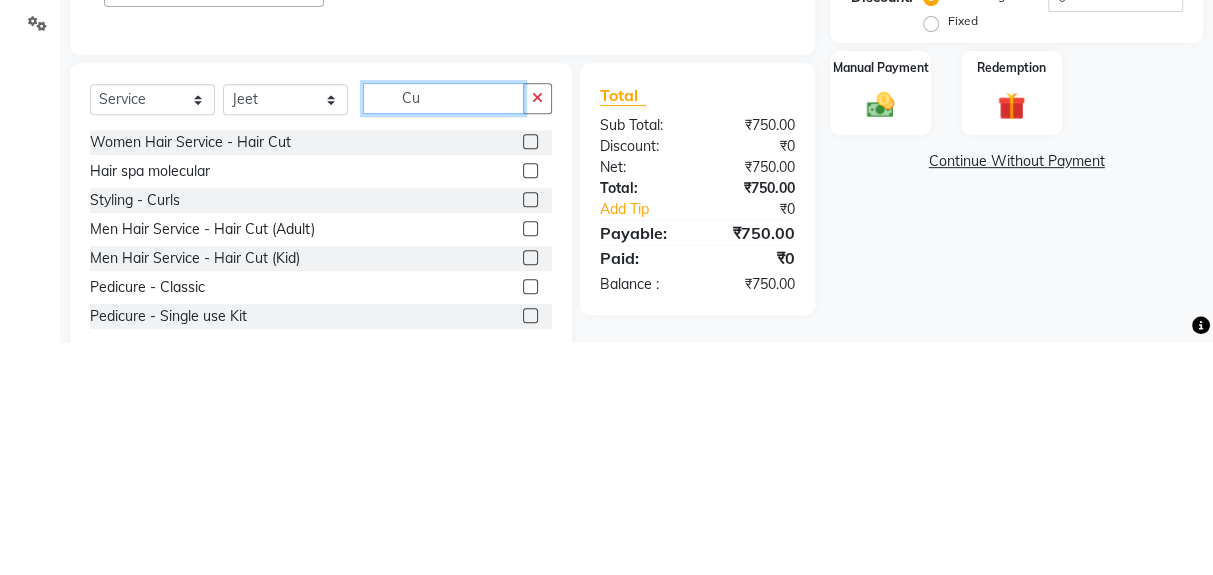 type on "Cut" 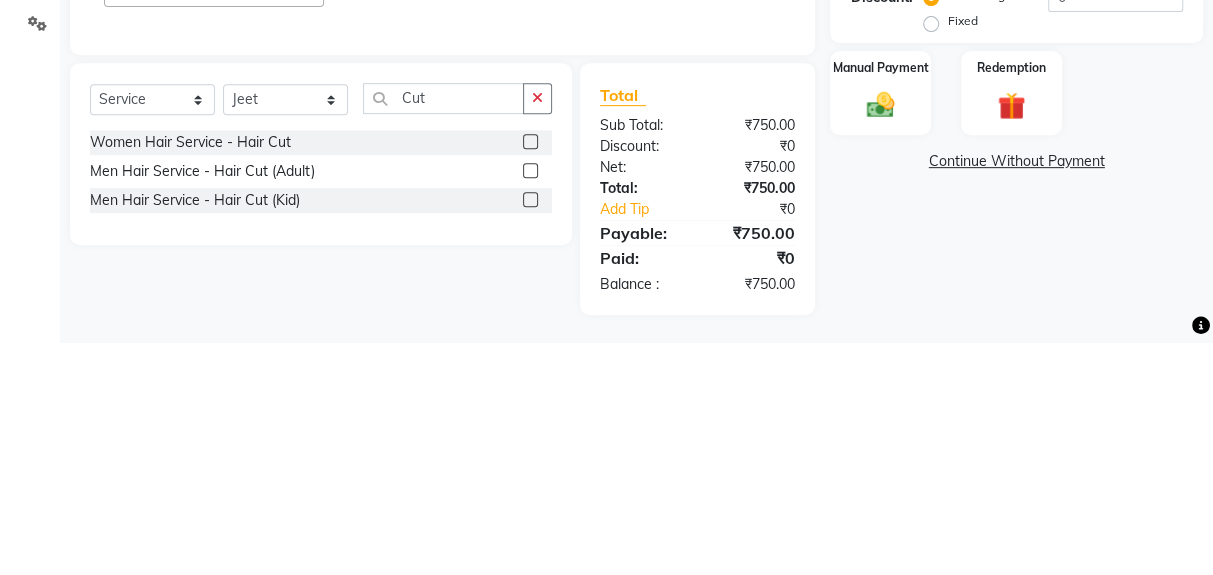 click 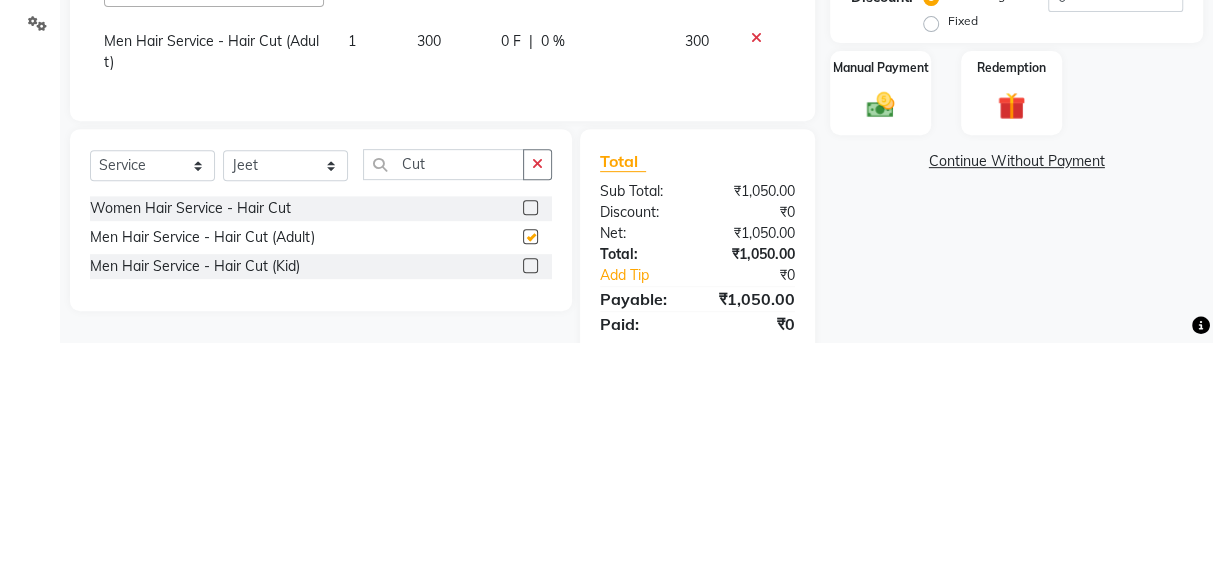 scroll, scrollTop: 278, scrollLeft: 0, axis: vertical 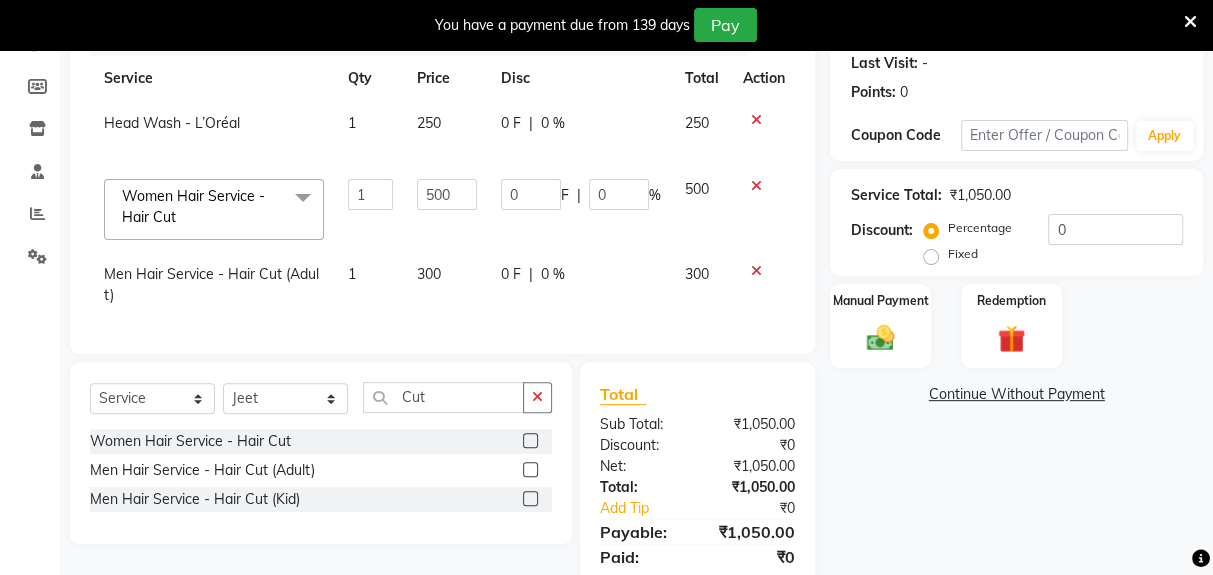 checkbox on "false" 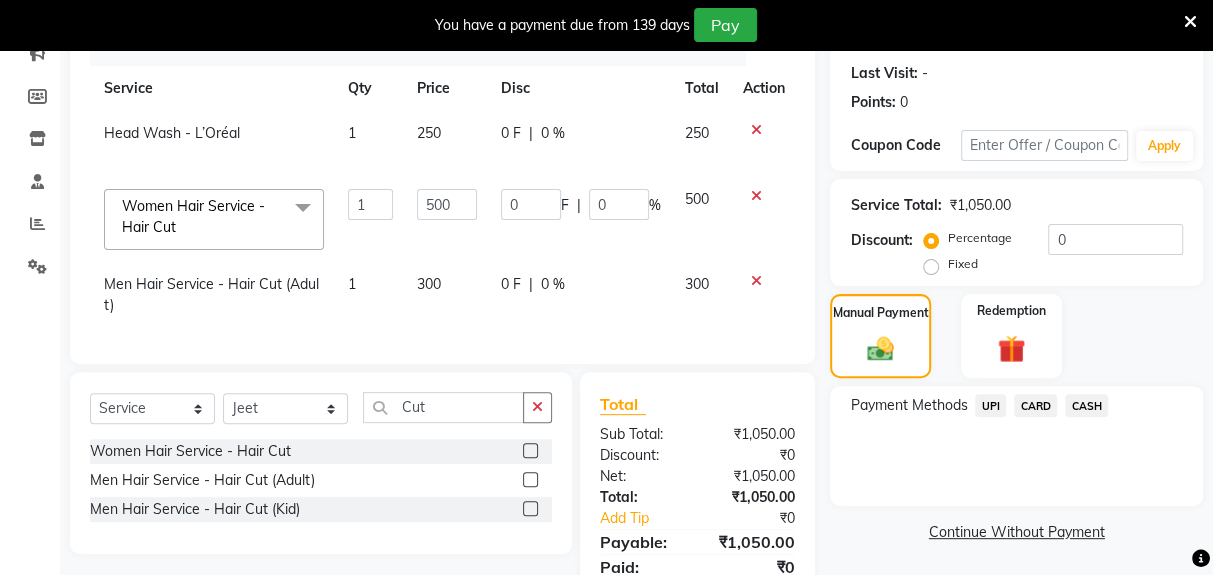 scroll, scrollTop: 257, scrollLeft: 0, axis: vertical 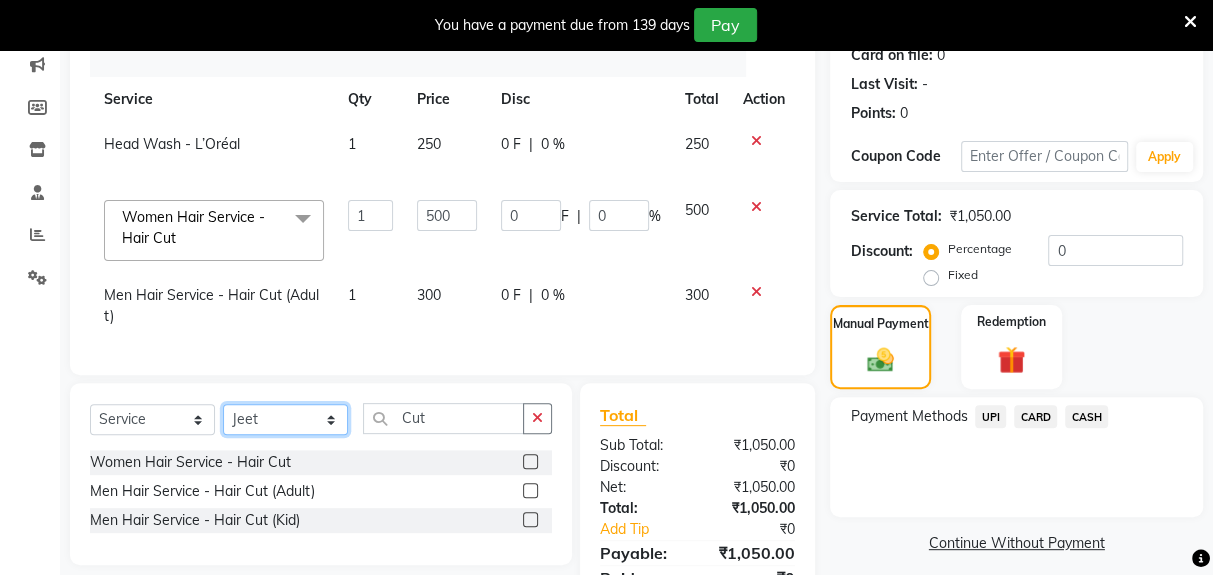 click on "Select Stylist Deepak [PERSON_NAME] [PERSON_NAME] Lamu [PERSON_NAME] [PERSON_NAME] Suraj" 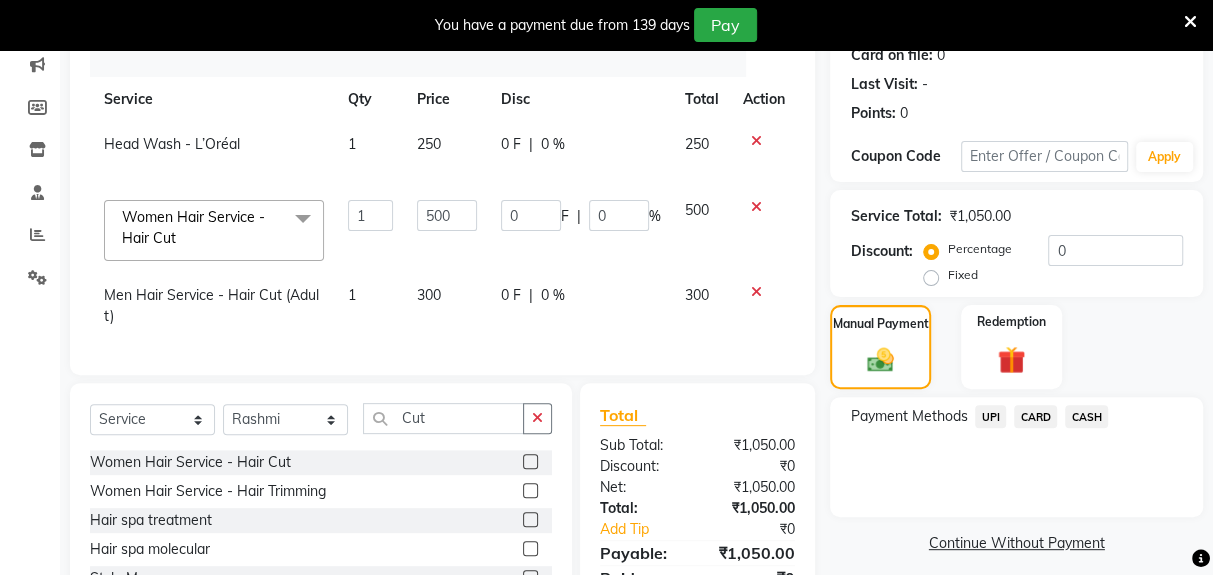 click 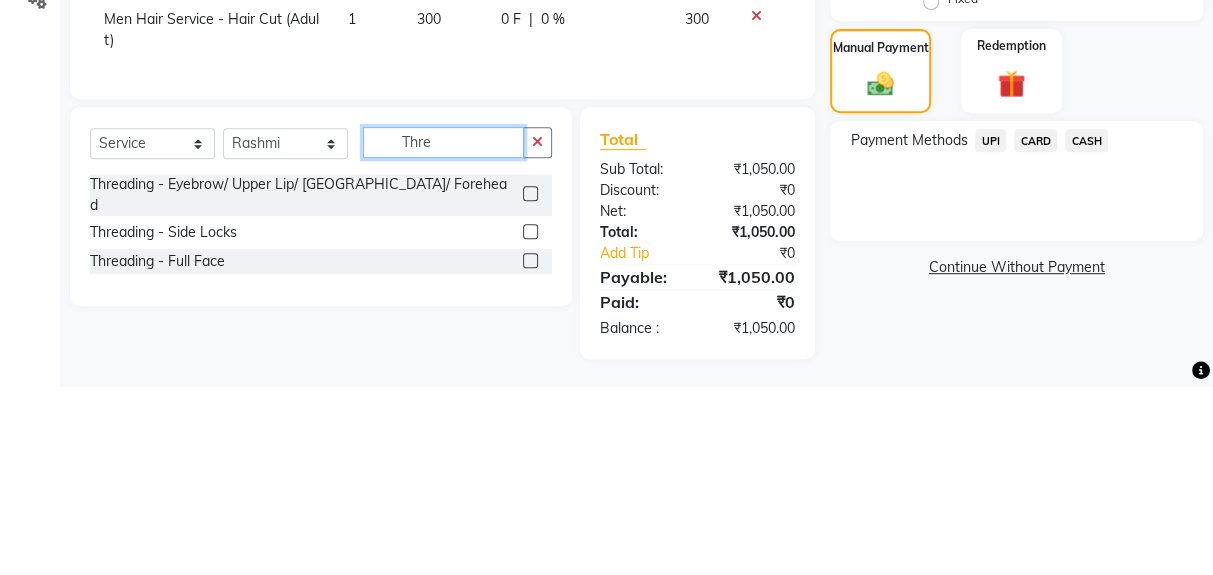 scroll, scrollTop: 344, scrollLeft: 0, axis: vertical 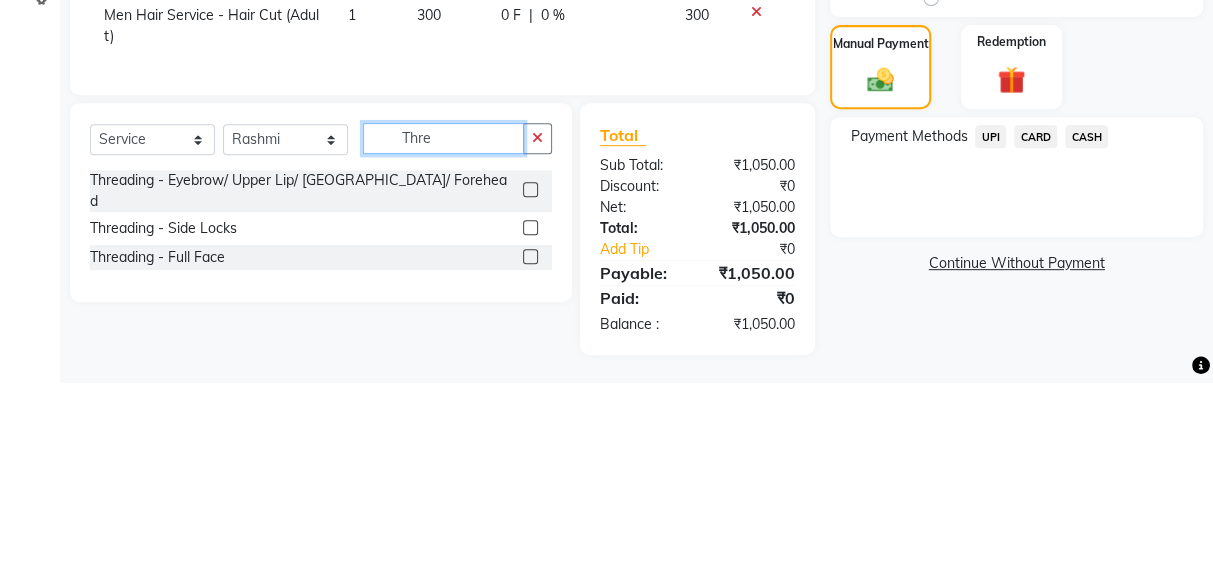 type on "Thre" 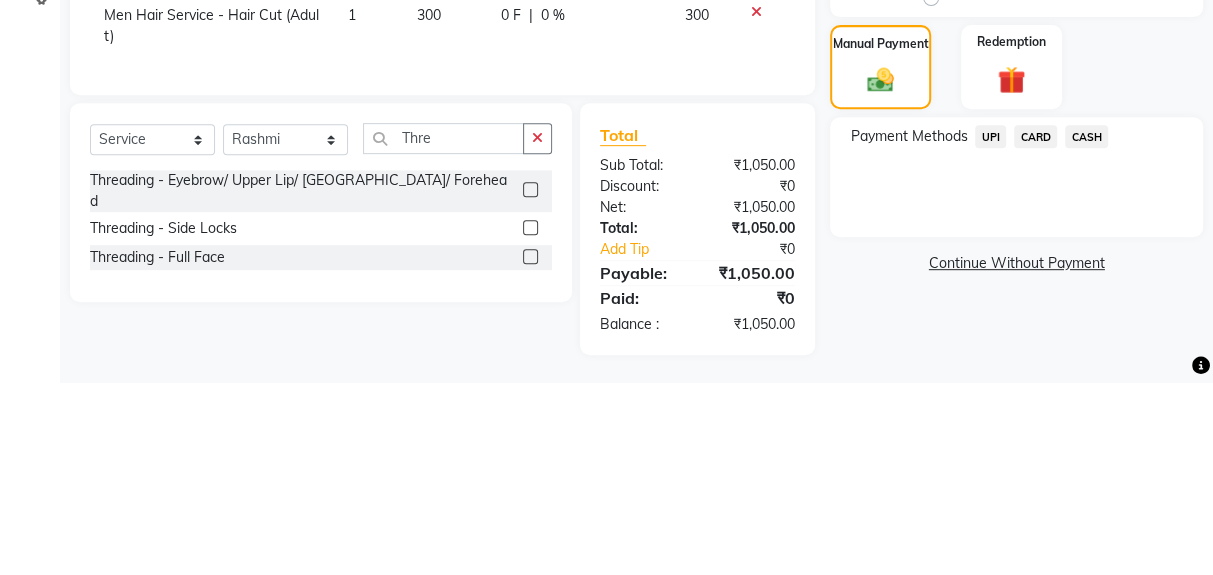 click 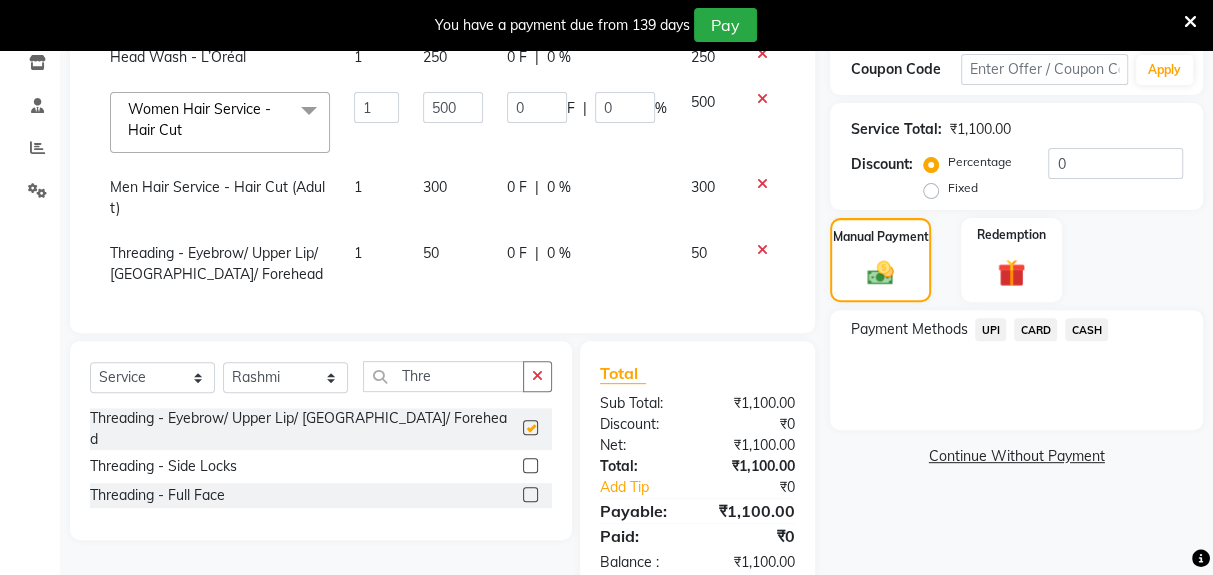 checkbox on "false" 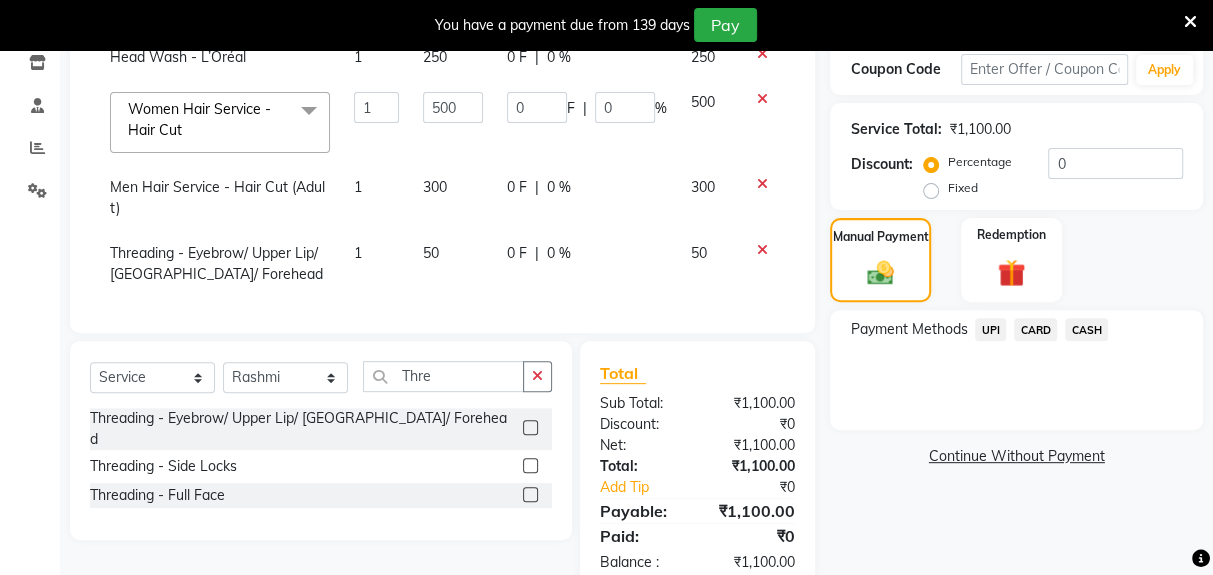 click on "50" 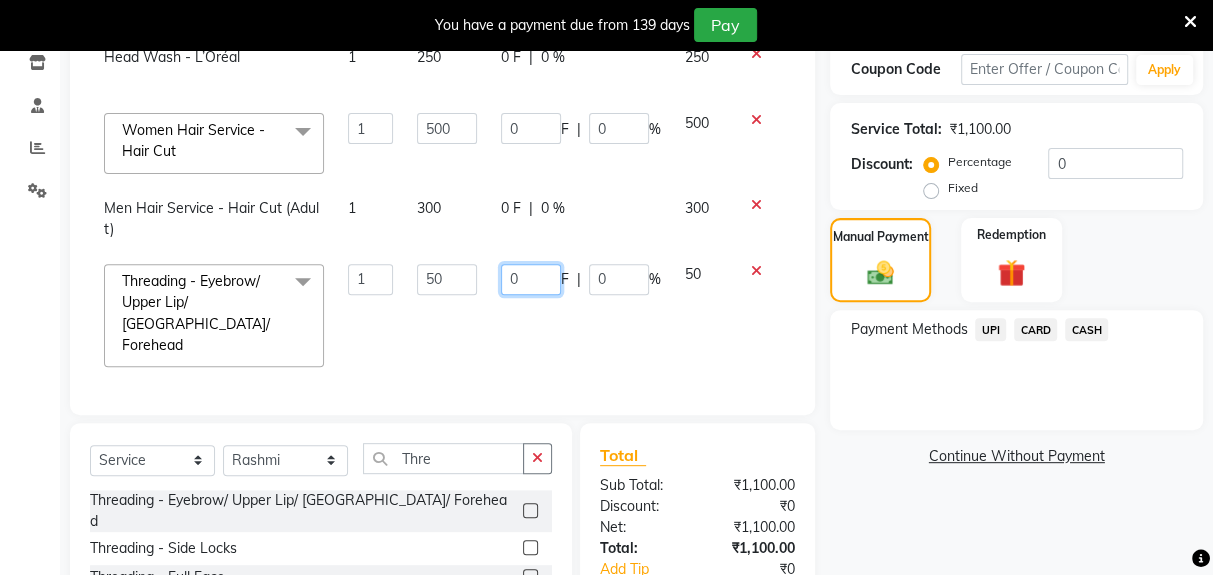 click on "0" 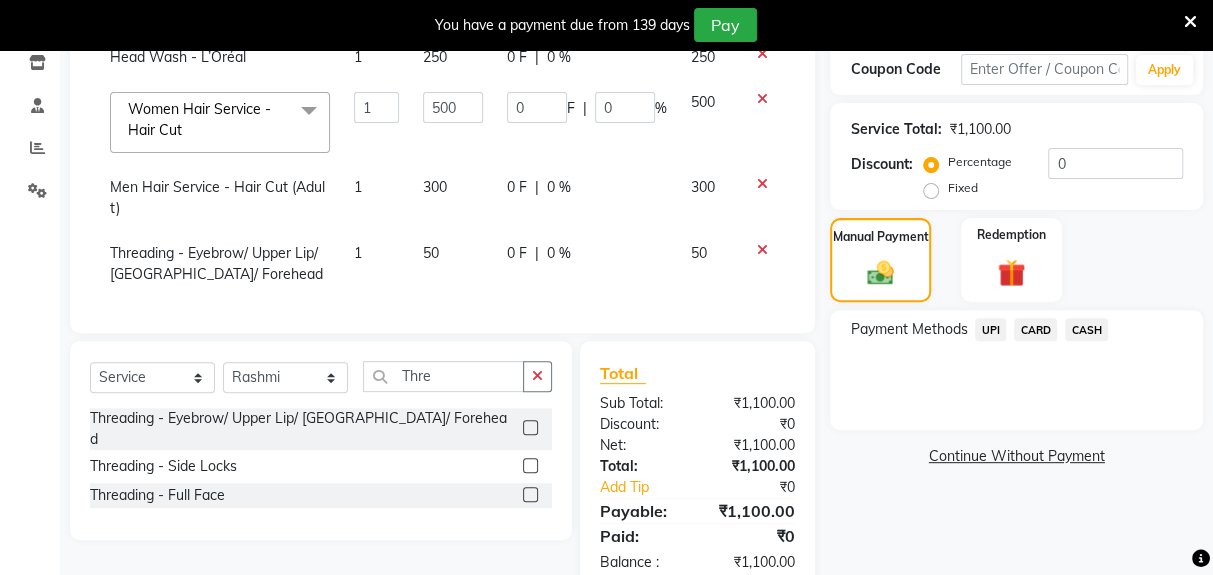 click on "50" 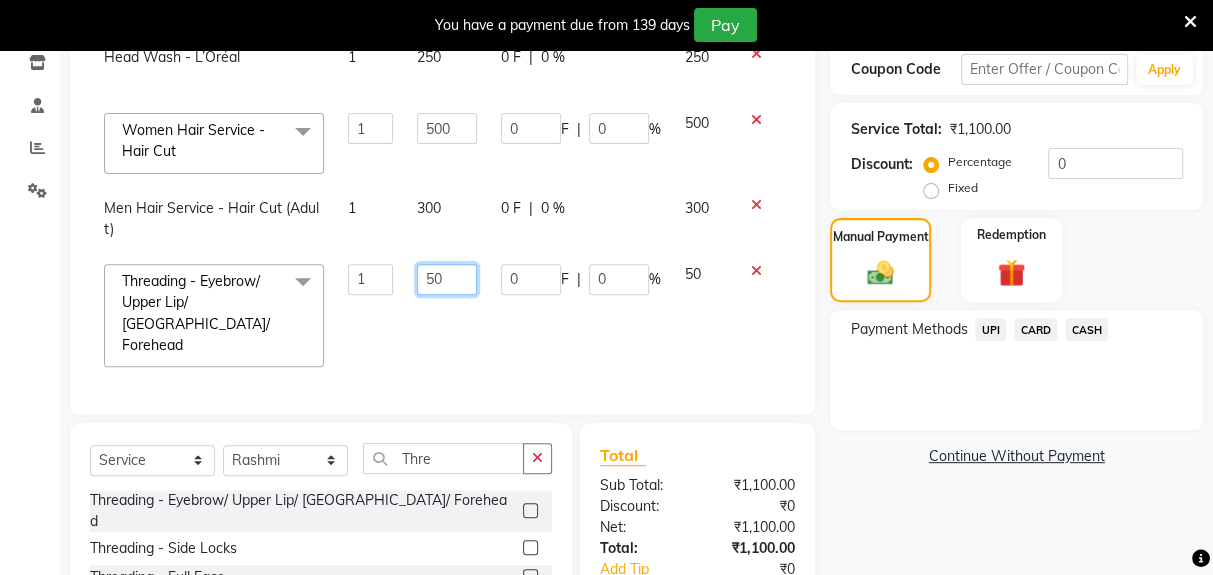 click on "50" 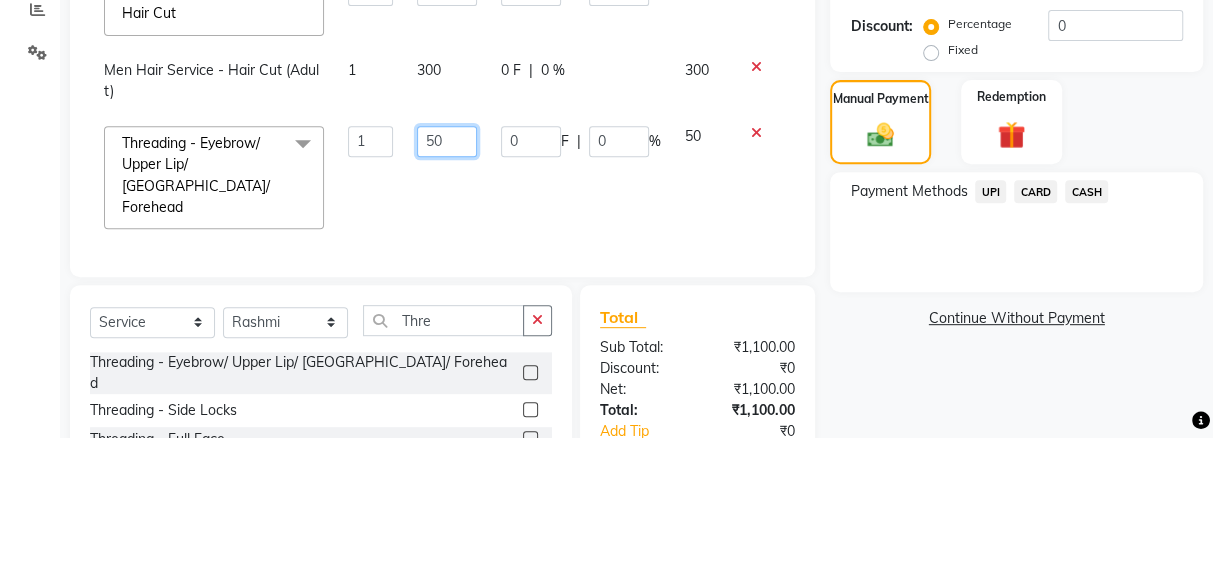type on "5" 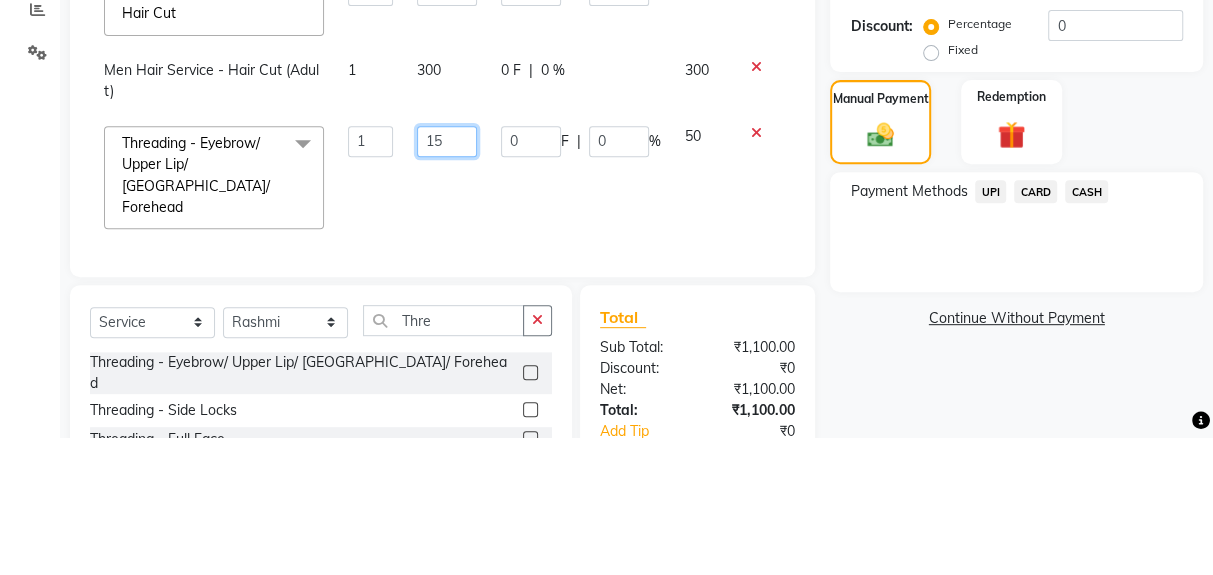 type on "150" 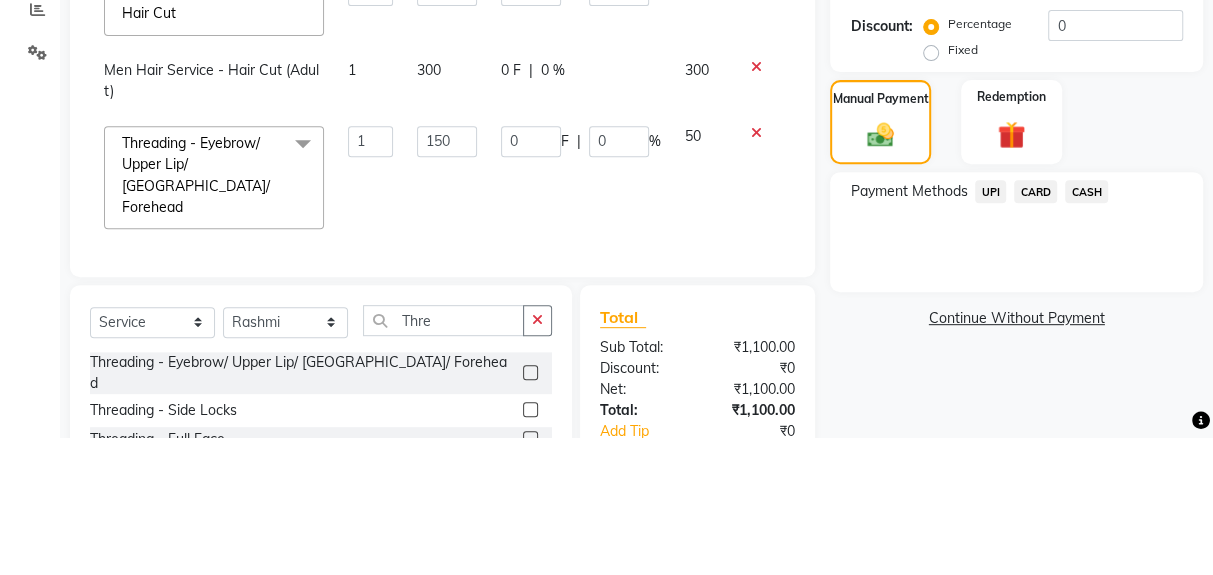 click on "Client [PHONE_NUMBER] Date [DATE] Invoice Number V/2025 V/[PHONE_NUMBER] Services Stylist Service Qty Price Disc Total Action Suraj Head Wash - L’Oréal 1 250 0 F | 0 % 250  Deepak   [PERSON_NAME]   Jeet   Lalit   Lamu   [PERSON_NAME]   [PERSON_NAME]   Suraj  Women Hair Service - Hair Cut  x Women Hair Service - Hair Cut Women Hair Service - Hair Trimming Hair spa treatment Hair spa molecular  Style Moroccan argan Style dead see minerals Face massage Under arms waxing Head Wash - L’Oréal Head Wash - Sulphate Free Head Wash - Gk Styling - Blow Dry Styling - Ironing Styling - Curls Styling - Combo: Head Wash (L’Oréal) And Blow Dry Threading - Eyebrow/ Upper Lip/ Chin/ Forehead Threading - Side Locks Threading - Full Face Hair Colour - Majirel [DEMOGRAPHIC_DATA] Hair Colour - Inoa [DEMOGRAPHIC_DATA] Hair Colour - Application [DEMOGRAPHIC_DATA] Hair Colour - Majirel Hair Colour - Inoa Hair Colour - Application Hair Colour - [PERSON_NAME] Colour Hair Spa - L’Oréal Basic Hair Spa - Mythic Spa Hair Spa - Macadamia Spa / Moroccan Hair Treatment 1 0" 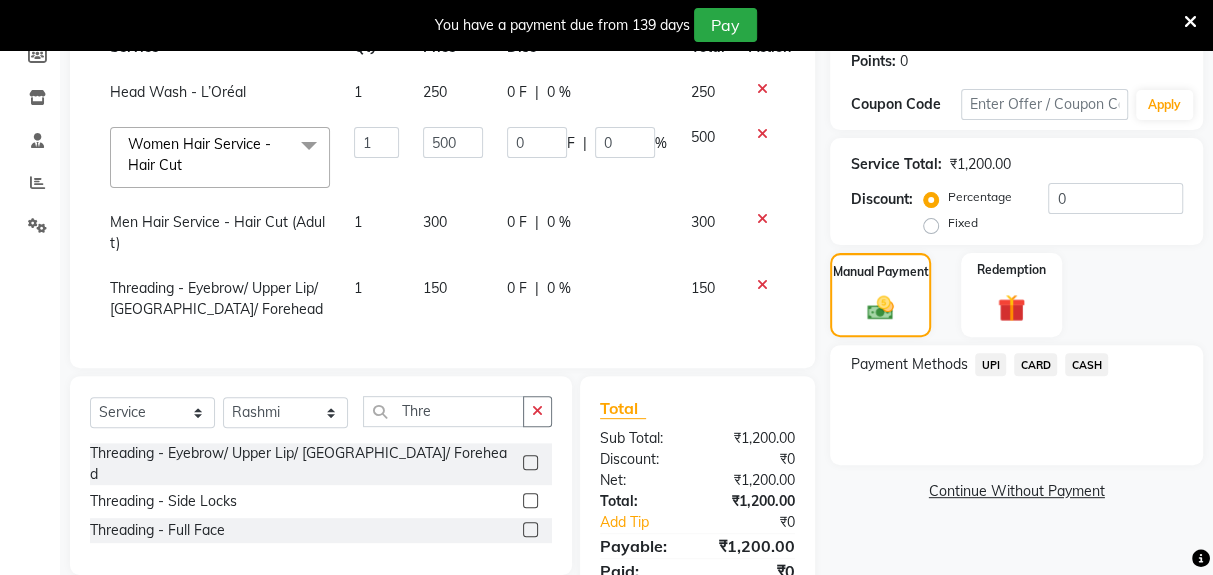 scroll, scrollTop: 301, scrollLeft: 0, axis: vertical 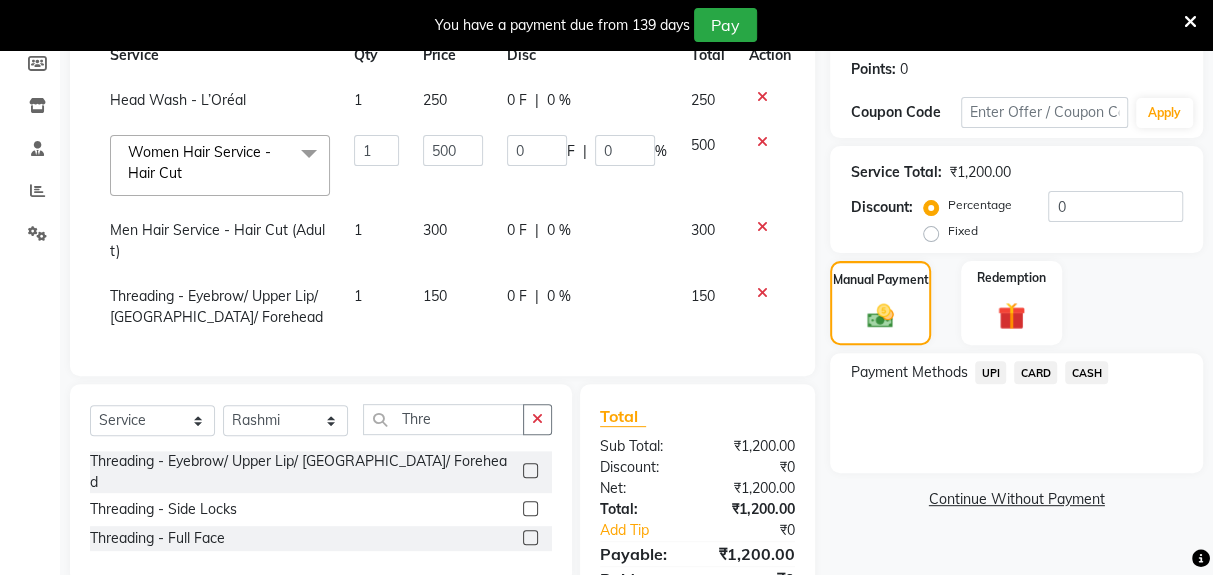 click on "CARD" 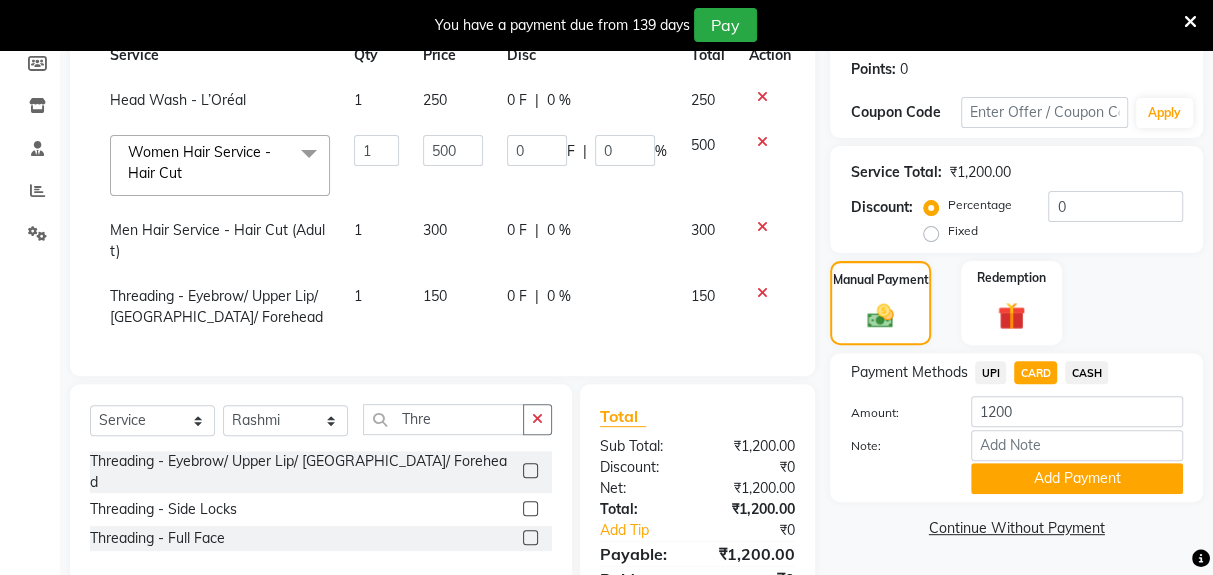 click on "Add Payment" 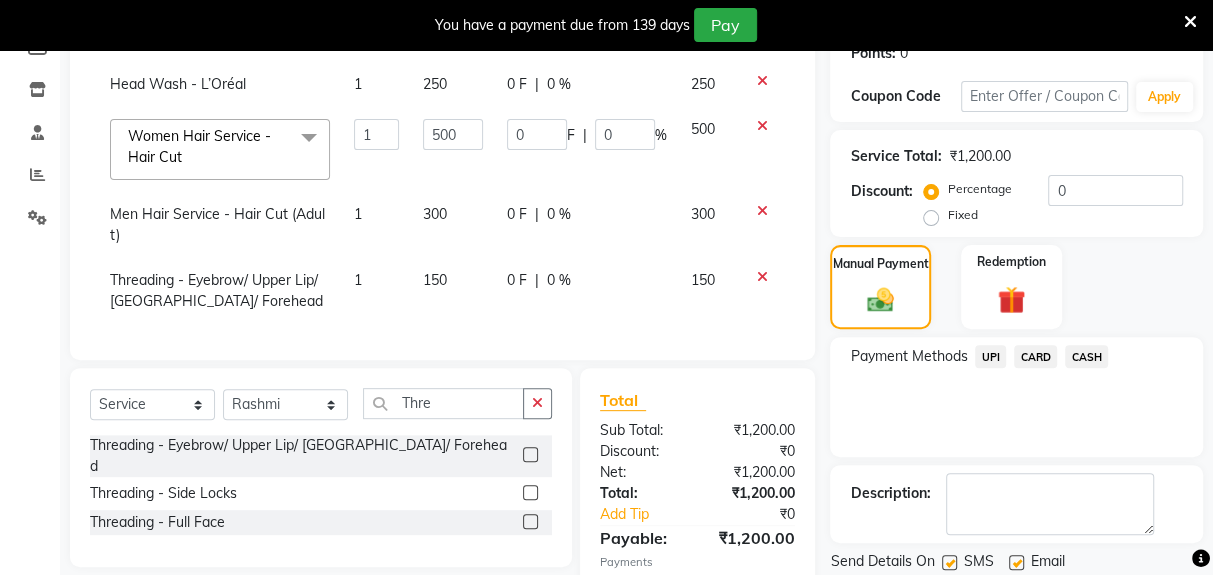 scroll, scrollTop: 365, scrollLeft: 0, axis: vertical 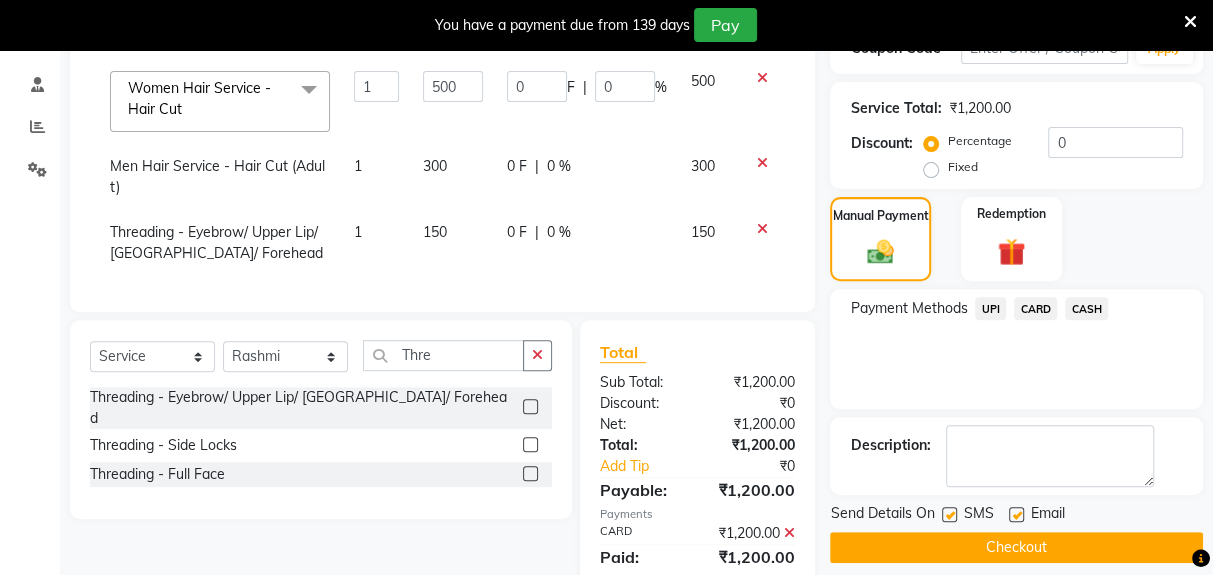 click on "Checkout" 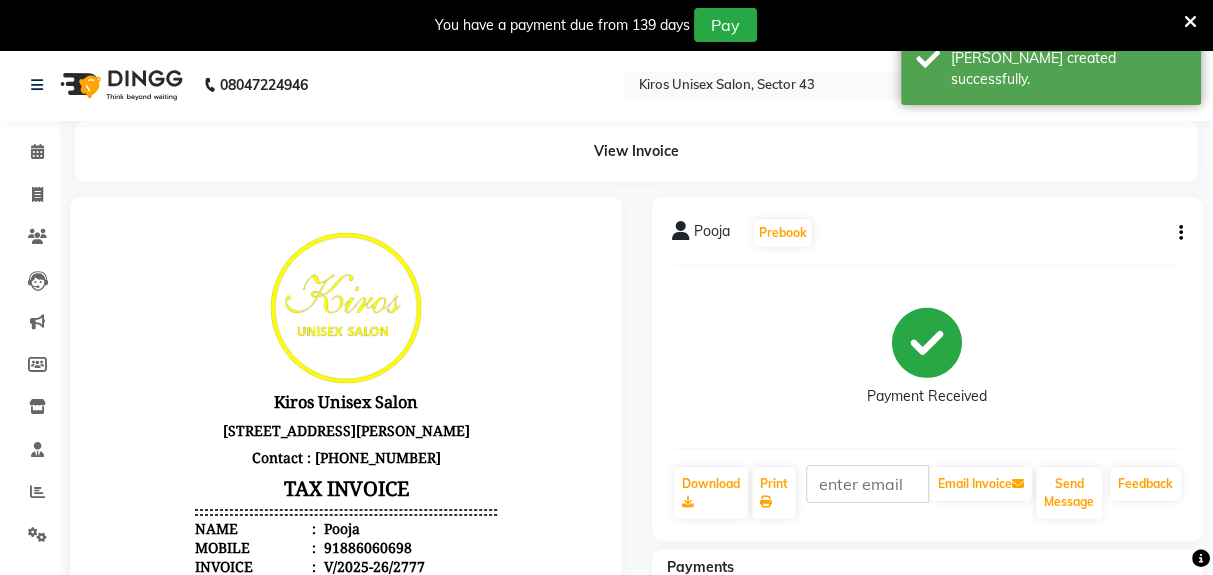 scroll, scrollTop: 0, scrollLeft: 0, axis: both 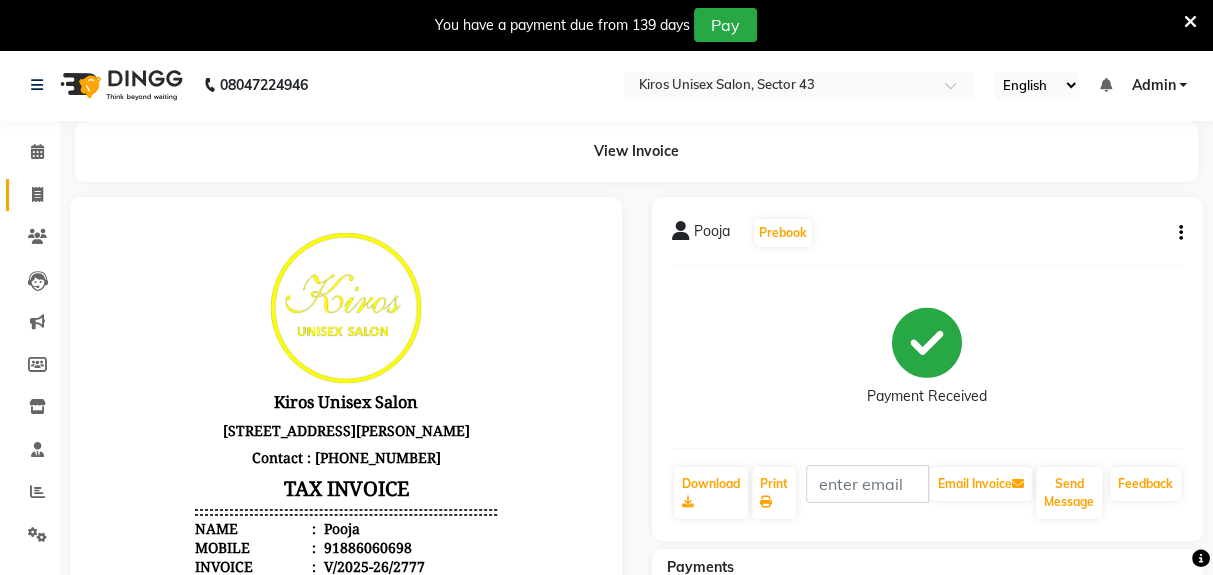 click 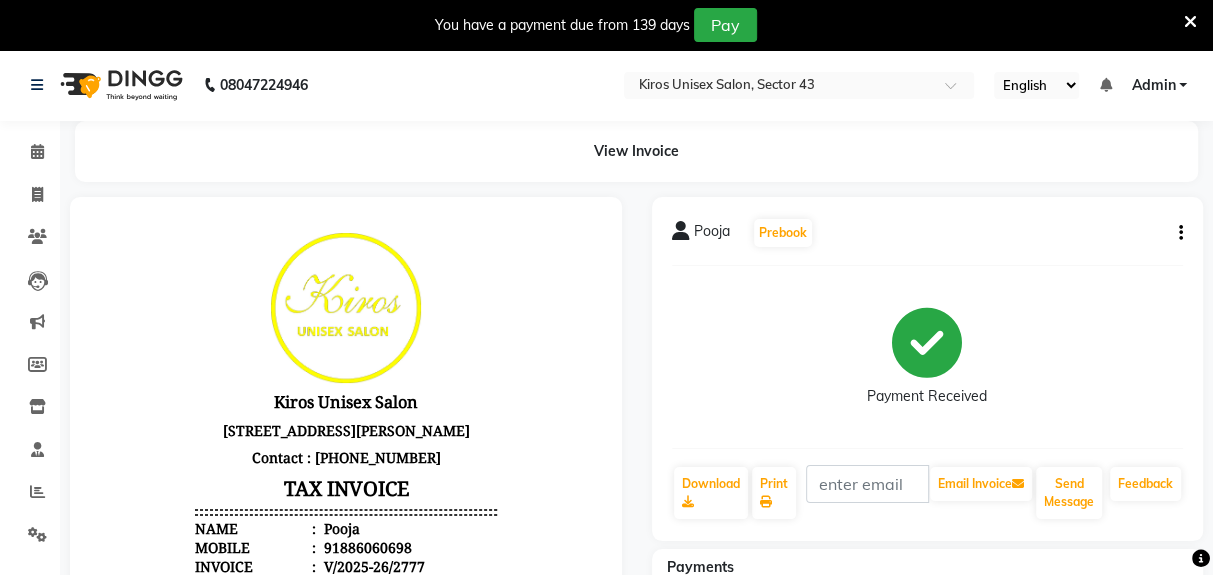 select on "5694" 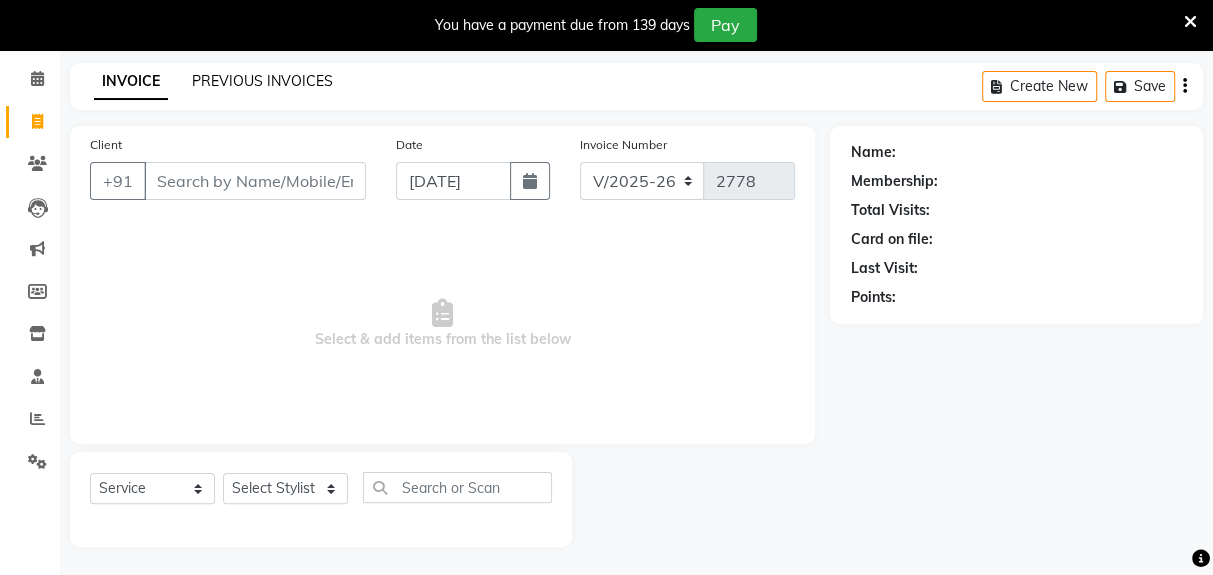 click on "PREVIOUS INVOICES" 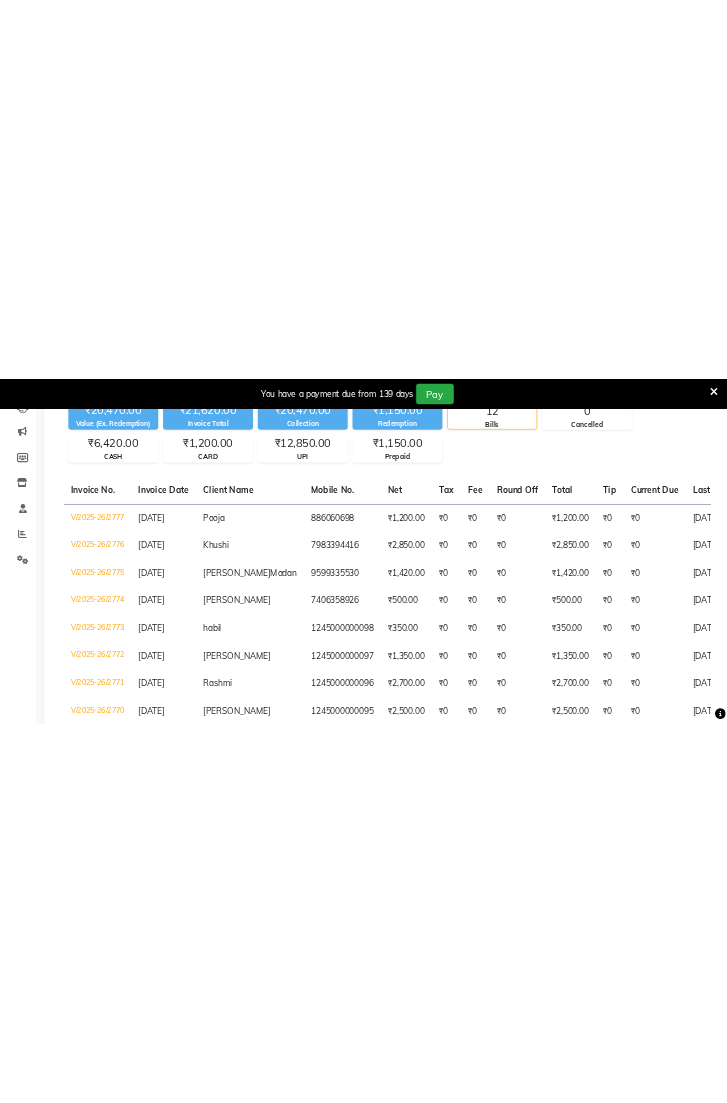 scroll, scrollTop: 0, scrollLeft: 0, axis: both 